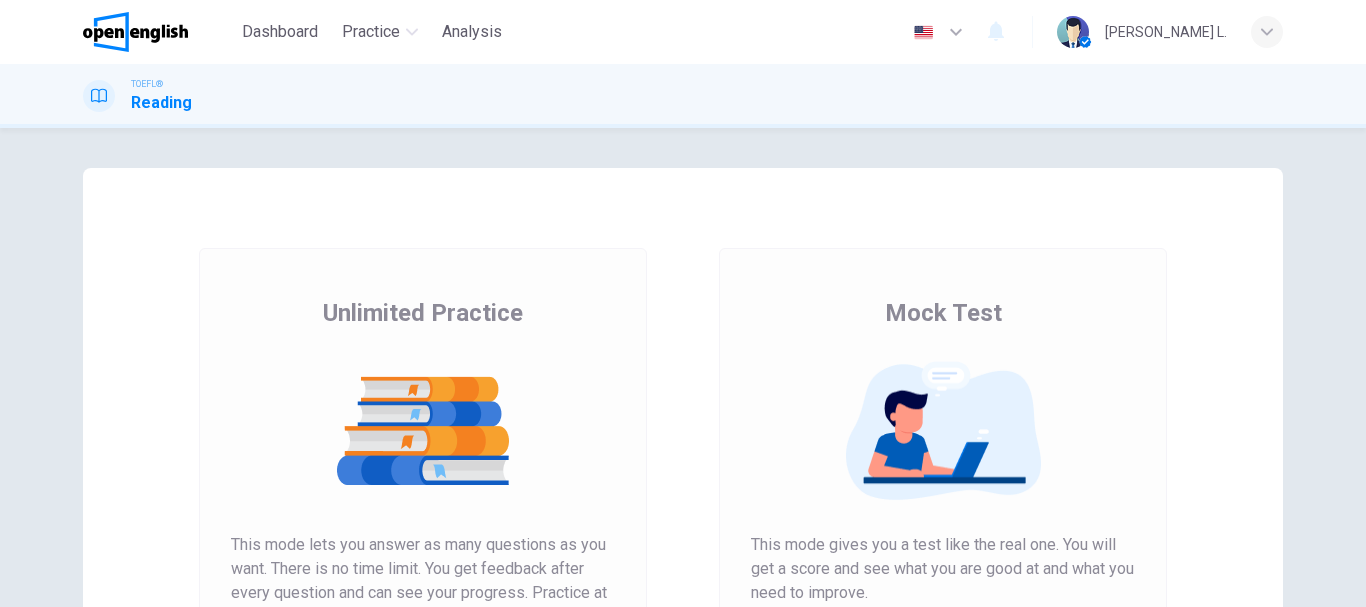 scroll, scrollTop: 0, scrollLeft: 0, axis: both 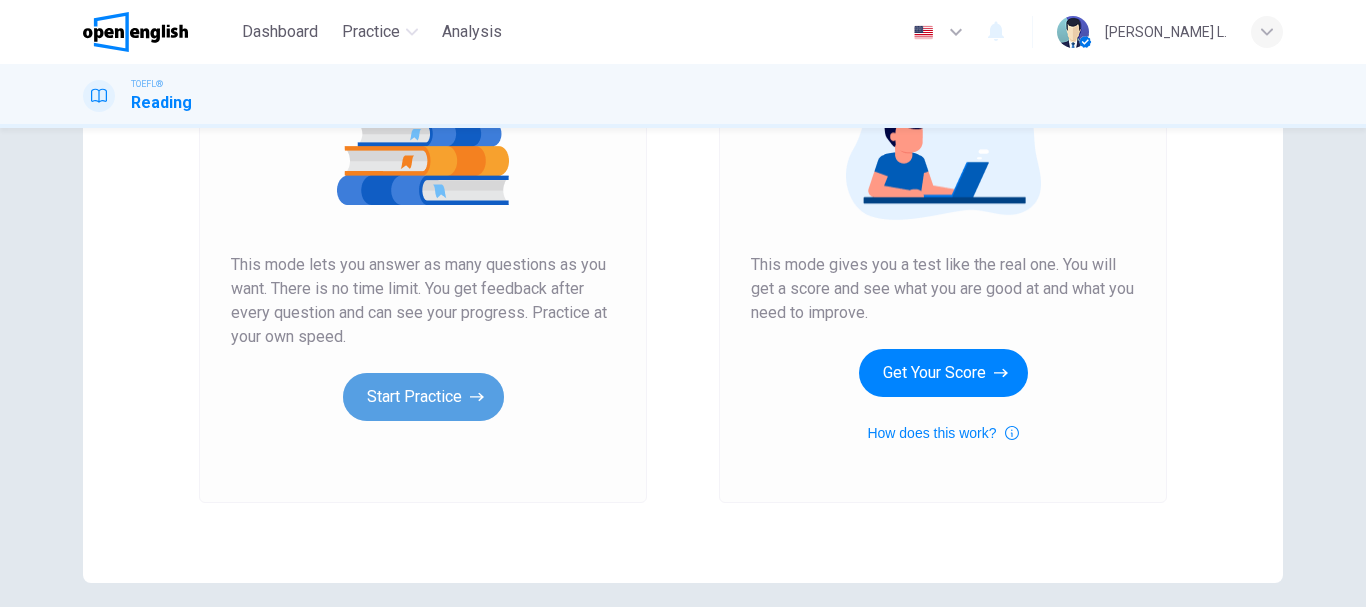 click on "Start Practice" at bounding box center [423, 397] 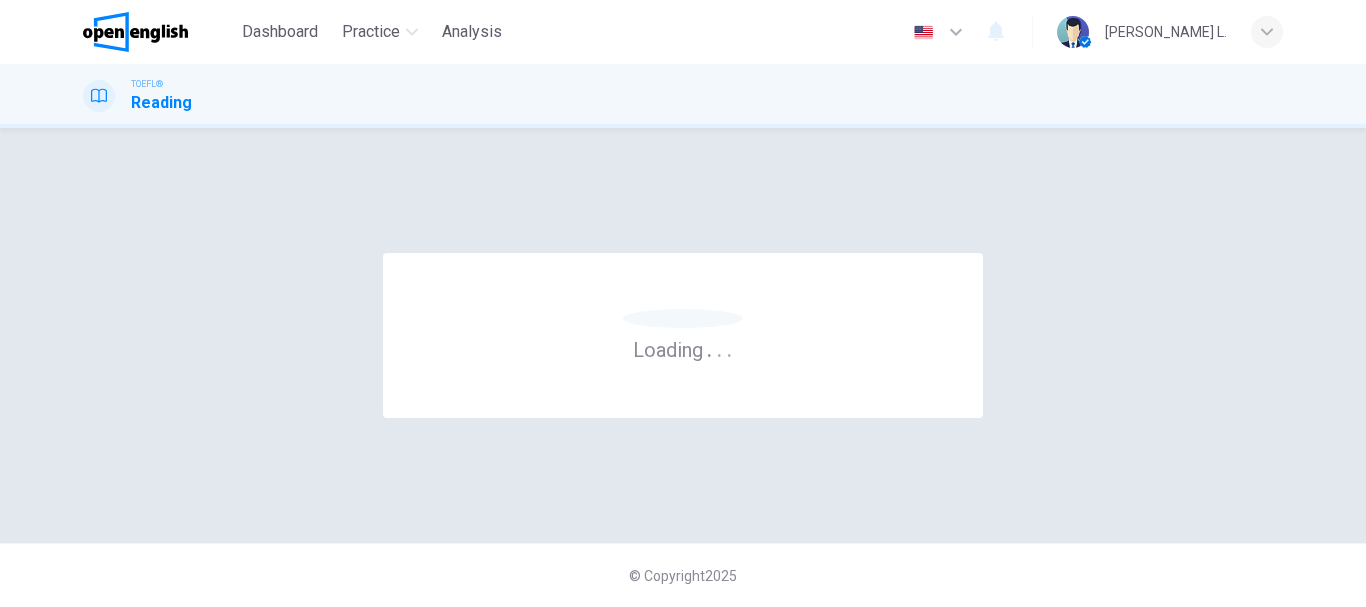 scroll, scrollTop: 0, scrollLeft: 0, axis: both 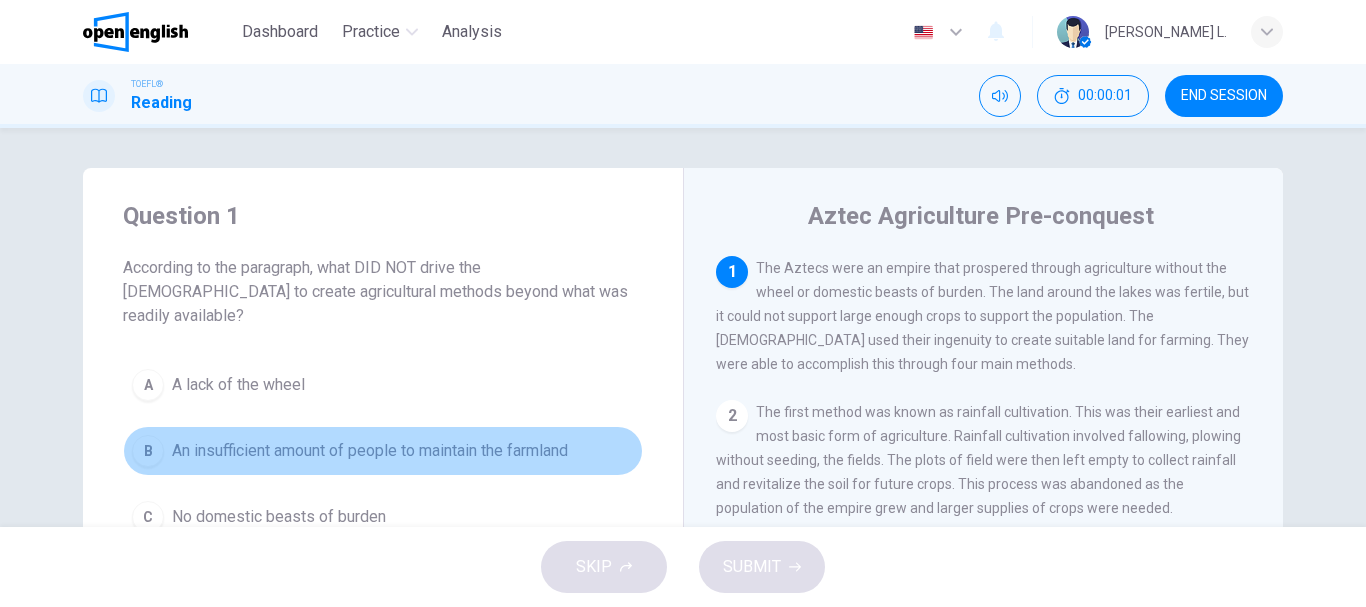 click on "B An insufficient amount of people to maintain the farmland" at bounding box center (383, 451) 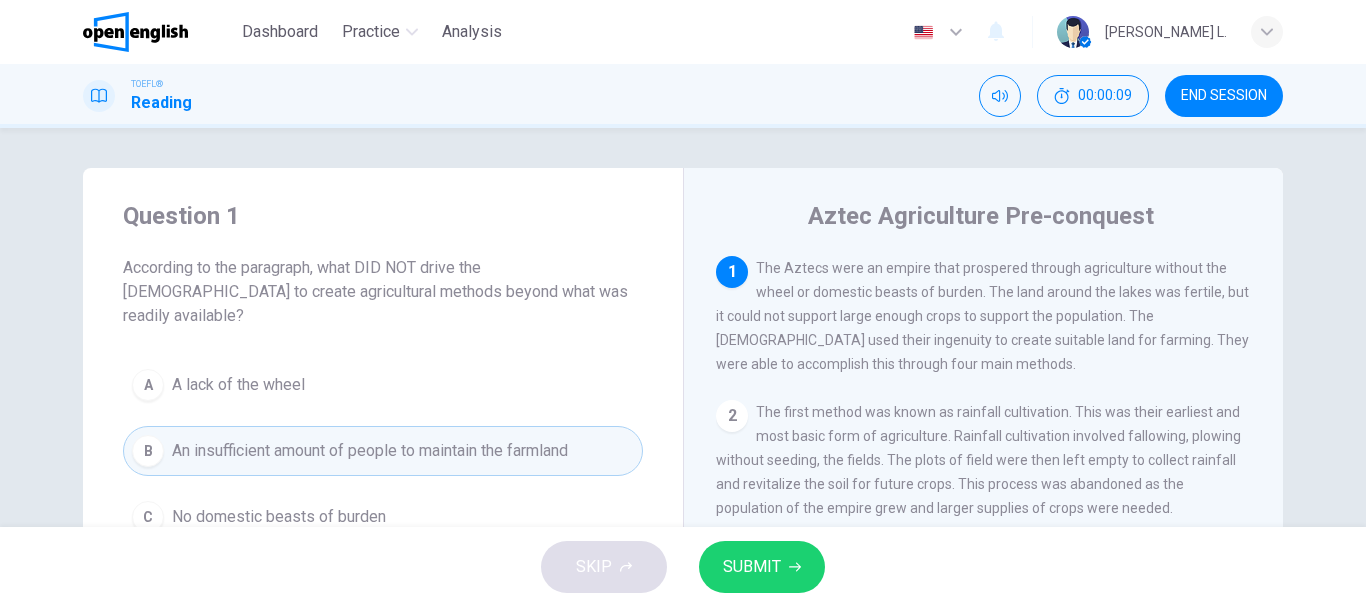 click on "Question 1 According to the paragraph, what DID NOT drive the [DEMOGRAPHIC_DATA] to create agricultural methods beyond what was readily available? A A lack of the wheel B An insufficient amount of people to maintain the farmland C No domestic beasts of burden D A lack of suitable land for farming" at bounding box center [383, 404] 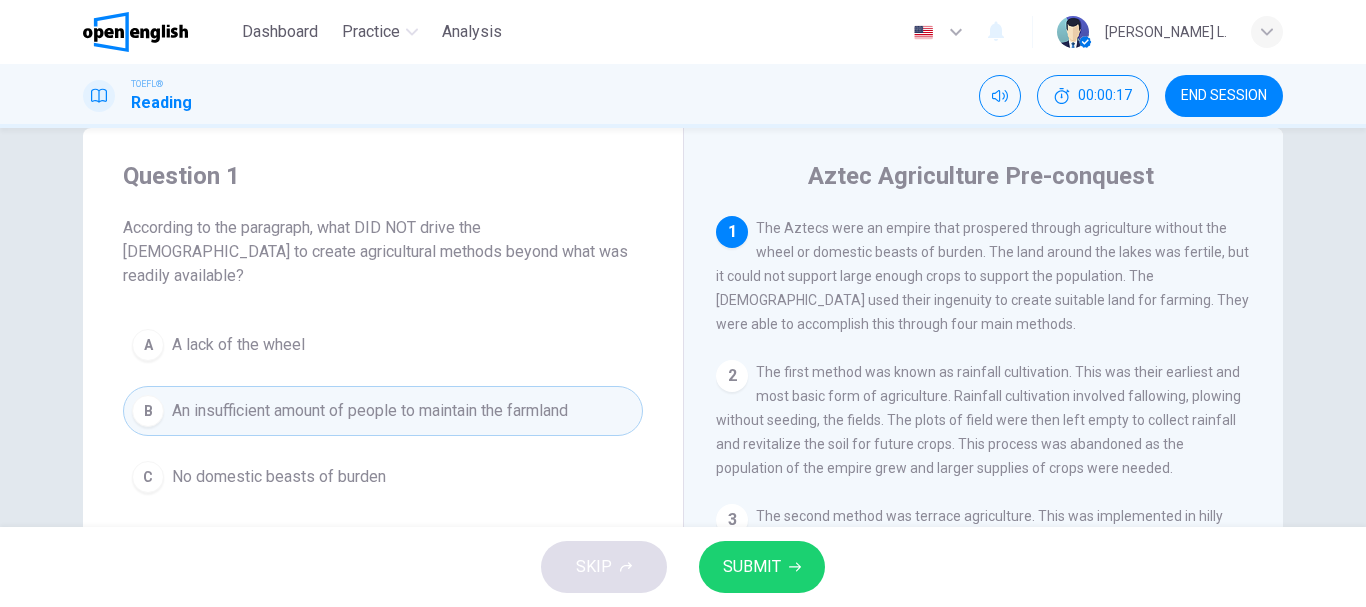 scroll, scrollTop: 80, scrollLeft: 0, axis: vertical 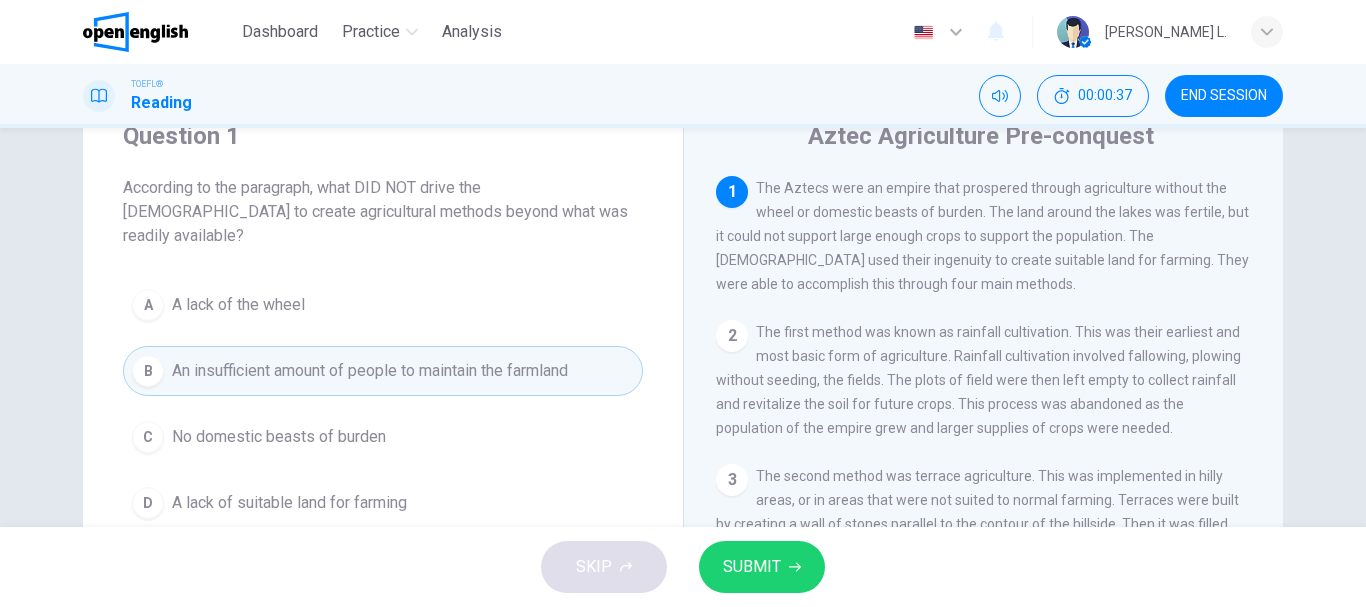 click on "1 The Aztecs were an empire that prospered through agriculture without the wheel or domestic beasts of burden. The land around the lakes was fertile, but it could not support large enough crops to support the population. The [DEMOGRAPHIC_DATA] used their ingenuity to create suitable land for farming. They were able to accomplish this through four main methods." at bounding box center (984, 236) 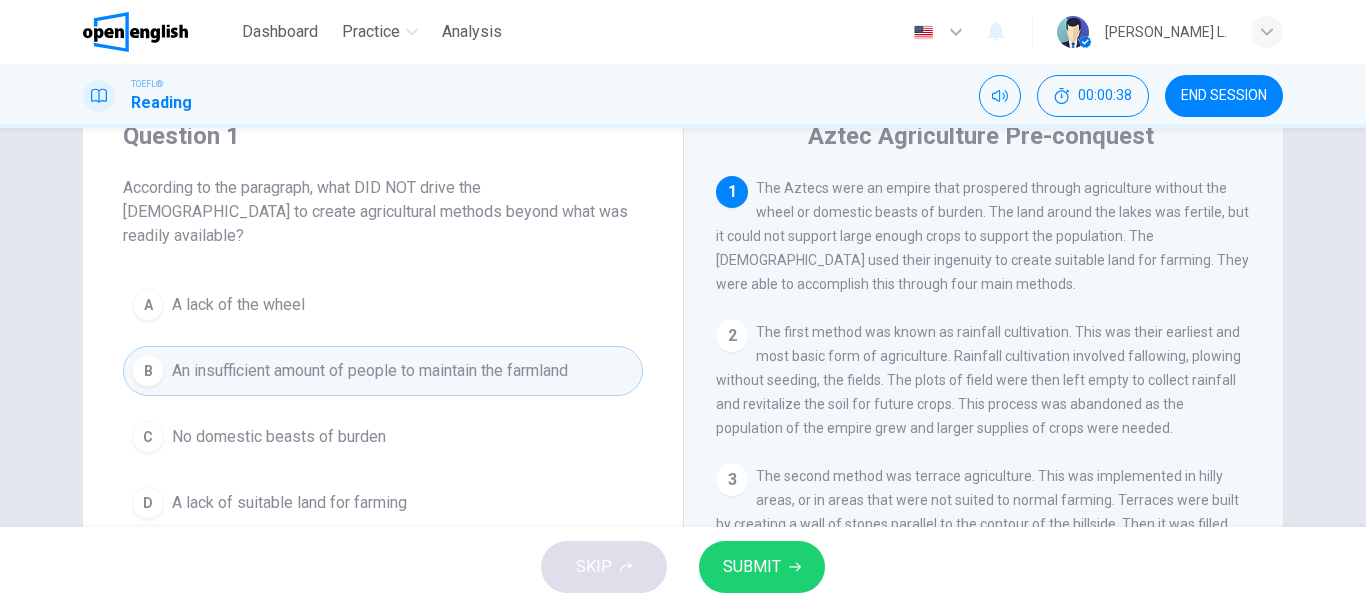 click on "The Aztecs were an empire that prospered through agriculture without the wheel or domestic beasts of burden. The land around the lakes was fertile, but it could not support large enough crops to support the population. The [DEMOGRAPHIC_DATA] used their ingenuity to create suitable land for farming. They were able to accomplish this through four main methods." at bounding box center [982, 236] 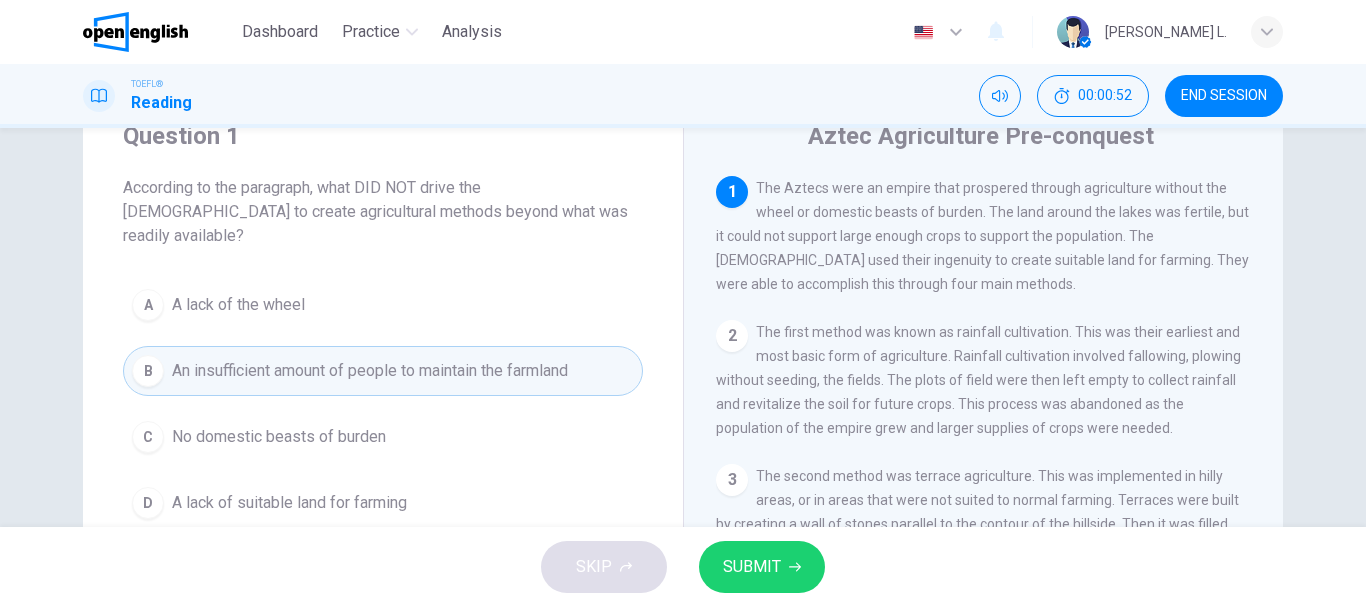 click on "1 The Aztecs were an empire that prospered through agriculture without the wheel or domestic beasts of burden. The land around the lakes was fertile, but it could not support large enough crops to support the population. The [DEMOGRAPHIC_DATA] used their ingenuity to create suitable land for farming. They were able to accomplish this through four main methods." at bounding box center [984, 236] 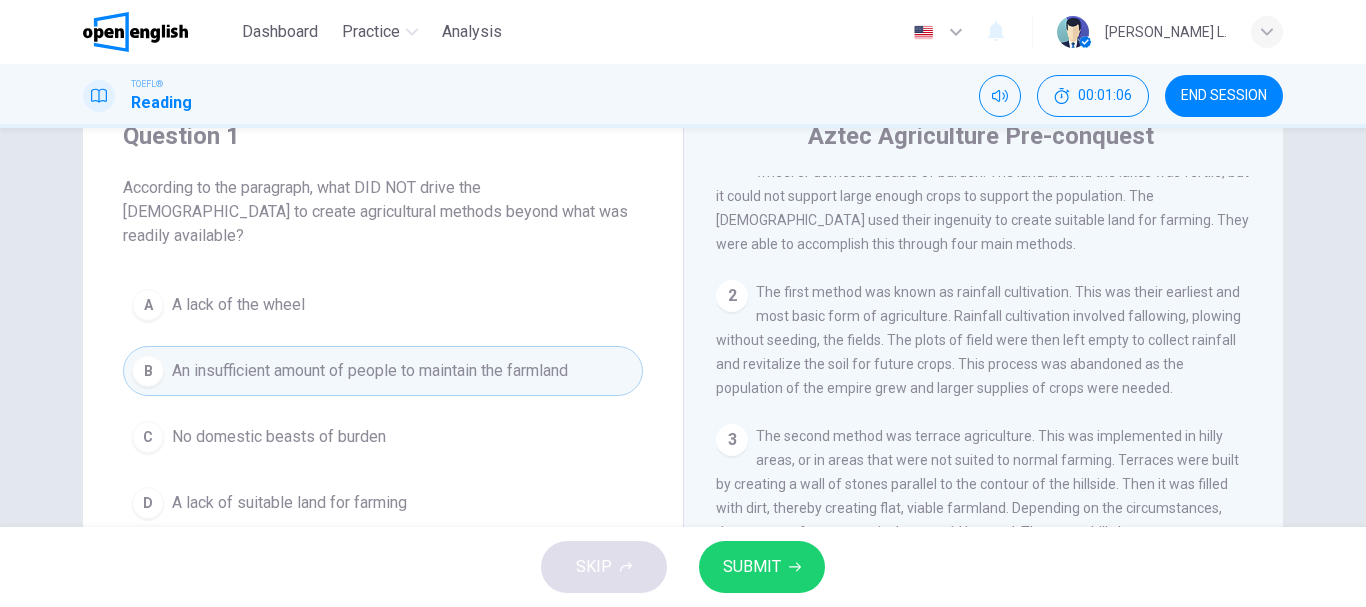 scroll, scrollTop: 0, scrollLeft: 0, axis: both 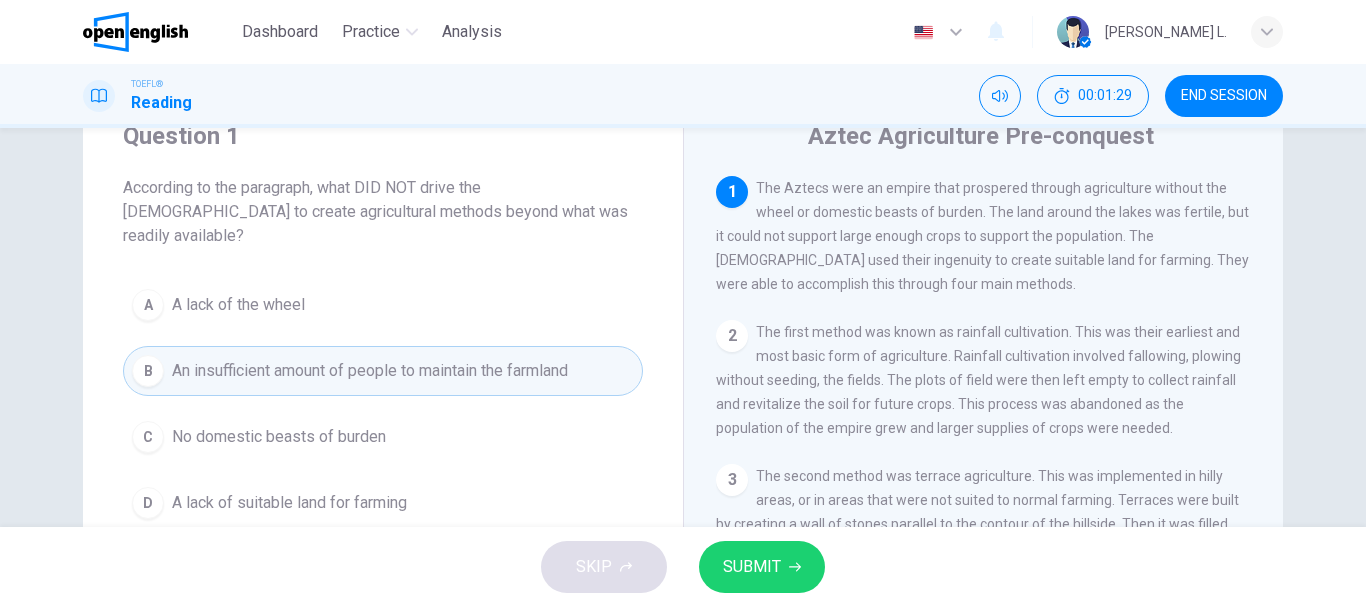 click on "The Aztecs were an empire that prospered through agriculture without the wheel or domestic beasts of burden. The land around the lakes was fertile, but it could not support large enough crops to support the population. The [DEMOGRAPHIC_DATA] used their ingenuity to create suitable land for farming. They were able to accomplish this through four main methods." at bounding box center [982, 236] 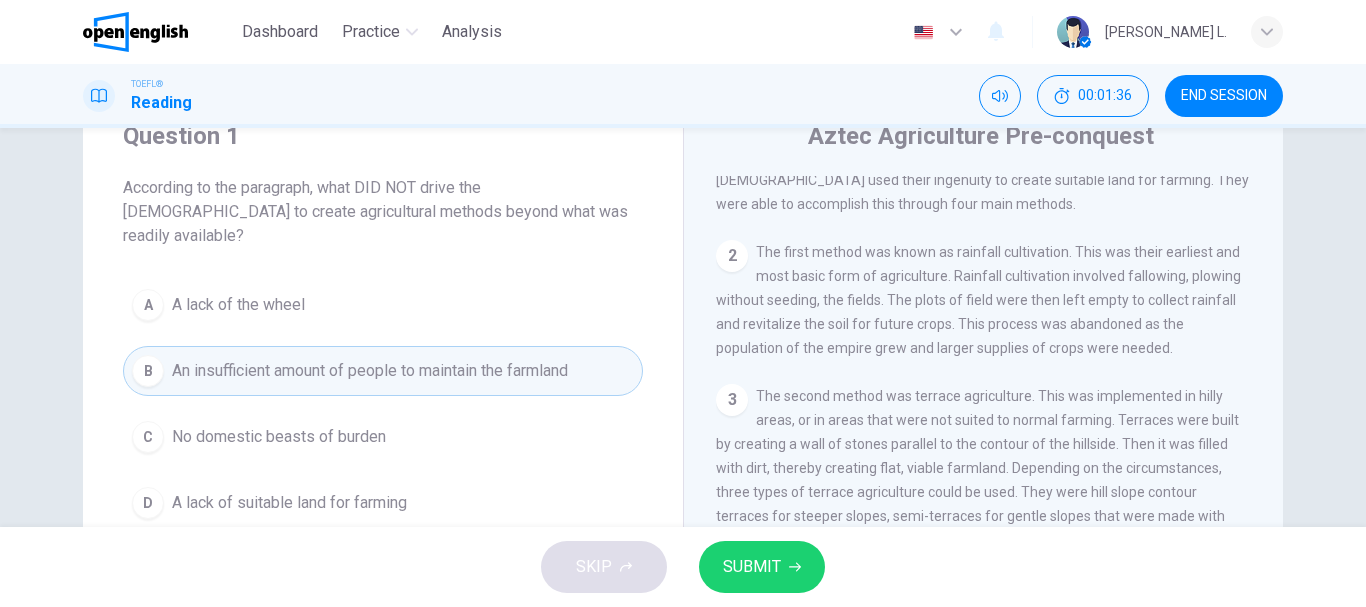 scroll, scrollTop: 0, scrollLeft: 0, axis: both 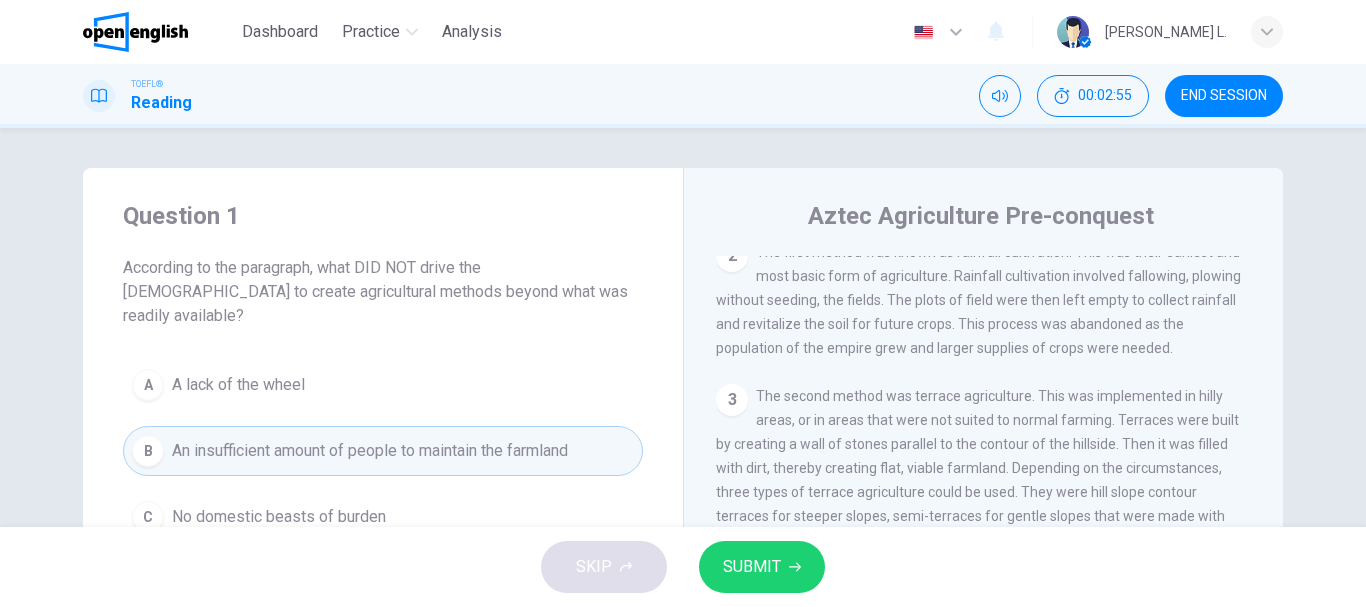 click on "1 The Aztecs were an empire that prospered through agriculture without the wheel or domestic beasts of burden. The land around the lakes was fertile, but it could not support large enough crops to support the population. The [DEMOGRAPHIC_DATA] used their ingenuity to create suitable land for farming. They were able to accomplish this through four main methods. 2 The first method was known as rainfall cultivation. This was their earliest and most basic form of agriculture. Rainfall cultivation involved fallowing, plowing without seeding, the fields. The plots of field were then left empty to collect rainfall and revitalize the soil for future crops. This process was abandoned as the population of the empire grew and larger supplies of crops were needed. 3 4 5" at bounding box center [997, 543] 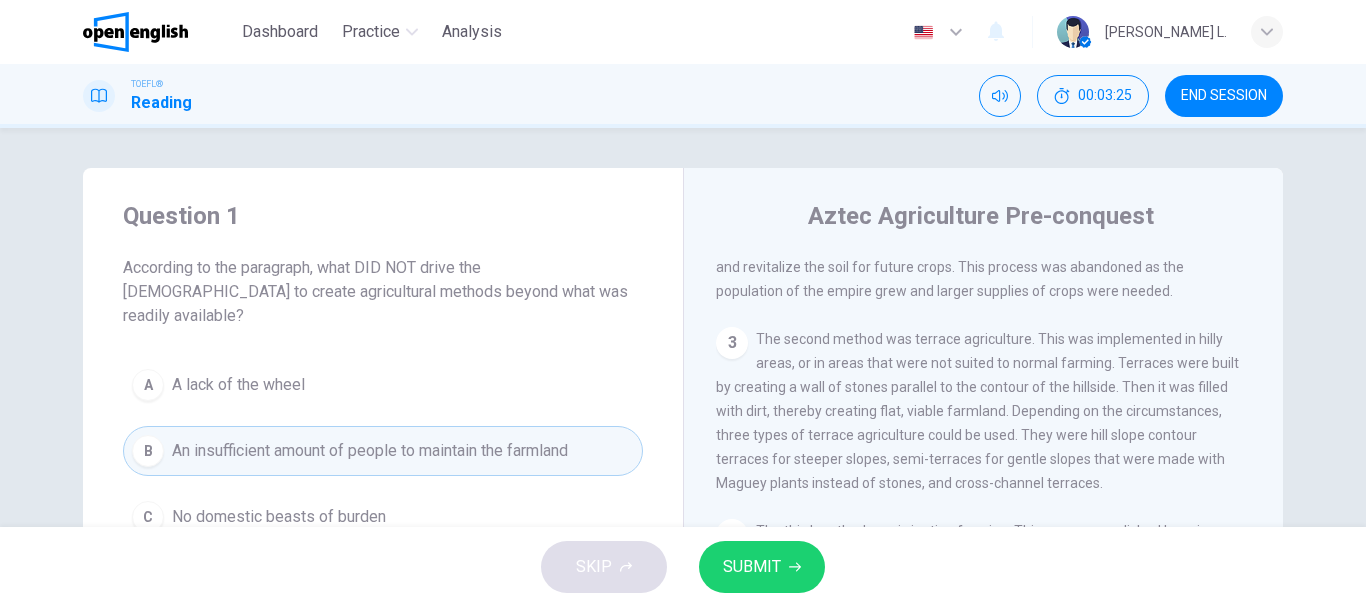 scroll, scrollTop: 245, scrollLeft: 0, axis: vertical 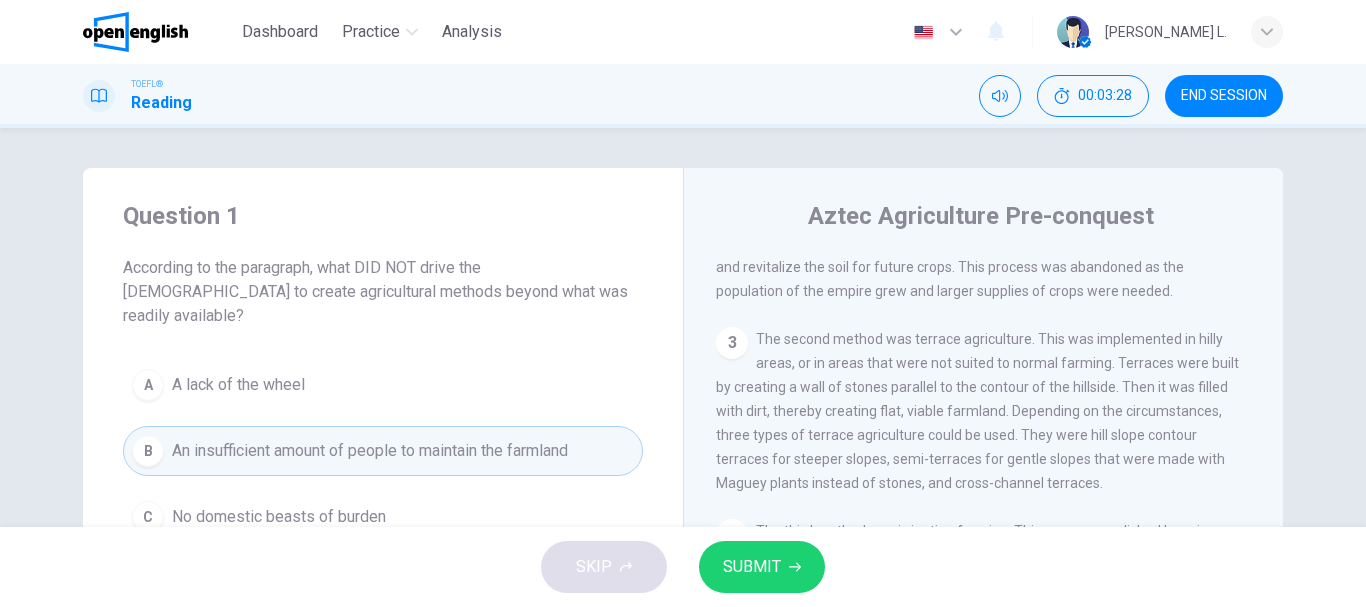 click on "Aztec Agriculture Pre-conquest 1 The Aztecs were an empire that prospered through agriculture without the wheel or domestic beasts of burden. The land around the lakes was fertile, but it could not support large enough crops to support the population. The [DEMOGRAPHIC_DATA] used their ingenuity to create suitable land for farming. They were able to accomplish this through four main methods. 2 The first method was known as rainfall cultivation. This was their earliest and most basic form of agriculture. Rainfall cultivation involved fallowing, plowing without seeding, the fields. The plots of field were then left empty to collect rainfall and revitalize the soil for future crops. This process was abandoned as the population of the empire grew and larger supplies of crops were needed. 3 4 5" at bounding box center [983, 515] 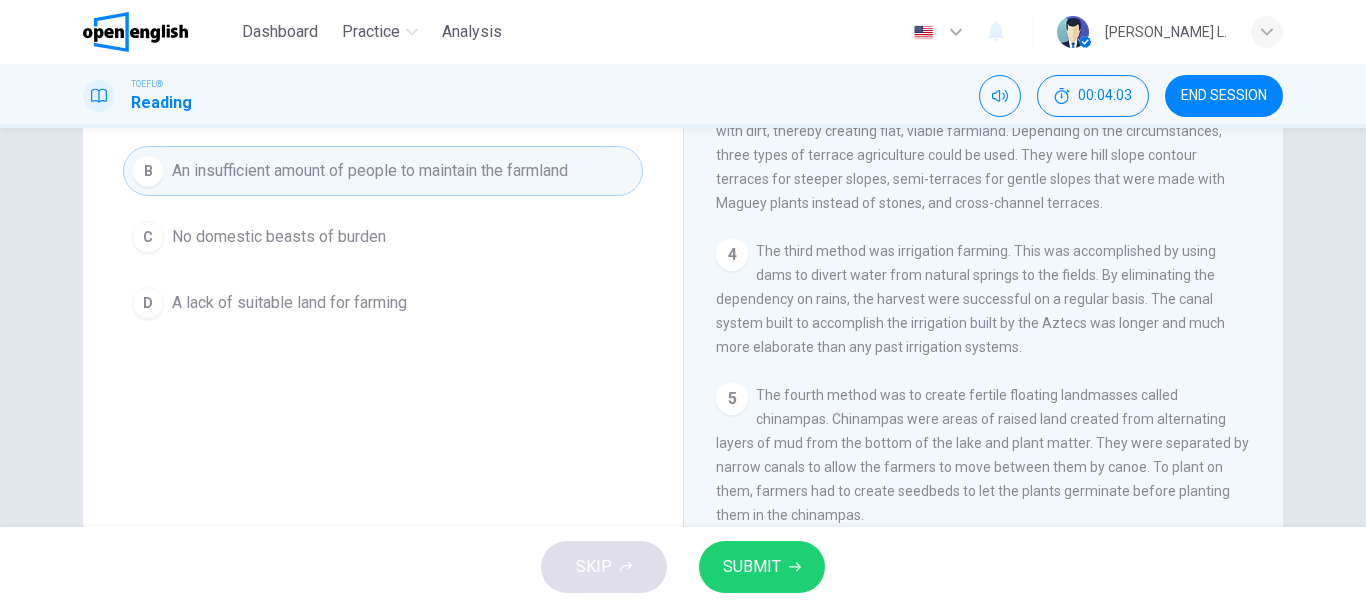 scroll, scrollTop: 320, scrollLeft: 0, axis: vertical 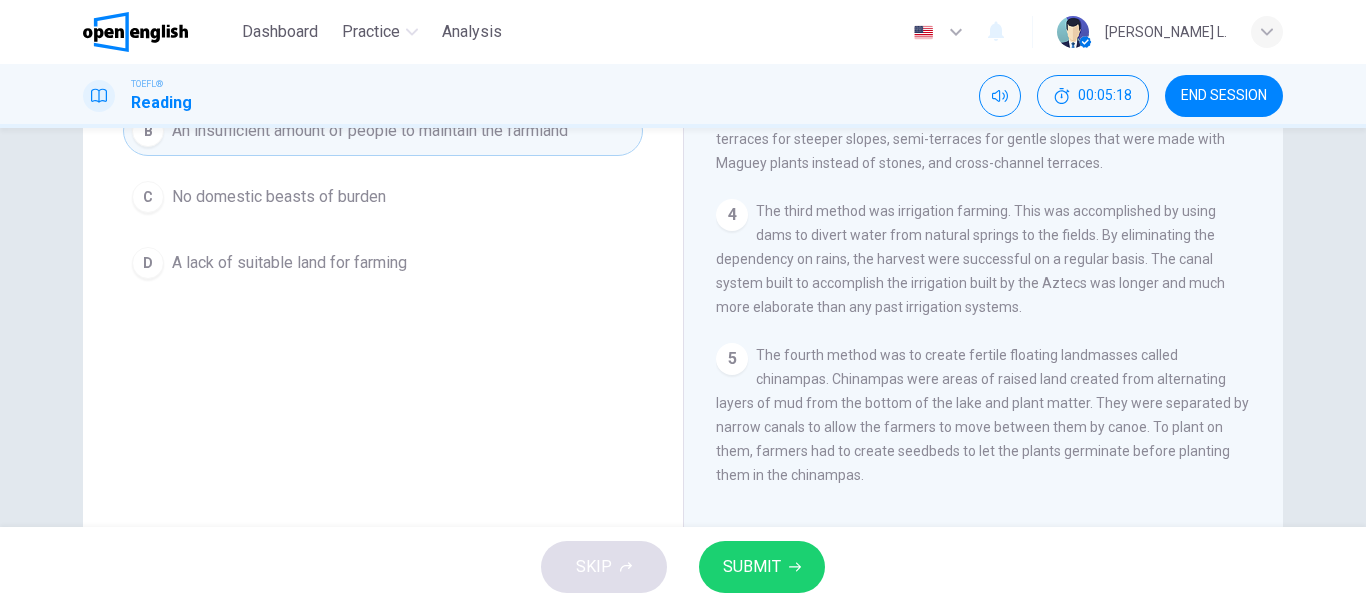 click on "Question 1 According to the paragraph, what DID NOT drive the [DEMOGRAPHIC_DATA] to create agricultural methods beyond what was readily available? A A lack of the wheel B An insufficient amount of people to maintain the farmland C No domestic beasts of burden D A lack of suitable land for farming" at bounding box center [383, 195] 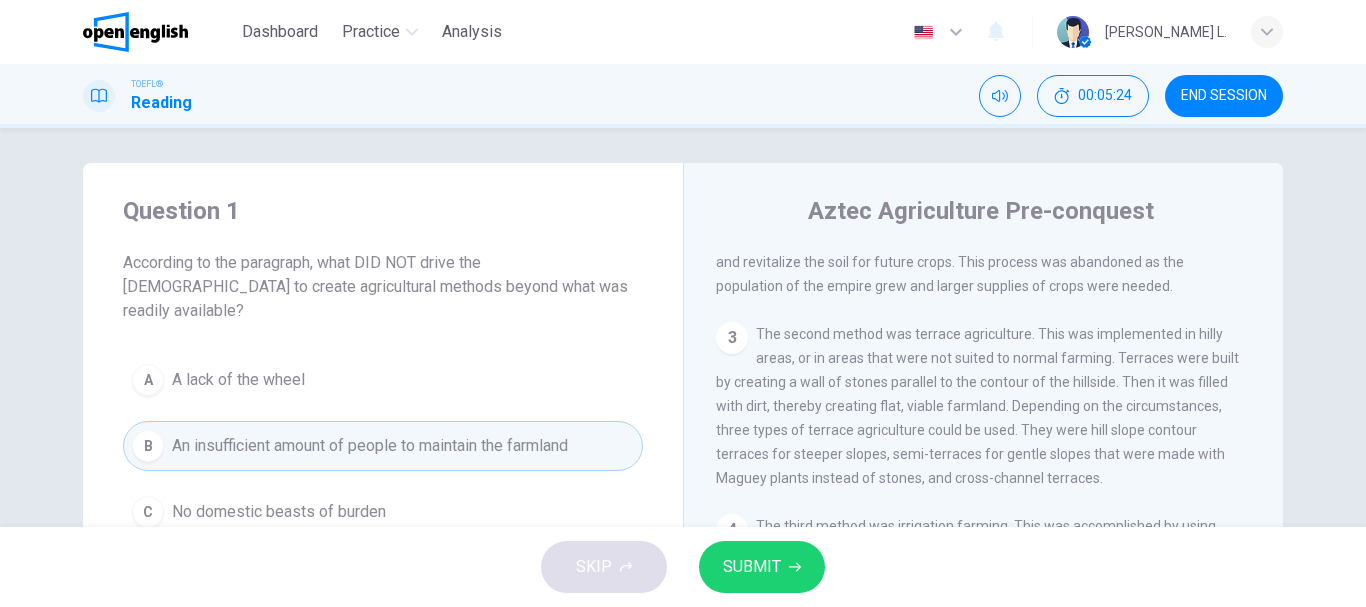 scroll, scrollTop: 0, scrollLeft: 0, axis: both 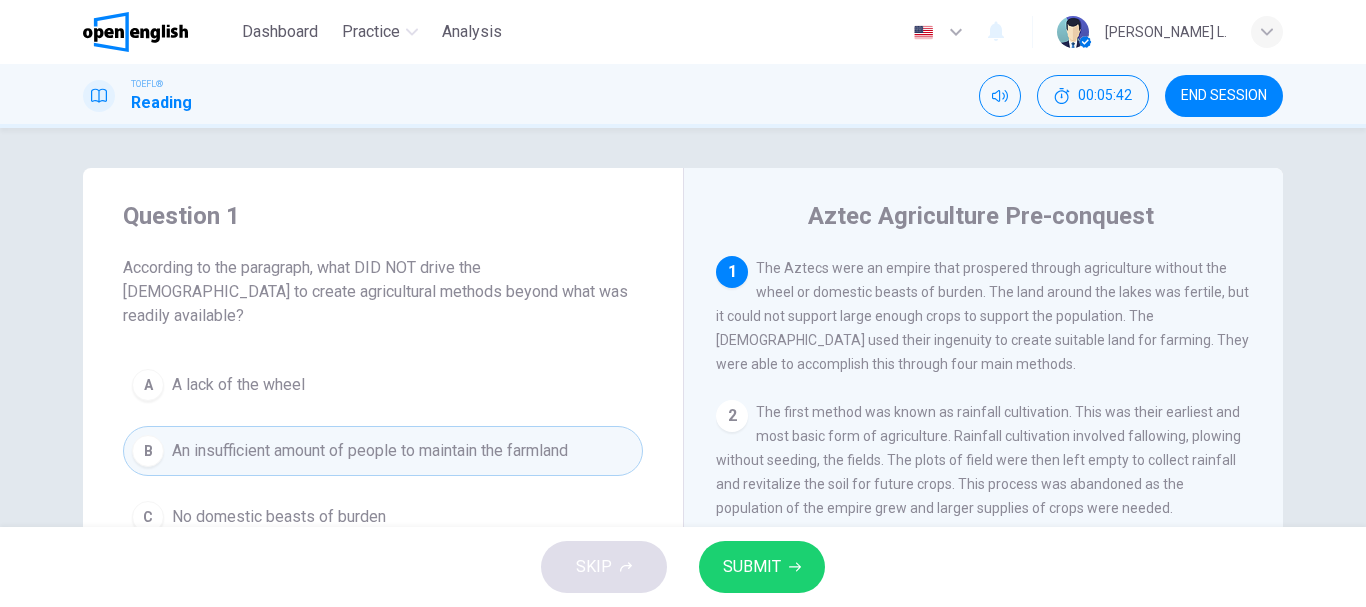 click on "1 The Aztecs were an empire that prospered through agriculture without the wheel or domestic beasts of burden. The land around the lakes was fertile, but it could not support large enough crops to support the population. The [DEMOGRAPHIC_DATA] used their ingenuity to create suitable land for farming. They were able to accomplish this through four main methods." at bounding box center (984, 316) 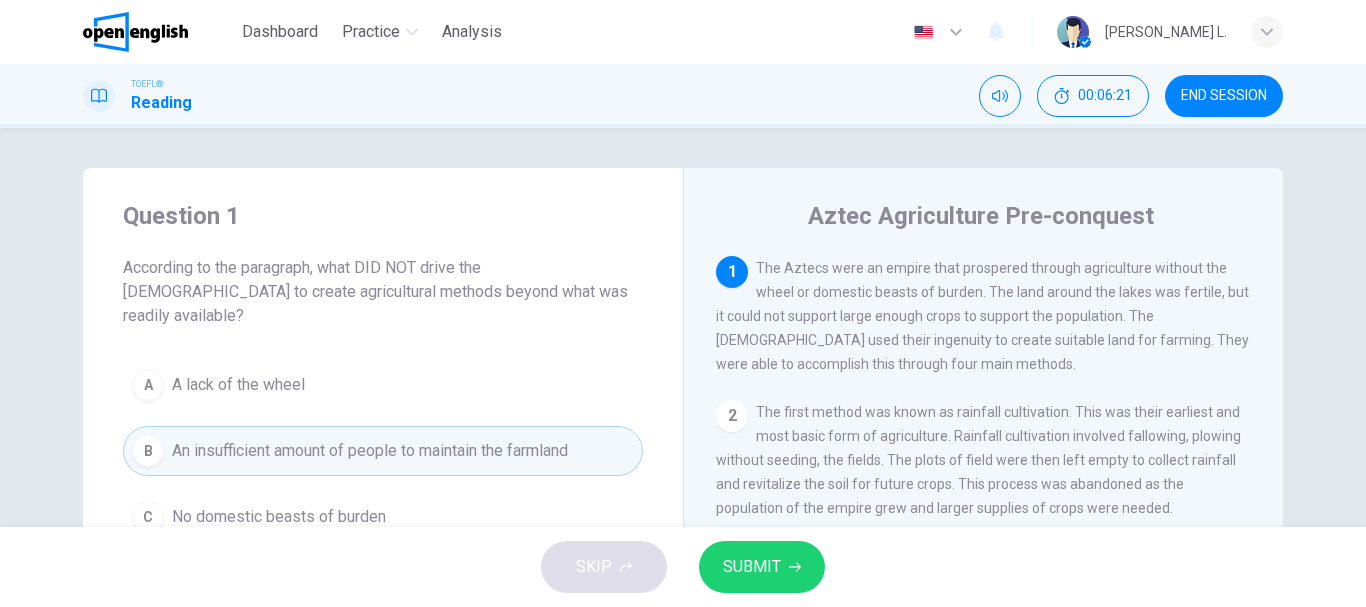 scroll, scrollTop: 40, scrollLeft: 0, axis: vertical 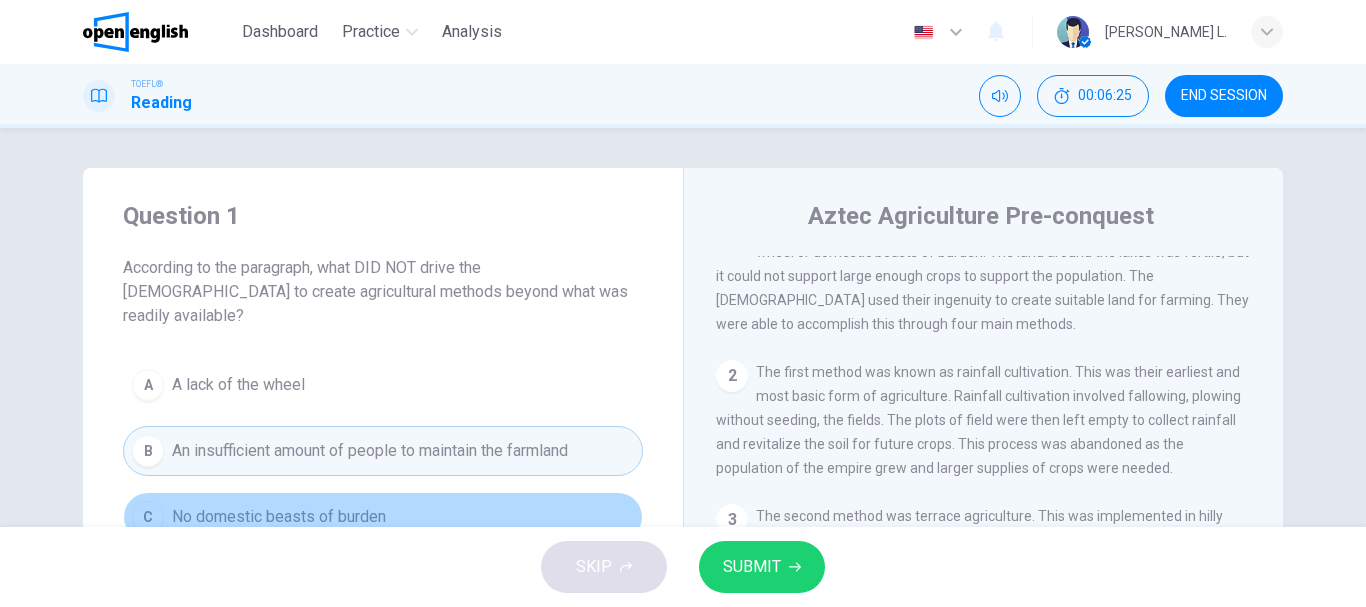 click on "C No domestic beasts of burden" at bounding box center (383, 517) 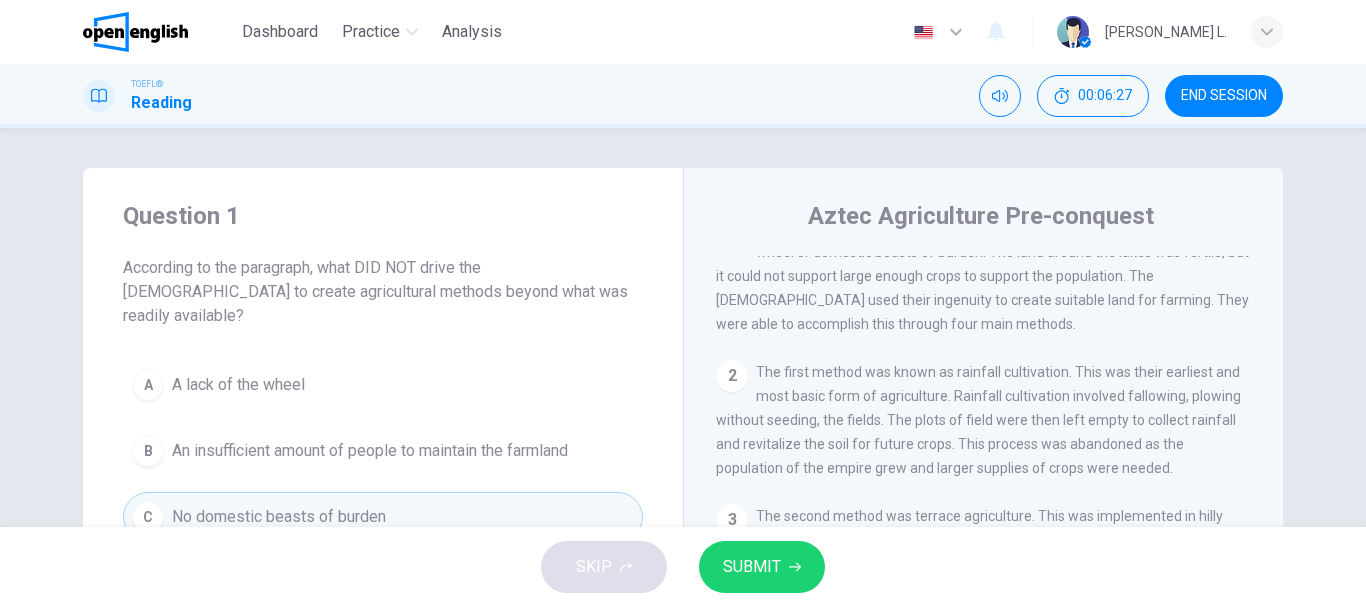 click on "Question 1 According to the paragraph, what DID NOT drive the [DEMOGRAPHIC_DATA] to create agricultural methods beyond what was readily available? A A lack of the wheel B An insufficient amount of people to maintain the farmland C No domestic beasts of burden D A lack of suitable land for farming" at bounding box center [383, 404] 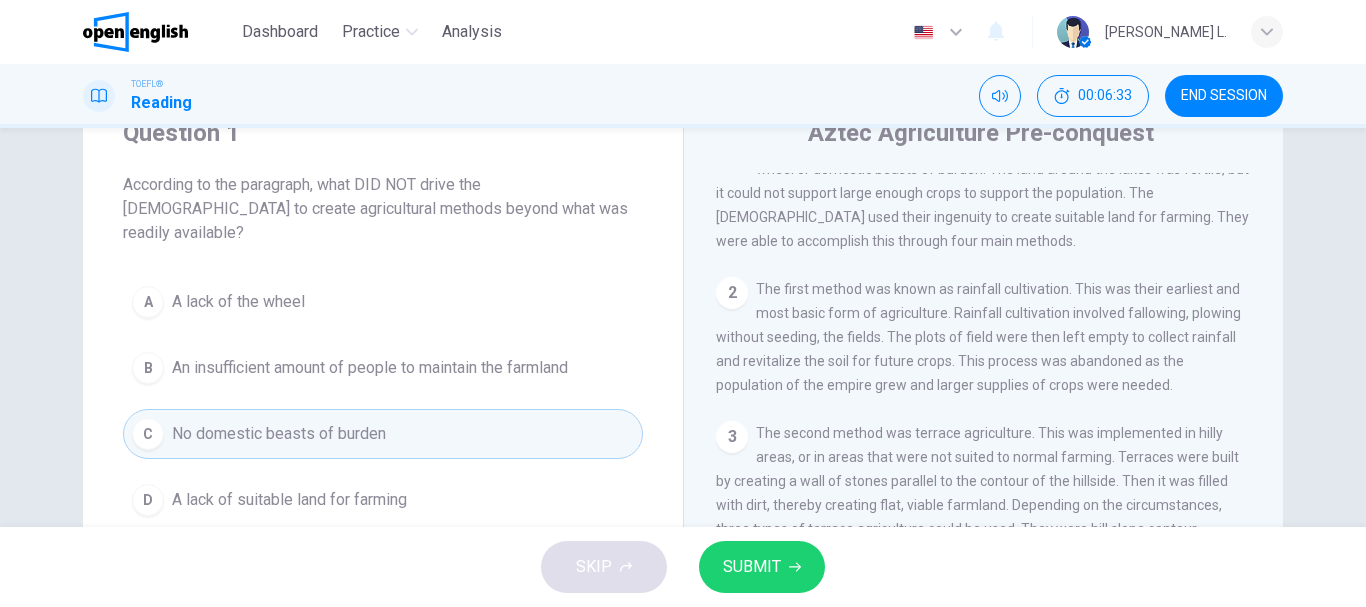 scroll, scrollTop: 80, scrollLeft: 0, axis: vertical 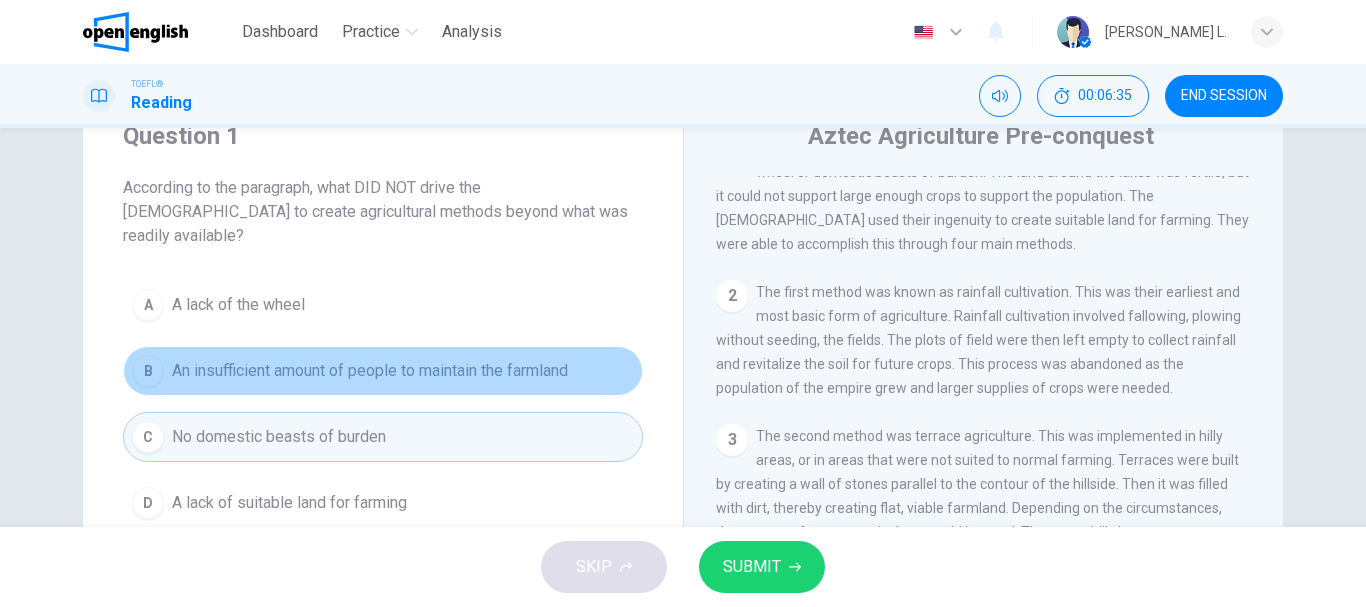 click on "B An insufficient amount of people to maintain the farmland" at bounding box center (383, 371) 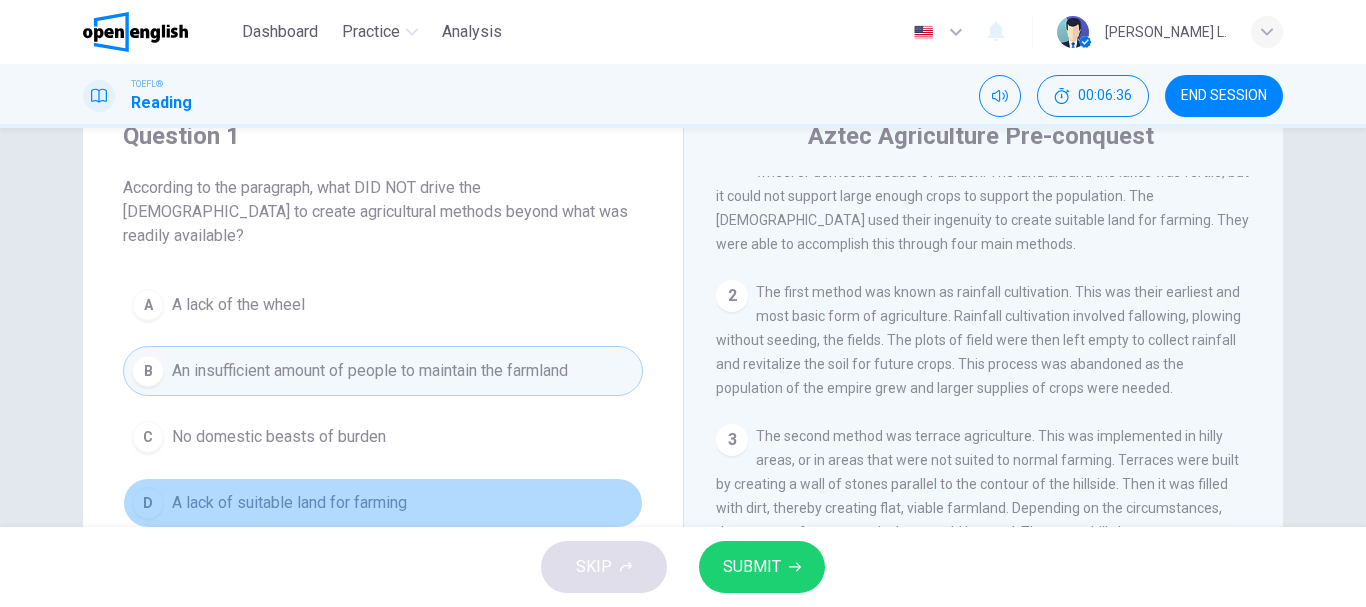 click on "D A lack of suitable land for farming" at bounding box center [383, 503] 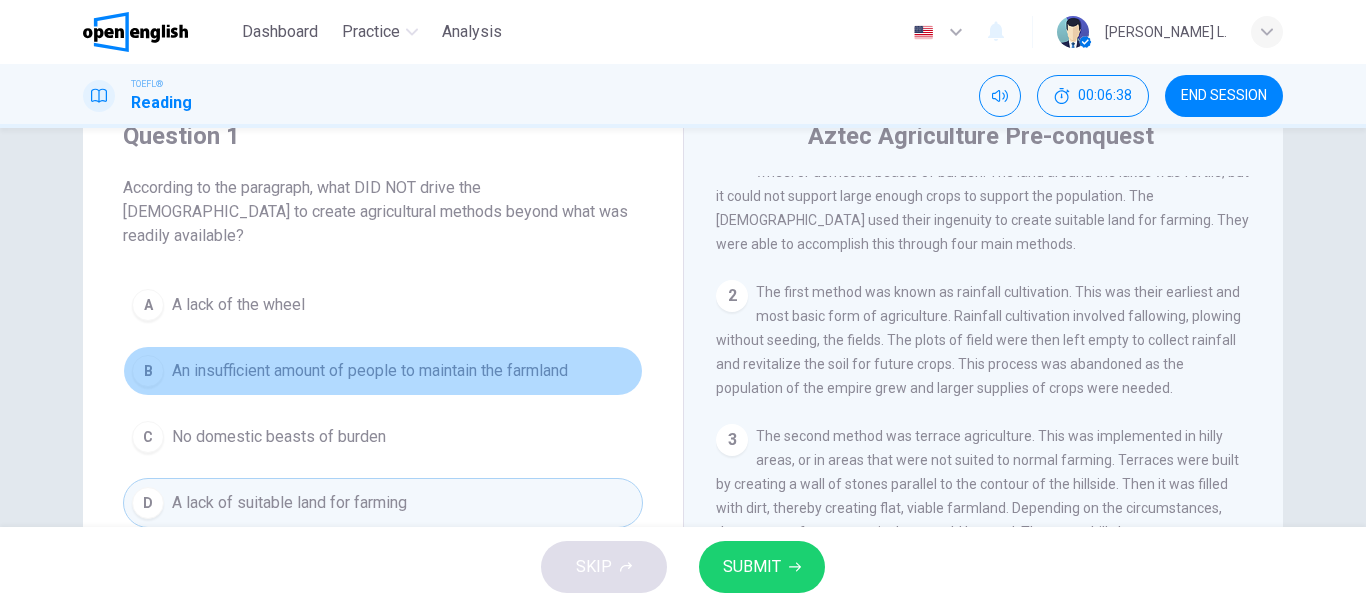 click on "An insufficient amount of people to maintain the farmland" at bounding box center [370, 371] 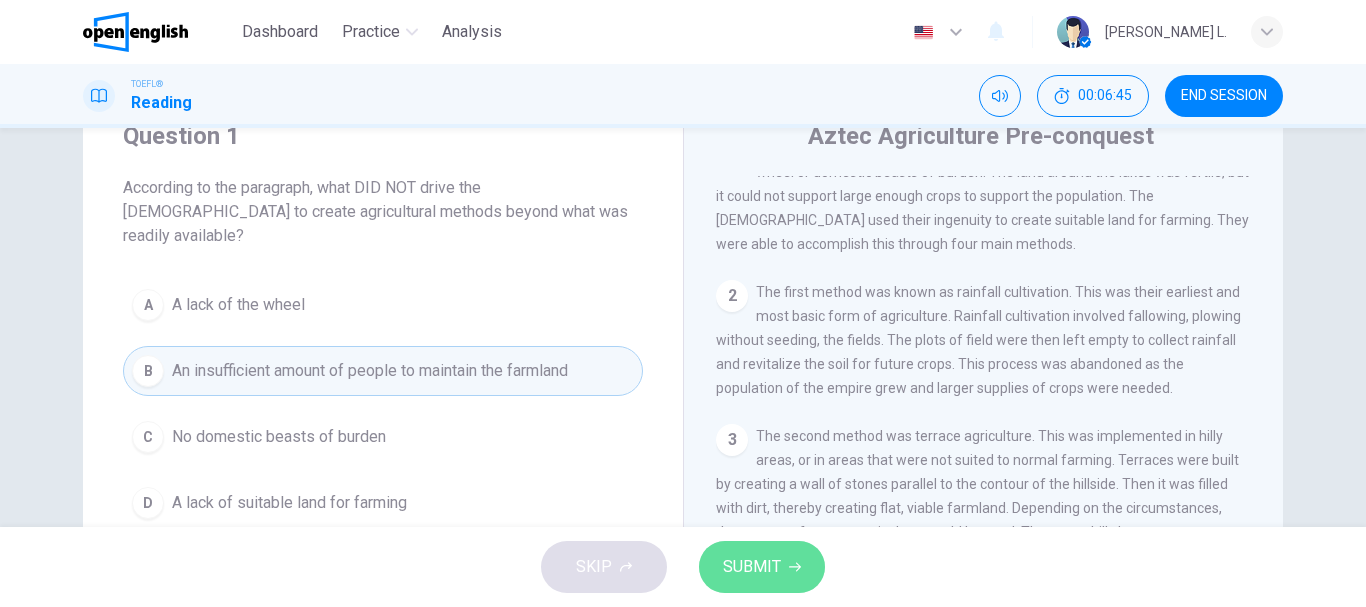 click on "SUBMIT" at bounding box center [752, 567] 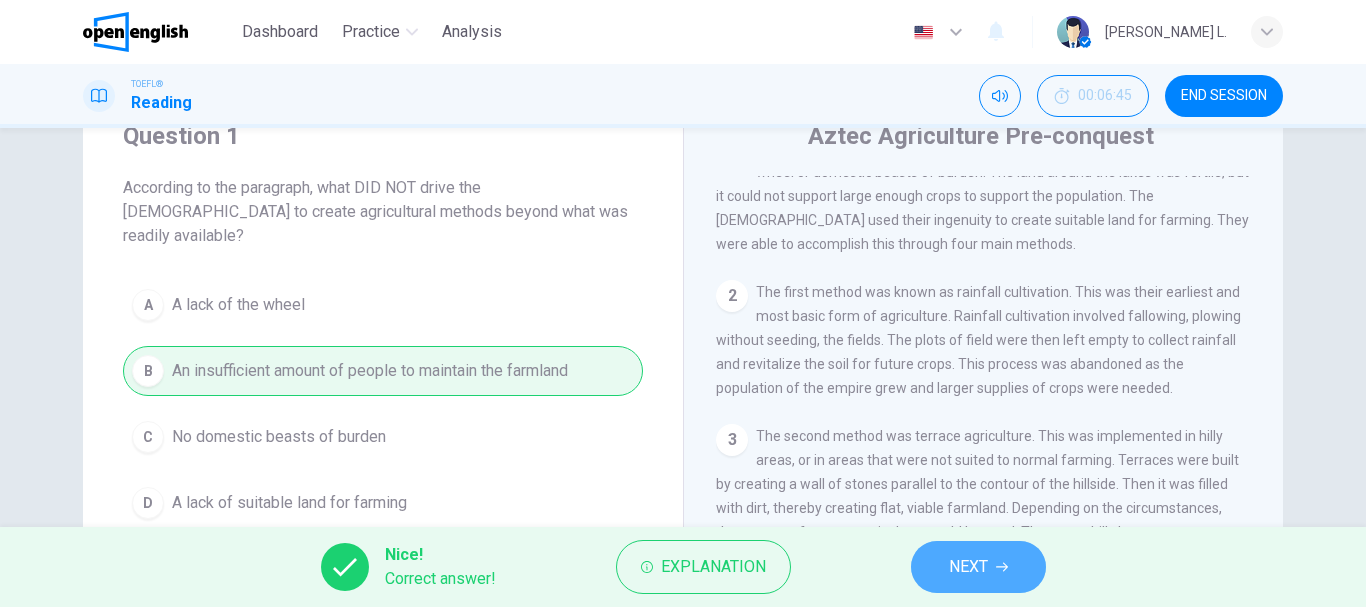 click on "NEXT" at bounding box center (978, 567) 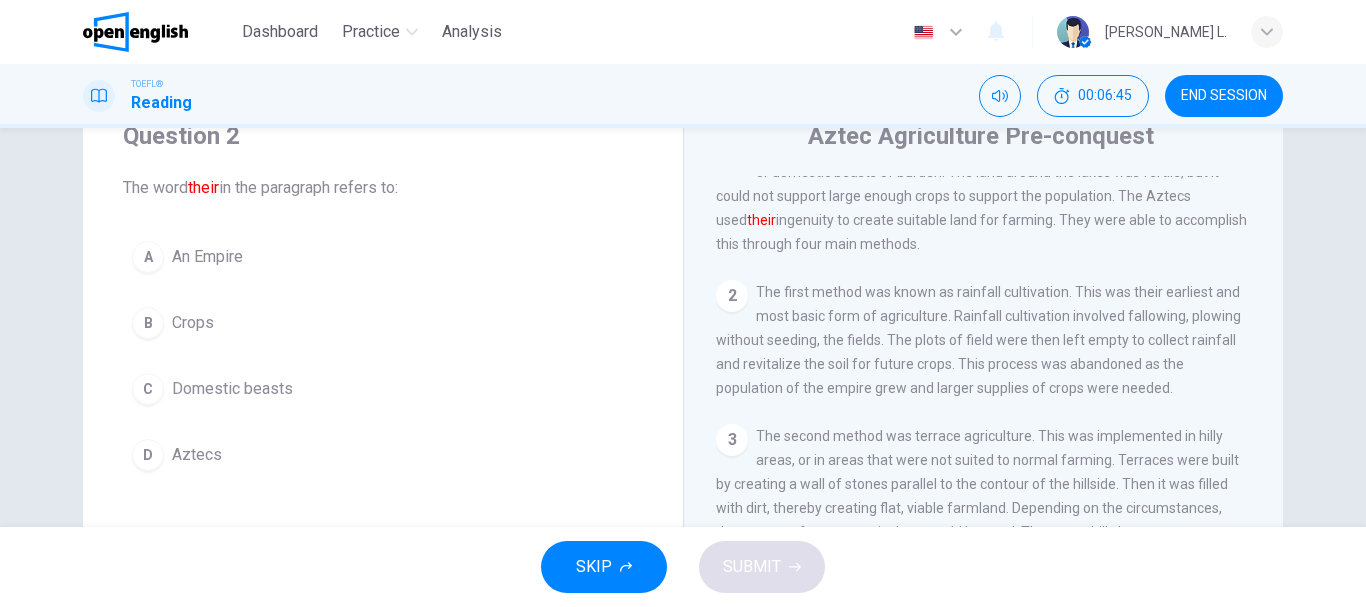 scroll, scrollTop: 0, scrollLeft: 0, axis: both 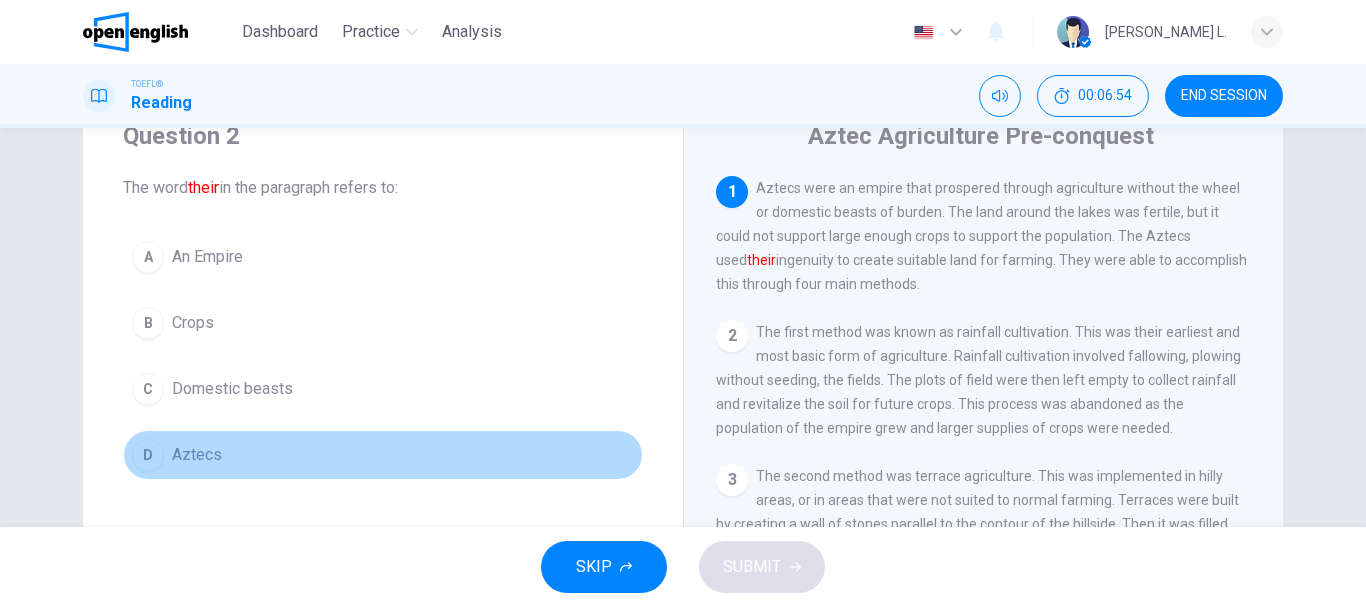 click on "Aztecs" at bounding box center [197, 455] 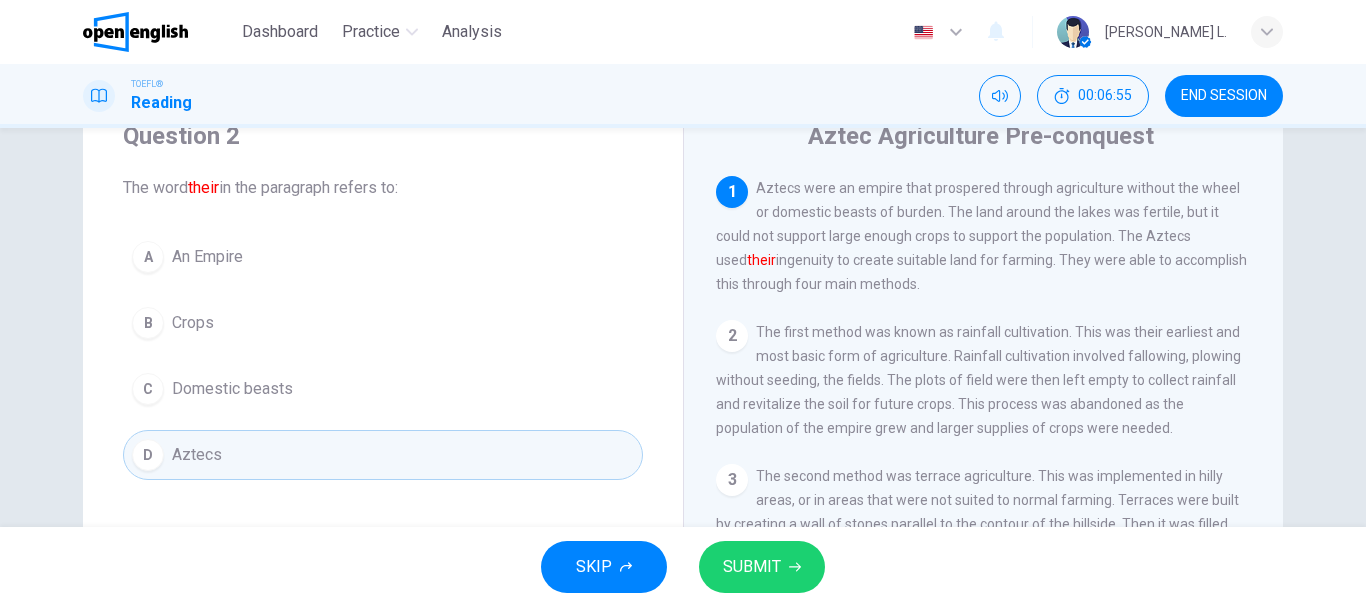 click on "SKIP SUBMIT" at bounding box center [683, 567] 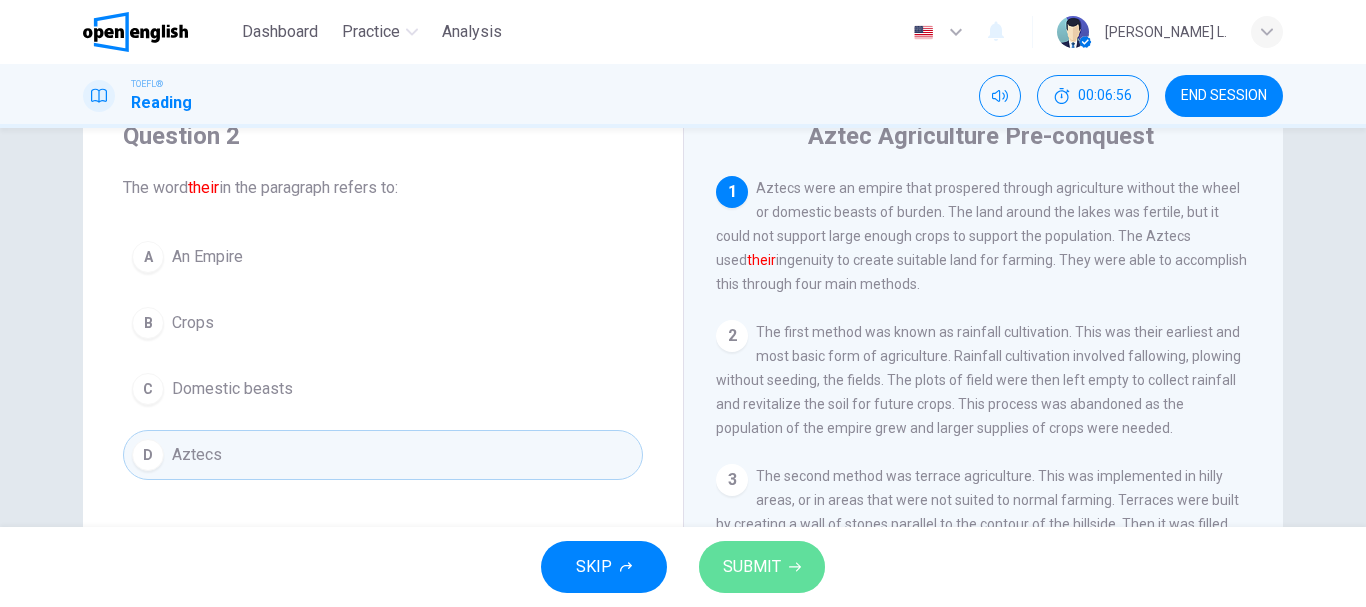 click on "SUBMIT" at bounding box center (762, 567) 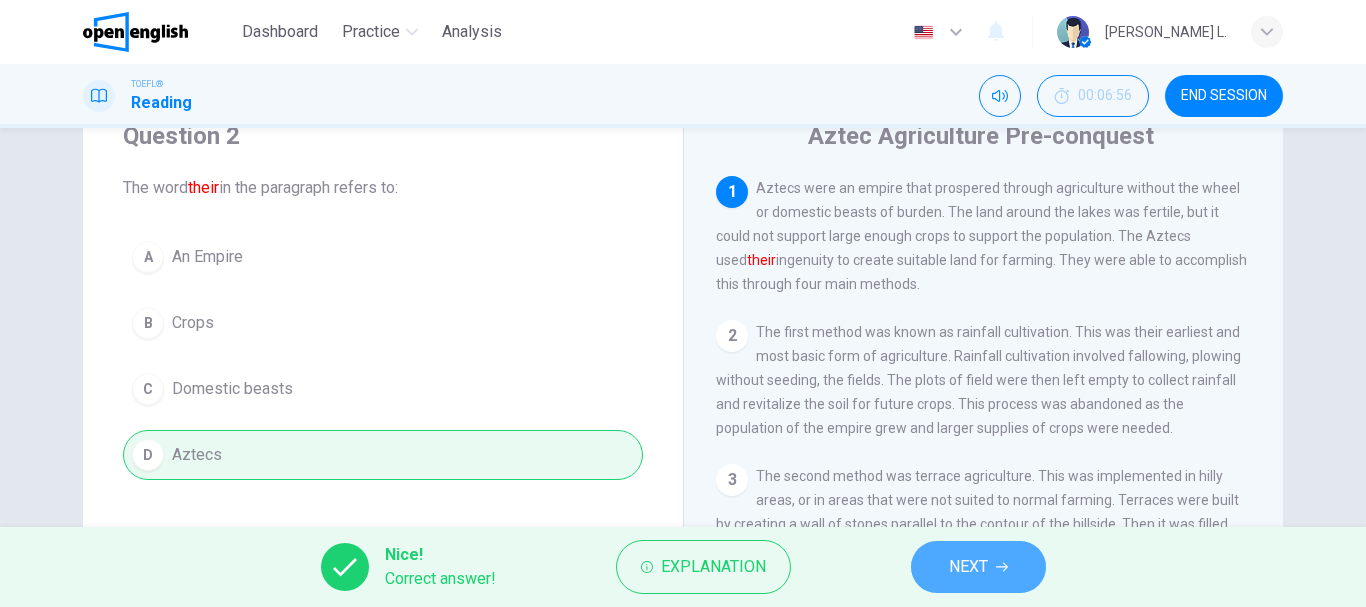 click on "NEXT" at bounding box center [978, 567] 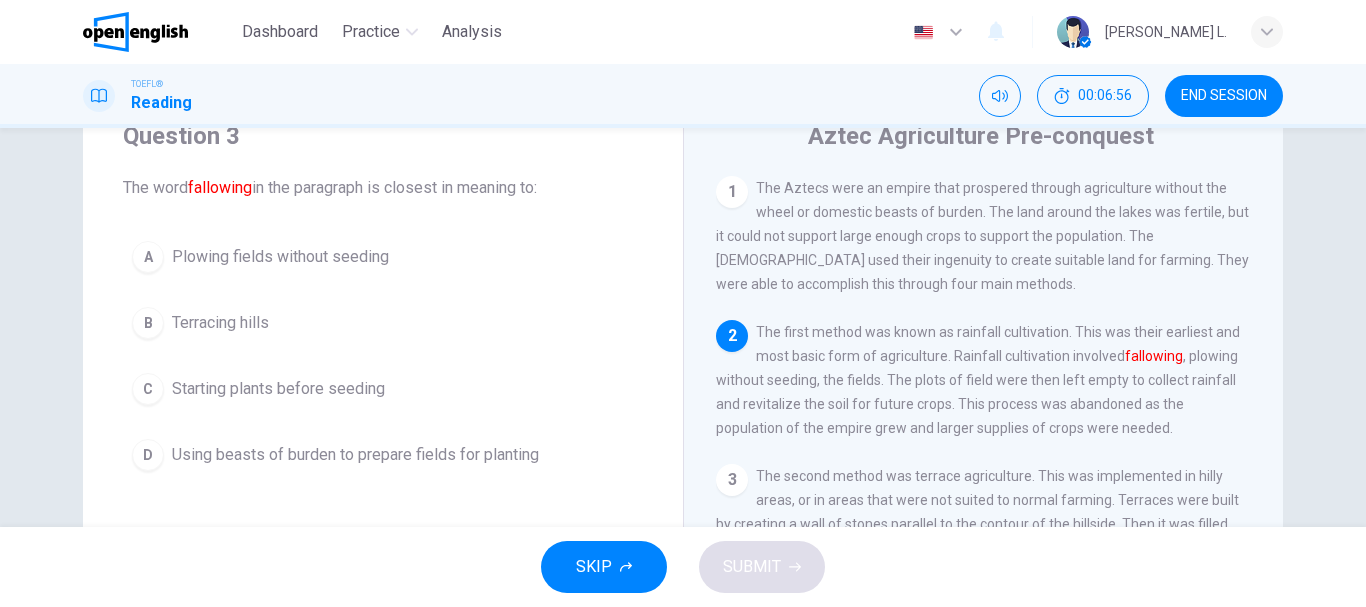 scroll, scrollTop: 149, scrollLeft: 0, axis: vertical 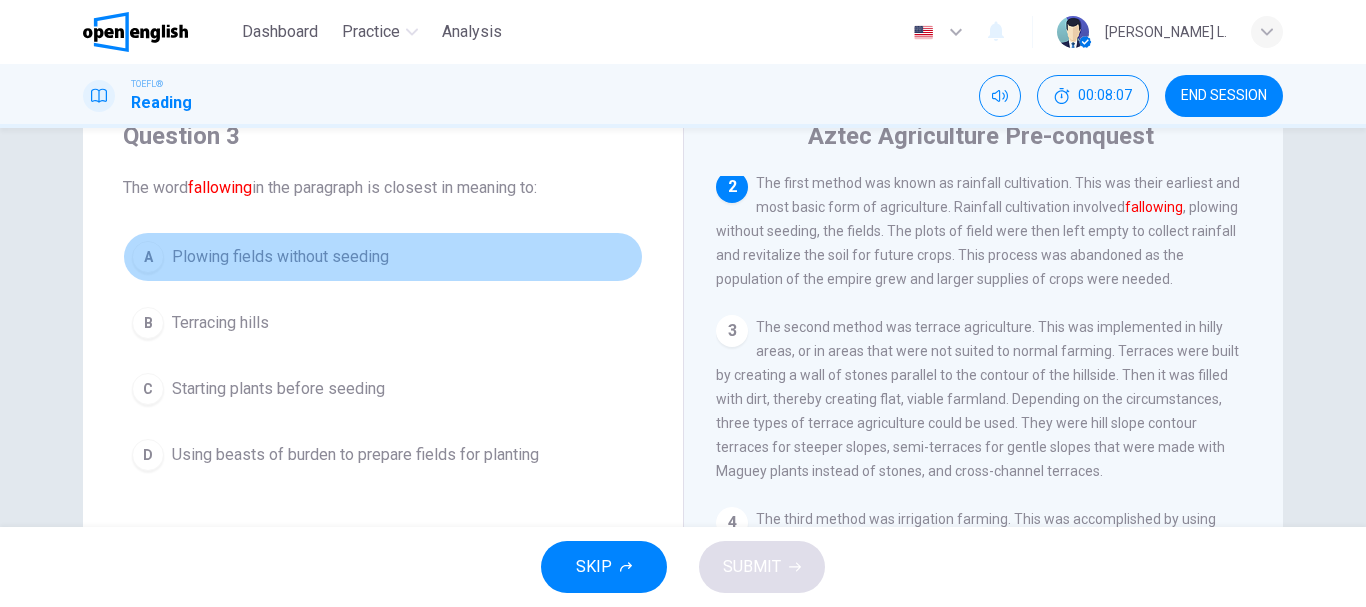 click on "Plowing fields without seeding" at bounding box center (280, 257) 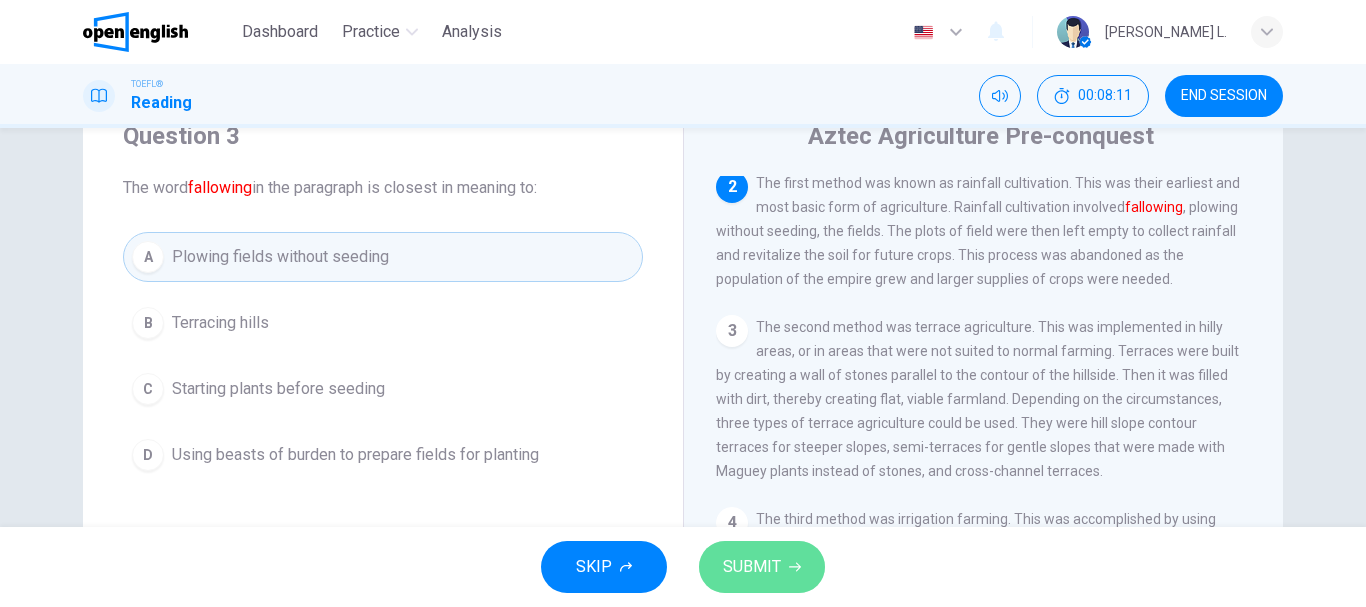 click on "SUBMIT" at bounding box center (762, 567) 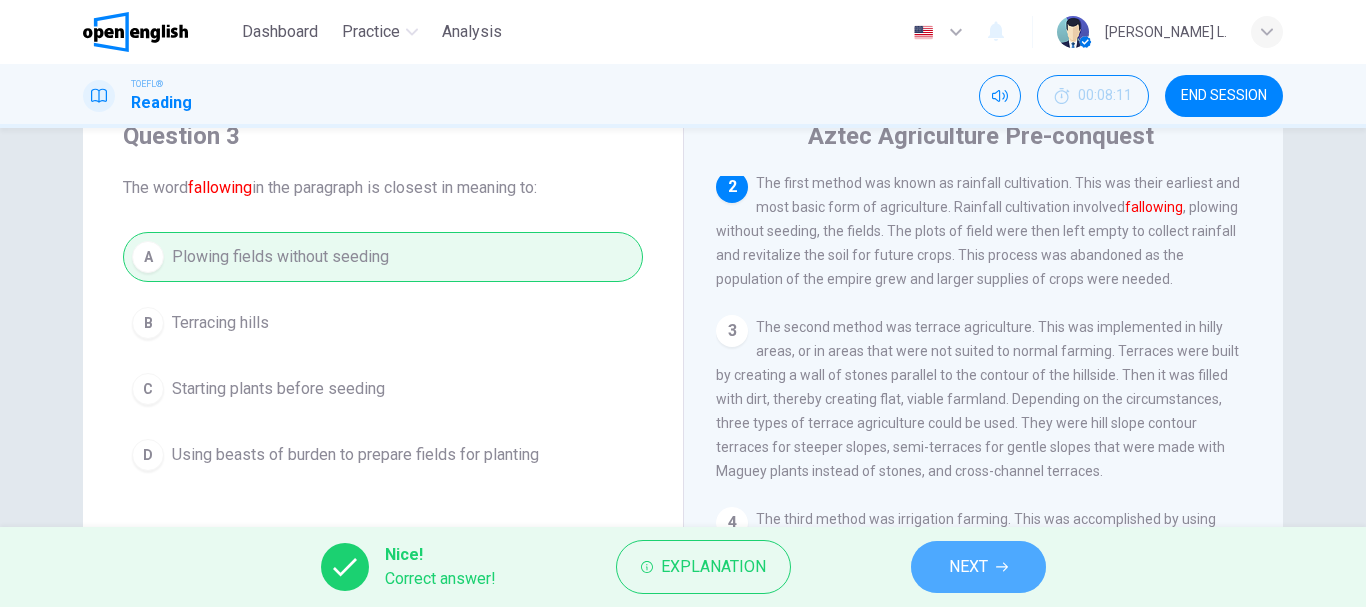 click on "NEXT" at bounding box center (968, 567) 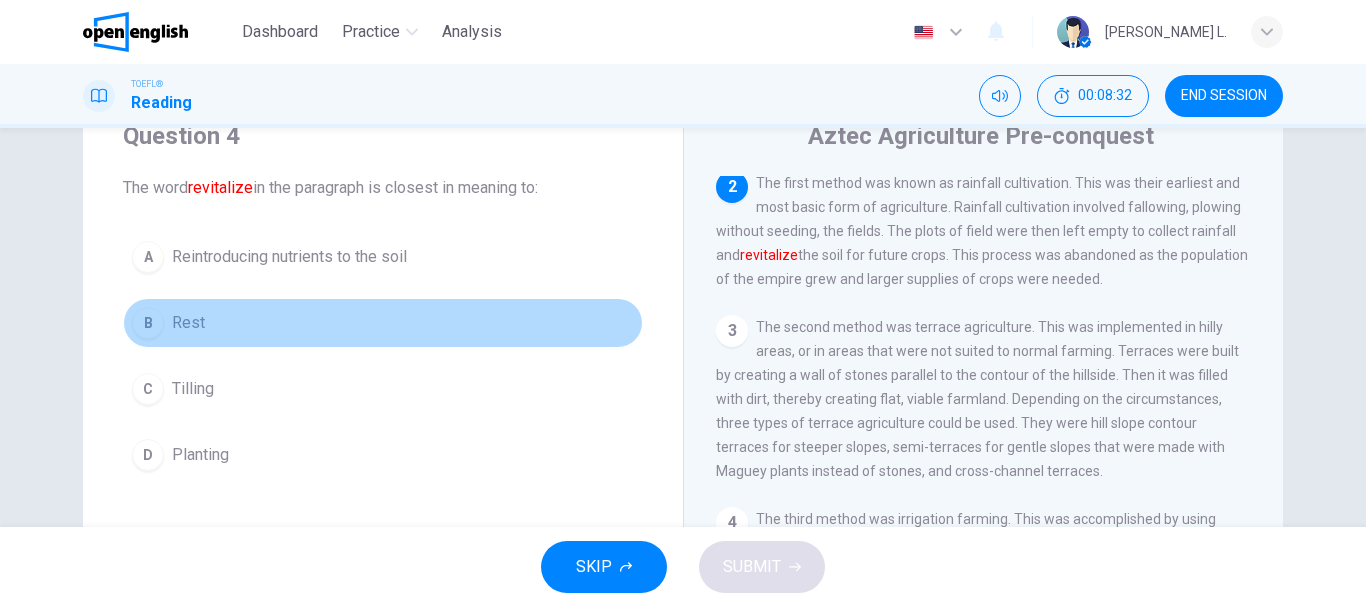 click on "Rest" at bounding box center (188, 323) 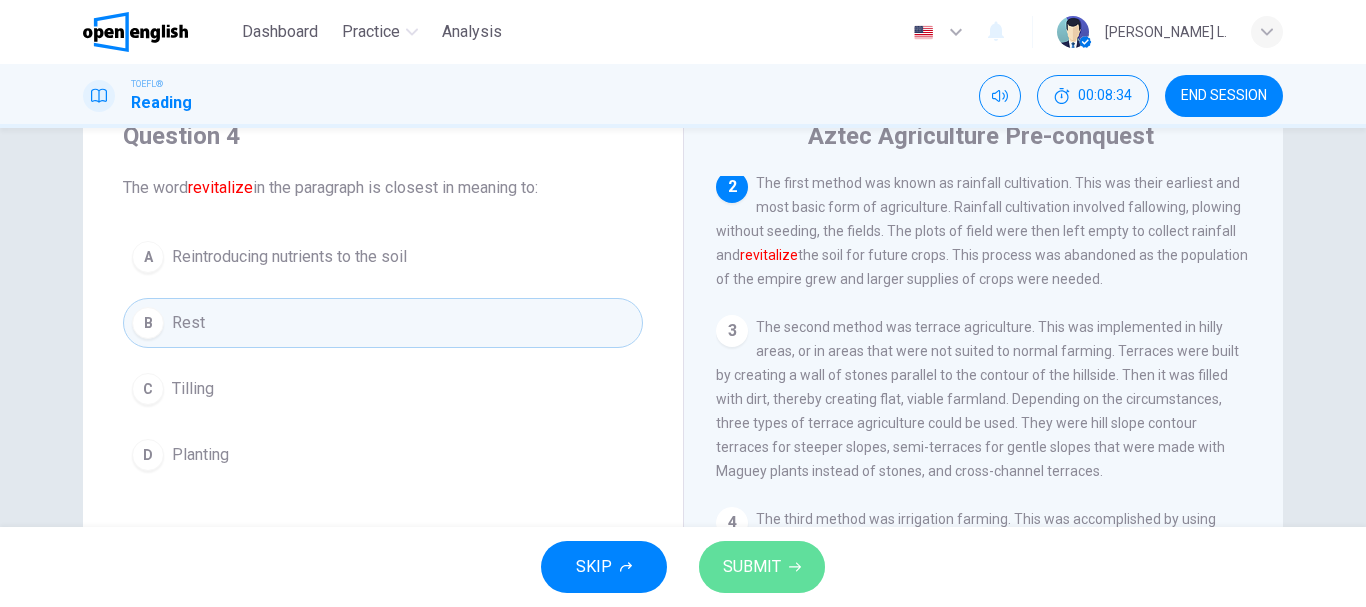 click on "SUBMIT" at bounding box center (762, 567) 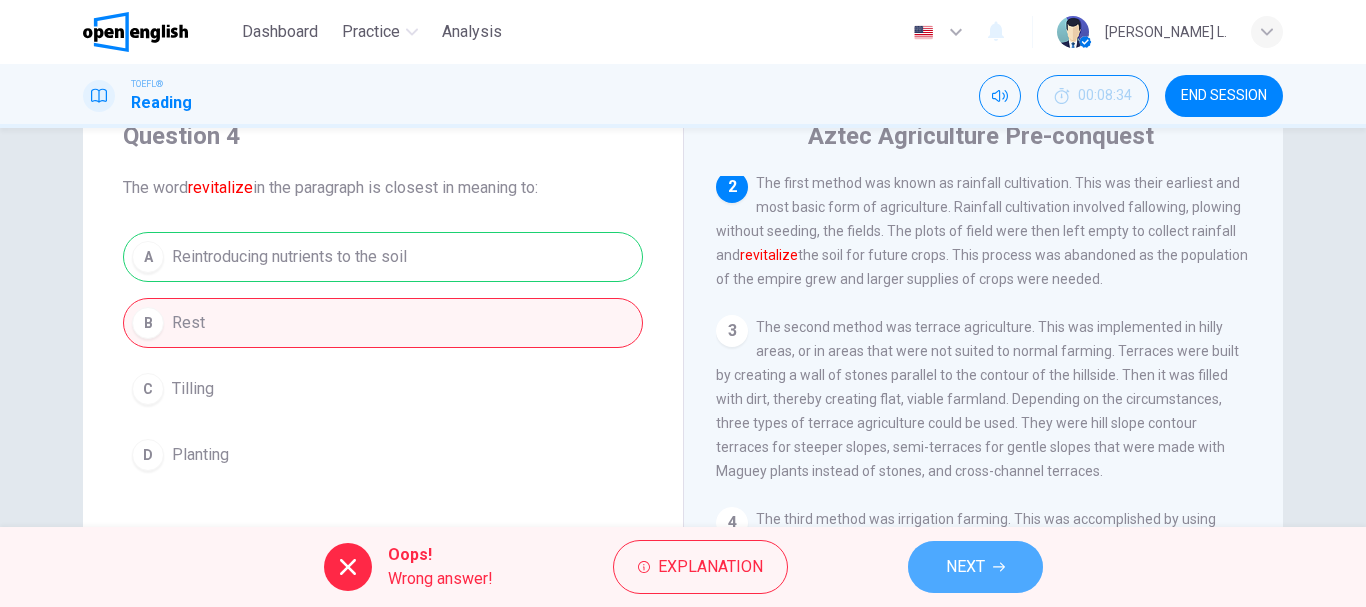click on "NEXT" at bounding box center (975, 567) 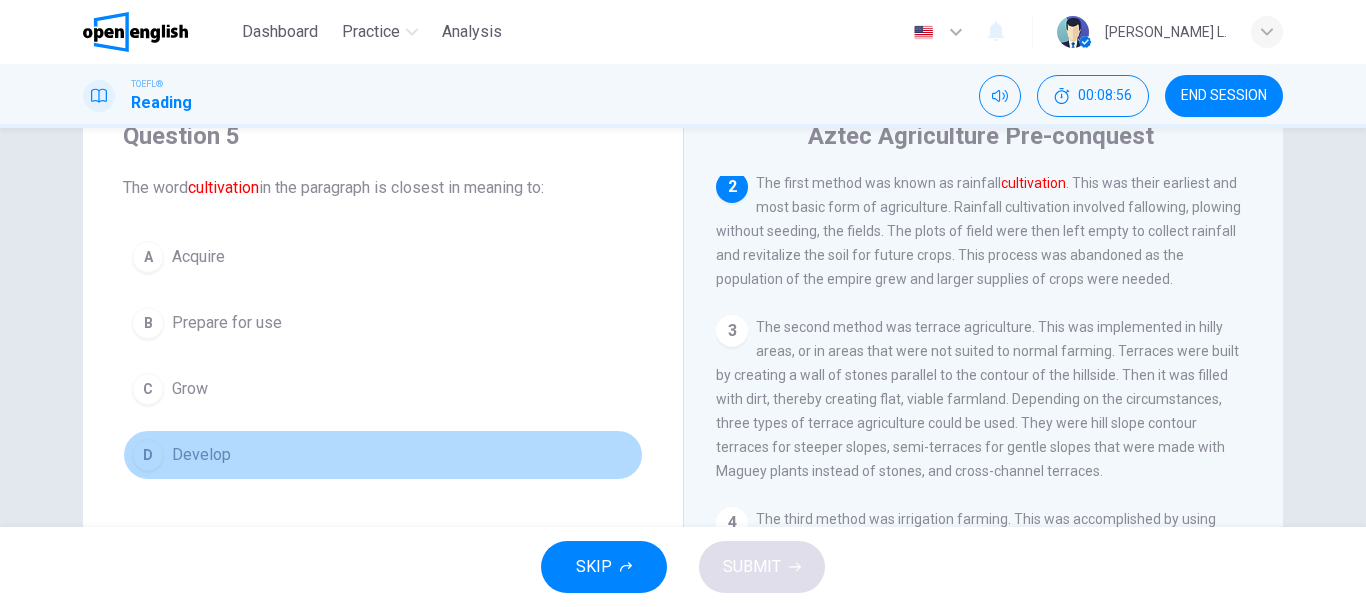 click on "Develop" at bounding box center (201, 455) 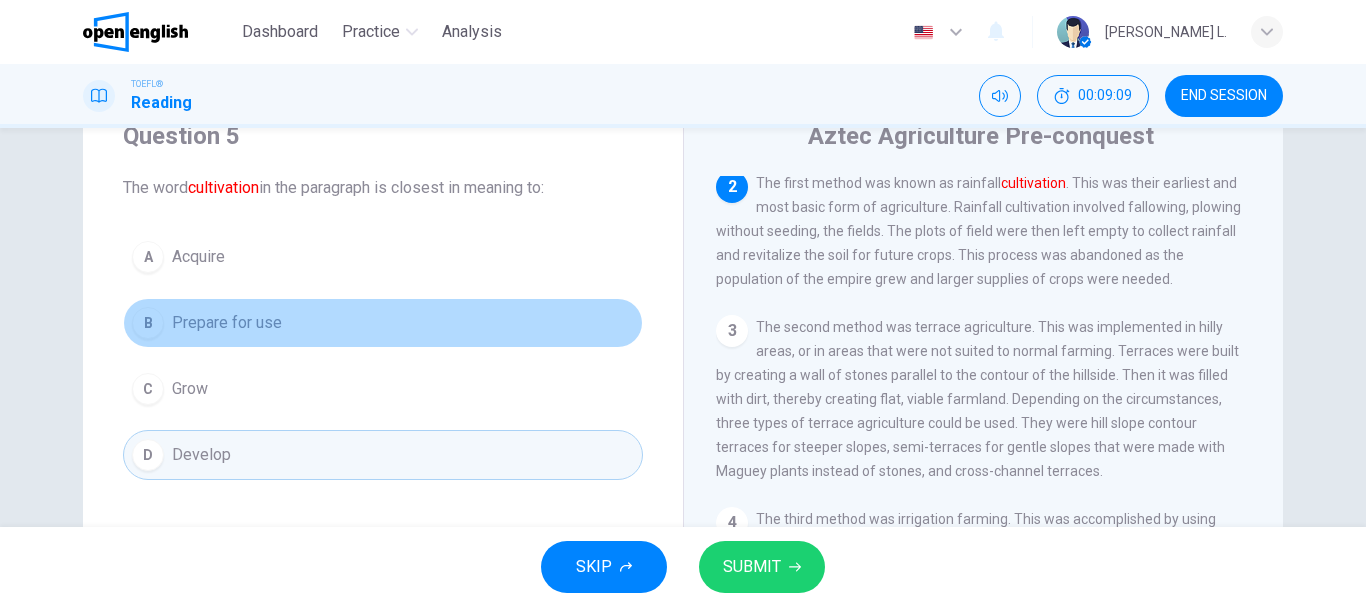 click on "B Prepare for use" at bounding box center [383, 323] 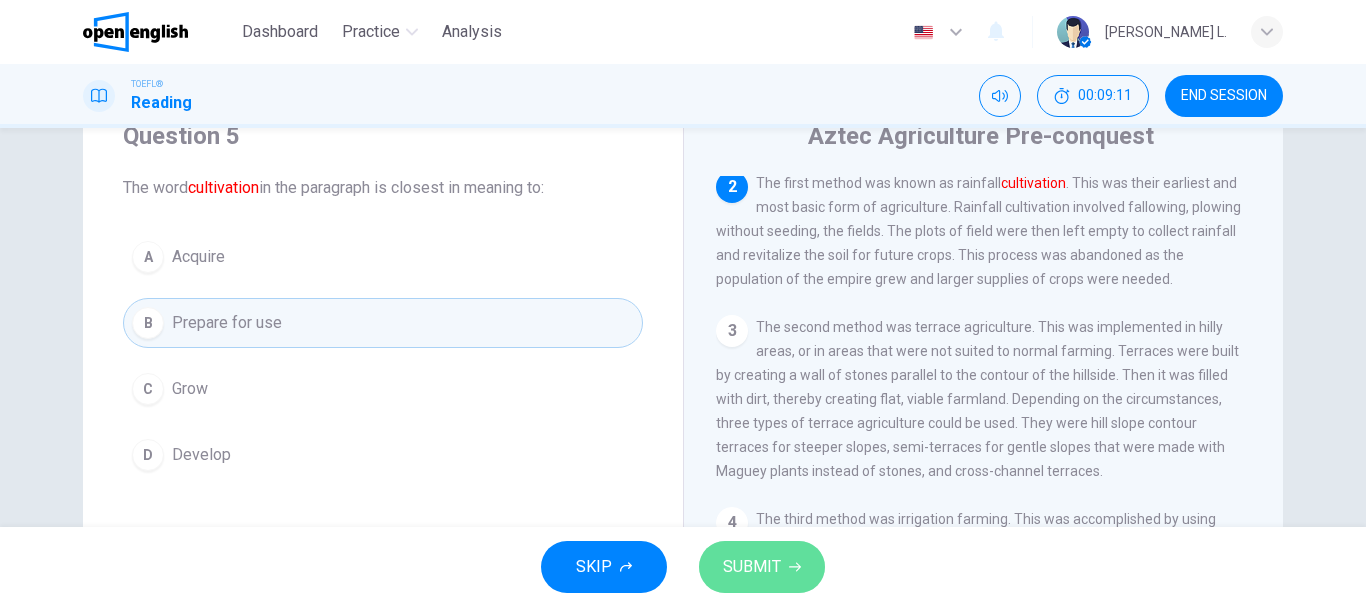 click on "SUBMIT" at bounding box center [762, 567] 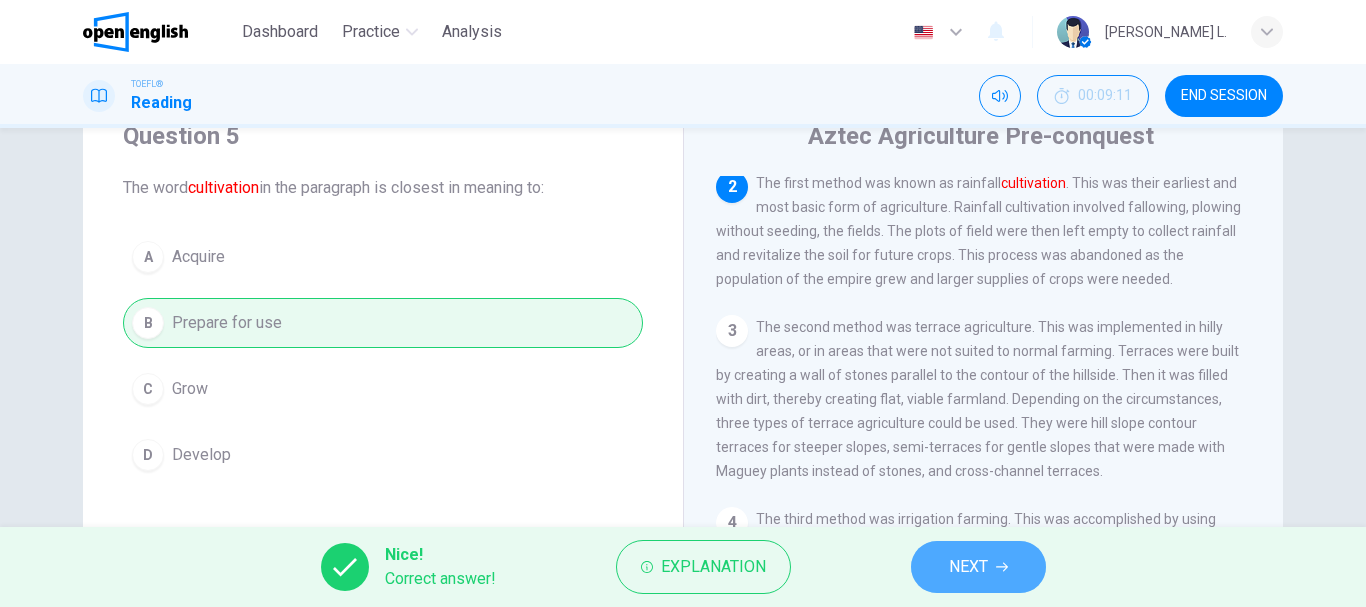 click on "NEXT" at bounding box center (978, 567) 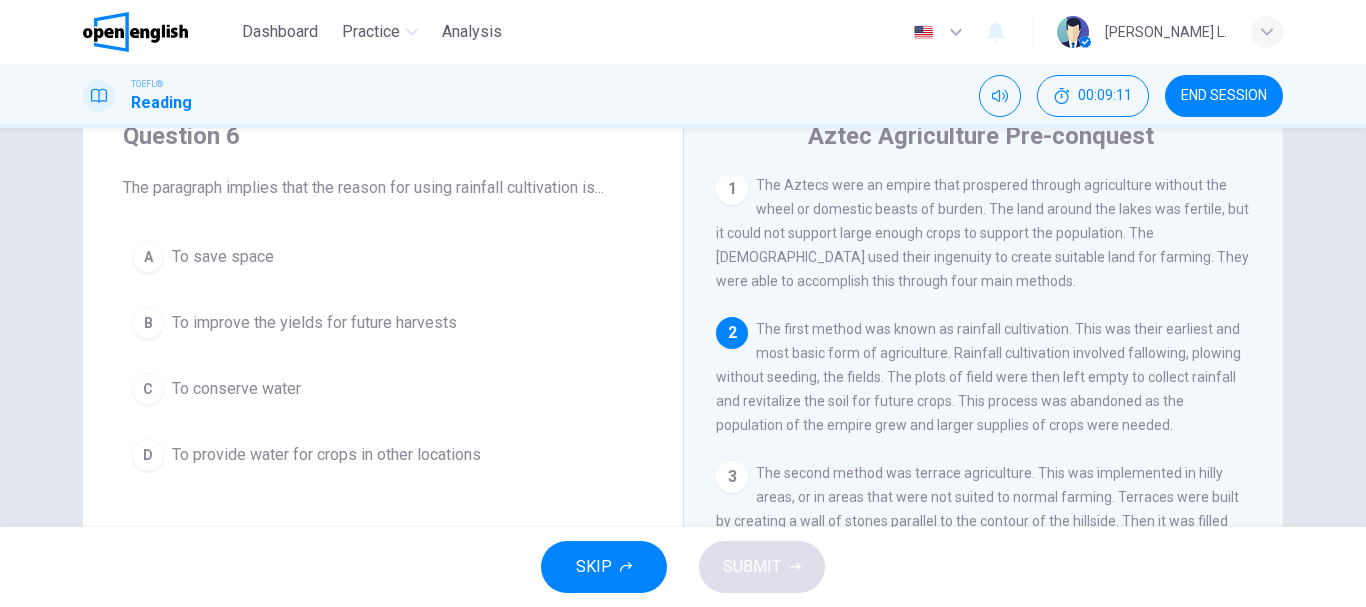 scroll, scrollTop: 0, scrollLeft: 0, axis: both 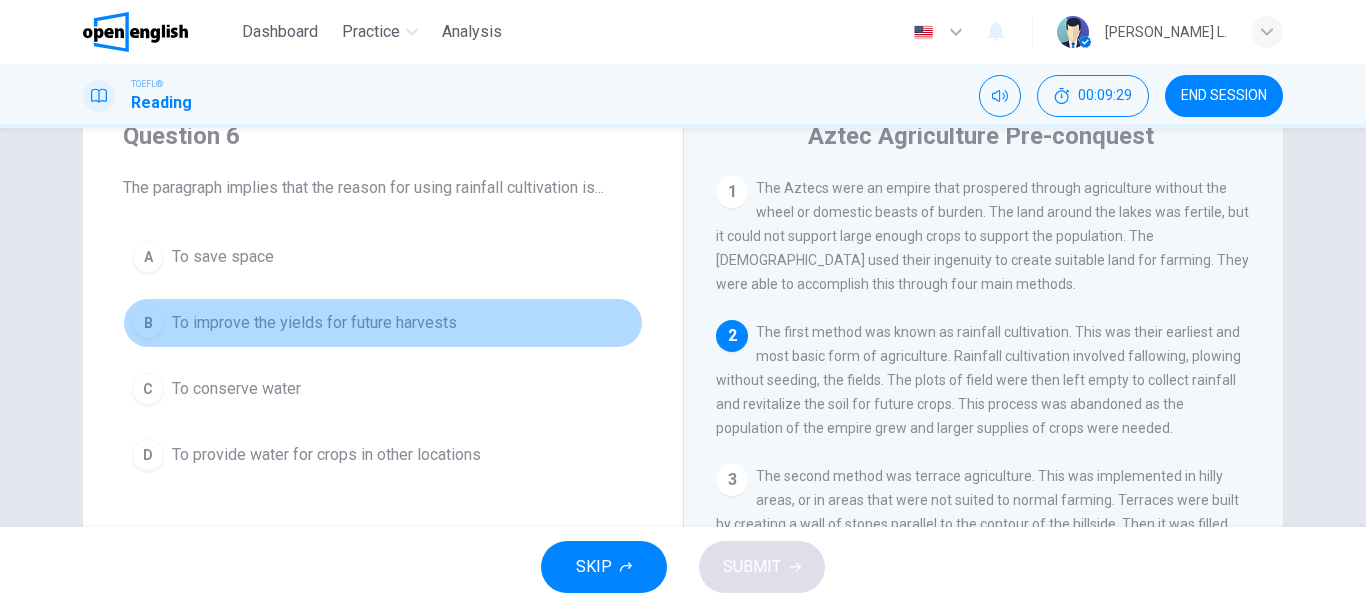 click on "To improve the yields for future harvests" at bounding box center [314, 323] 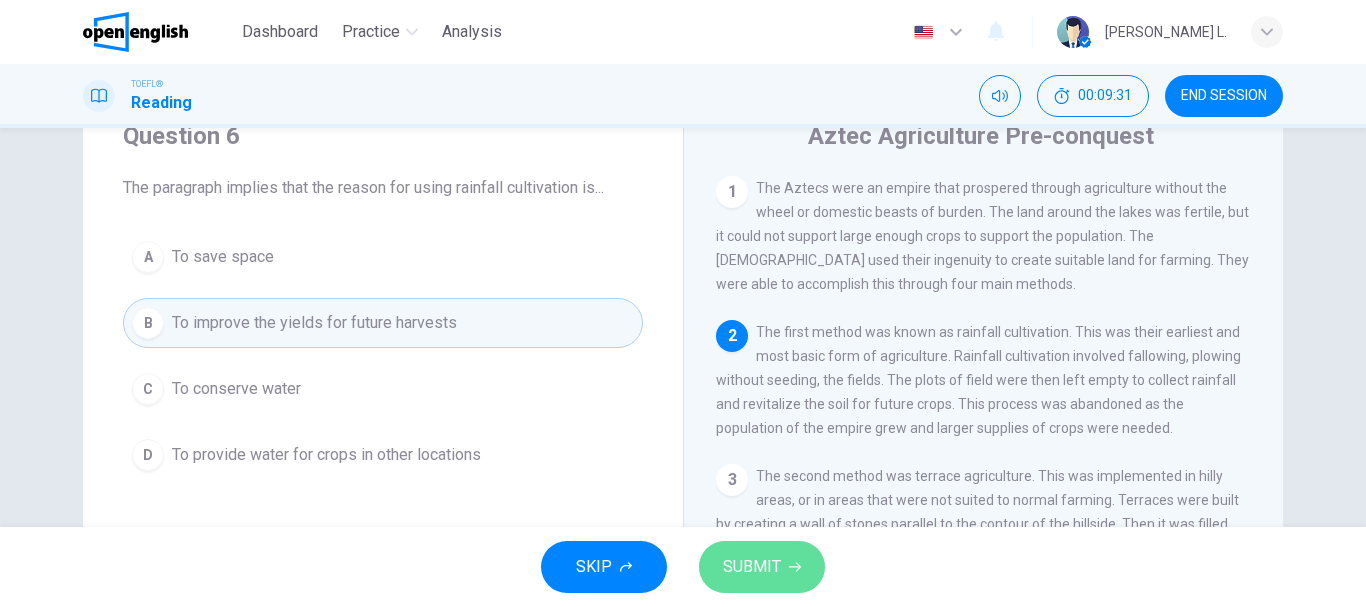 click on "SUBMIT" at bounding box center [752, 567] 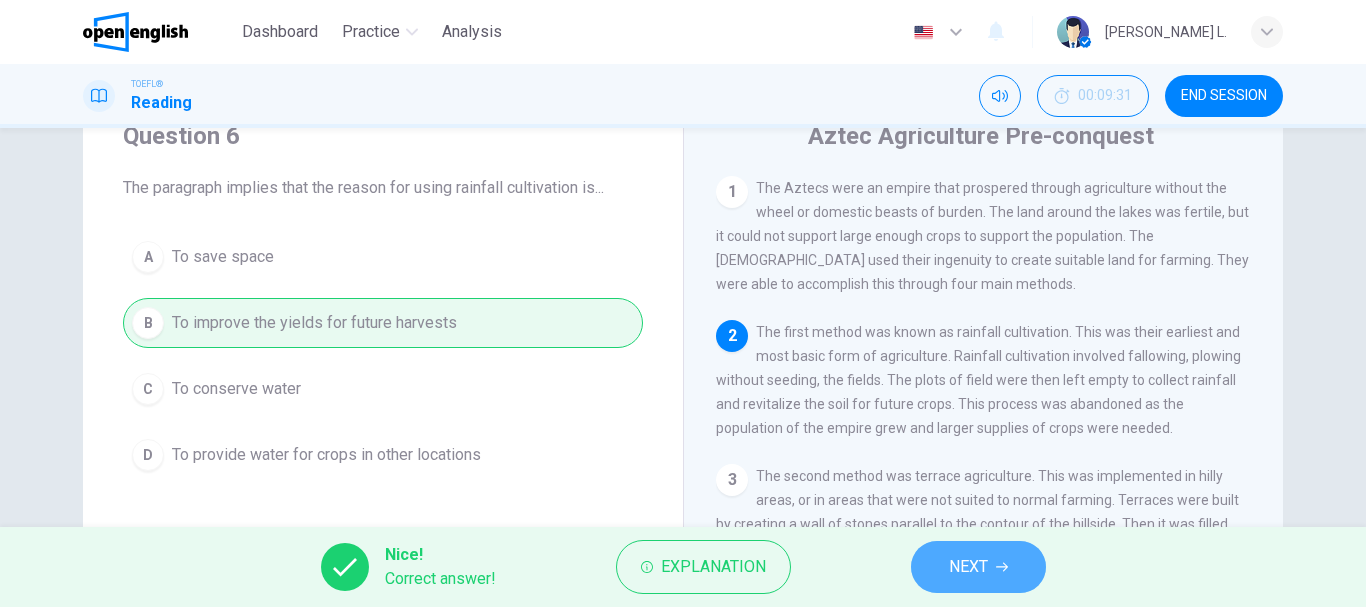 click on "NEXT" at bounding box center (968, 567) 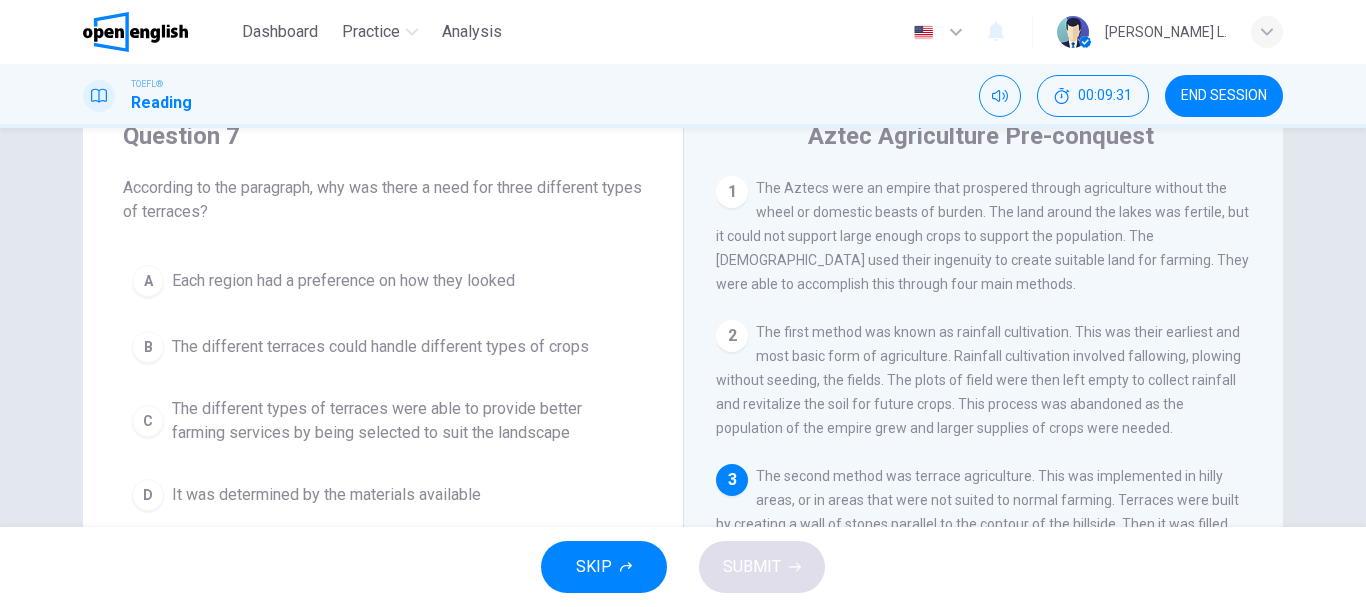 scroll, scrollTop: 98, scrollLeft: 0, axis: vertical 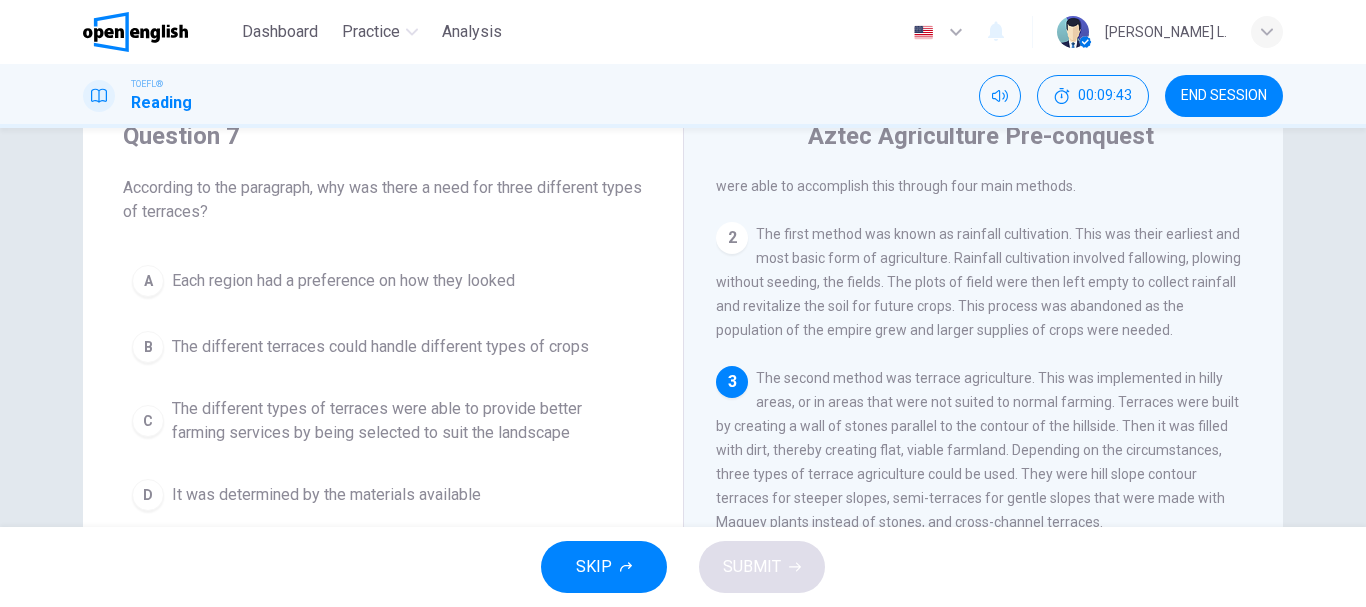 click on "3 The second method was terrace agriculture. This was implemented in hilly areas, or in areas that were not suited to normal farming. Terraces were built by creating a wall of stones parallel to the contour of the hillside. Then it was filled with dirt, thereby creating flat, viable farmland. Depending on the circumstances, three types of terrace agriculture could be used. They were hill slope contour terraces for steeper slopes, semi-terraces for gentle slopes that were made with Maguey plants instead of stones, and cross-channel terraces." at bounding box center [984, 450] 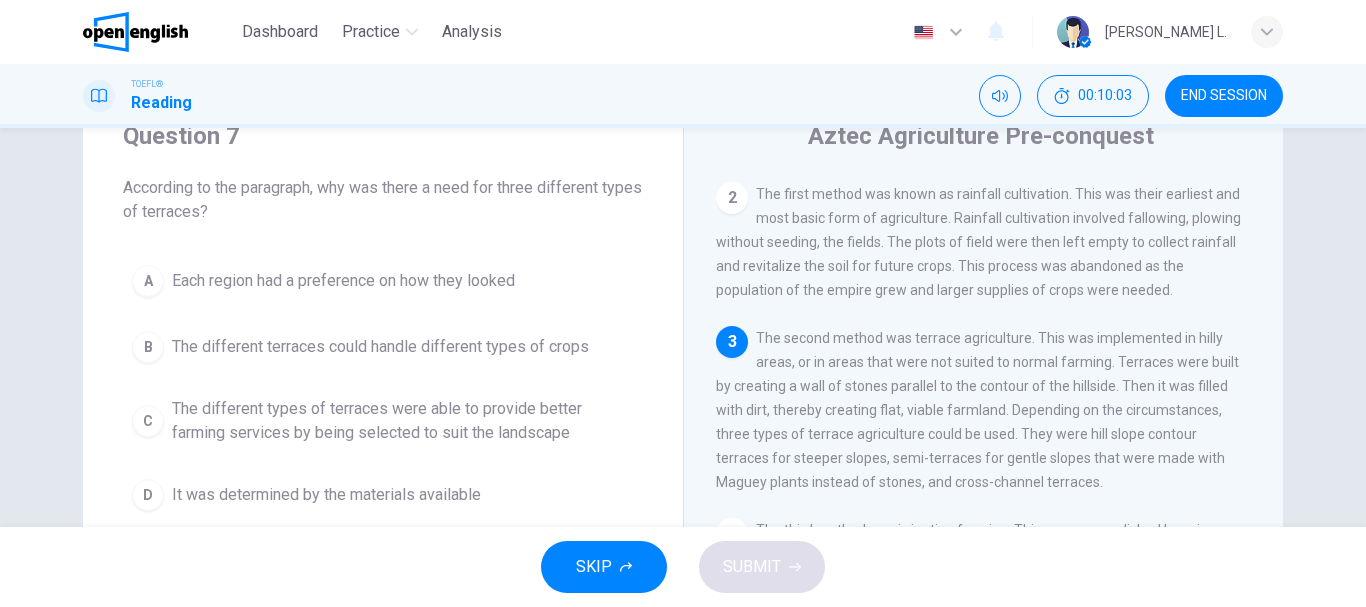 scroll, scrollTop: 178, scrollLeft: 0, axis: vertical 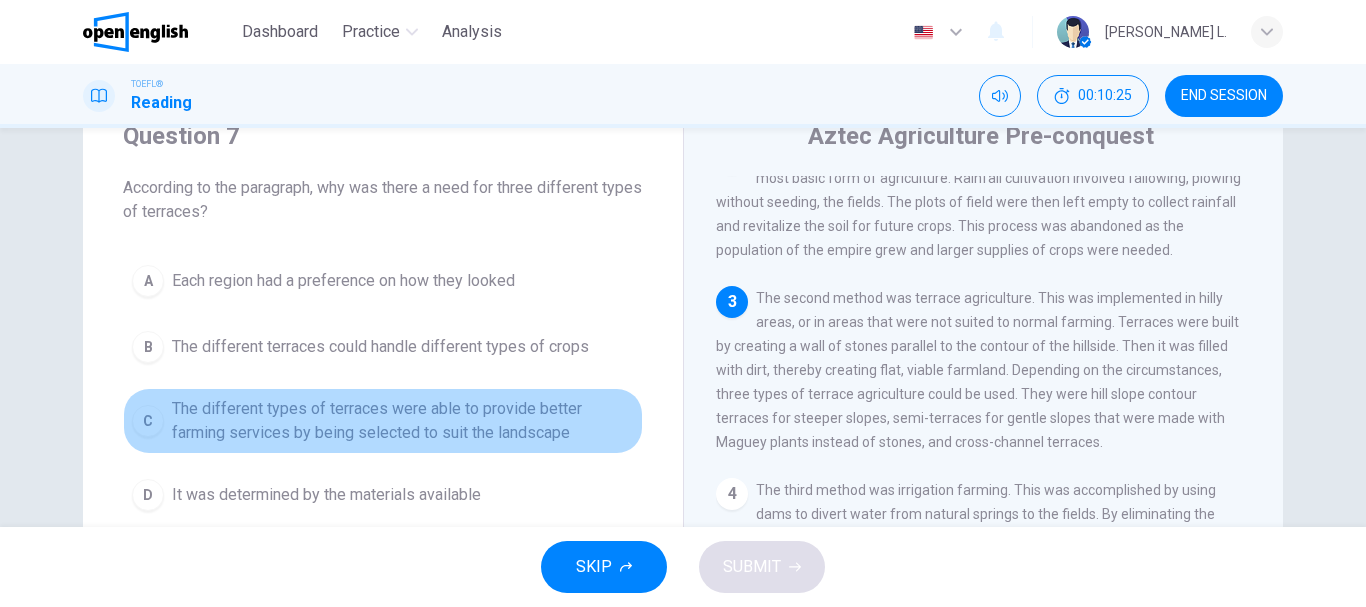 click on "The different types of terraces were able to provide better farming services by being selected to suit the landscape" at bounding box center [403, 421] 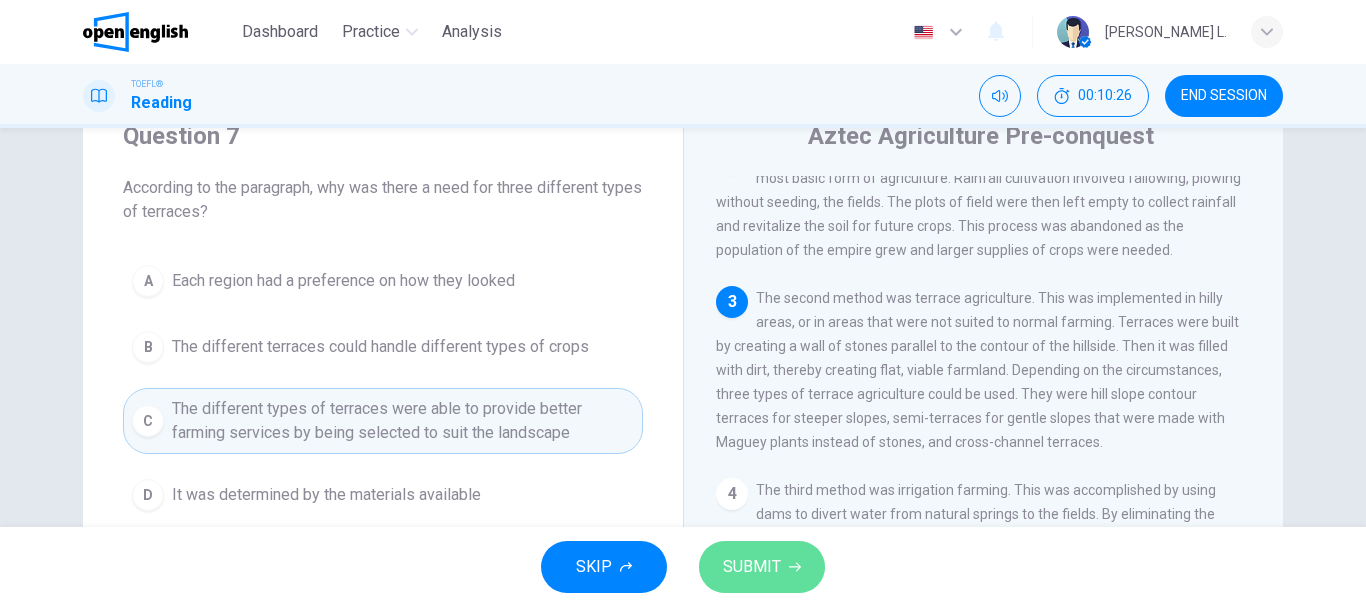 click on "SUBMIT" at bounding box center [752, 567] 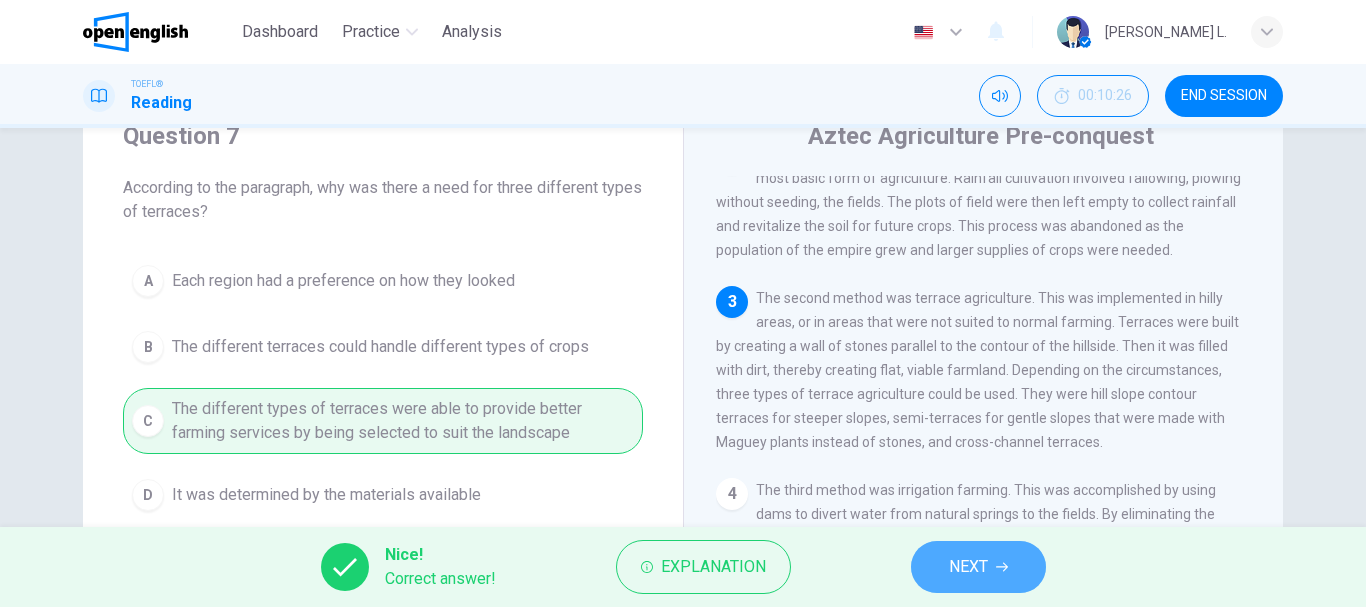 click on "NEXT" at bounding box center [968, 567] 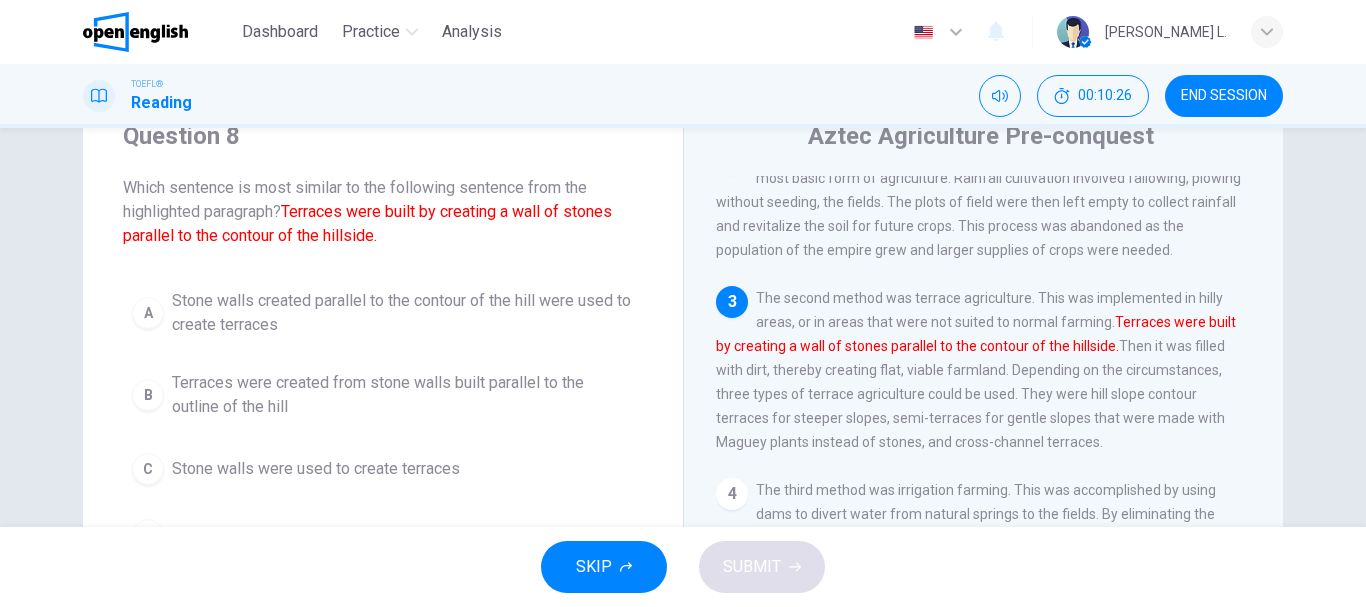 scroll, scrollTop: 245, scrollLeft: 0, axis: vertical 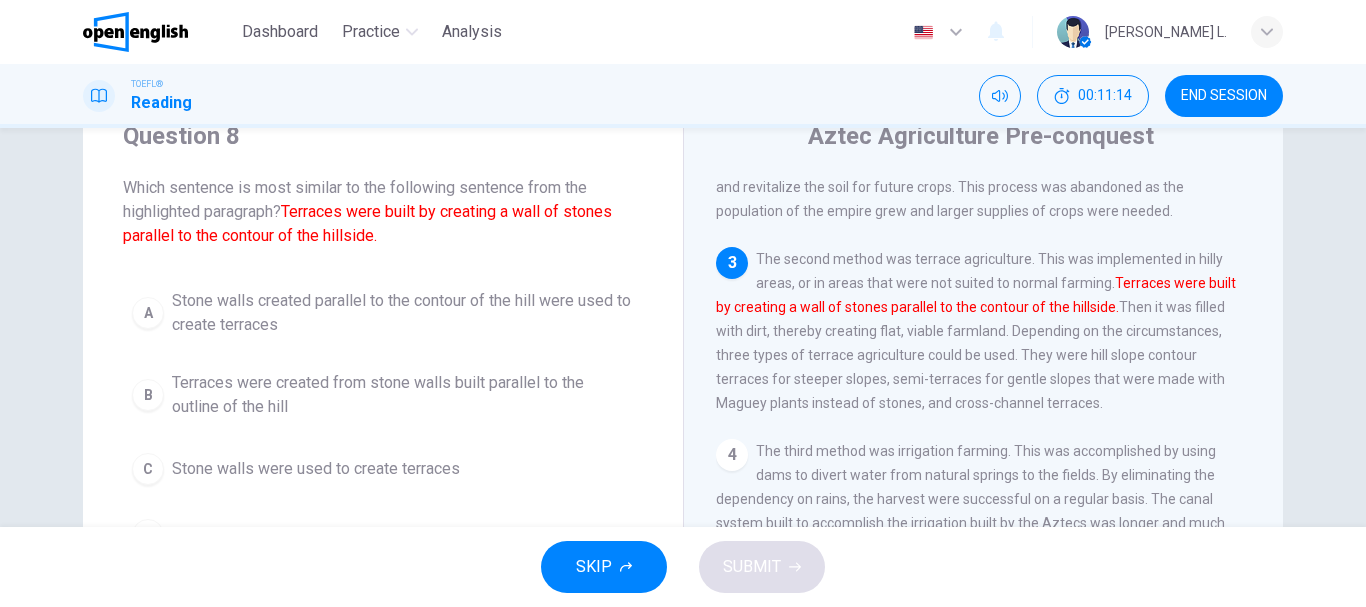 click on "Question 8 Which sentence is most similar to the following sentence from the highlighted paragraph?
Terraces were built by creating a wall of stones parallel to the contour of the hillside. A Stone walls created parallel to the contour of the hill were used to create terraces B Terraces were created from stone walls built parallel to the outline of the hill C Stone walls were used to create terraces D Terraces were created from stone walls built on the edge of a hill" at bounding box center (383, 340) 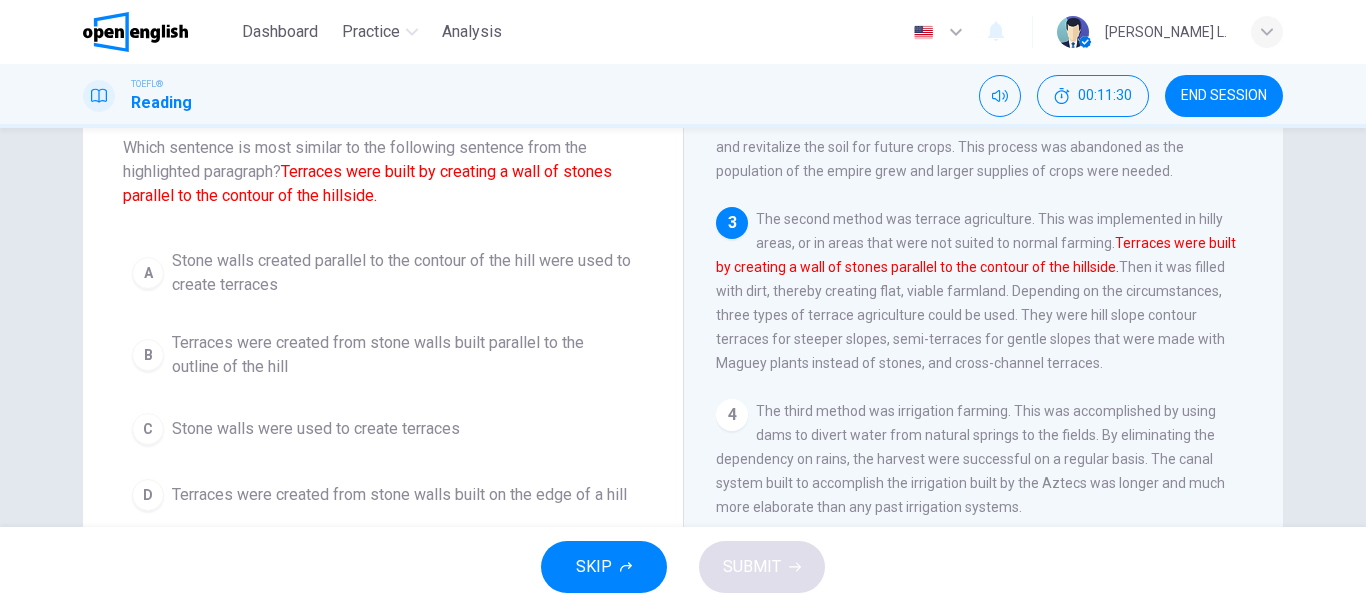 scroll, scrollTop: 160, scrollLeft: 0, axis: vertical 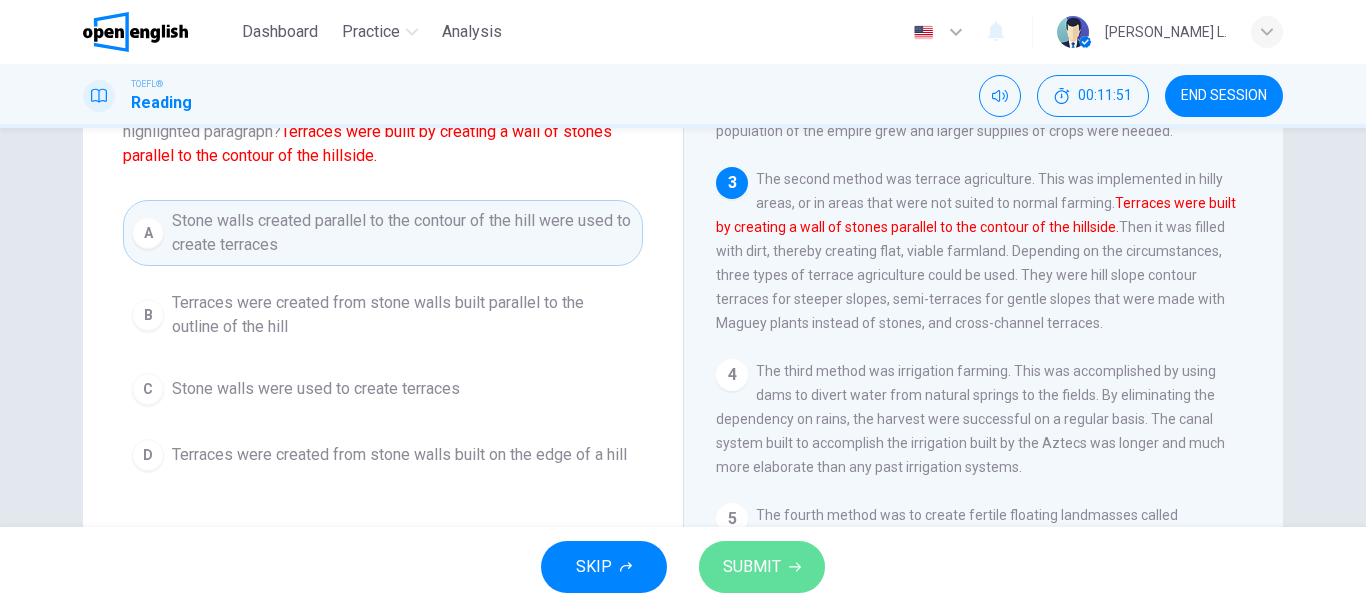 click on "SUBMIT" at bounding box center [752, 567] 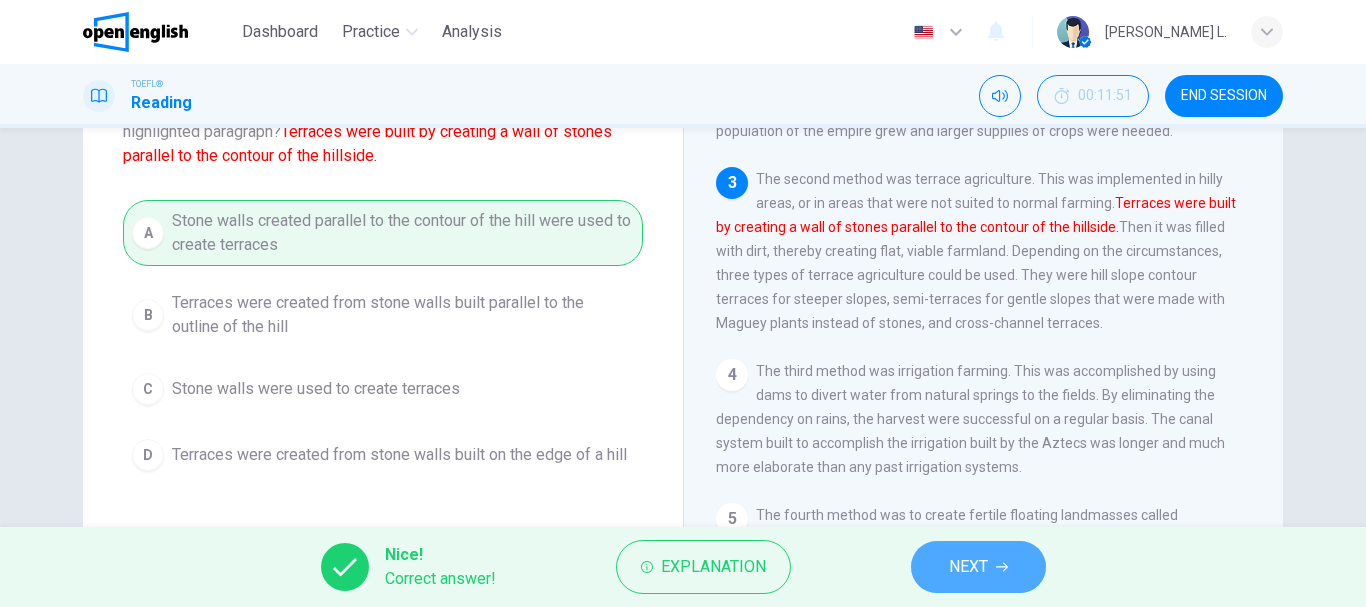 click on "NEXT" at bounding box center (968, 567) 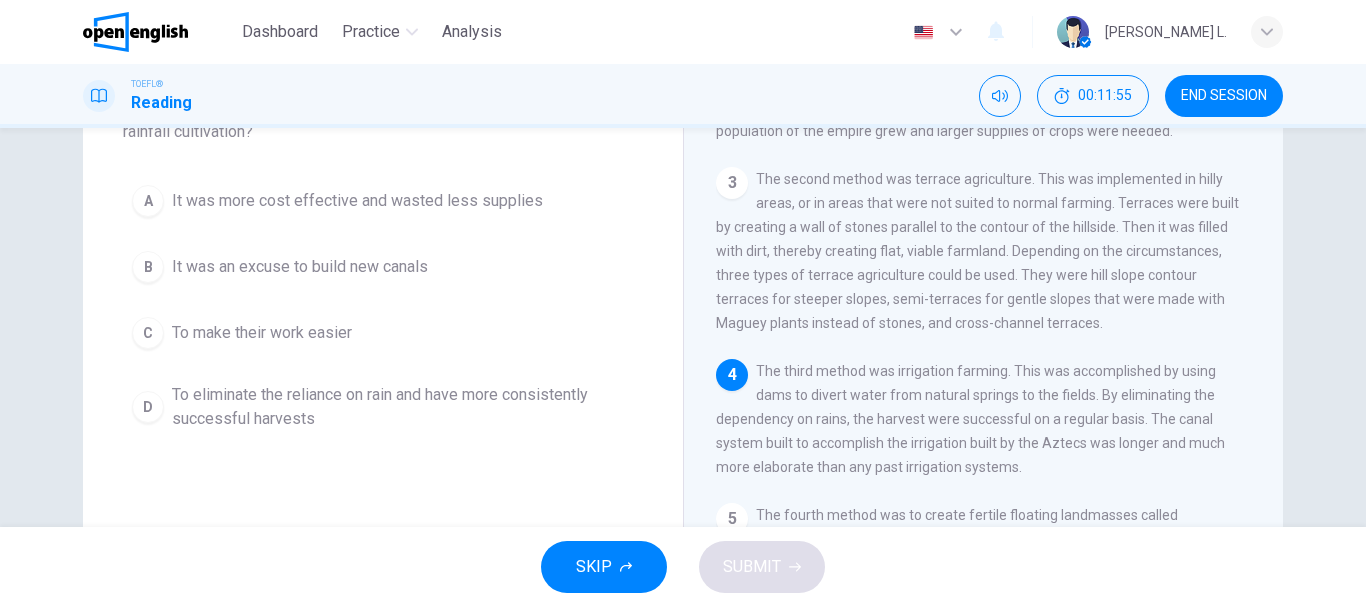 click on "A It was more cost effective and wasted less supplies B It was an excuse to build new canals C To make their work easier D To eliminate the reliance on rain and have more consistently successful harvests" at bounding box center (383, 308) 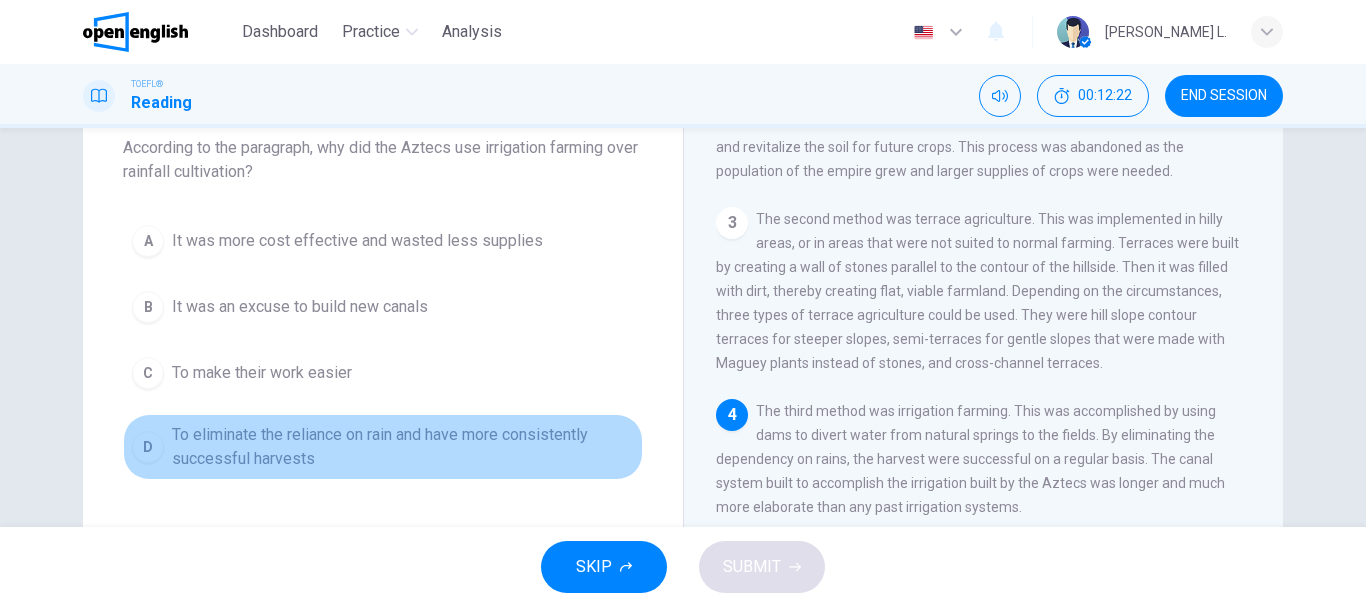 click on "To eliminate the reliance on rain and have more consistently successful harvests" at bounding box center [403, 447] 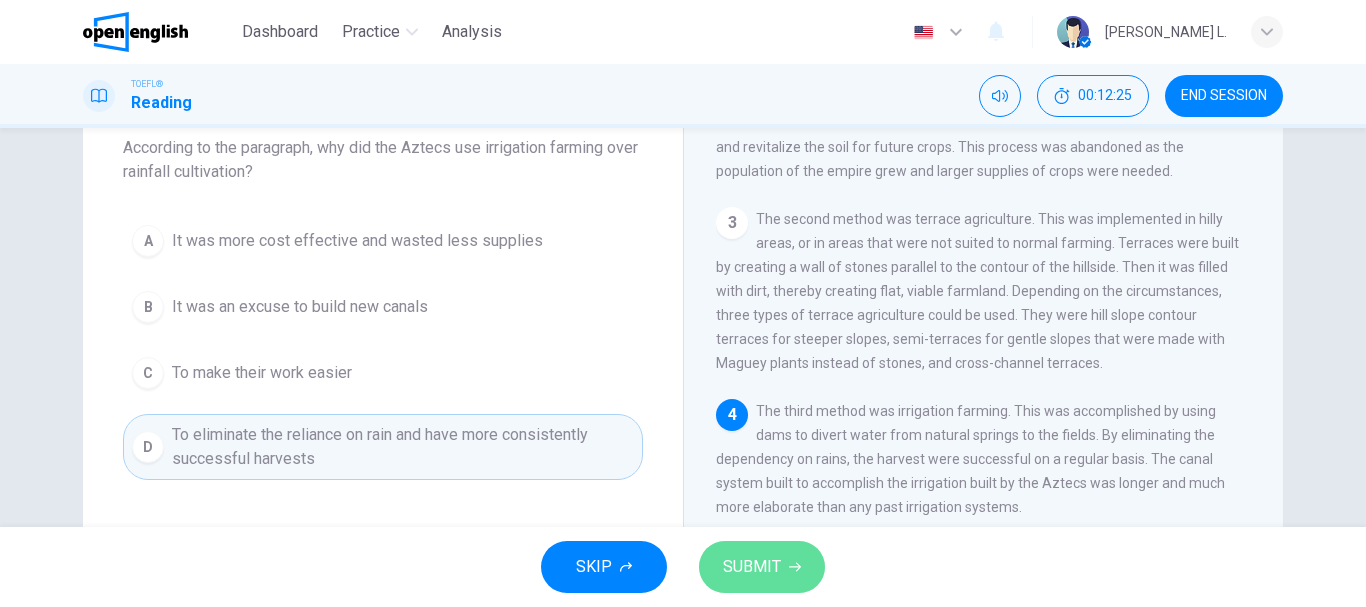 click on "SUBMIT" at bounding box center (762, 567) 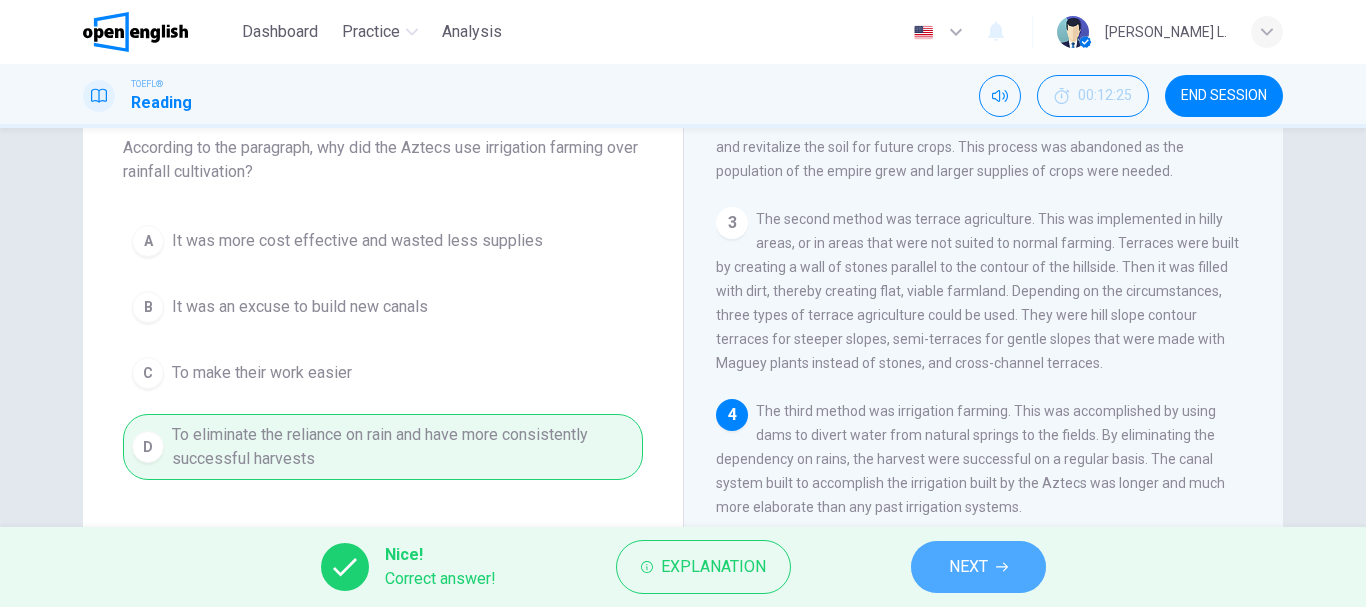 click on "NEXT" at bounding box center (978, 567) 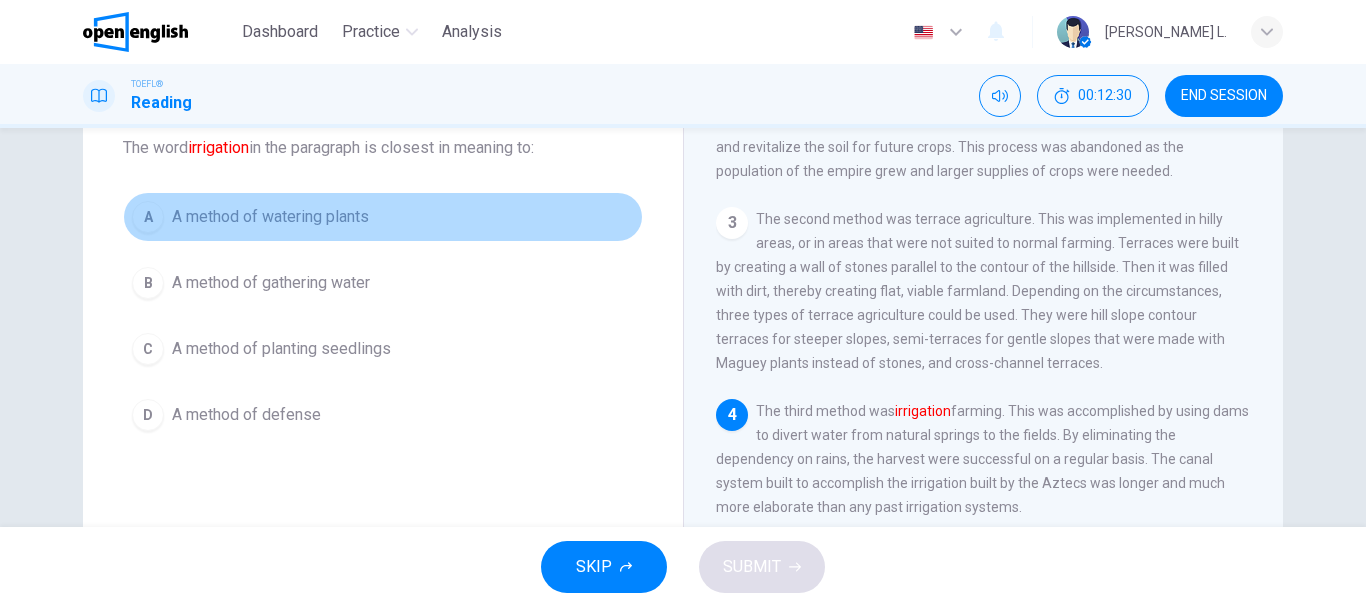 click on "A method of watering plants" at bounding box center [270, 217] 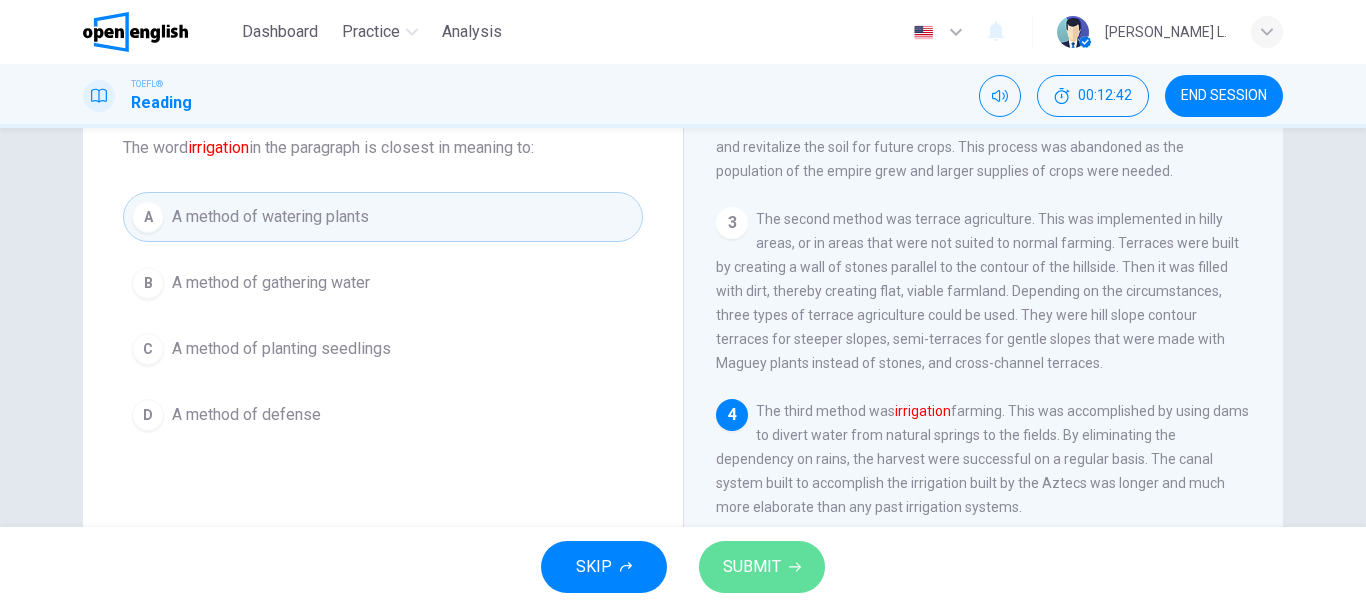 click on "SUBMIT" at bounding box center (752, 567) 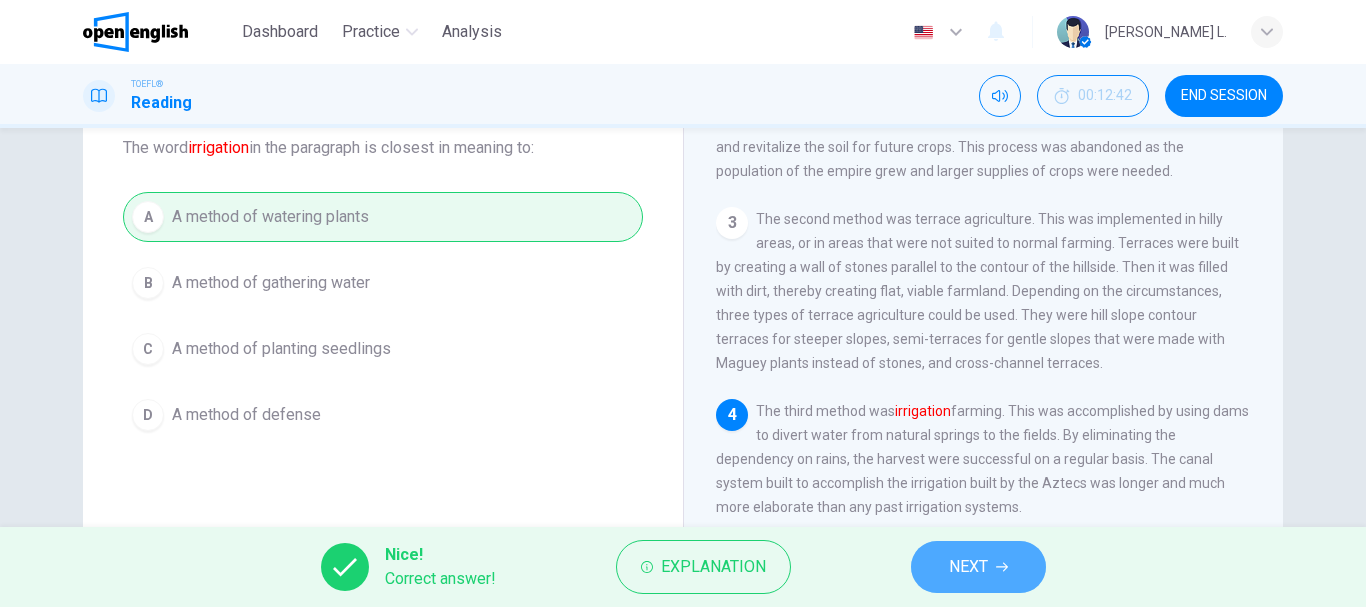 click on "NEXT" at bounding box center (978, 567) 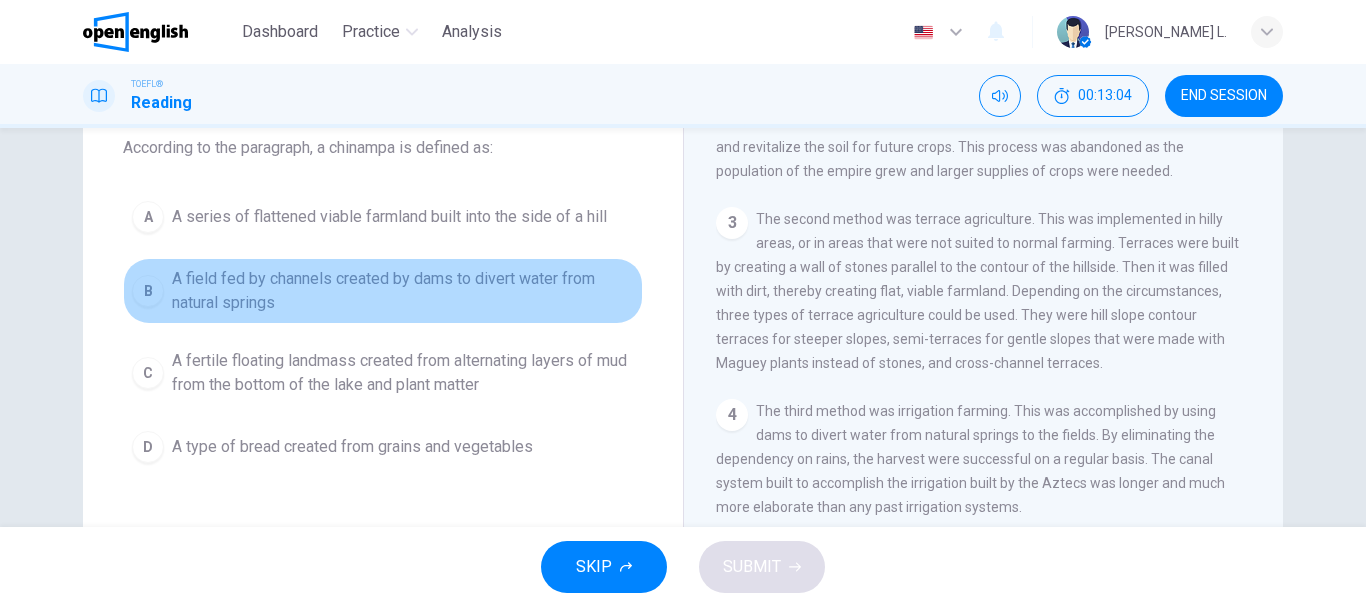 click on "B A field fed by channels created by dams to divert water from natural springs" at bounding box center (383, 291) 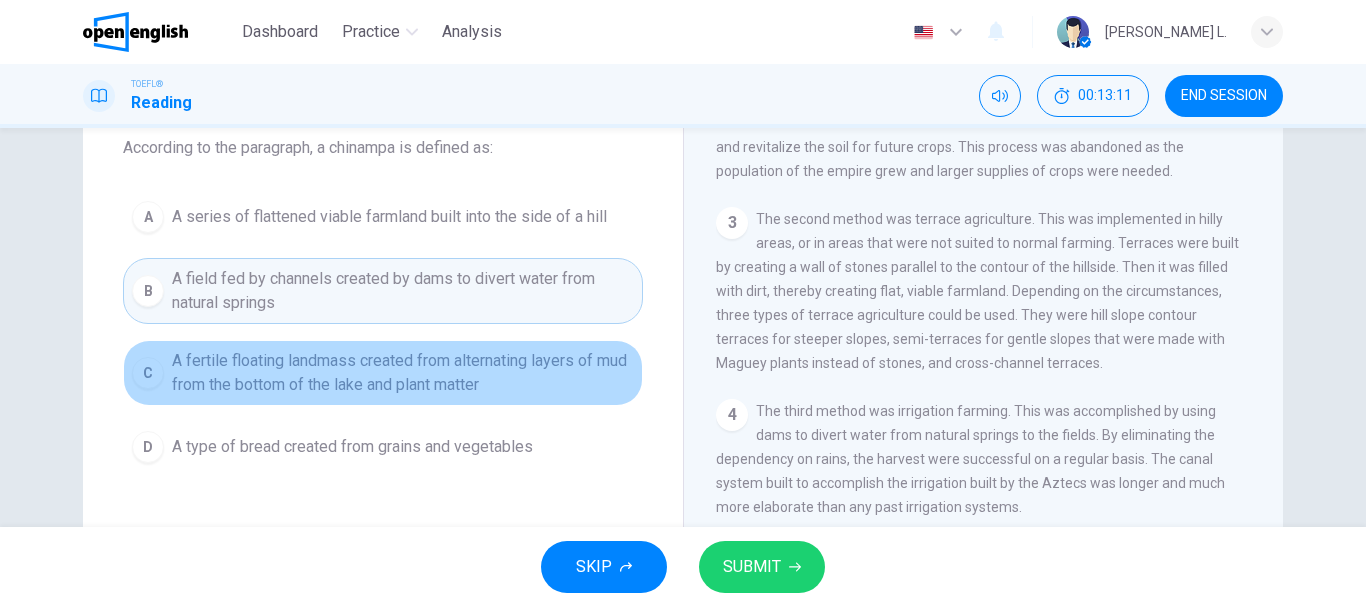 click on "A fertile floating landmass created from alternating layers of mud from the bottom of the lake and plant matter" at bounding box center (403, 373) 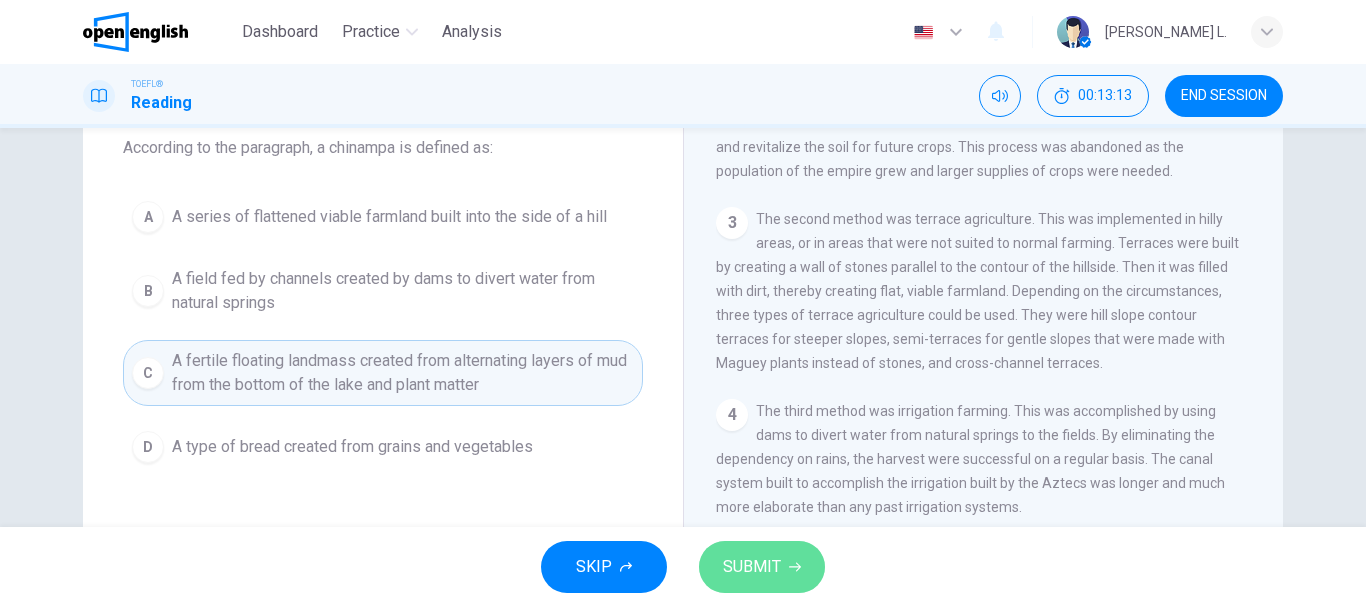 click on "SUBMIT" at bounding box center [752, 567] 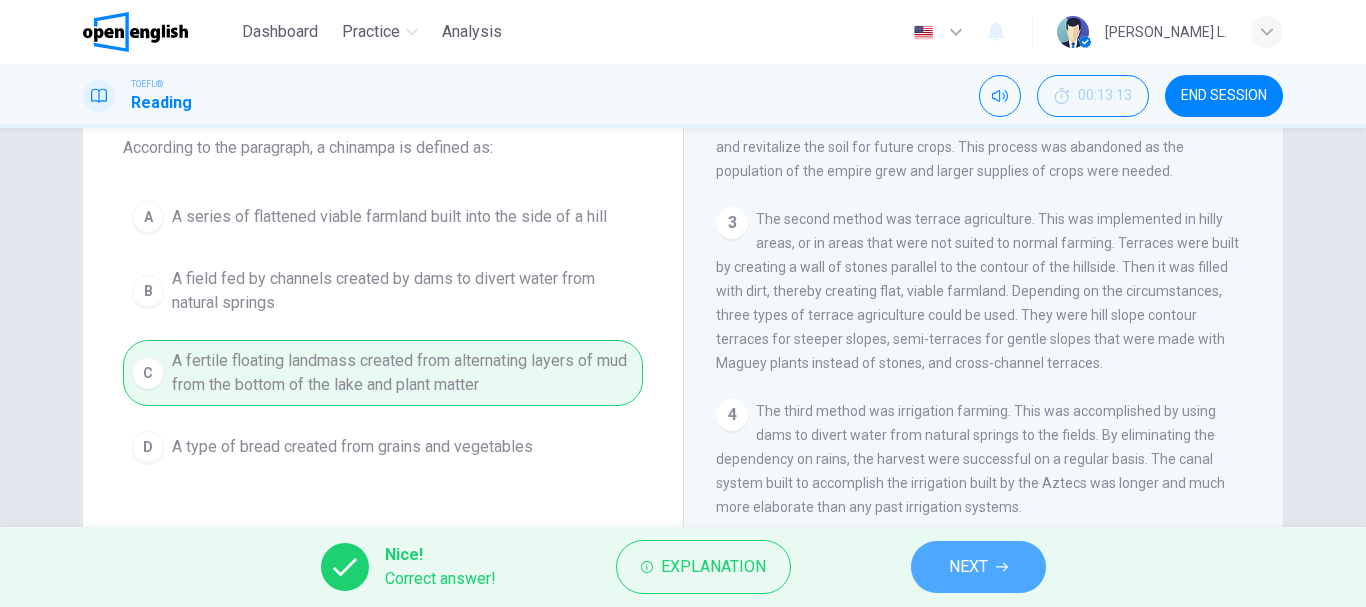 click 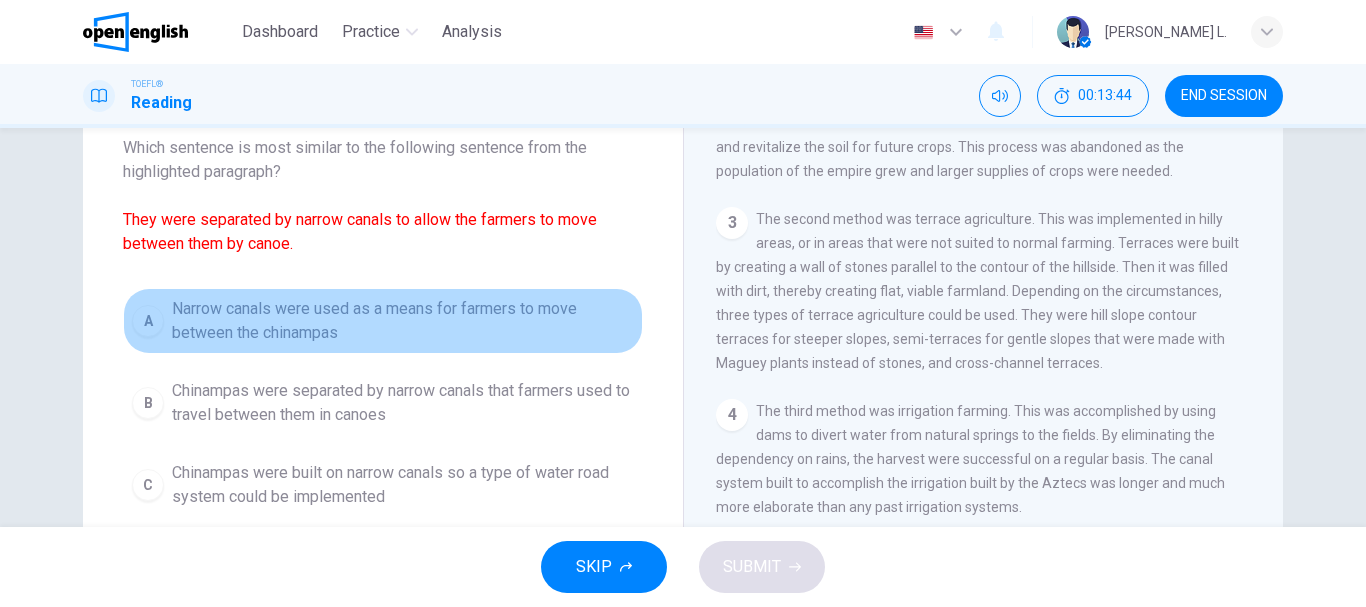 click on "Narrow canals were used as a means for farmers to move between the chinampas" at bounding box center [403, 321] 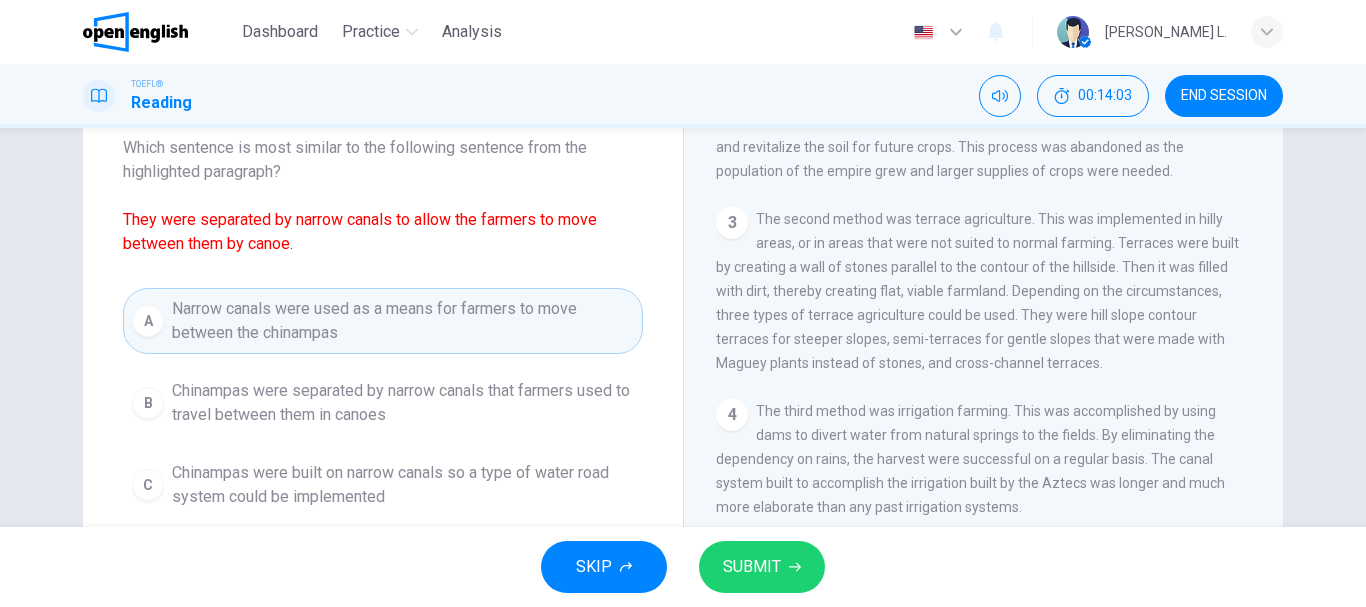 click on "Question 12 Which sentence is most similar to the following sentence from the highlighted paragraph?
They were separated by narrow canals to allow the farmers to move between them by canoe. A Narrow canals were used as a means for farmers to move between the chinampas B Chinampas were separated by narrow canals that farmers used to travel between them in canoes C Chinampas were built on narrow canals so a type of water road system could be implemented D Farmers traveled between chinampas in canoes" at bounding box center (383, 332) 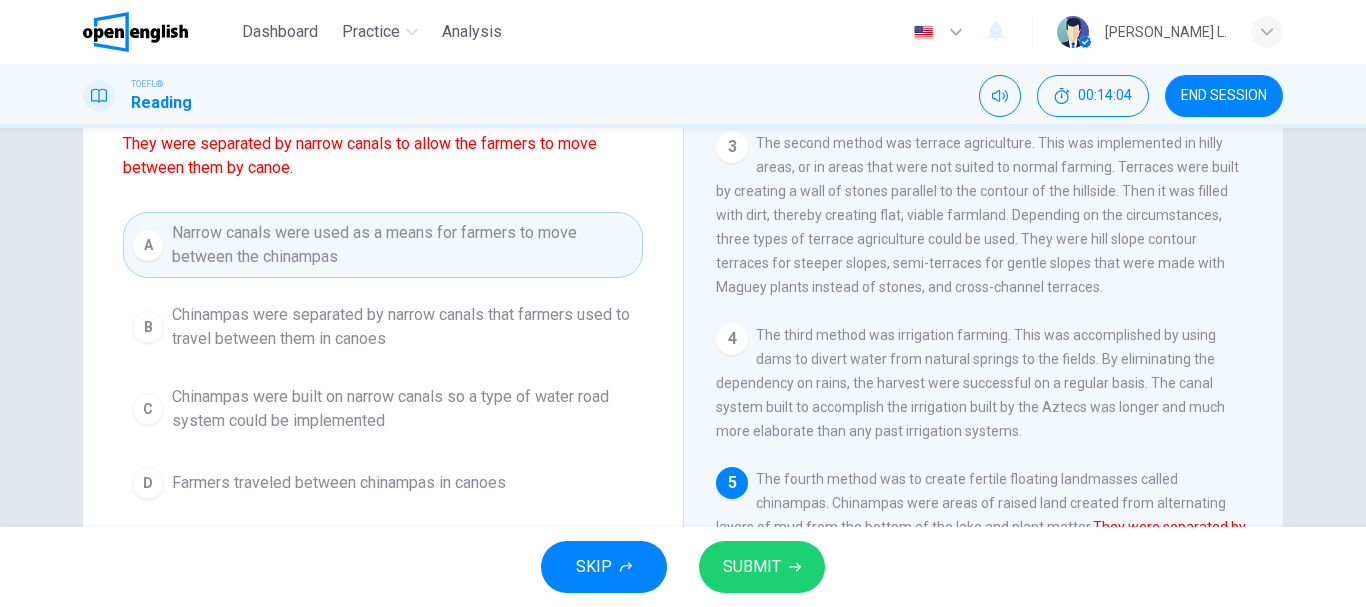 scroll, scrollTop: 200, scrollLeft: 0, axis: vertical 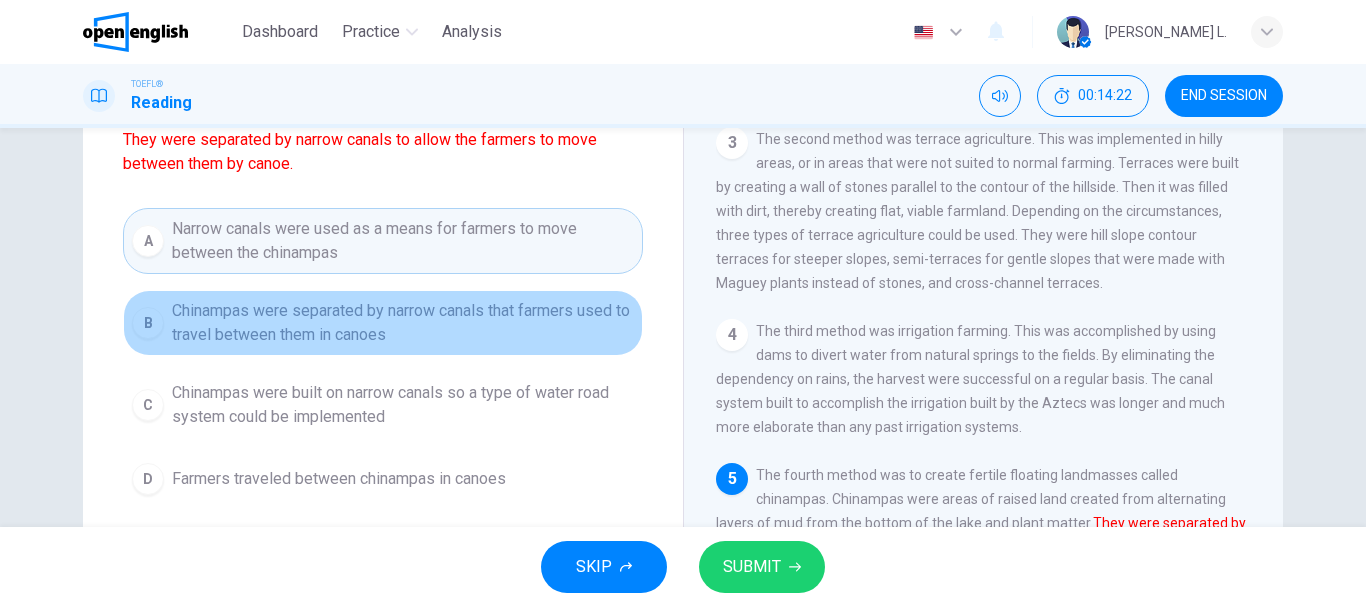 click on "Chinampas were separated by narrow canals that farmers used to travel between them in canoes" at bounding box center (403, 323) 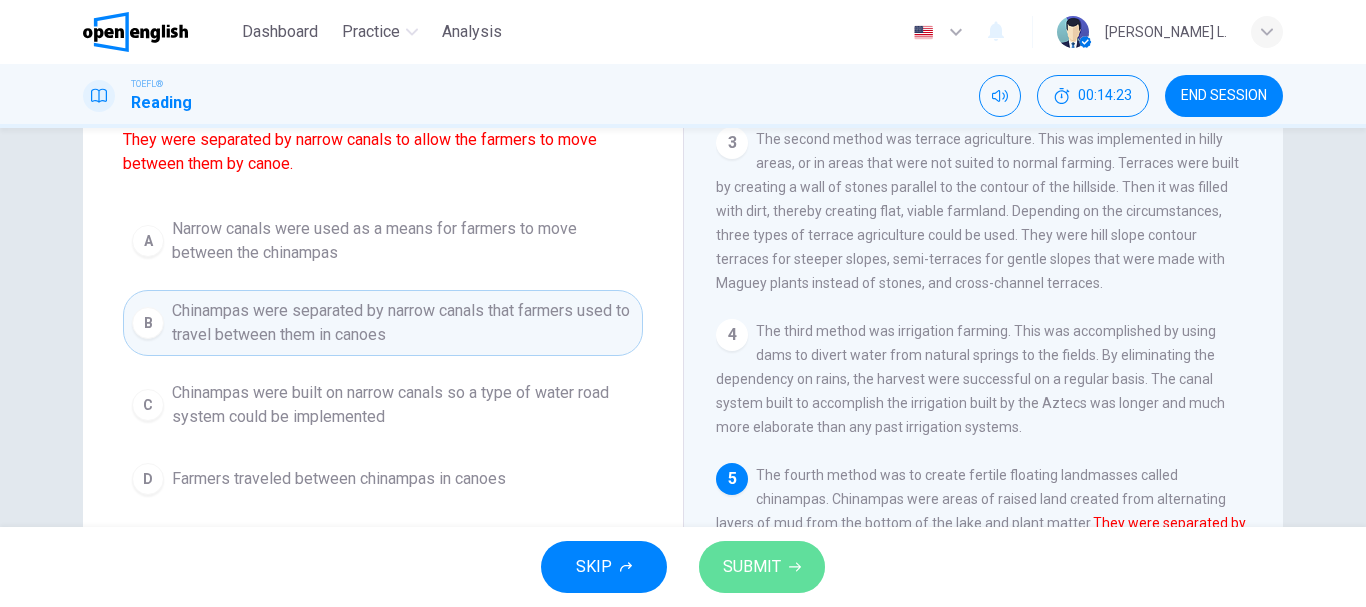 click on "SUBMIT" at bounding box center [762, 567] 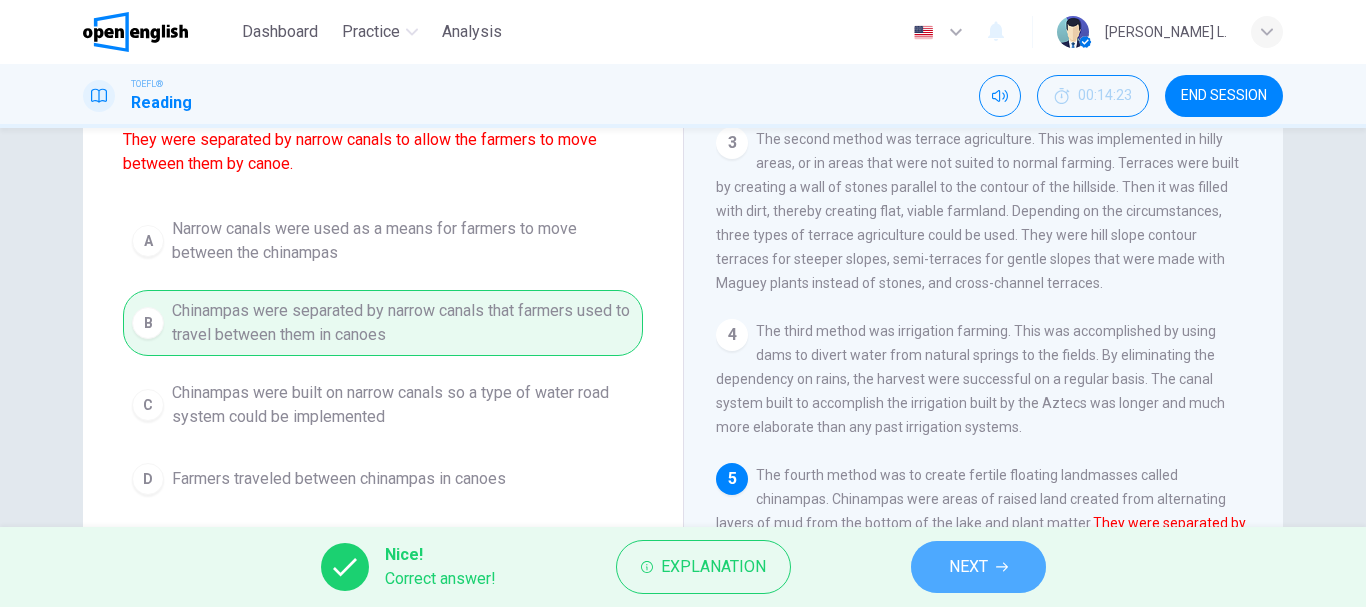 click on "NEXT" at bounding box center [978, 567] 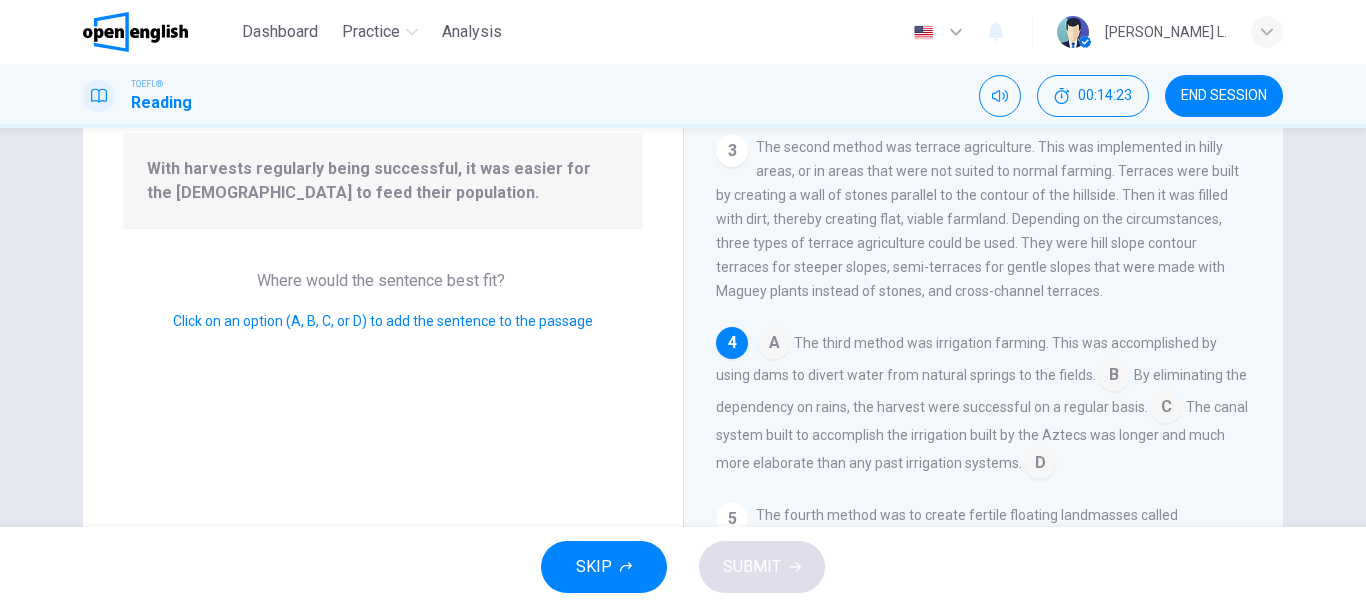 scroll, scrollTop: 272, scrollLeft: 0, axis: vertical 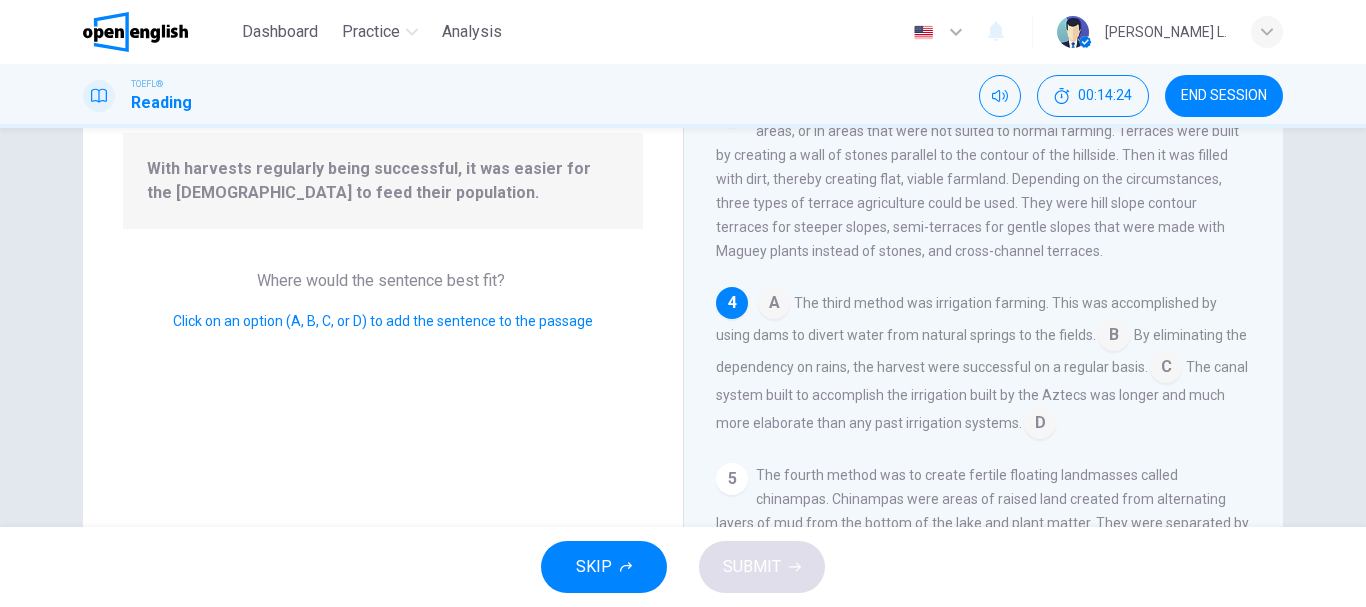 click on "Question 13 Look at the four     that indicate where the following sentence could be added to the passage: With harvests regularly being successful, it was easier for the [DEMOGRAPHIC_DATA] to feed their population. Where would the sentence best fit?   Click on an option (A, B, C, or D) to add the sentence to the passage" at bounding box center [383, 315] 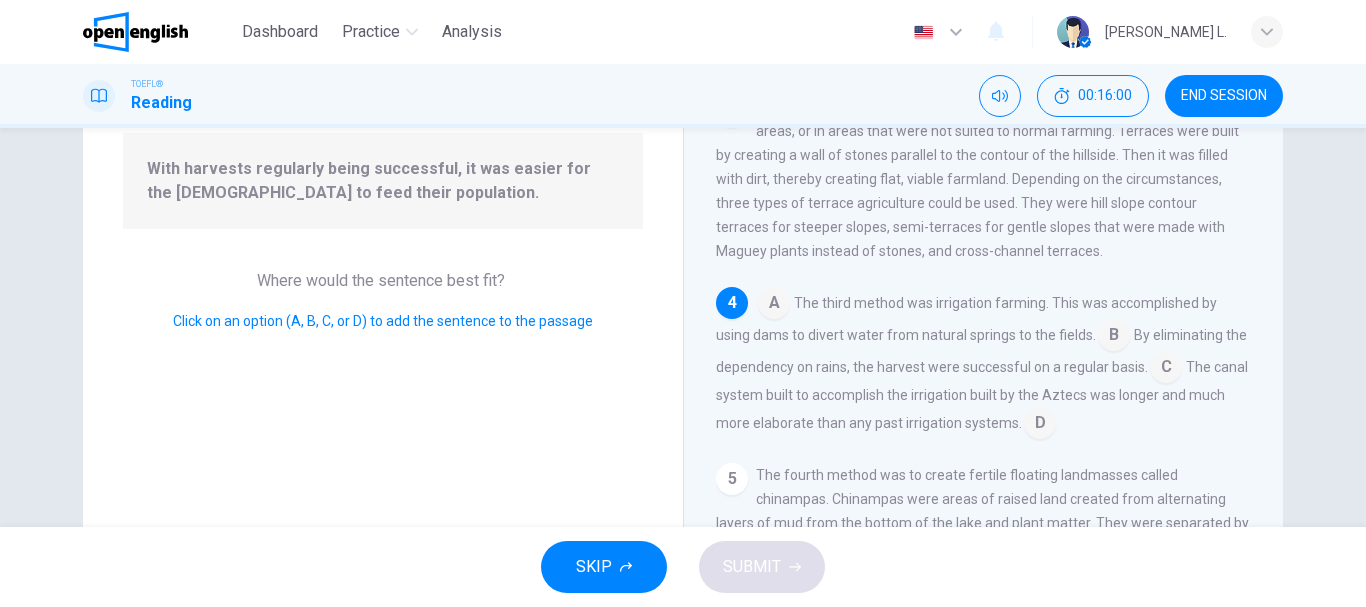 click at bounding box center [1040, 425] 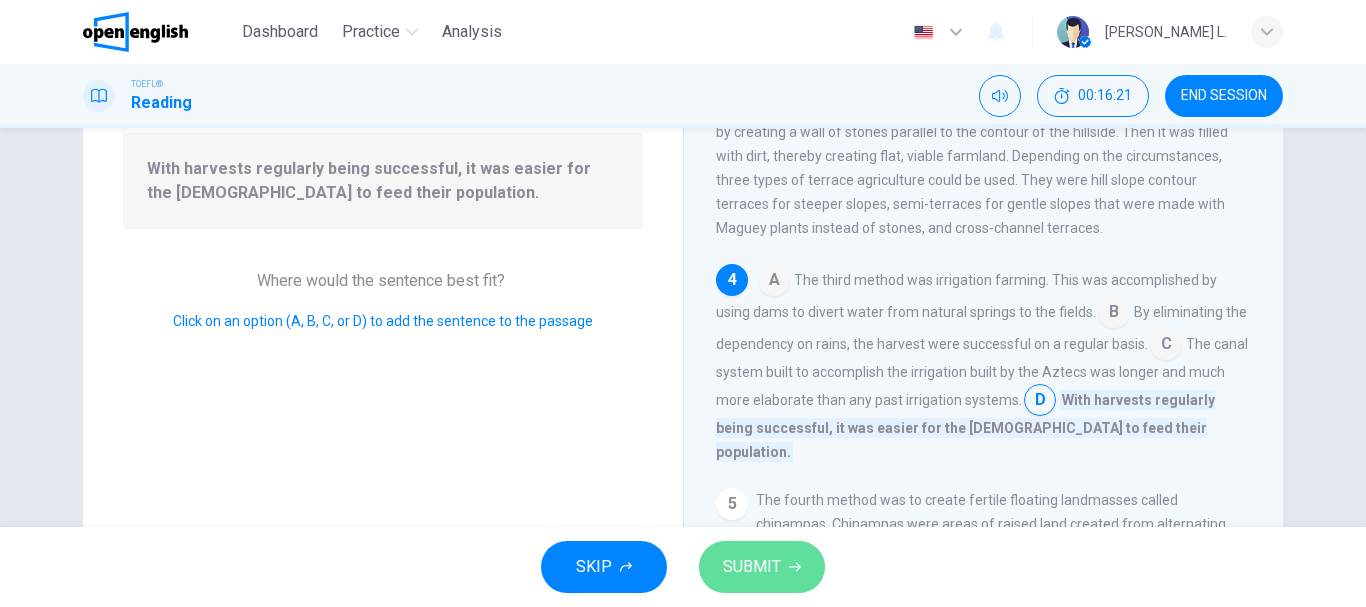 click on "SUBMIT" at bounding box center [752, 567] 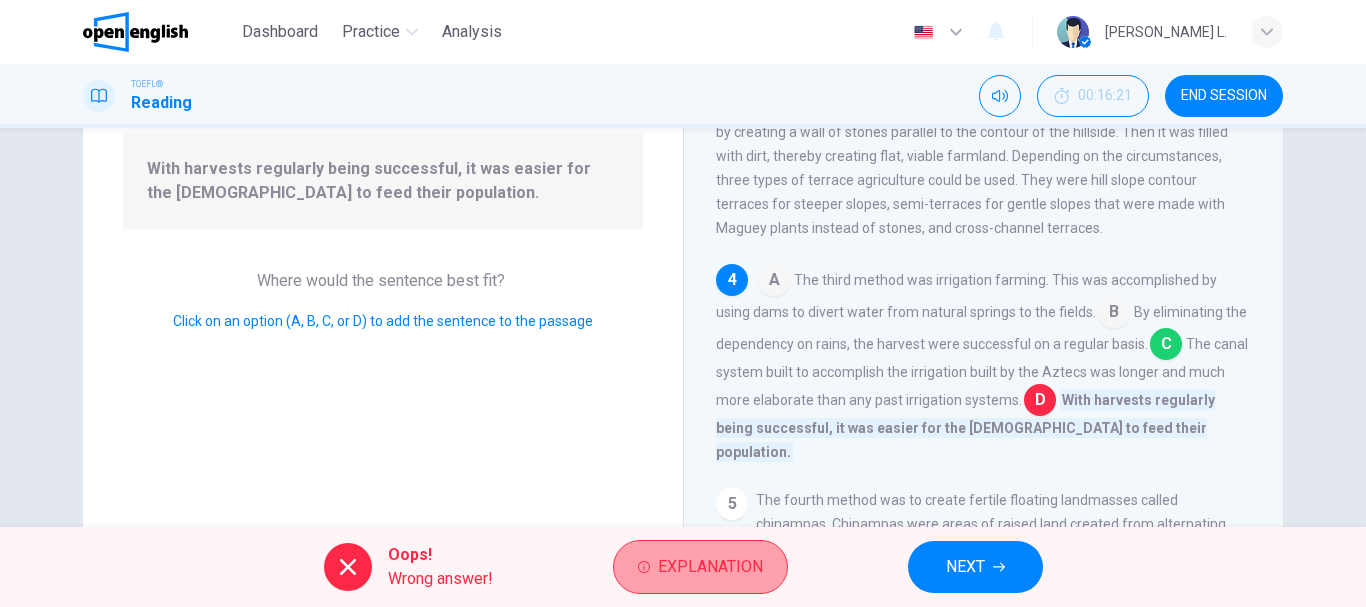 click on "Explanation" at bounding box center (710, 567) 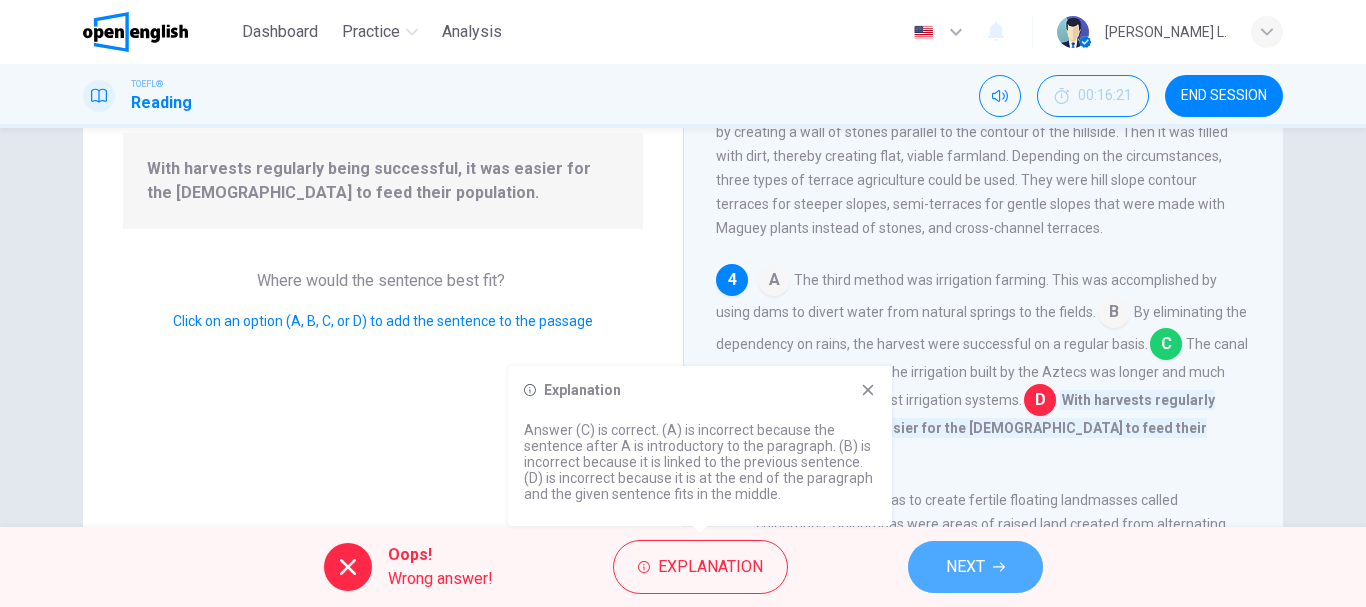 click on "NEXT" at bounding box center (975, 567) 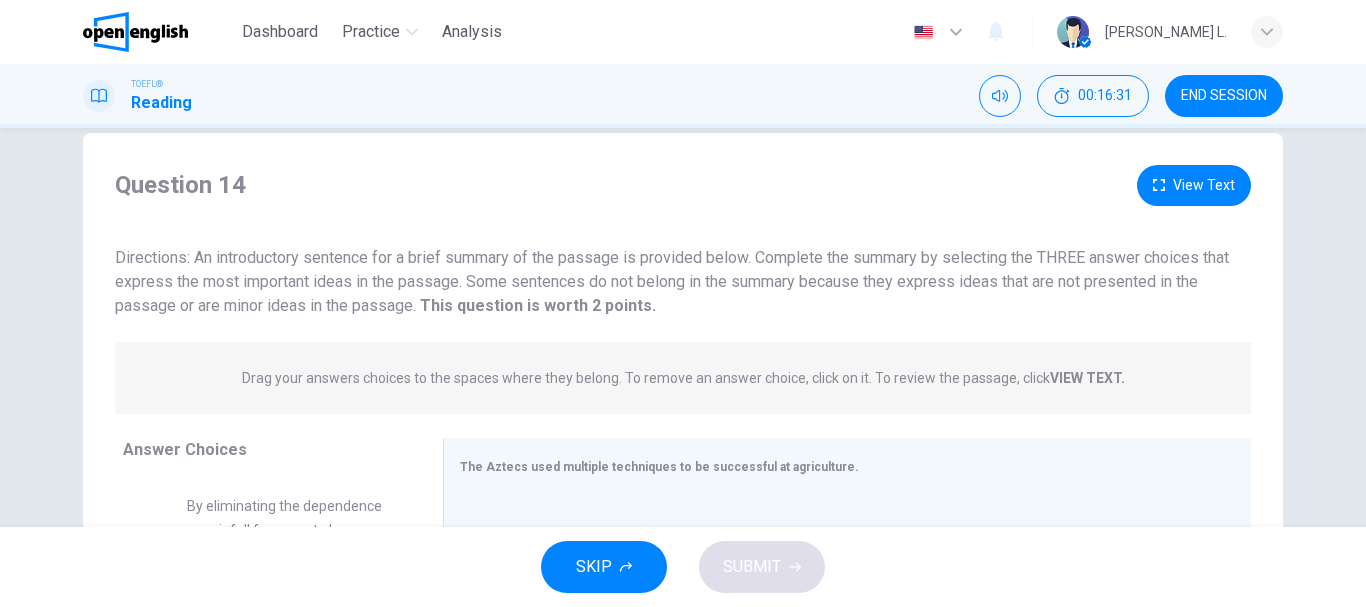 scroll, scrollTop: 43, scrollLeft: 0, axis: vertical 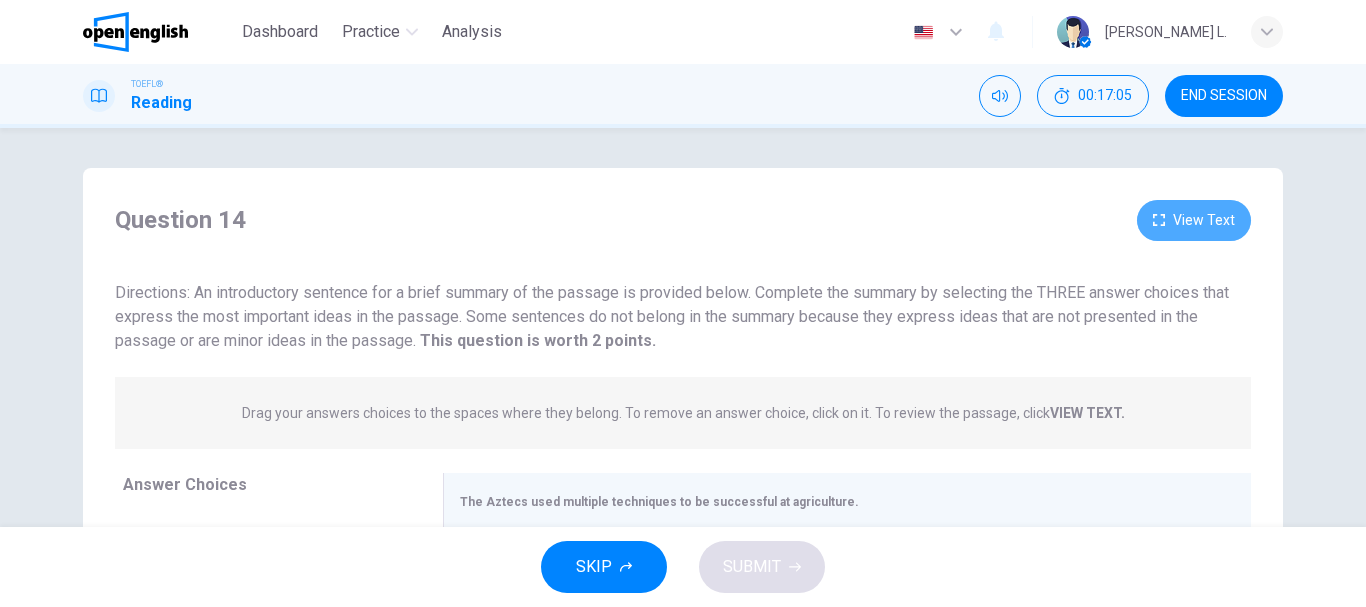 click on "View Text" at bounding box center (1194, 220) 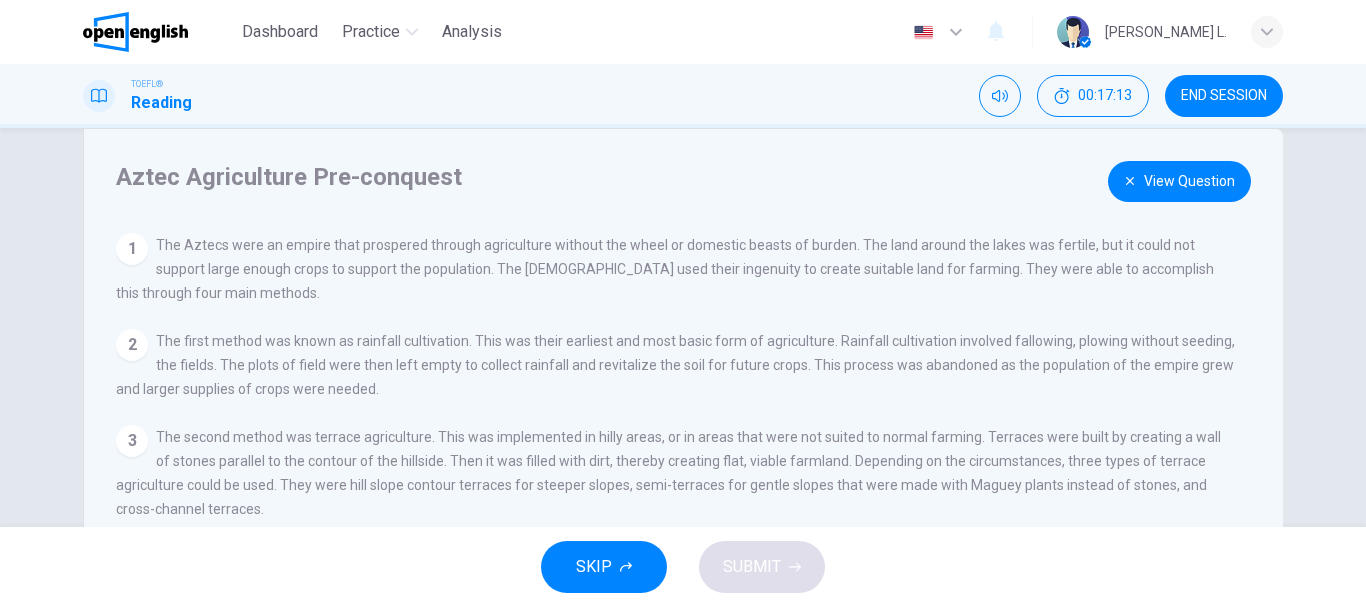 scroll, scrollTop: 0, scrollLeft: 0, axis: both 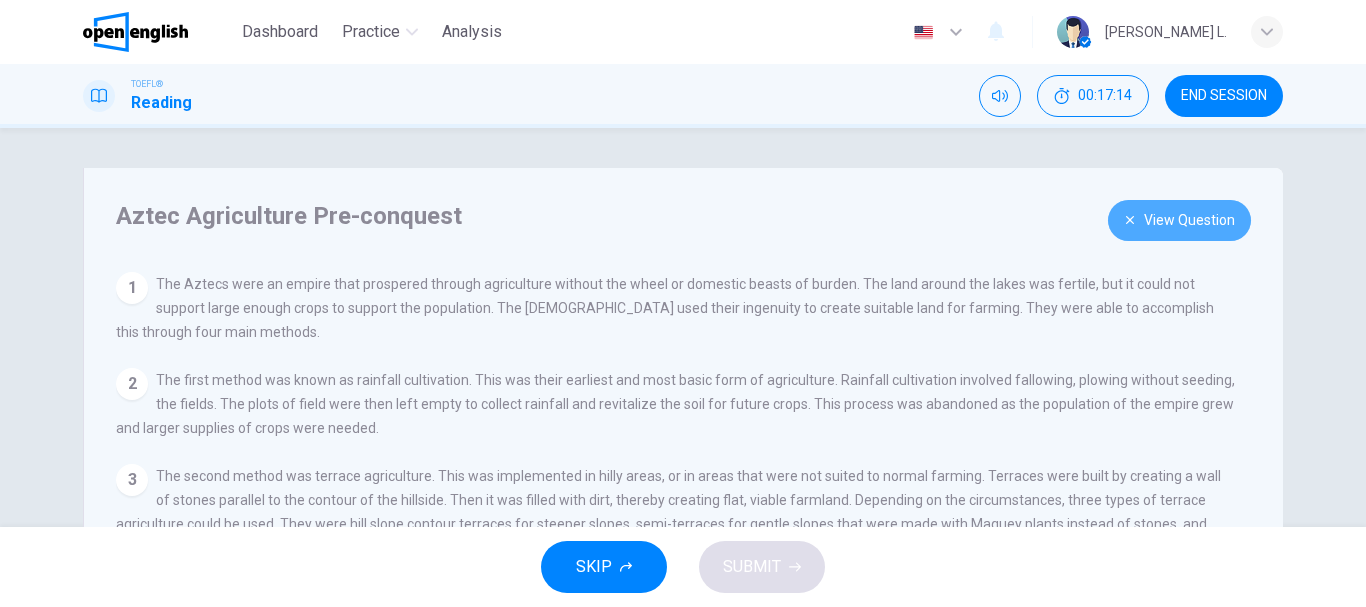 click on "View Question" at bounding box center [1179, 220] 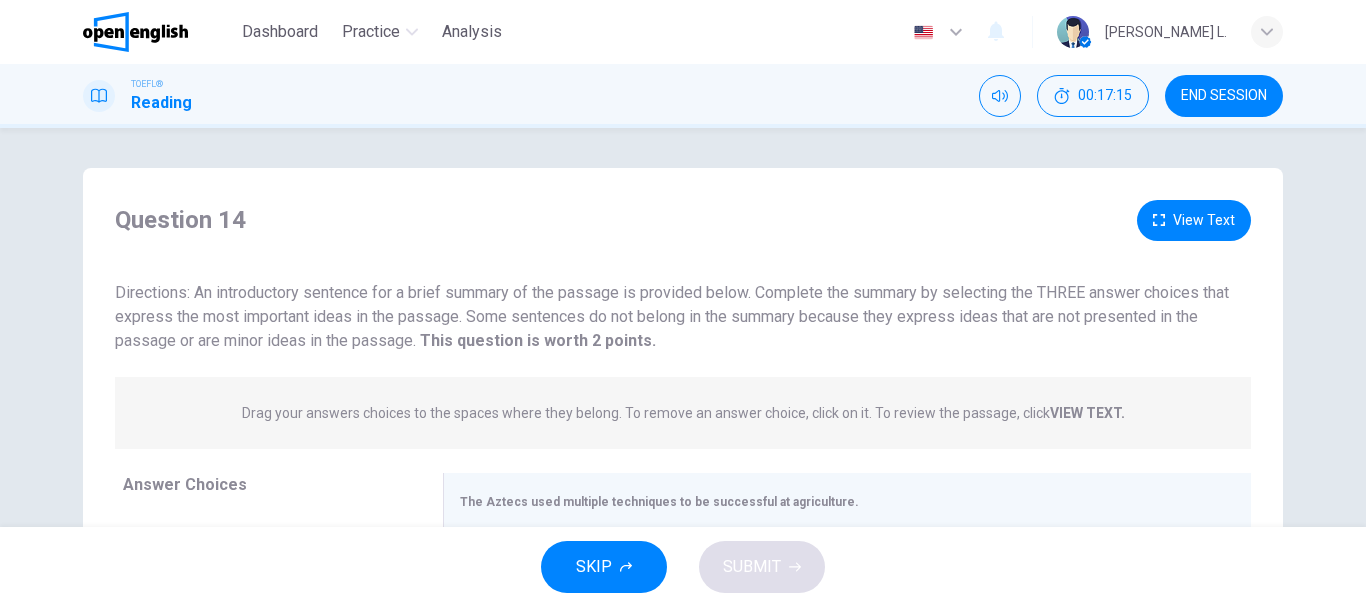 click on "Question 14 View Text" at bounding box center [683, 220] 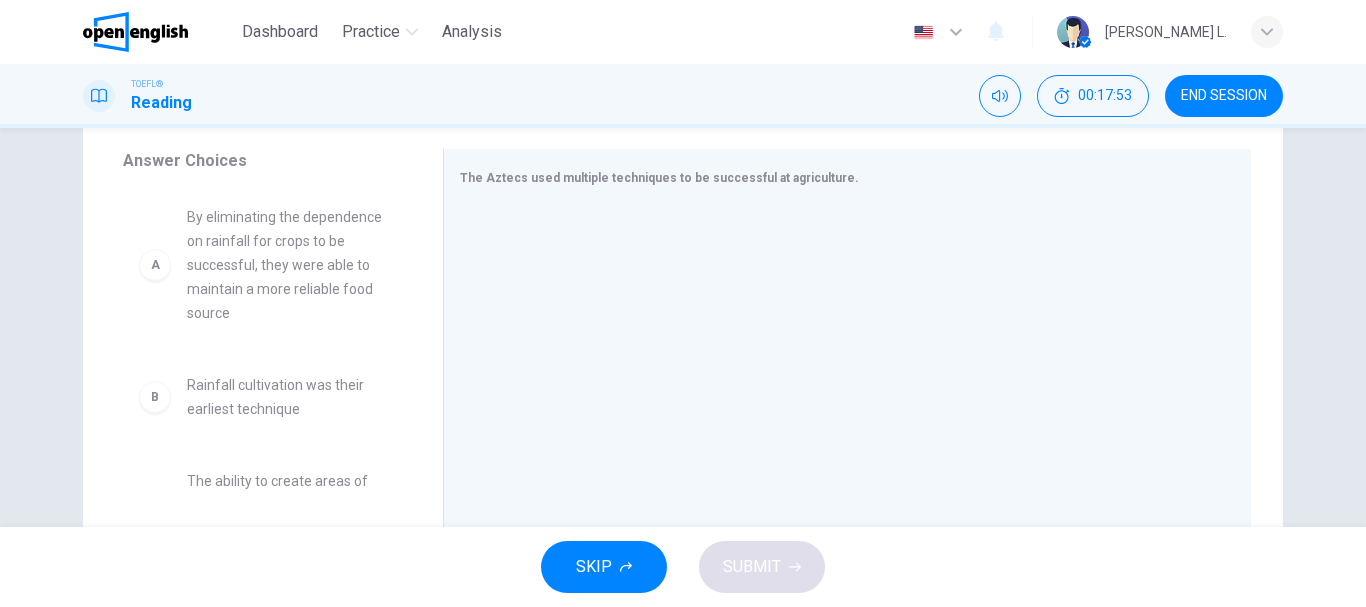 scroll, scrollTop: 333, scrollLeft: 0, axis: vertical 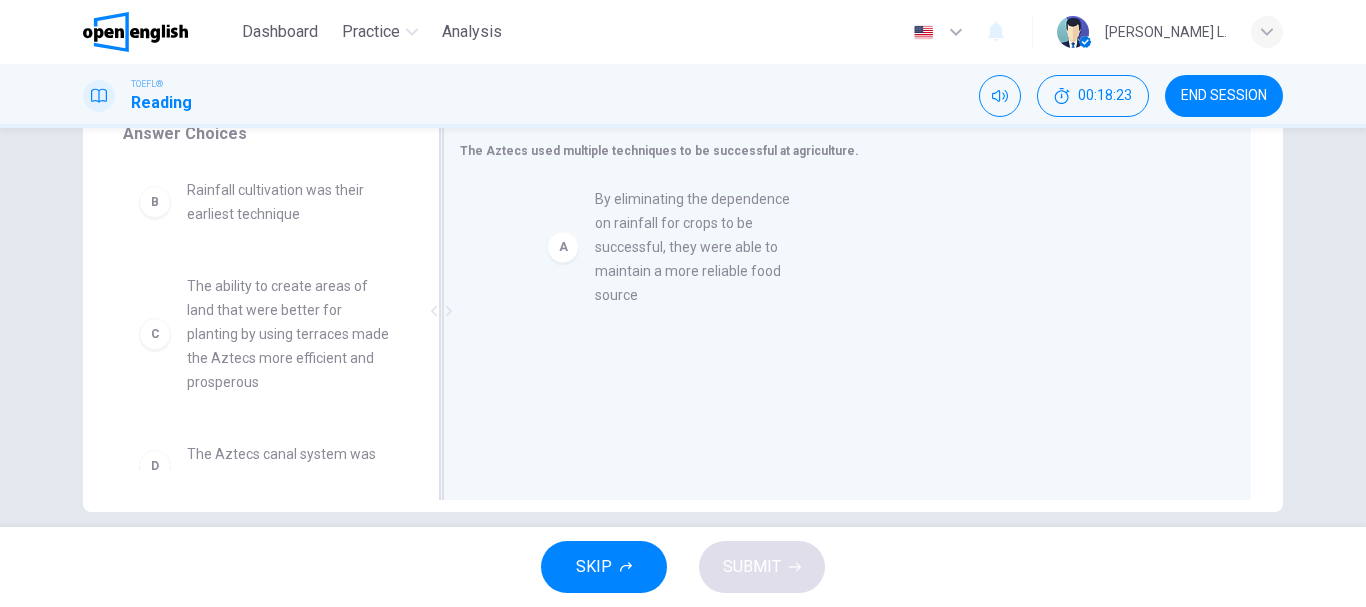 drag, startPoint x: 307, startPoint y: 267, endPoint x: 733, endPoint y: 281, distance: 426.22998 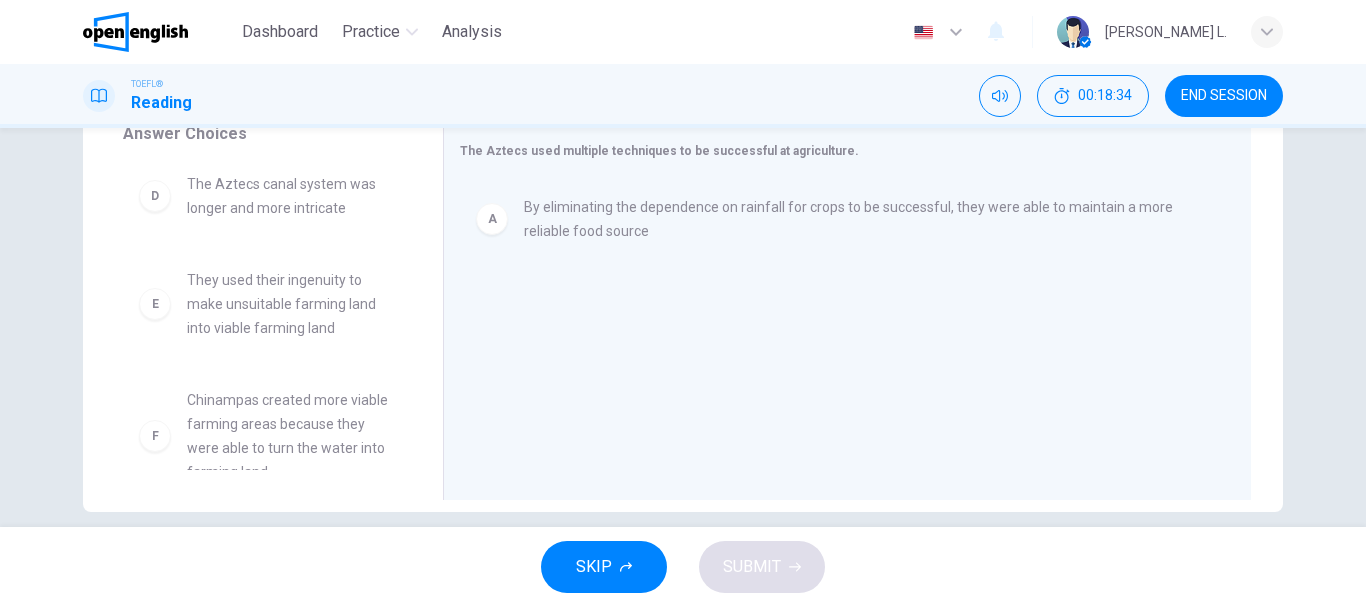 scroll, scrollTop: 300, scrollLeft: 0, axis: vertical 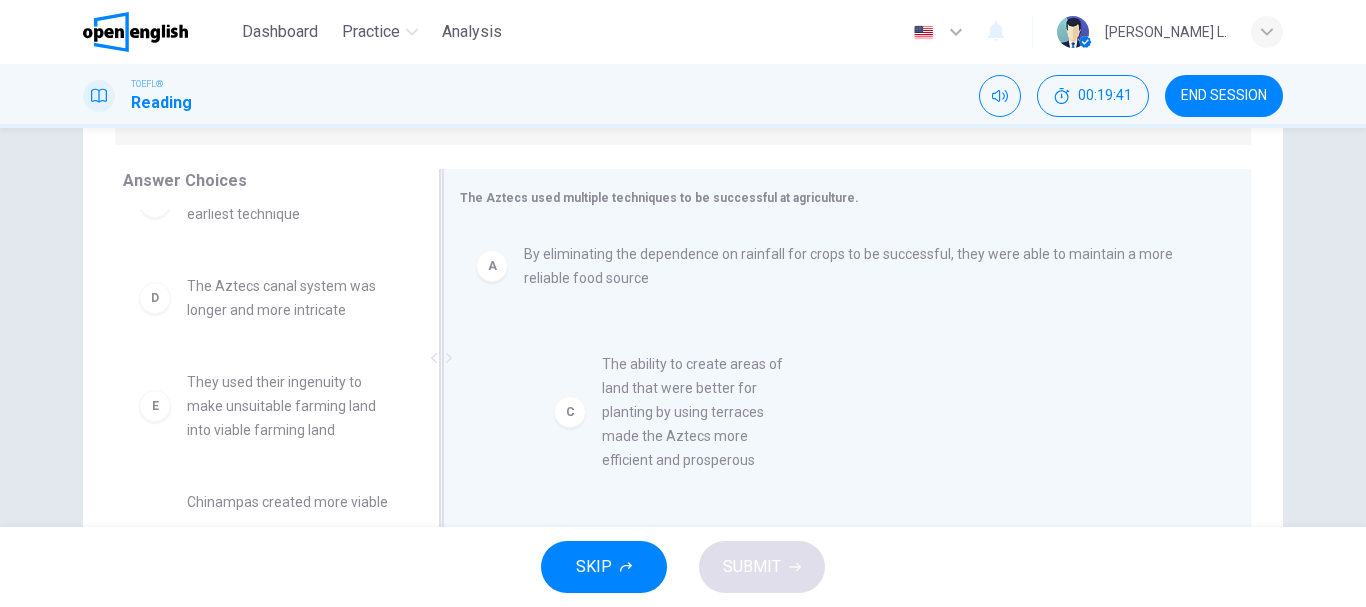 drag, startPoint x: 231, startPoint y: 320, endPoint x: 667, endPoint y: 394, distance: 442.23523 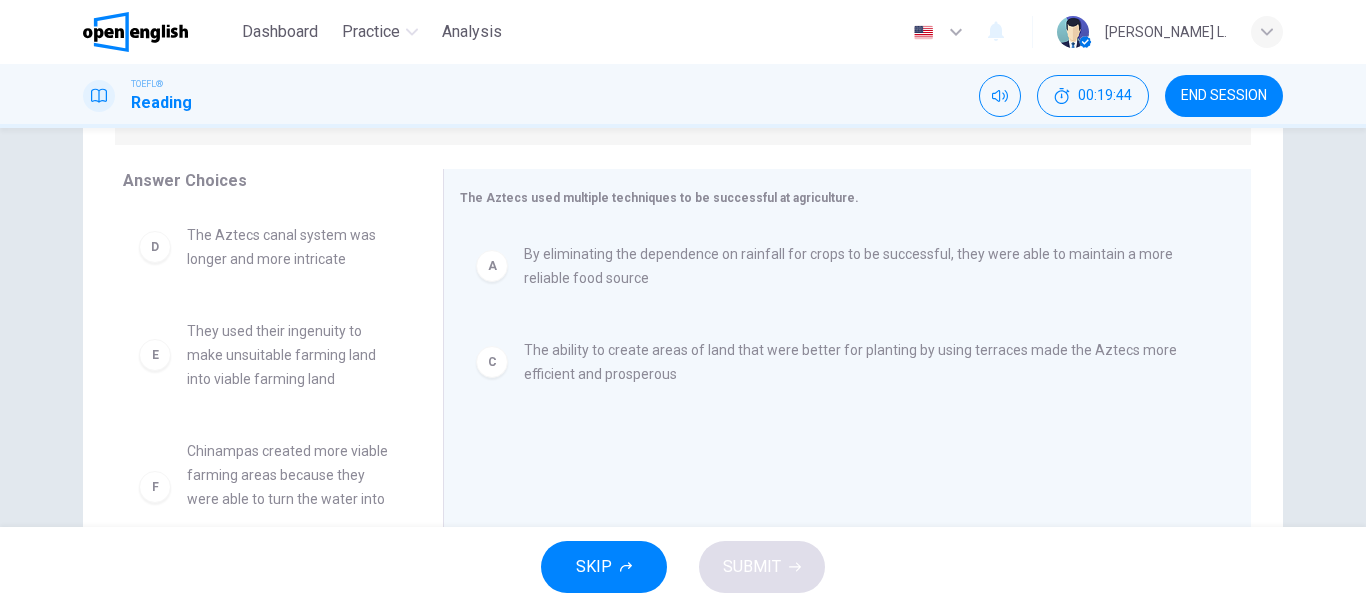 scroll, scrollTop: 132, scrollLeft: 0, axis: vertical 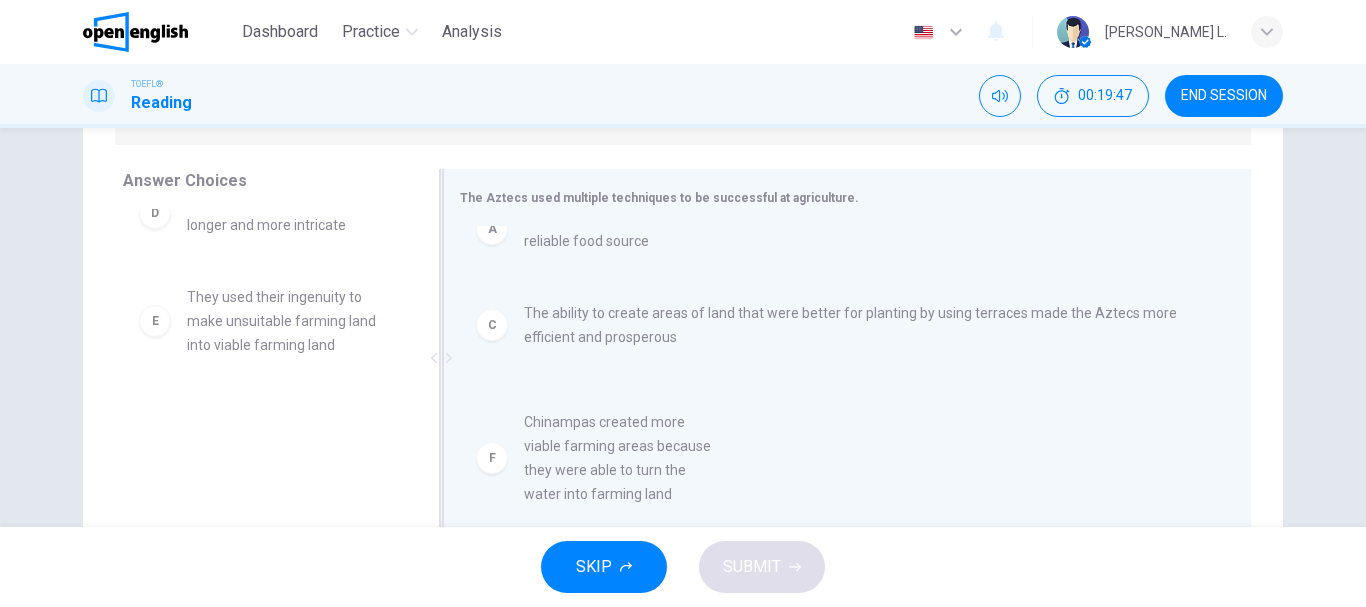 drag, startPoint x: 243, startPoint y: 454, endPoint x: 592, endPoint y: 458, distance: 349.02292 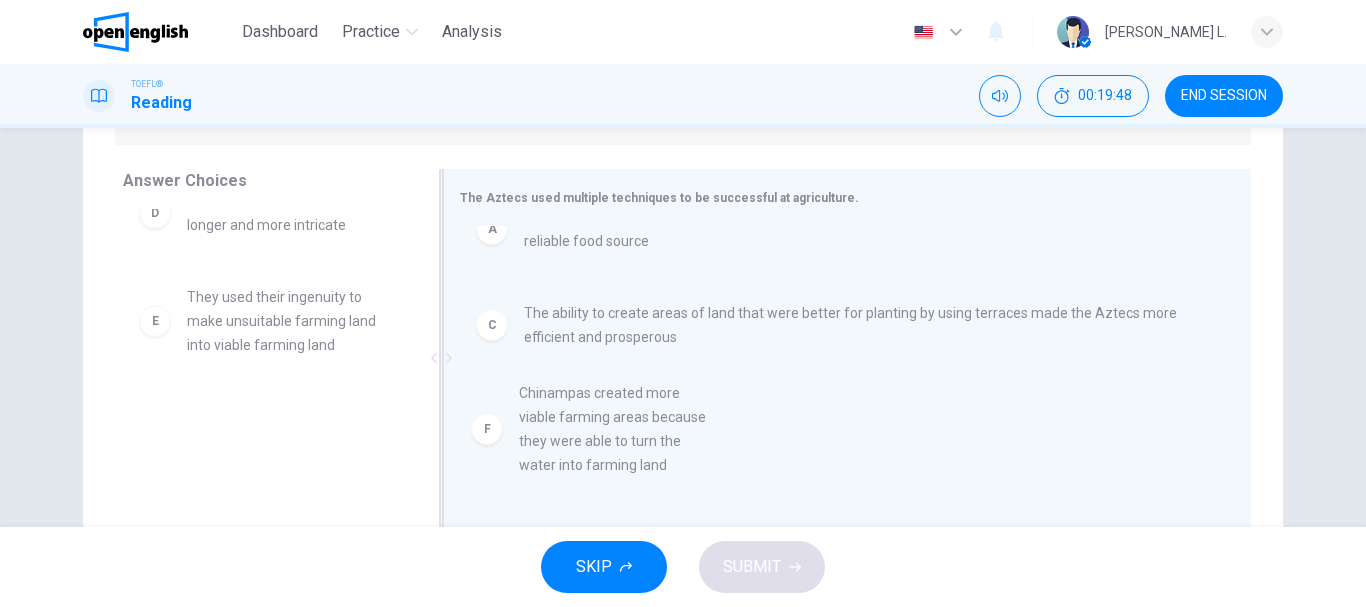scroll, scrollTop: 0, scrollLeft: 0, axis: both 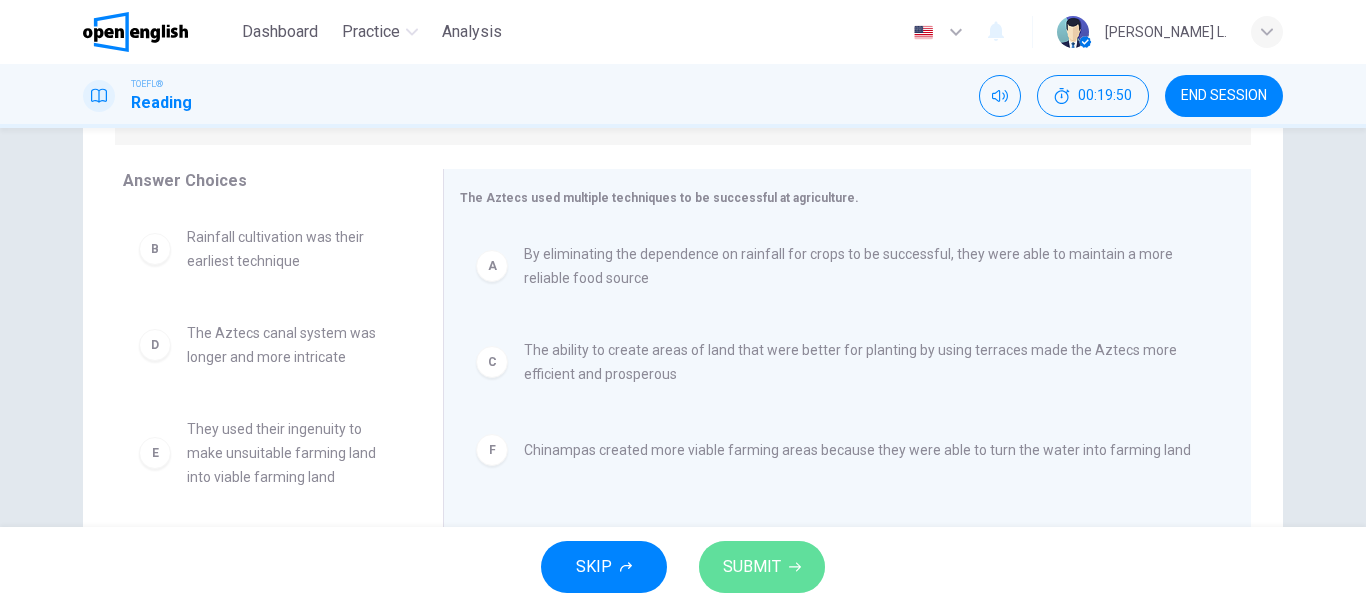 click on "SUBMIT" at bounding box center (752, 567) 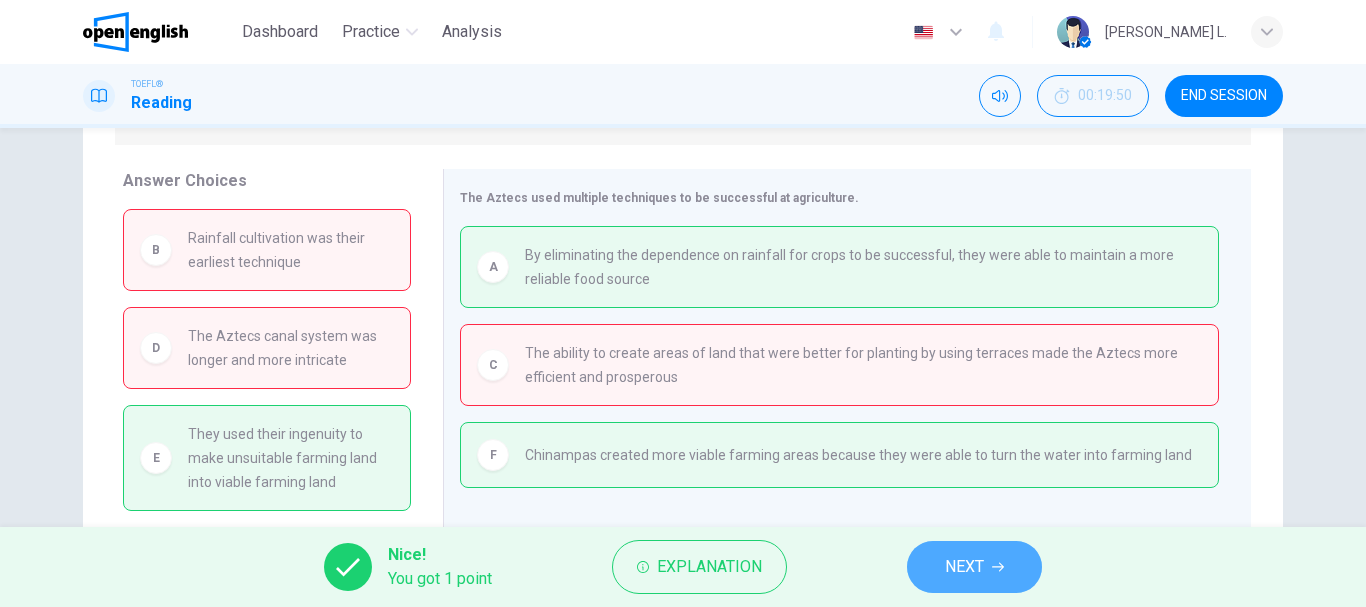 click on "NEXT" at bounding box center [974, 567] 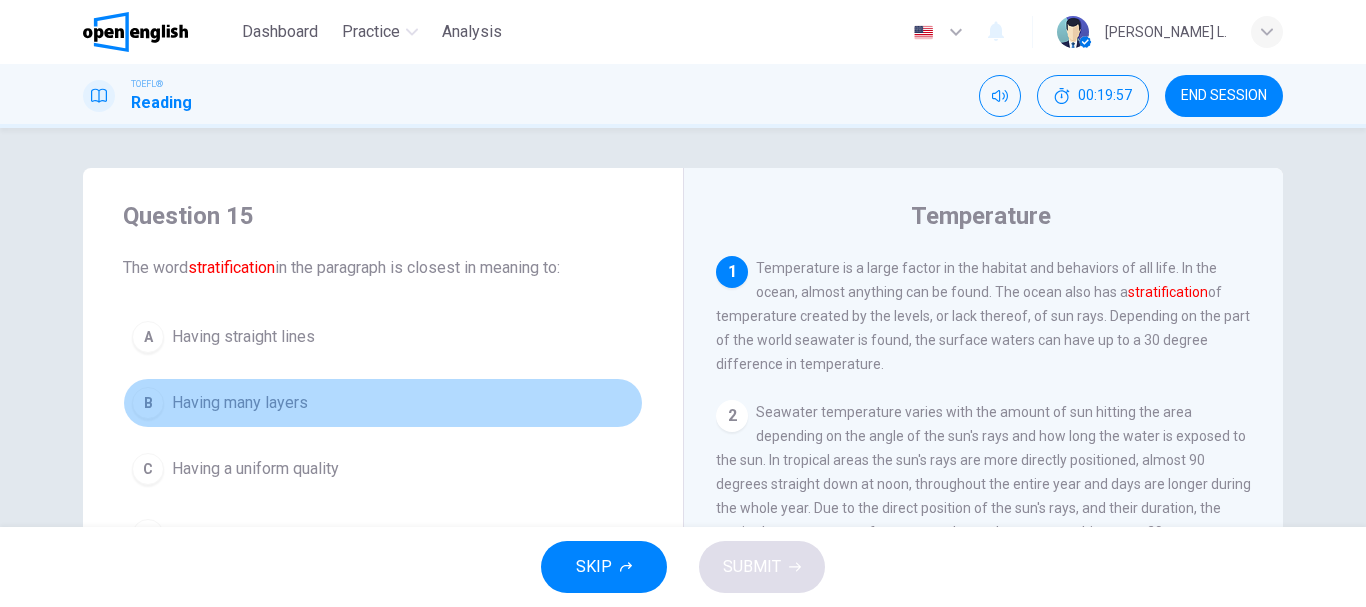 click on "Having many layers" at bounding box center [240, 403] 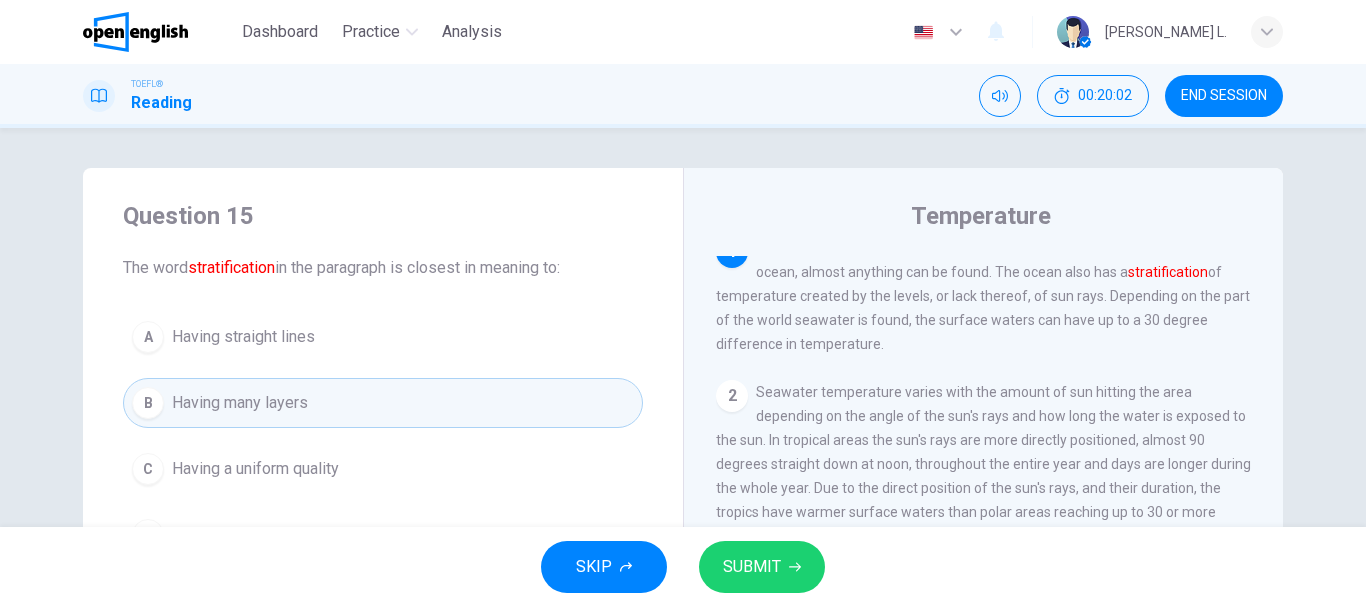 scroll, scrollTop: 0, scrollLeft: 0, axis: both 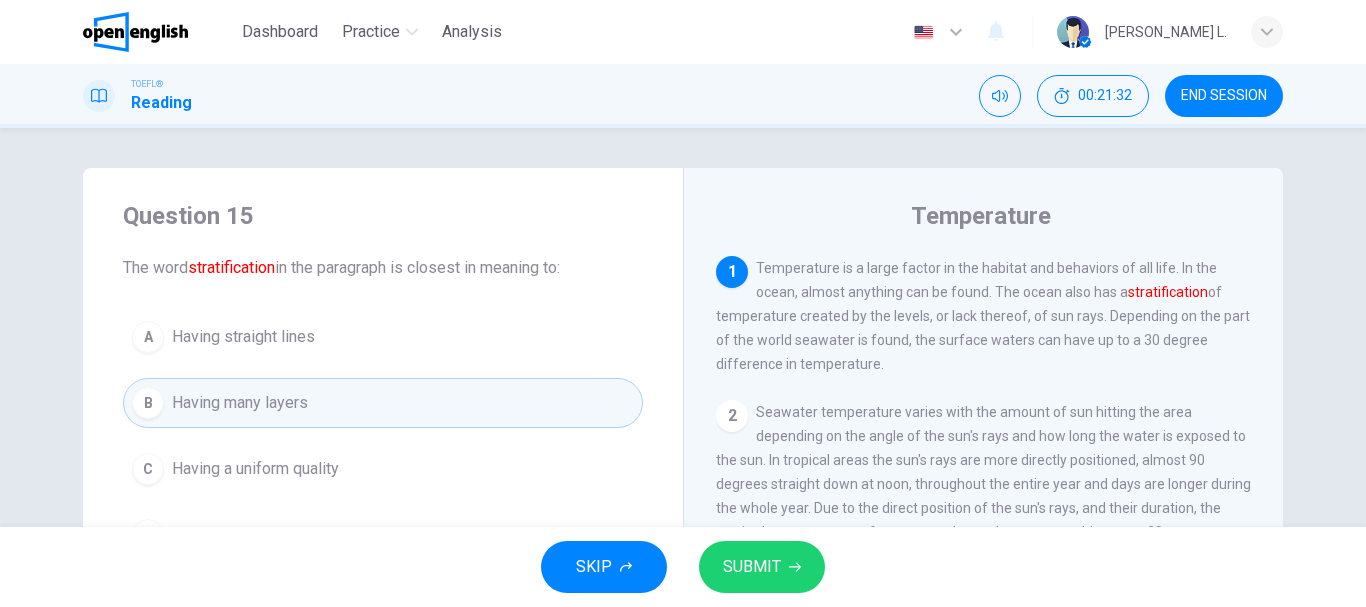 click on "1 Temperature is a large factor in the habitat and behaviors of all life. In the ocean, almost anything can be found. The ocean also has a  stratification  of temperature created by the levels, or lack thereof, of sun rays. Depending on the part of the world seawater is found, the surface waters can have up to a 30 degree difference in temperature." at bounding box center [984, 316] 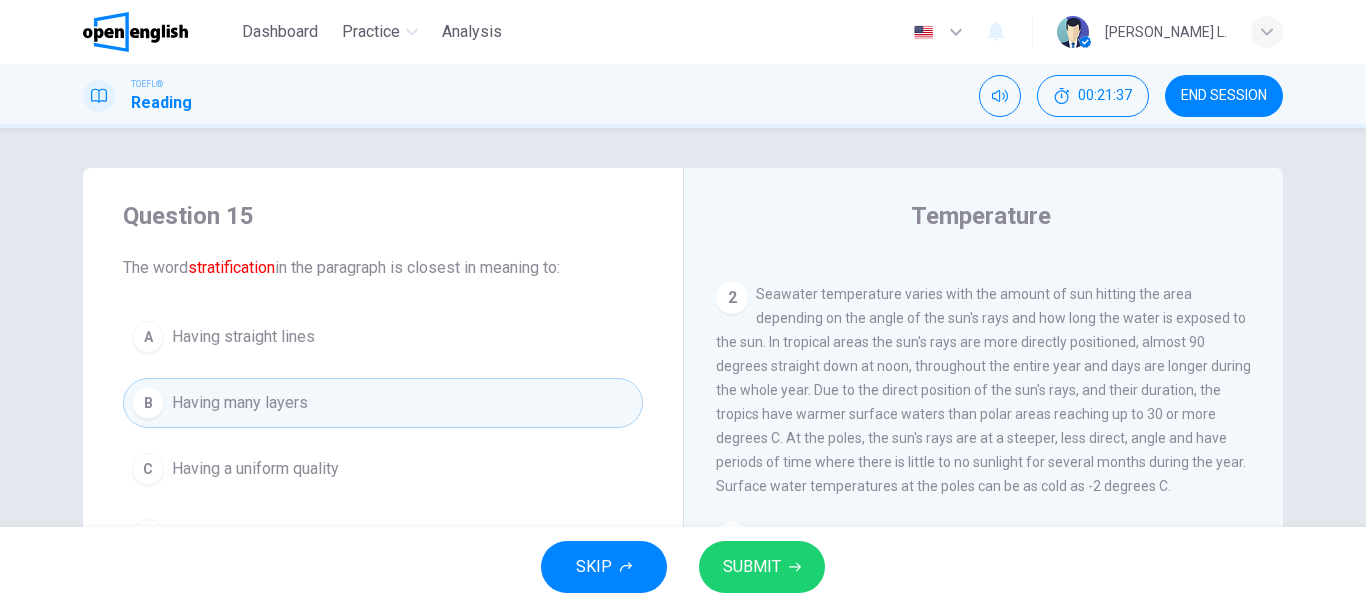 scroll, scrollTop: 120, scrollLeft: 0, axis: vertical 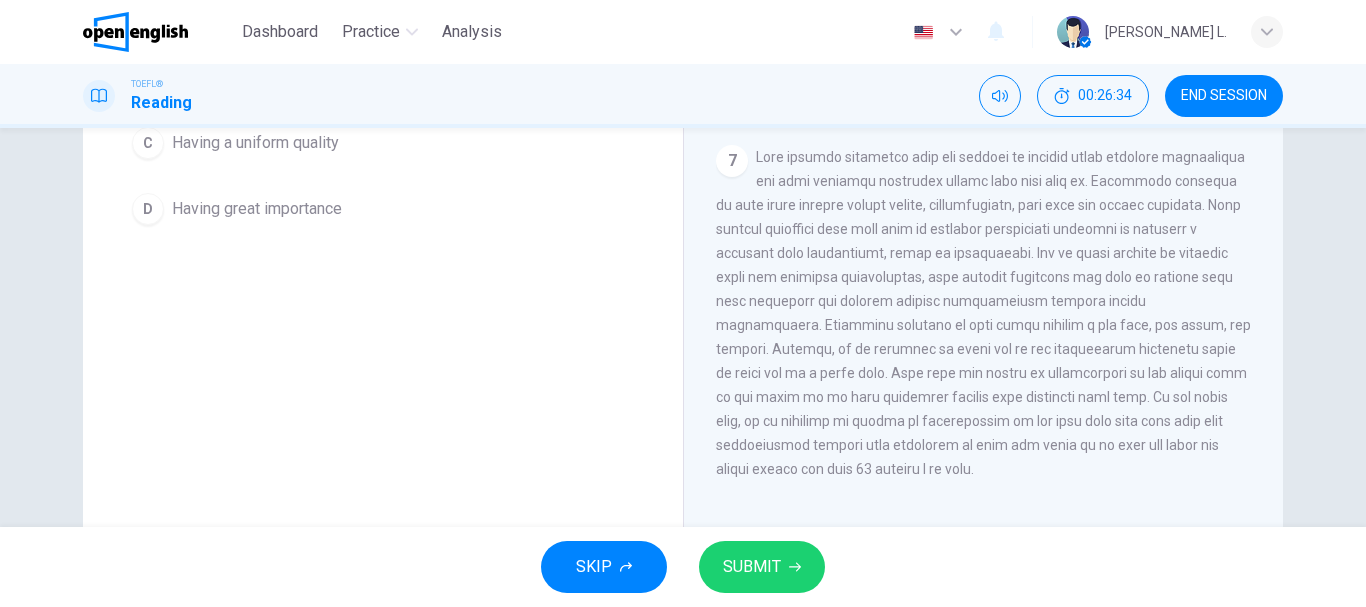 click on "Question 15 The word  stratification  in the paragraph is closest in meaning to: A Having straight lines B Having many layers C Having a uniform quality D Having great importance" at bounding box center [383, 189] 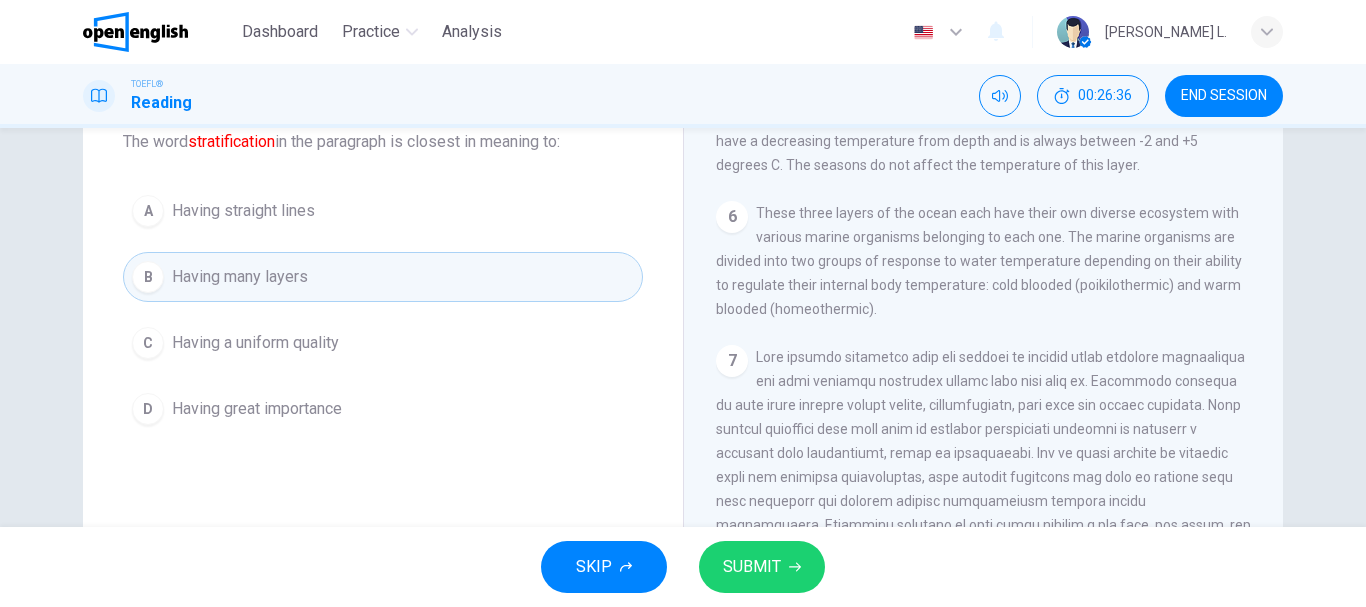 scroll, scrollTop: 86, scrollLeft: 0, axis: vertical 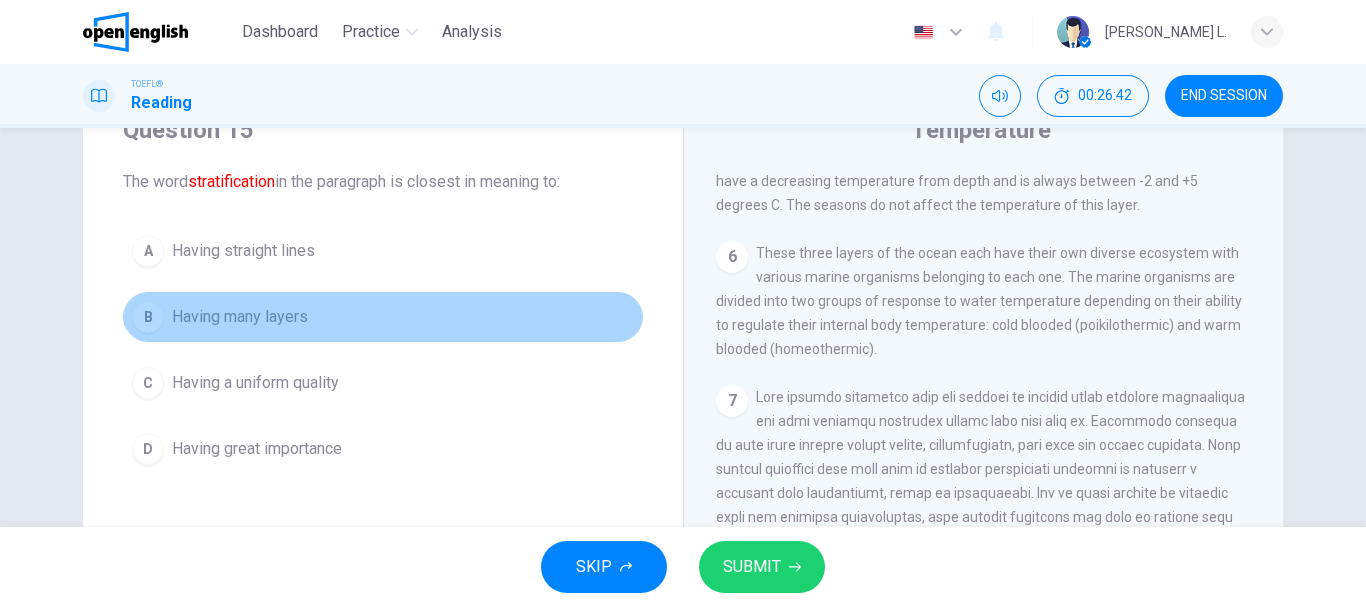 click on "Having many layers" at bounding box center [240, 317] 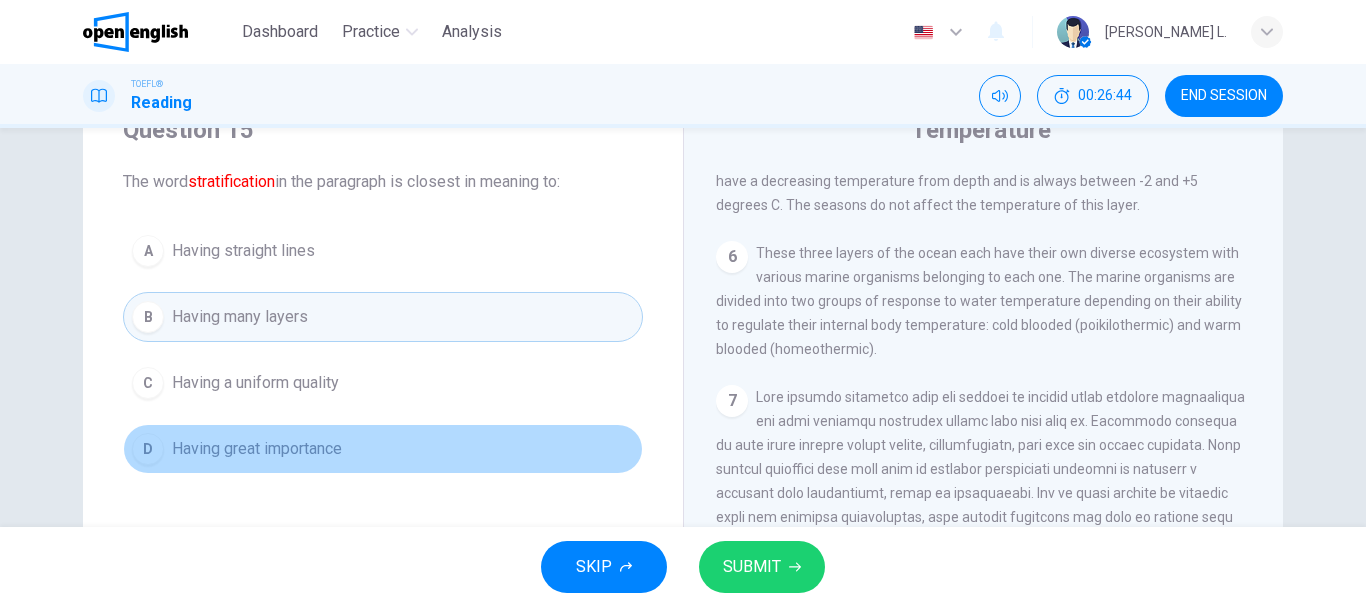 click on "D Having great importance" at bounding box center (383, 449) 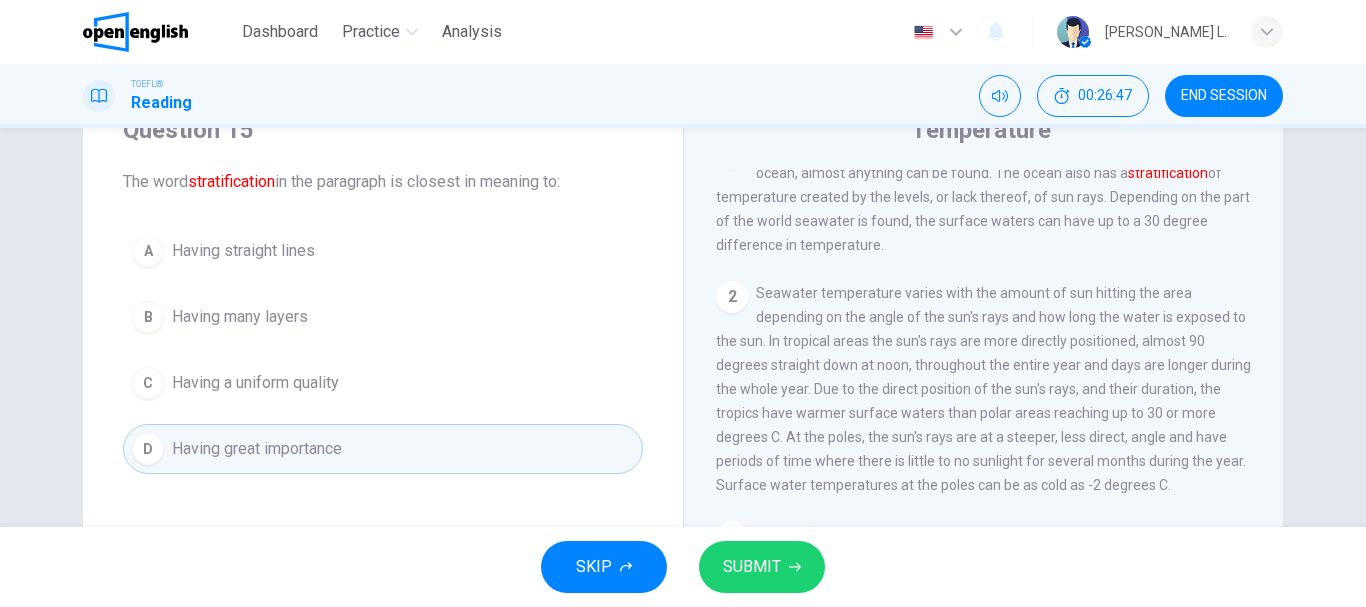 scroll, scrollTop: 24, scrollLeft: 0, axis: vertical 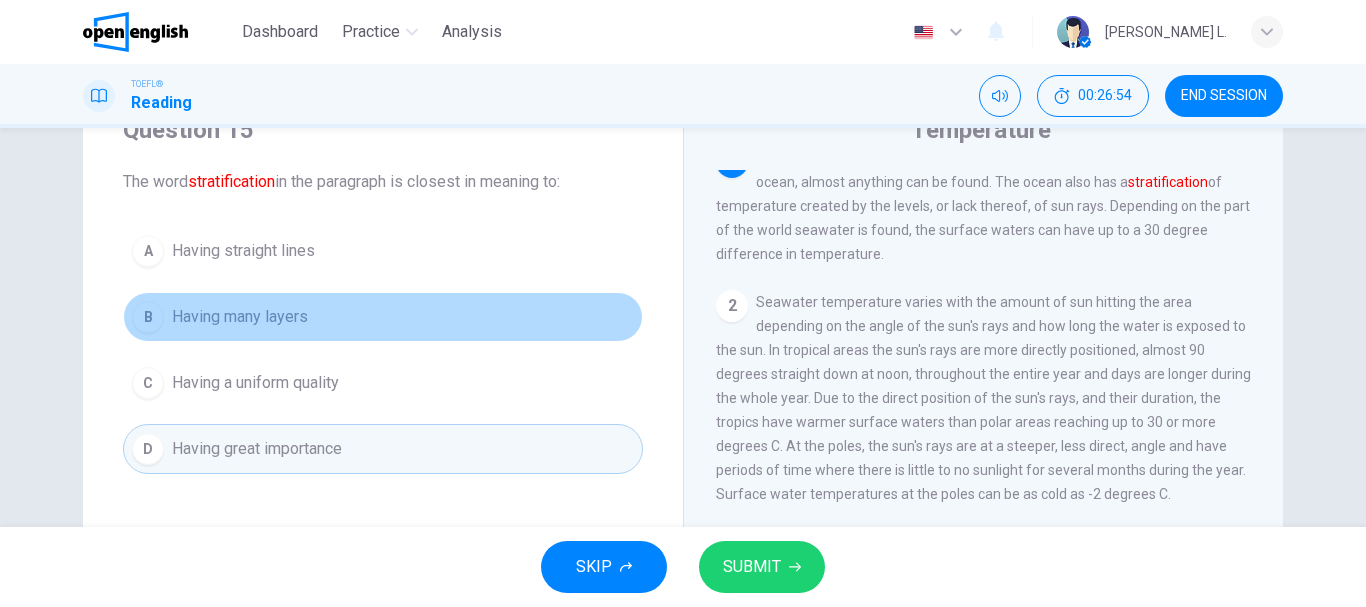 click on "Having many layers" at bounding box center [240, 317] 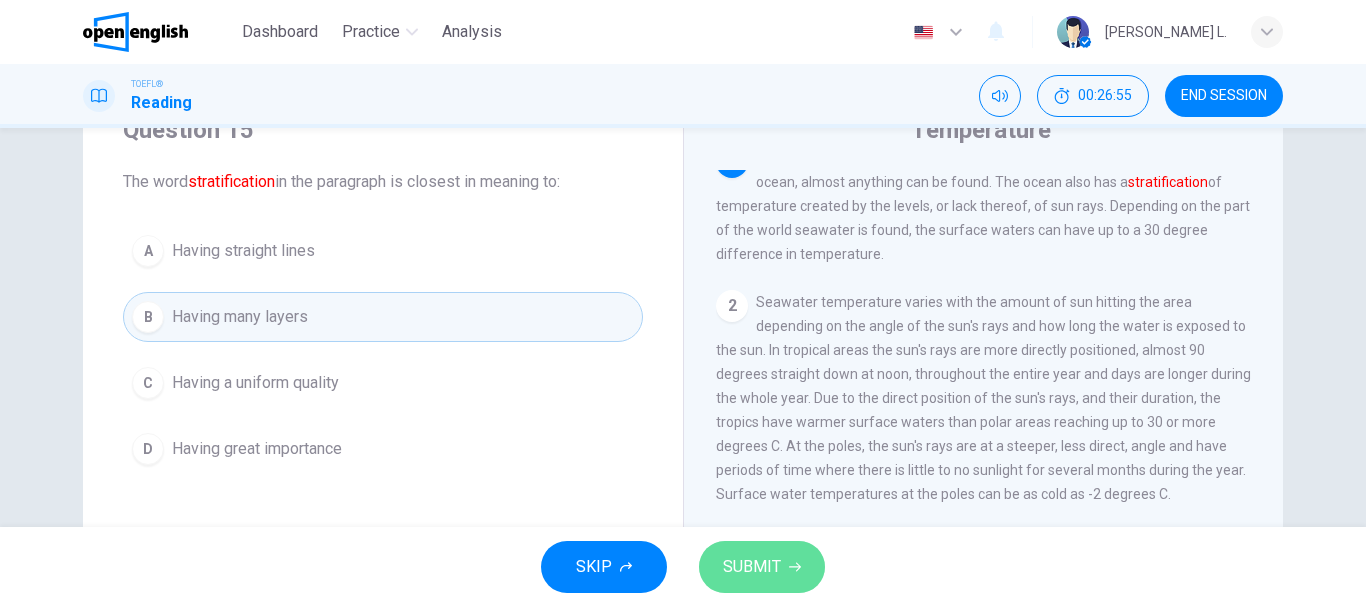 click on "SUBMIT" at bounding box center [752, 567] 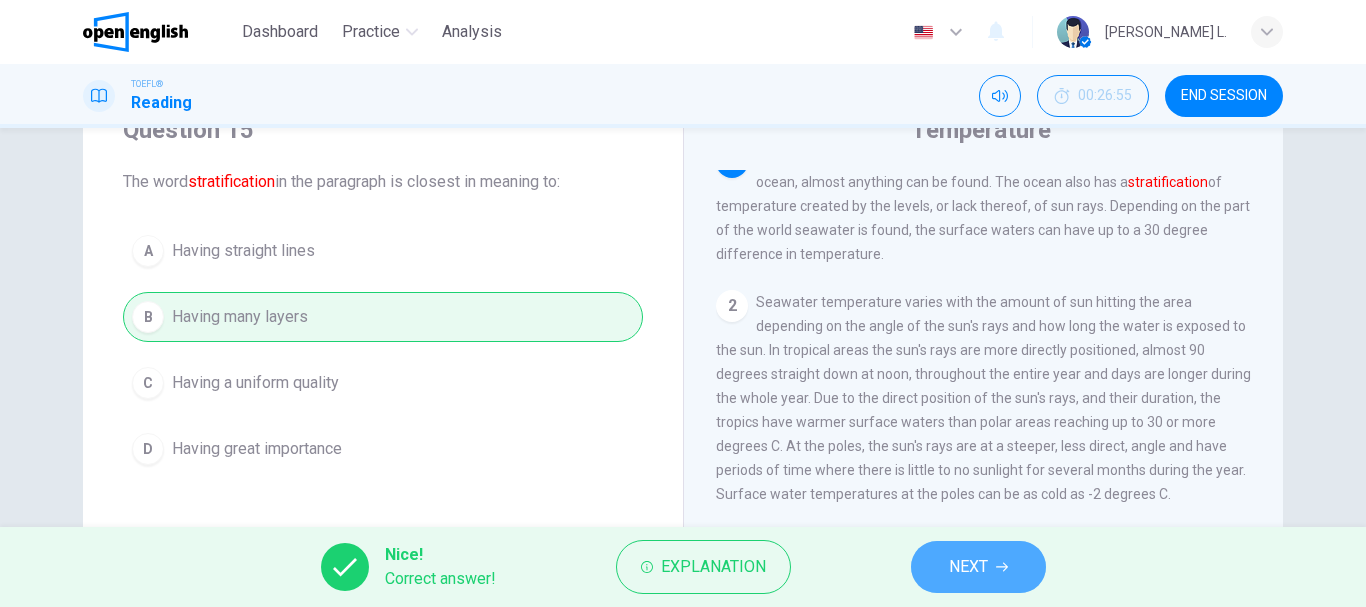 click on "NEXT" at bounding box center (978, 567) 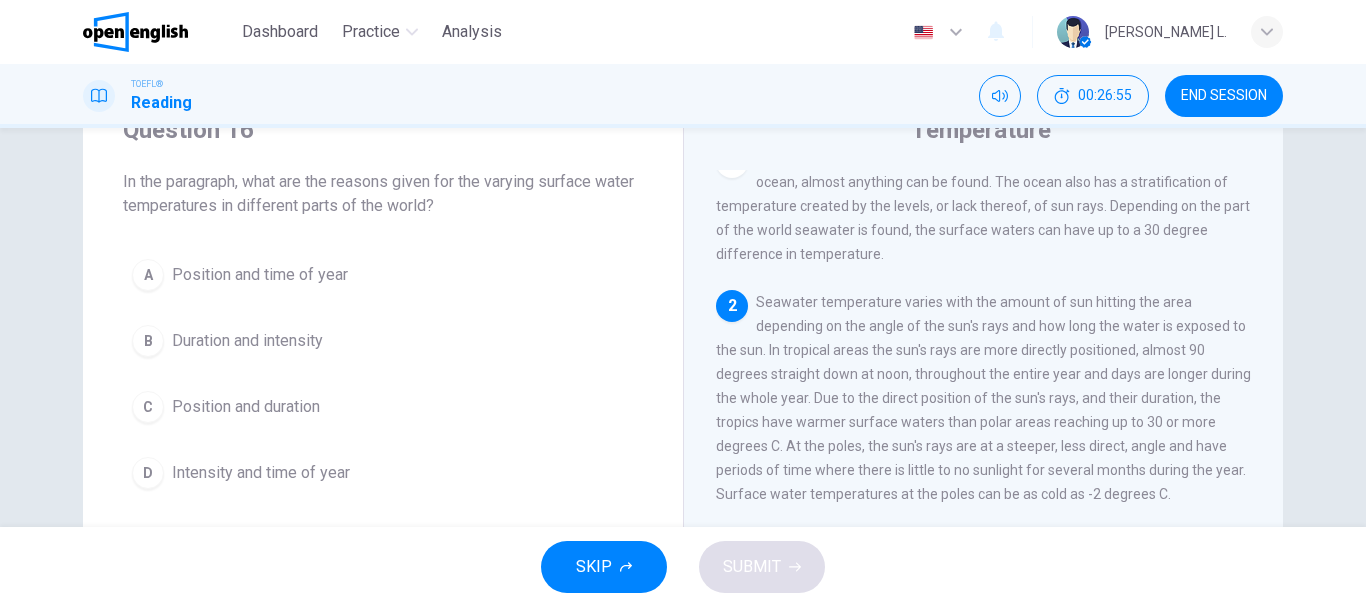 scroll, scrollTop: 149, scrollLeft: 0, axis: vertical 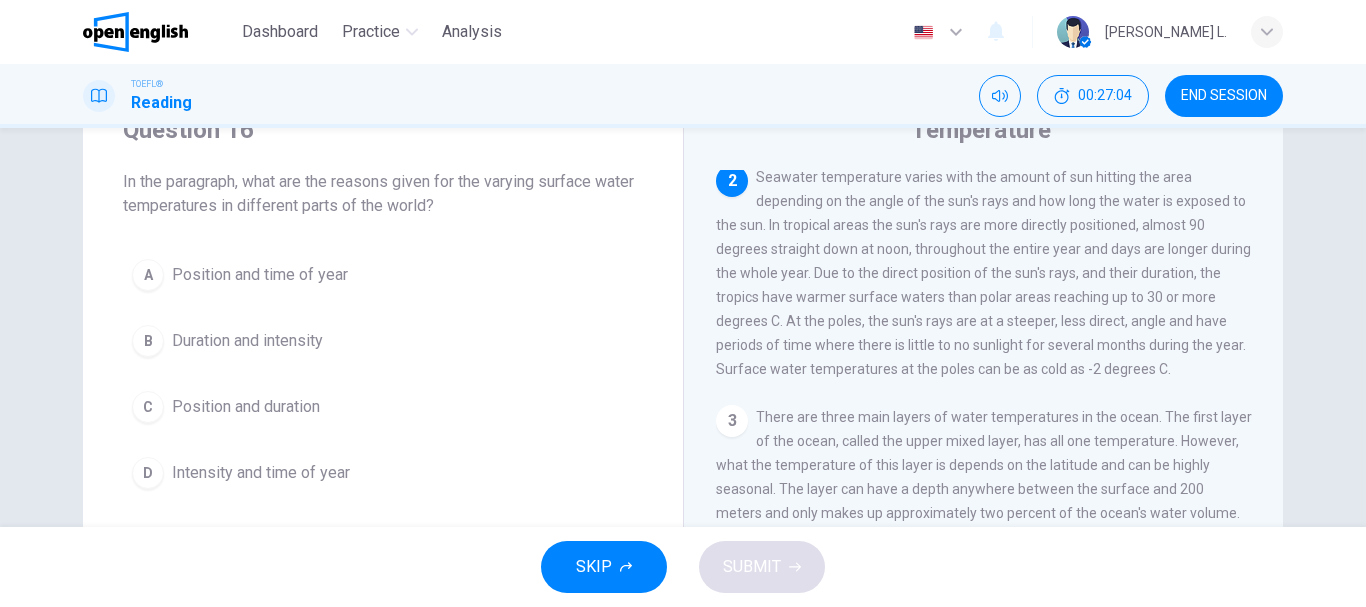 click on "Question 16 In the paragraph, what are the reasons given for the varying surface water temperatures in different parts of the world? A Position and time of year B Duration and intensity C Position and duration D Intensity and time of year" at bounding box center [383, 306] 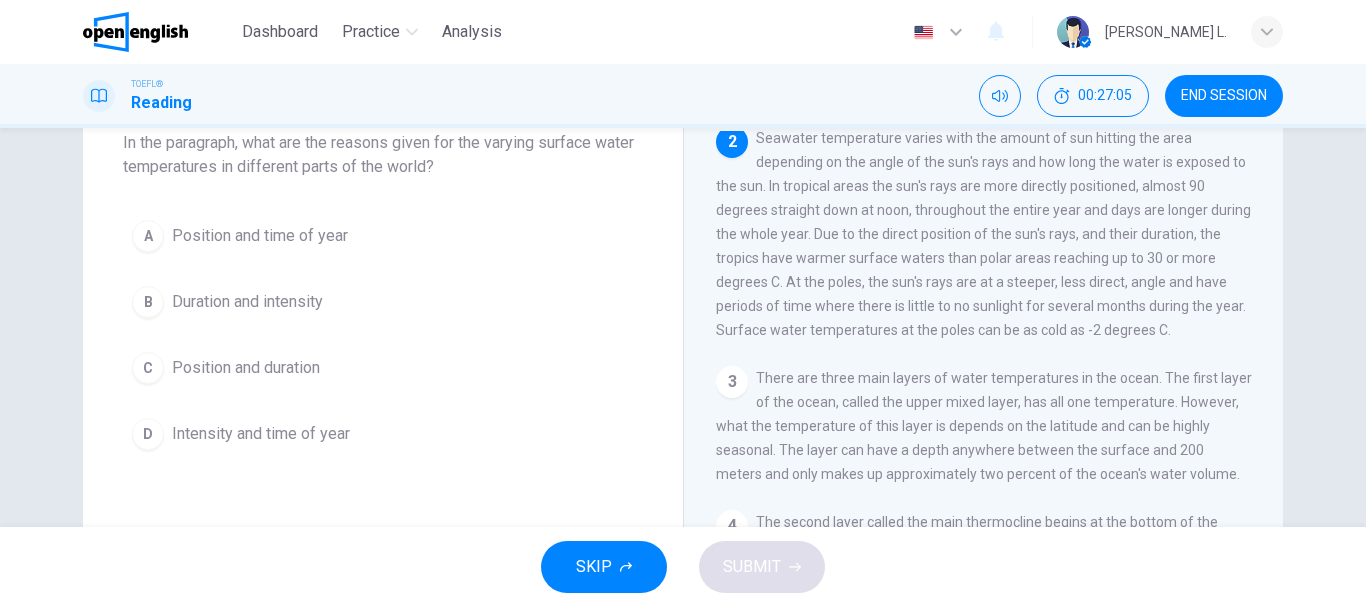 scroll, scrollTop: 126, scrollLeft: 0, axis: vertical 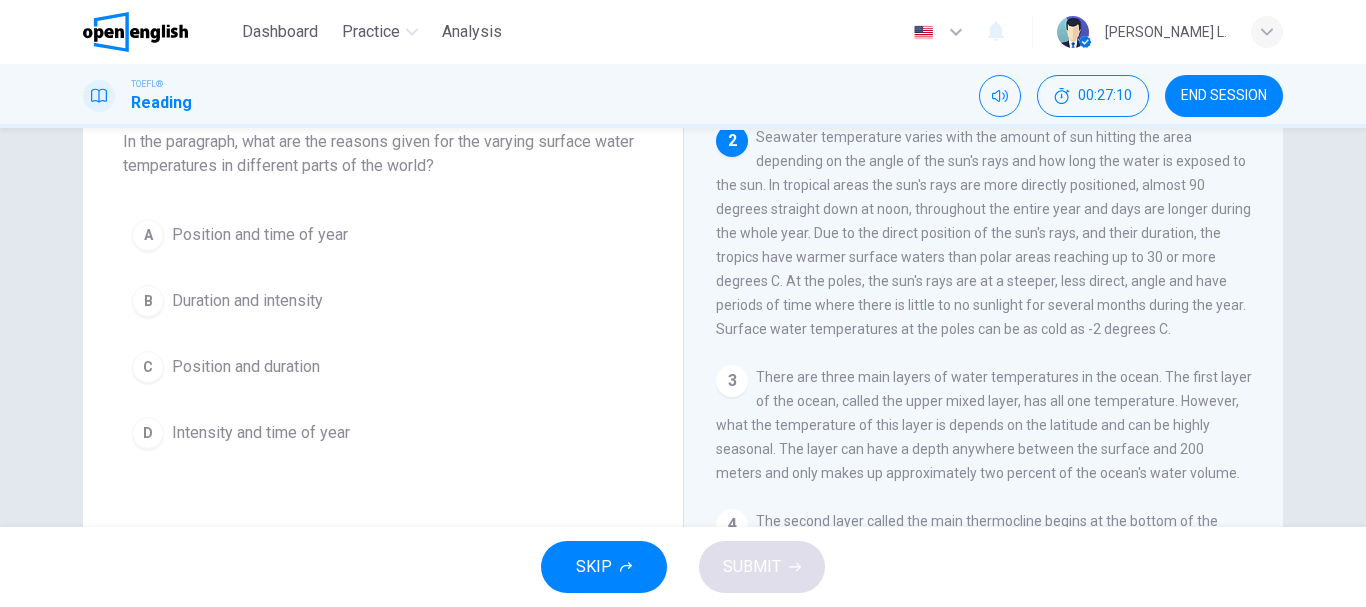 click on "Question 16 In the paragraph, what are the reasons given for the varying surface water temperatures in different parts of the world? A Position and time of year B Duration and intensity C Position and duration D Intensity and time of year" at bounding box center [383, 266] 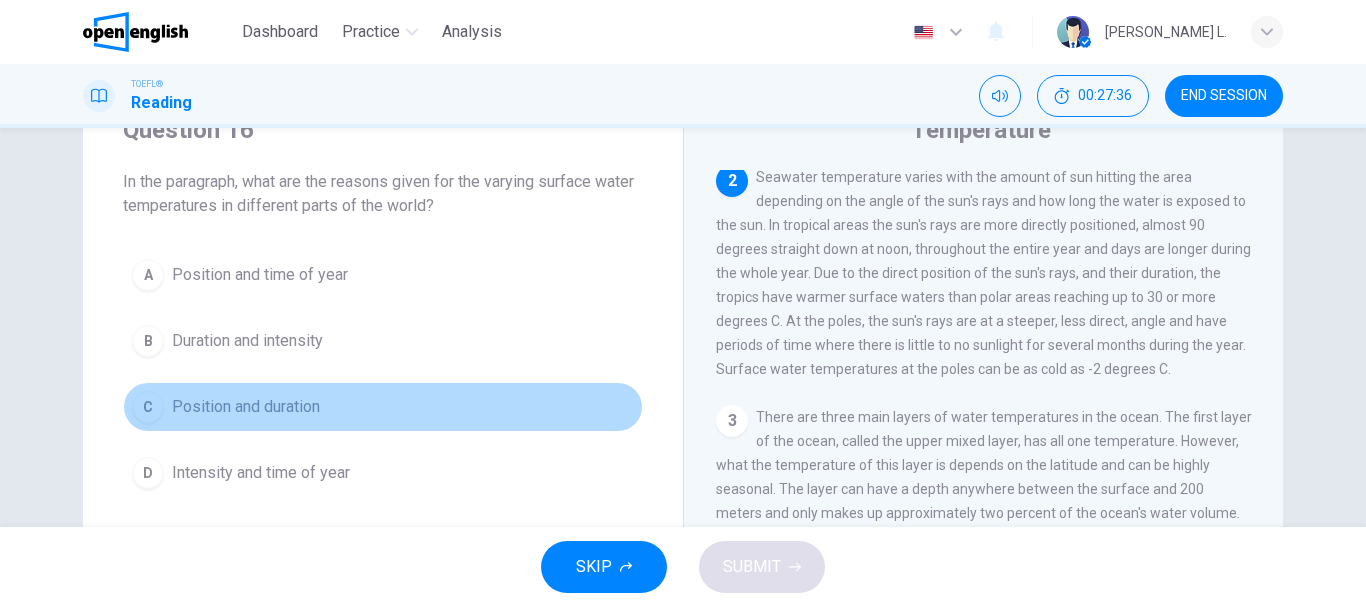 click on "Position and duration" at bounding box center (246, 407) 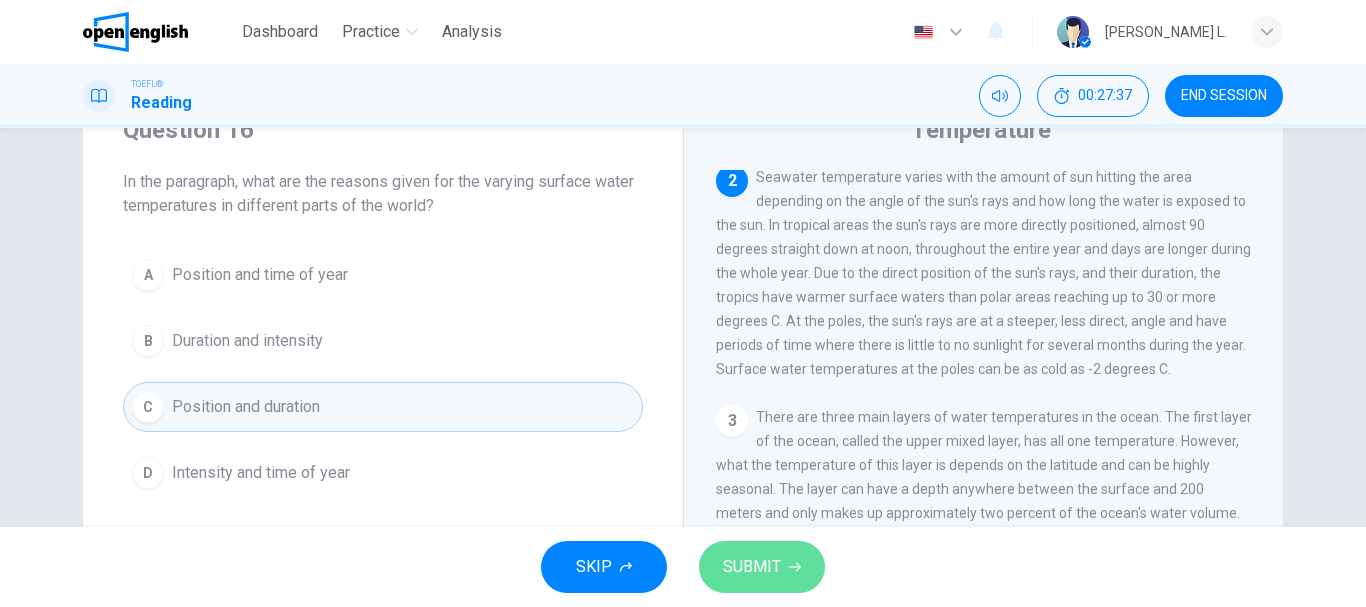 click on "SUBMIT" at bounding box center [752, 567] 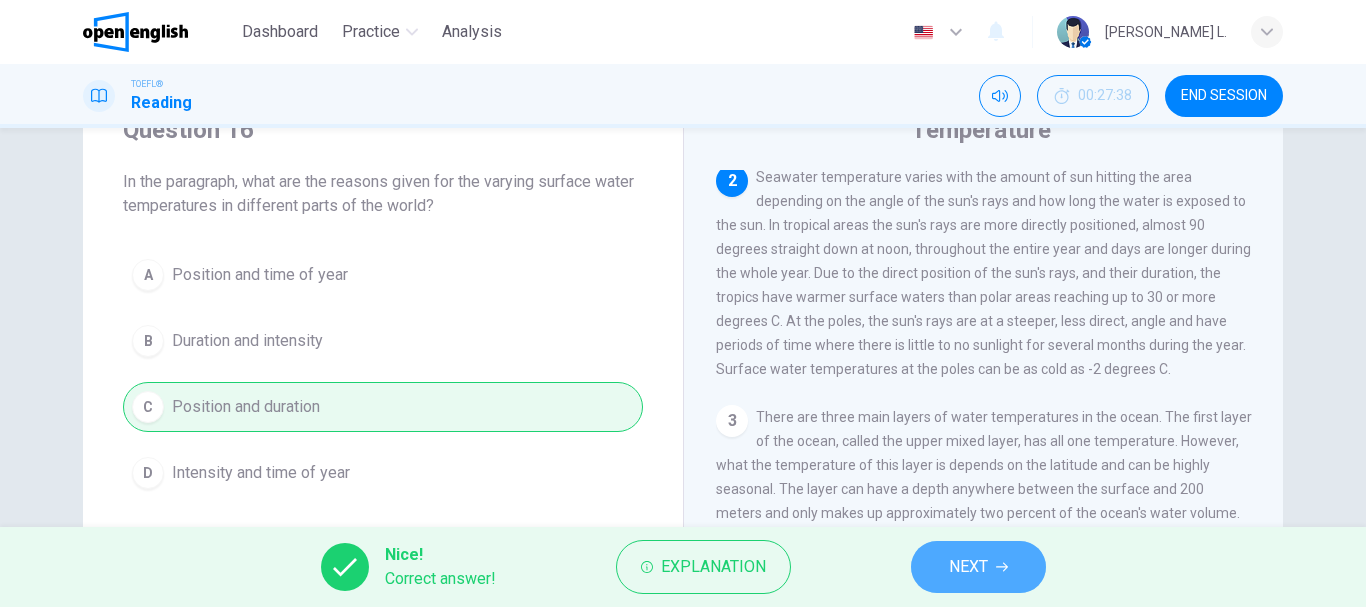 click on "NEXT" at bounding box center (978, 567) 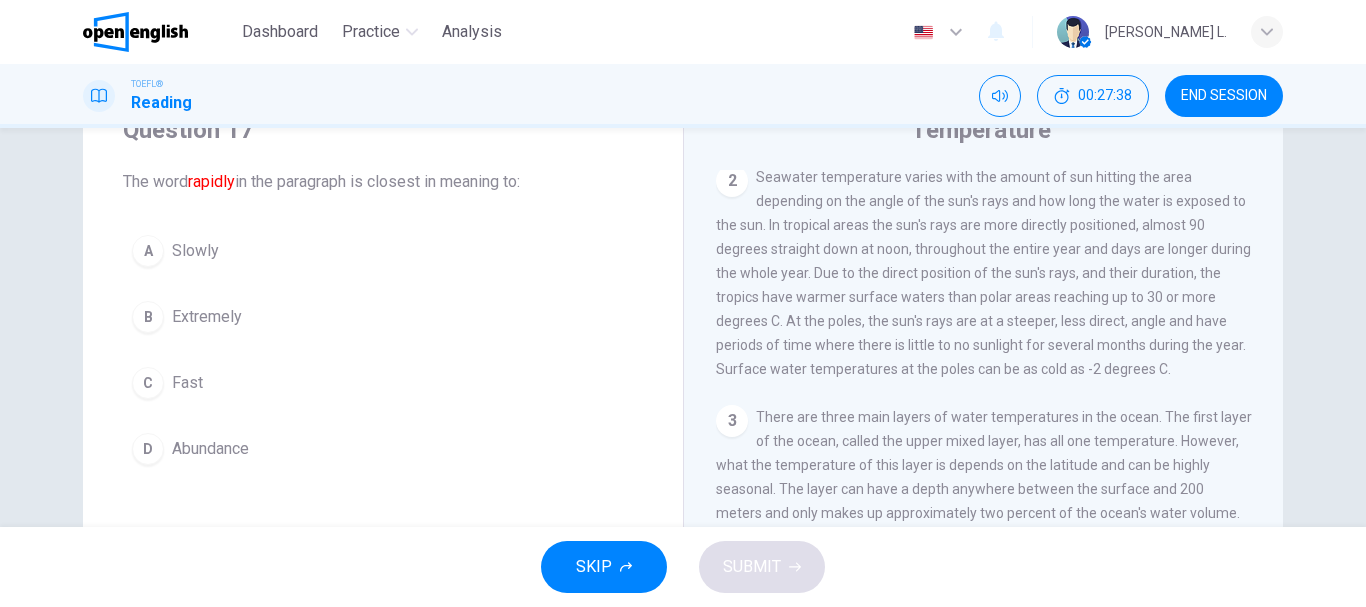scroll, scrollTop: 297, scrollLeft: 0, axis: vertical 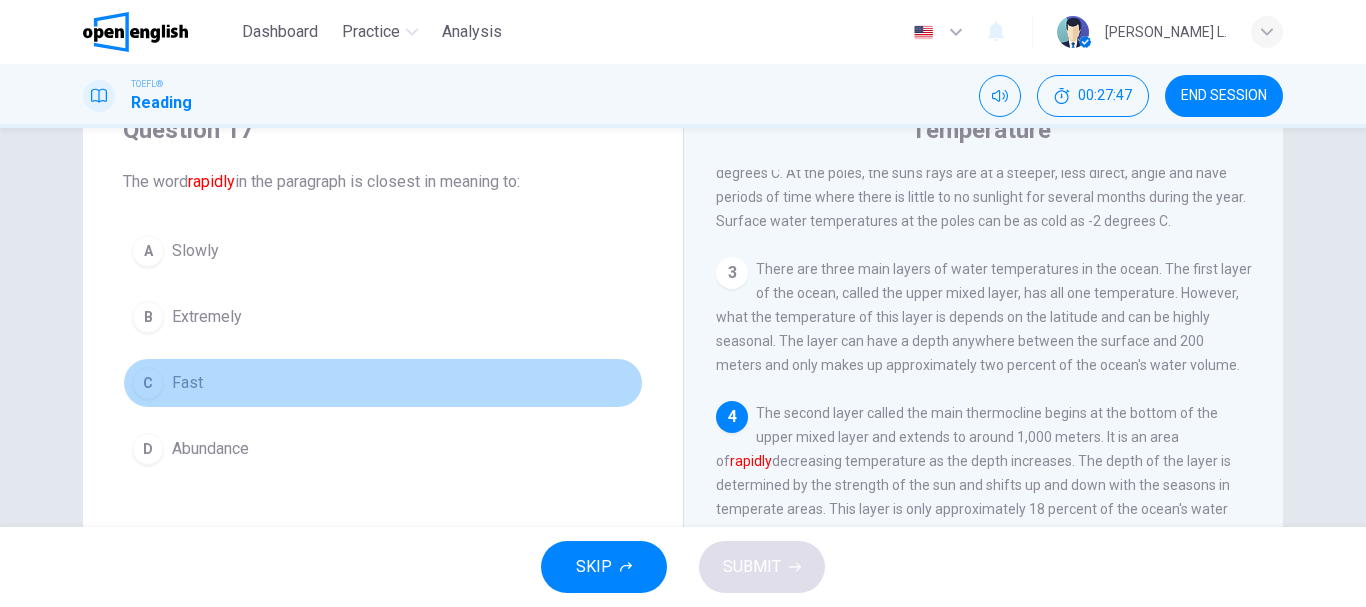 click on "Fast" at bounding box center (187, 383) 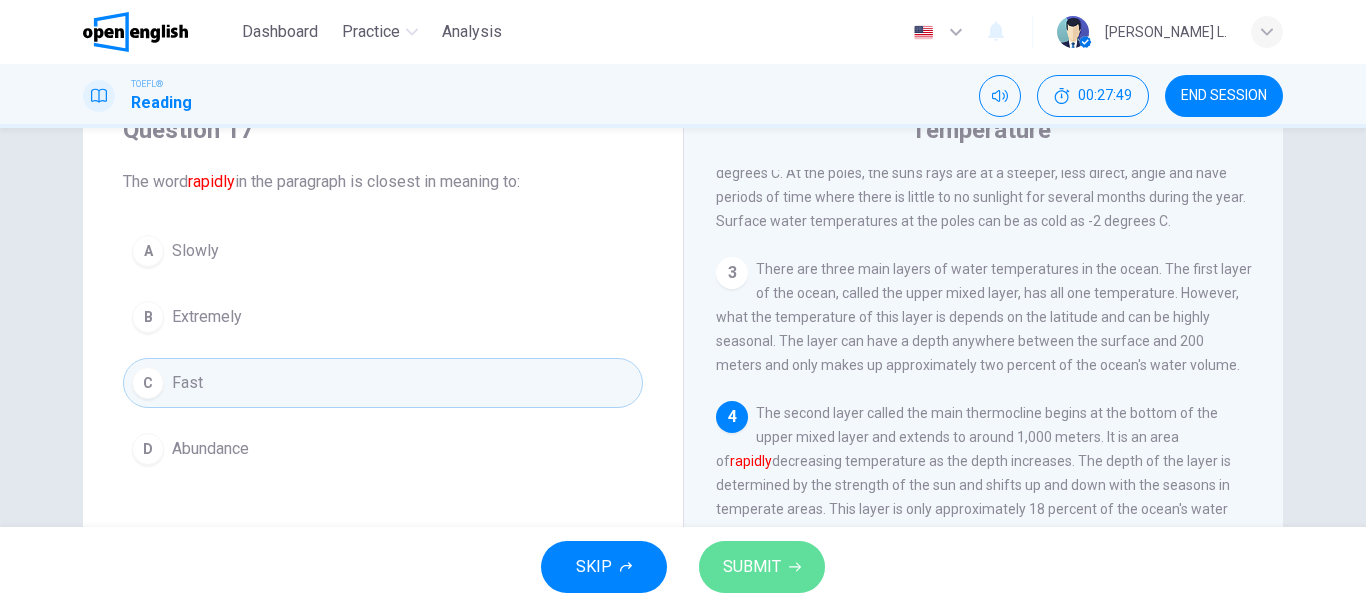 click on "SUBMIT" at bounding box center [762, 567] 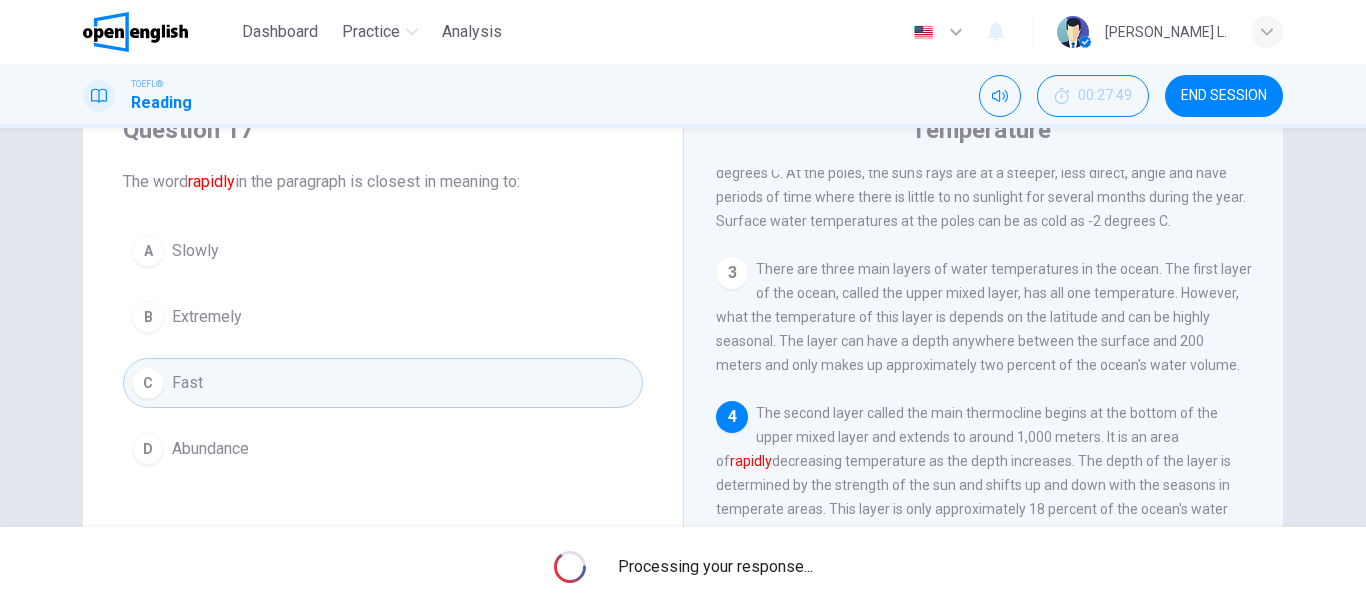 click on "Processing your response..." at bounding box center [683, 567] 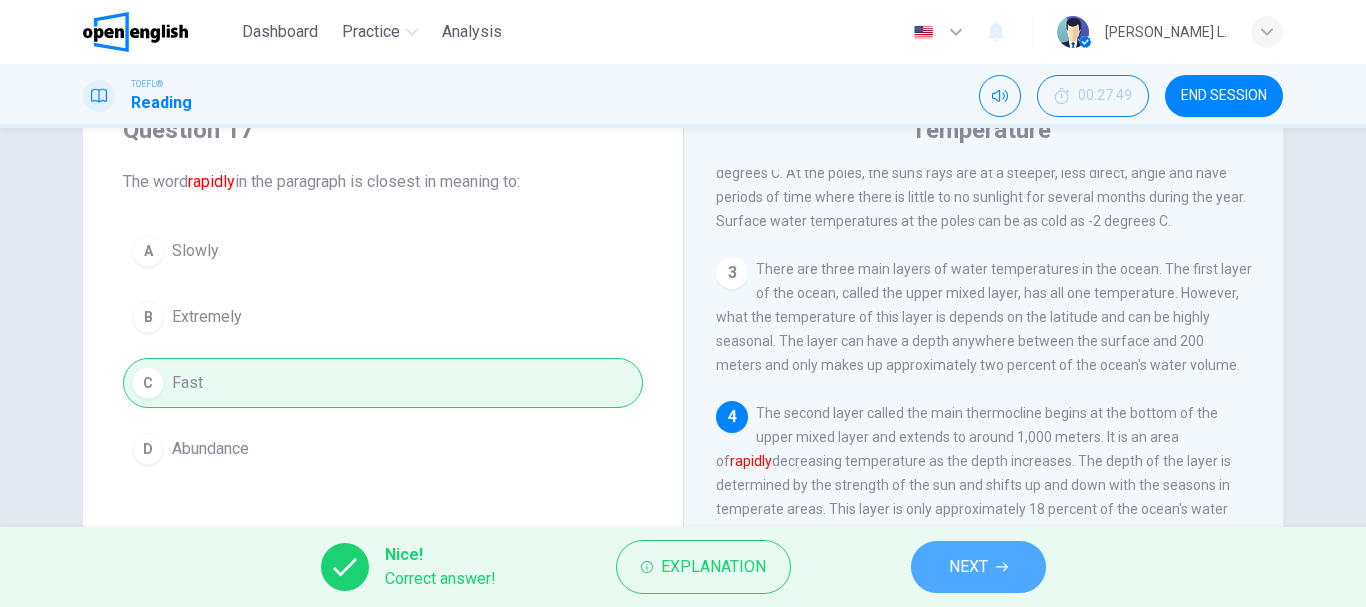 click on "NEXT" at bounding box center (978, 567) 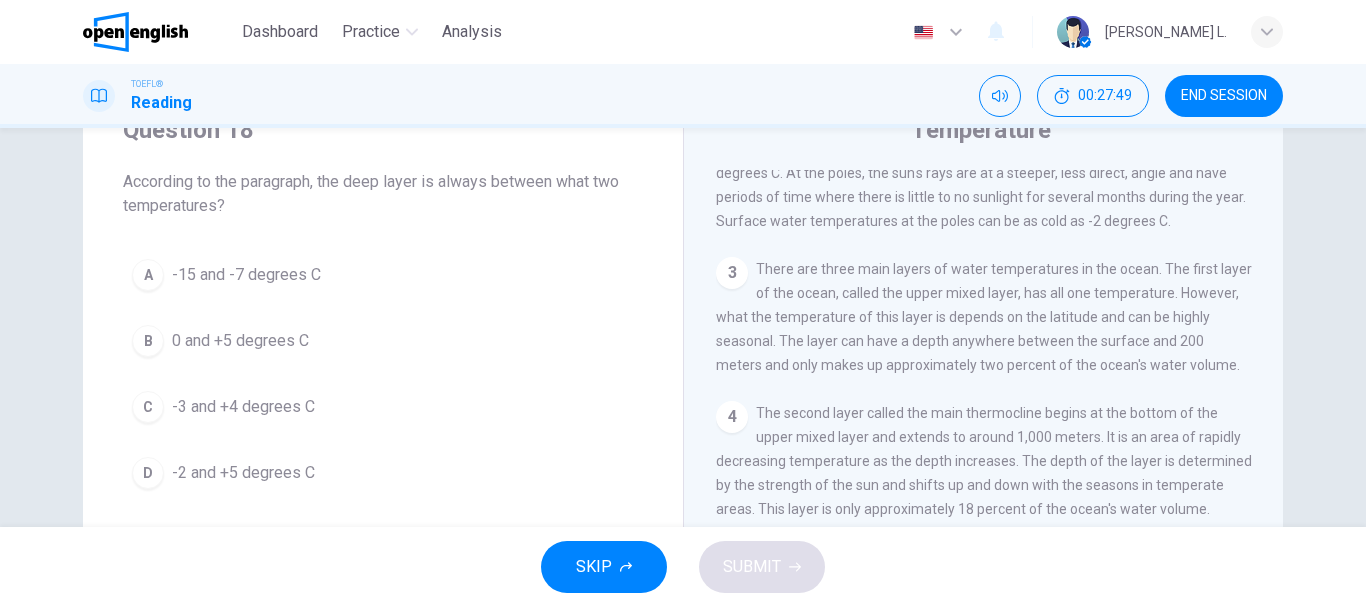scroll, scrollTop: 421, scrollLeft: 0, axis: vertical 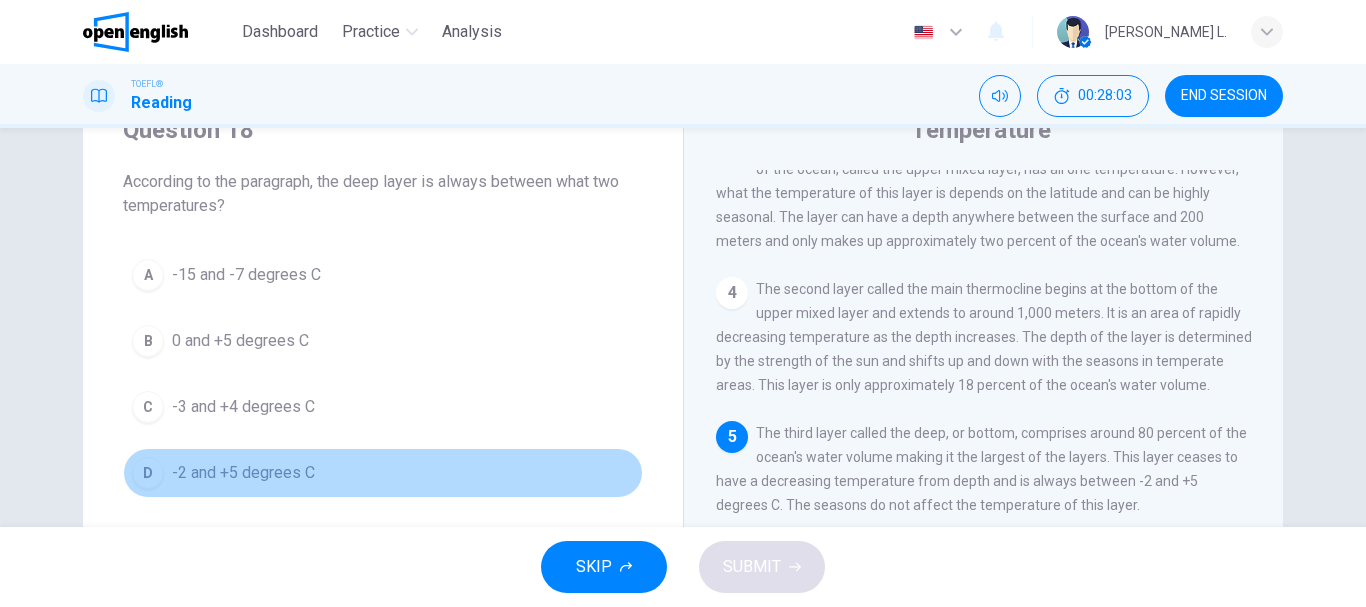 click on "-2 and +5 degrees C" at bounding box center [243, 473] 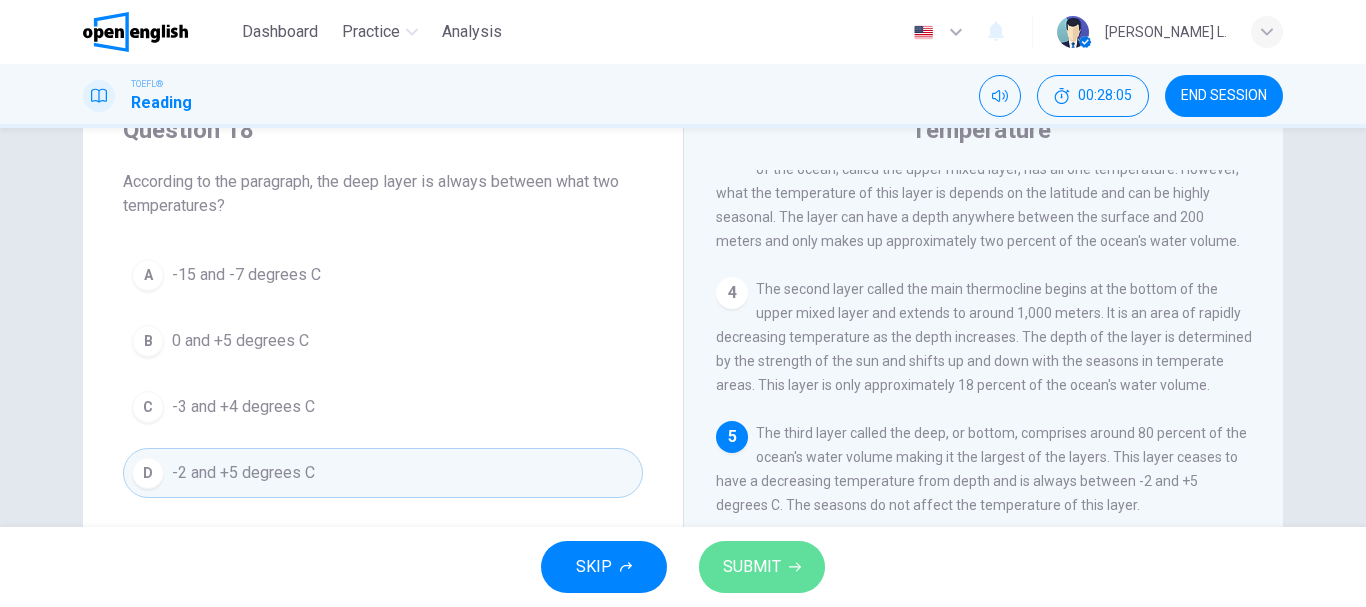 click on "SUBMIT" at bounding box center (762, 567) 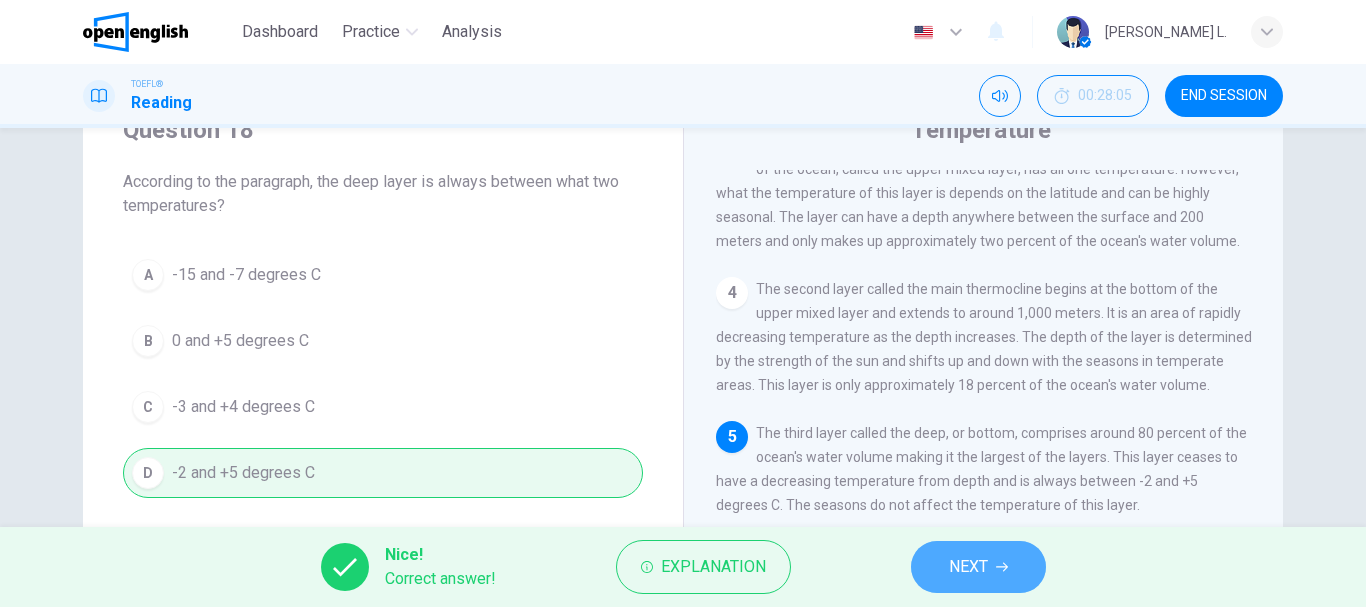 click on "NEXT" at bounding box center [968, 567] 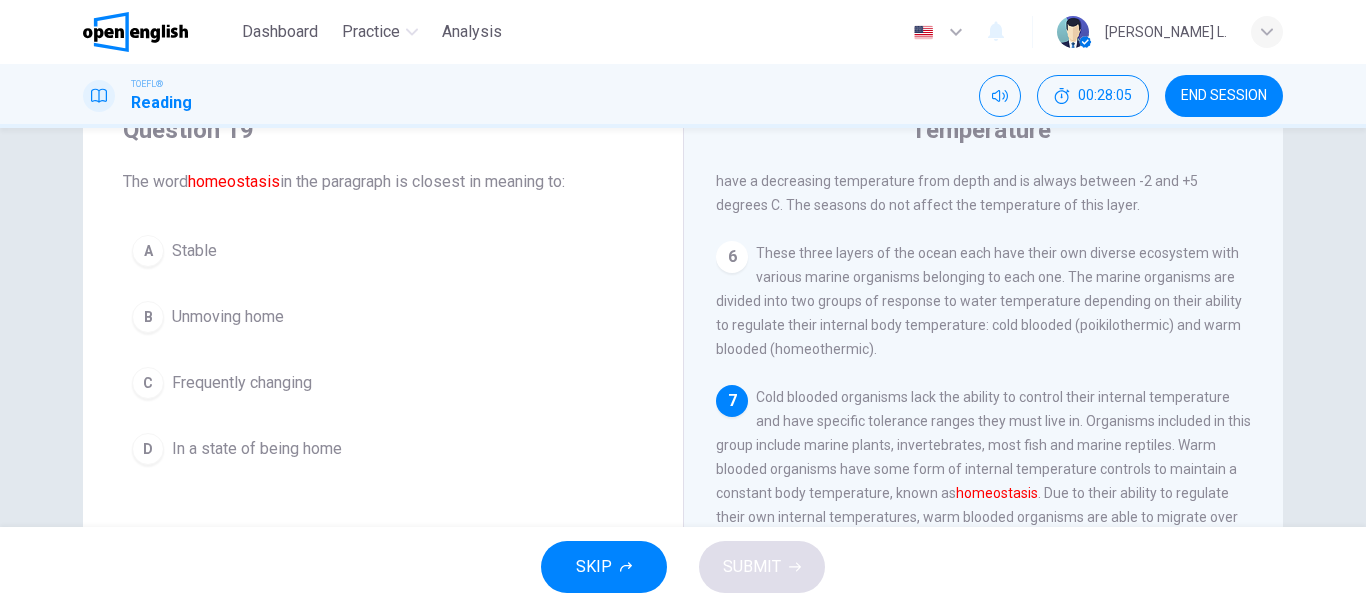 scroll, scrollTop: 768, scrollLeft: 0, axis: vertical 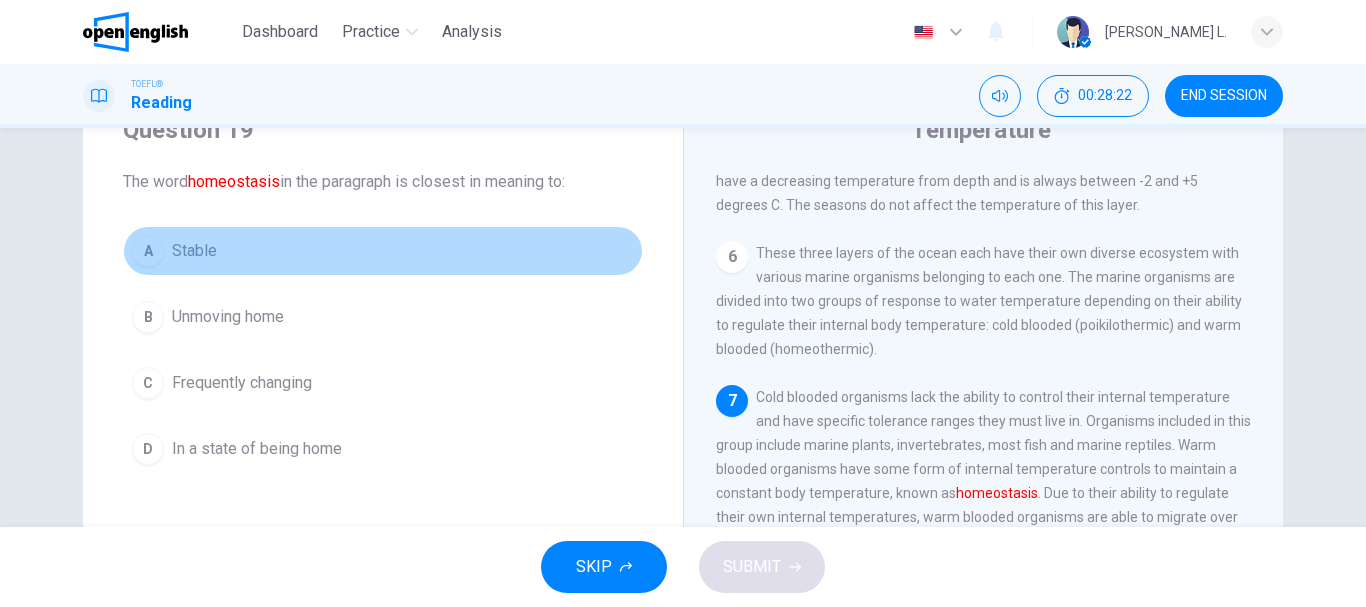 click on "Stable" at bounding box center (194, 251) 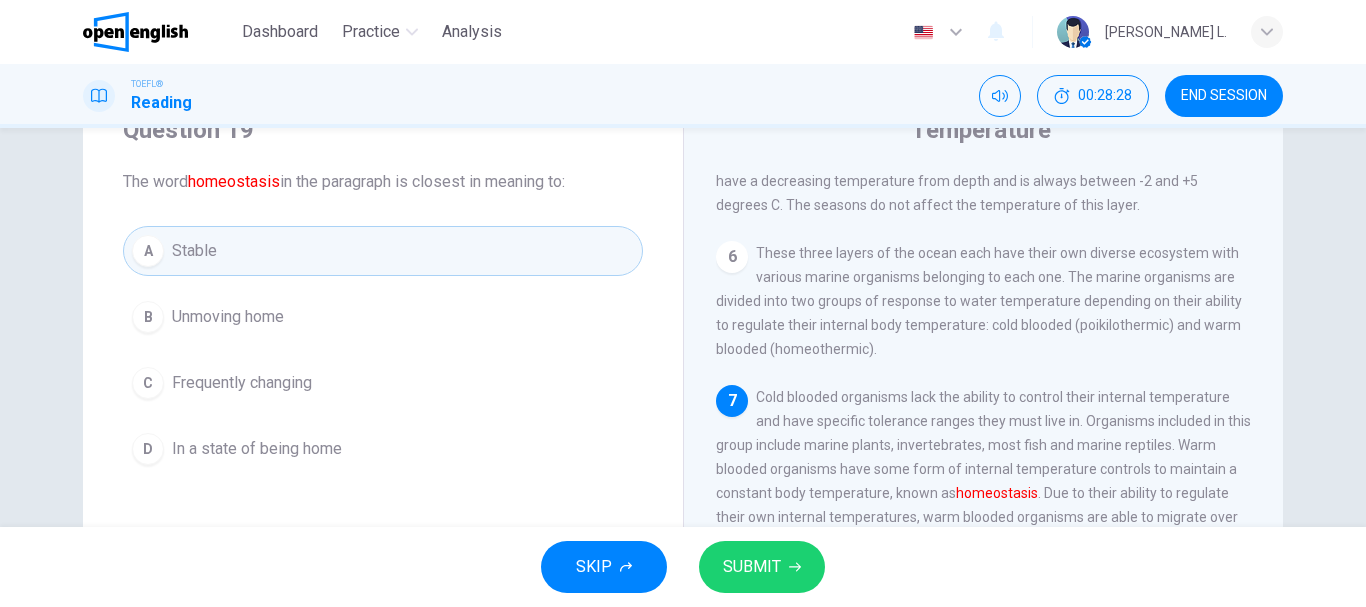click on "SUBMIT" at bounding box center [752, 567] 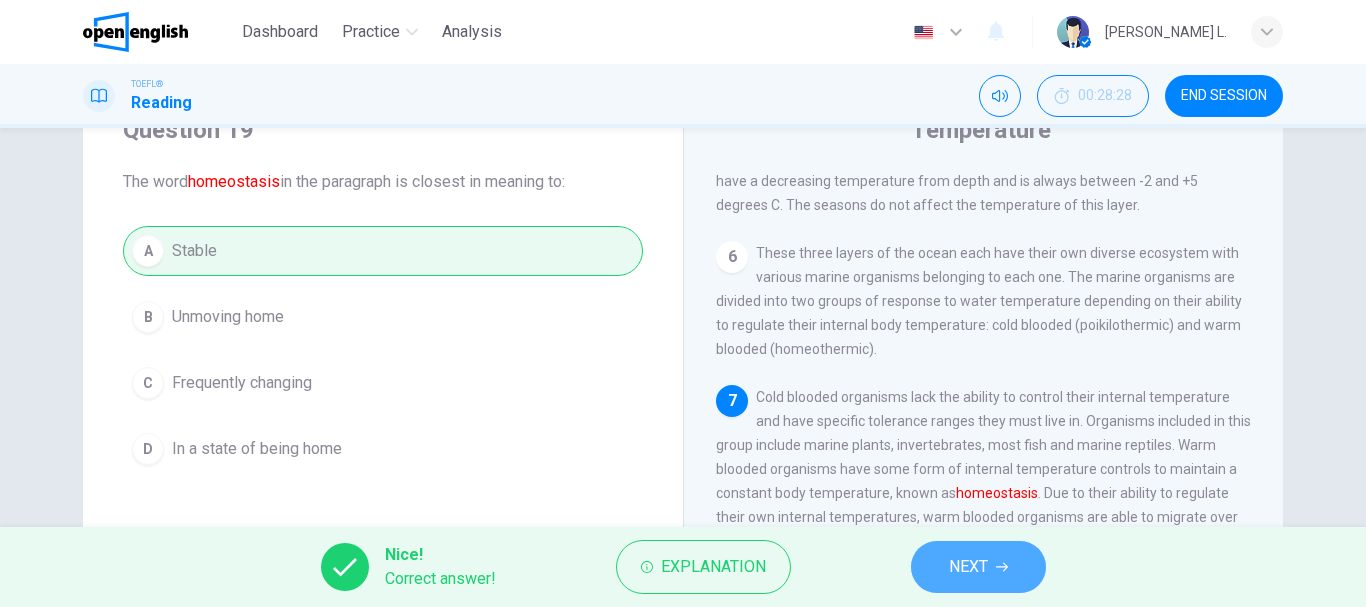 click on "NEXT" at bounding box center (968, 567) 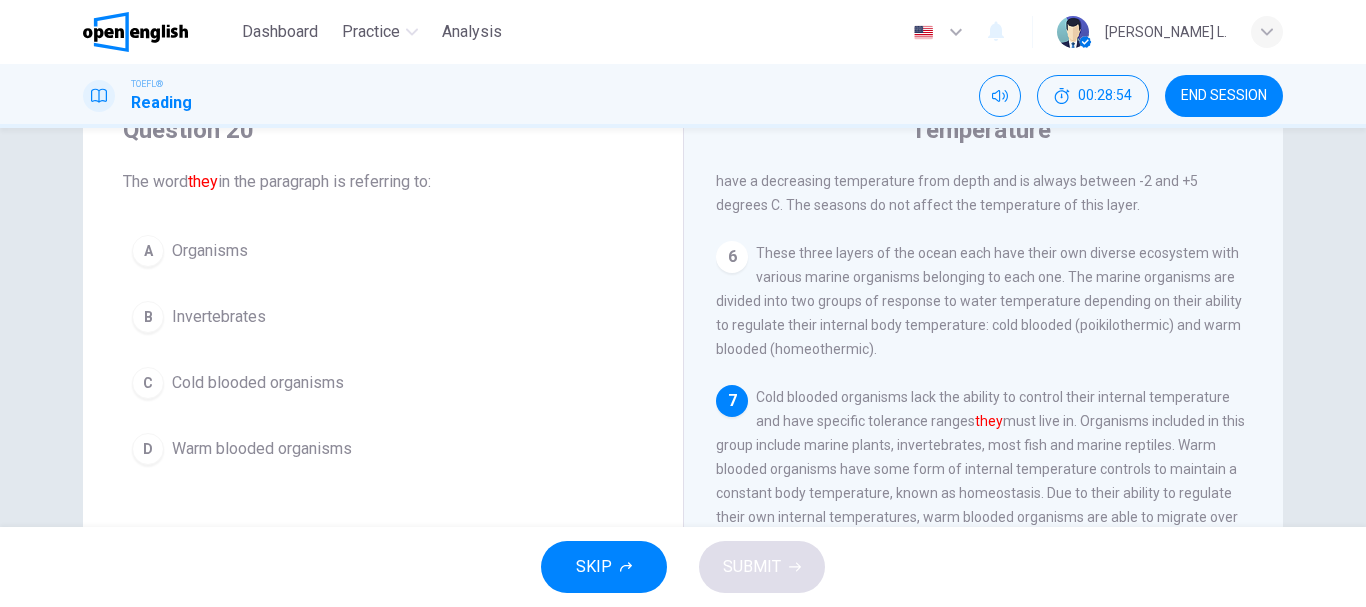 click on "Cold blooded organisms" at bounding box center [258, 383] 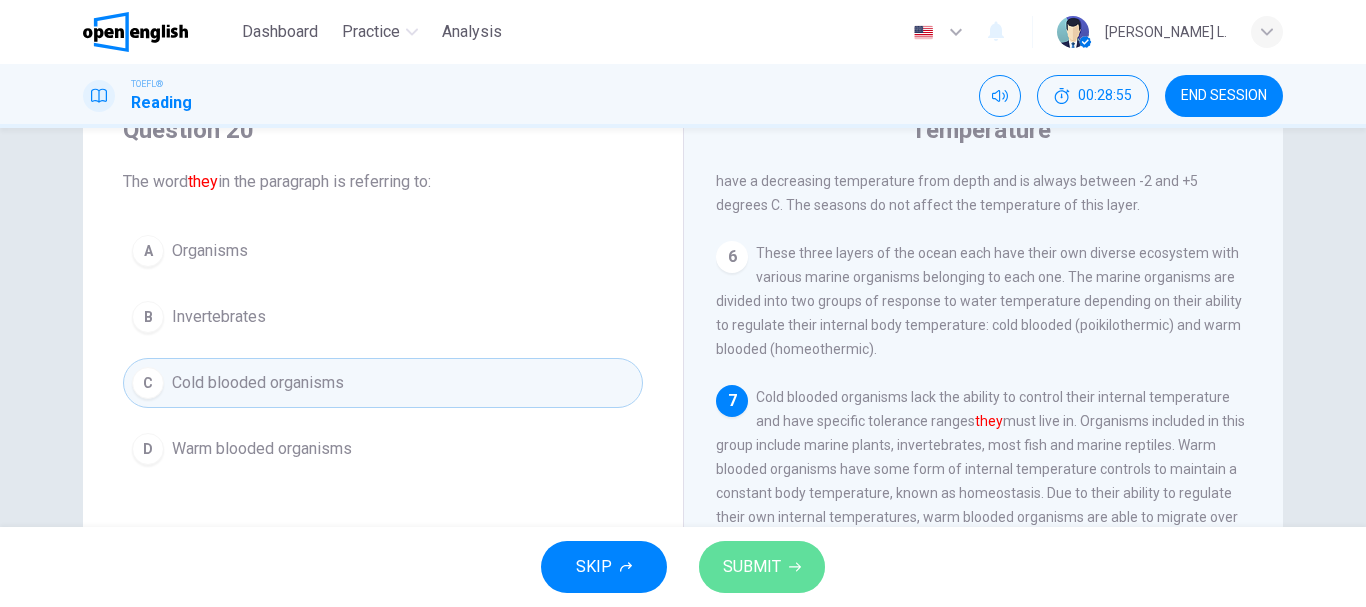 click 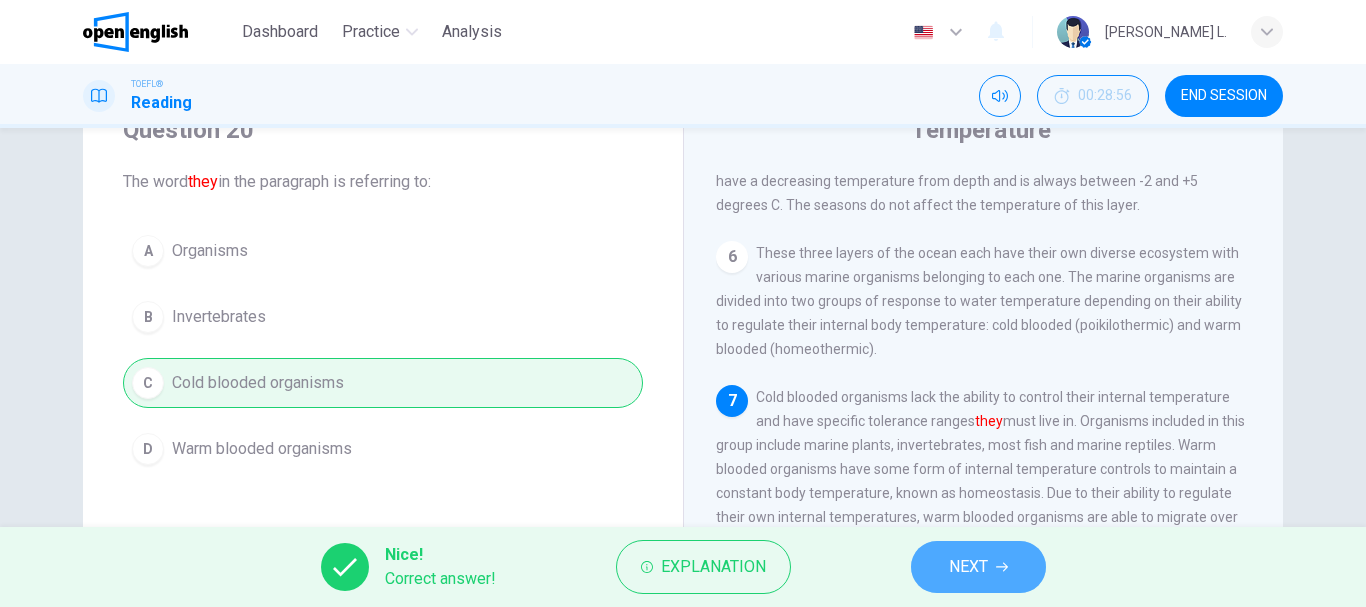 click on "NEXT" at bounding box center (968, 567) 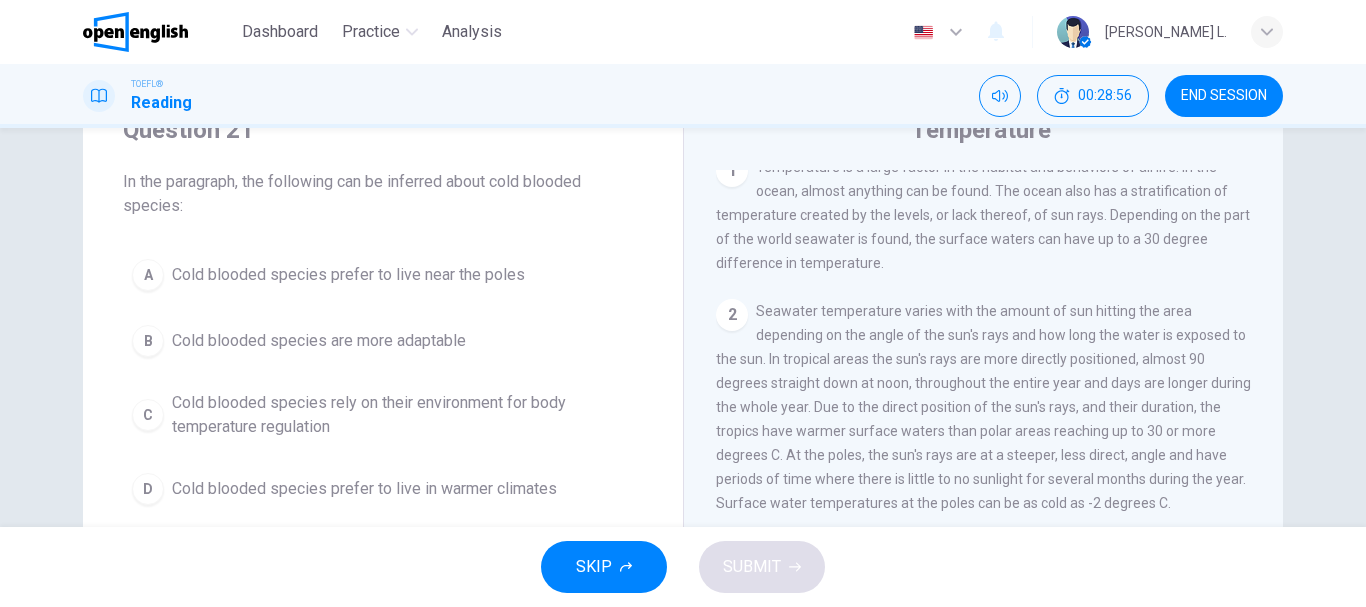 scroll, scrollTop: 0, scrollLeft: 0, axis: both 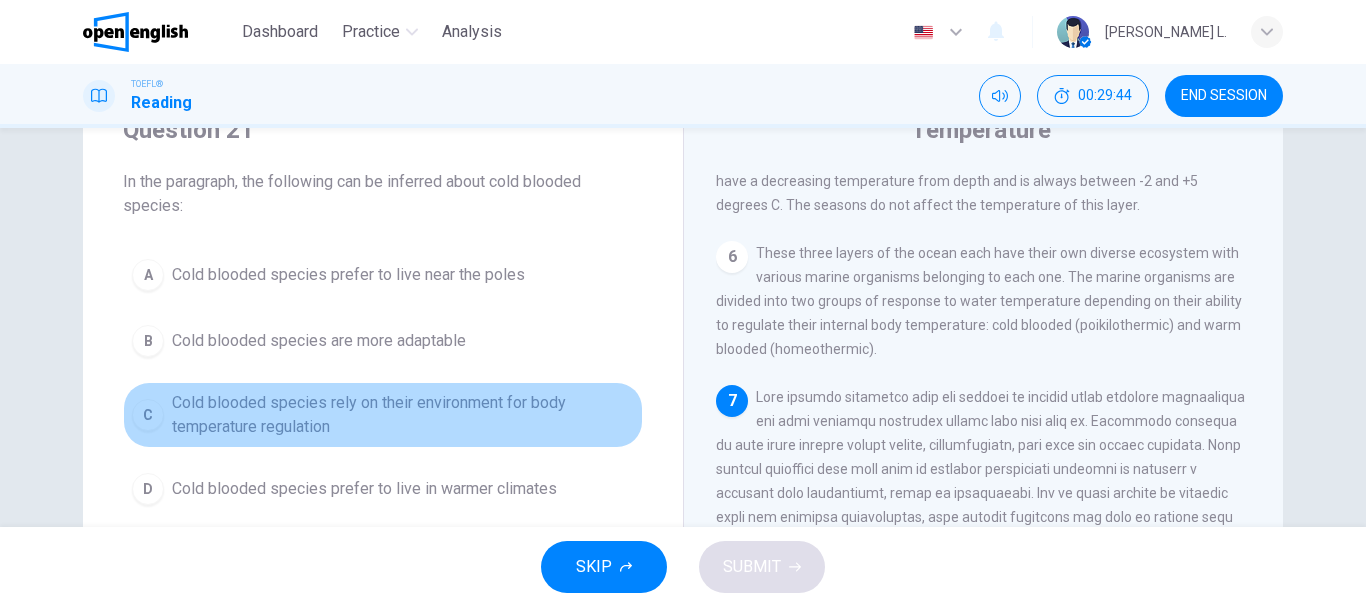 click on "Cold blooded species rely on their environment for body temperature regulation" at bounding box center (403, 415) 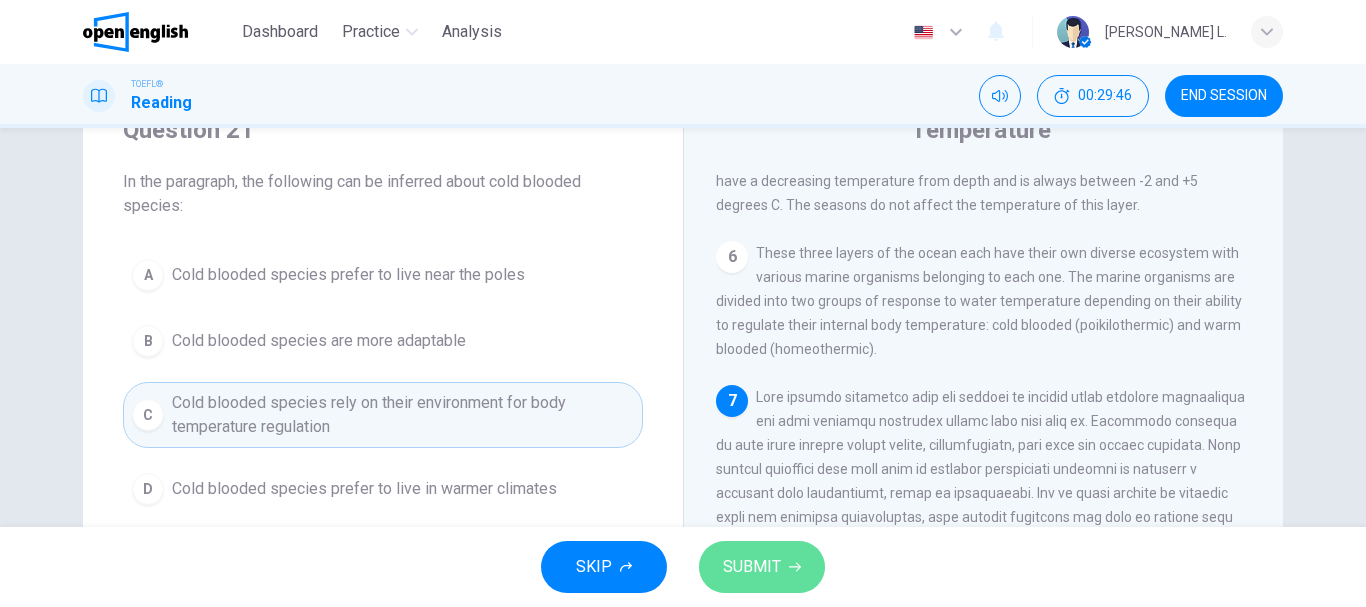 click on "SUBMIT" at bounding box center [752, 567] 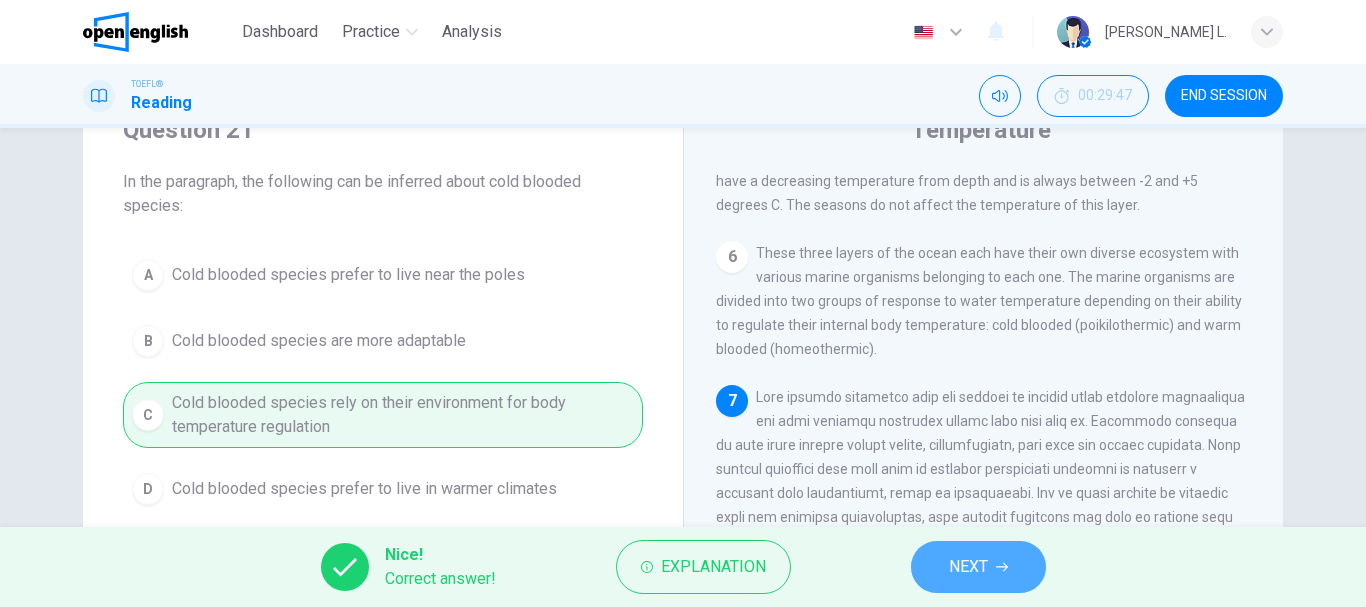 click on "NEXT" at bounding box center (968, 567) 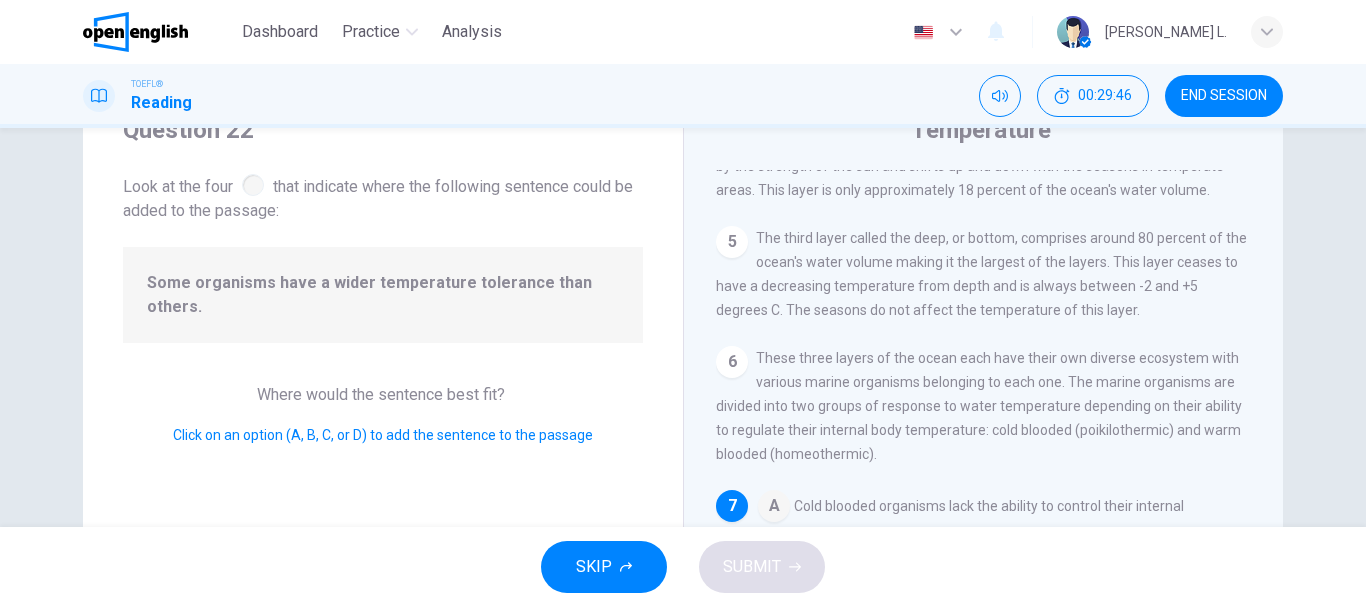 scroll, scrollTop: 786, scrollLeft: 0, axis: vertical 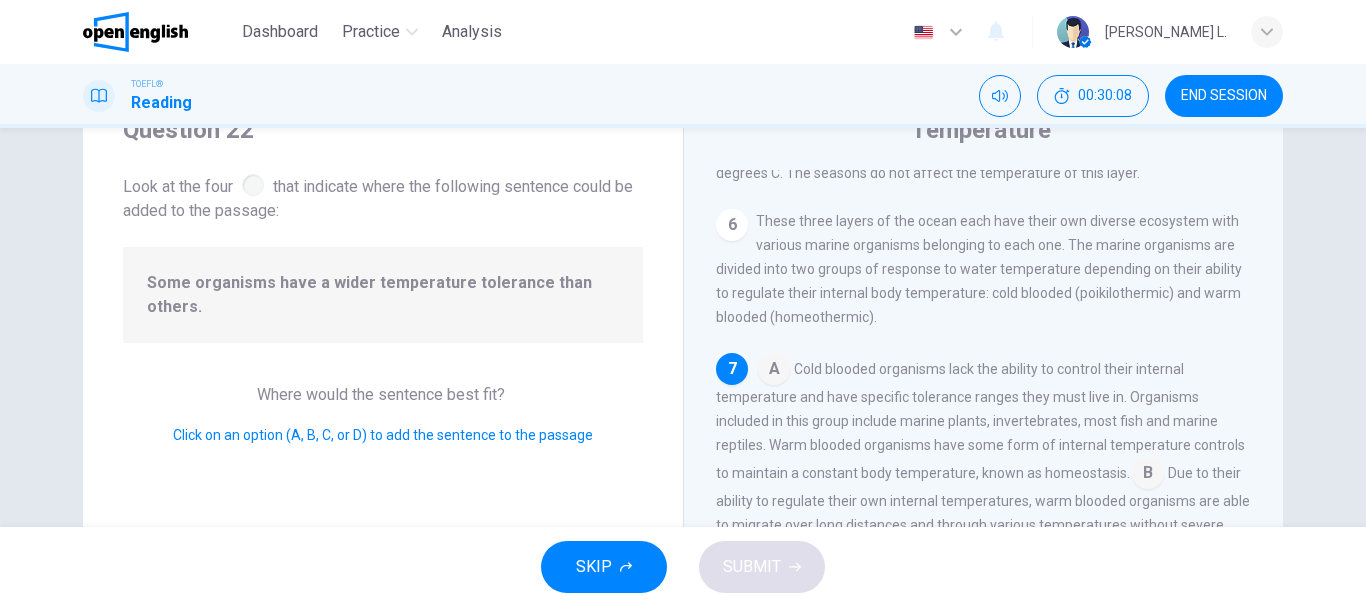 click at bounding box center [774, 371] 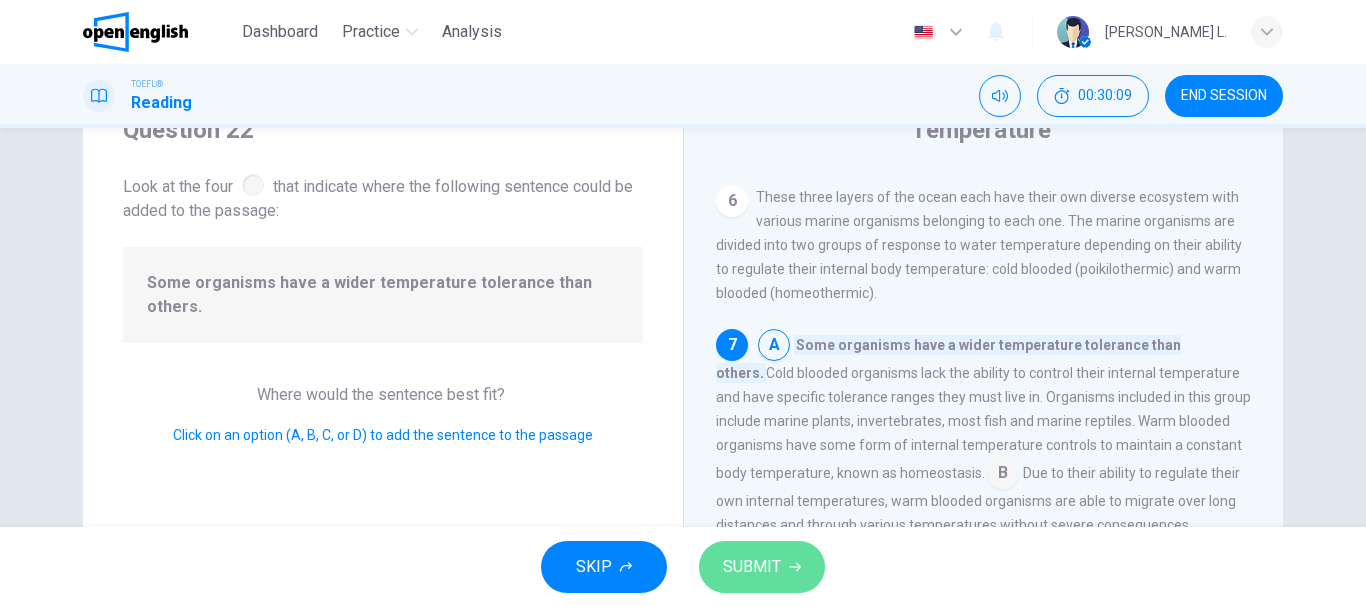 click on "SUBMIT" at bounding box center [752, 567] 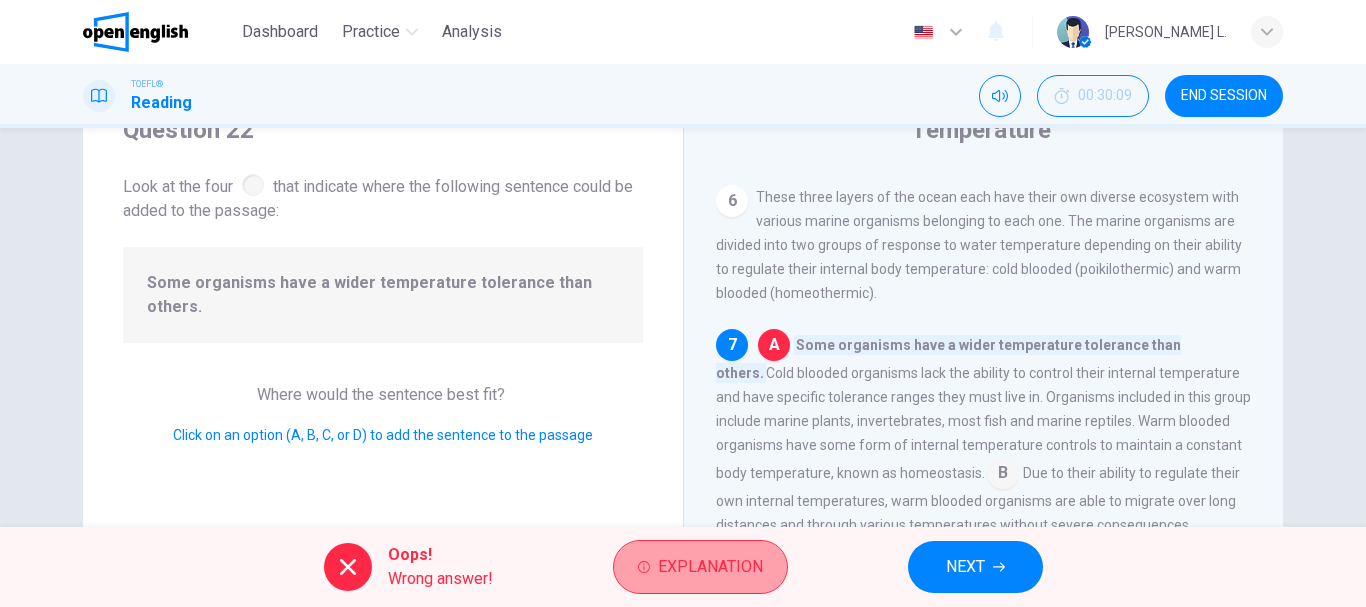 click on "Explanation" at bounding box center (700, 567) 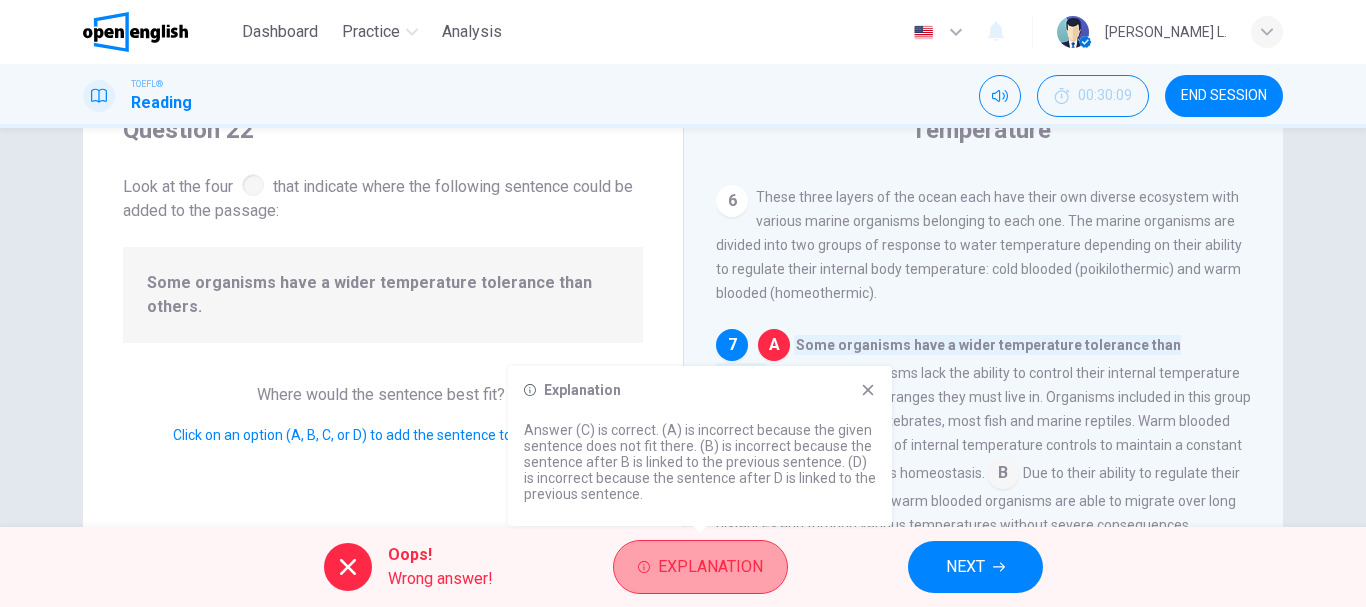 click on "Explanation" at bounding box center (700, 567) 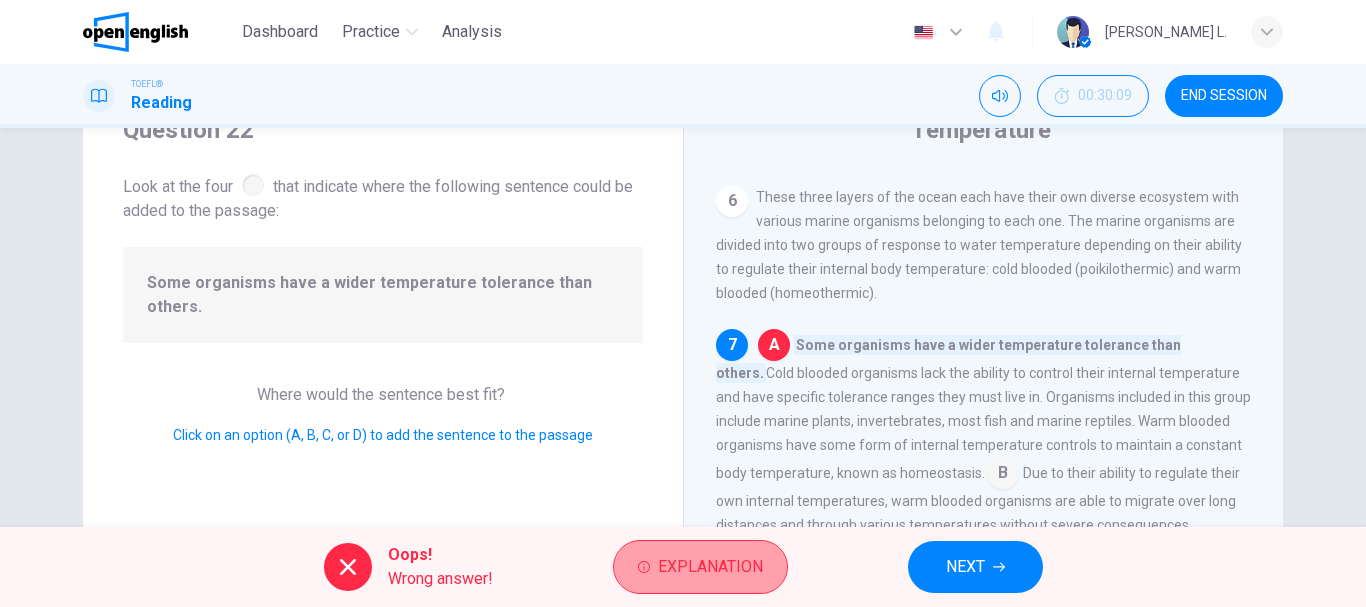 click on "Explanation" at bounding box center (710, 567) 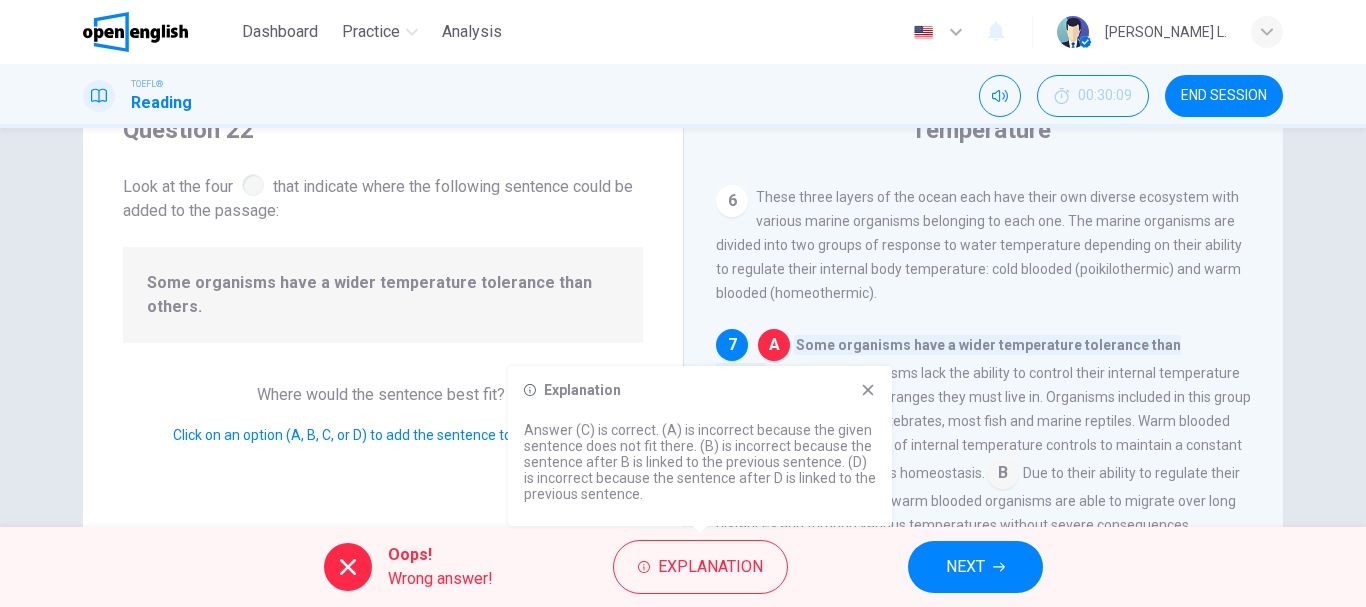 click on "Explanation Answer (C) is correct. (A) is incorrect because the given sentence does not fit there. (B) is incorrect because the sentence after B is linked to the previous sentence. (D) is incorrect because the sentence after D is linked to the previous sentence." at bounding box center [700, 446] 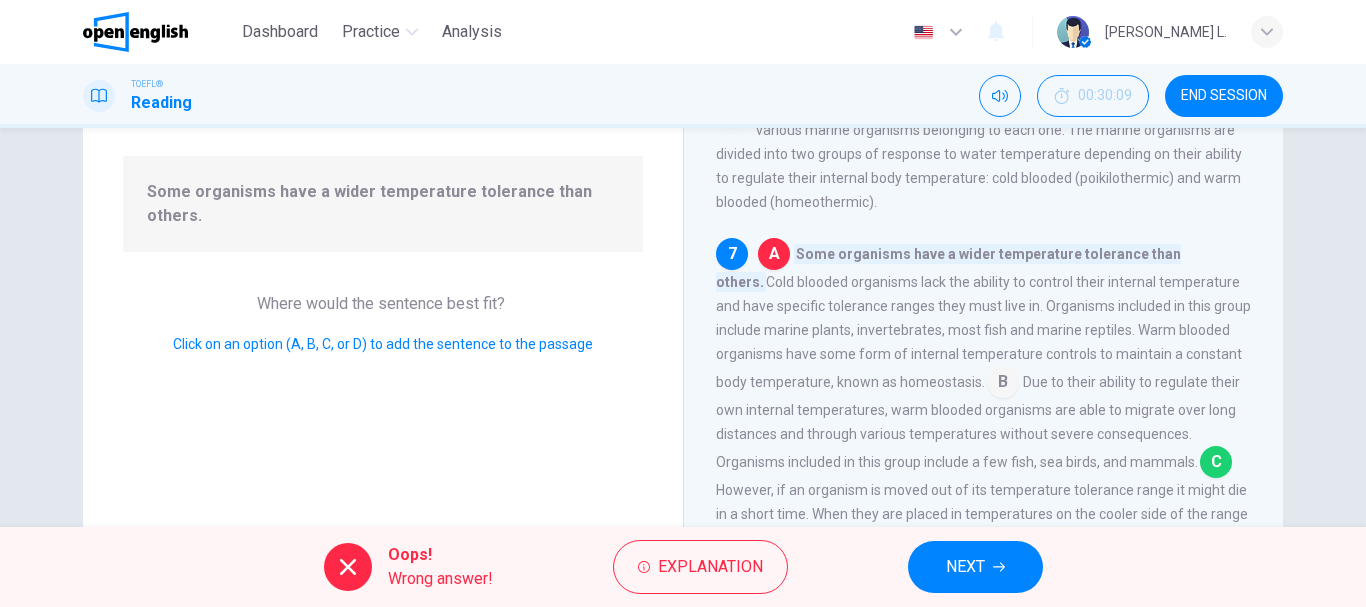 scroll, scrollTop: 126, scrollLeft: 0, axis: vertical 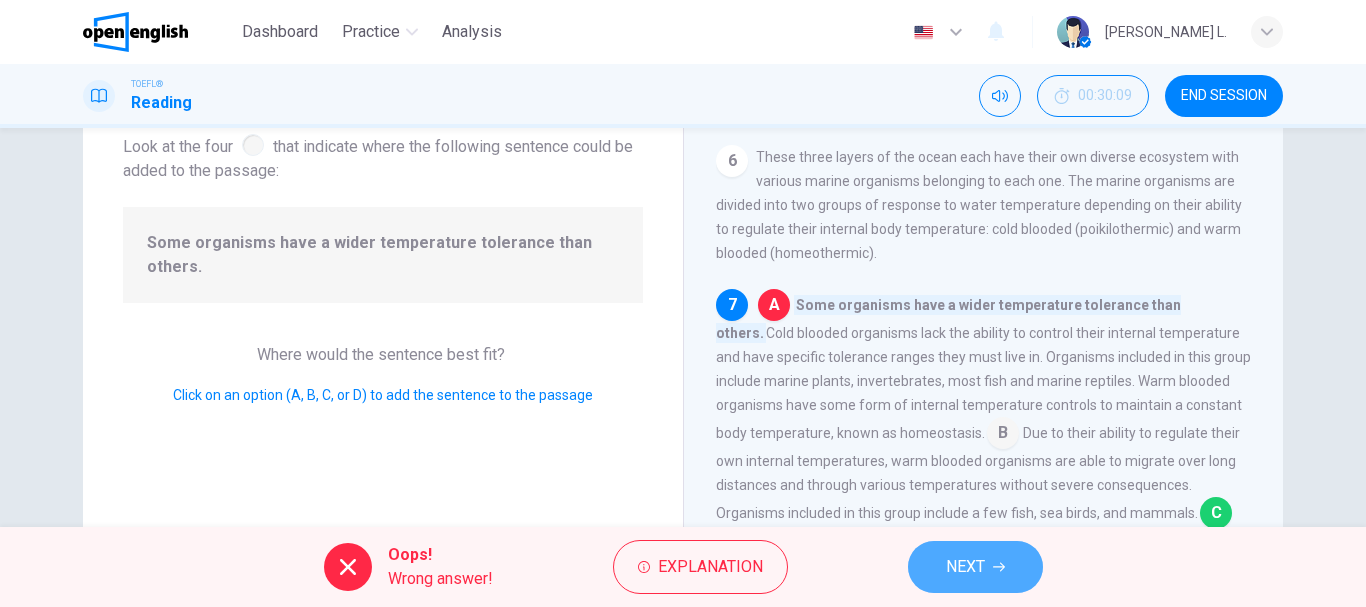 click on "NEXT" at bounding box center (975, 567) 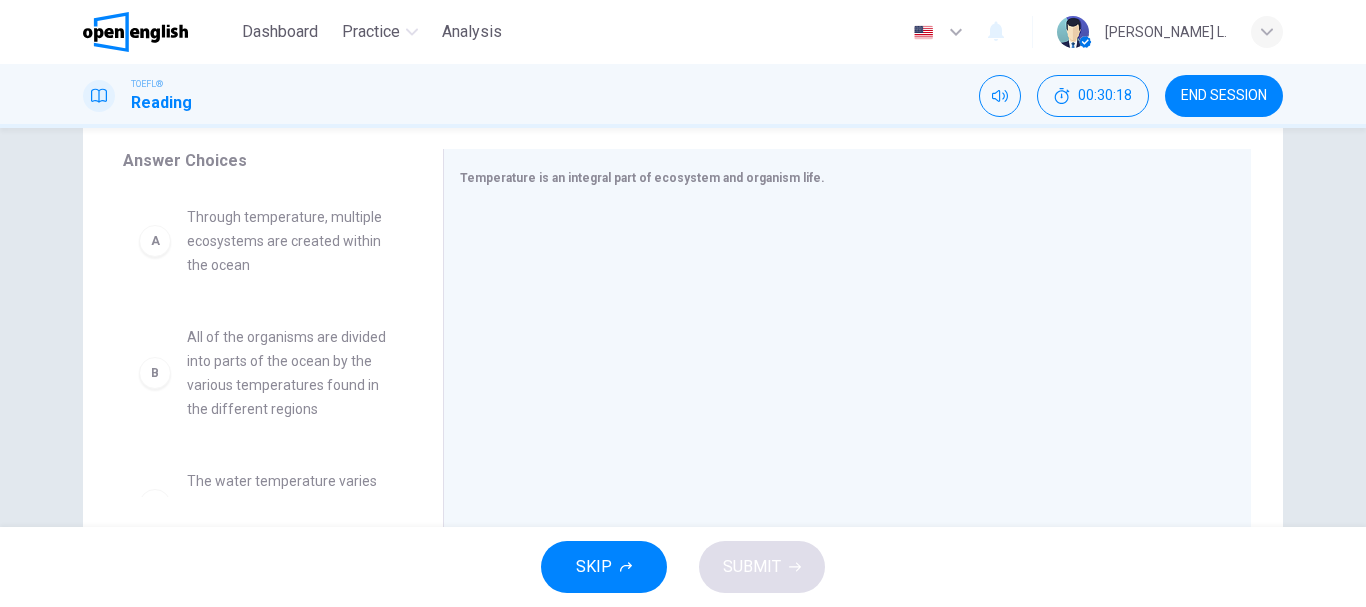 scroll, scrollTop: 318, scrollLeft: 0, axis: vertical 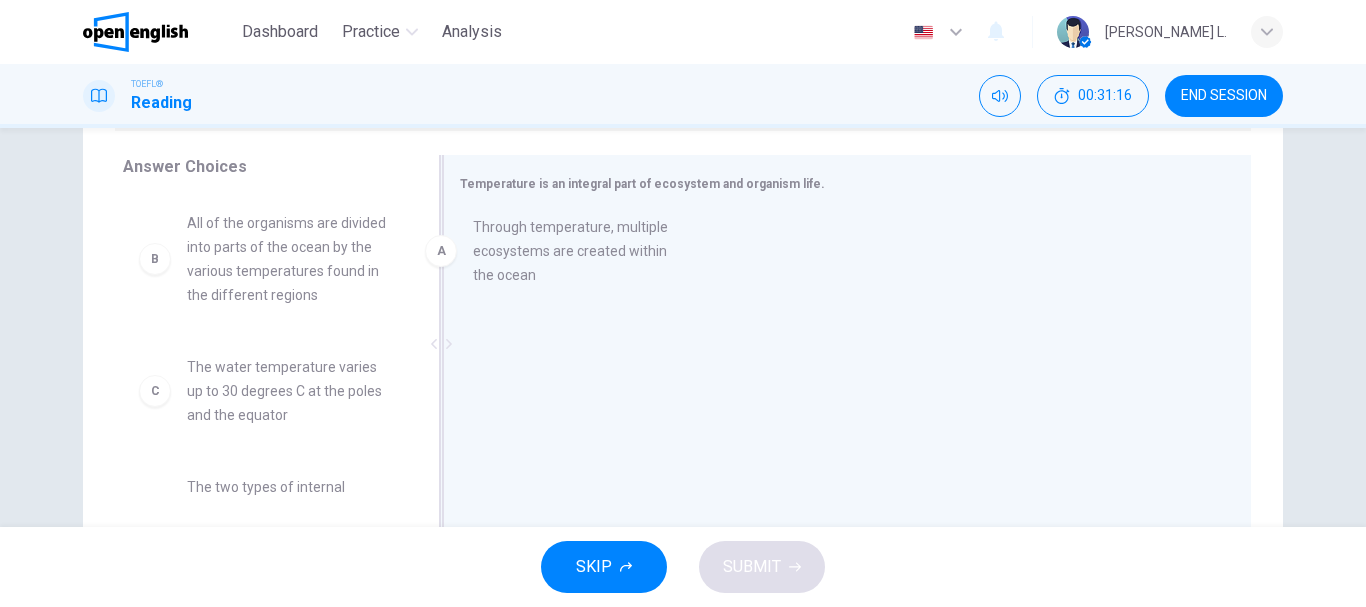 drag, startPoint x: 300, startPoint y: 247, endPoint x: 627, endPoint y: 250, distance: 327.01376 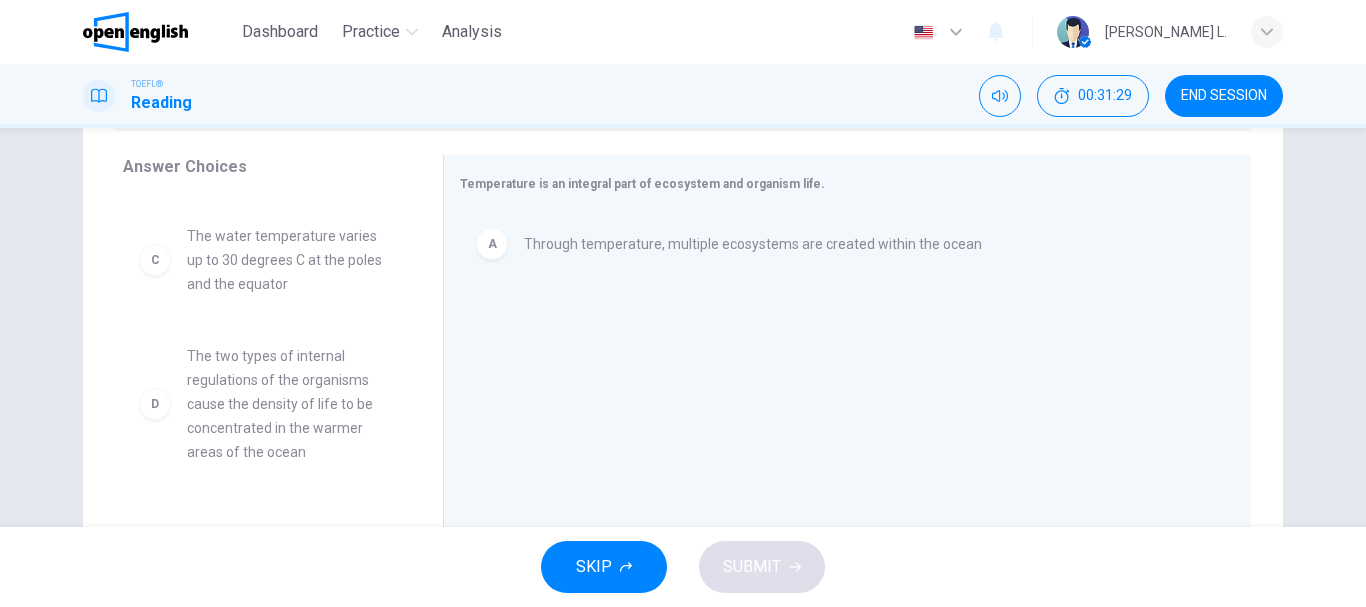scroll, scrollTop: 109, scrollLeft: 0, axis: vertical 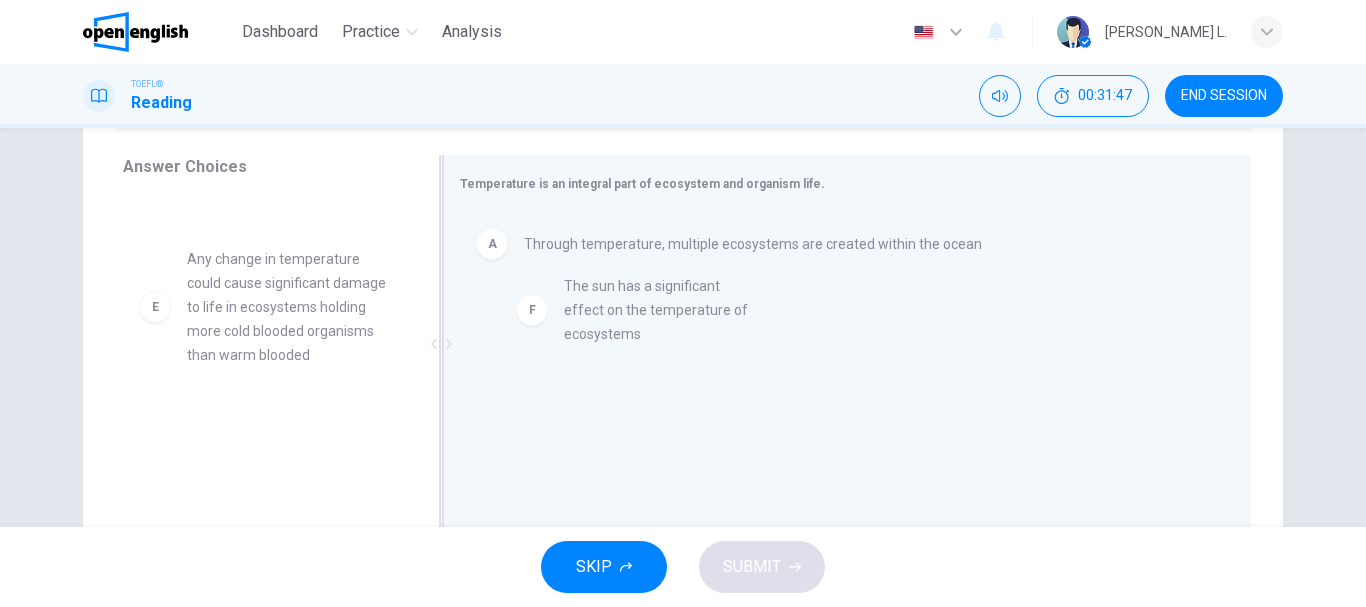 drag, startPoint x: 237, startPoint y: 463, endPoint x: 633, endPoint y: 315, distance: 422.75287 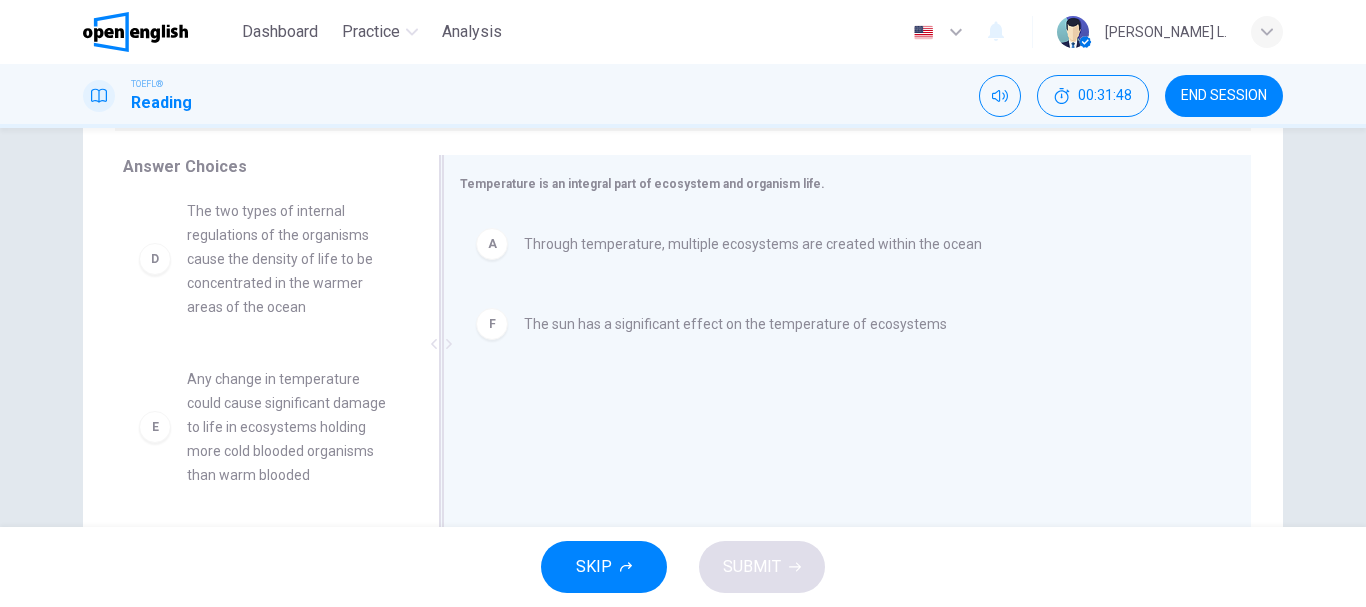 scroll, scrollTop: 276, scrollLeft: 0, axis: vertical 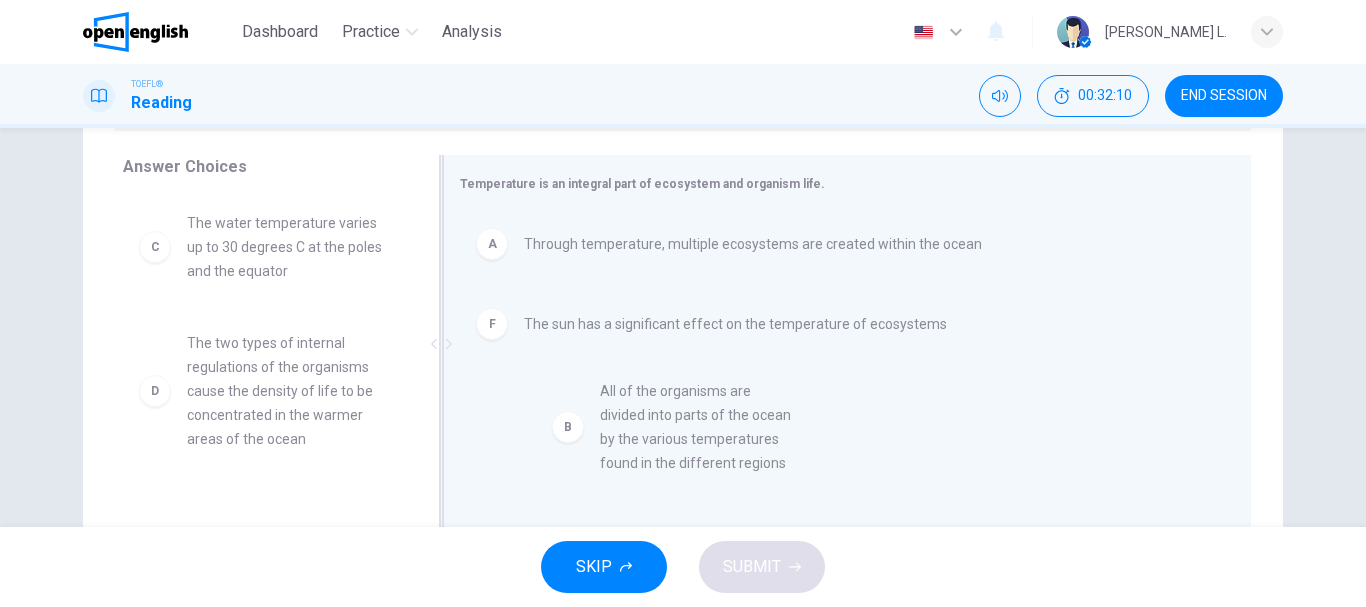 drag, startPoint x: 247, startPoint y: 233, endPoint x: 675, endPoint y: 408, distance: 462.39487 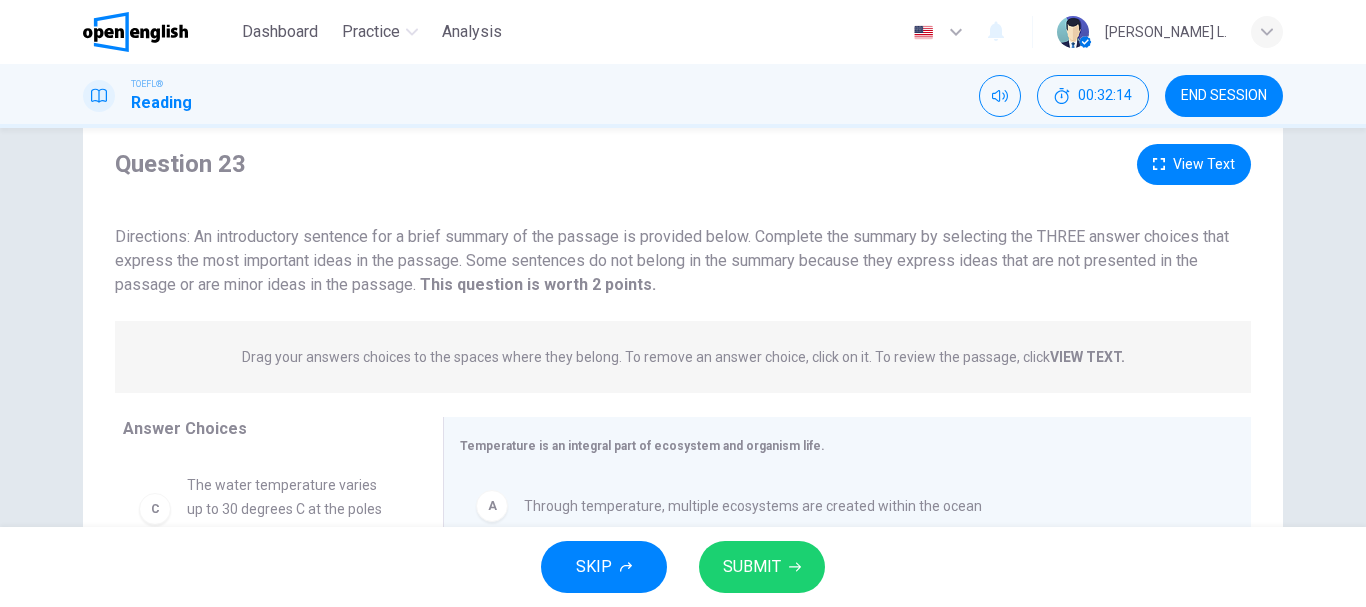 scroll, scrollTop: 50, scrollLeft: 0, axis: vertical 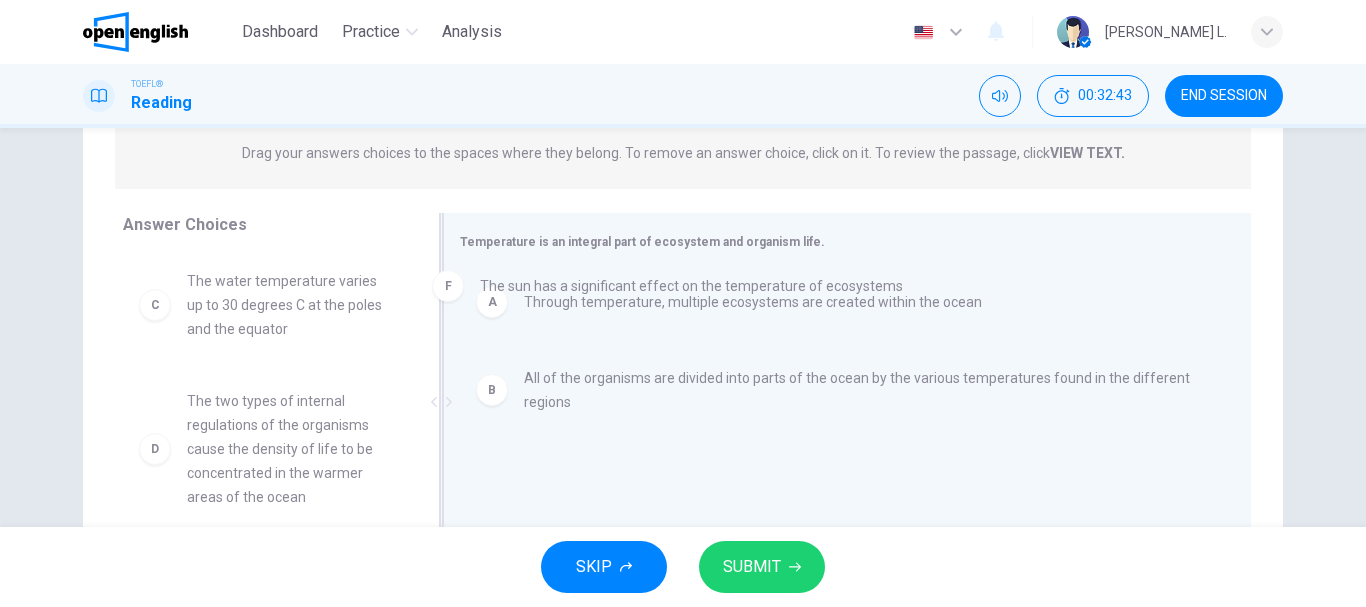 drag, startPoint x: 808, startPoint y: 487, endPoint x: 758, endPoint y: 280, distance: 212.95305 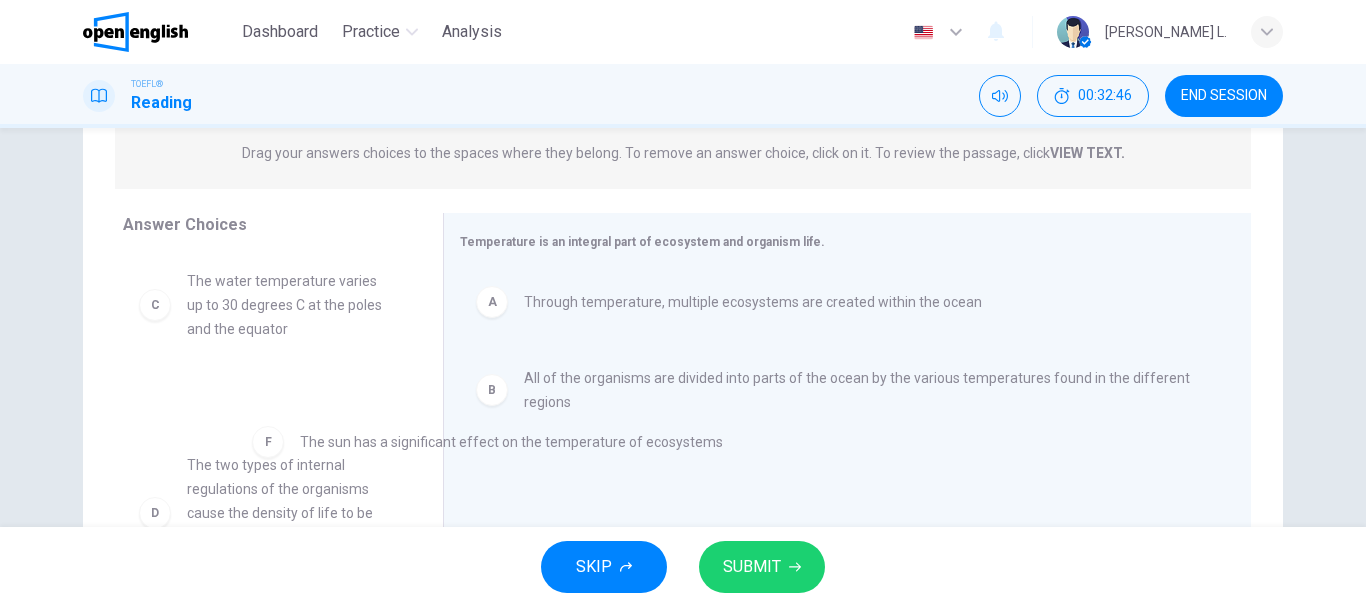 drag, startPoint x: 567, startPoint y: 481, endPoint x: 334, endPoint y: 440, distance: 236.5798 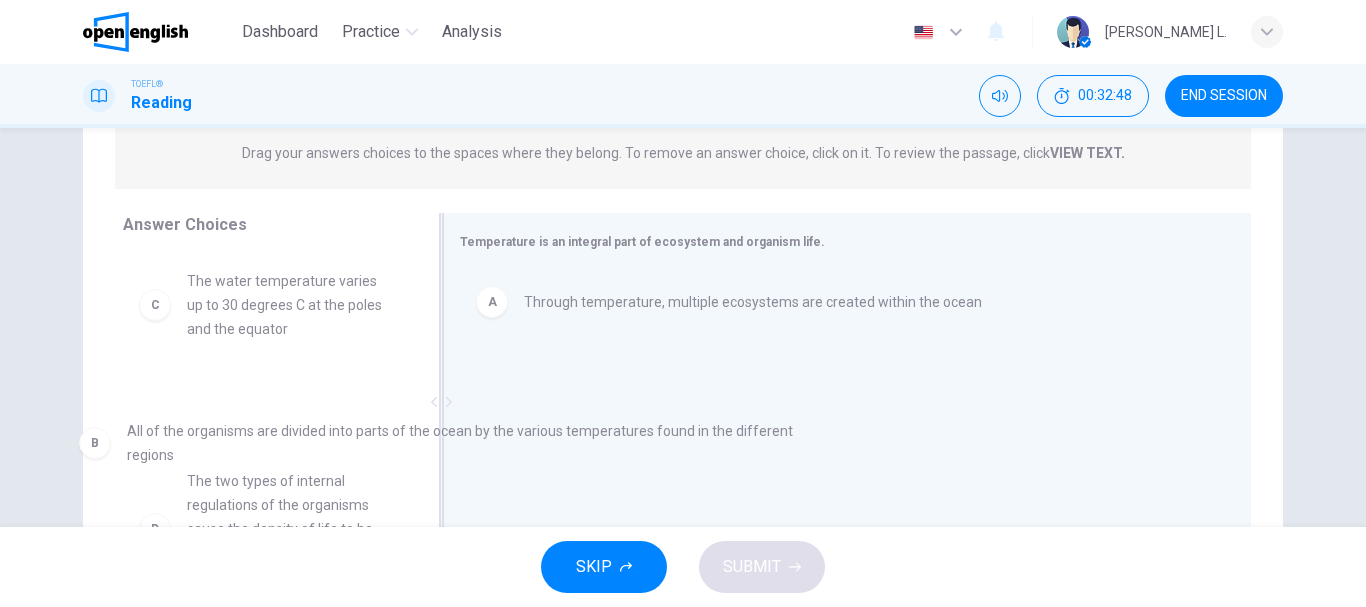 drag, startPoint x: 624, startPoint y: 382, endPoint x: 210, endPoint y: 438, distance: 417.77026 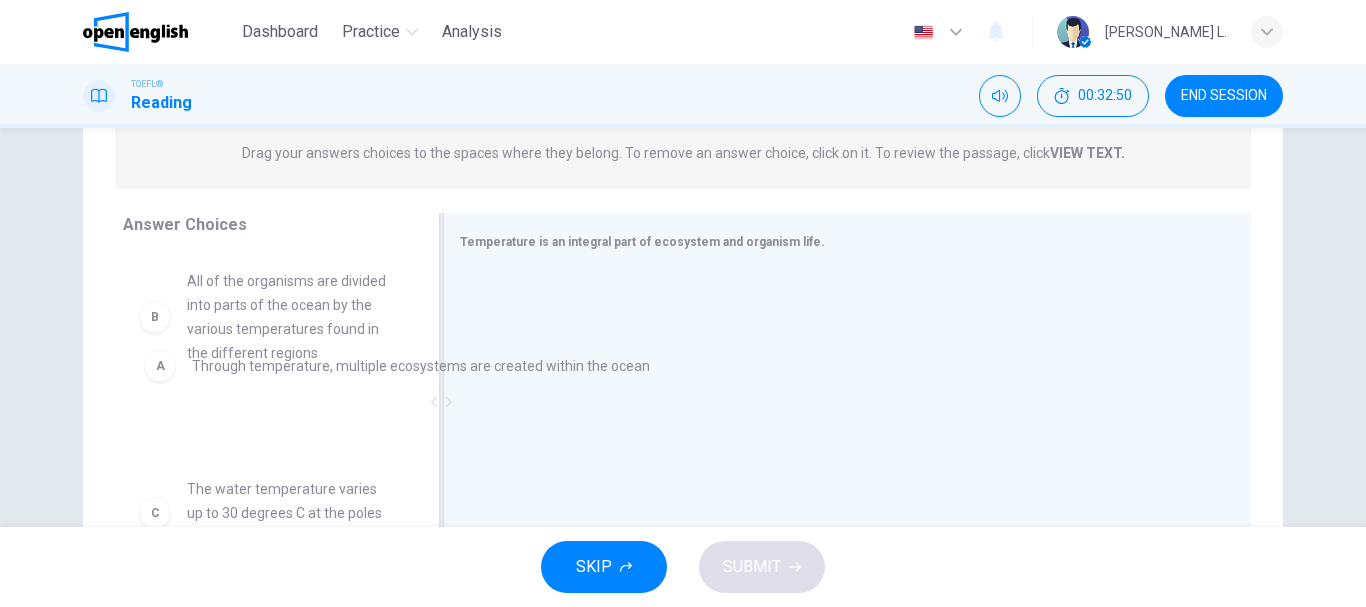 drag, startPoint x: 608, startPoint y: 307, endPoint x: 243, endPoint y: 378, distance: 371.84137 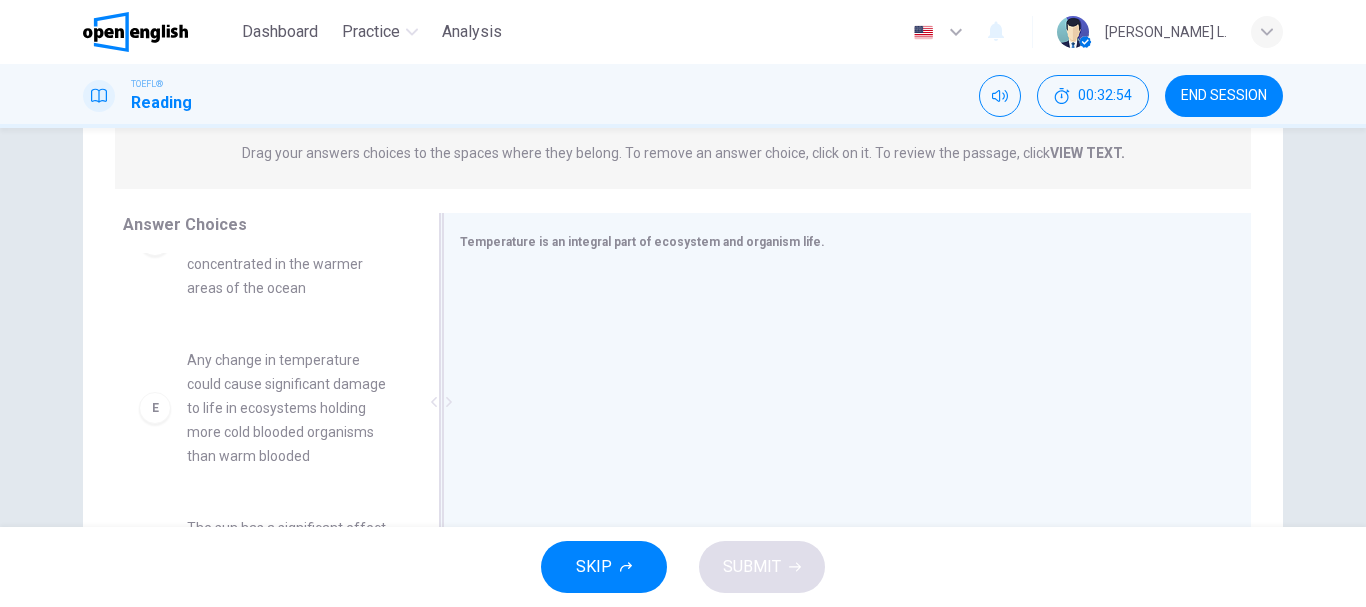 scroll, scrollTop: 516, scrollLeft: 0, axis: vertical 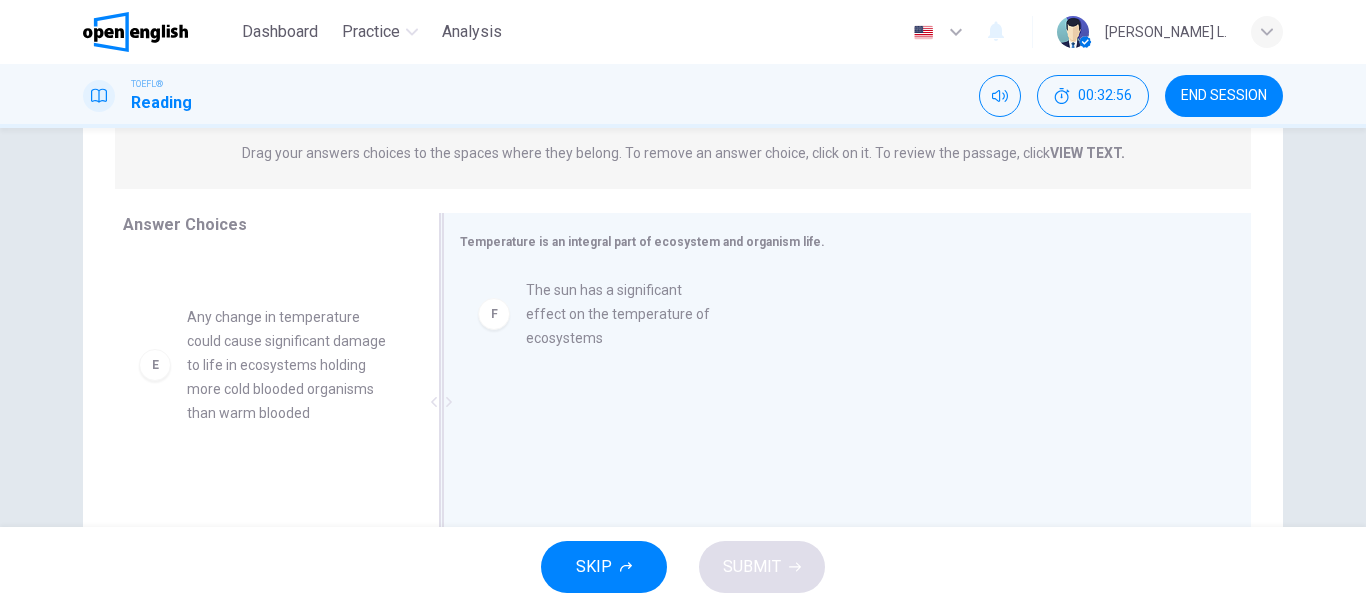drag, startPoint x: 277, startPoint y: 507, endPoint x: 628, endPoint y: 304, distance: 405.47504 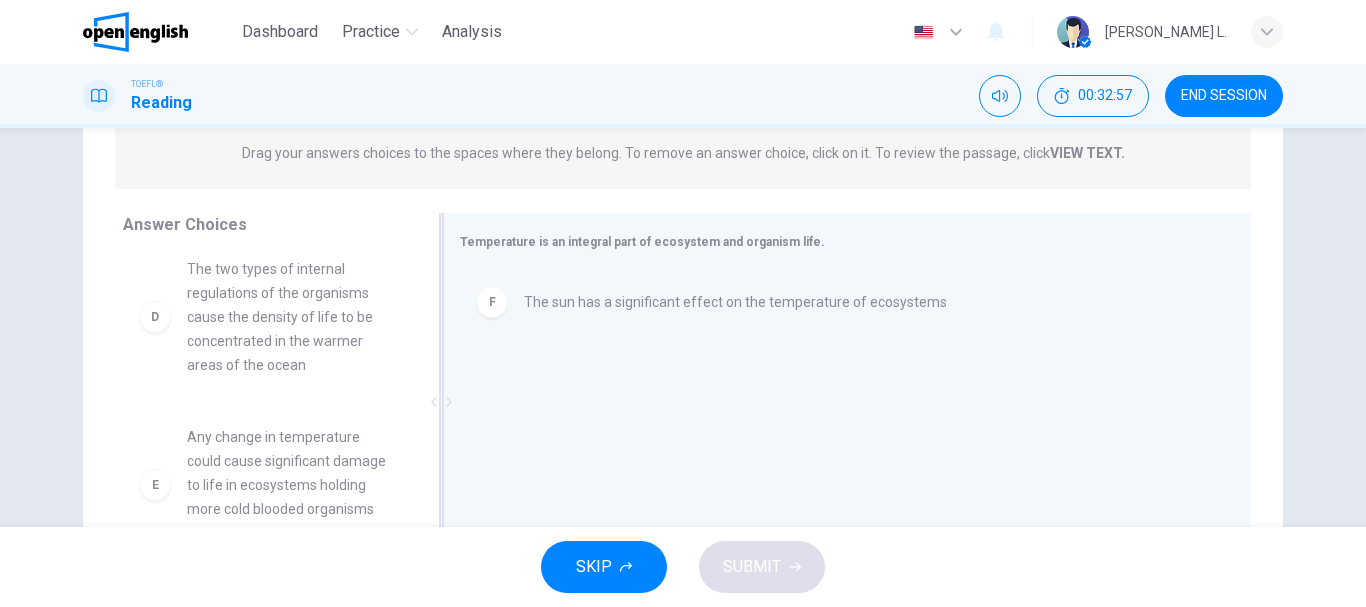 scroll, scrollTop: 396, scrollLeft: 0, axis: vertical 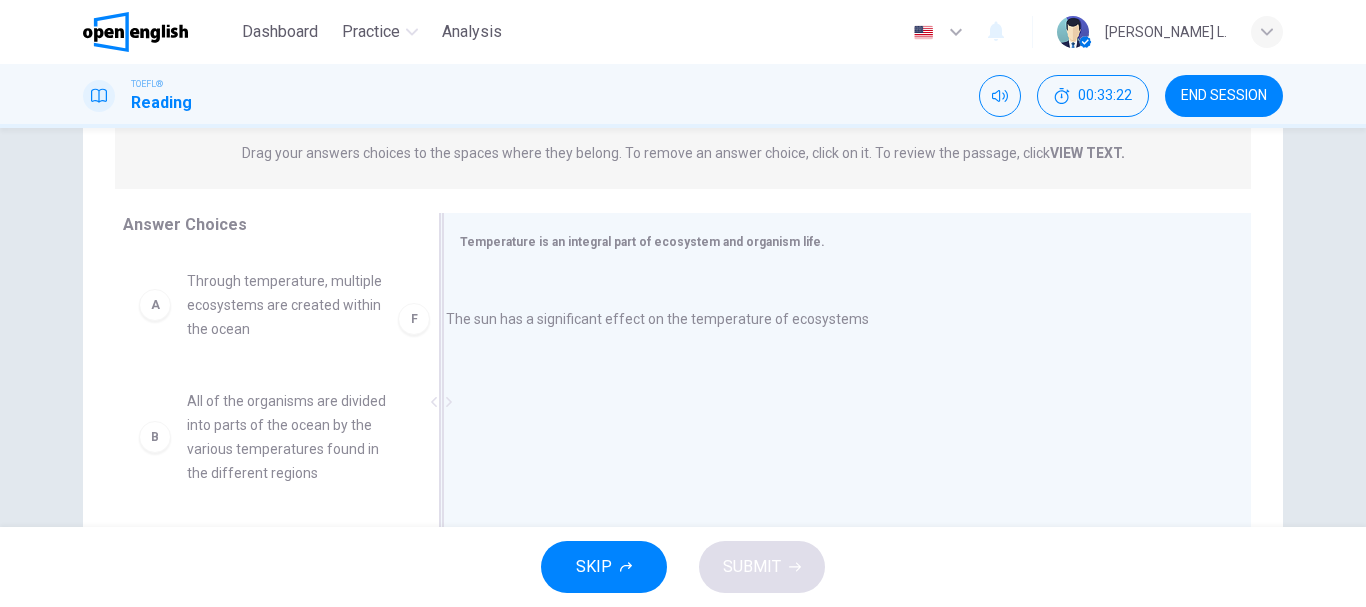 drag, startPoint x: 577, startPoint y: 304, endPoint x: 496, endPoint y: 323, distance: 83.198555 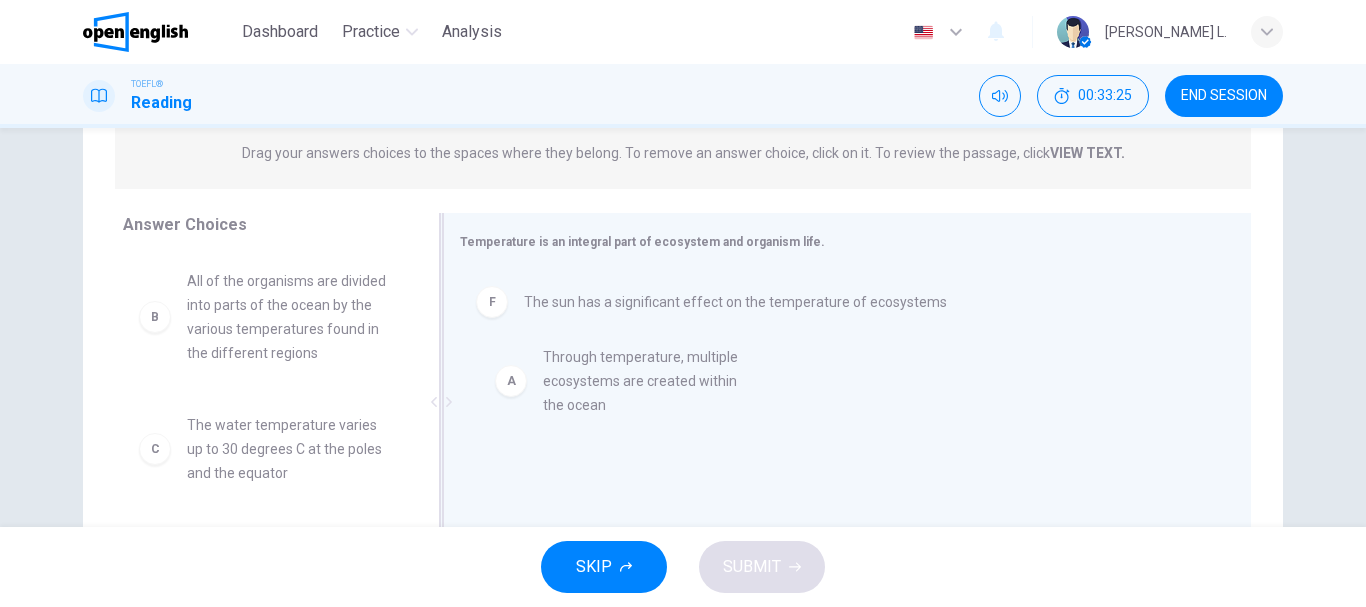 drag, startPoint x: 261, startPoint y: 306, endPoint x: 628, endPoint y: 375, distance: 373.43005 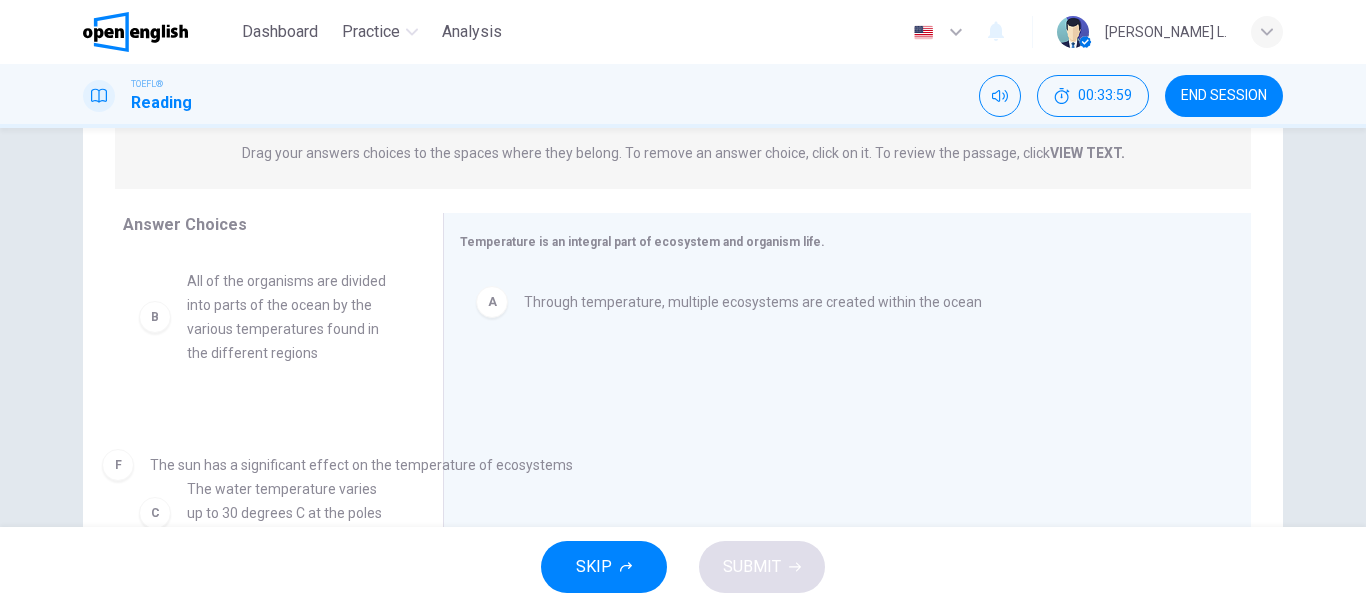 drag, startPoint x: 550, startPoint y: 391, endPoint x: 168, endPoint y: 476, distance: 391.34256 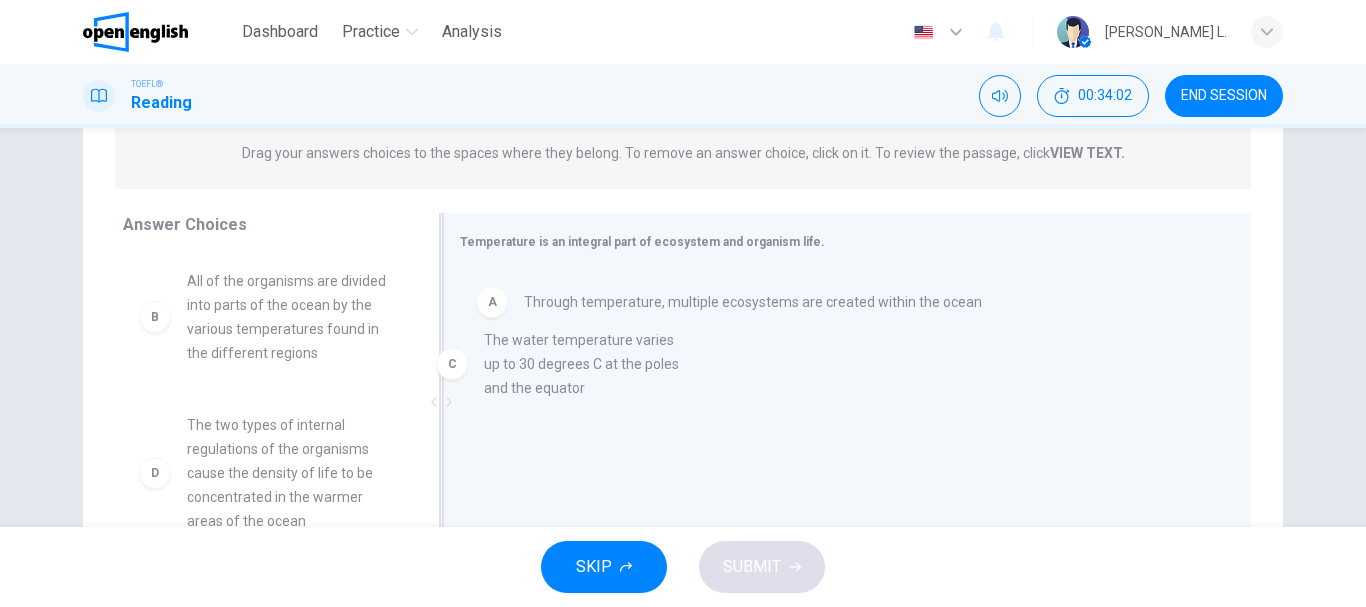 drag, startPoint x: 235, startPoint y: 460, endPoint x: 561, endPoint y: 365, distance: 339.56 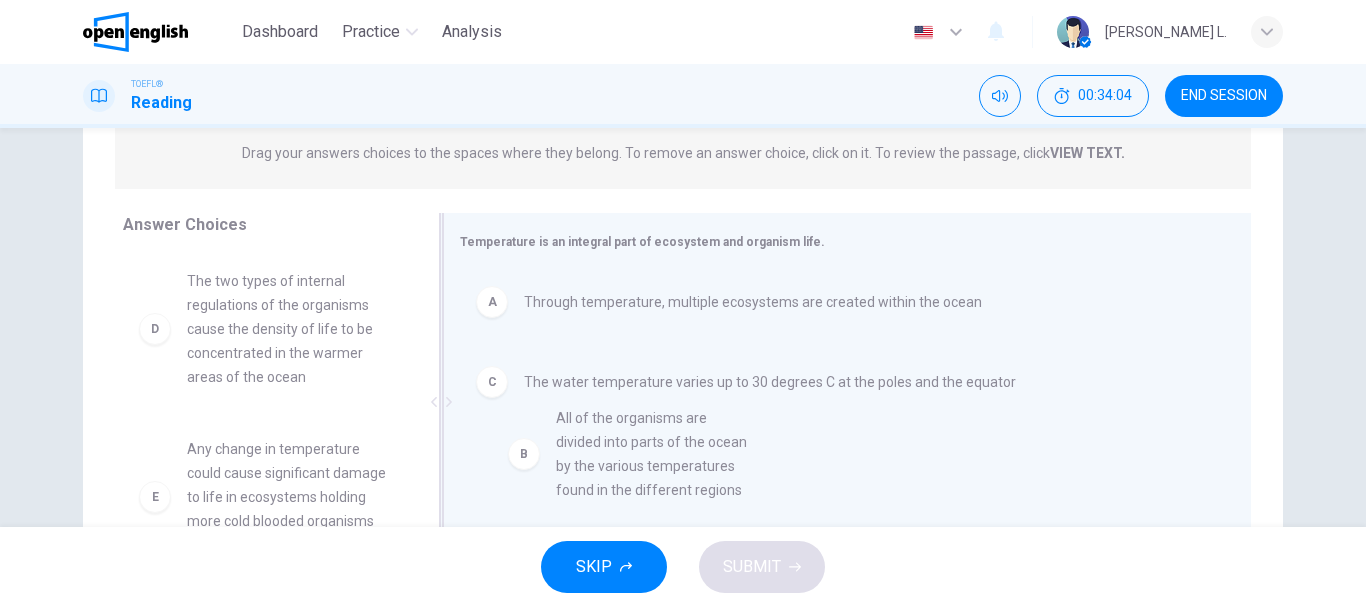 drag, startPoint x: 250, startPoint y: 312, endPoint x: 646, endPoint y: 454, distance: 420.6899 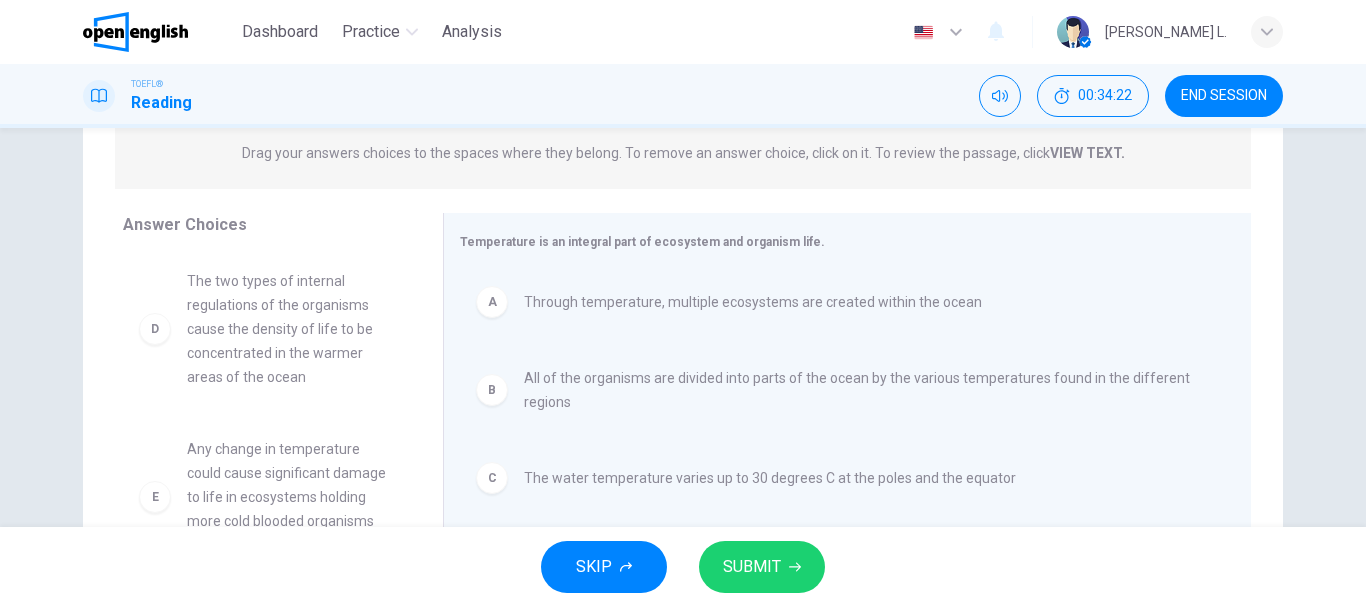click 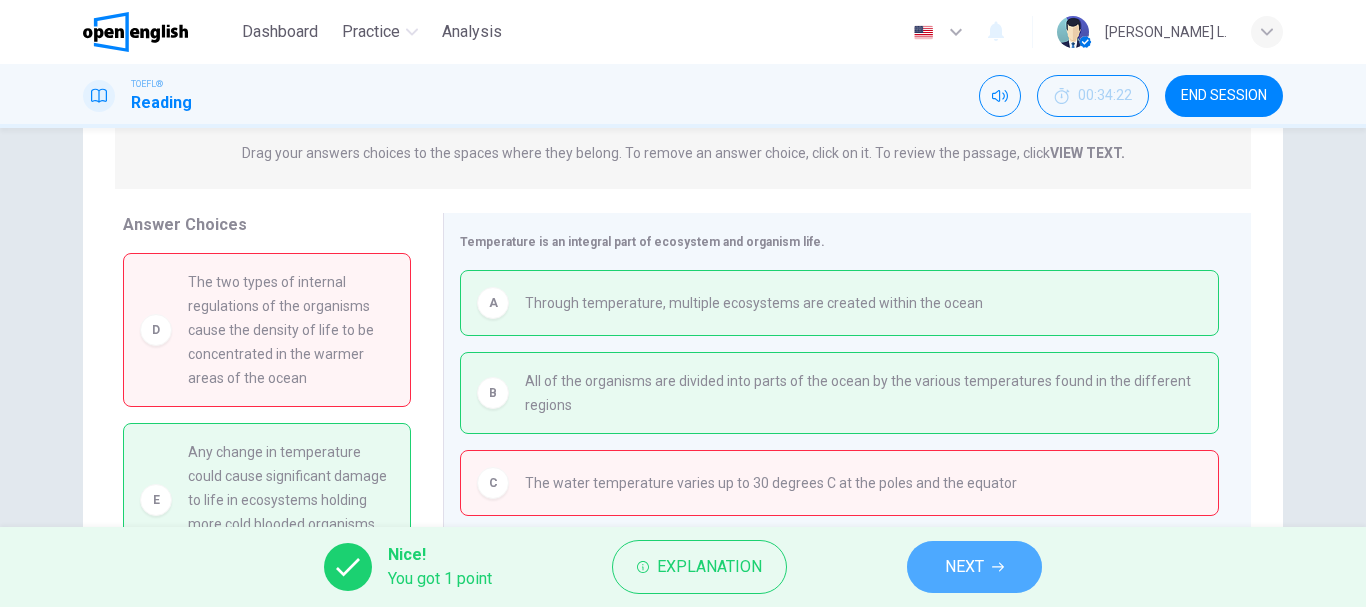 click on "NEXT" at bounding box center [964, 567] 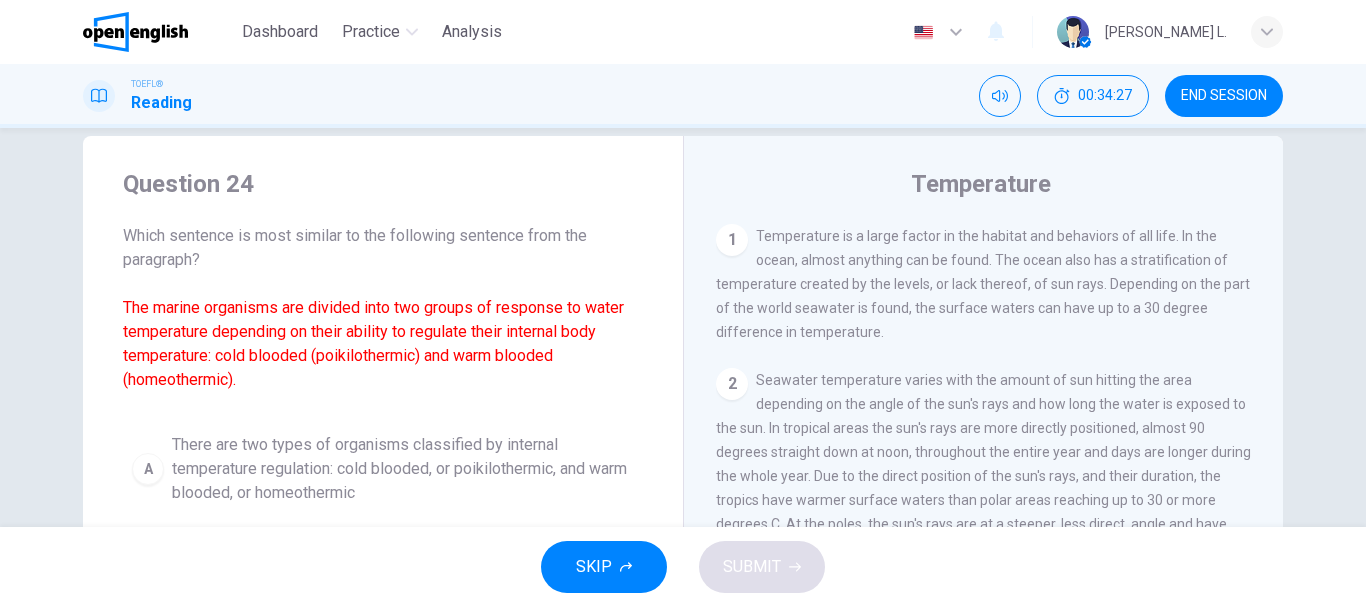 scroll, scrollTop: 49, scrollLeft: 0, axis: vertical 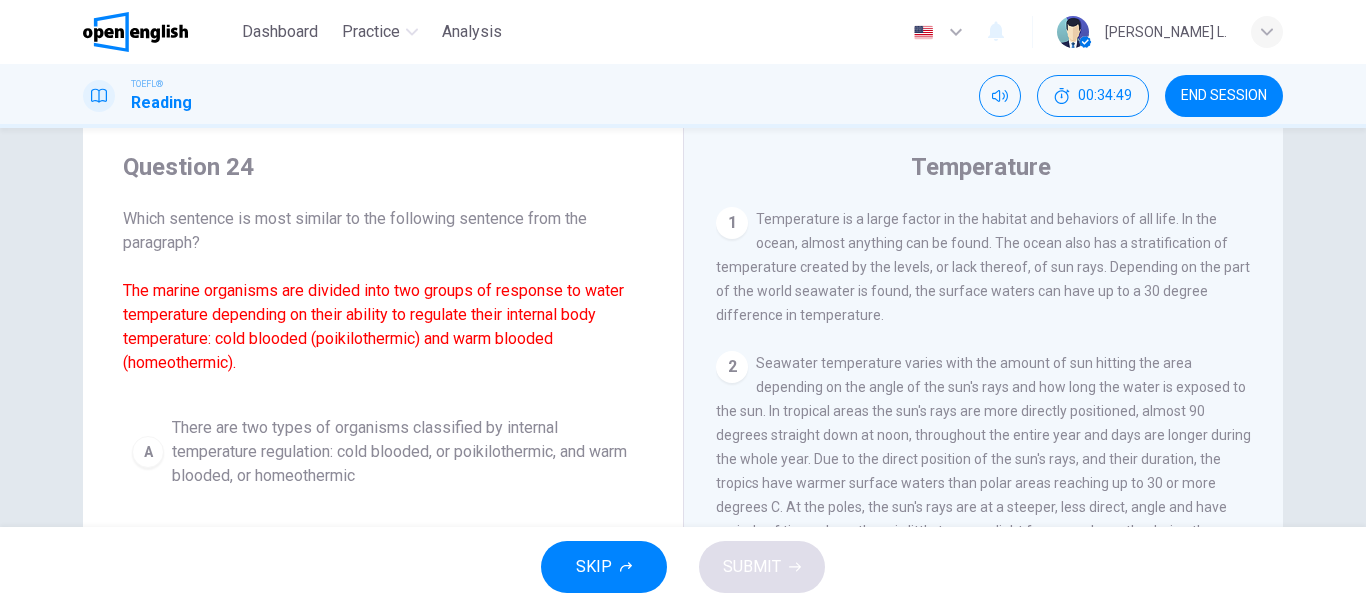 click on "Question 24 Which sentence is most similar to the following sentence from the paragraph?
The marine organisms are divided into two groups of response to water temperature depending on their ability to regulate their internal body temperature: cold blooded (poikilothermic) and warm blooded (homeothermic). A There are two types of organisms classified by internal temperature regulation: cold blooded, or poikilothermic, and warm blooded, or homeothermic B Organisms are divided into two groups: those who have no internal regulation known as cold blooded, and those who maintain a constant internal temperature known as warm blooded C The scientific names for the two types of internal temperature regulation in organisms is poikilothermic and homeothermic D Cold blooded organisms have no internal temperature regulation in contrast to warm blooded" at bounding box center (383, 459) 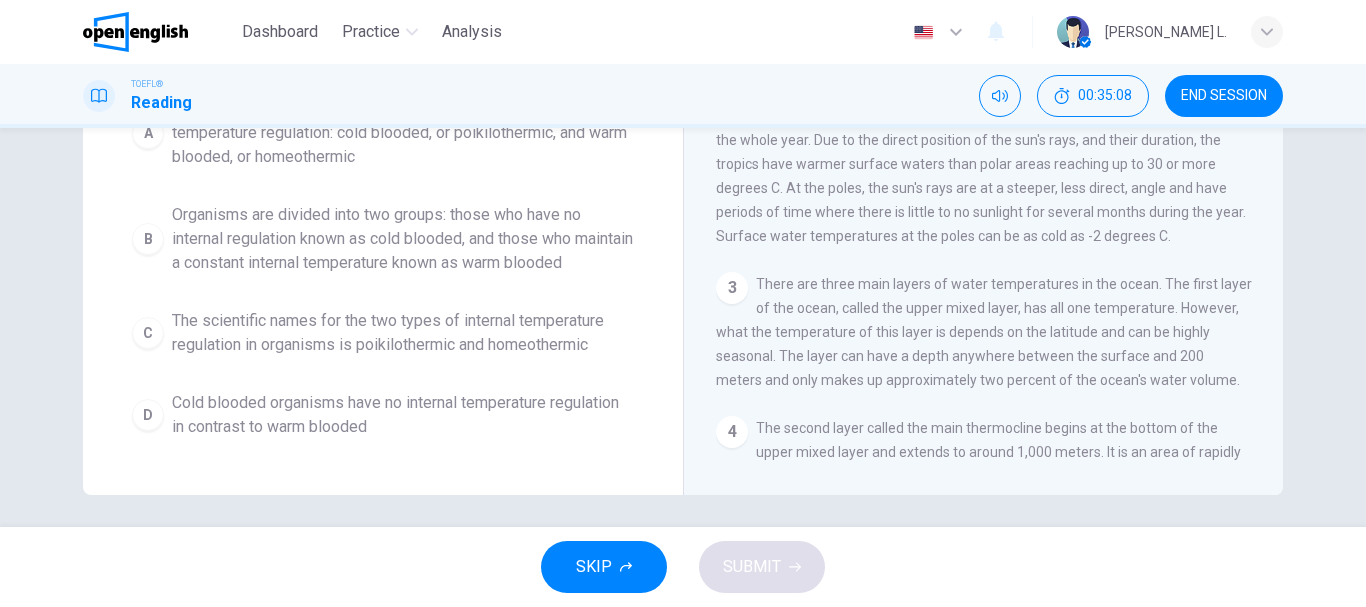 scroll, scrollTop: 369, scrollLeft: 0, axis: vertical 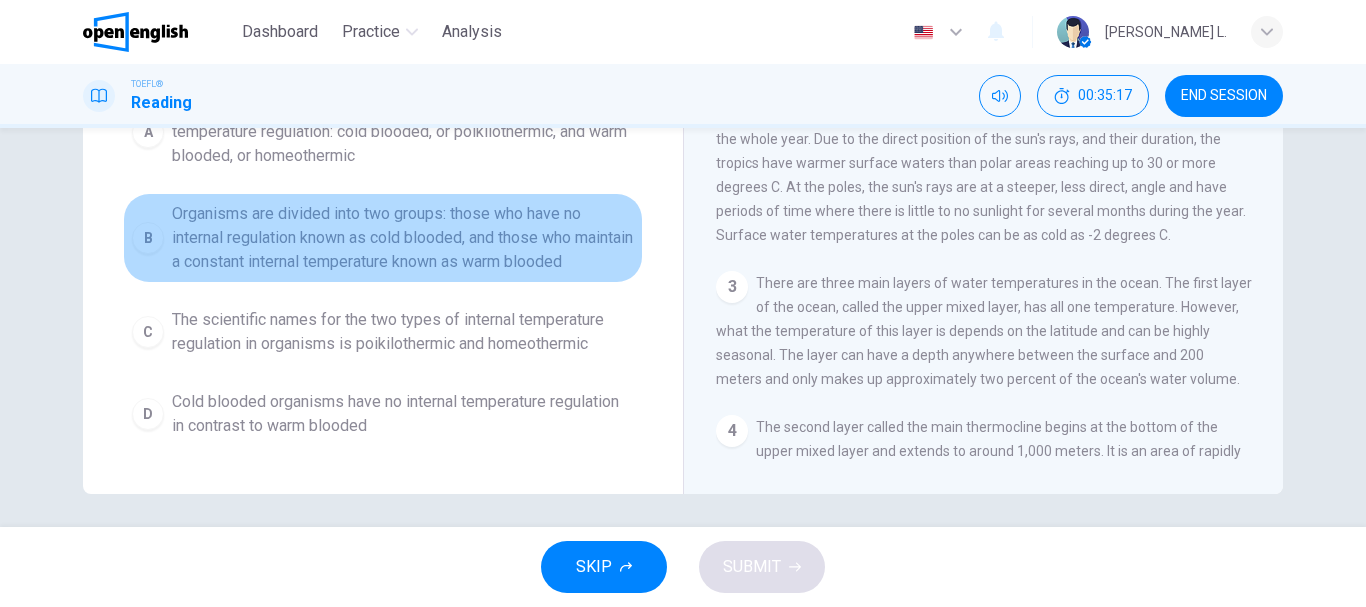 click on "Organisms are divided into two groups: those who have no internal regulation known as cold blooded, and those who maintain a constant internal temperature known as warm blooded" at bounding box center (403, 238) 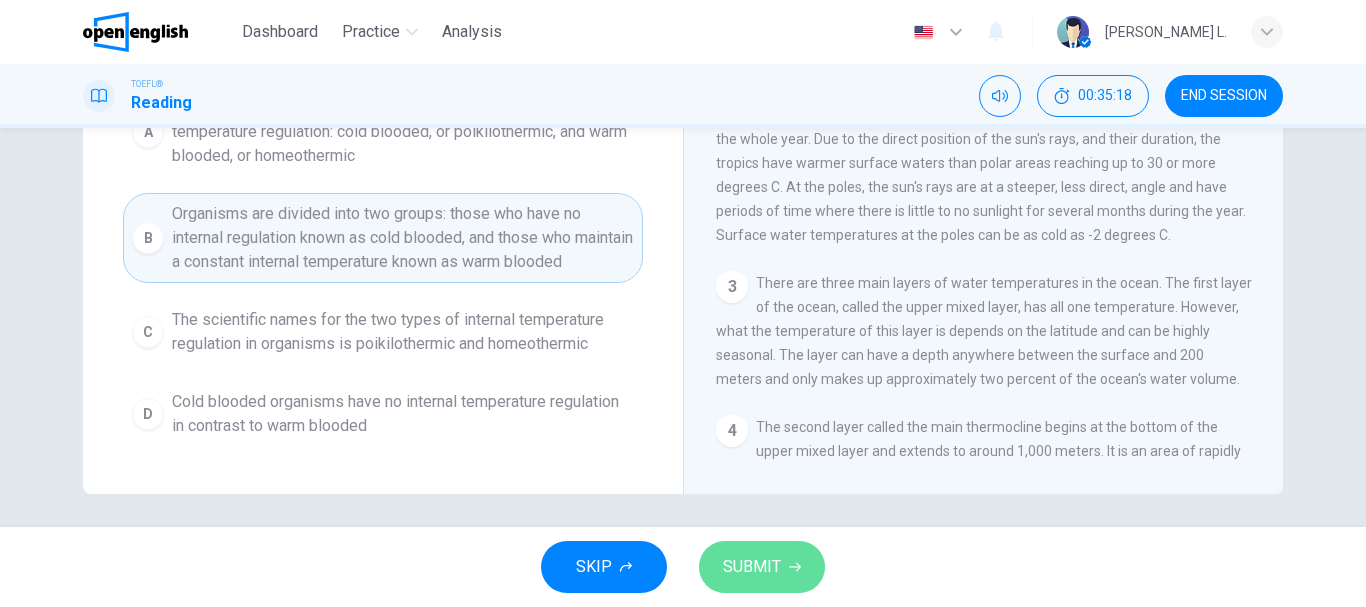 click on "SUBMIT" at bounding box center [752, 567] 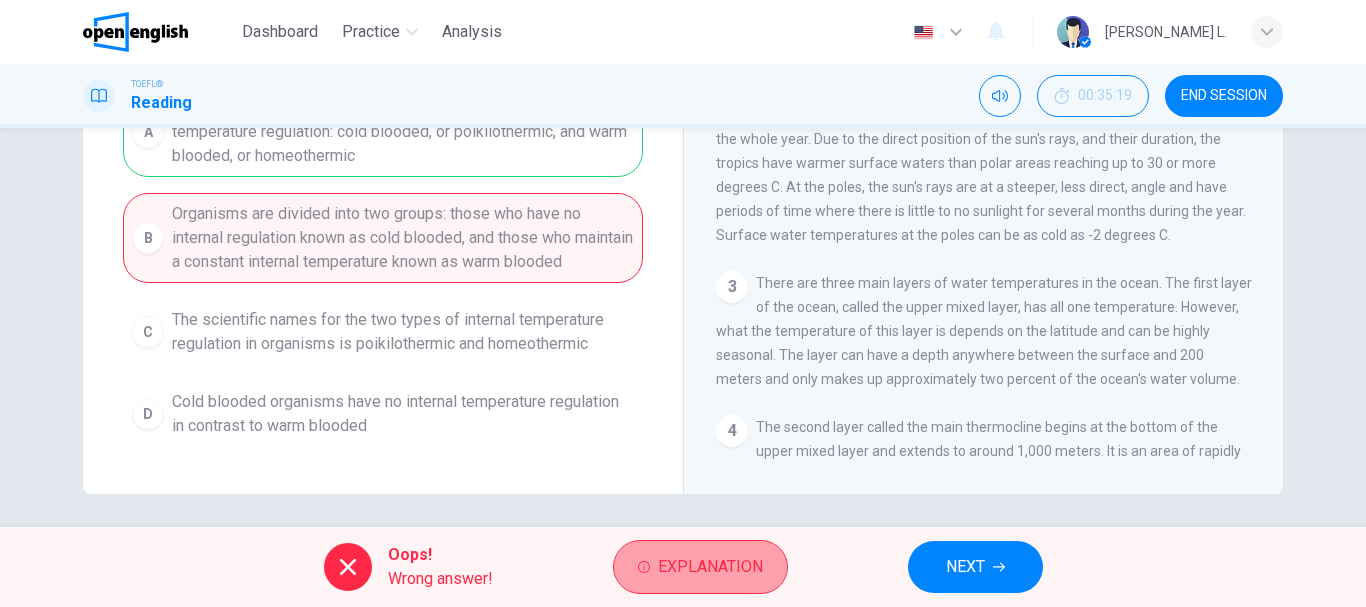 click on "Explanation" at bounding box center [710, 567] 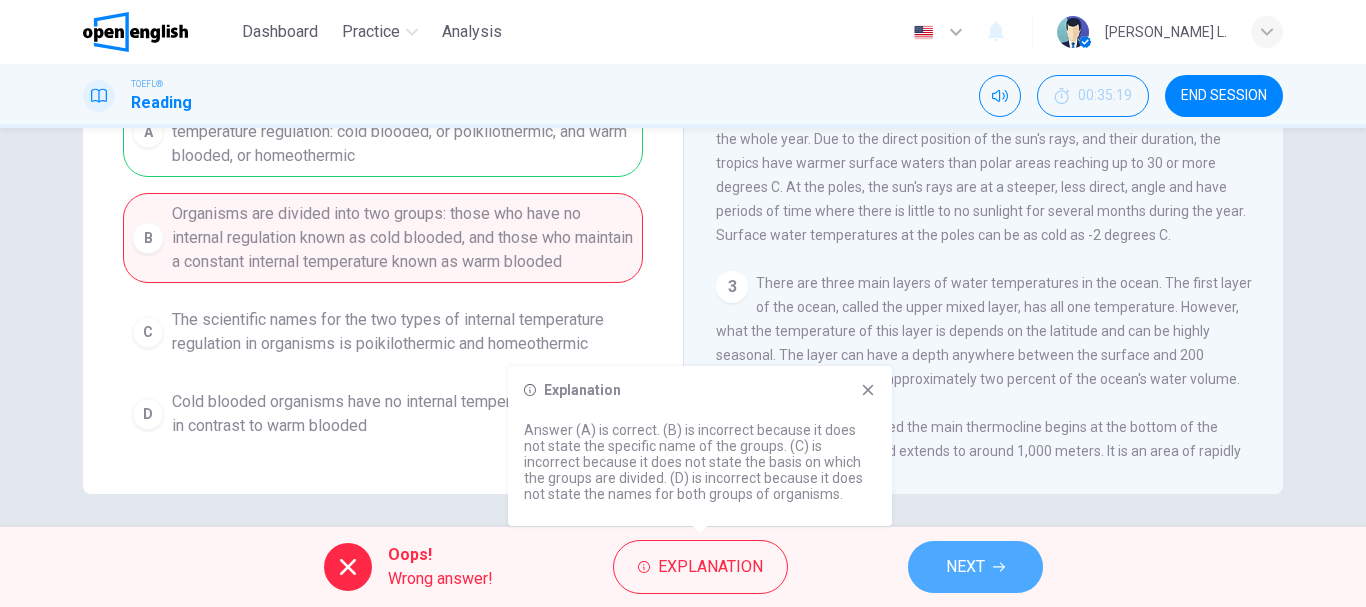 click on "NEXT" at bounding box center [975, 567] 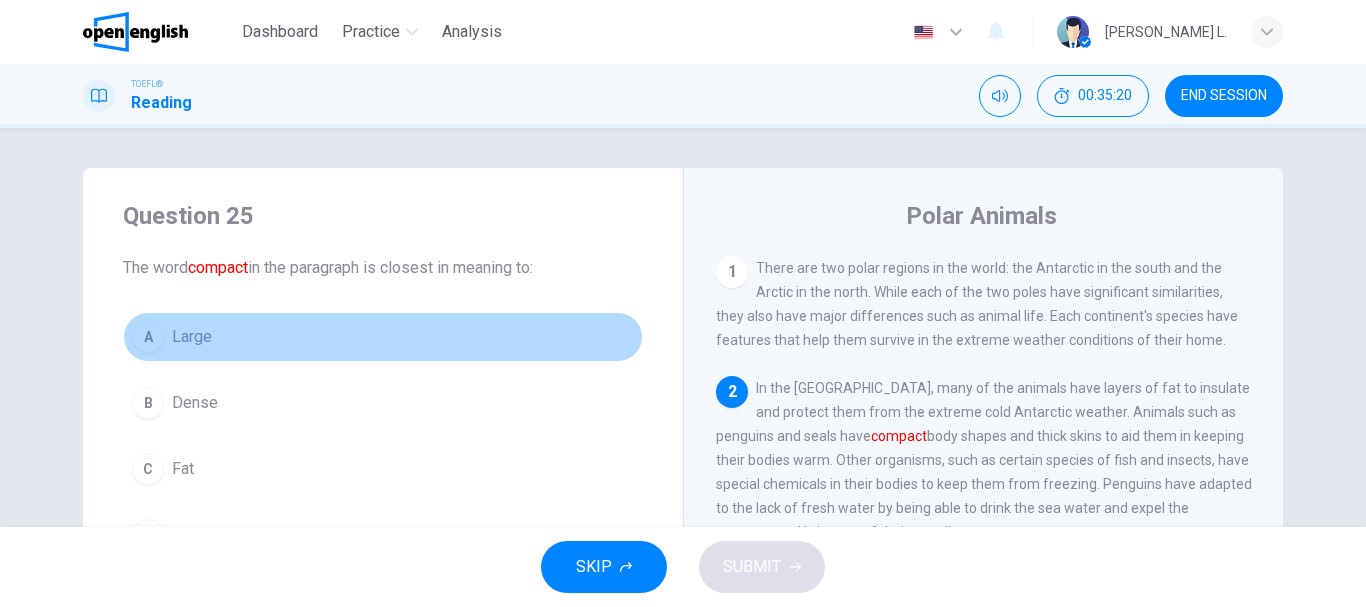 click on "A Large" at bounding box center [383, 337] 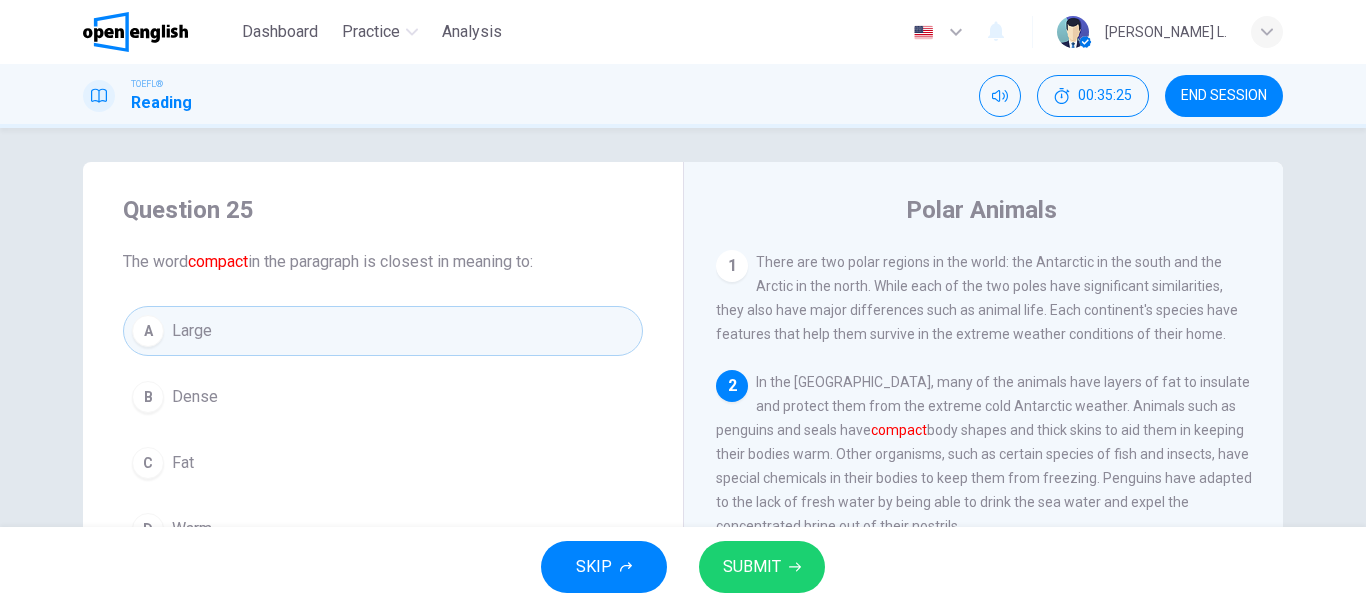 scroll, scrollTop: 0, scrollLeft: 0, axis: both 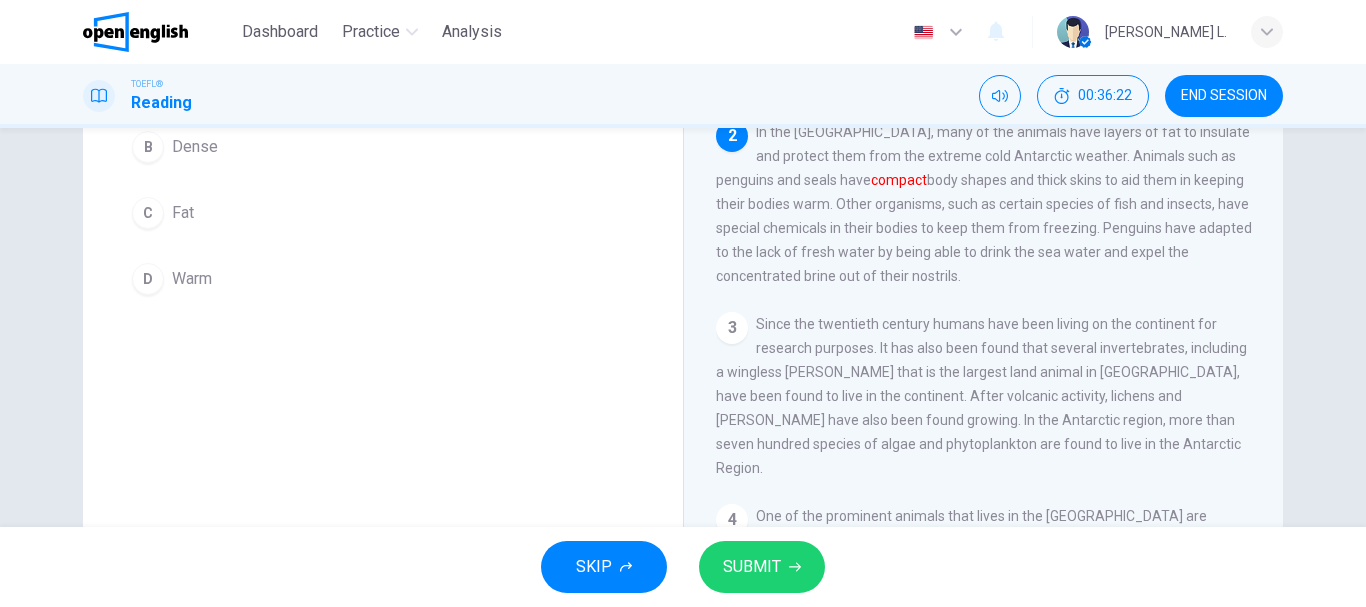 click on "Question 25 The word  compact  in the paragraph is closest in meaning to: A Large B Dense C Fat D Warm" at bounding box center [383, 259] 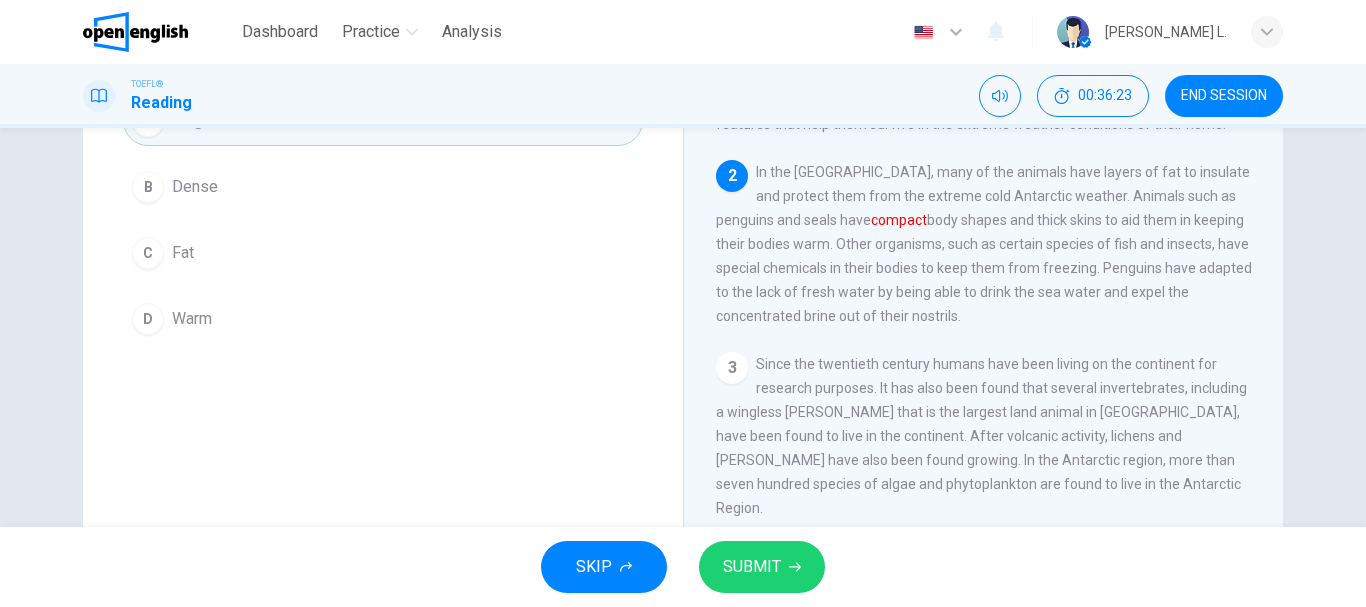 scroll, scrollTop: 176, scrollLeft: 0, axis: vertical 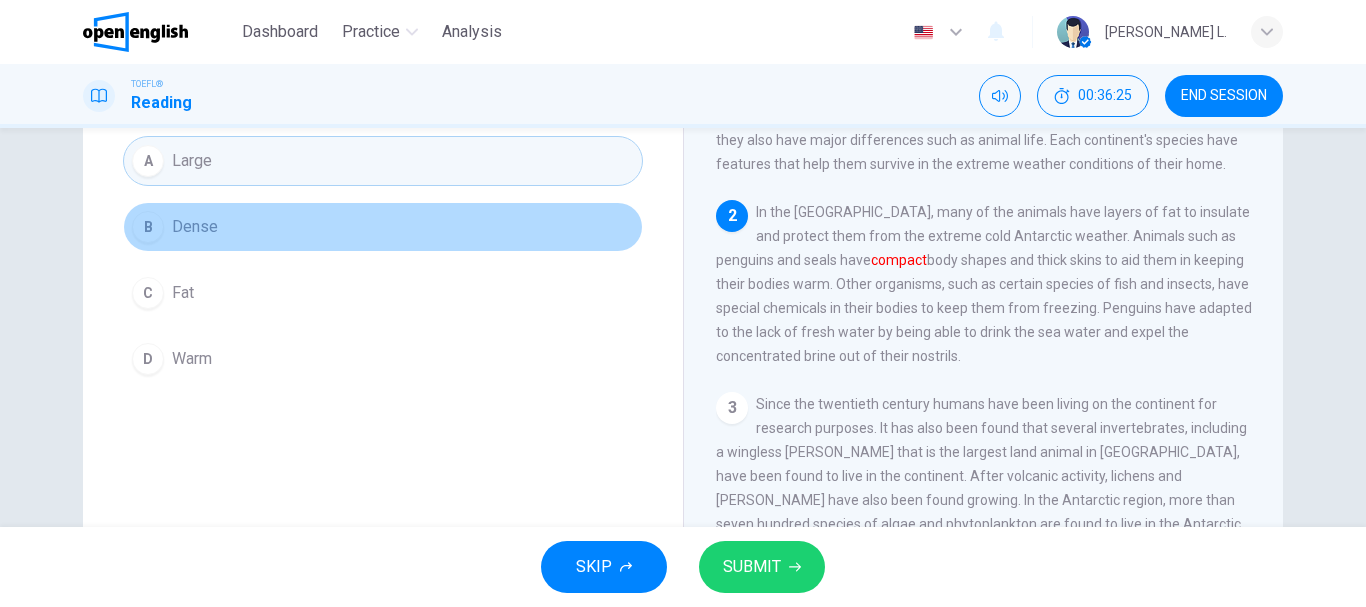 click on "Dense" at bounding box center (195, 227) 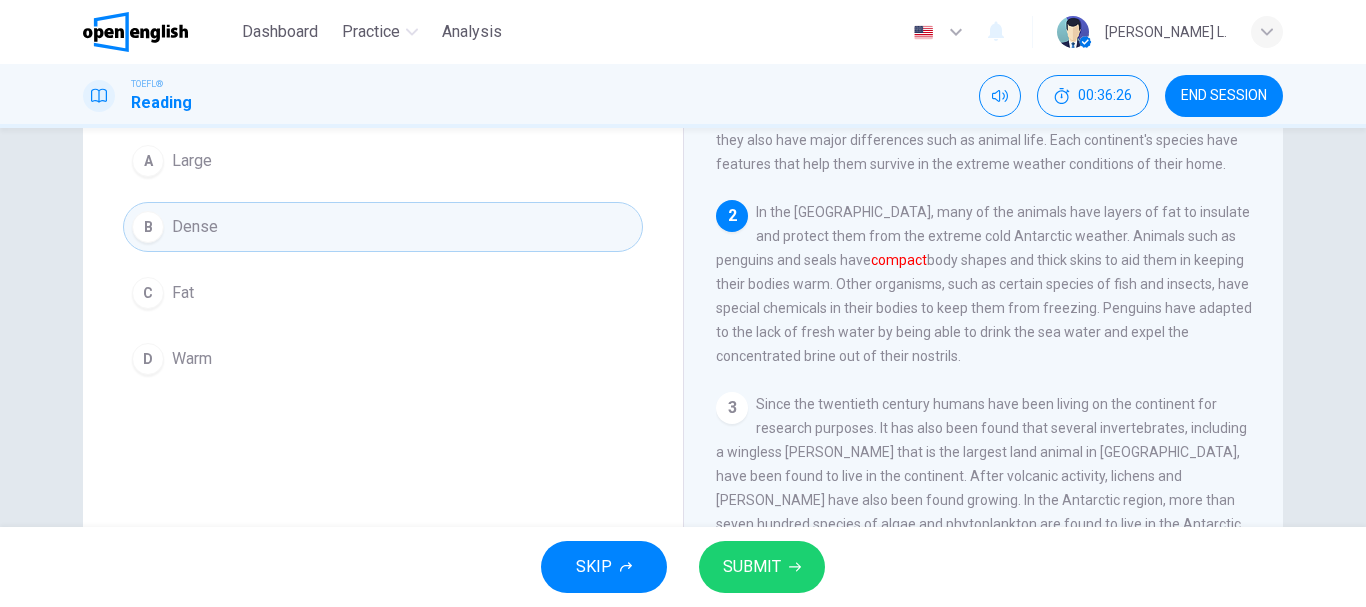 click on "SUBMIT" at bounding box center [752, 567] 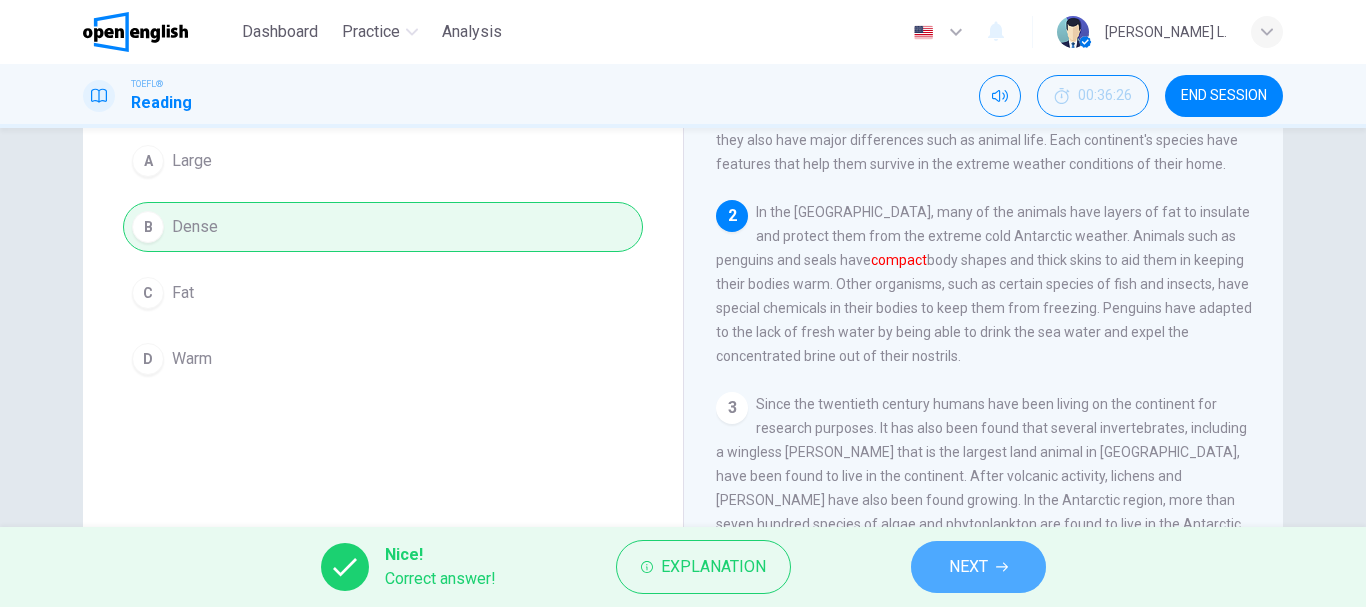 click on "NEXT" at bounding box center [968, 567] 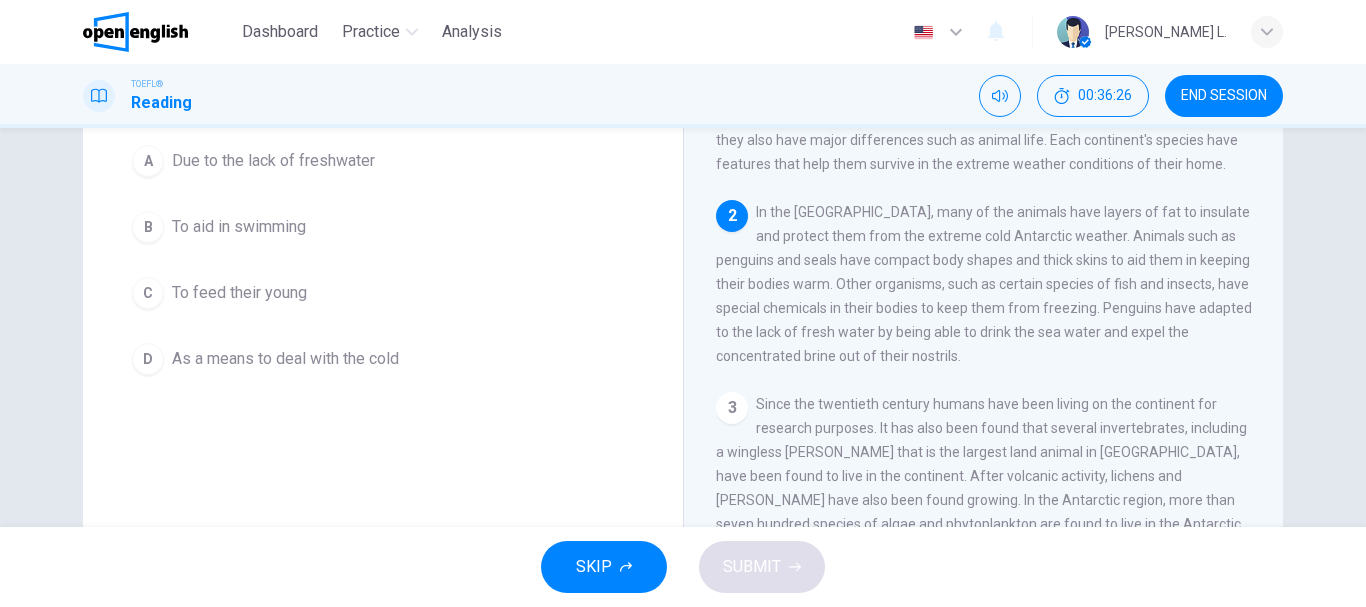scroll, scrollTop: 124, scrollLeft: 0, axis: vertical 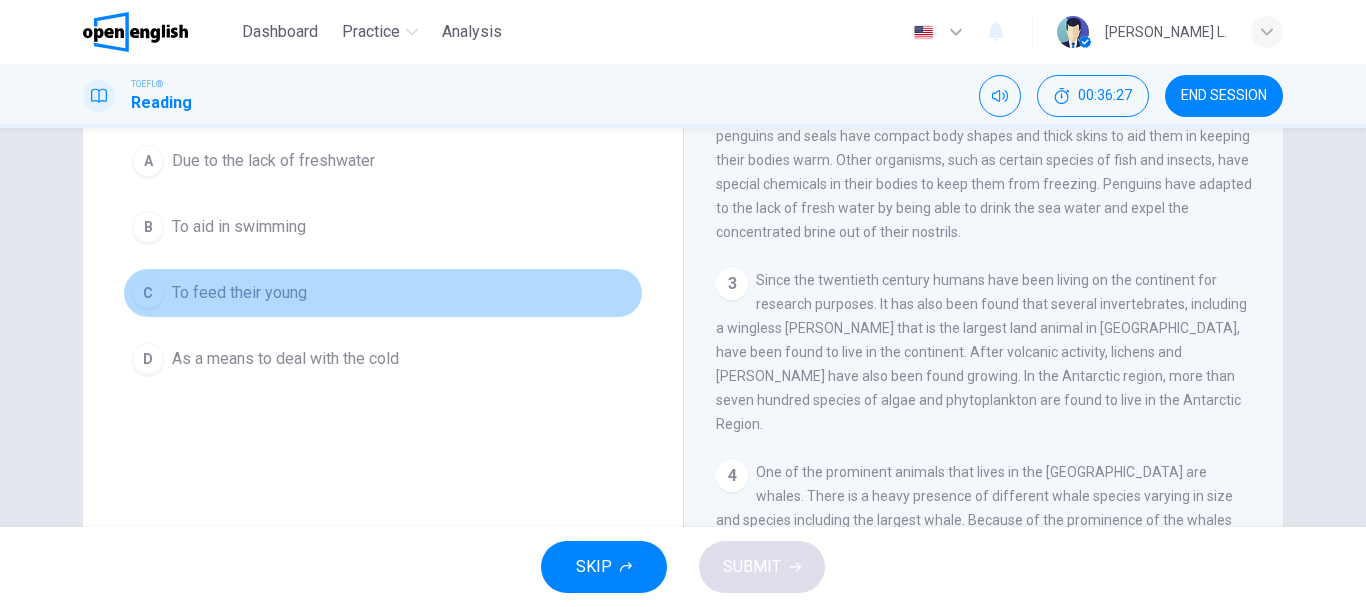 click on "C To feed their young" at bounding box center (383, 293) 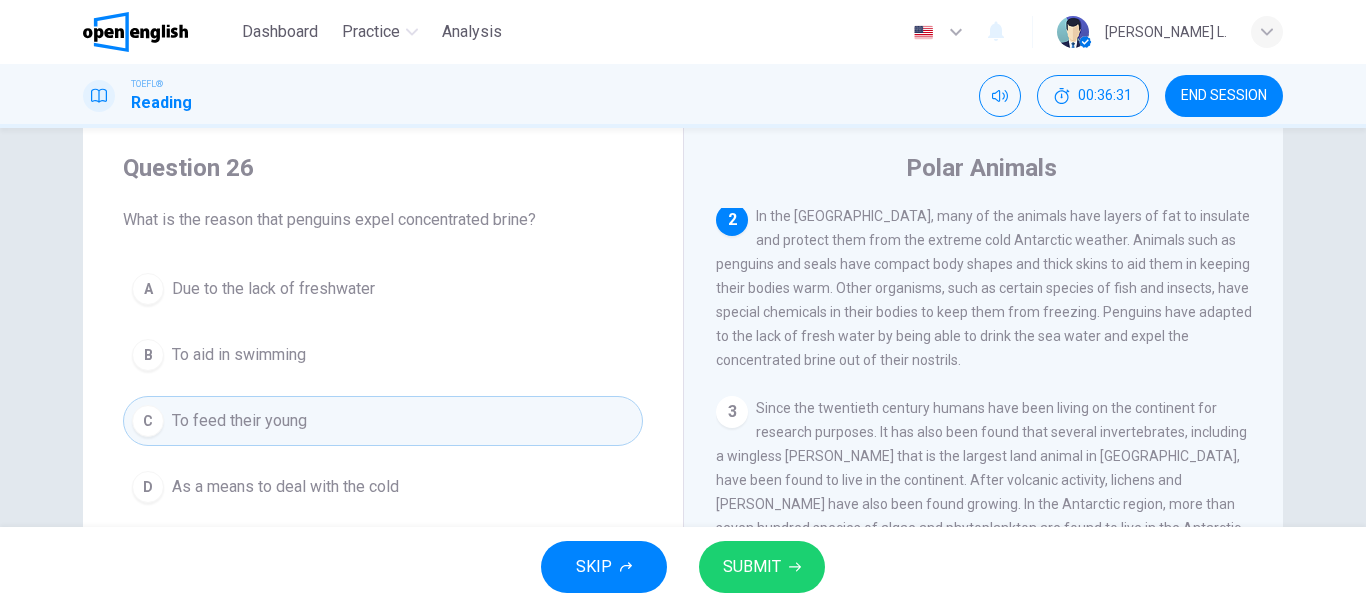 scroll, scrollTop: 40, scrollLeft: 0, axis: vertical 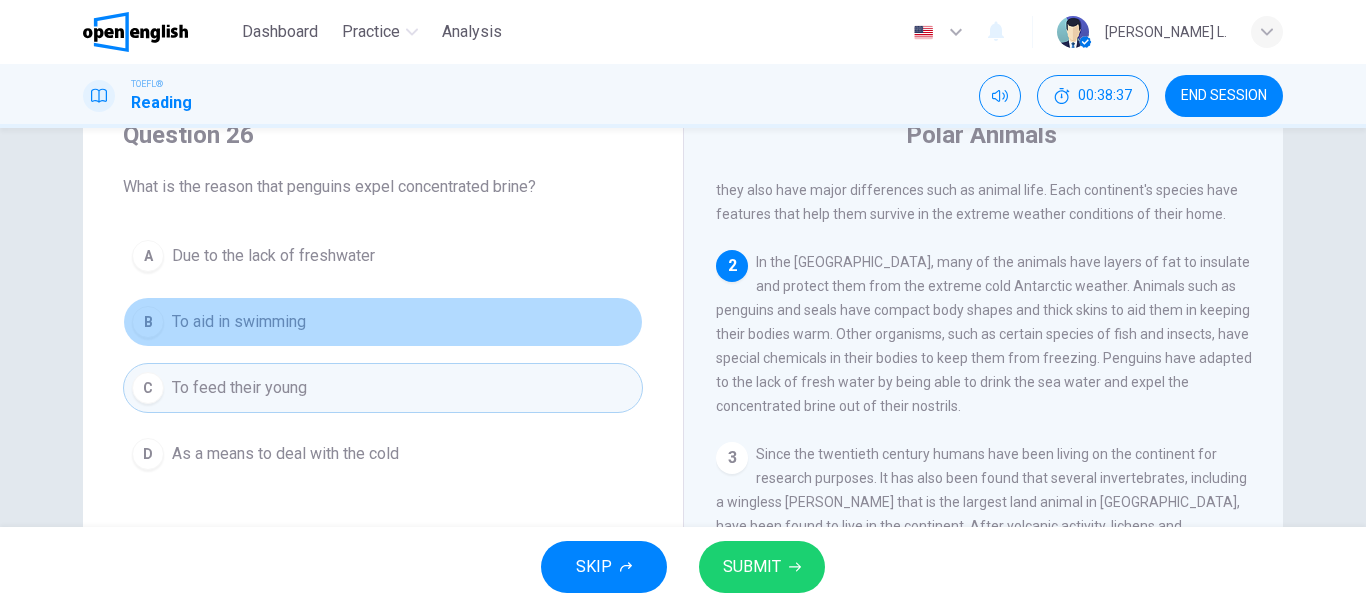 click on "B To aid in swimming" at bounding box center [383, 322] 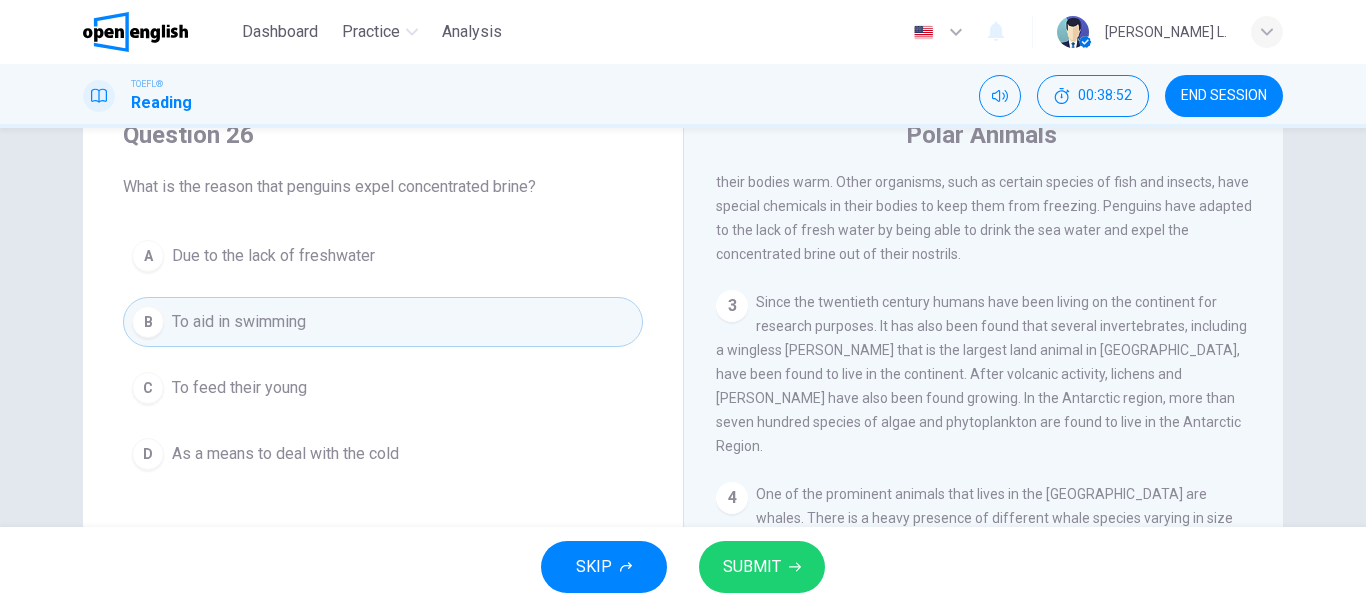scroll, scrollTop: 206, scrollLeft: 0, axis: vertical 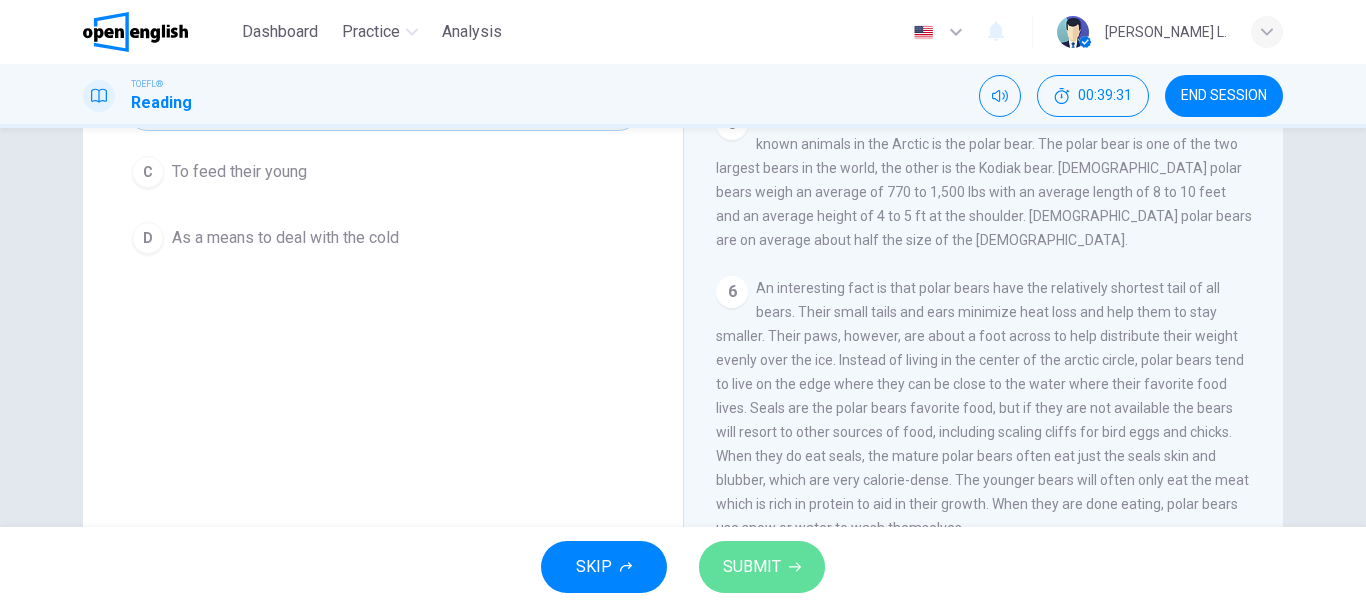click on "SUBMIT" at bounding box center (752, 567) 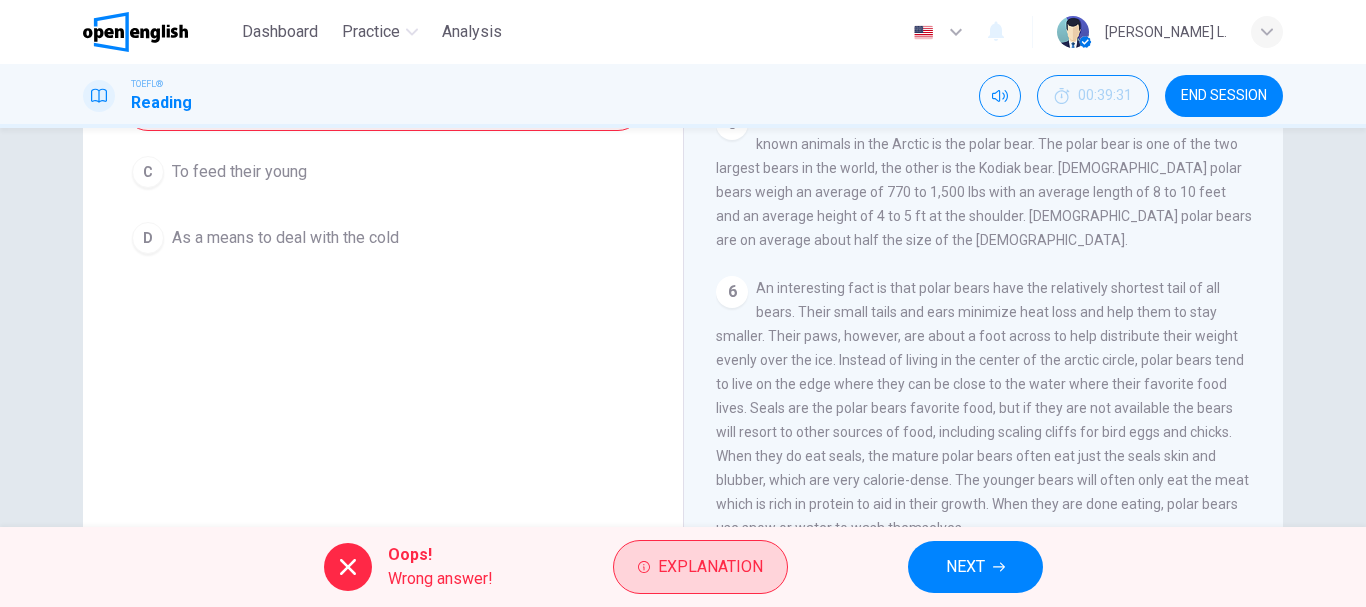 click on "Explanation" at bounding box center [700, 567] 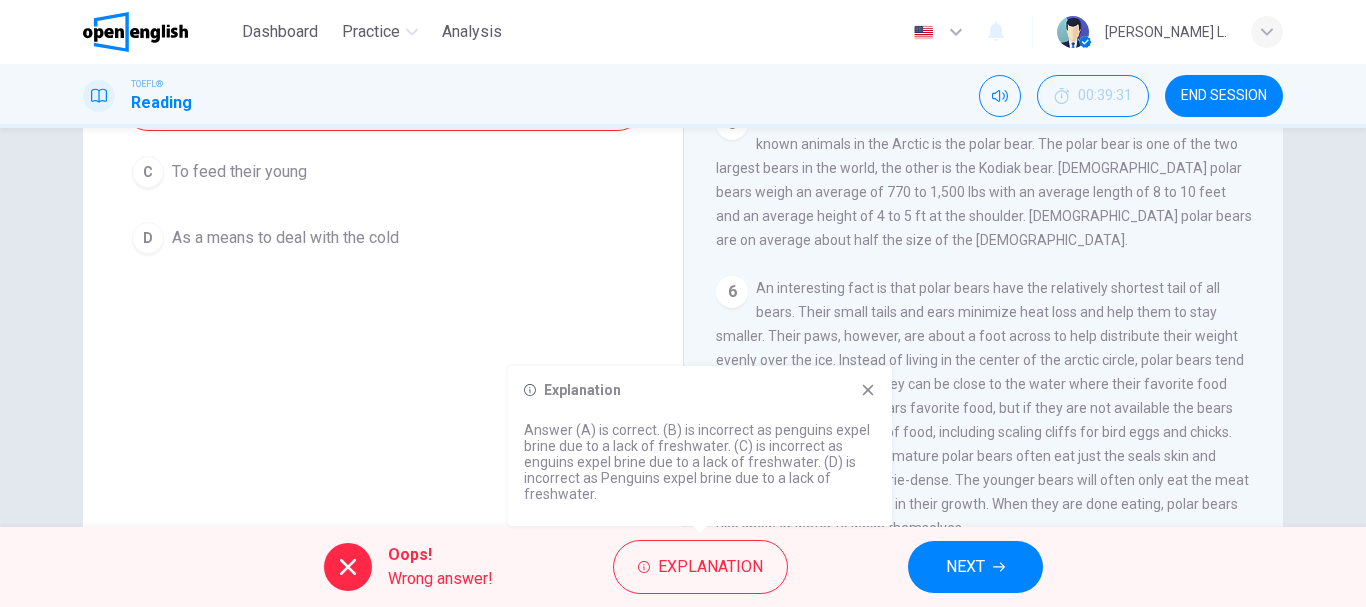 click on "An interesting fact is that polar bears have the relatively shortest tail of all bears. Their small tails and ears minimize heat loss and help them to stay smaller. Their paws, however, are about a foot across to help distribute their weight evenly over the ice. Instead of living in the center of the arctic circle, polar bears tend to live on the edge where they can be close to the water where their favorite food lives. Seals are the polar bears favorite food, but if they are not available the bears will resort to other sources of food, including scaling cliffs for bird eggs and chicks. When they do eat seals, the mature polar bears often eat just the seals skin and blubber, which are very calorie-dense. The younger bears will often only eat the meat which is rich in protein to aid in their growth. When they are done eating, polar bears use snow or water to wash themselves." at bounding box center (982, 408) 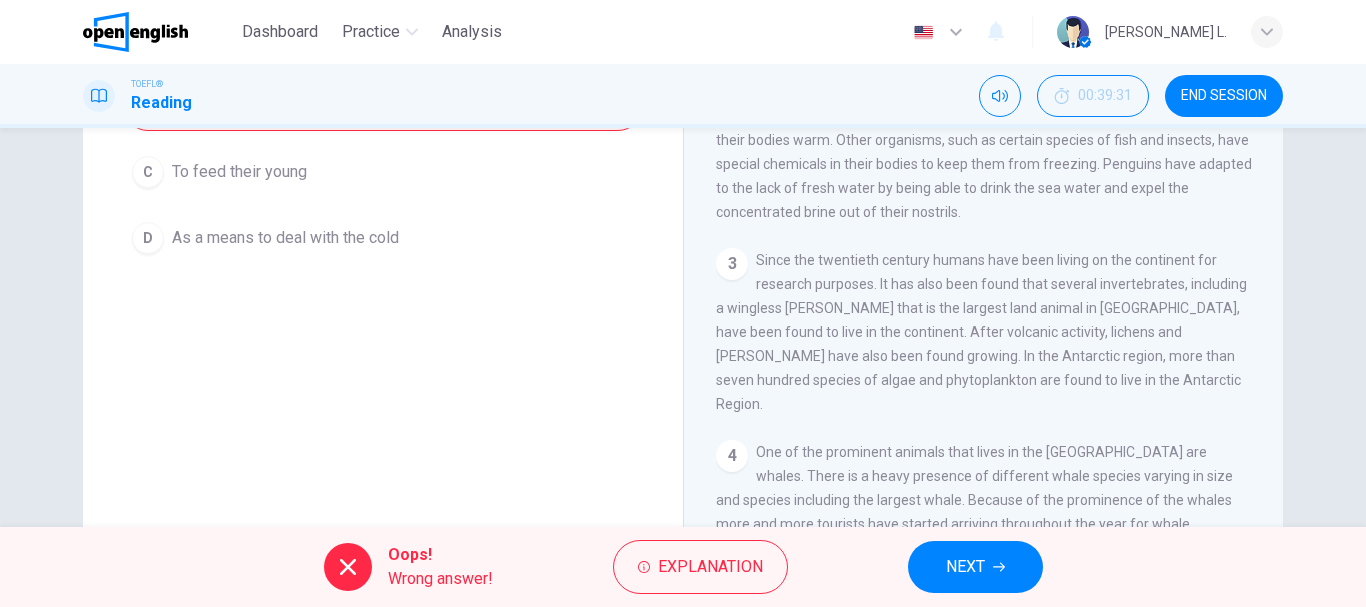 scroll, scrollTop: 0, scrollLeft: 0, axis: both 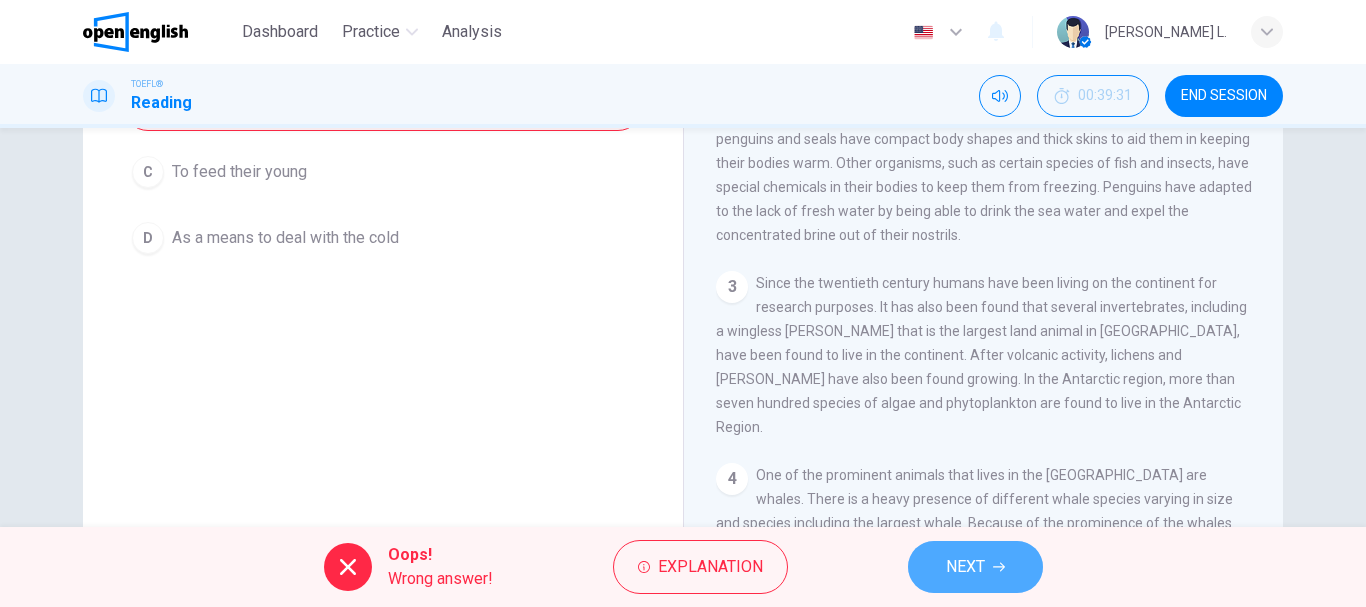 click on "NEXT" at bounding box center [965, 567] 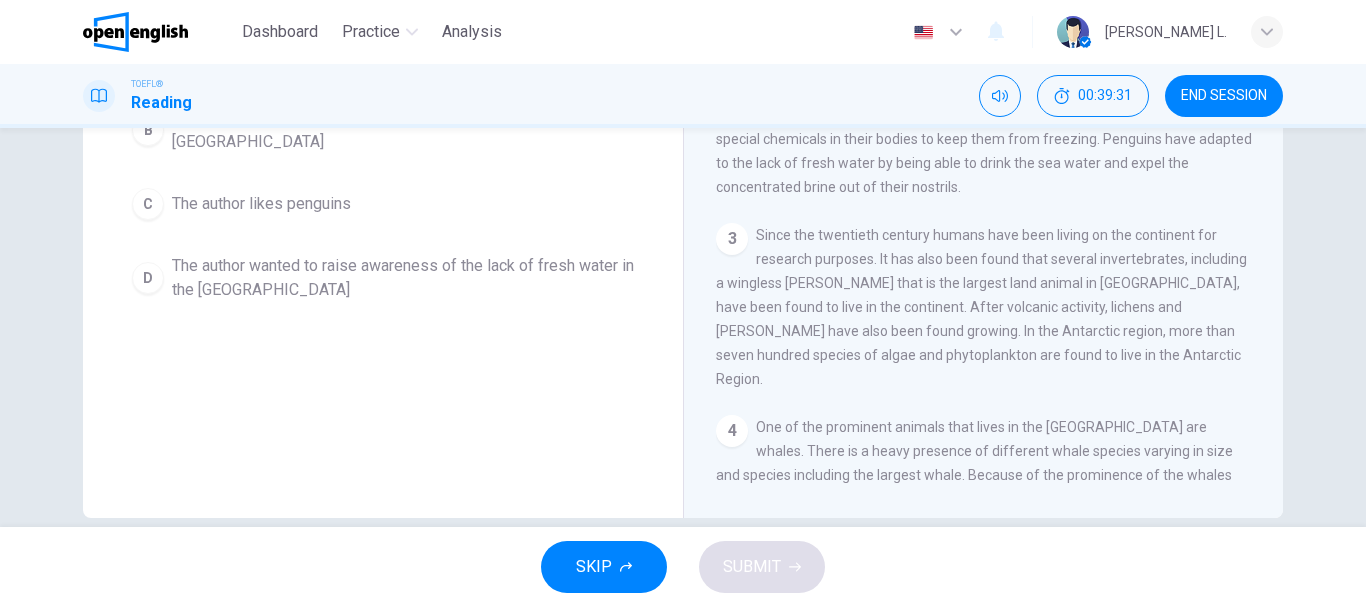 scroll, scrollTop: 124, scrollLeft: 0, axis: vertical 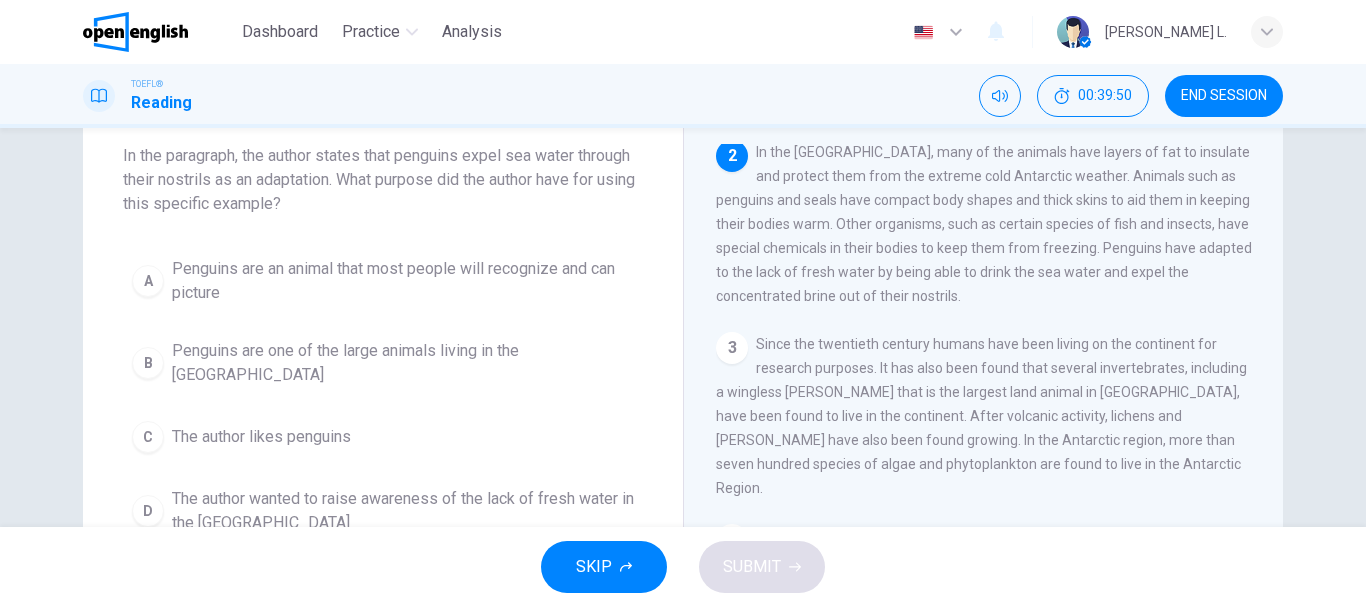 click on "Penguins are an animal that most people will recognize and can picture" at bounding box center (403, 281) 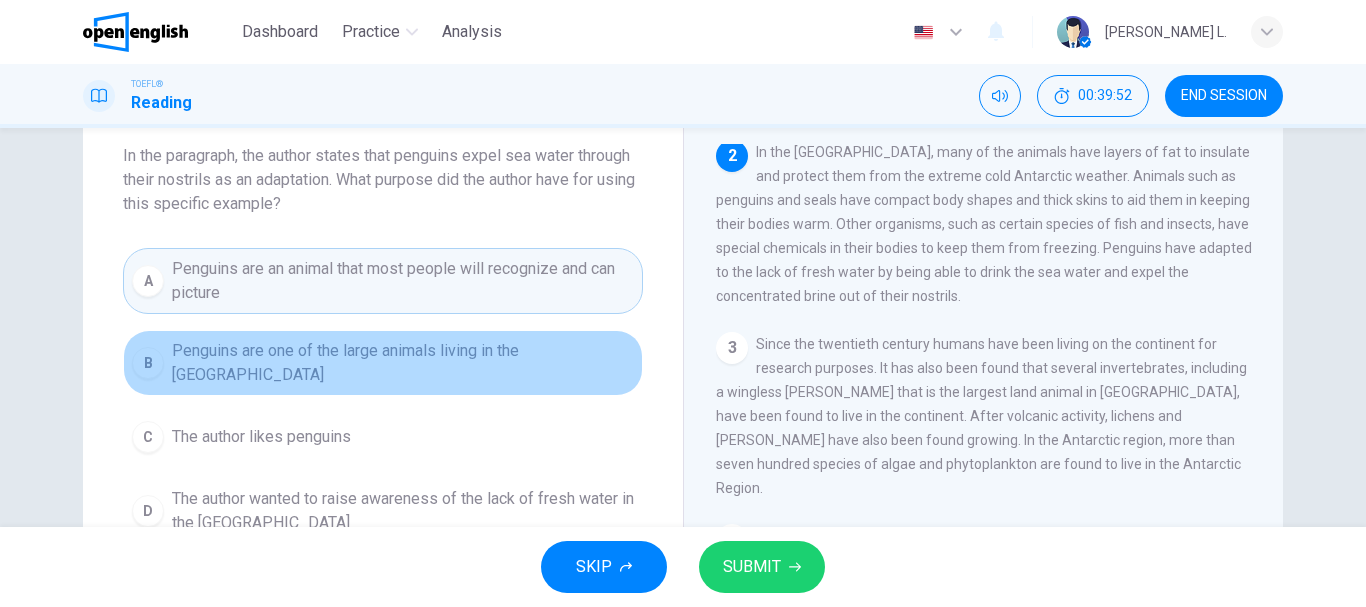 click on "Penguins are one of the large animals living in the [GEOGRAPHIC_DATA]" at bounding box center [403, 363] 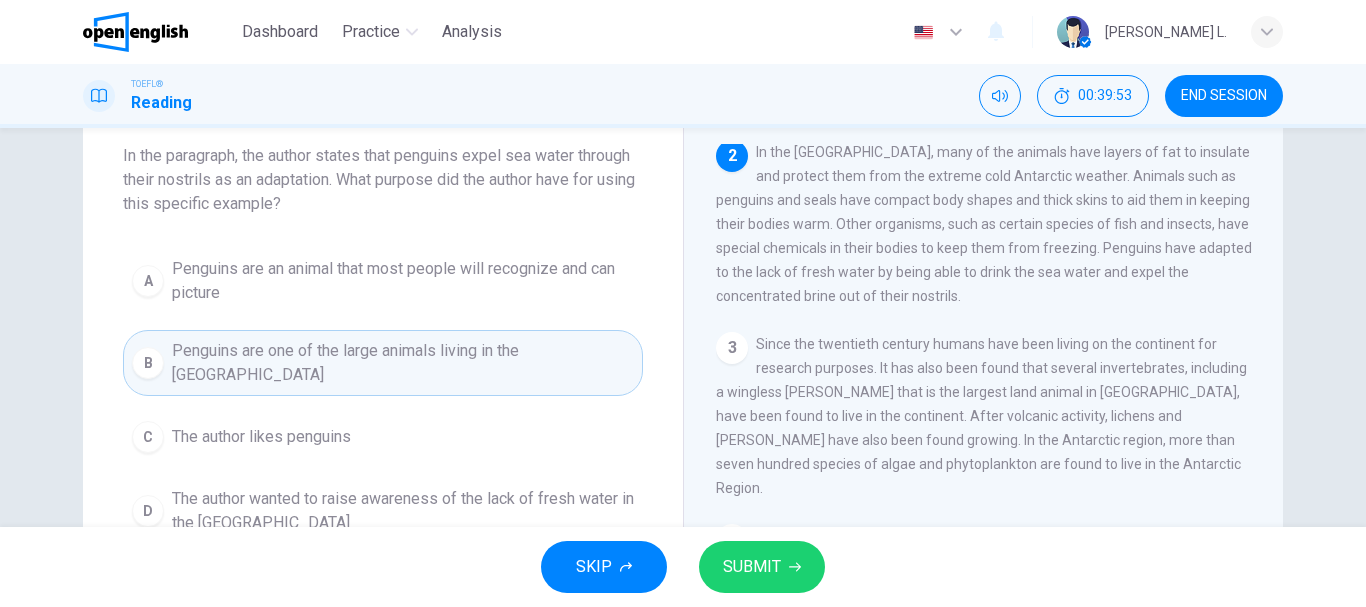 click on "Since the twentieth century humans have been living on the continent for research purposes. It has also been found that several invertebrates, including a wingless [PERSON_NAME] that is the largest land animal in [GEOGRAPHIC_DATA], have been found to live in the continent. After volcanic activity, lichens and [PERSON_NAME] have also been found growing. In the Antarctic region, more than seven hundred species of algae and phytoplankton are found to live in the Antarctic Region." at bounding box center [981, 416] 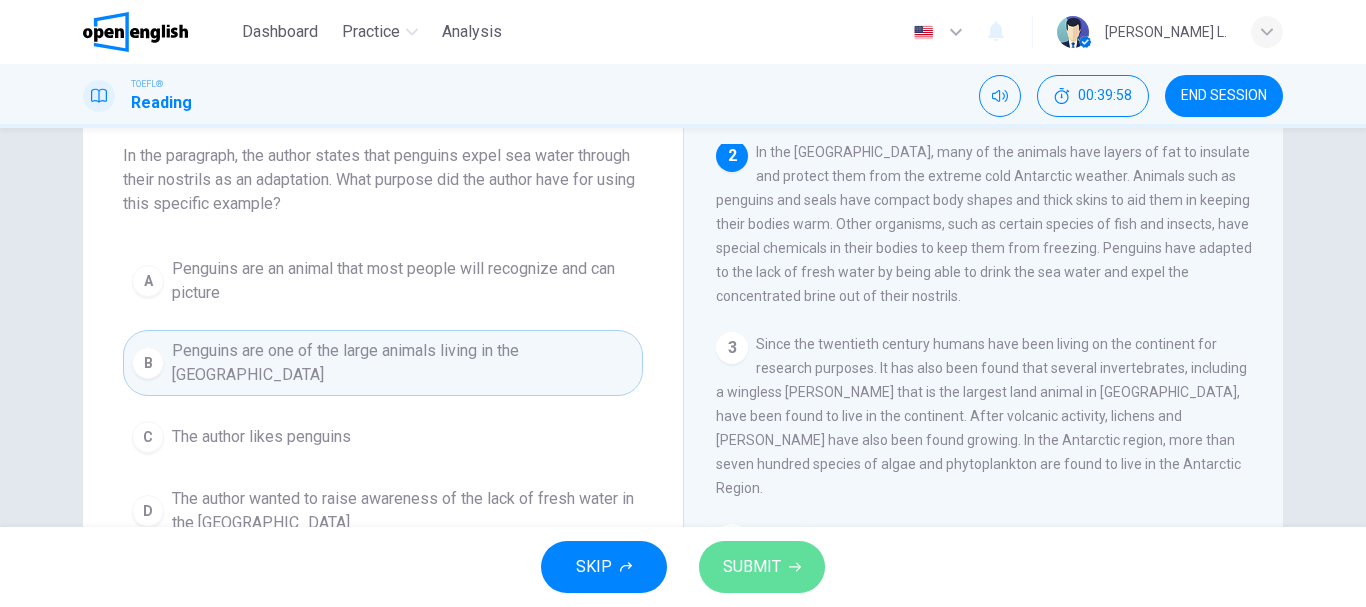 click on "SUBMIT" at bounding box center (752, 567) 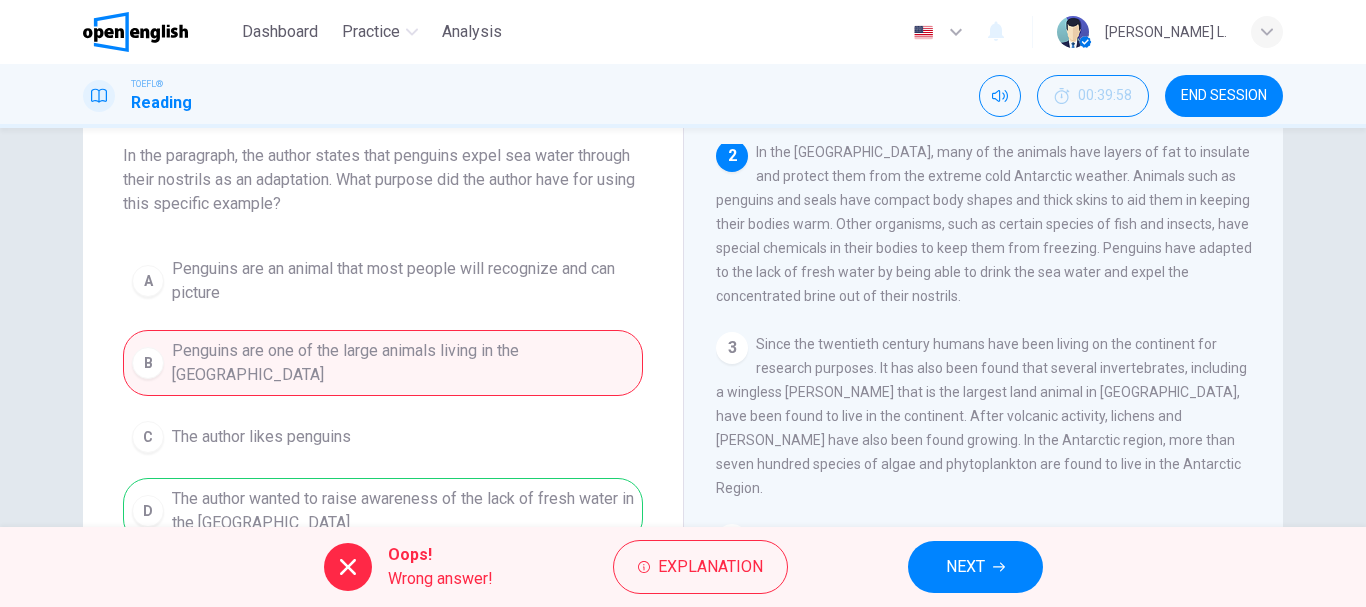 click on "A Penguins are an animal that most people will recognize and can picture B Penguins are one of the large animals living in the Antarctic C The author likes penguins D The author wanted to raise awareness of the lack of fresh water in the [GEOGRAPHIC_DATA]" at bounding box center (383, 396) 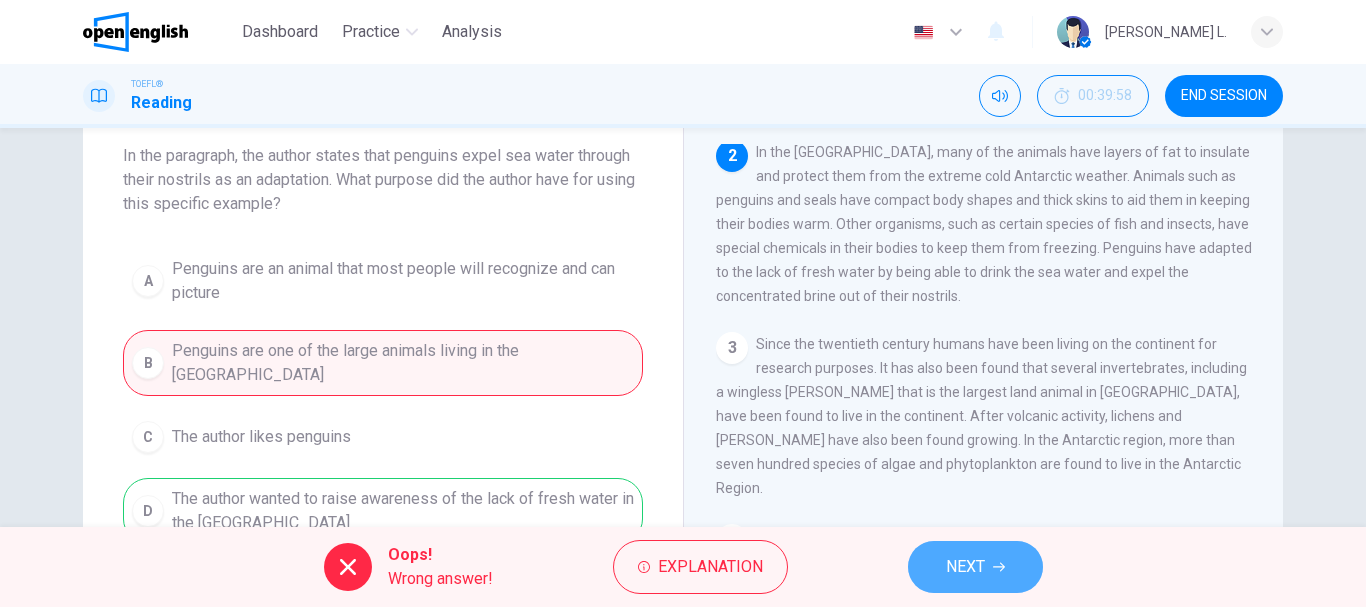 click on "NEXT" at bounding box center (975, 567) 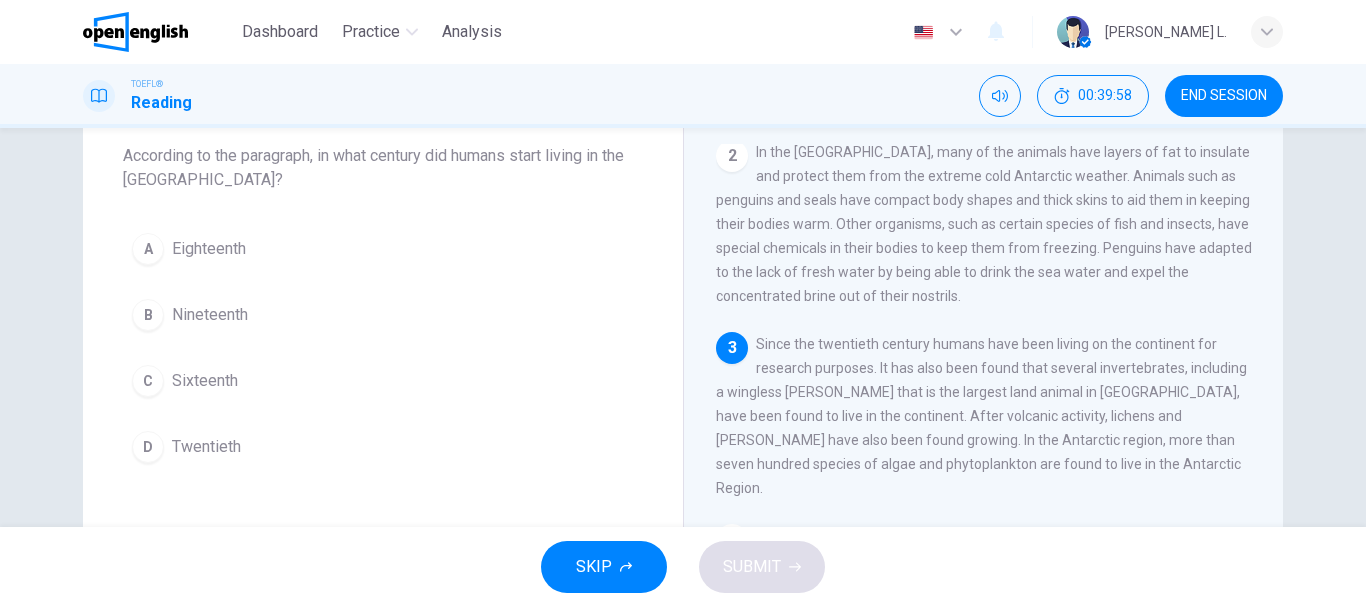 scroll, scrollTop: 323, scrollLeft: 0, axis: vertical 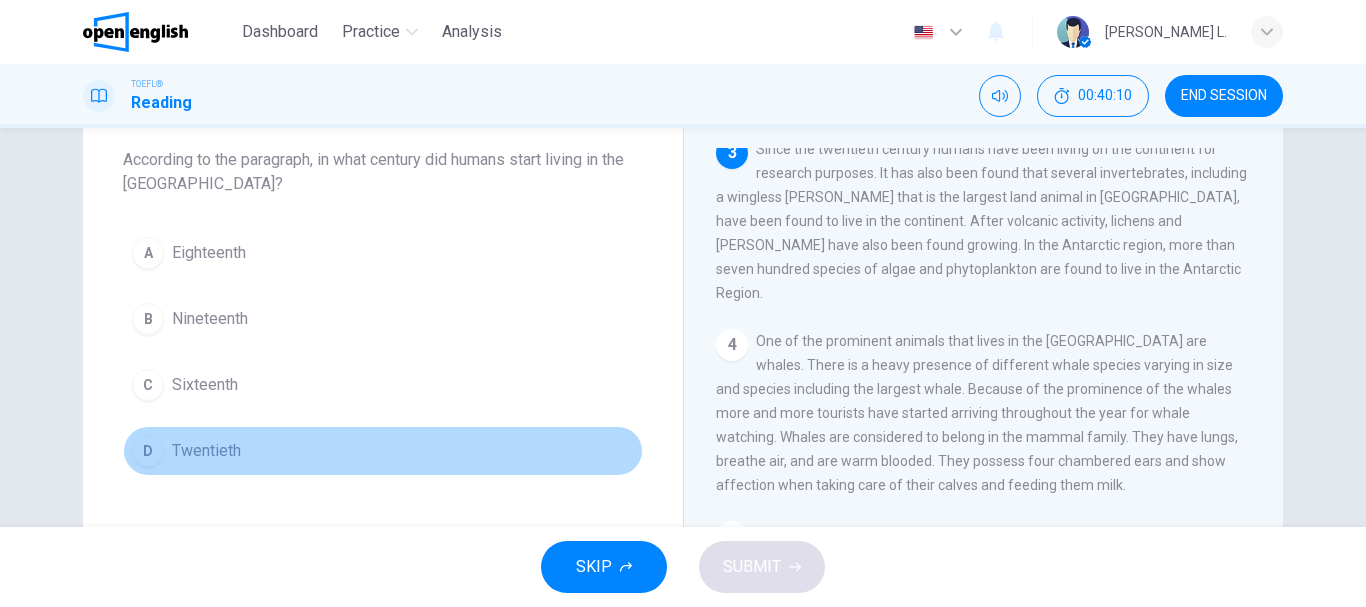 click on "Twentieth" at bounding box center [206, 451] 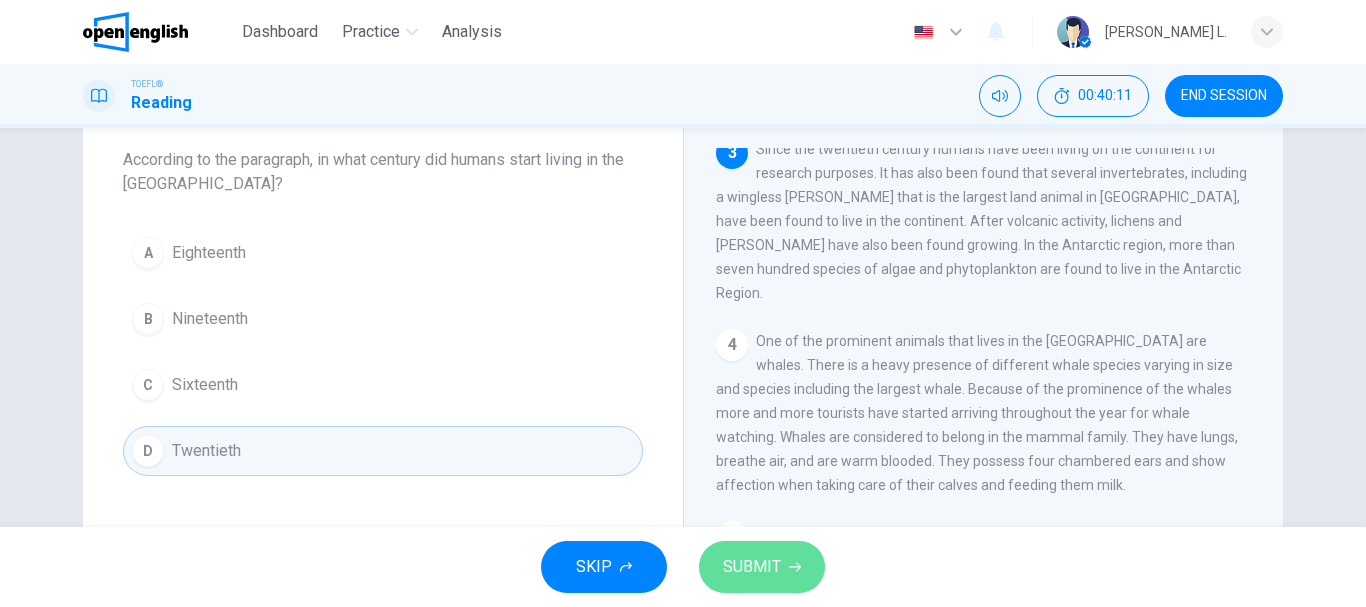 click on "SUBMIT" at bounding box center (752, 567) 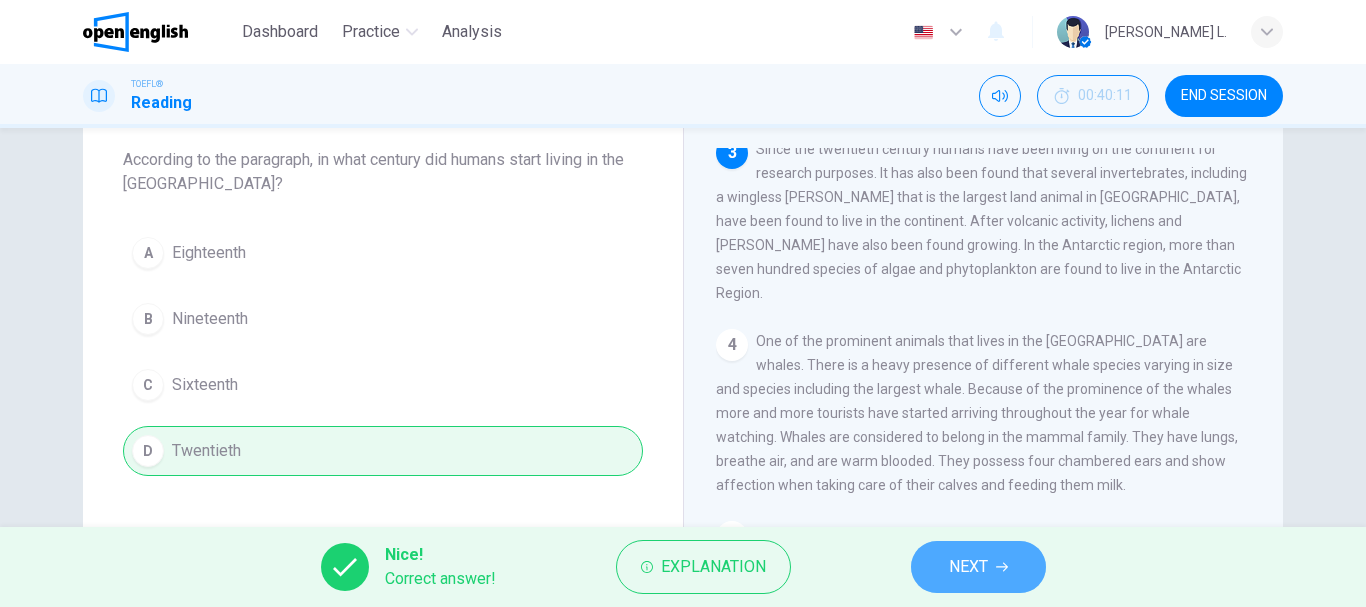 click on "NEXT" at bounding box center [978, 567] 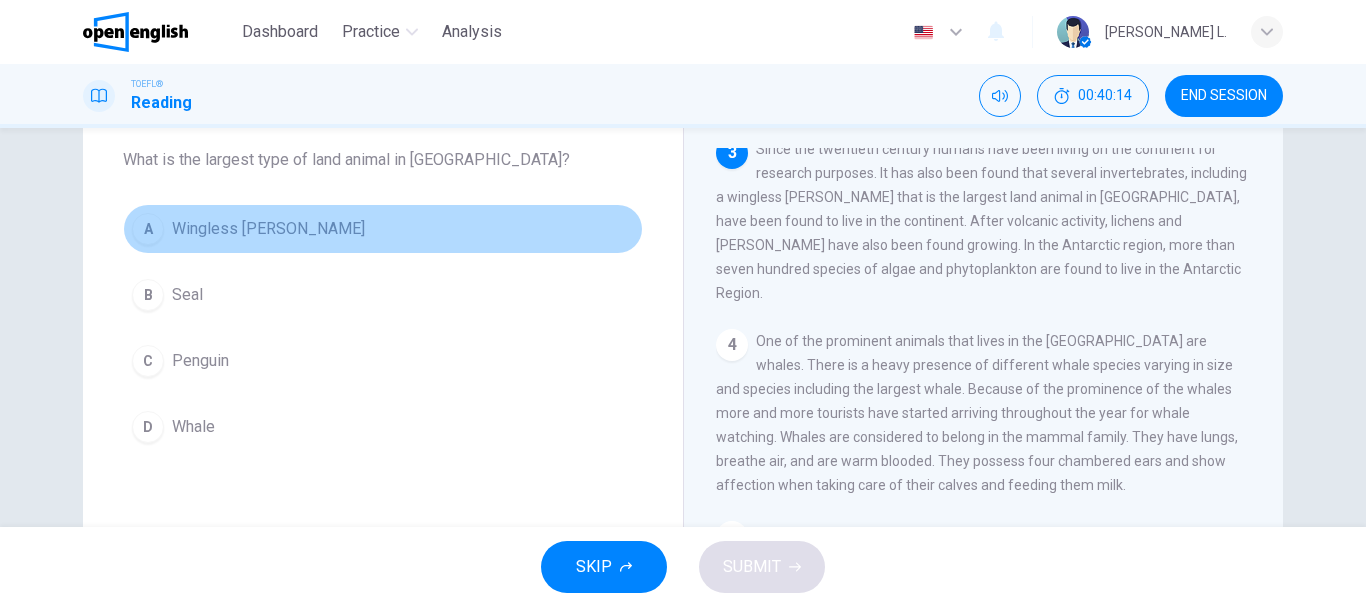 click on "Wingless [PERSON_NAME]" at bounding box center [268, 229] 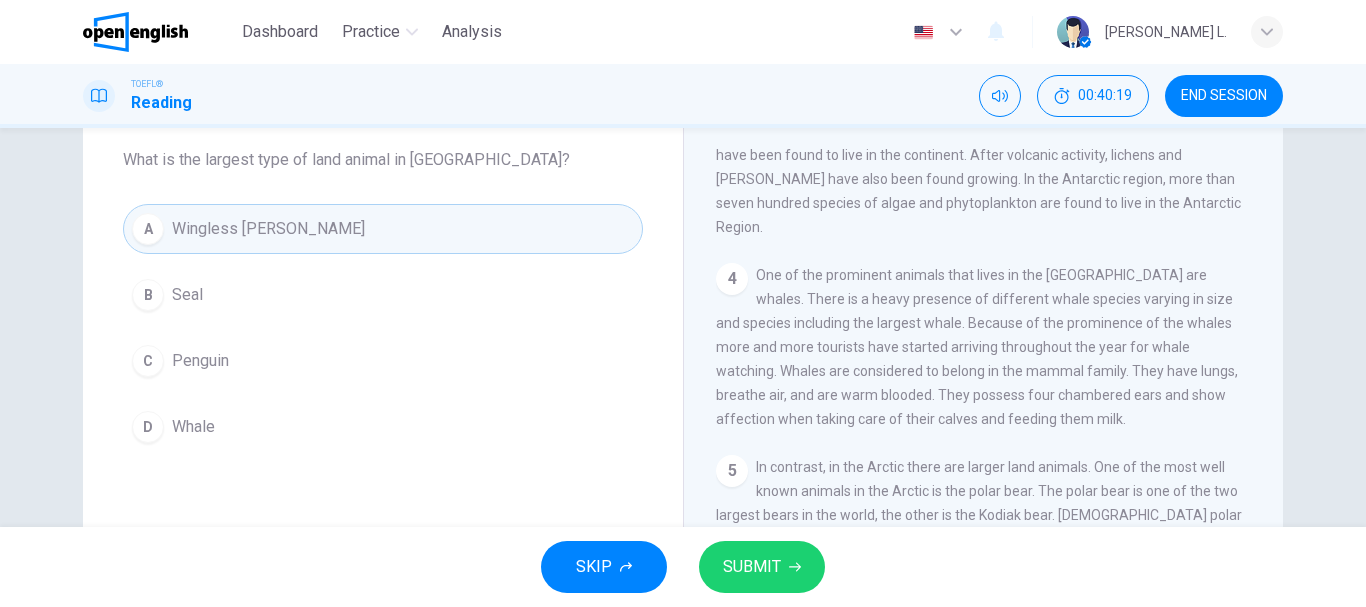 scroll, scrollTop: 399, scrollLeft: 0, axis: vertical 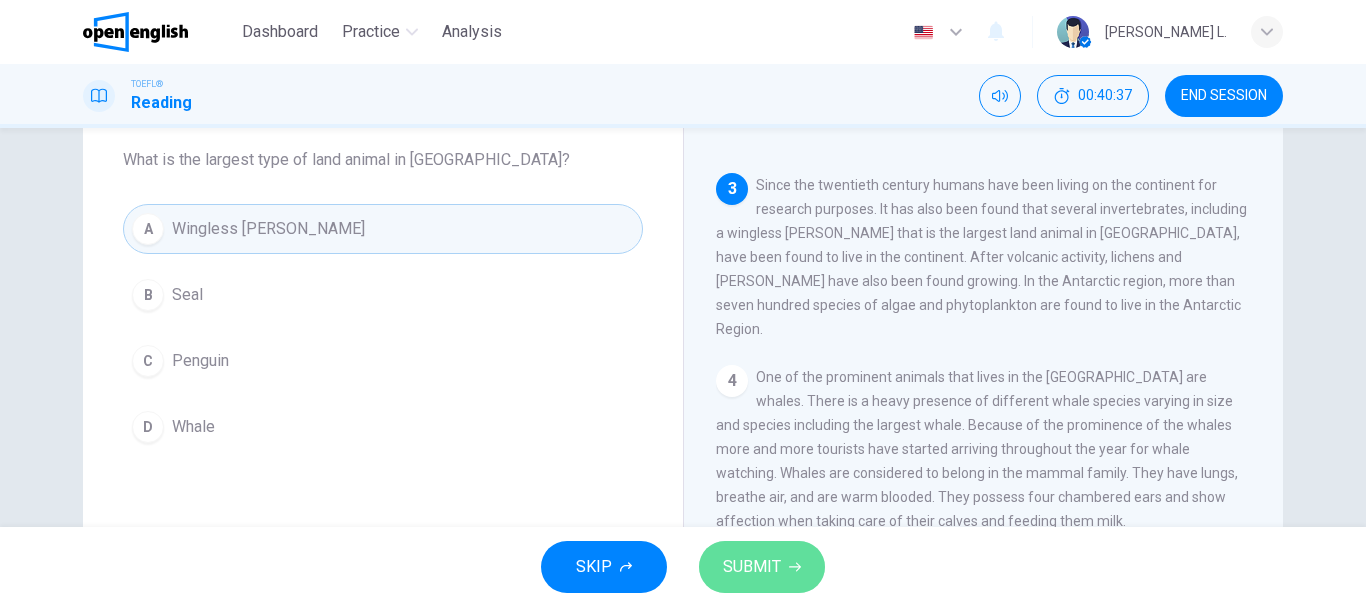 click on "SUBMIT" at bounding box center [752, 567] 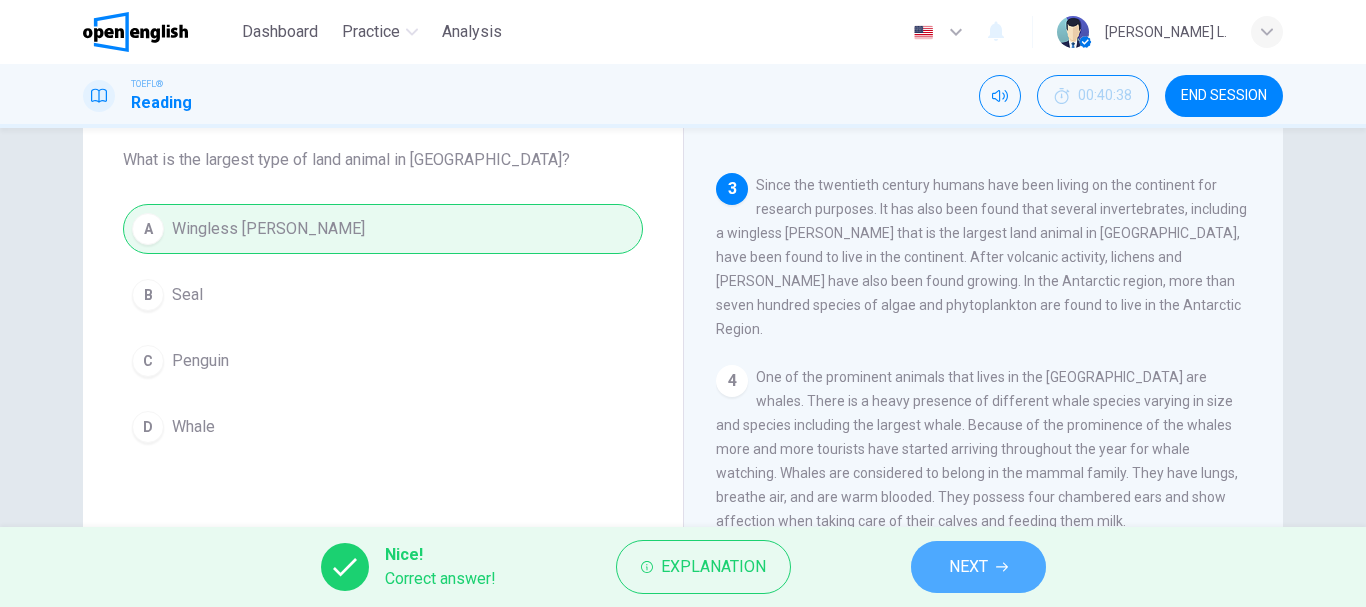 click on "NEXT" at bounding box center [978, 567] 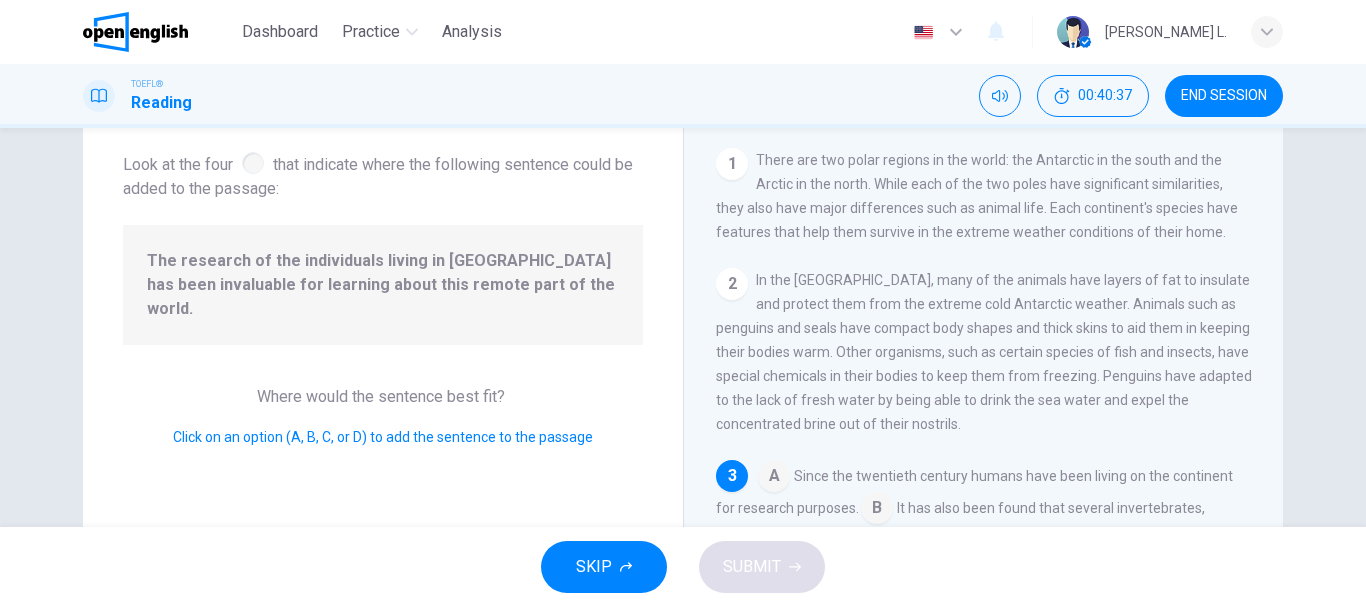 scroll, scrollTop: 124, scrollLeft: 0, axis: vertical 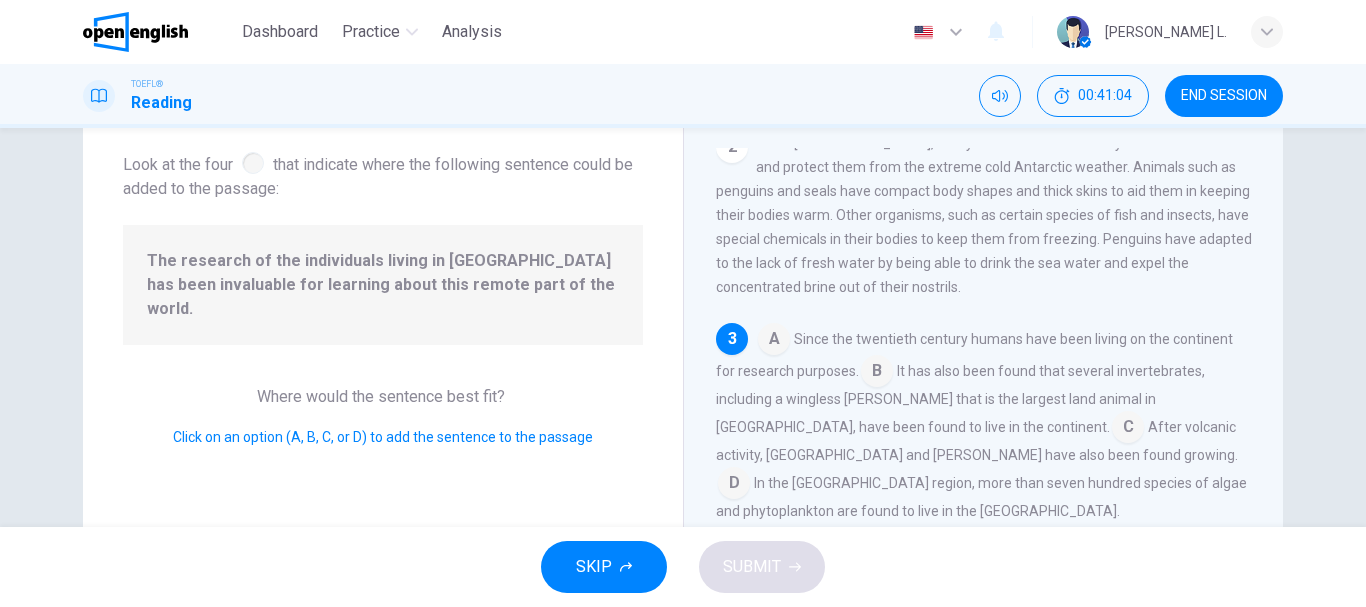 click at bounding box center [877, 373] 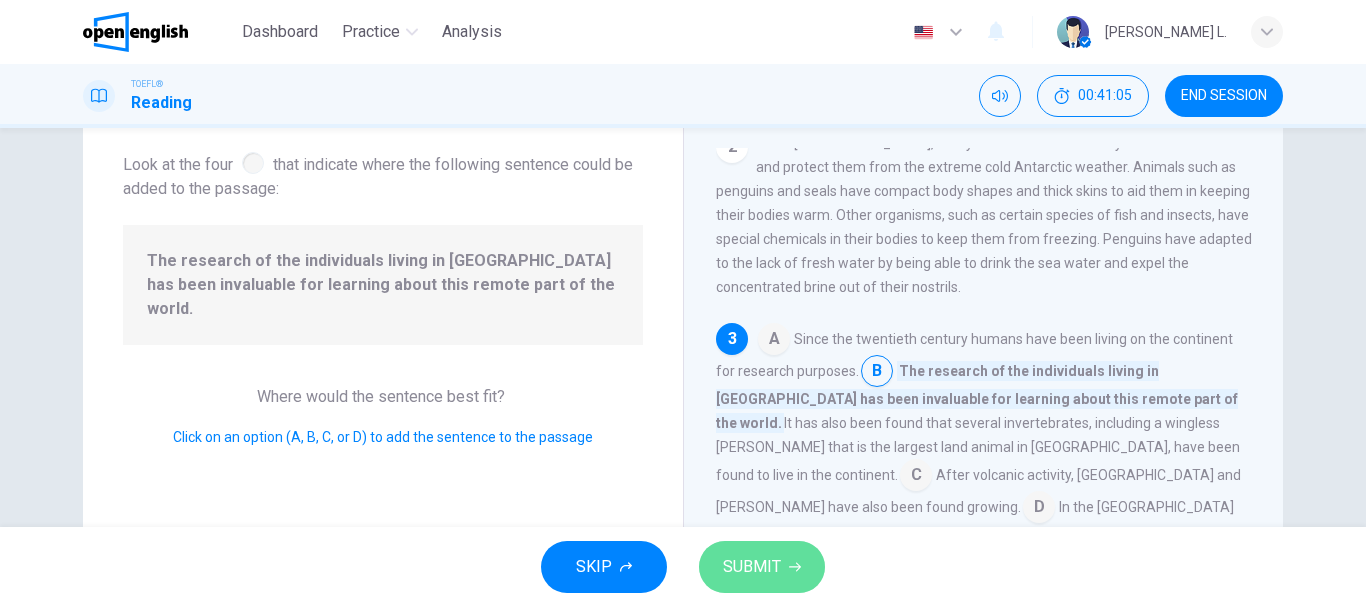 click on "SUBMIT" at bounding box center (762, 567) 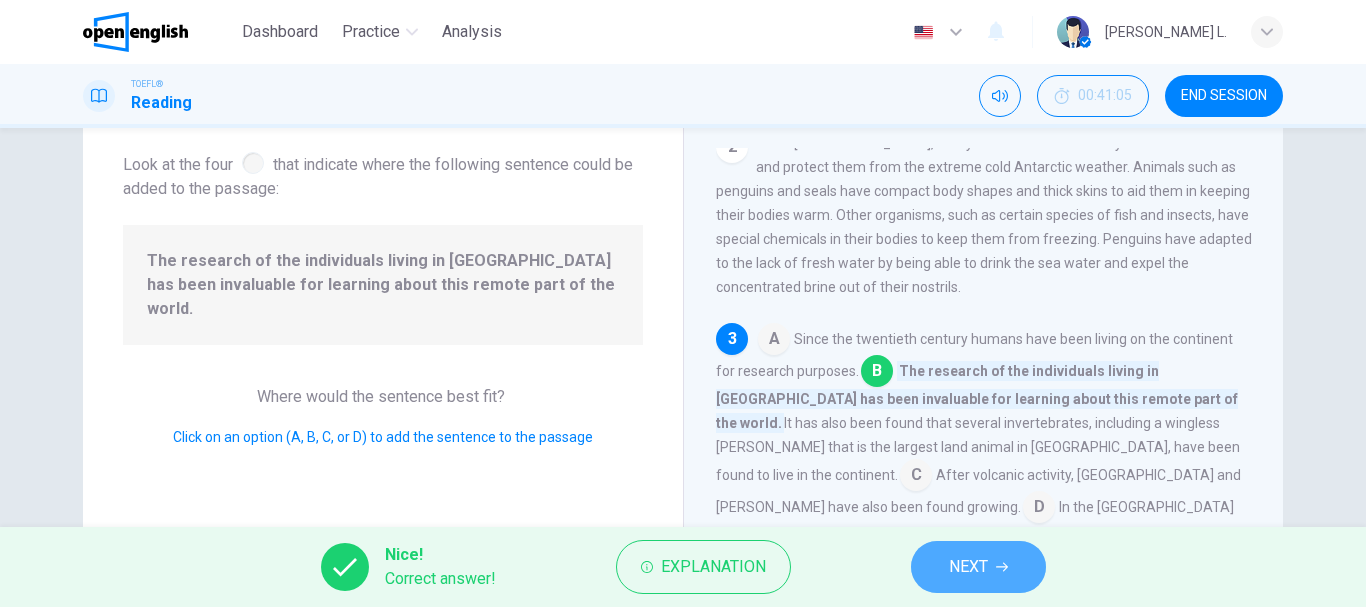 click on "NEXT" at bounding box center (978, 567) 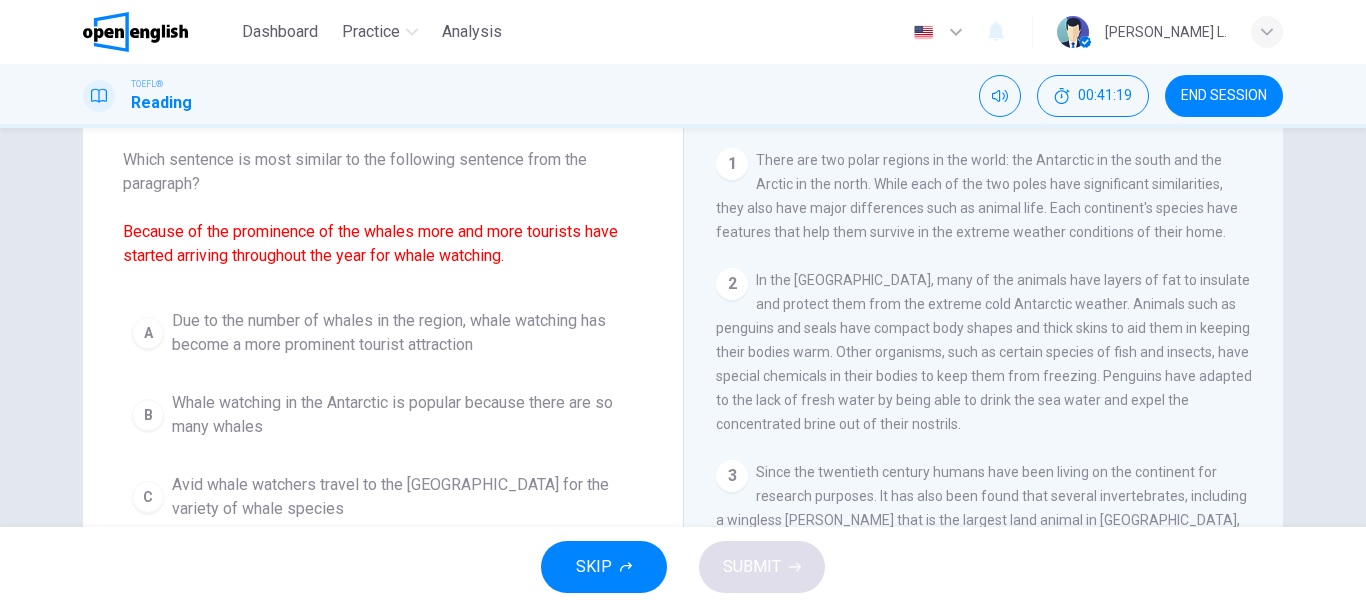 click on "Question 31 Which sentence is most similar to the following sentence from the paragraph?
Because of the prominence of the whales more and more tourists have started arriving throughout the year for whale watching. A Due to the number of whales in the region, whale watching has become a more prominent tourist attraction B Whale watching in the [GEOGRAPHIC_DATA] is popular because there are so many whales C Avid whale watchers travel to the Antarctic for the variety of whale species D There are several species of whales, therefore whale watchers travel to the Antarctic" at bounding box center (383, 352) 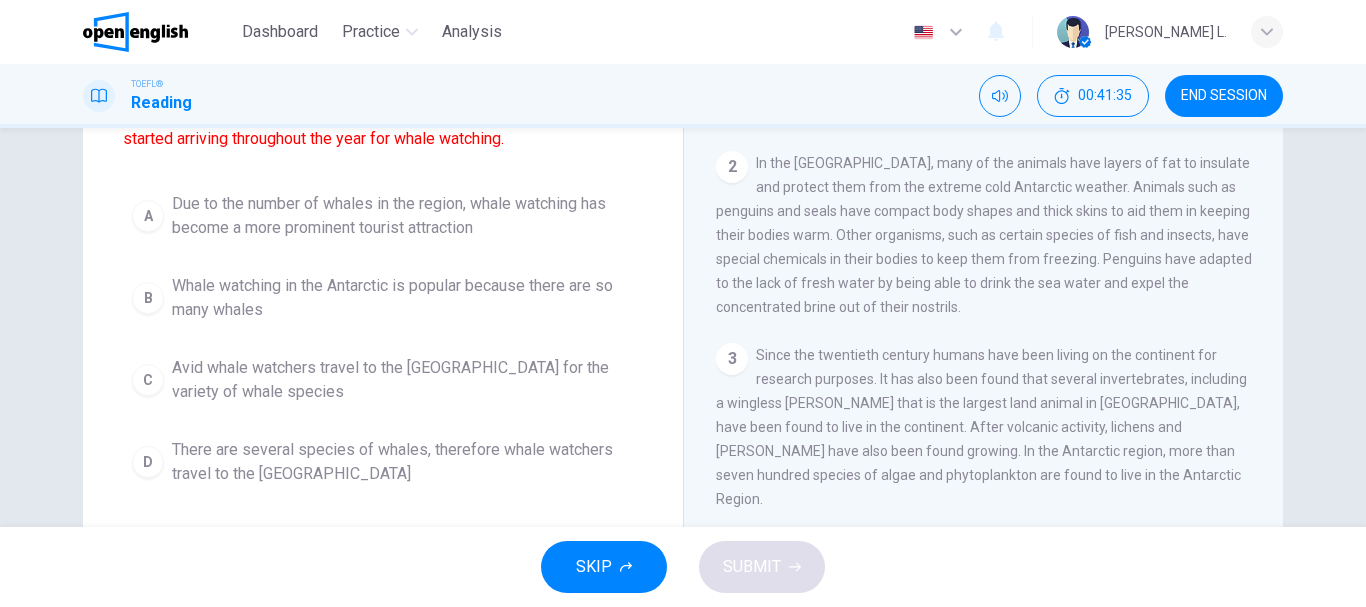 scroll, scrollTop: 228, scrollLeft: 0, axis: vertical 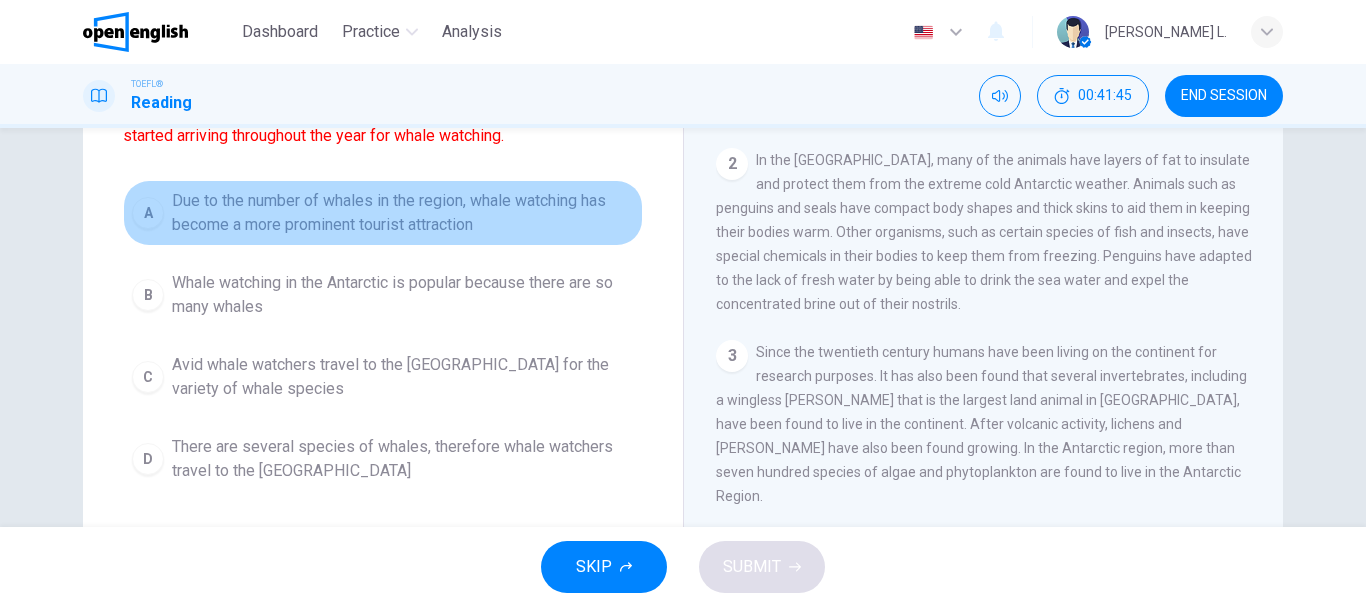 click on "Due to the number of whales in the region, whale watching has become a more prominent tourist attraction" at bounding box center [403, 213] 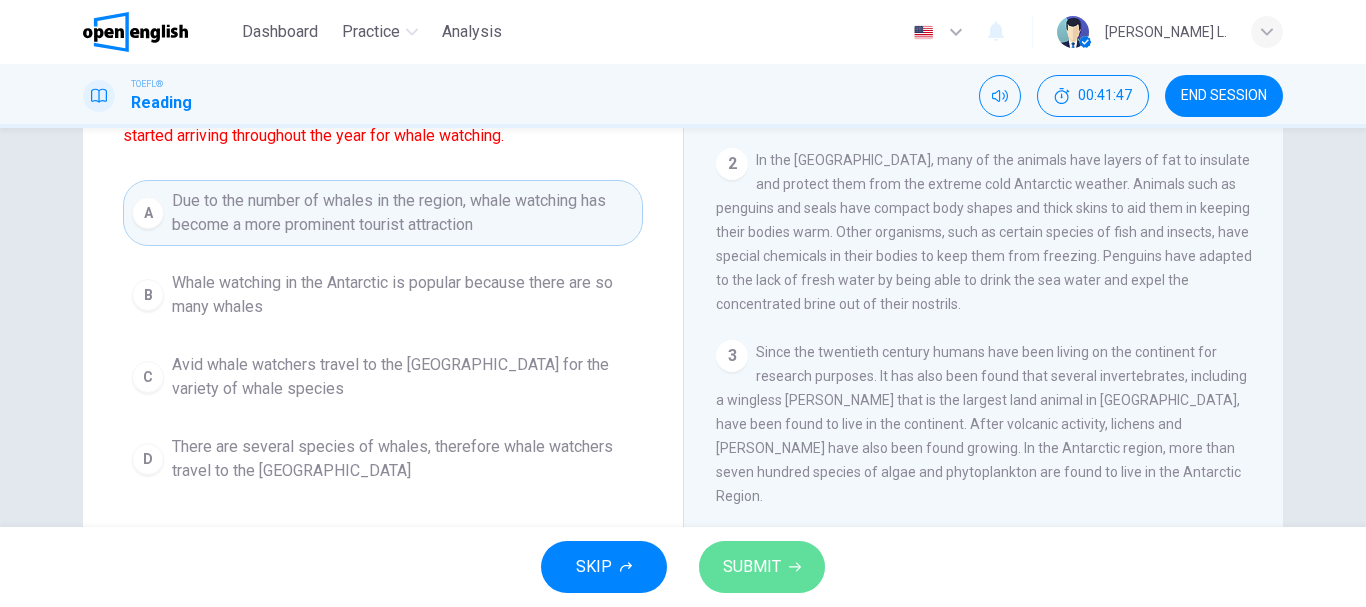 click on "SUBMIT" at bounding box center (762, 567) 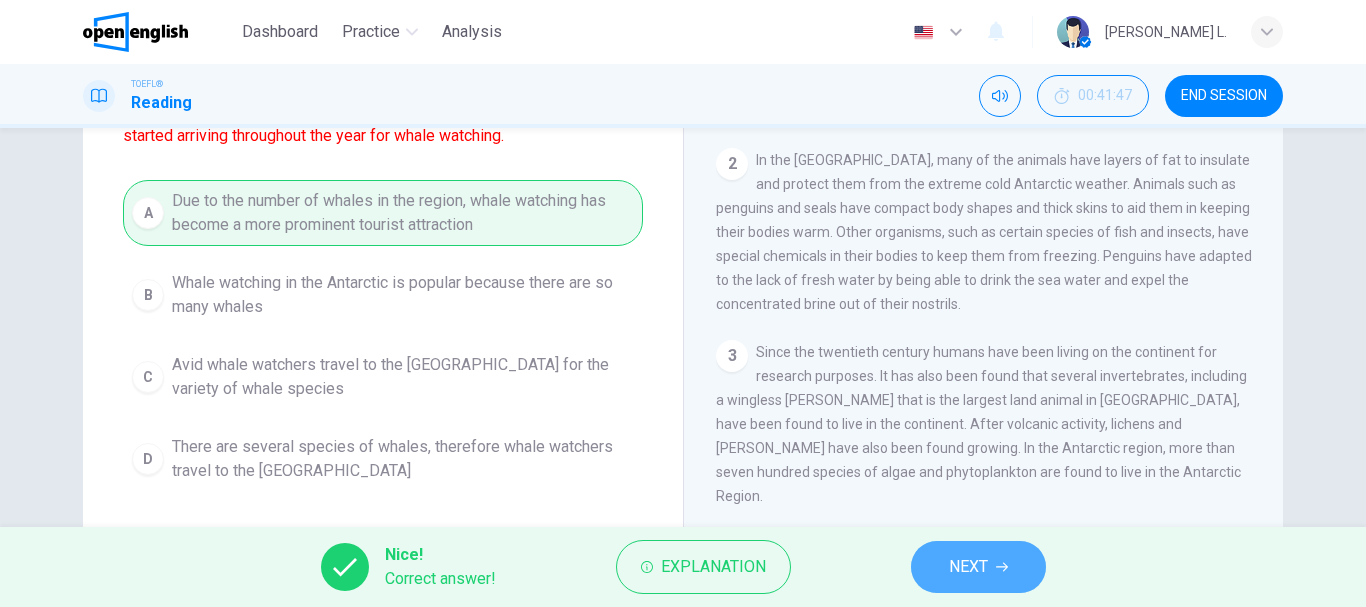 click on "NEXT" at bounding box center (968, 567) 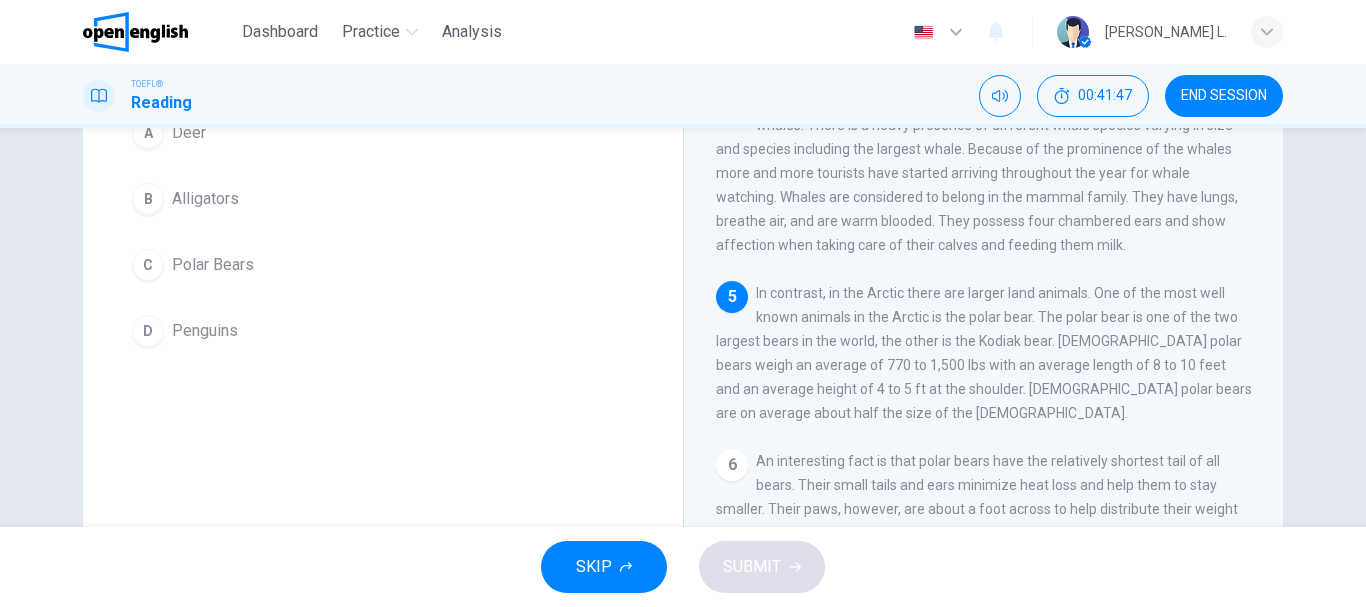 scroll, scrollTop: 471, scrollLeft: 0, axis: vertical 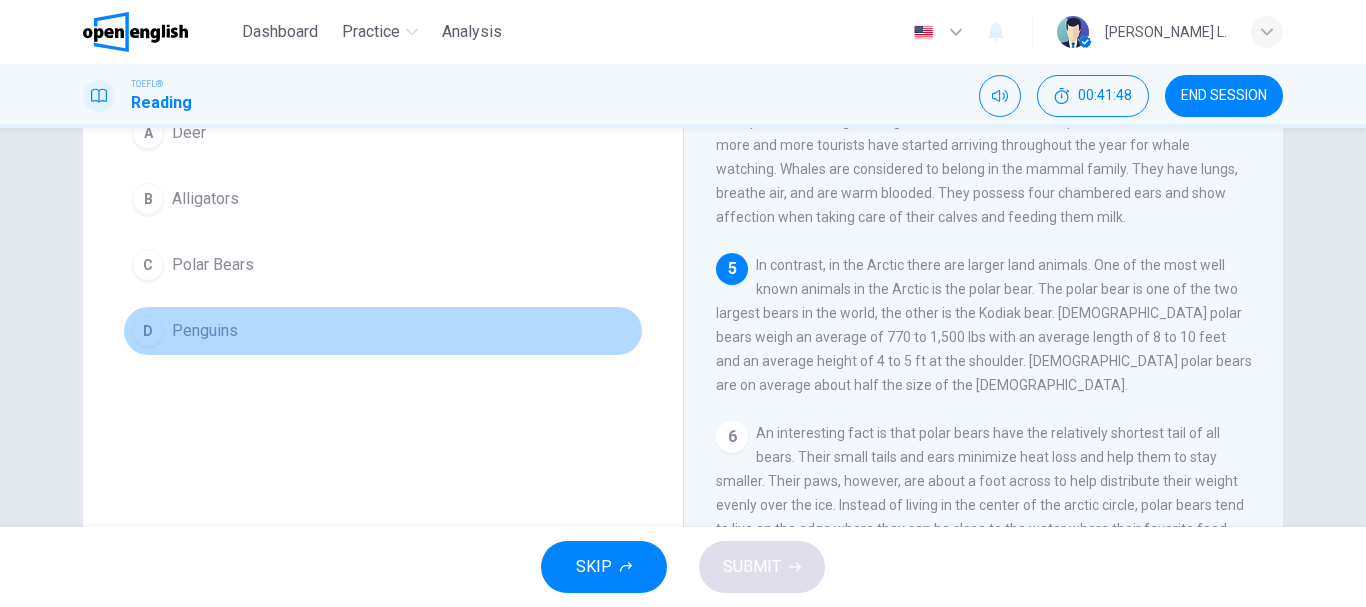 click on "D Penguins" at bounding box center [383, 331] 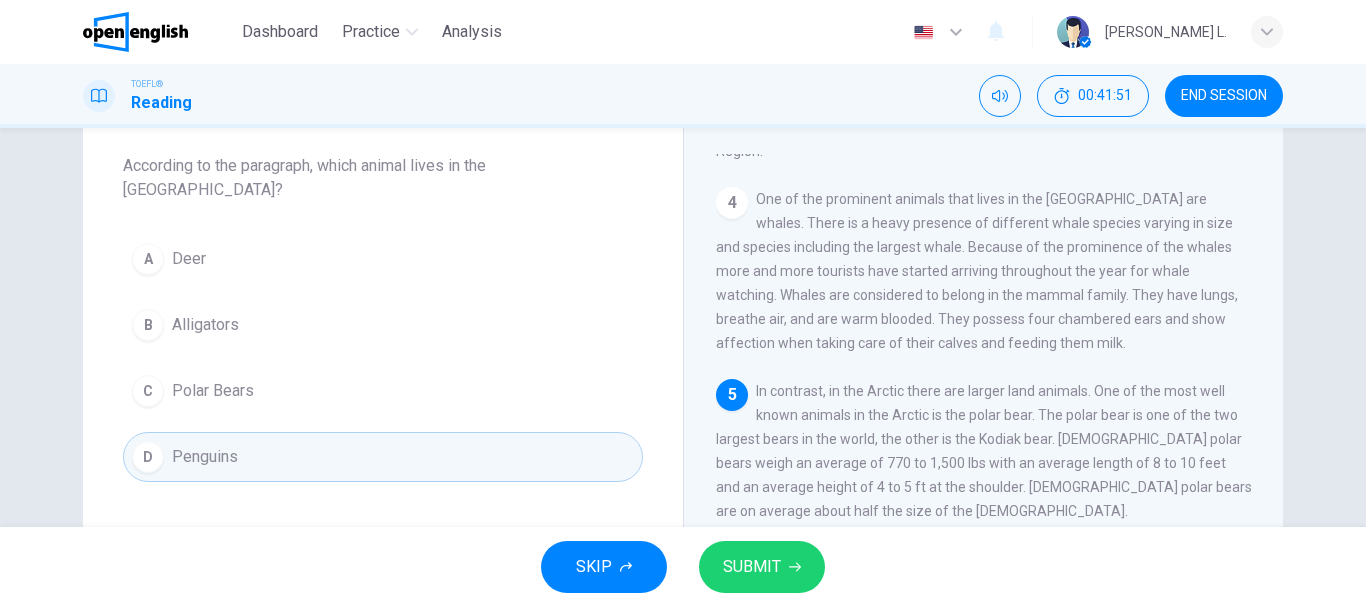 scroll, scrollTop: 79, scrollLeft: 0, axis: vertical 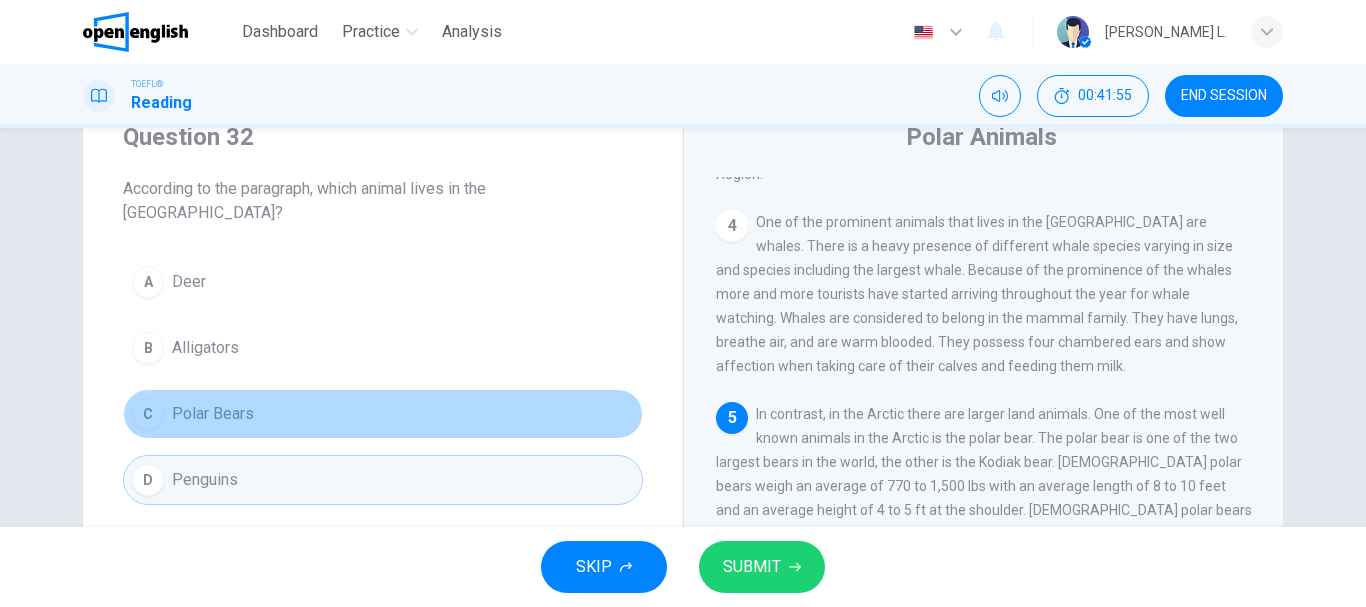 click on "C Polar Bears" at bounding box center [383, 414] 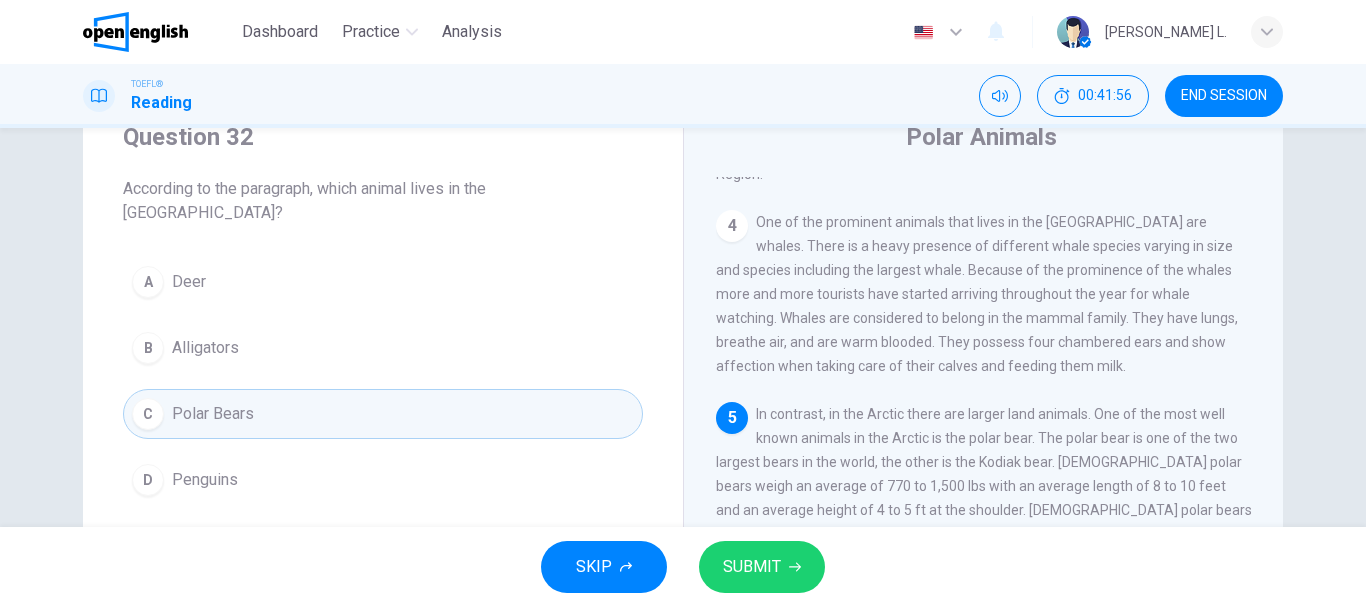 click on "SUBMIT" at bounding box center [752, 567] 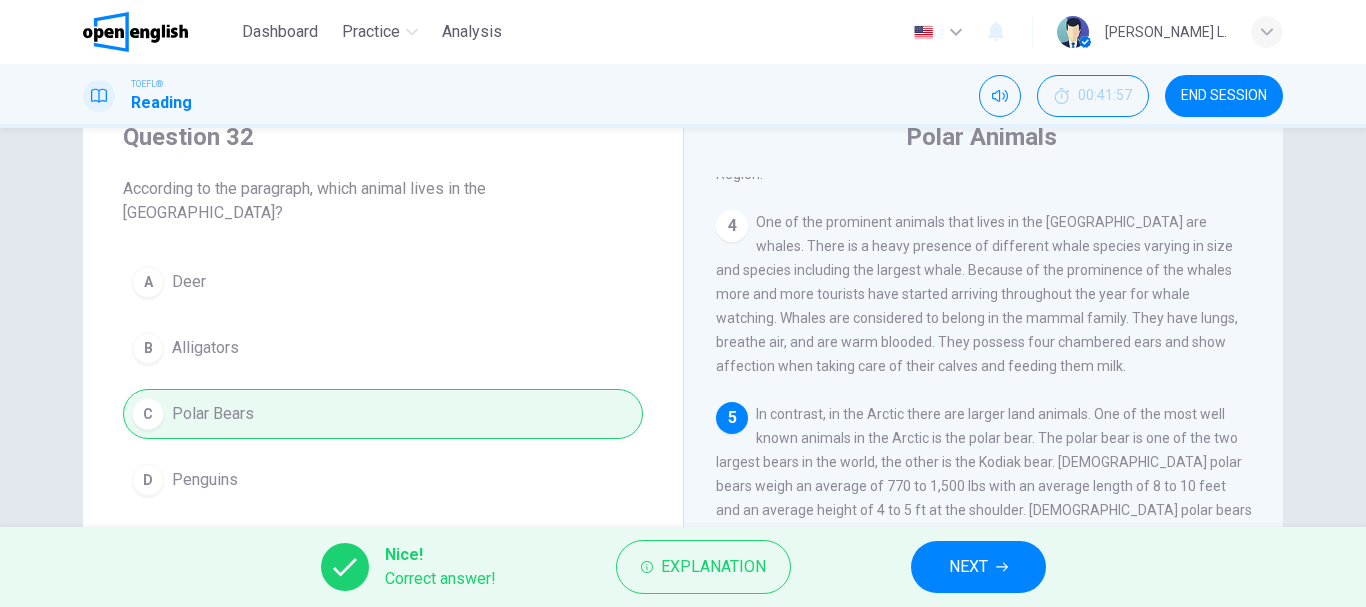 click on "NEXT" at bounding box center [968, 567] 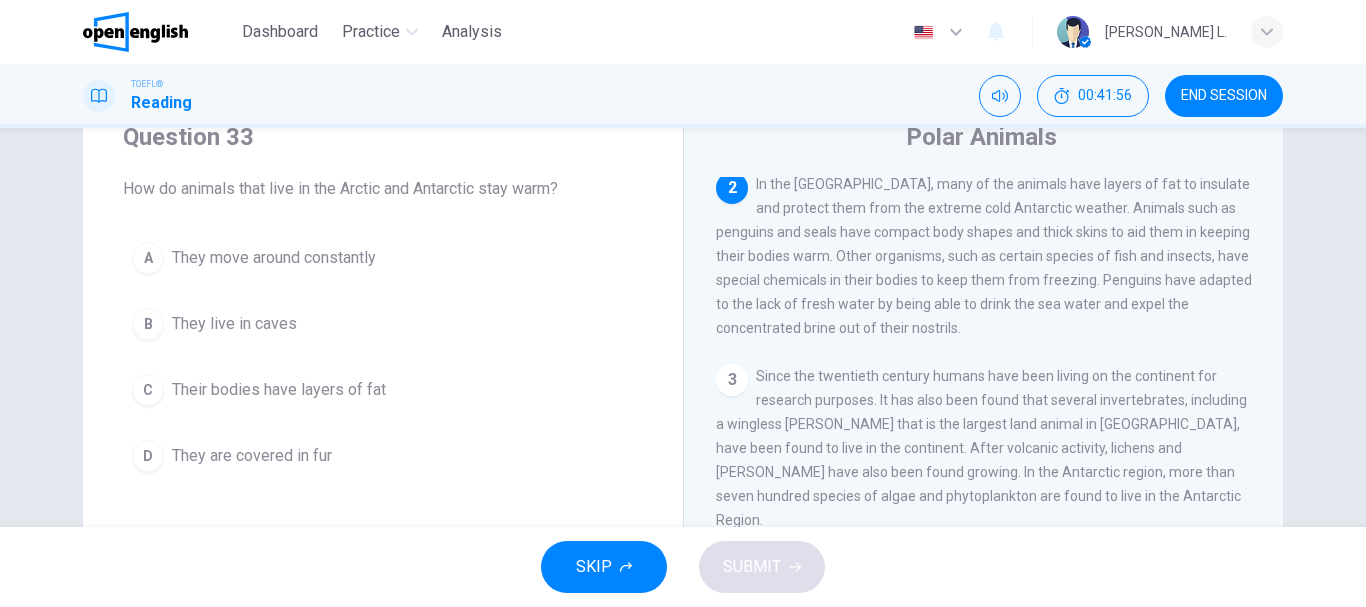 scroll, scrollTop: 124, scrollLeft: 0, axis: vertical 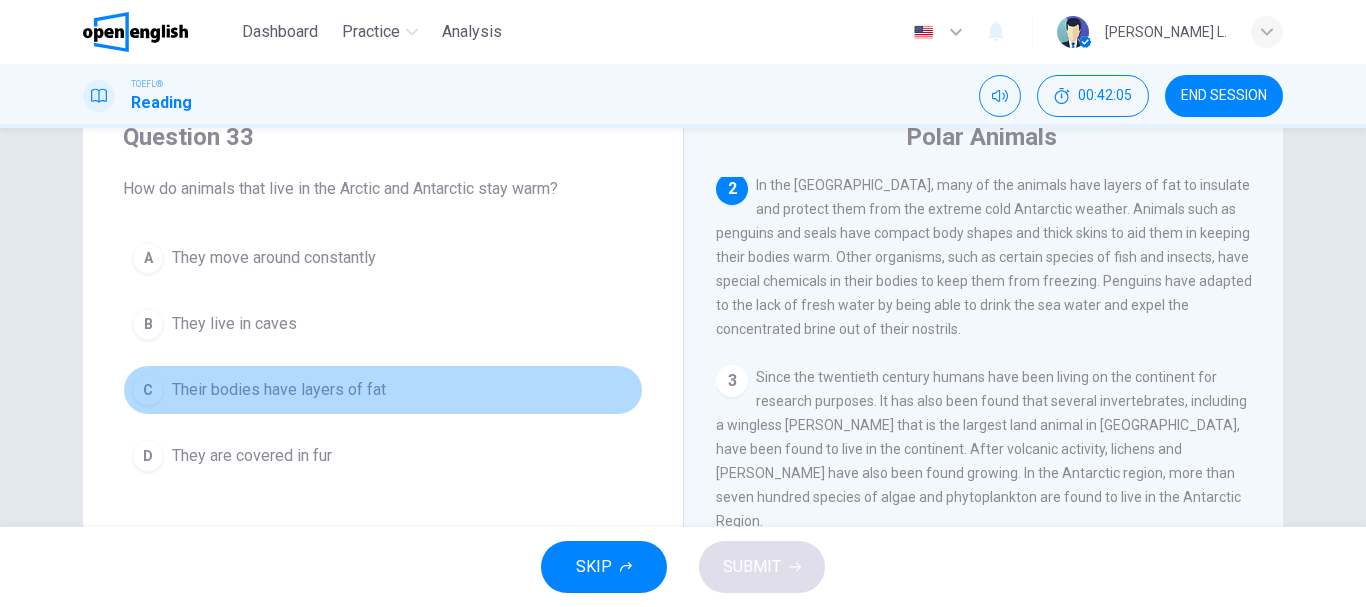 click on "C Their bodies have layers of fat" at bounding box center [383, 390] 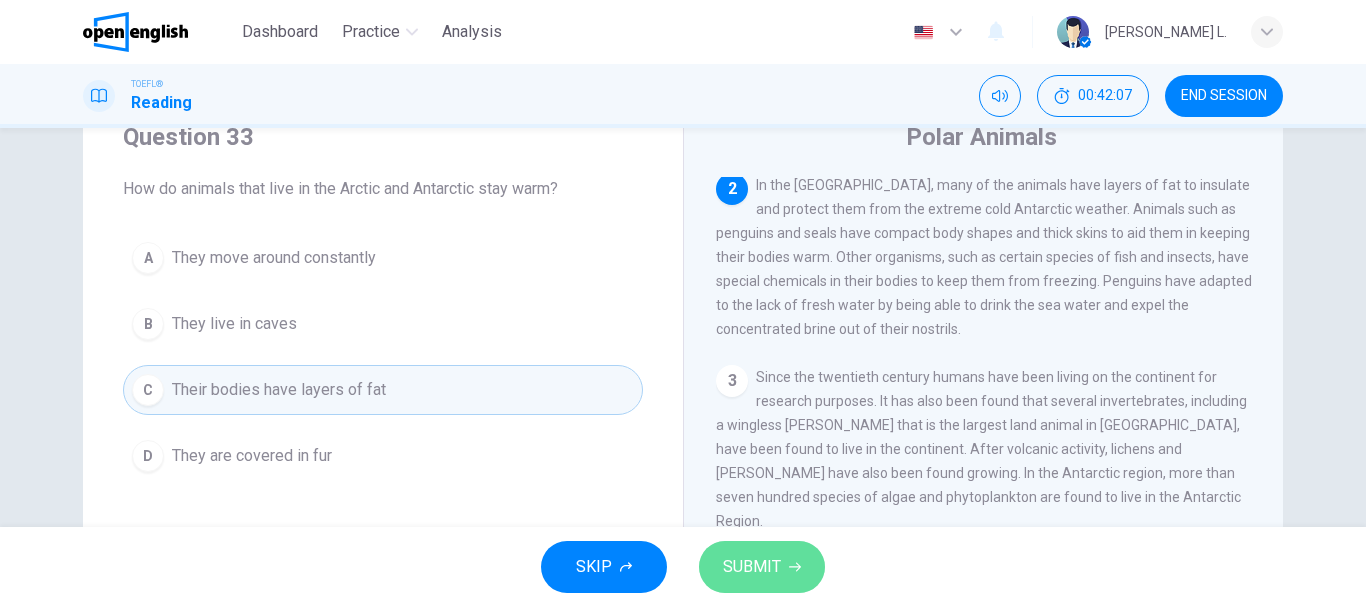 click on "SUBMIT" at bounding box center [762, 567] 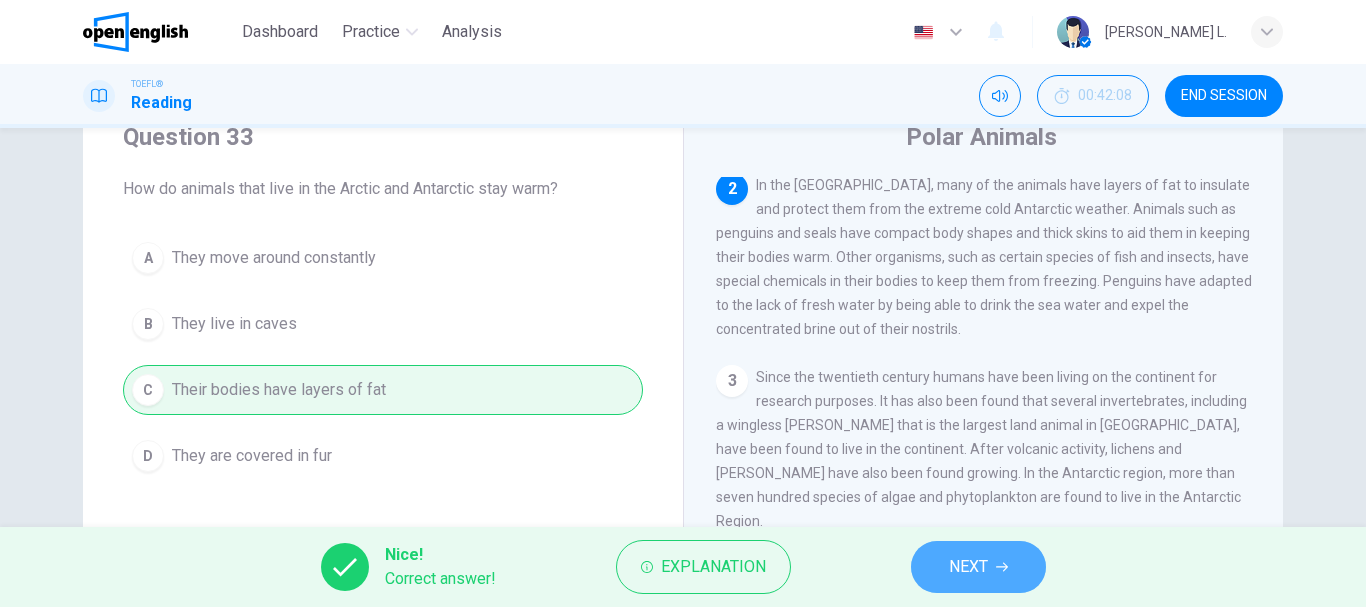 click on "NEXT" at bounding box center (978, 567) 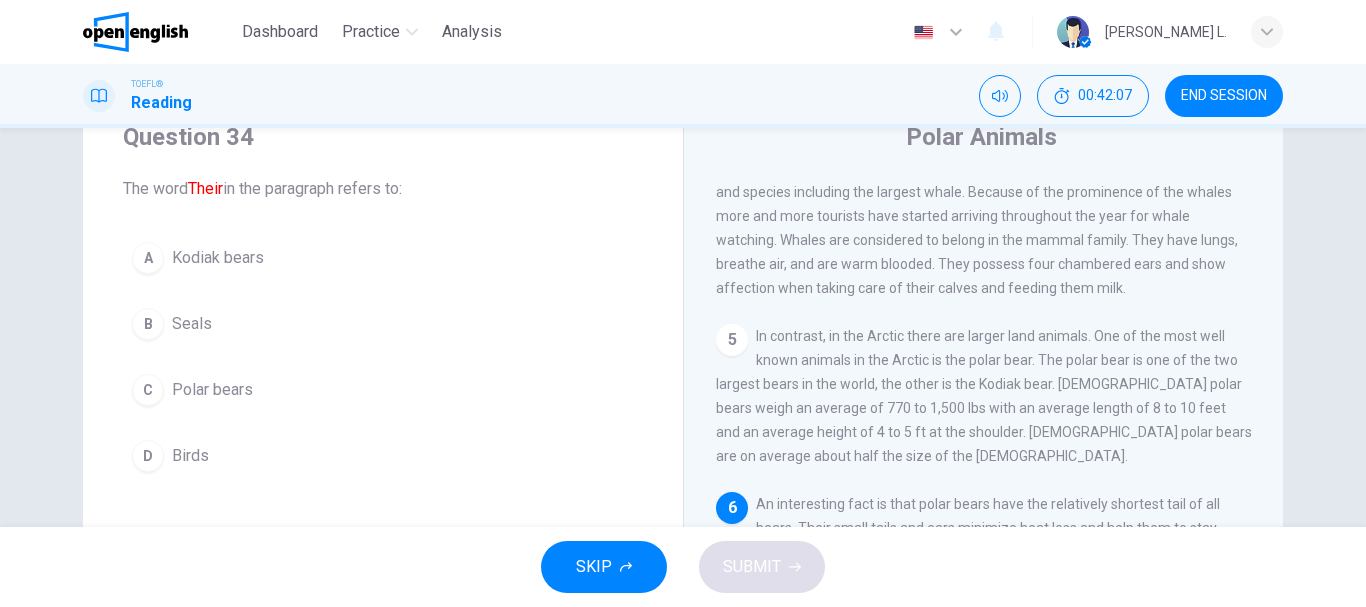 scroll, scrollTop: 594, scrollLeft: 0, axis: vertical 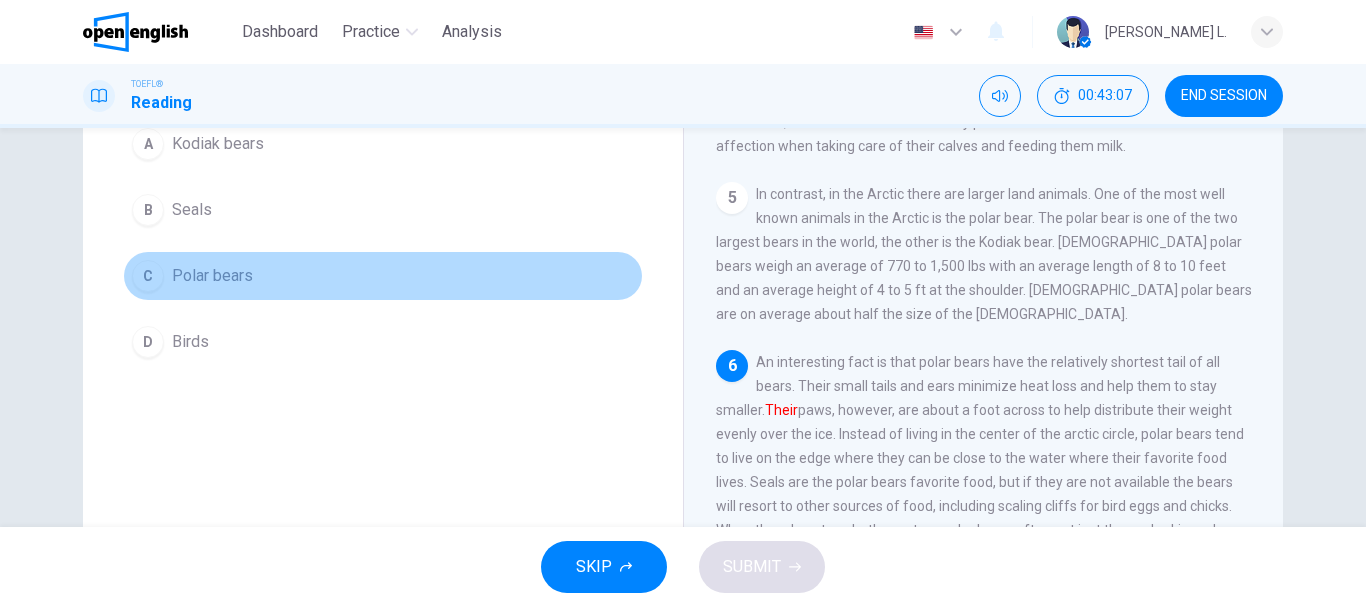 click on "Polar bears" at bounding box center [212, 276] 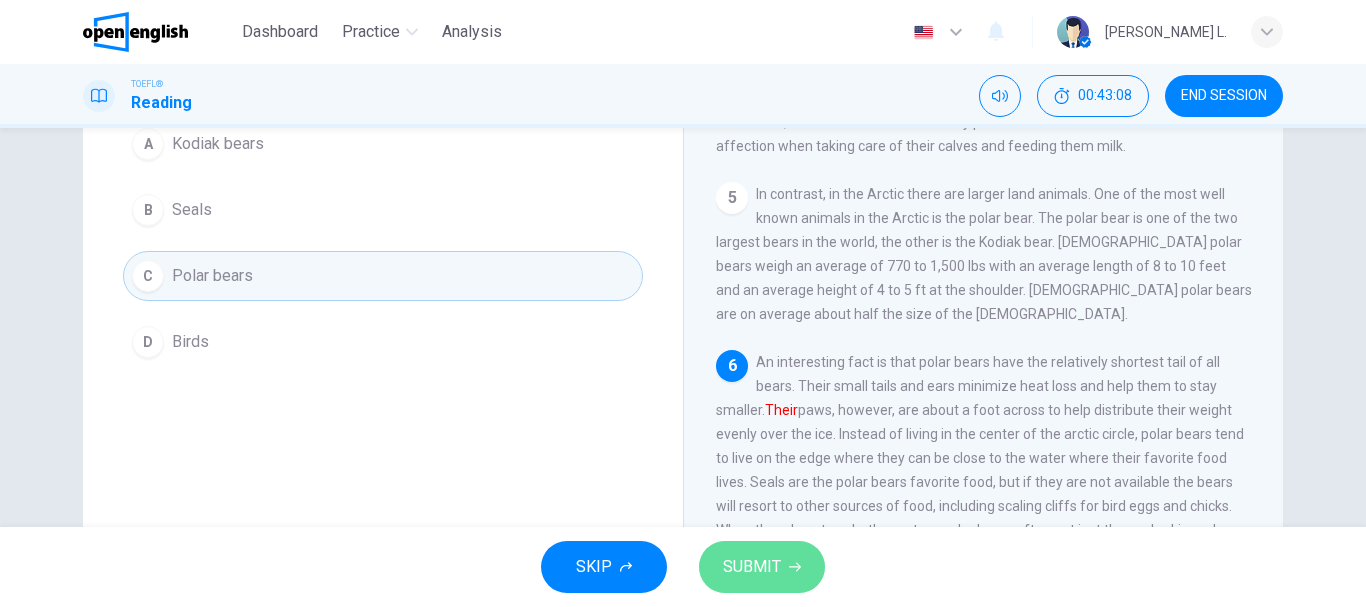 click on "SUBMIT" at bounding box center (752, 567) 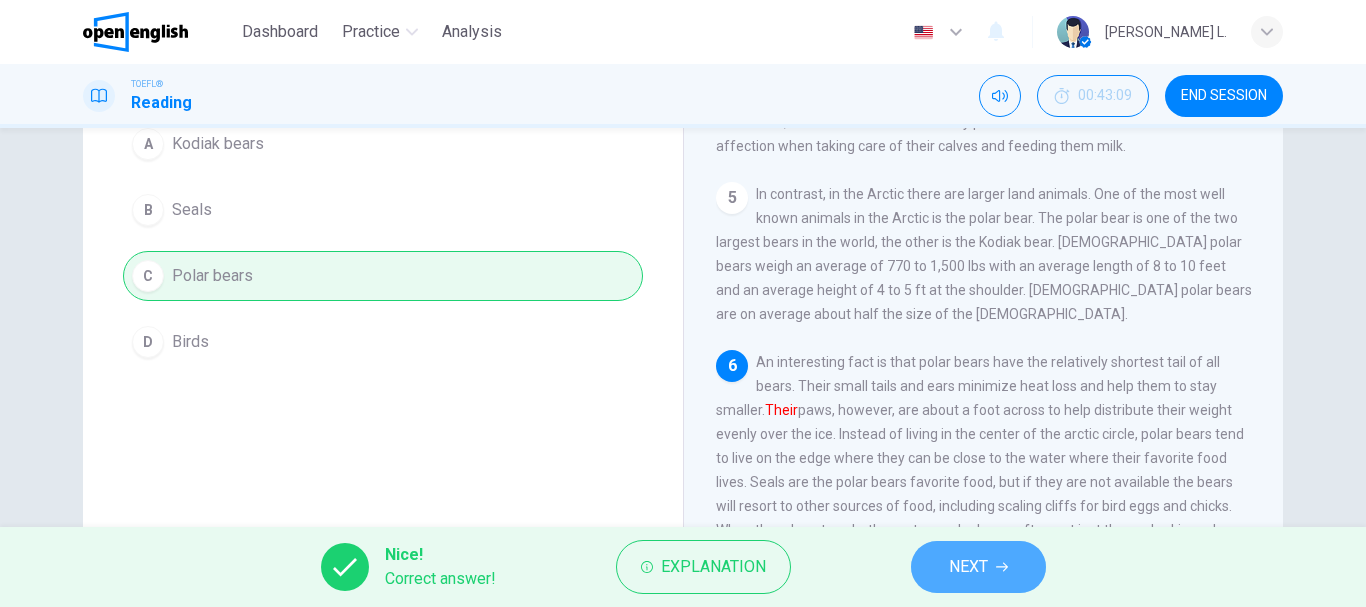 click on "NEXT" at bounding box center (968, 567) 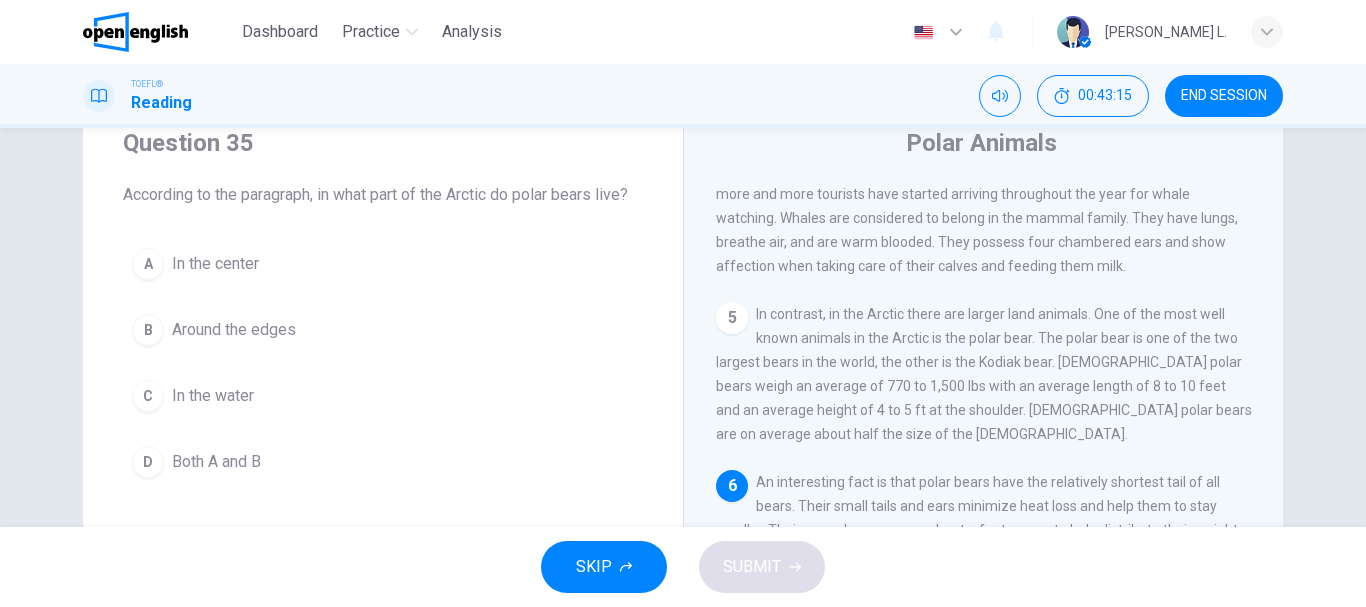scroll, scrollTop: 75, scrollLeft: 0, axis: vertical 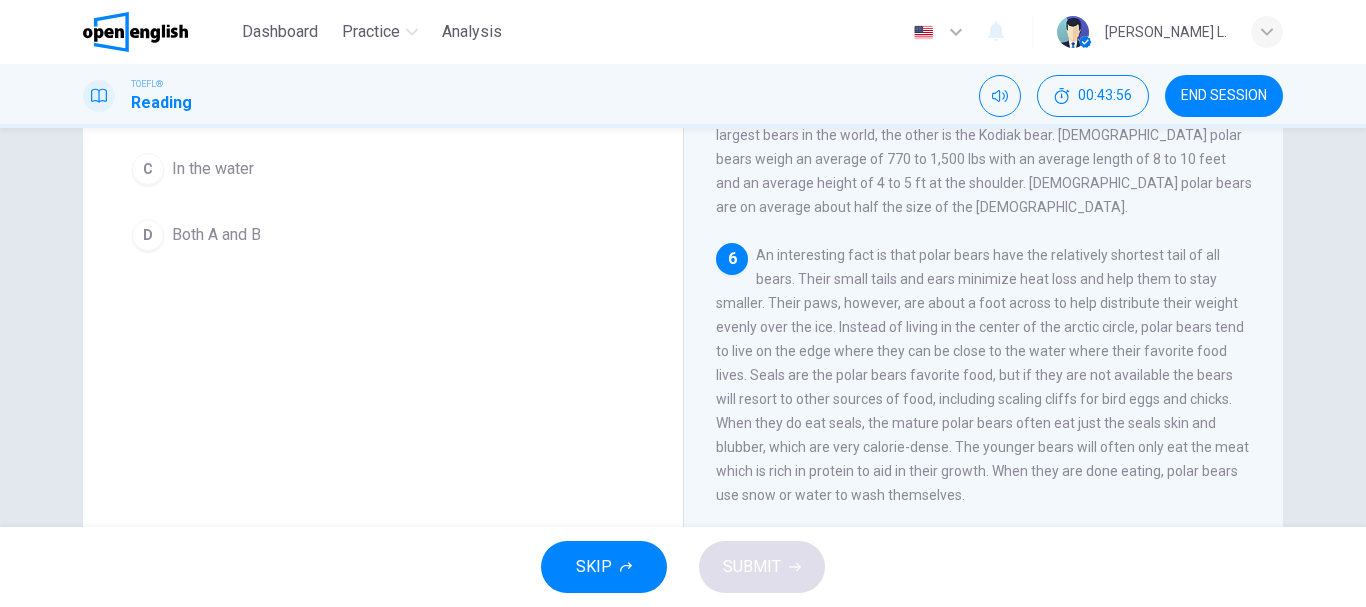click on "Question 35 According to the paragraph, in what part of the Arctic do polar bears live? A In the center B Around the edges C In the water D Both A and B" at bounding box center [383, 215] 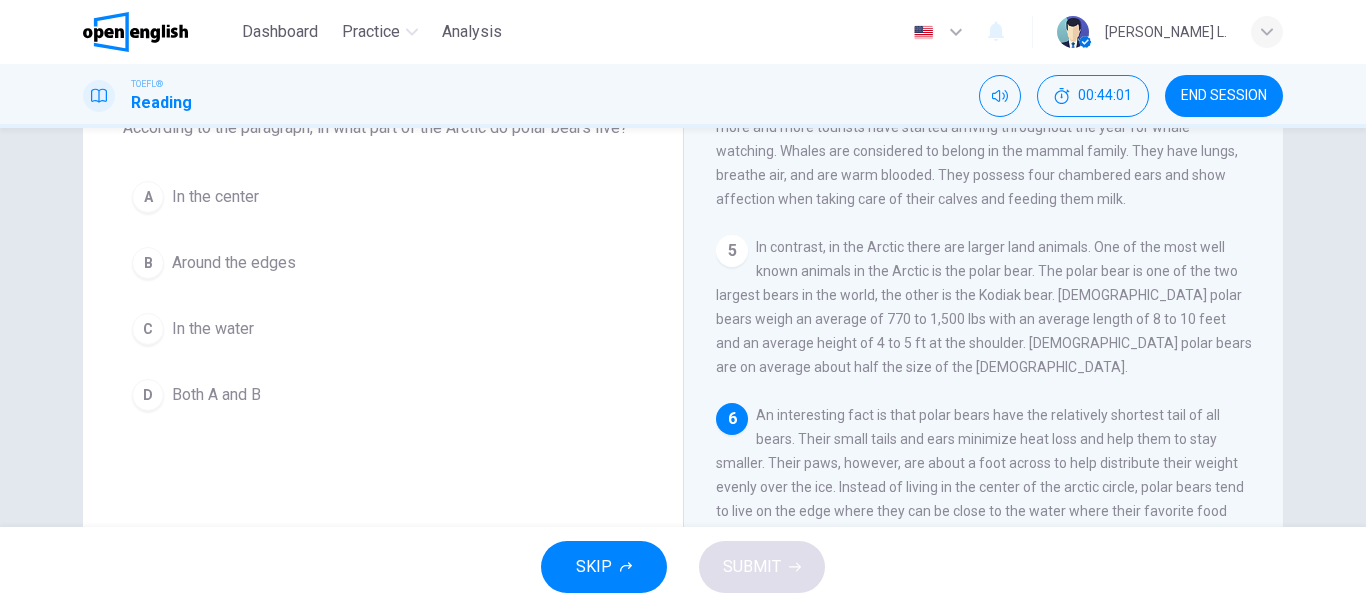 scroll, scrollTop: 100, scrollLeft: 0, axis: vertical 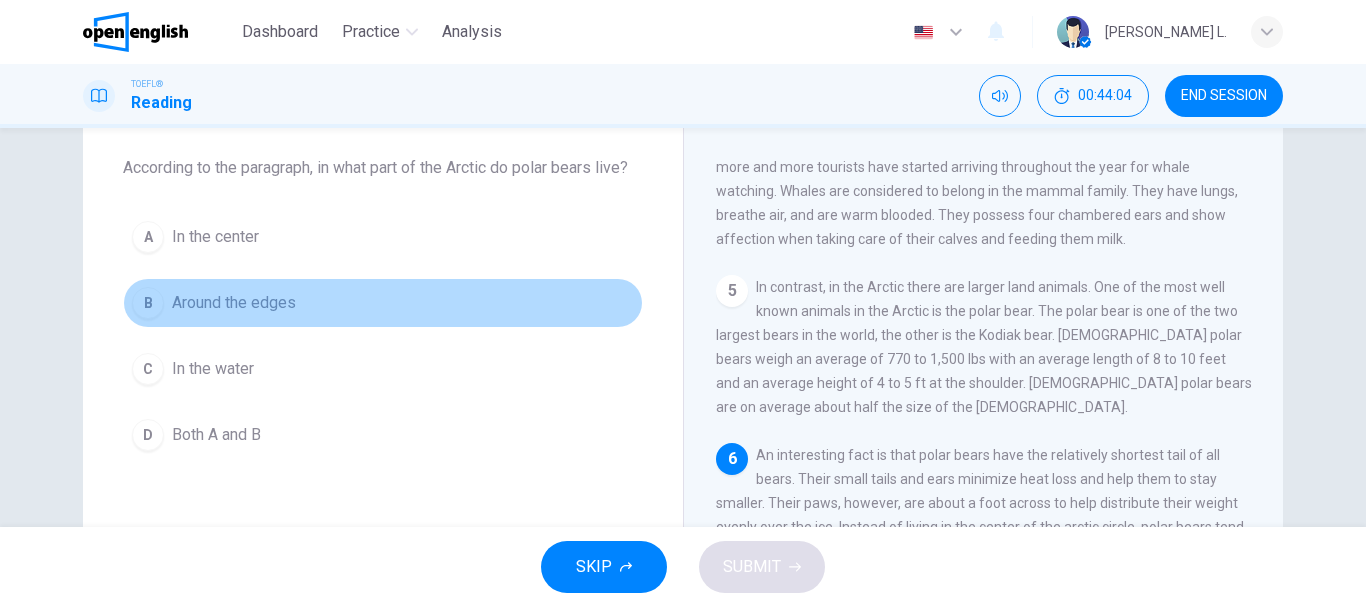 click on "Around the edges" at bounding box center [234, 303] 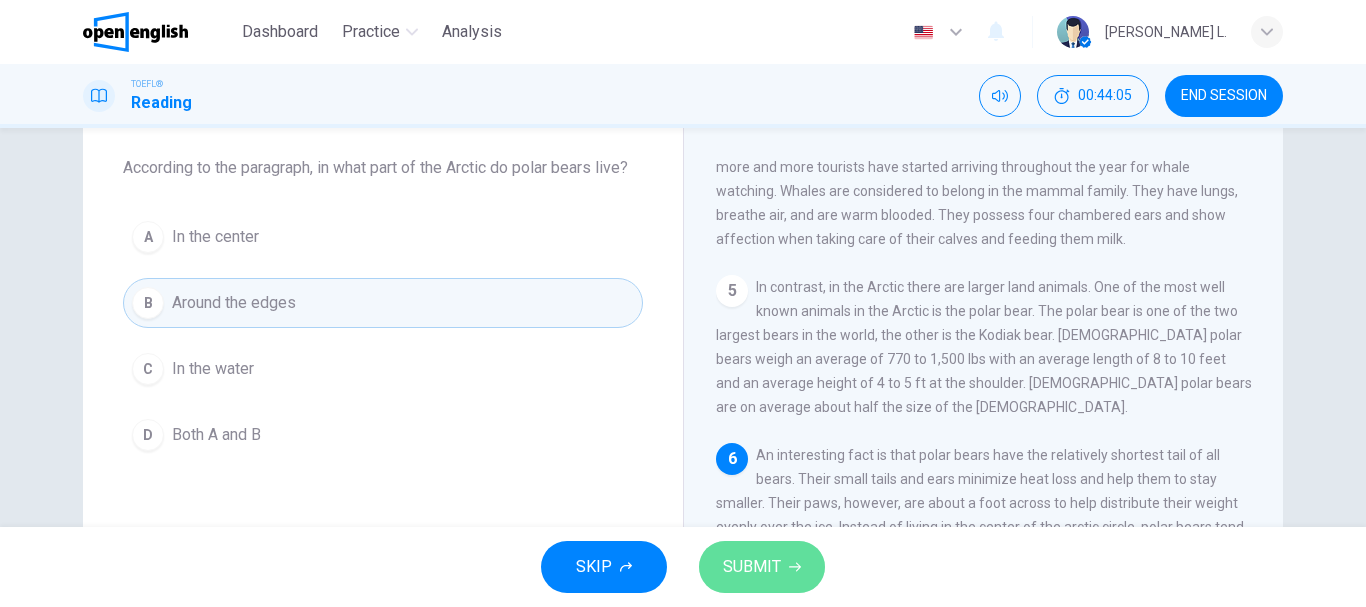 click on "SUBMIT" at bounding box center [752, 567] 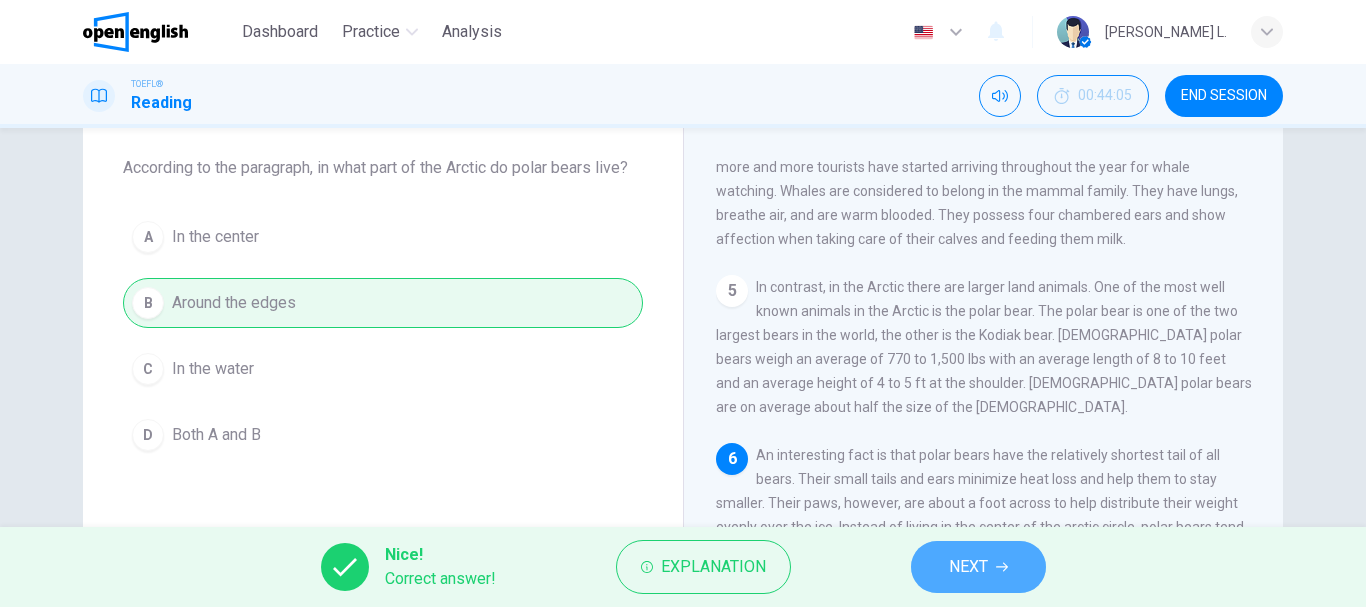 click on "NEXT" at bounding box center (968, 567) 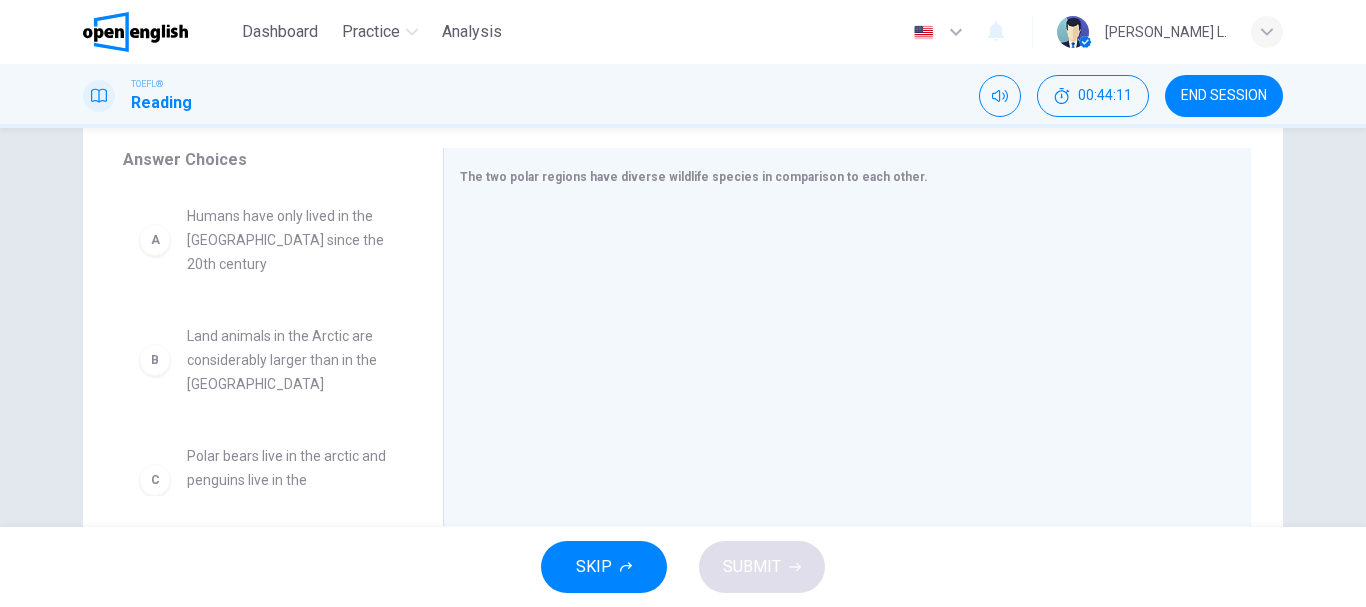 scroll, scrollTop: 340, scrollLeft: 0, axis: vertical 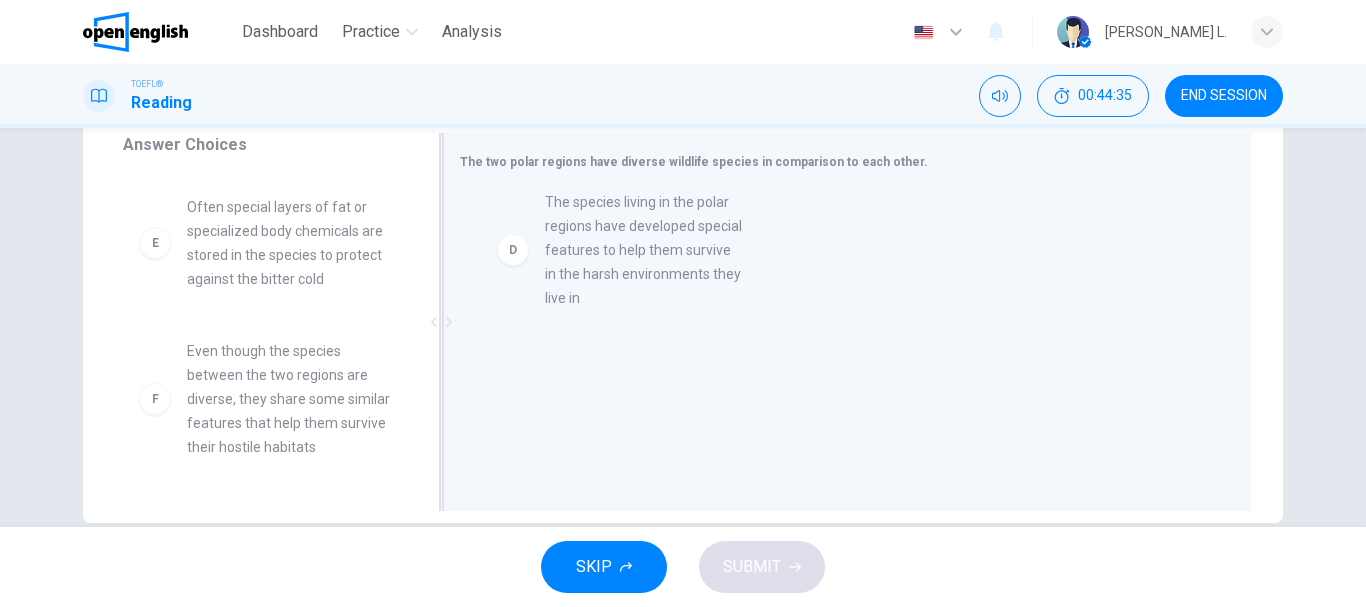drag, startPoint x: 255, startPoint y: 241, endPoint x: 624, endPoint y: 266, distance: 369.84592 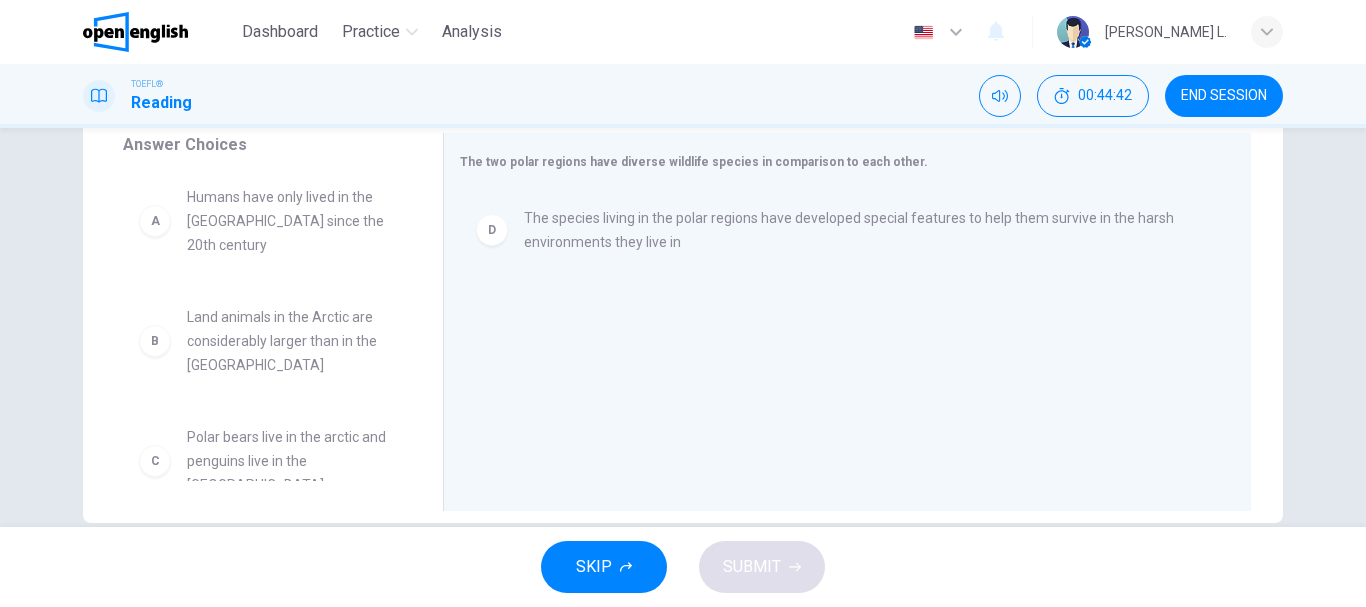 scroll, scrollTop: 0, scrollLeft: 0, axis: both 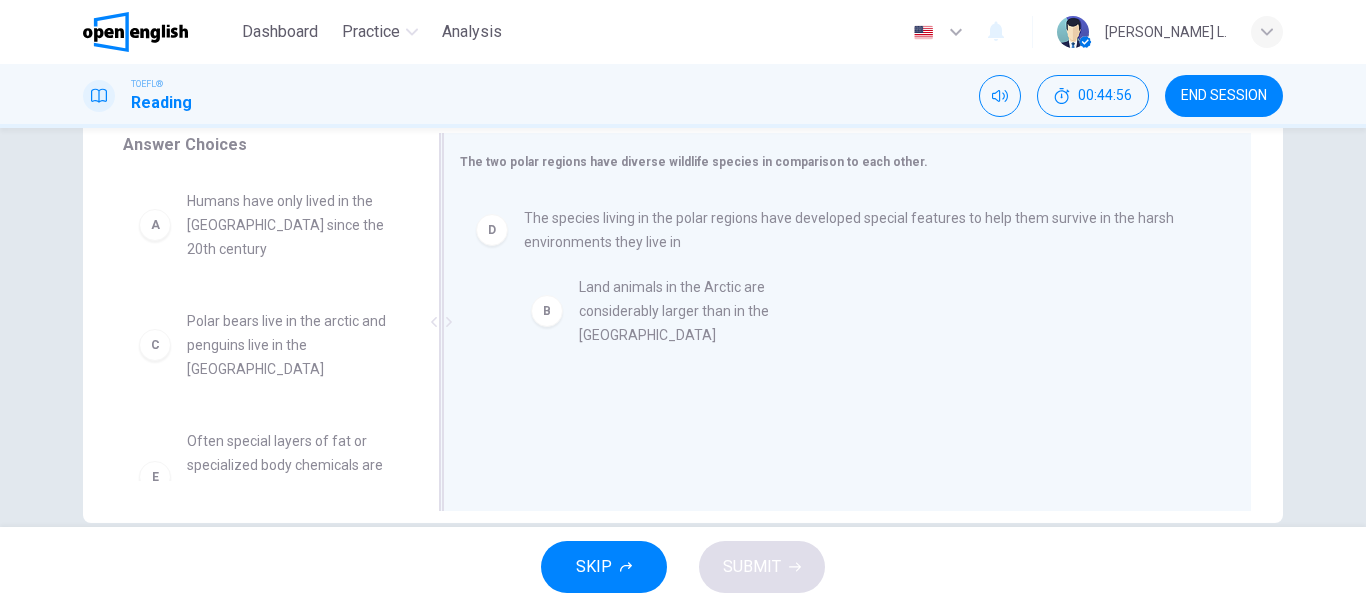 drag, startPoint x: 271, startPoint y: 309, endPoint x: 677, endPoint y: 298, distance: 406.149 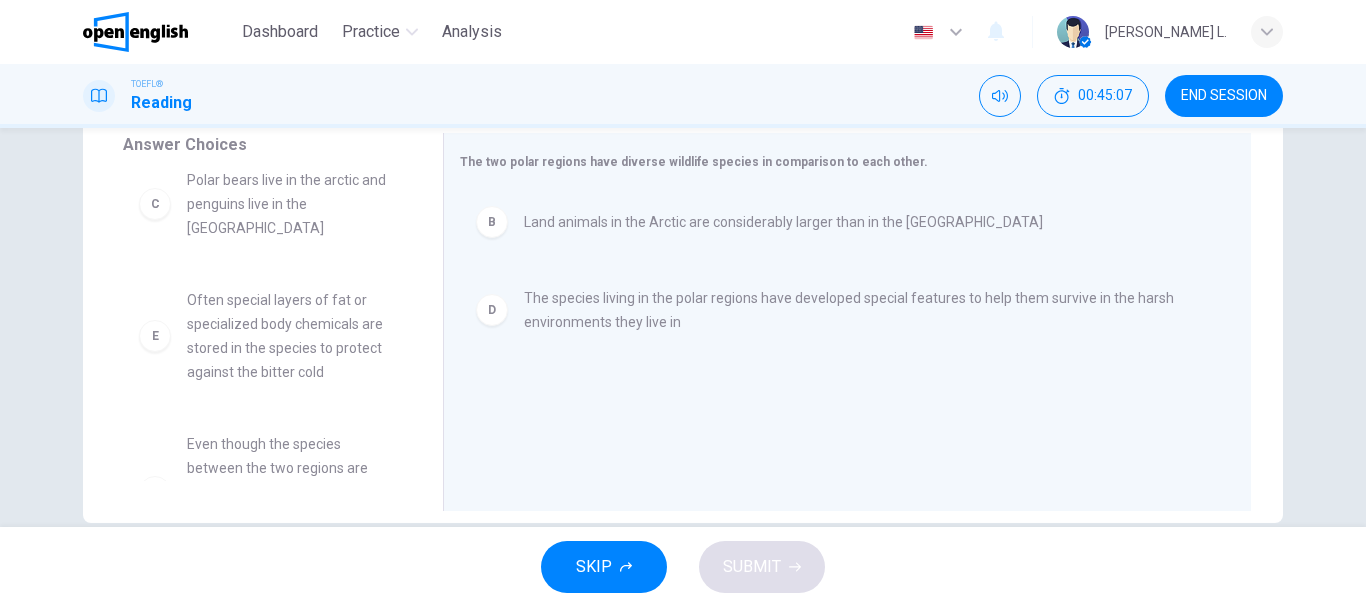 scroll, scrollTop: 204, scrollLeft: 0, axis: vertical 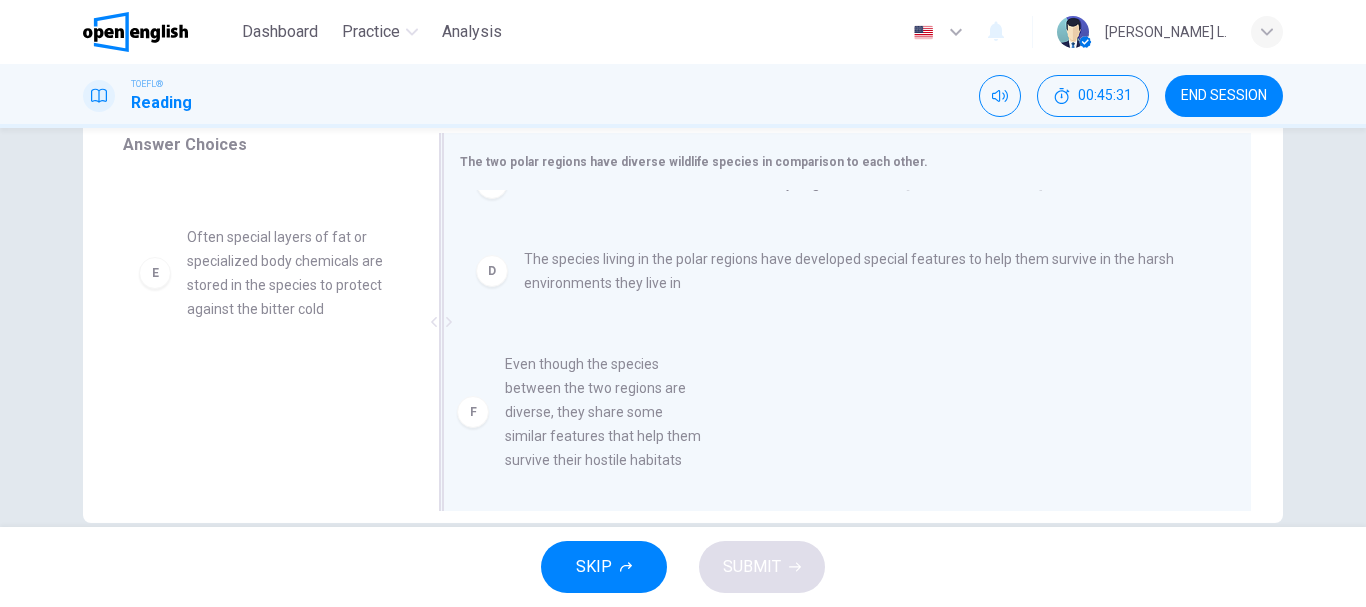 drag, startPoint x: 256, startPoint y: 382, endPoint x: 636, endPoint y: 358, distance: 380.75714 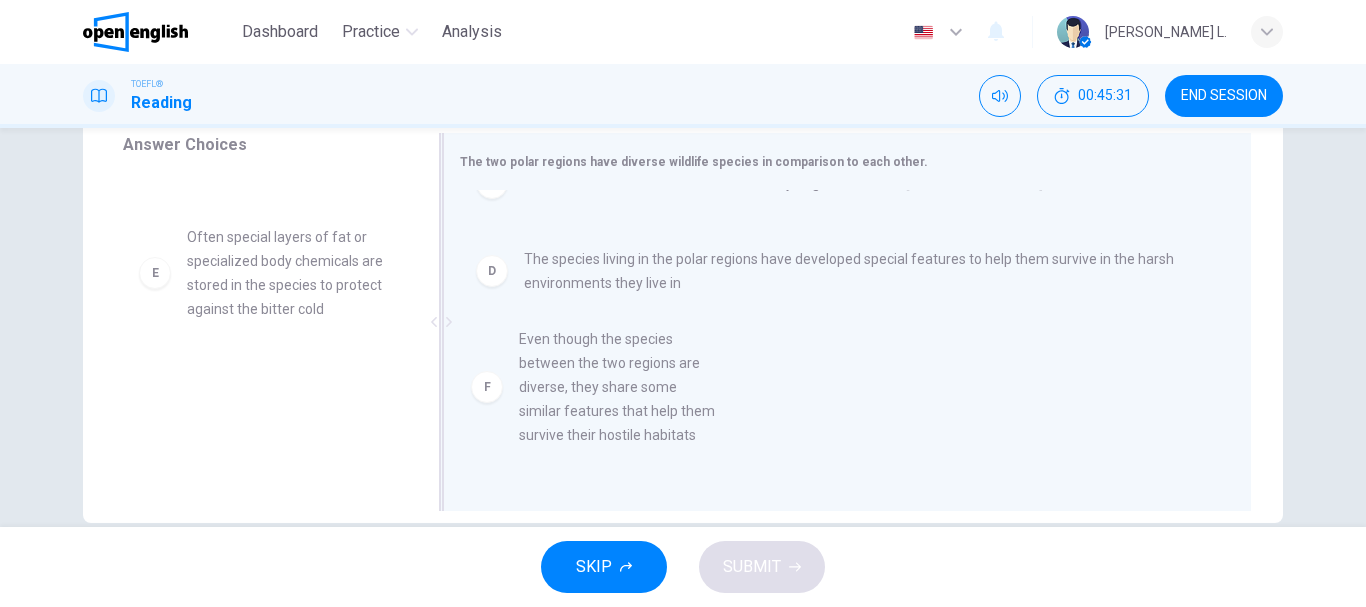 scroll, scrollTop: 0, scrollLeft: 0, axis: both 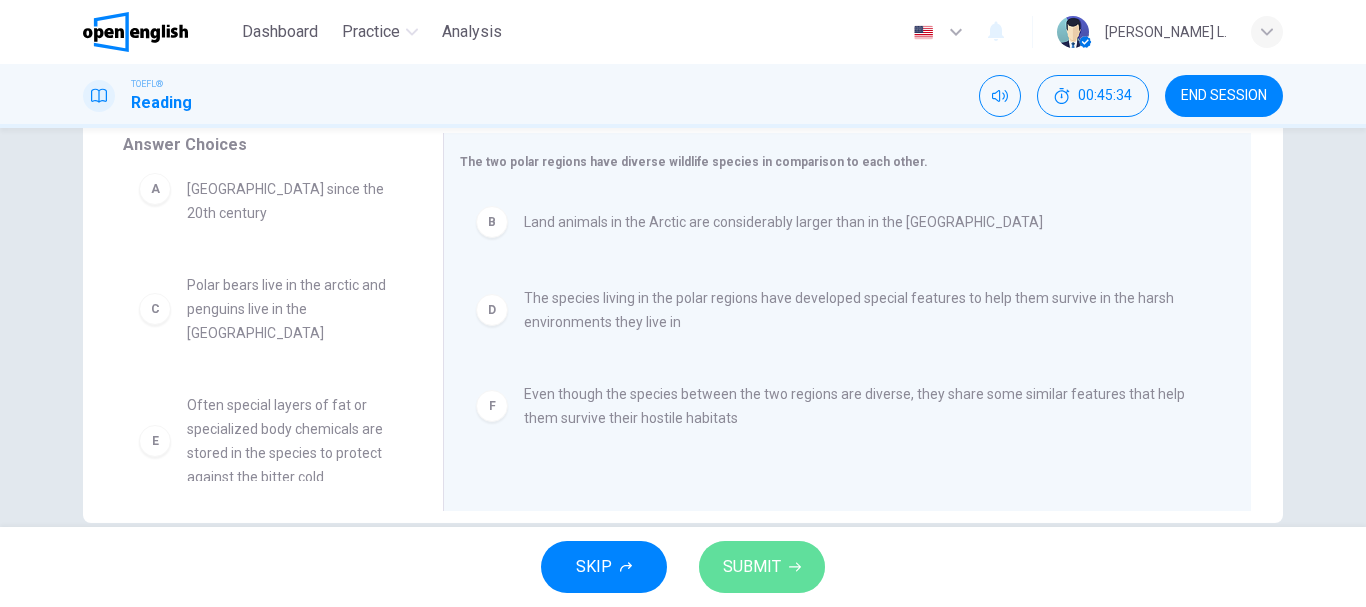 click on "SUBMIT" at bounding box center [752, 567] 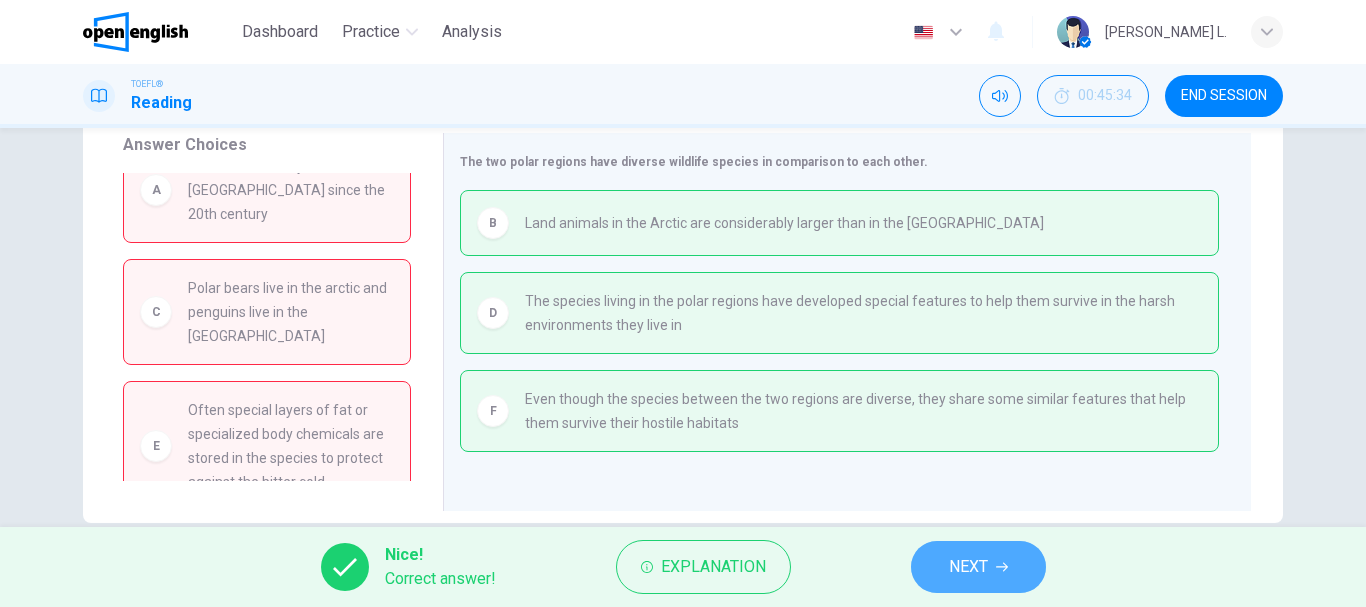 click on "NEXT" at bounding box center [968, 567] 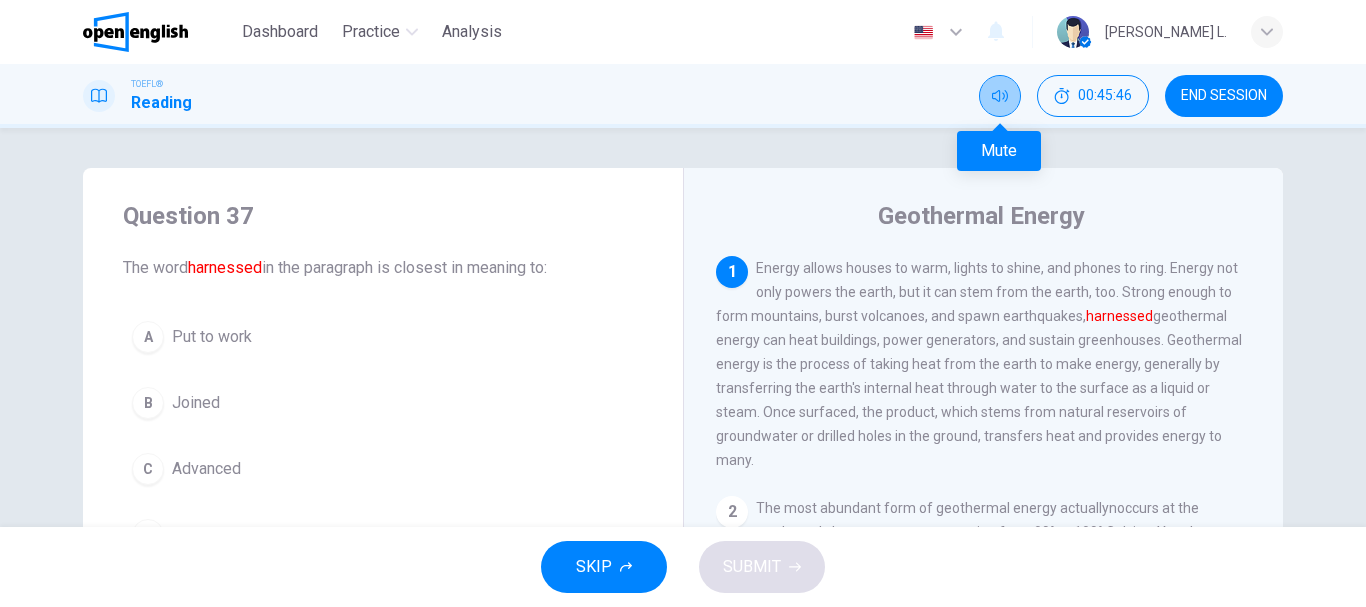 click 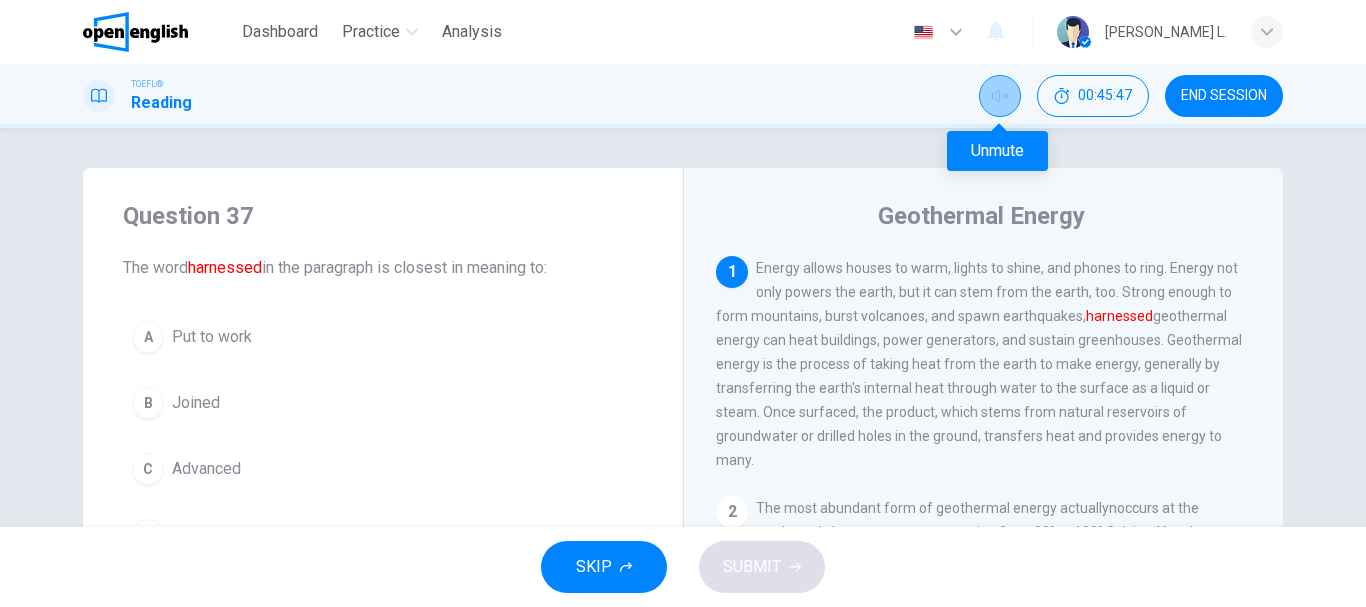 click 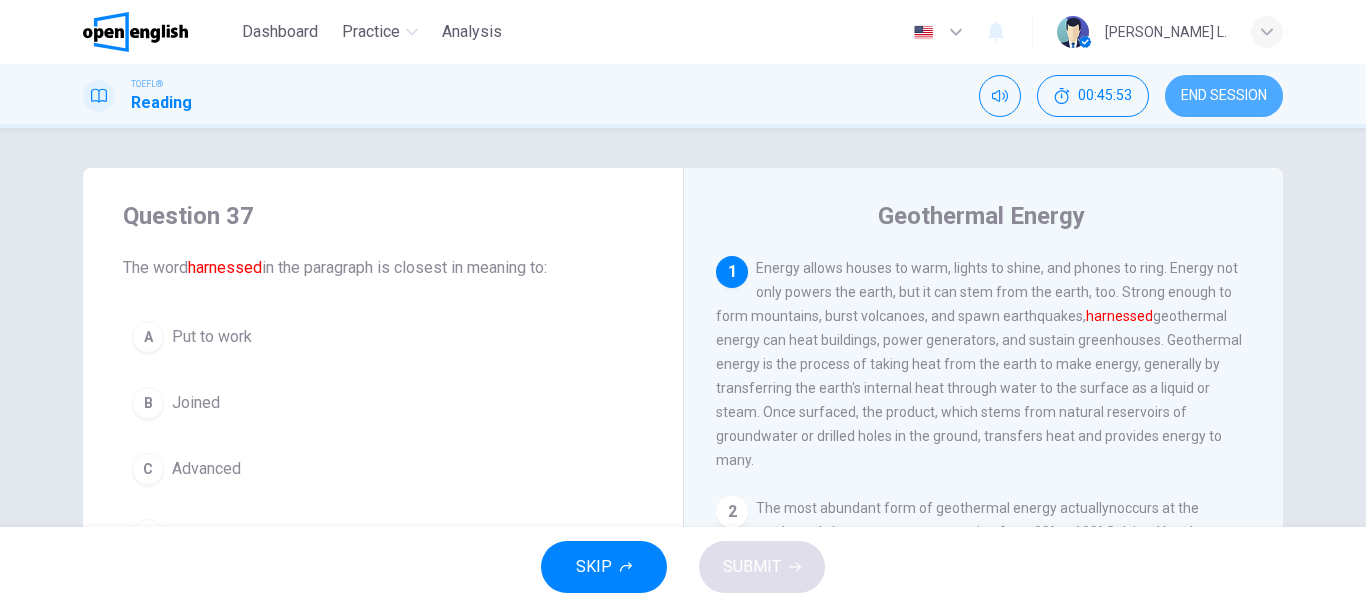 click on "END SESSION" at bounding box center [1224, 96] 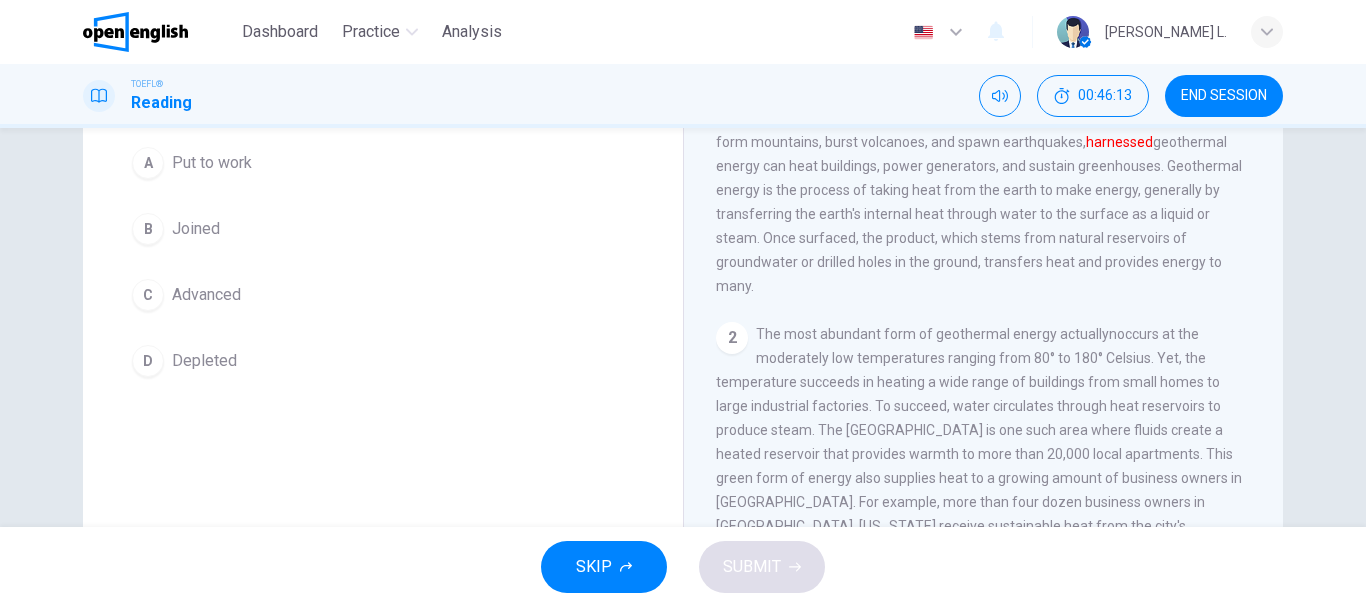 scroll, scrollTop: 27, scrollLeft: 0, axis: vertical 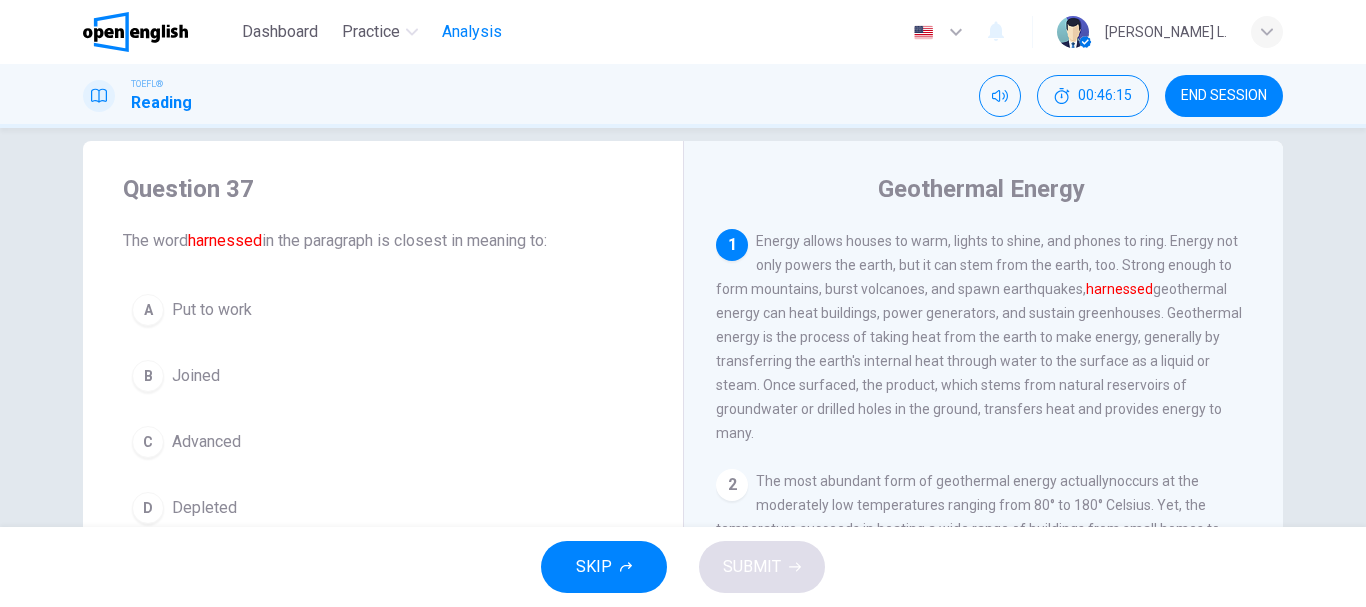 click on "Analysis" at bounding box center [472, 32] 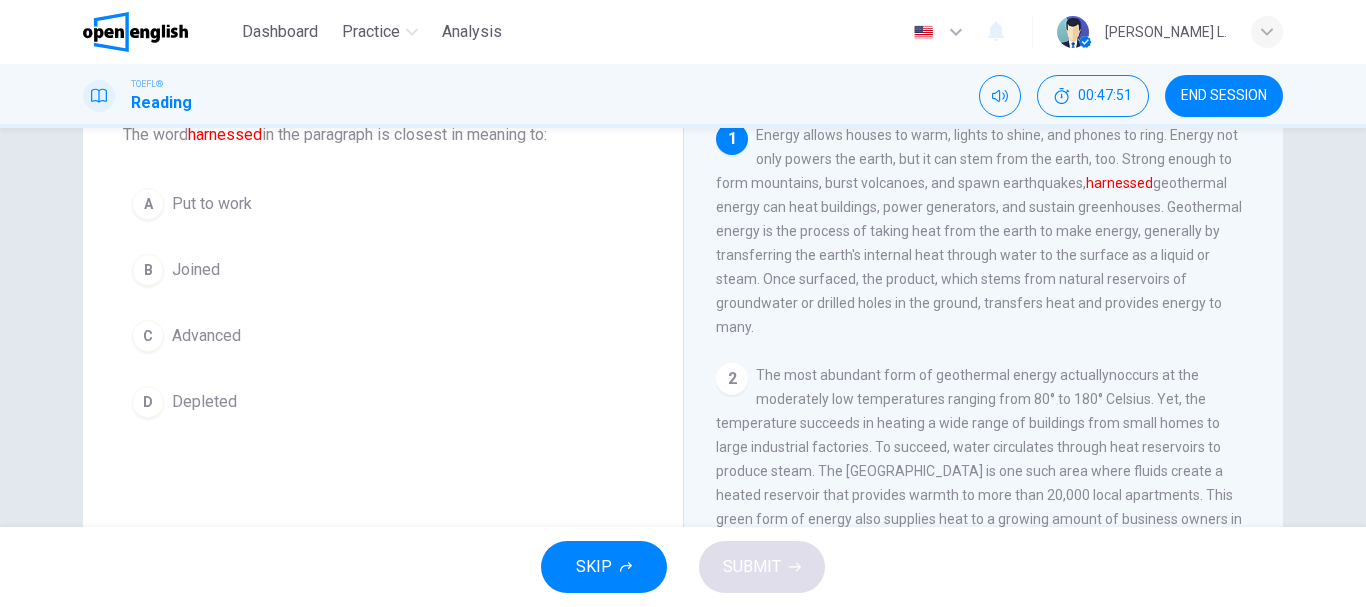scroll, scrollTop: 147, scrollLeft: 0, axis: vertical 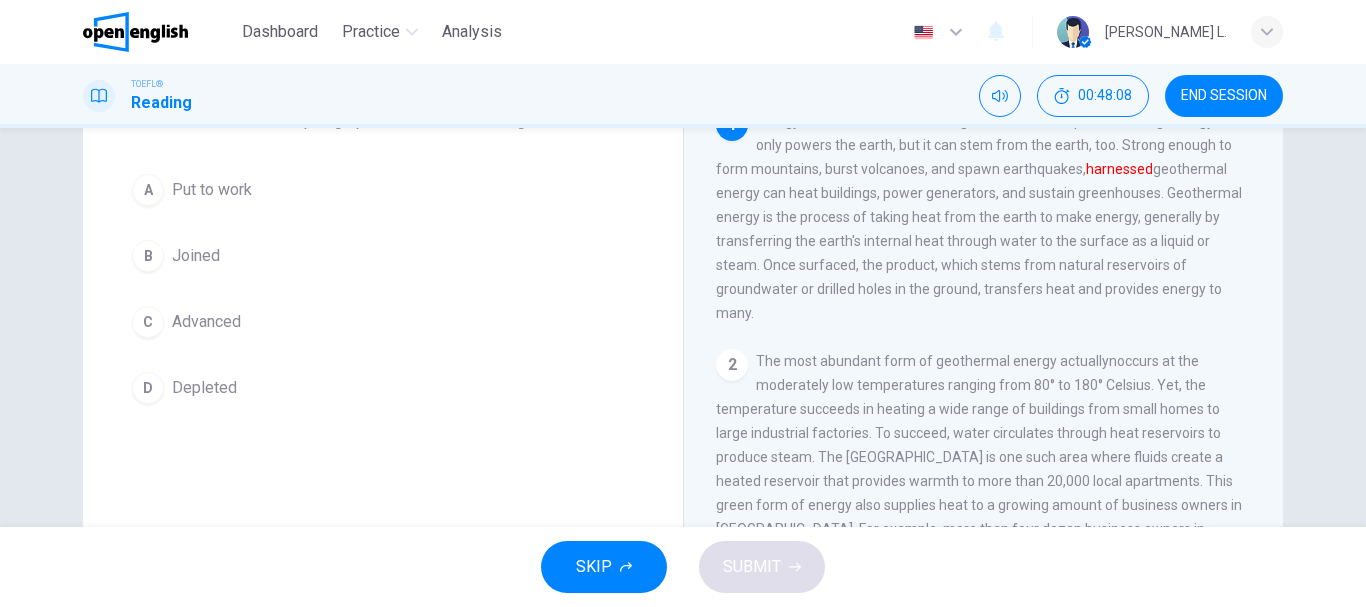 click on "Question 37 The word  harnessed  in the paragraph is closest in meaning to: A Put to work B Joined C Advanced D Depleted" at bounding box center [383, 368] 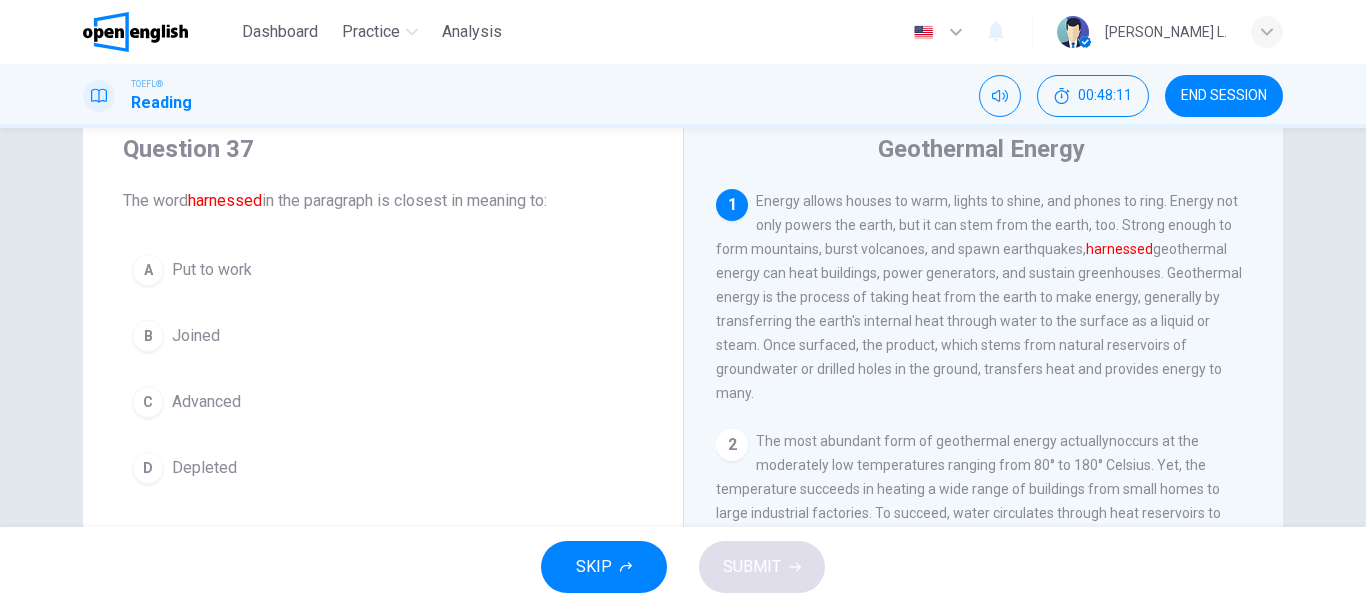 scroll, scrollTop: 107, scrollLeft: 0, axis: vertical 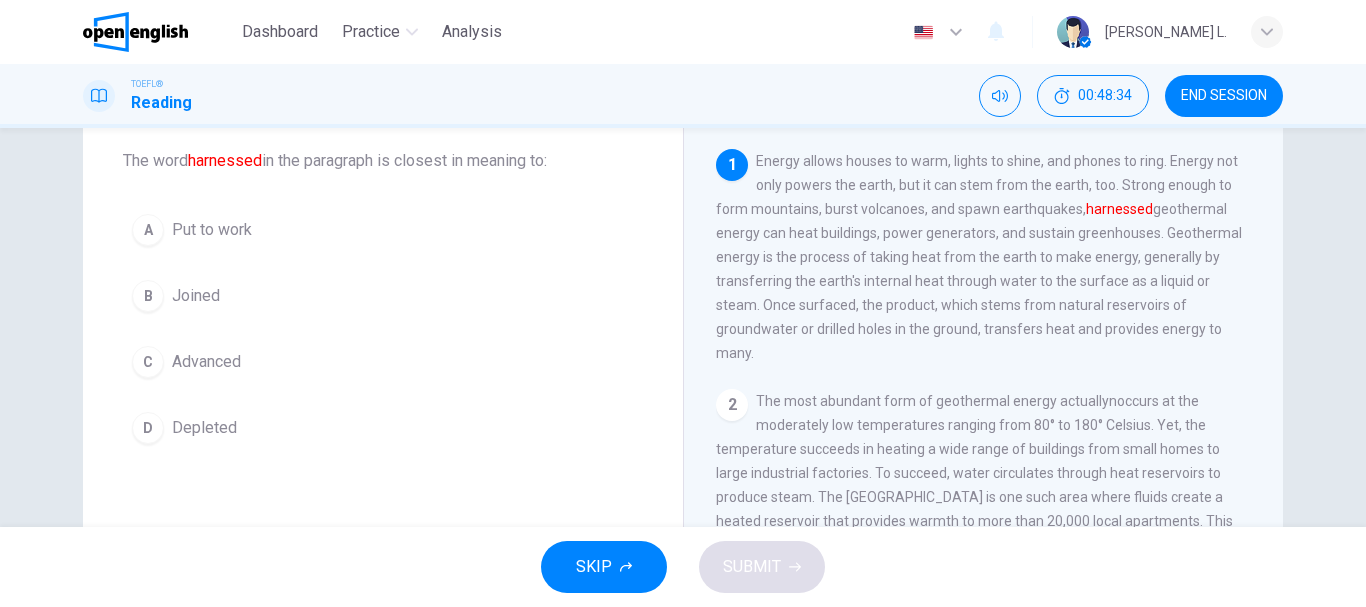 click on "Put to work" at bounding box center [212, 230] 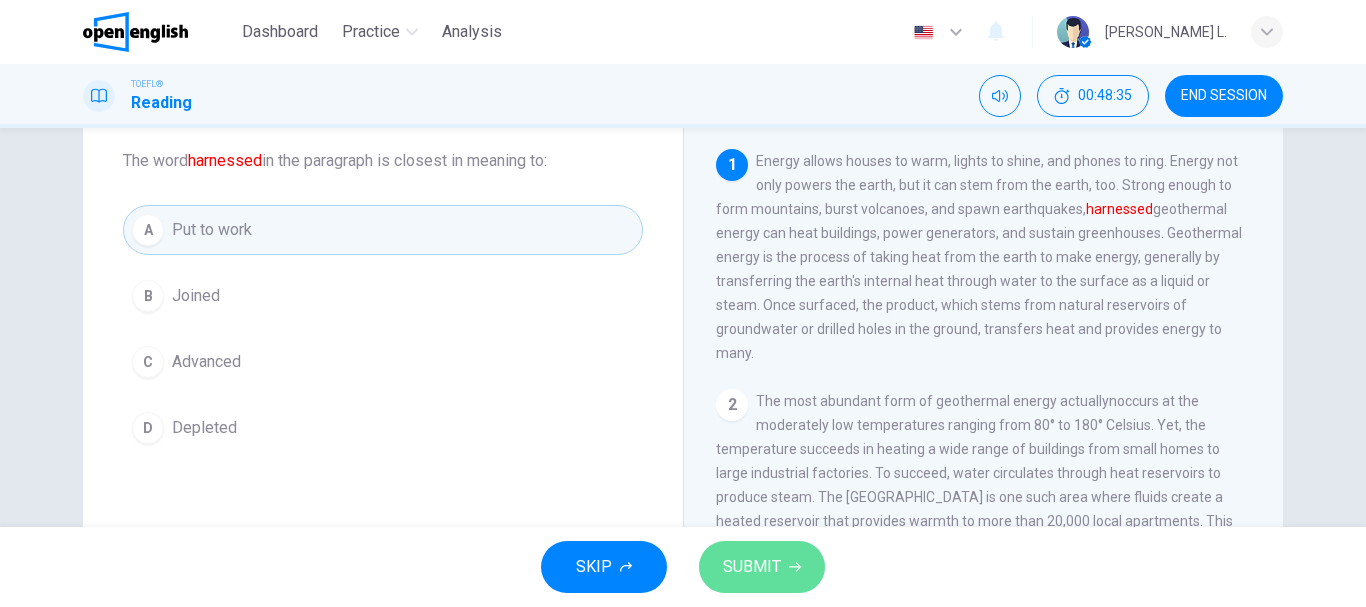 click on "SUBMIT" at bounding box center [752, 567] 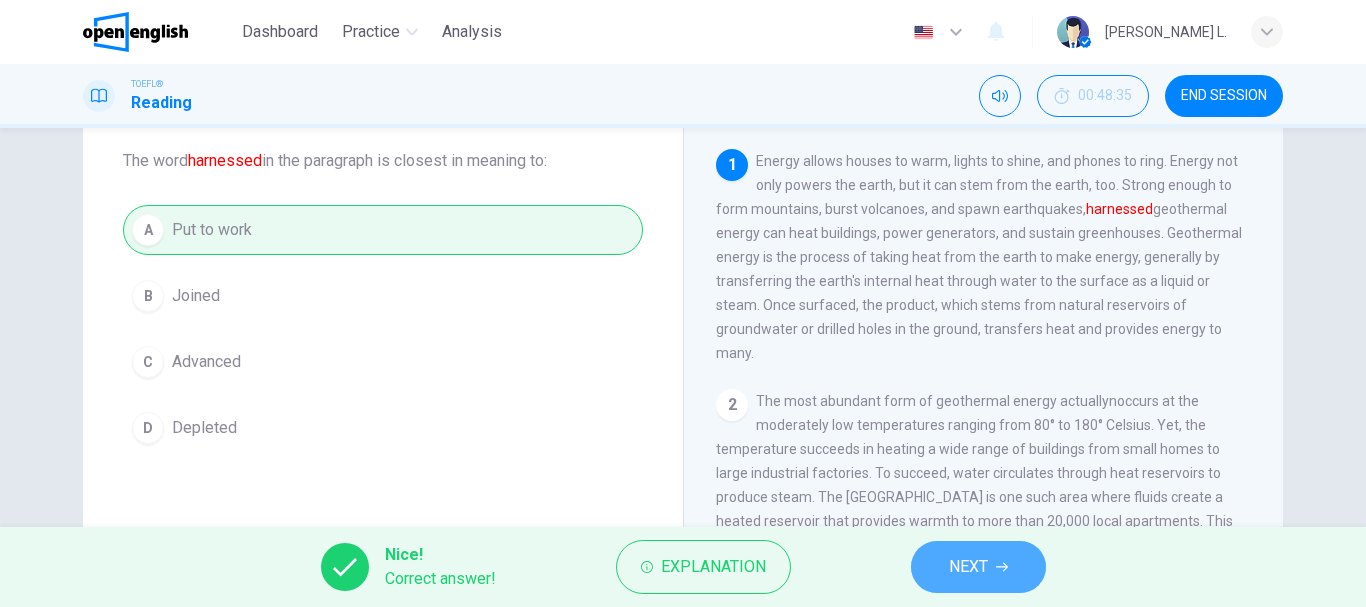 click on "NEXT" at bounding box center [968, 567] 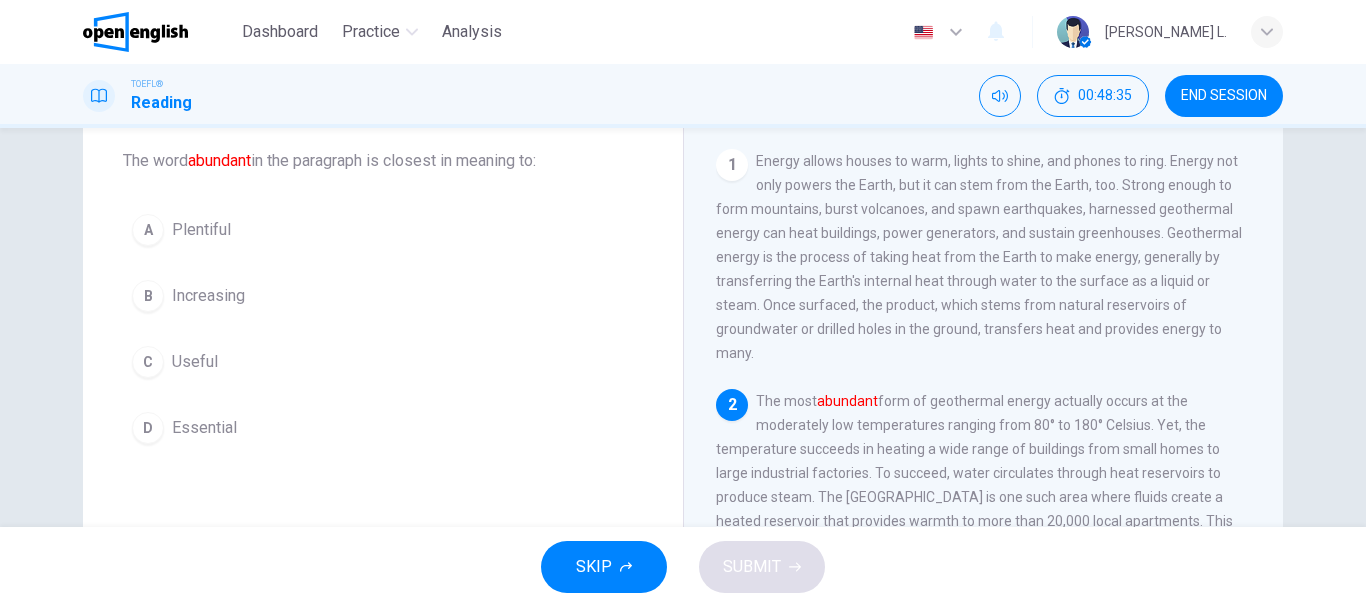 scroll, scrollTop: 124, scrollLeft: 0, axis: vertical 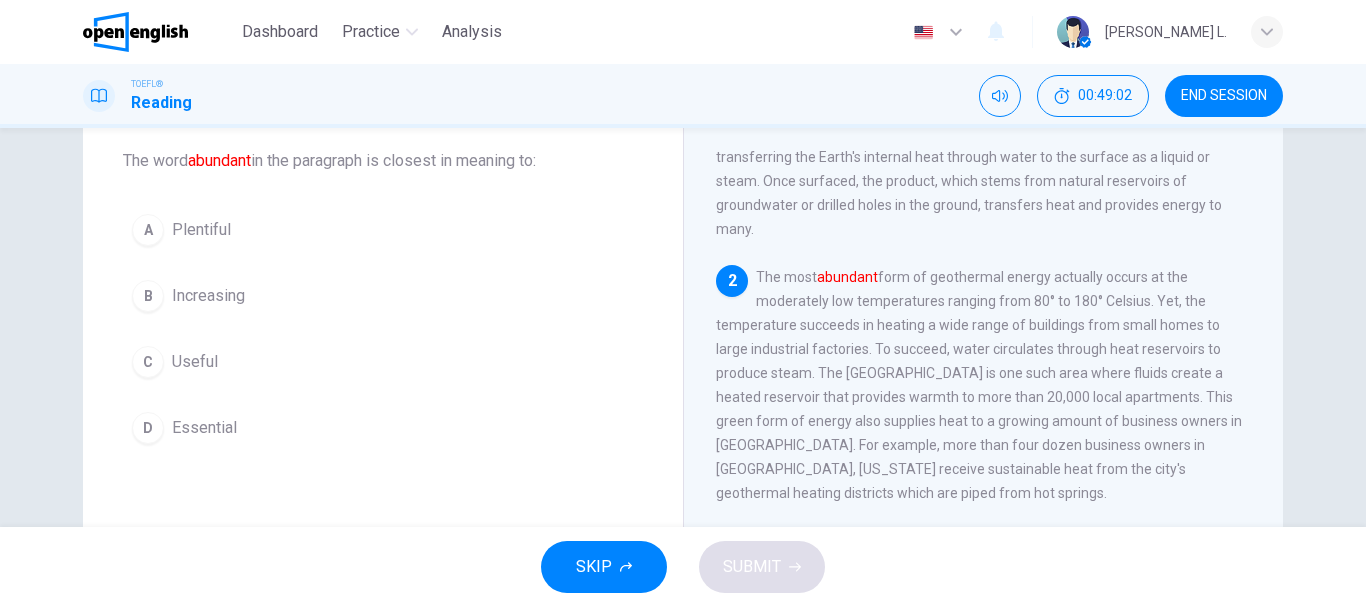 click on "C Useful" at bounding box center [383, 362] 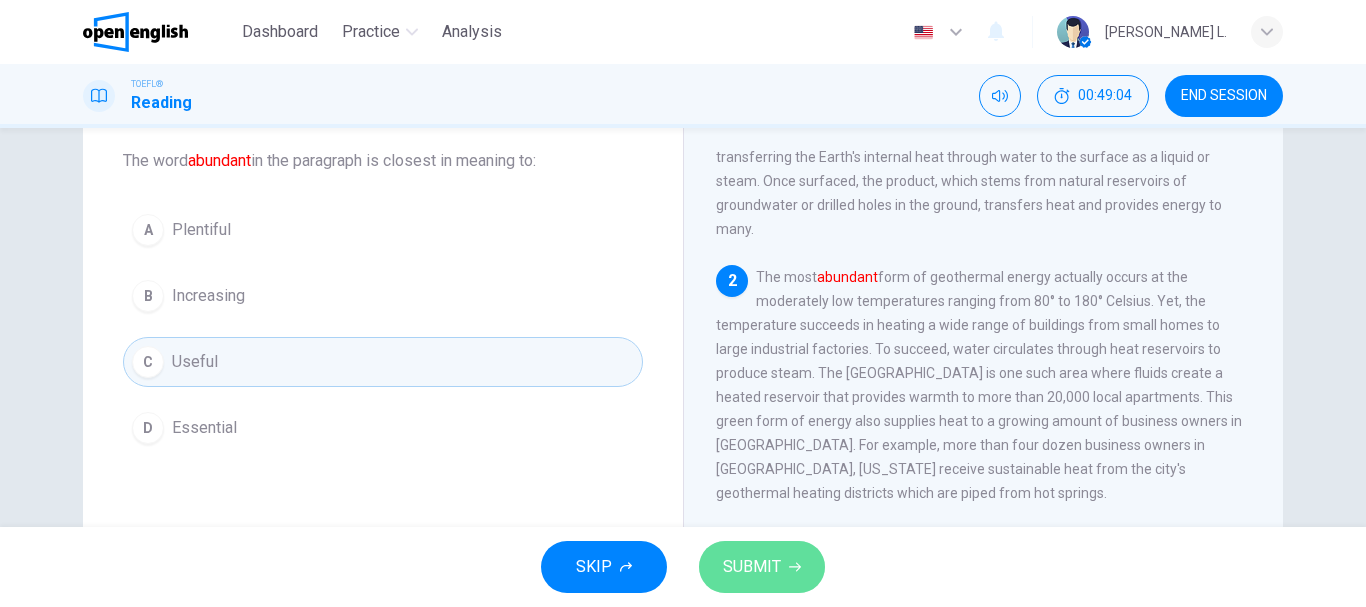 click on "SUBMIT" at bounding box center (752, 567) 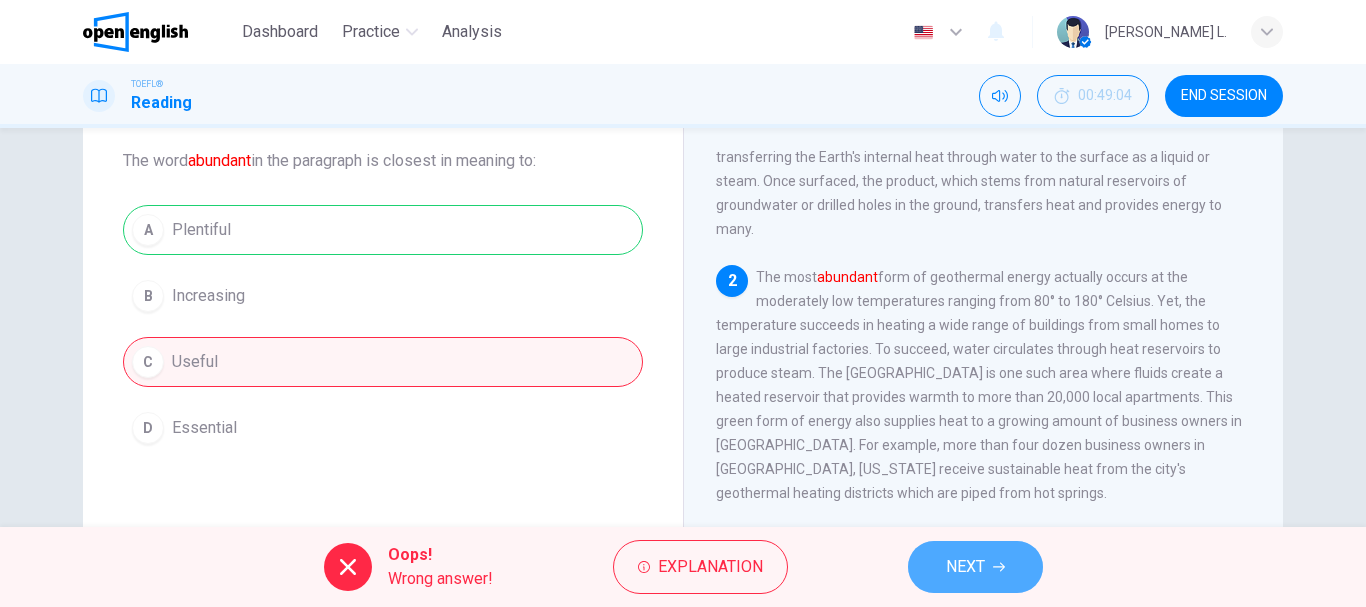click on "NEXT" at bounding box center (965, 567) 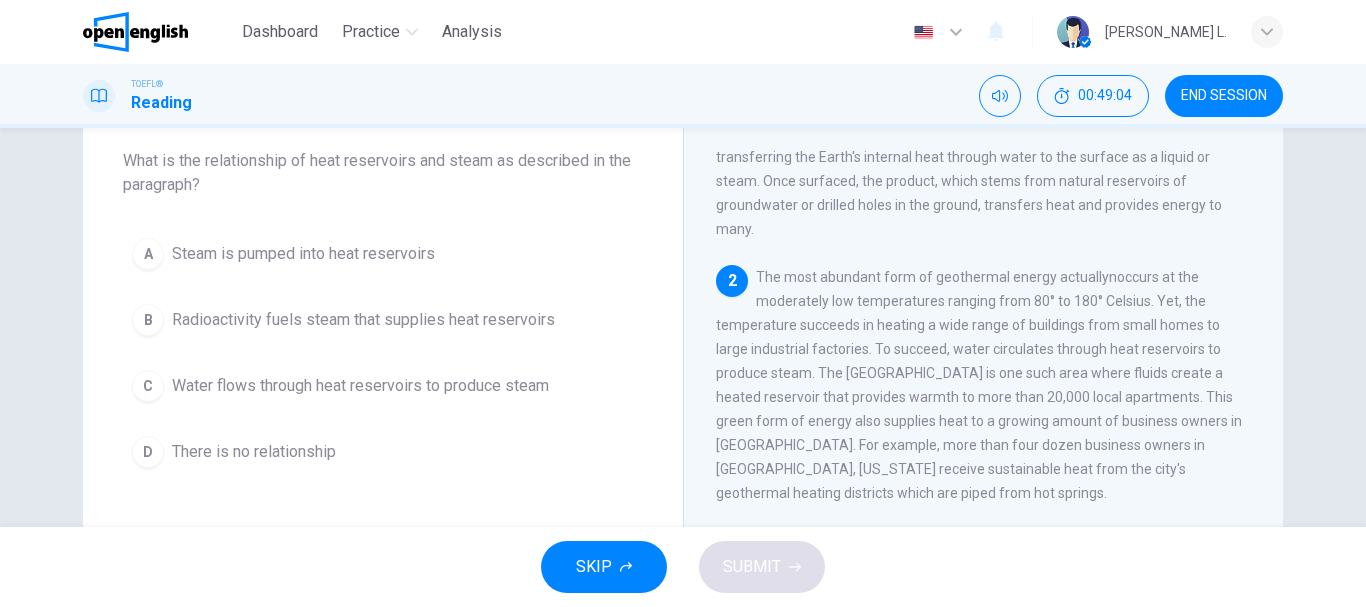 scroll, scrollTop: 249, scrollLeft: 0, axis: vertical 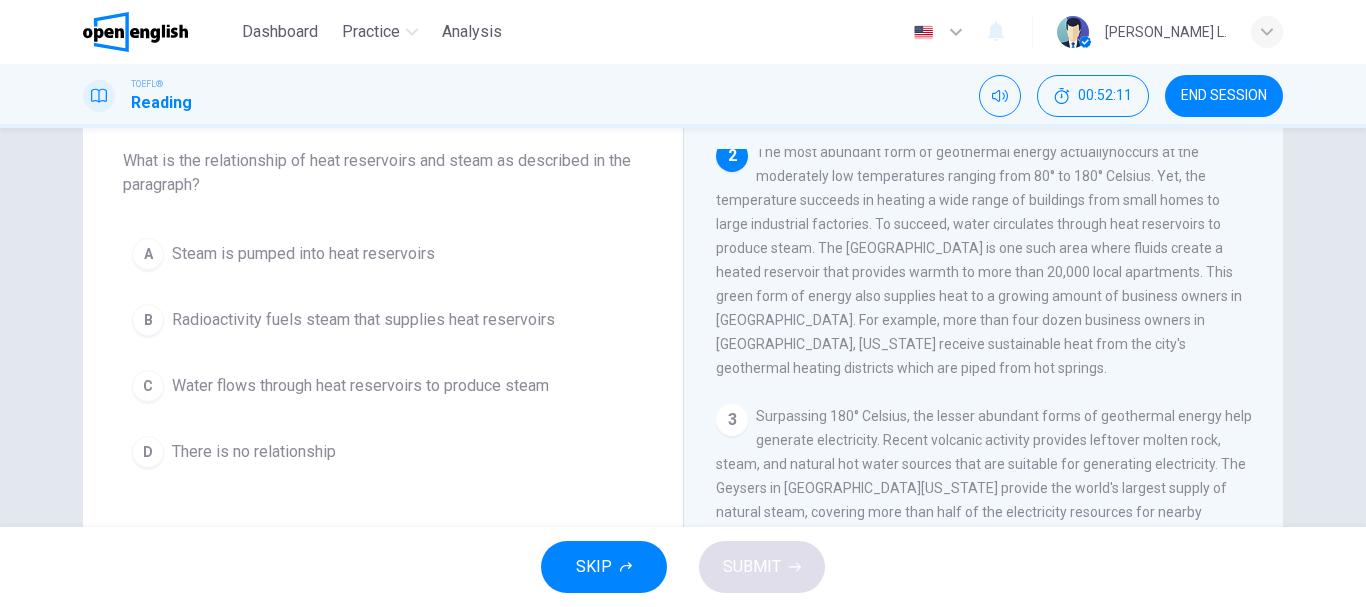 drag, startPoint x: 864, startPoint y: 234, endPoint x: 849, endPoint y: 250, distance: 21.931713 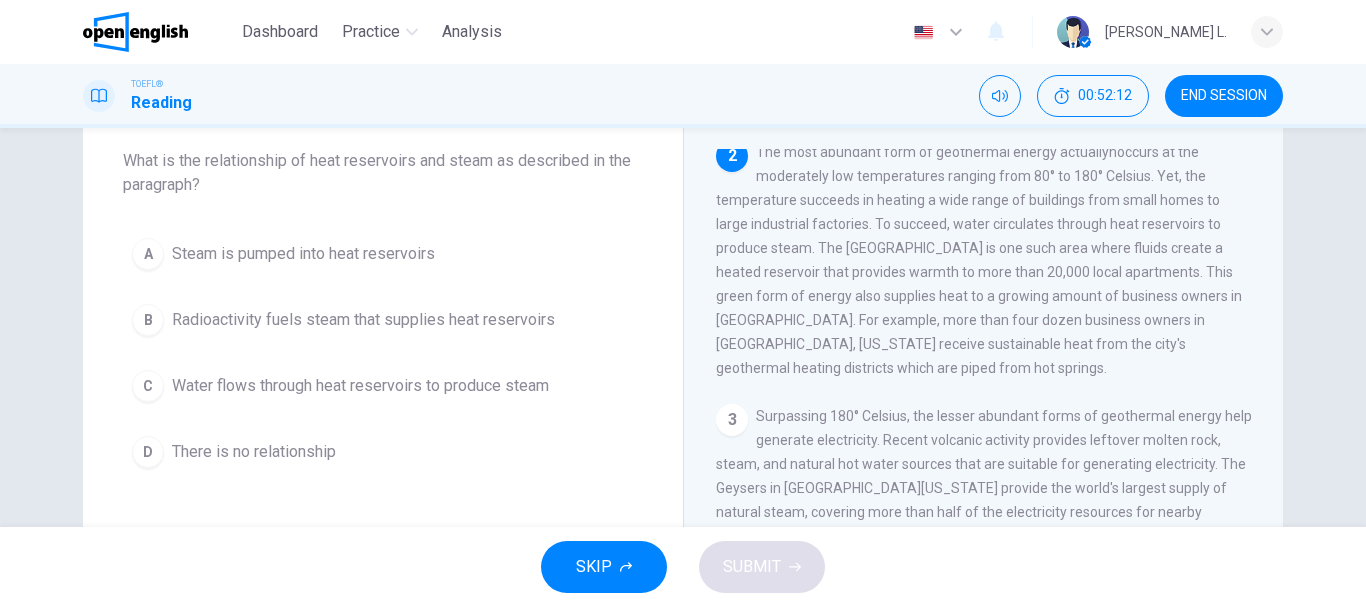 click on "The most abundant form of geothermal energy actuallynoccurs at the moderately low temperatures ranging from 80° to 180° Celsius. Yet, the temperature succeeds in heating a wide range of buildings from small homes to large industrial factories. To succeed, water circulates through heat reservoirs to produce steam. The [GEOGRAPHIC_DATA] is one such area where fluids create a heated reservoir that provides warmth to more than 20,000 local apartments. This green form of energy also supplies heat to a growing amount of business owners in [GEOGRAPHIC_DATA]. For example, more than four dozen business owners in [GEOGRAPHIC_DATA], [US_STATE] receive sustainable heat from the city's geothermal heating districts which are piped from hot springs." at bounding box center [979, 260] 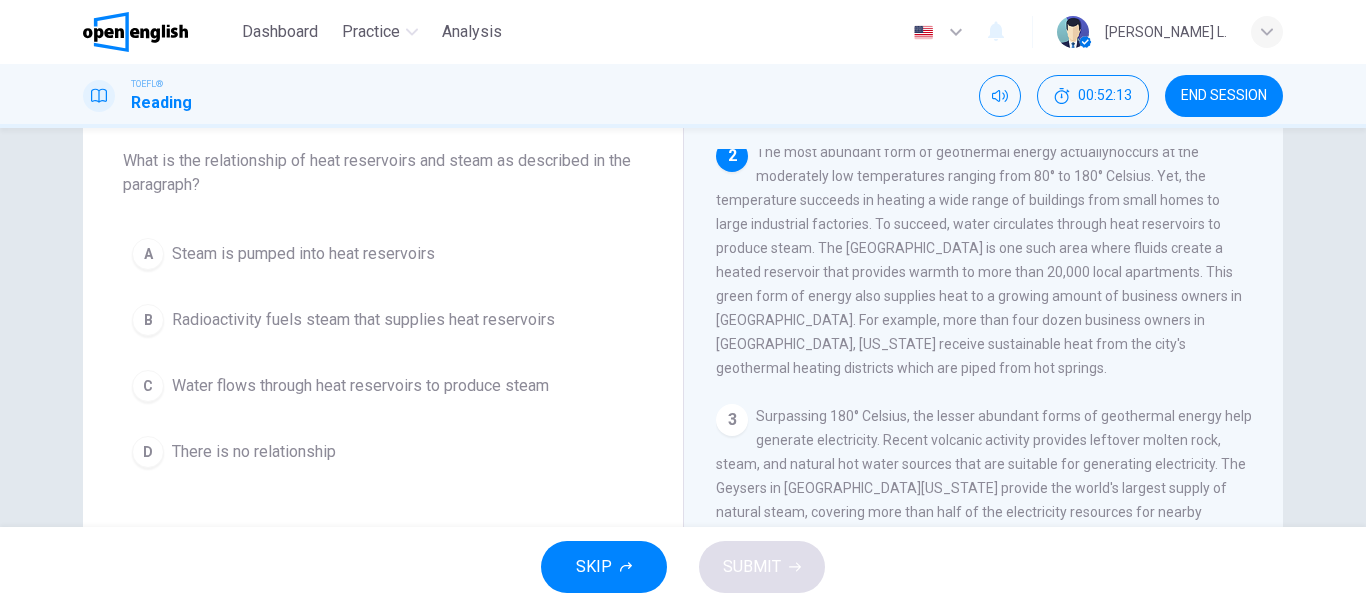 drag, startPoint x: 869, startPoint y: 234, endPoint x: 793, endPoint y: 256, distance: 79.12016 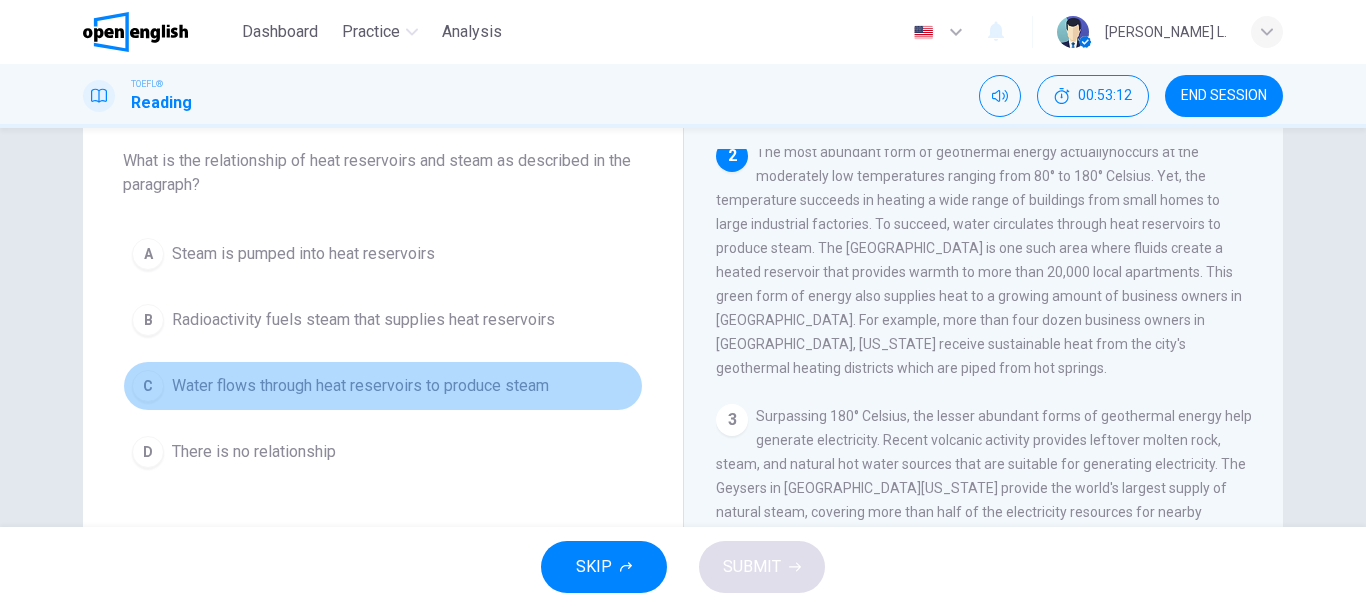 click on "Water flows through heat reservoirs to produce steam" at bounding box center (360, 386) 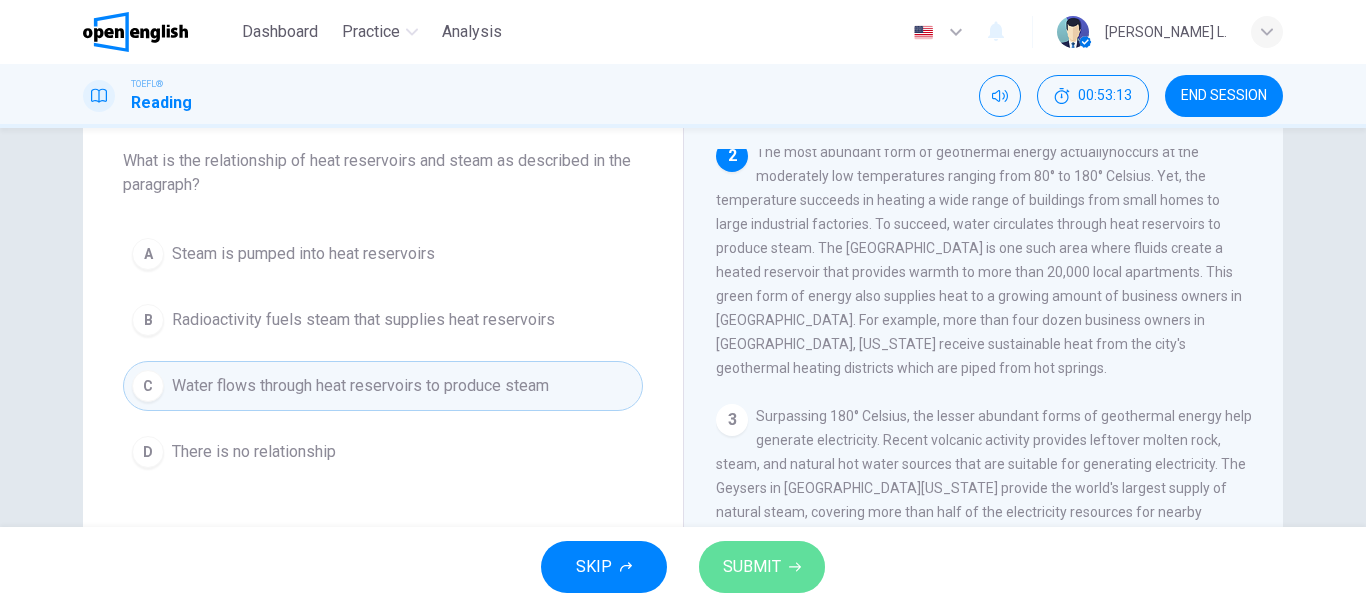 click on "SUBMIT" at bounding box center [762, 567] 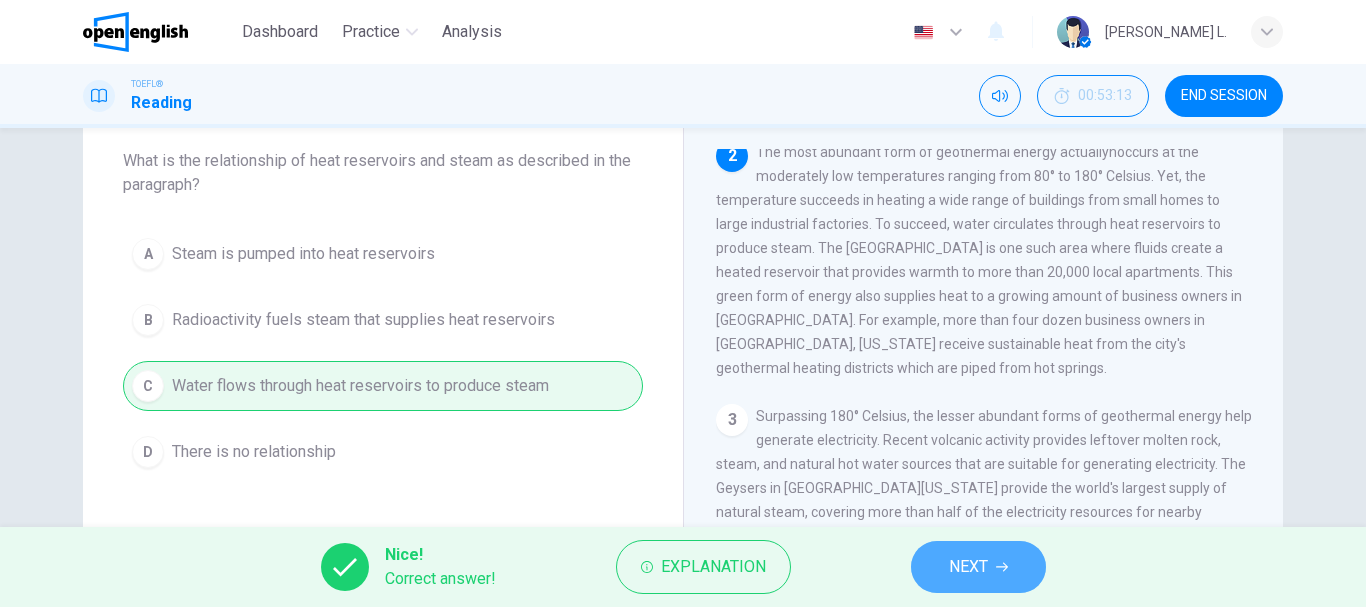 click on "NEXT" at bounding box center [968, 567] 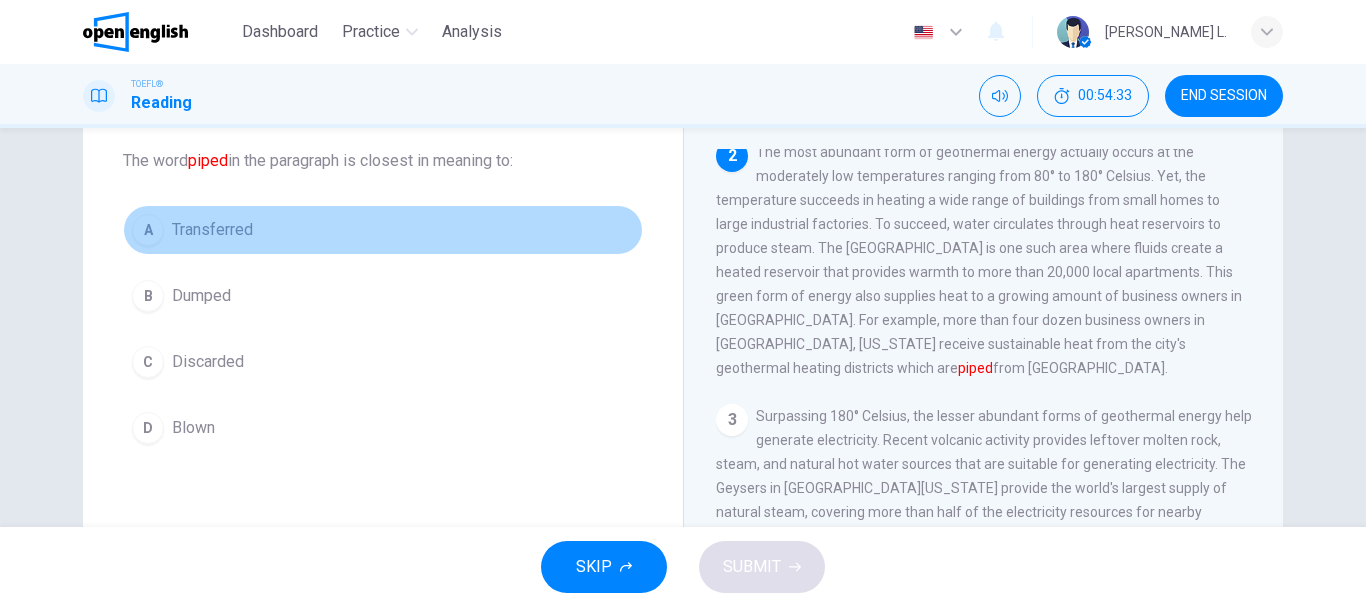 click on "A Transferred" at bounding box center [383, 230] 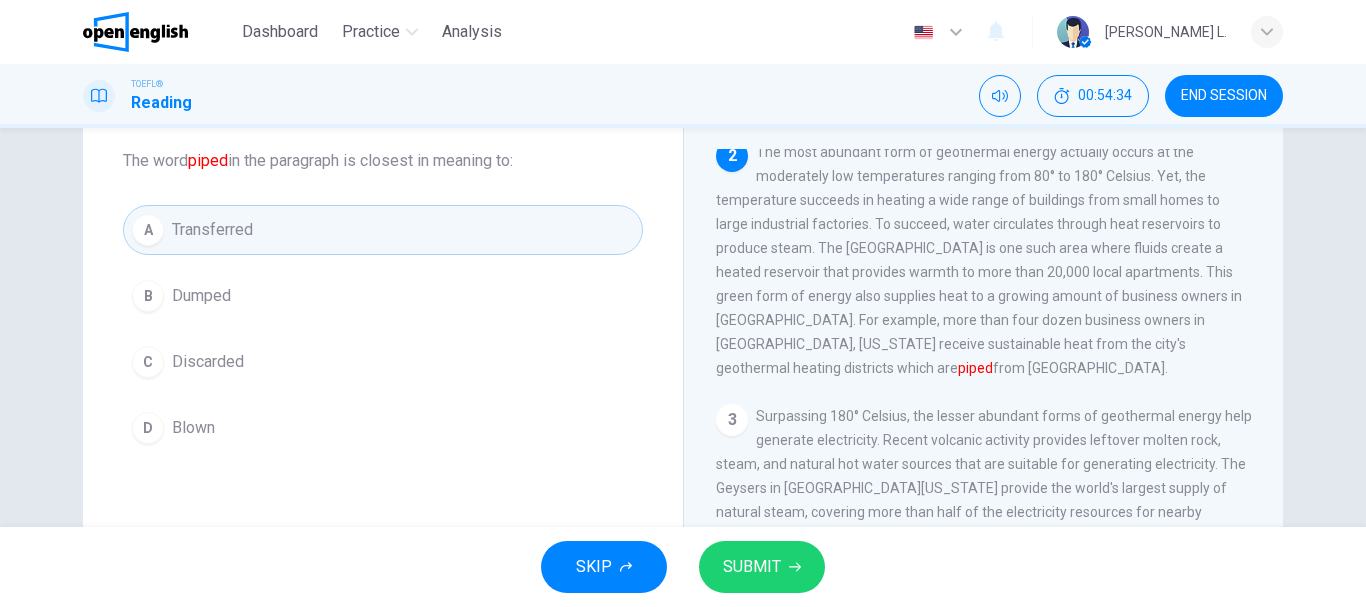 click on "SUBMIT" at bounding box center [752, 567] 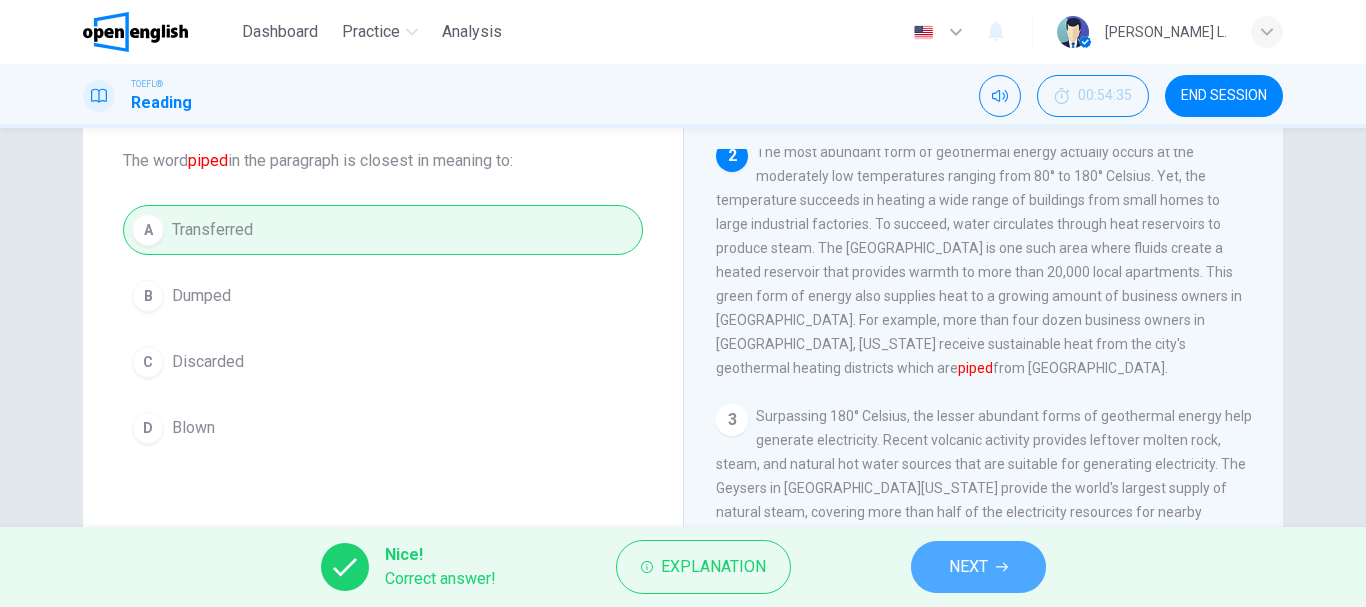click on "NEXT" at bounding box center (968, 567) 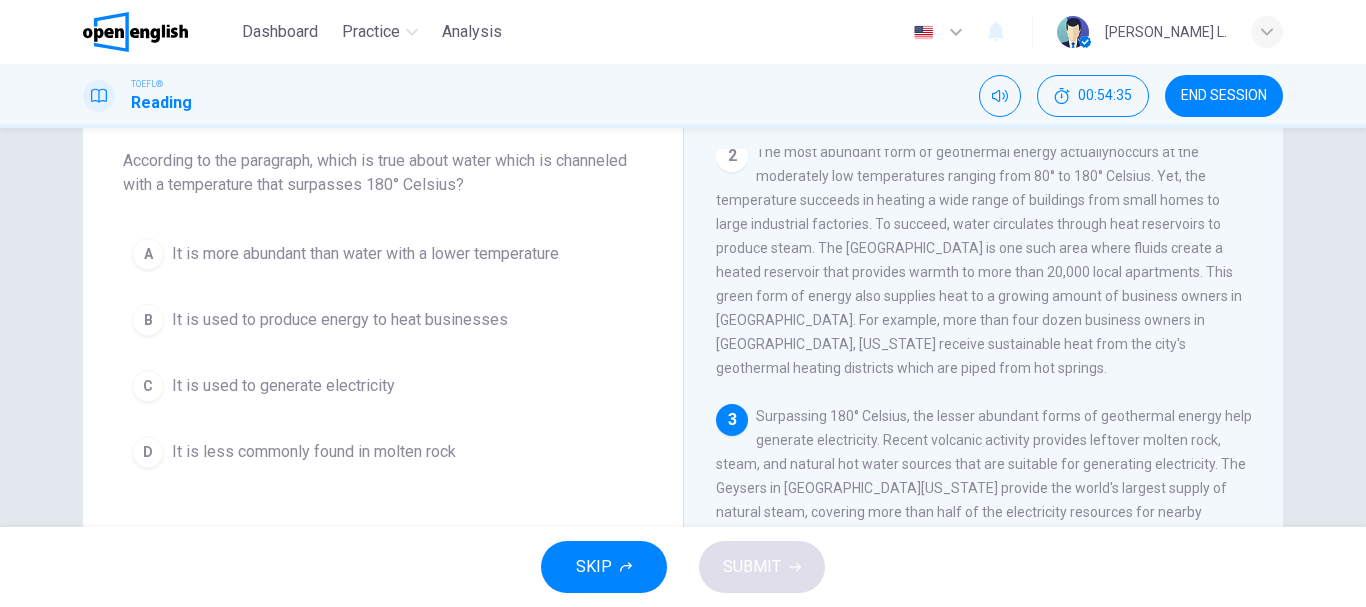 scroll, scrollTop: 373, scrollLeft: 0, axis: vertical 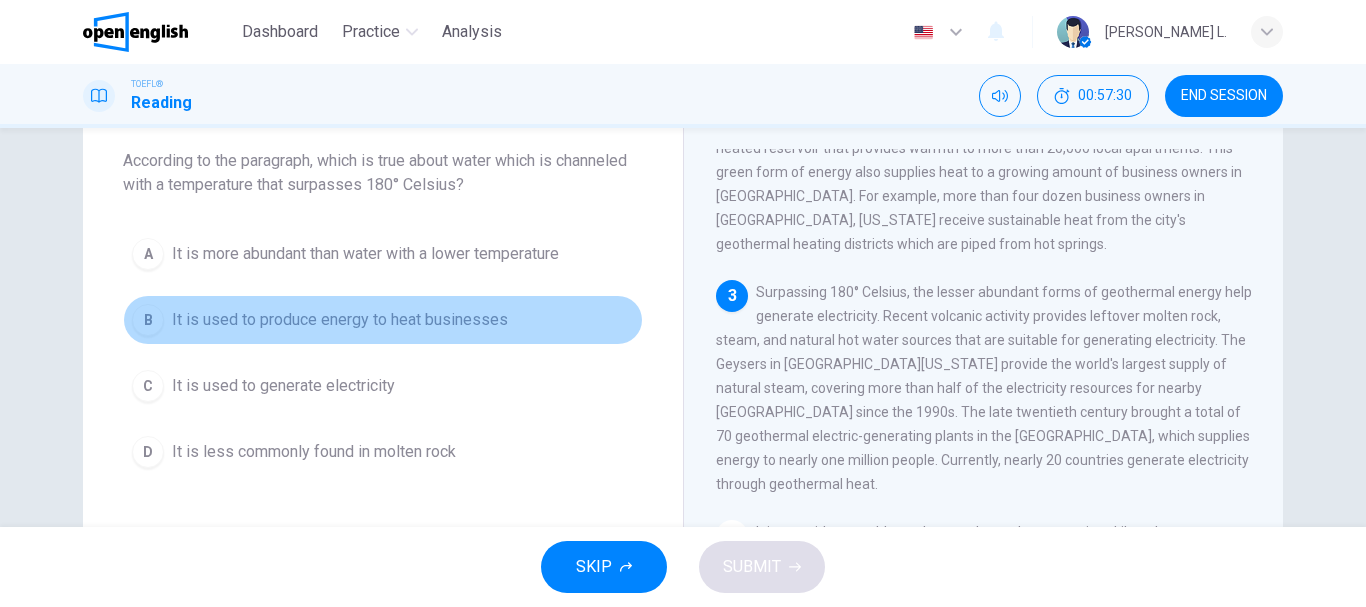 click on "It is used to produce energy to heat businesses" at bounding box center [340, 320] 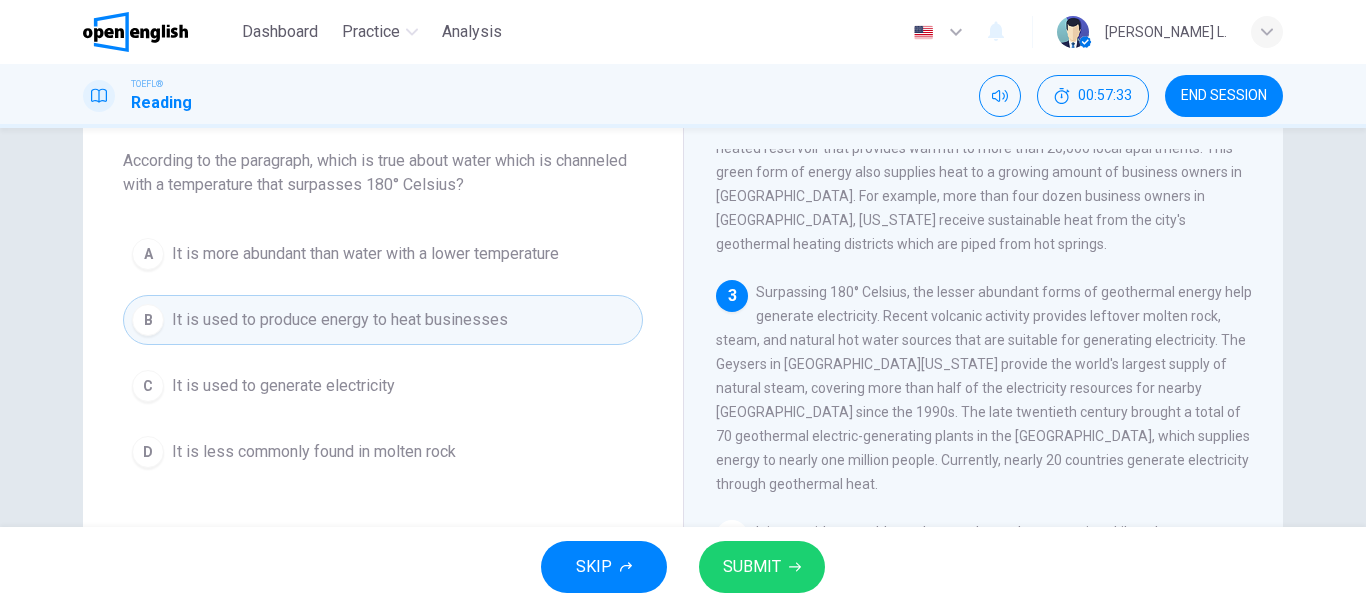 click on "C It is used to generate electricity" at bounding box center [383, 386] 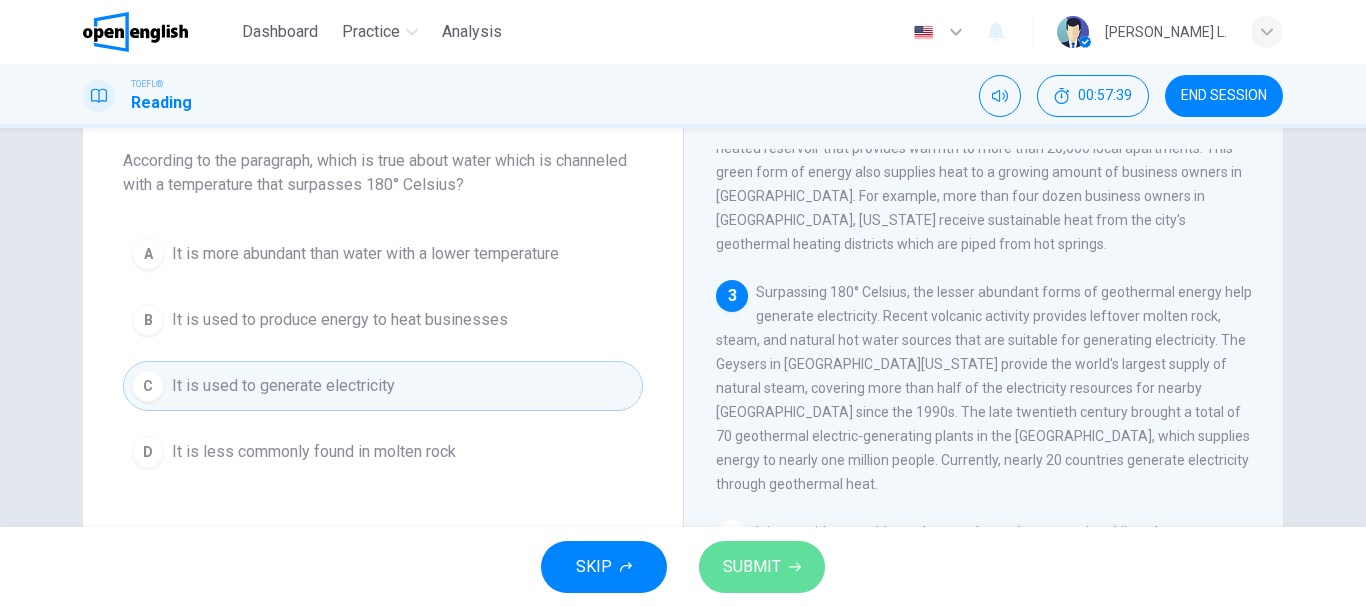 click 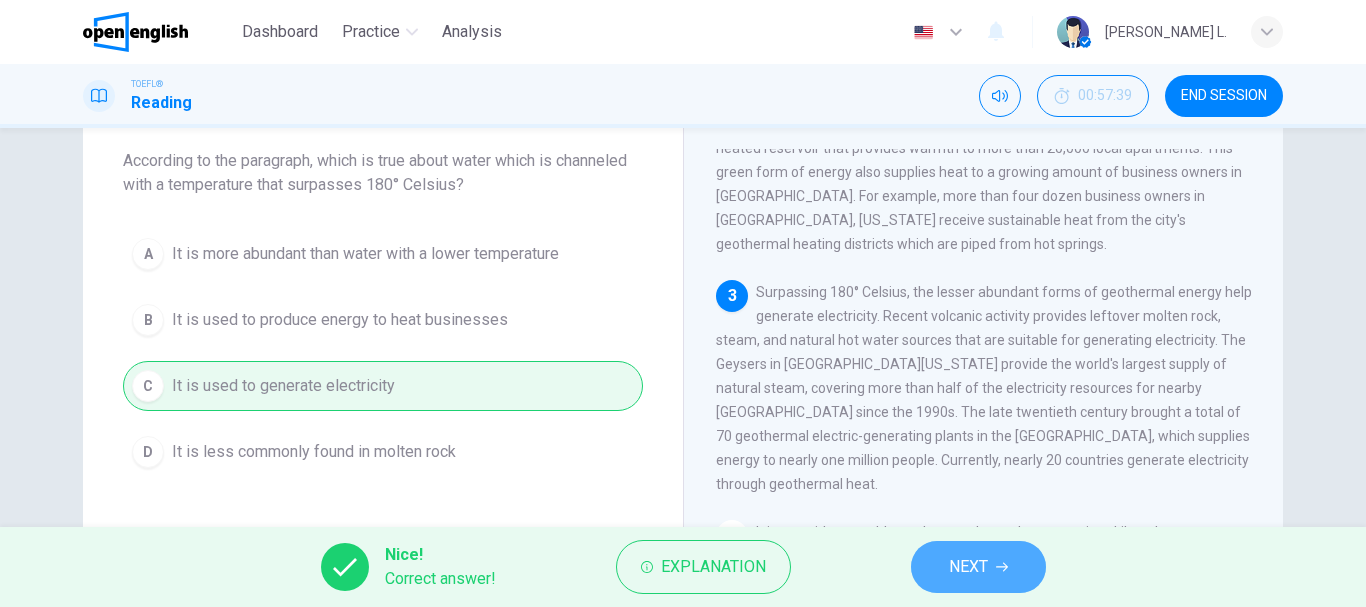 click on "NEXT" at bounding box center [978, 567] 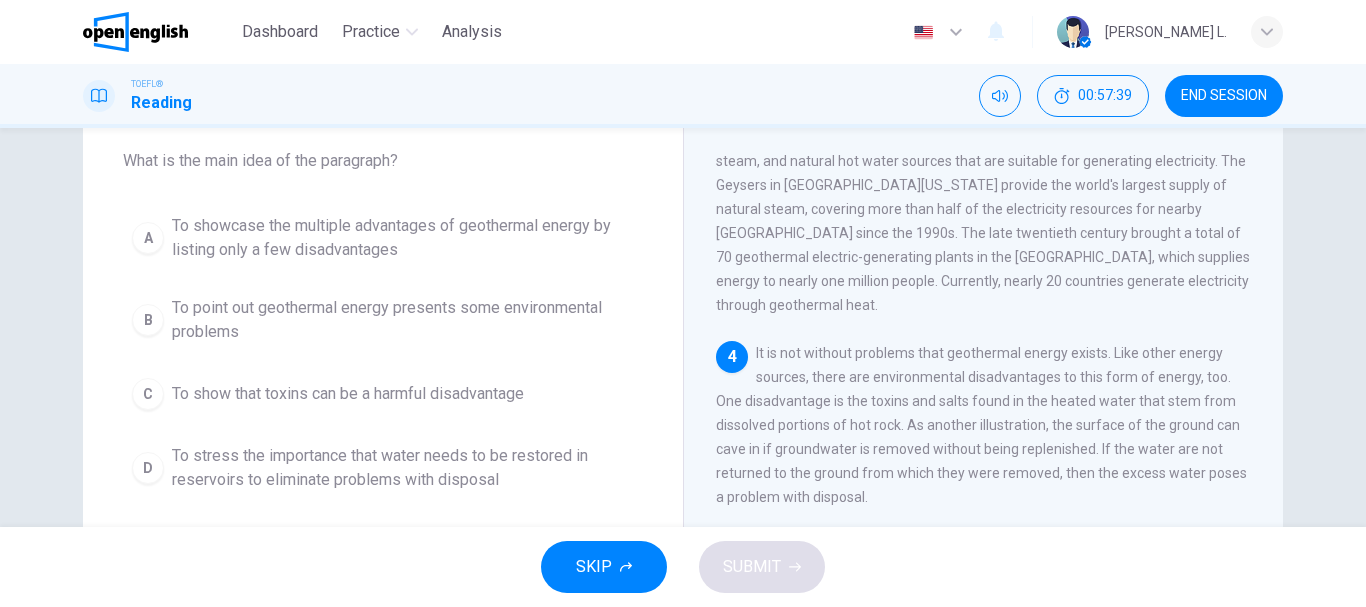scroll, scrollTop: 572, scrollLeft: 0, axis: vertical 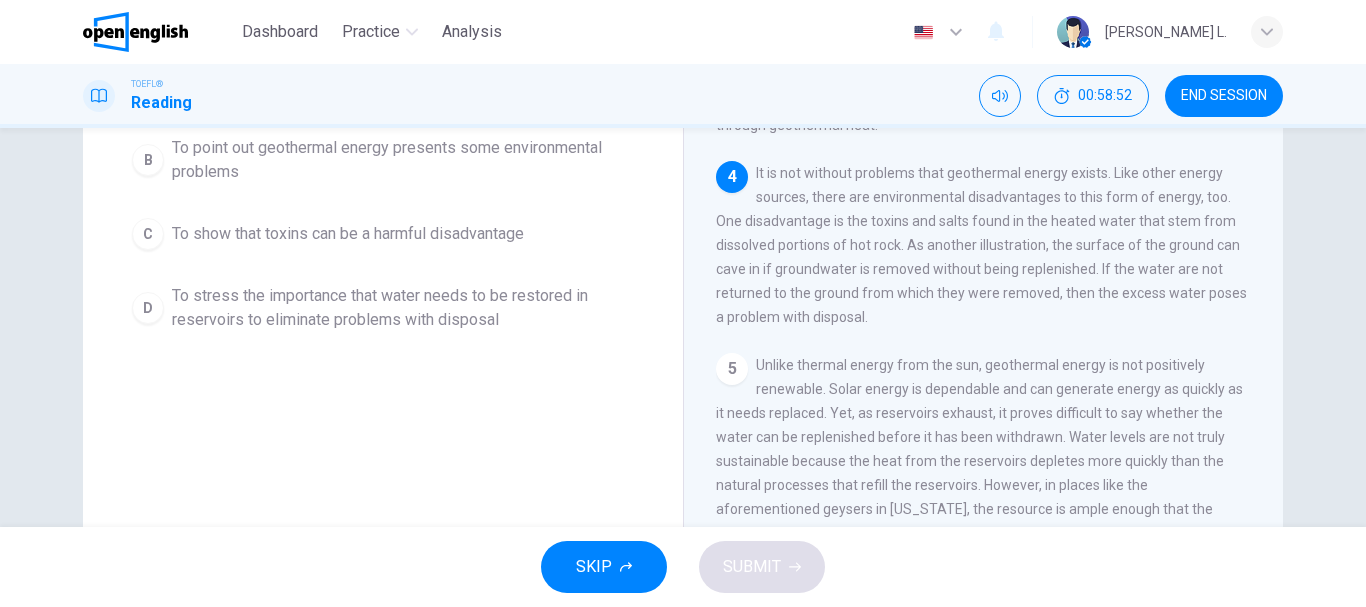 click on "Question 42 What is the main idea of the paragraph? A To showcase the multiple advantages of geothermal energy by listing only a few disadvantages B To point out geothermal energy presents some environmental problems C To show that toxins can be a harmful disadvantage D To stress the importance that water needs to be restored in reservoirs to eliminate problems with disposal" at bounding box center (383, 248) 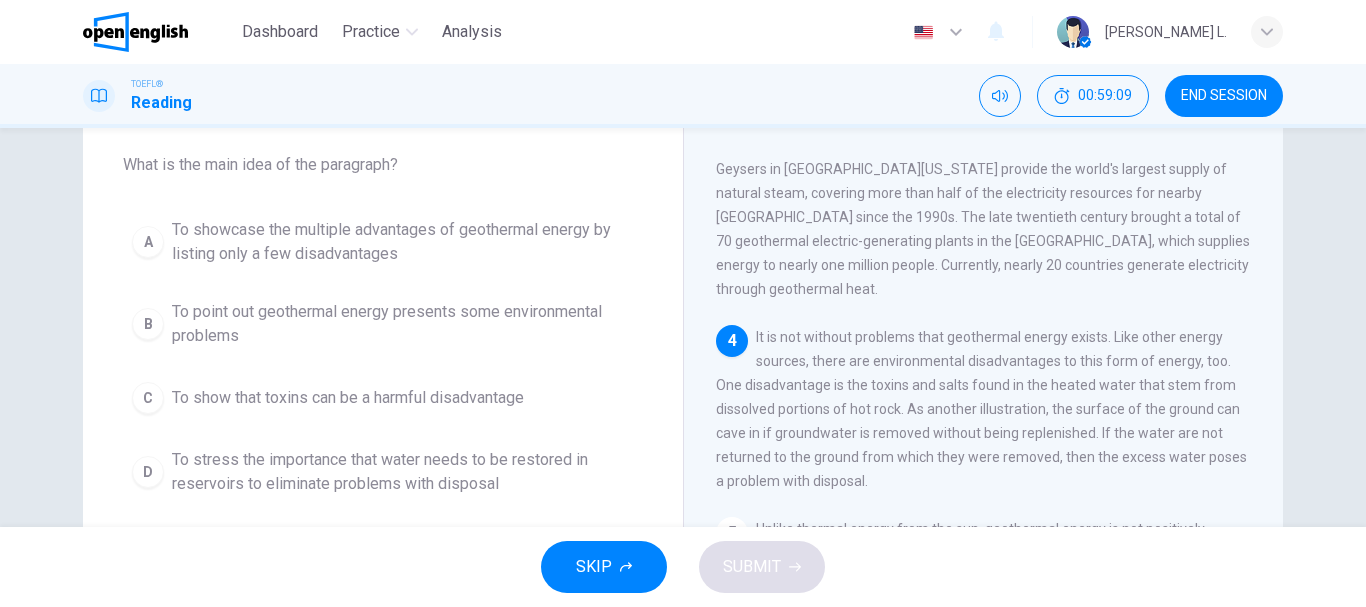 scroll, scrollTop: 107, scrollLeft: 0, axis: vertical 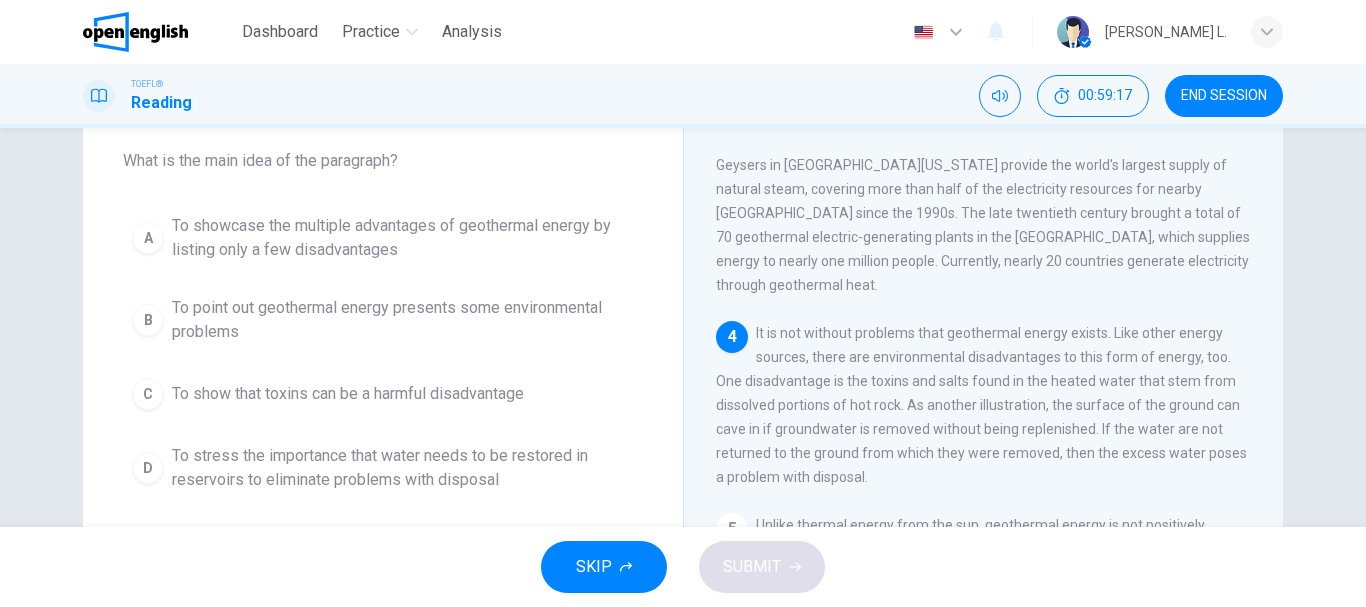 click on "To point out geothermal energy presents some environmental problems" at bounding box center [403, 320] 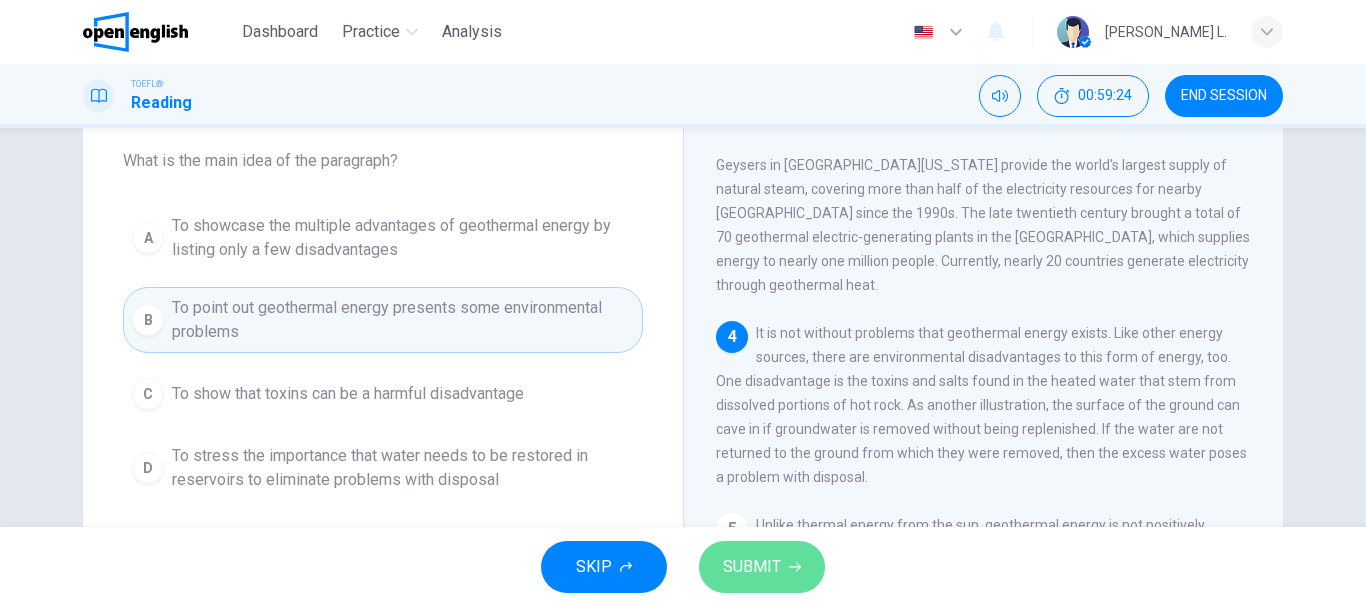 click 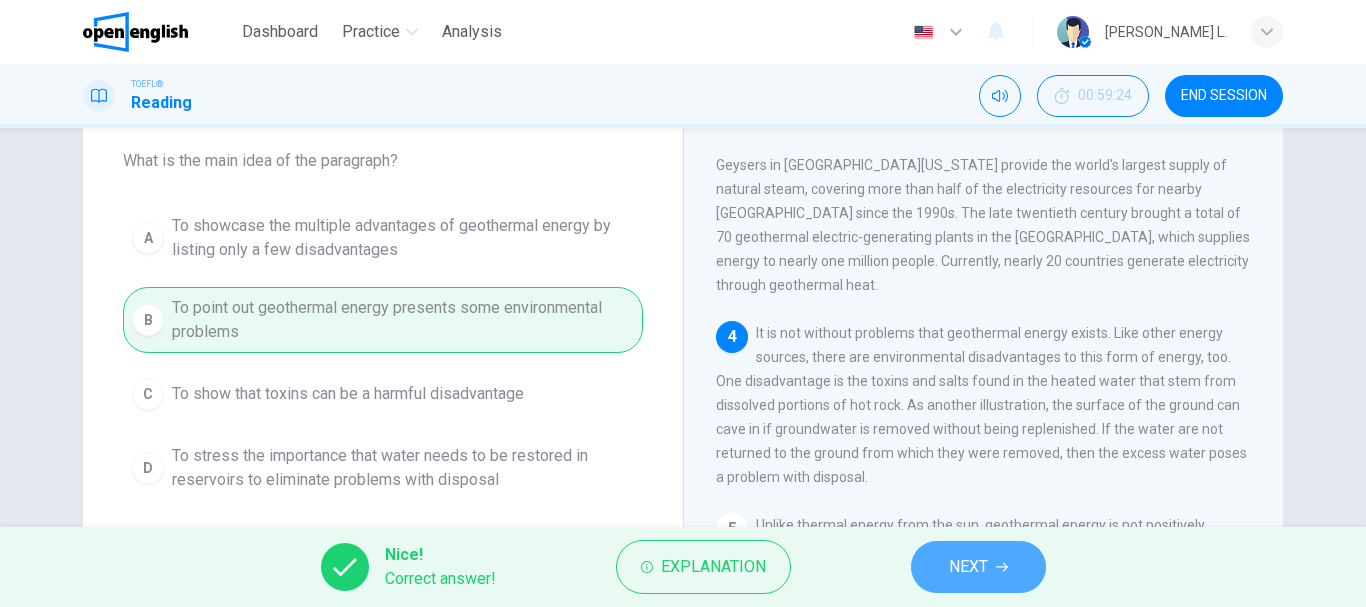 click 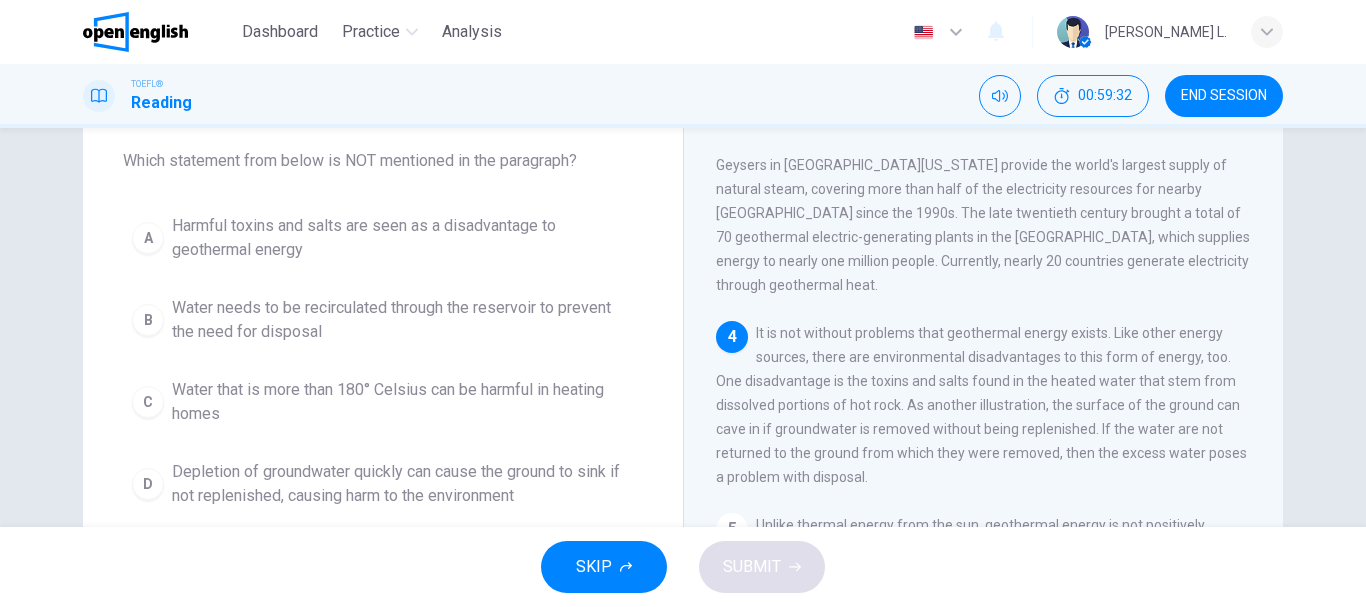 click on "Question 43 Which statement from below is NOT mentioned in the paragraph? A Harmful toxins and salts are seen as a disadvantage to geothermal energy B Water needs to be recirculated through the reservoir to prevent the need for disposal C Water that is more than 180° Celsius can be harmful in heating homes D Depletion of groundwater quickly can cause the ground to sink if not replenished, causing harm to the environment" at bounding box center (383, 305) 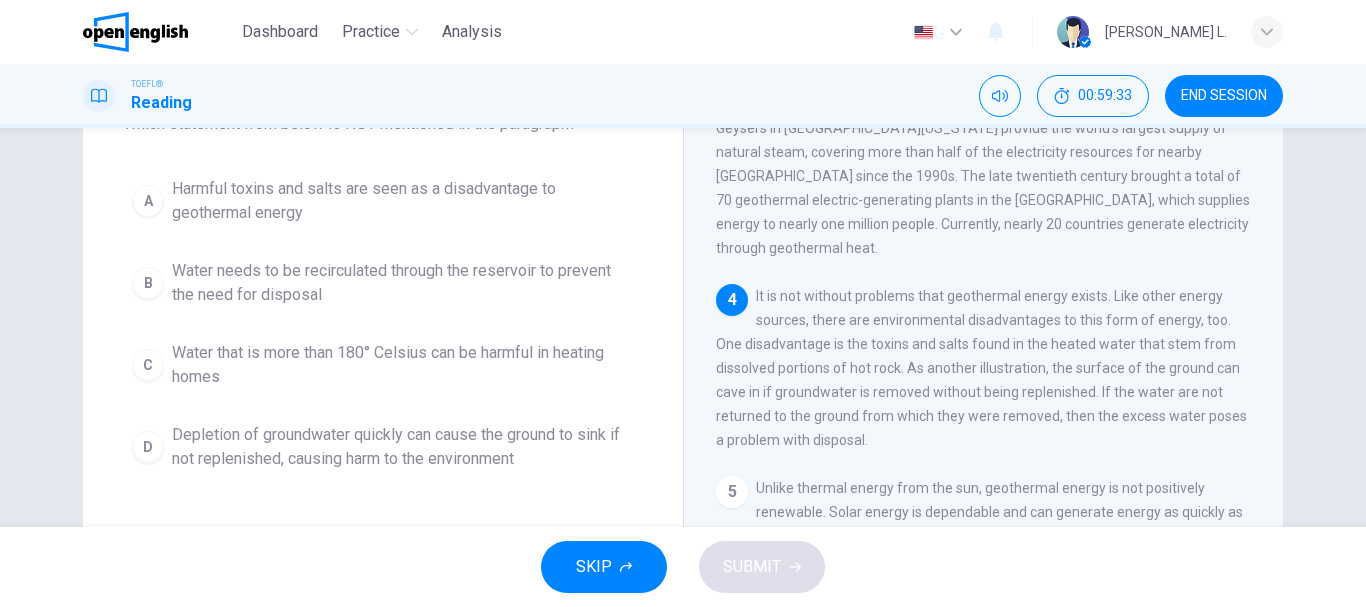 scroll, scrollTop: 147, scrollLeft: 0, axis: vertical 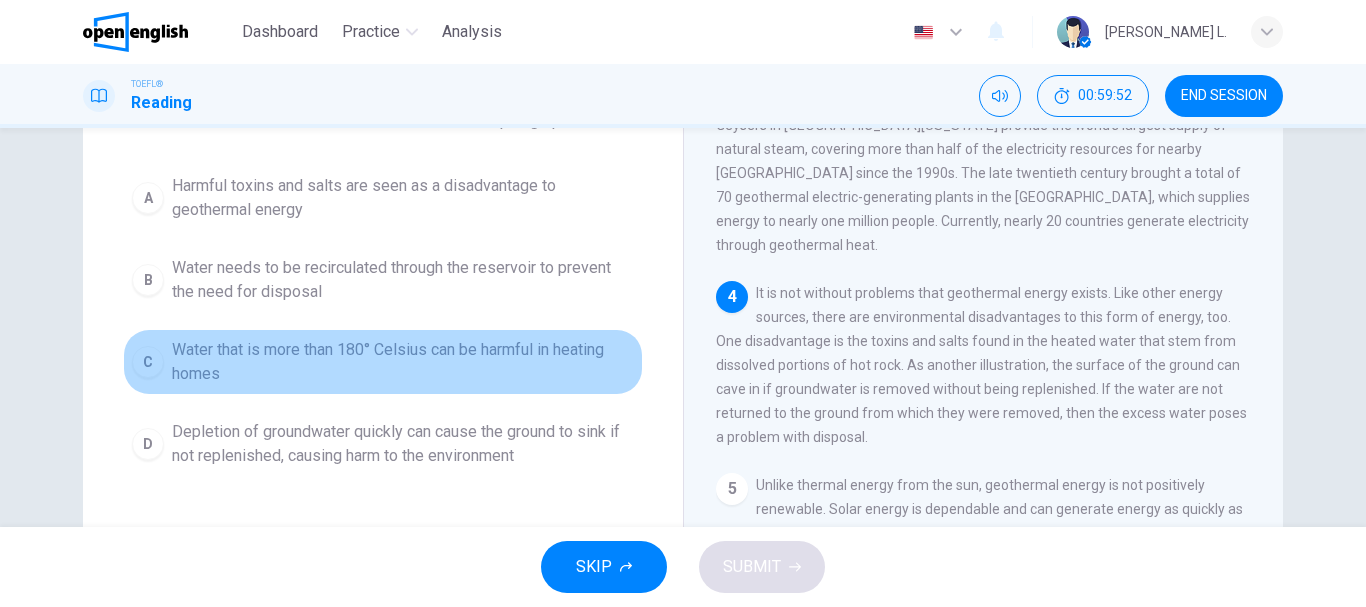 click on "Water that is more than 180° Celsius can be harmful in heating homes" at bounding box center (403, 362) 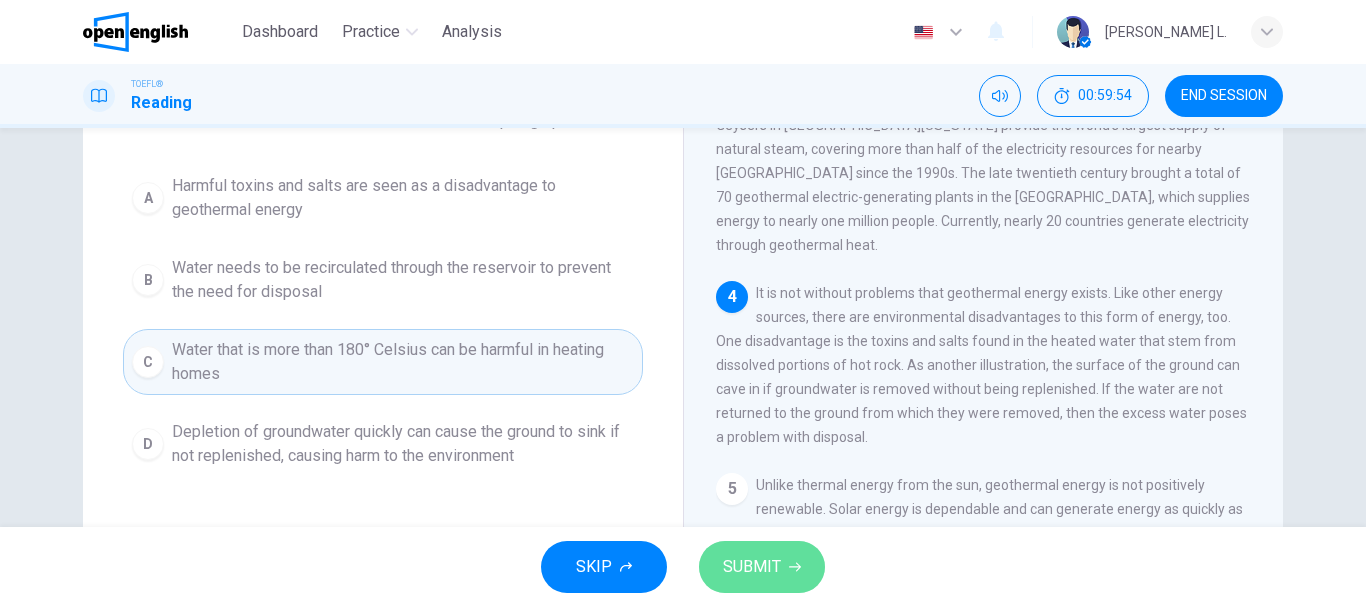 click on "SUBMIT" at bounding box center [752, 567] 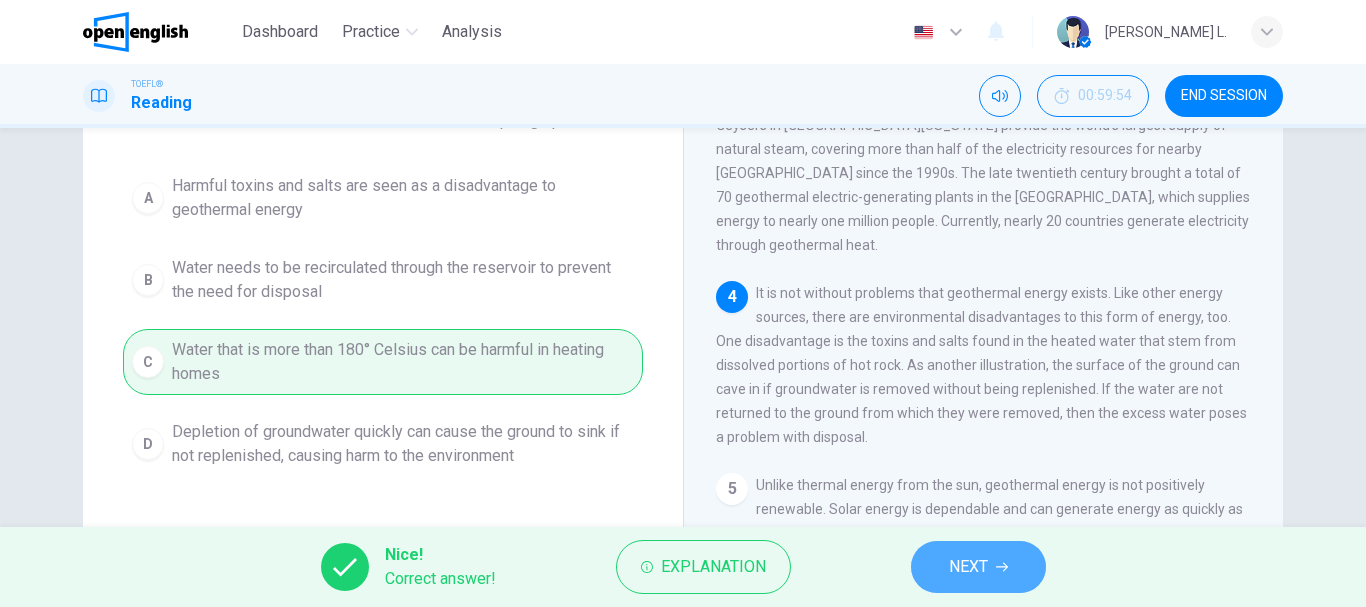 click on "NEXT" at bounding box center [968, 567] 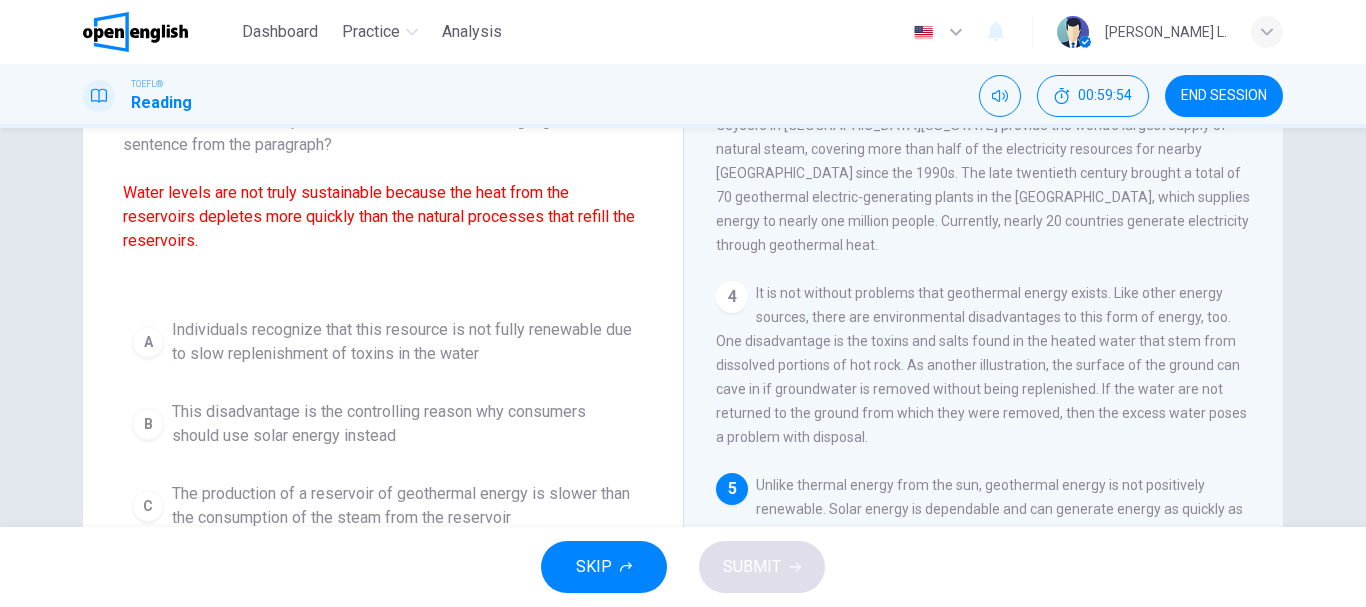 scroll, scrollTop: 695, scrollLeft: 0, axis: vertical 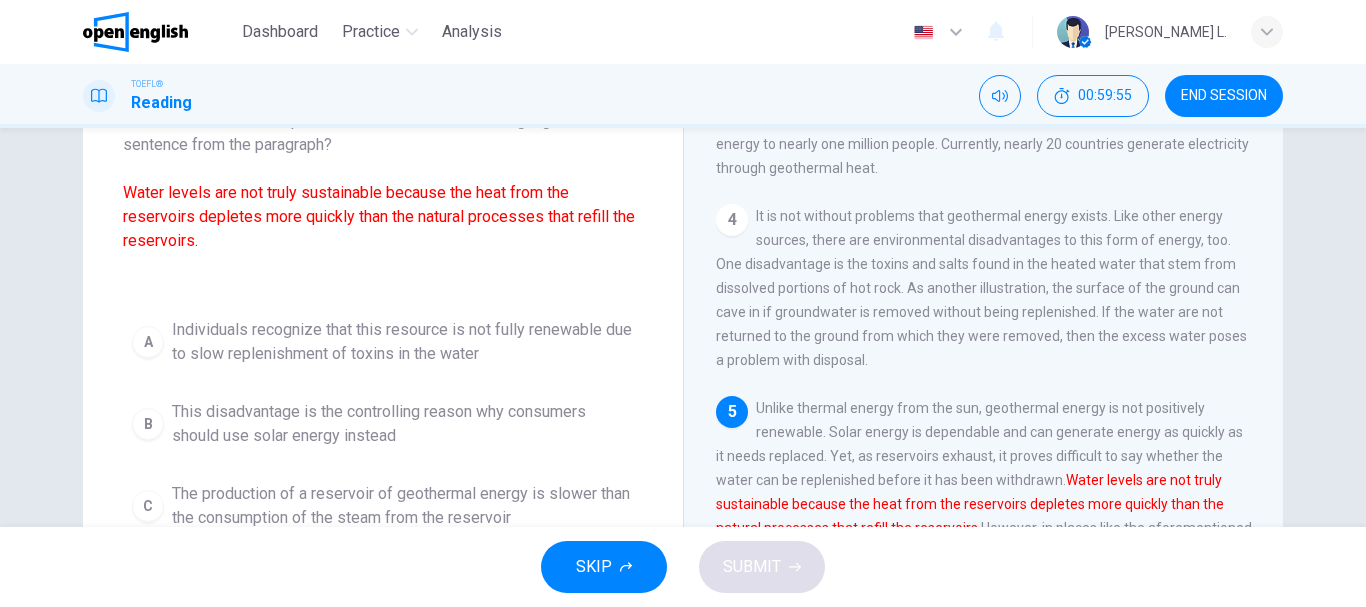click on "Question 44 Which sentence best expresses the main ideas of the highlighted sentence from the paragraph?
Water levels are not truly sustainable because the heat from the reservoirs depletes more quickly than the natural processes that refill the reservoirs.
A Individuals recognize that this resource is not fully renewable due to slow replenishment of toxins in the water B This disadvantage is the controlling reason why consumers should use solar energy instead C The production of a reservoir of geothermal energy is slower than the consumption of the steam from the reservoir D The natural processes that refill the reservoir are slow due to the expense of the material that it takes to find them" at bounding box center (383, 337) 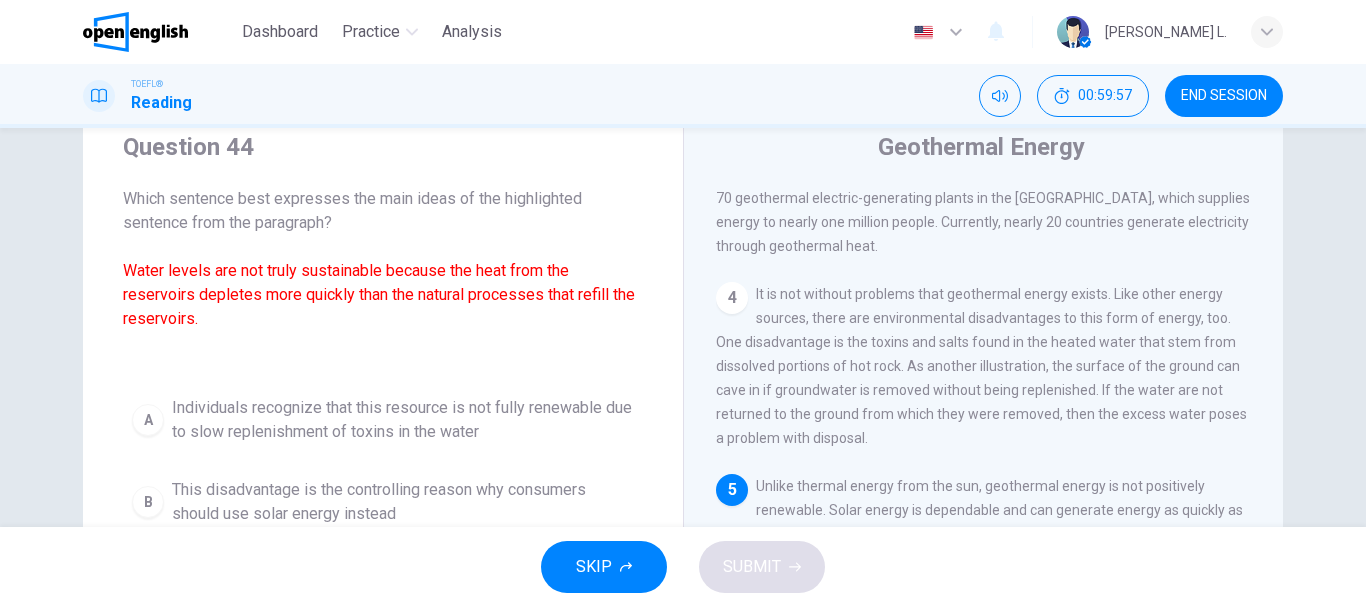 scroll, scrollTop: 67, scrollLeft: 0, axis: vertical 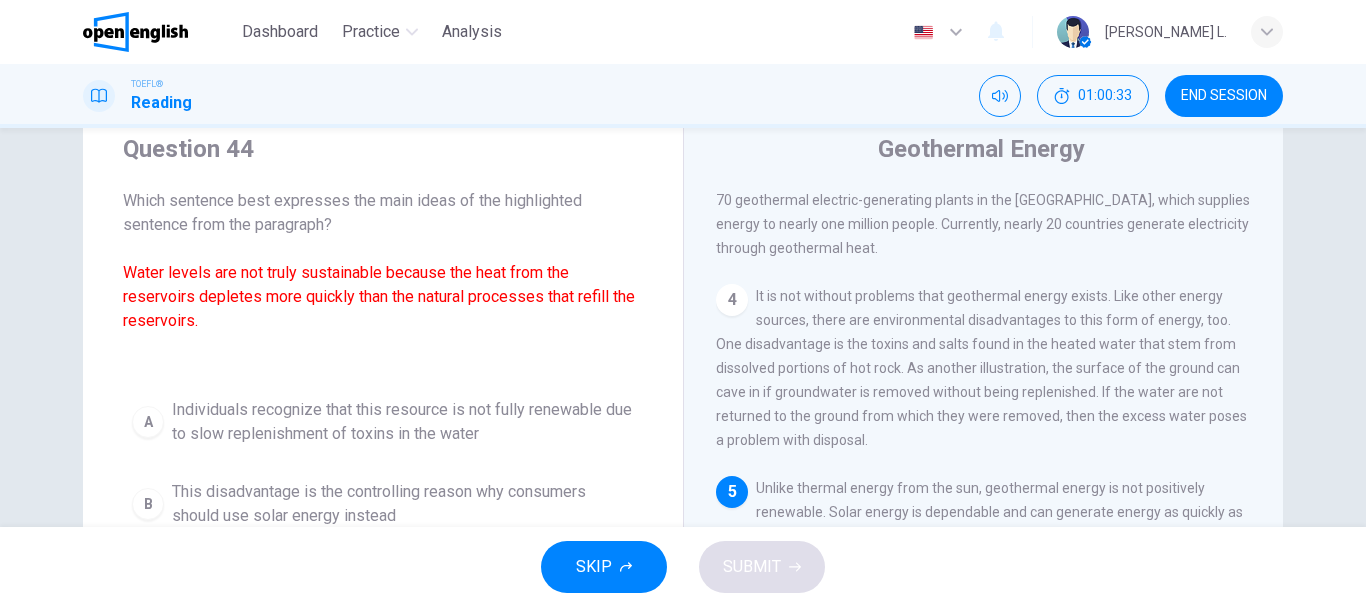 click on "Which sentence best expresses the main ideas of the highlighted sentence from the paragraph?
Water levels are not truly sustainable because the heat from the reservoirs depletes more quickly than the natural processes that refill the reservoirs." at bounding box center (383, 273) 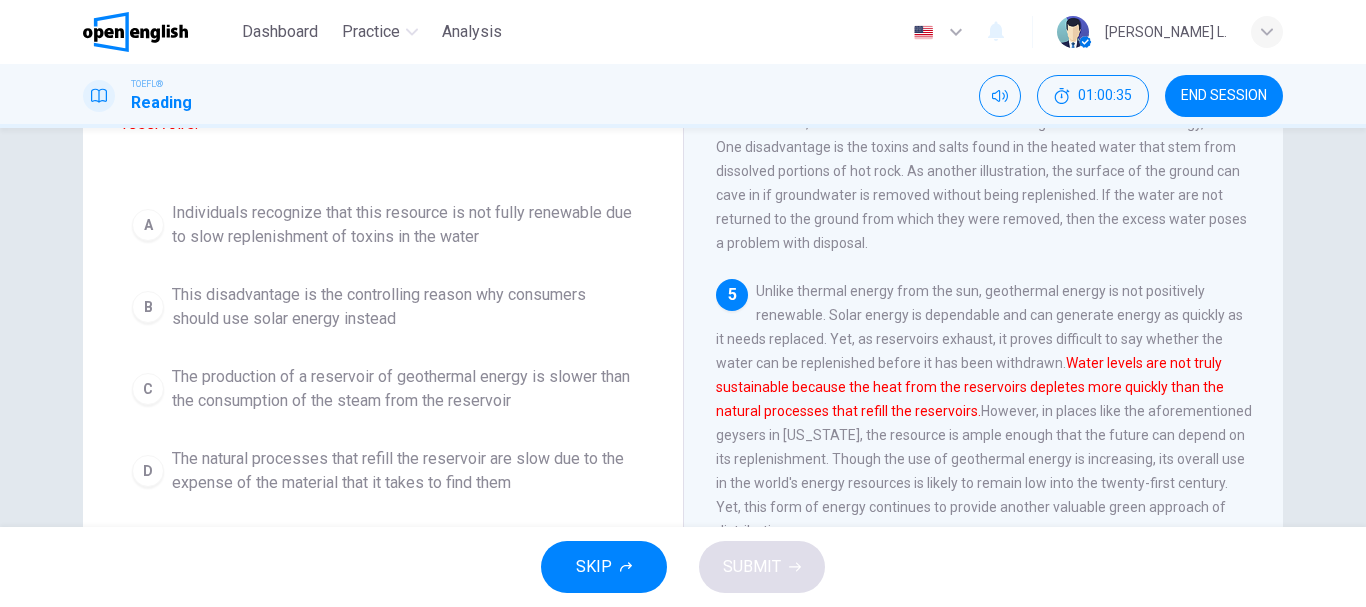 scroll, scrollTop: 267, scrollLeft: 0, axis: vertical 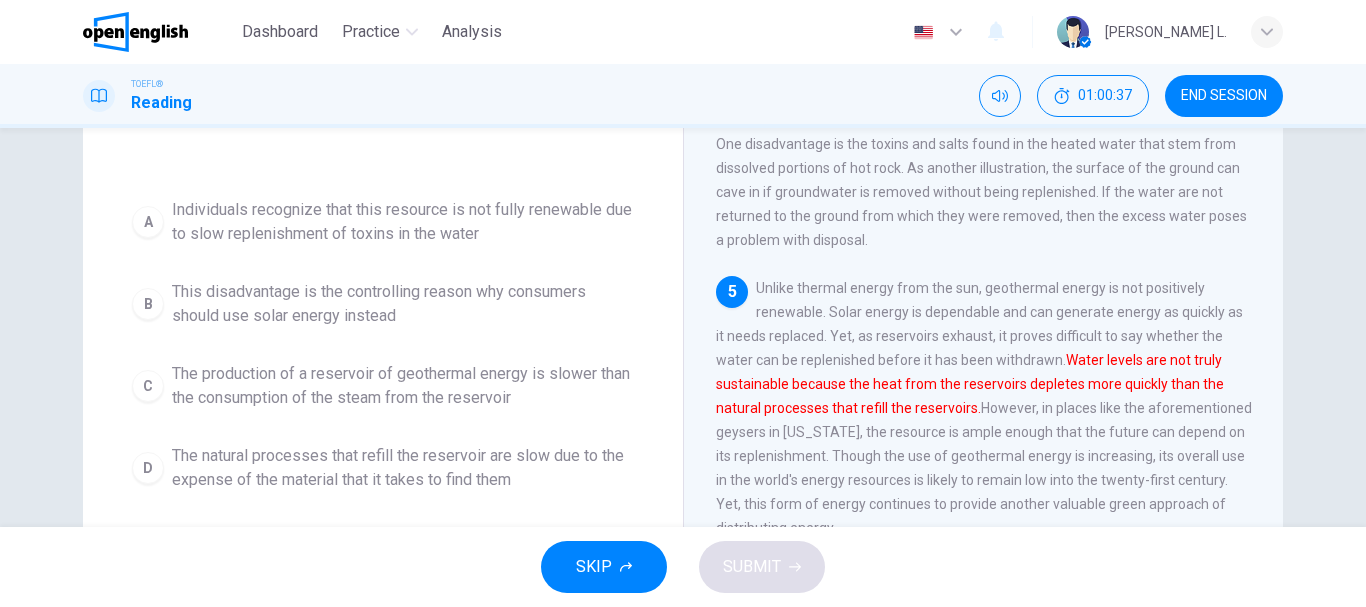 click on "Question 44 Which sentence best expresses the main ideas of the highlighted sentence from the paragraph?
Water levels are not truly sustainable because the heat from the reservoirs depletes more quickly than the natural processes that refill the reservoirs.
A Individuals recognize that this resource is not fully renewable due to slow replenishment of toxins in the water B This disadvantage is the controlling reason why consumers should use solar energy instead C The production of a reservoir of geothermal energy is slower than the consumption of the steam from the reservoir D The natural processes that refill the reservoir are slow due to the expense of the material that it takes to find them" at bounding box center [383, 217] 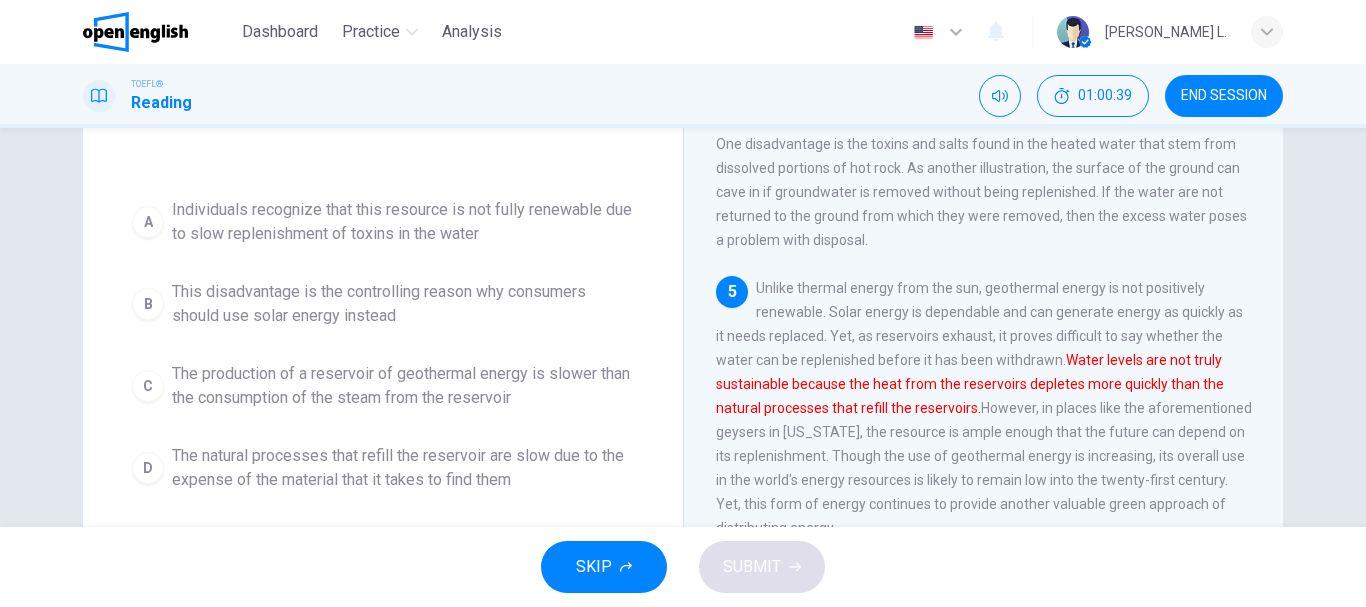 scroll, scrollTop: 307, scrollLeft: 0, axis: vertical 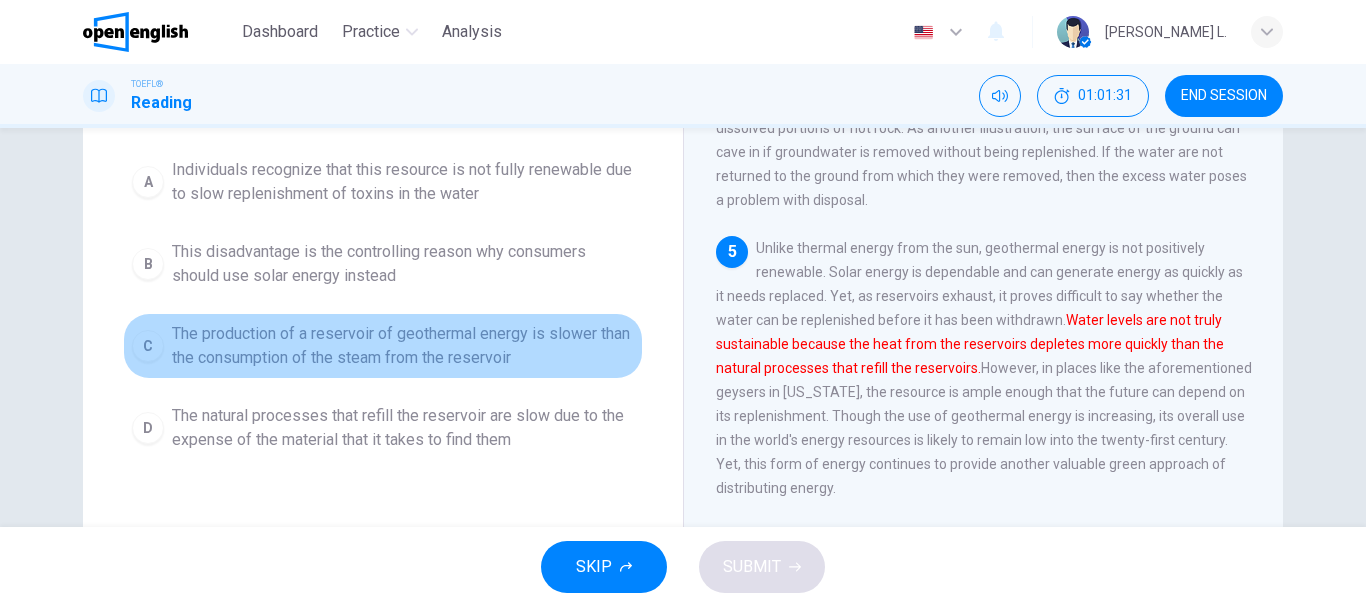 click on "The production of a reservoir of geothermal energy is slower than the consumption of the steam from the reservoir" at bounding box center (403, 346) 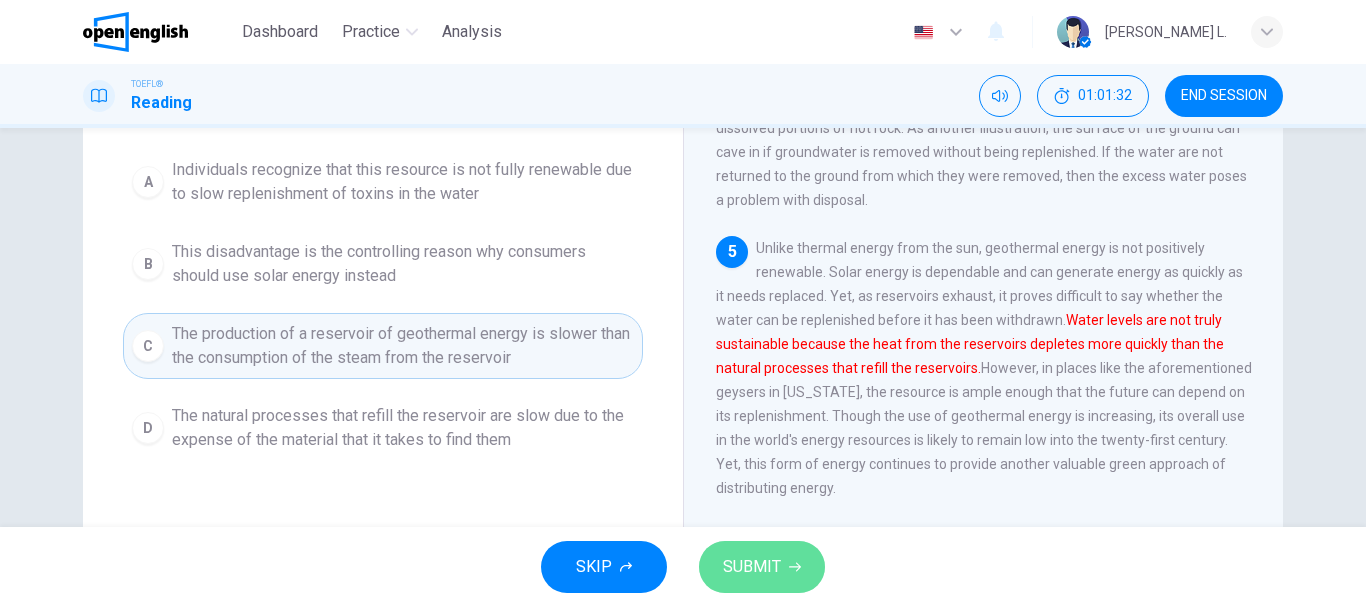 click on "SUBMIT" at bounding box center [752, 567] 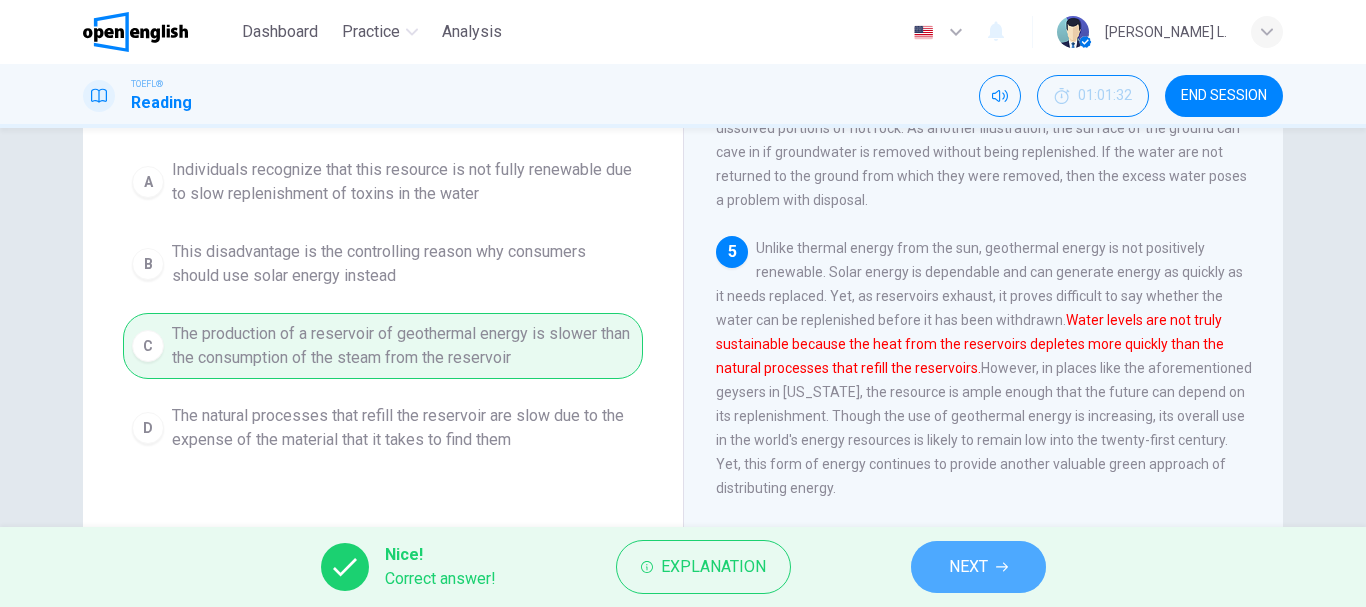 click on "NEXT" at bounding box center [968, 567] 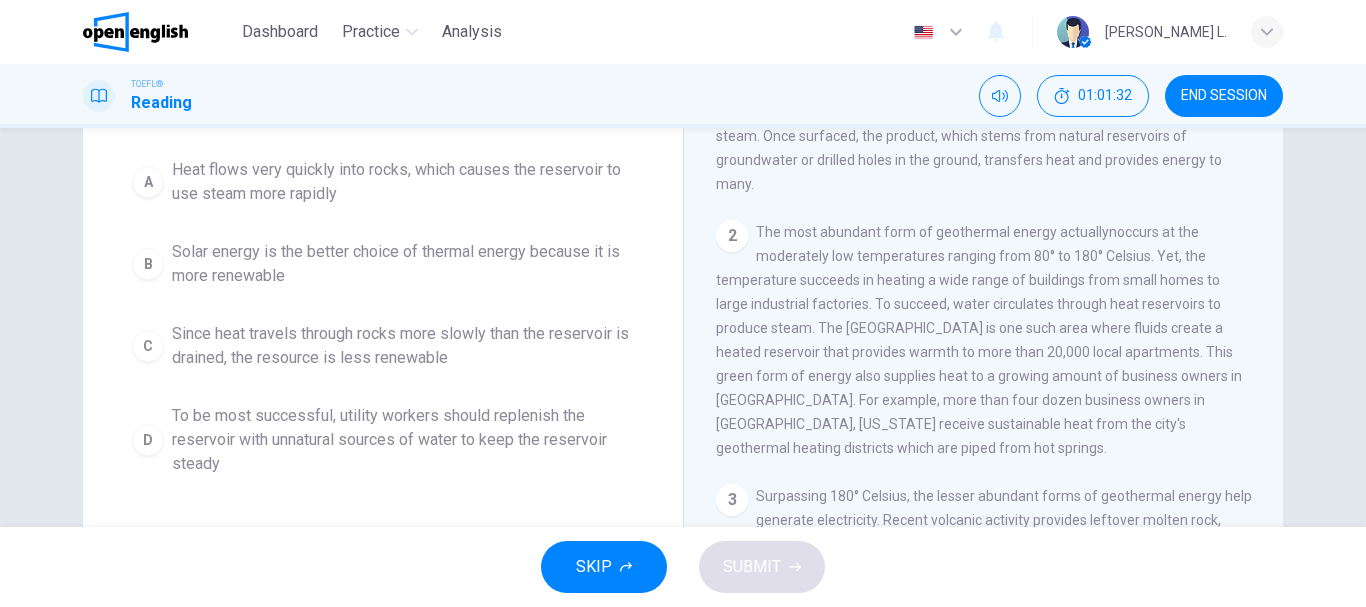 scroll, scrollTop: 0, scrollLeft: 0, axis: both 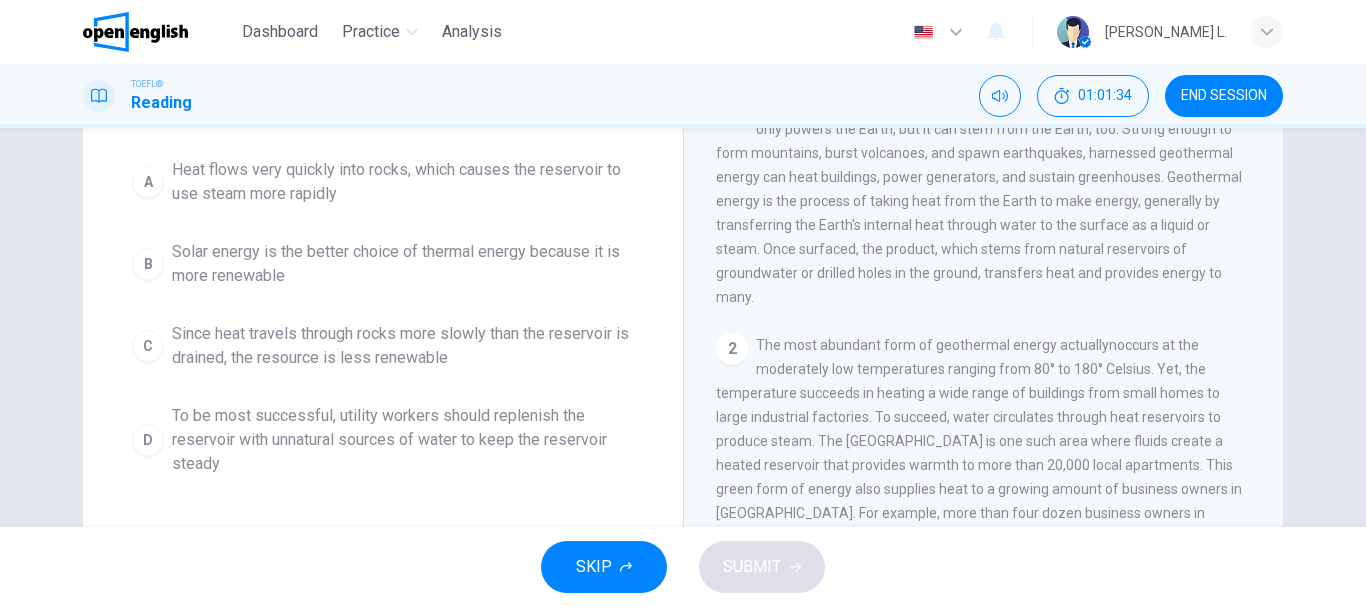 click on "Question 45 What does the author imply in the paragraph? A Heat flows very quickly into rocks, which causes the reservoir to use steam more rapidly B Solar energy is the better choice of thermal energy because it is more renewable C Since heat travels through rocks more slowly than the reservoir is drained, the resource is less renewable D To be most successful, utility workers should replenish the reservoir with unnatural sources of water to keep the reservoir steady" at bounding box center (383, 261) 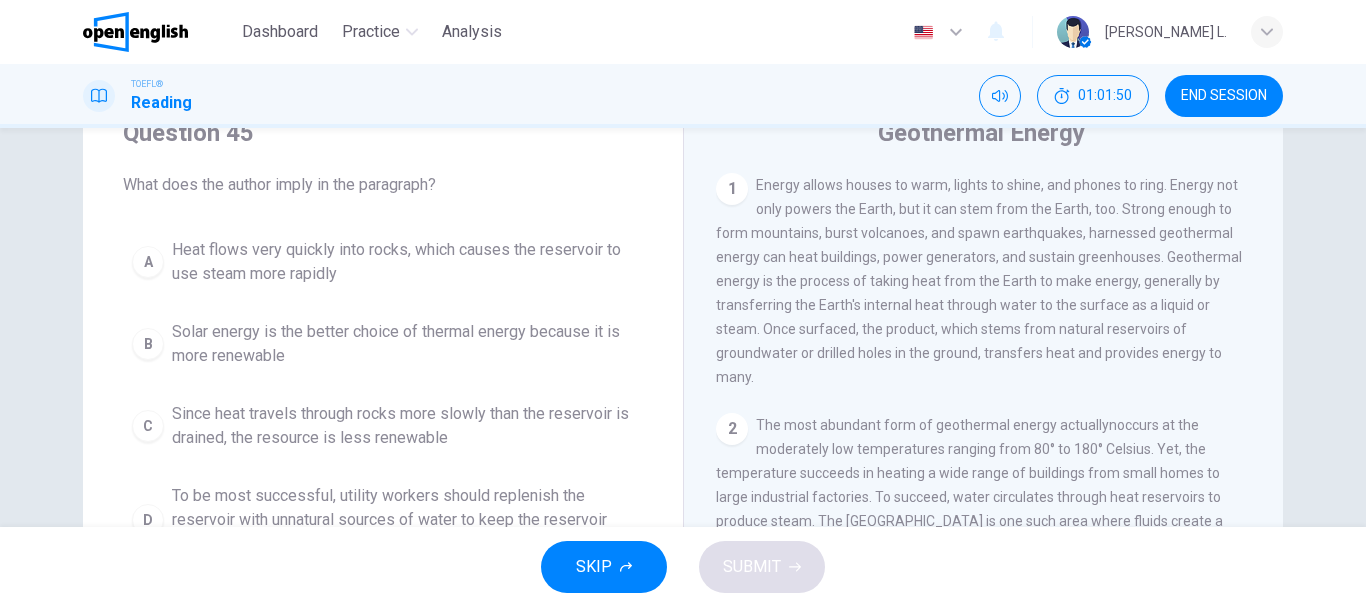 scroll, scrollTop: 123, scrollLeft: 0, axis: vertical 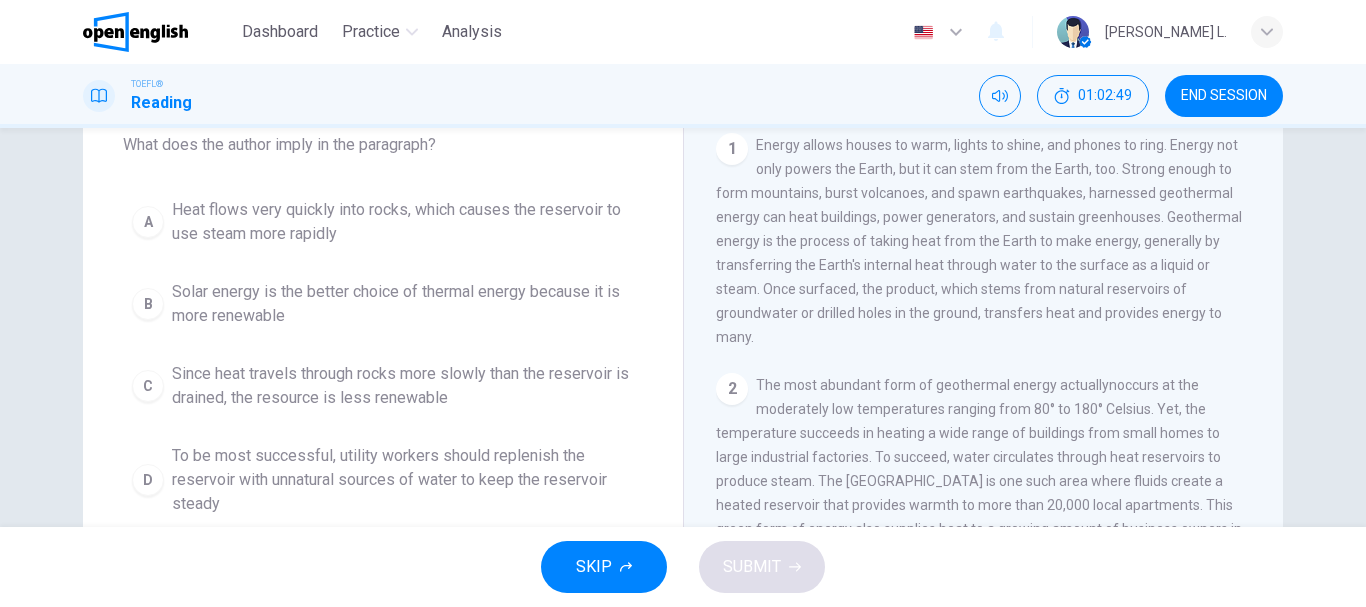 click on "1 Energy allows houses to warm, lights to shine, and phones to ring. Energy not only powers the Earth, but it can stem from the Earth, too. Strong enough to form mountains, burst volcanoes, and spawn earthquakes, harnessed geothermal energy can heat buildings, power generators, and sustain greenhouses. Geothermal energy is the process of taking heat from the Earth to make energy, generally by transferring the Earth's internal heat through water to the surface as a liquid or steam. Once surfaced, the product, which stems from natural reservoirs of groundwater or drilled holes in the ground, transfers heat and provides energy to many. 2 3 4 5" at bounding box center (997, 420) 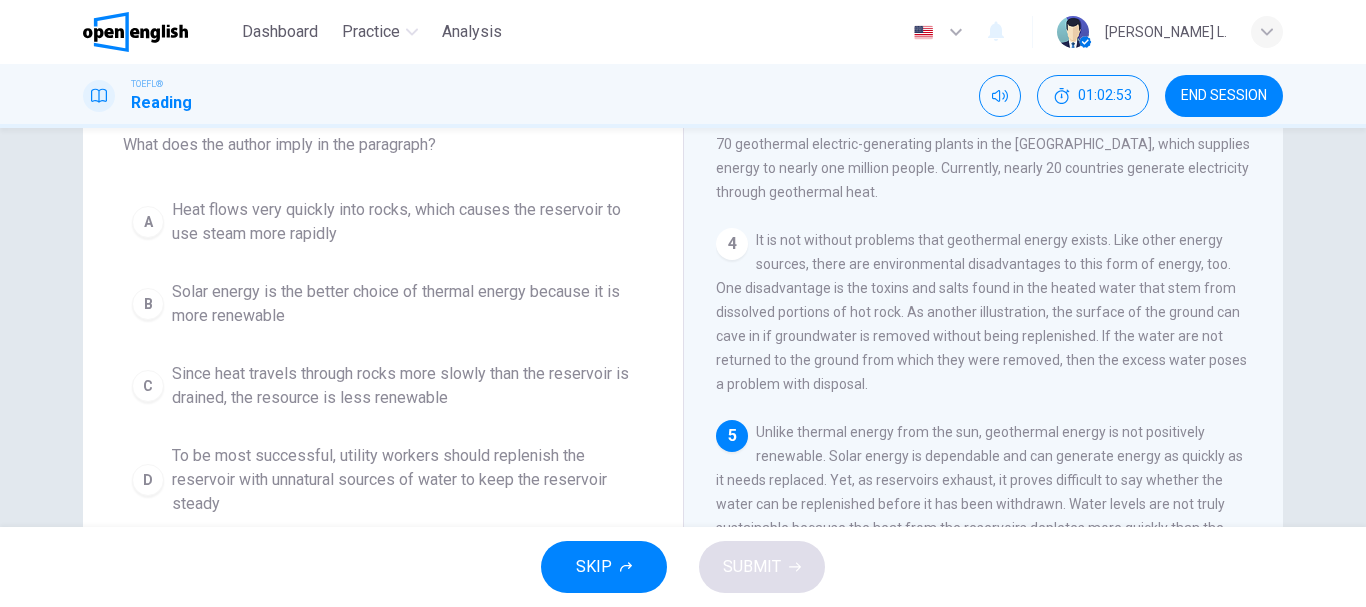 scroll, scrollTop: 695, scrollLeft: 0, axis: vertical 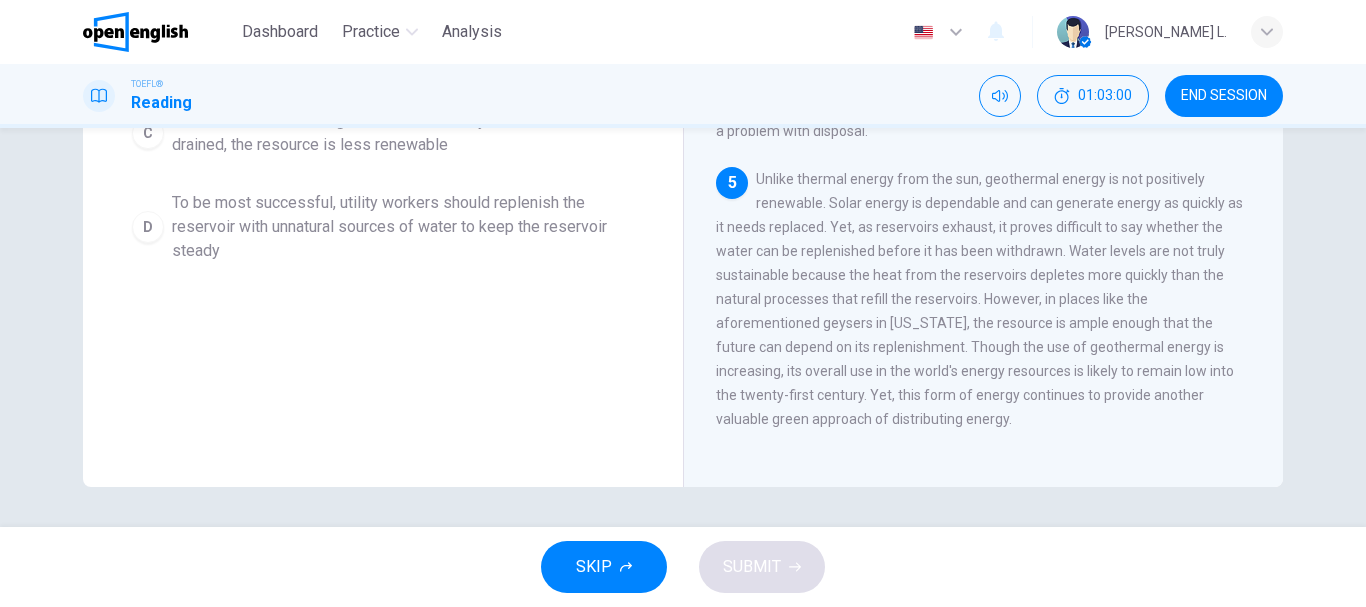 click on "Question 45 What does the author imply in the paragraph? A Heat flows very quickly into rocks, which causes the reservoir to use steam more rapidly B Solar energy is the better choice of thermal energy because it is more renewable C Since heat travels through rocks more slowly than the reservoir is drained, the resource is less renewable D To be most successful, utility workers should replenish the reservoir with unnatural sources of water to keep the reservoir steady" at bounding box center [383, 48] 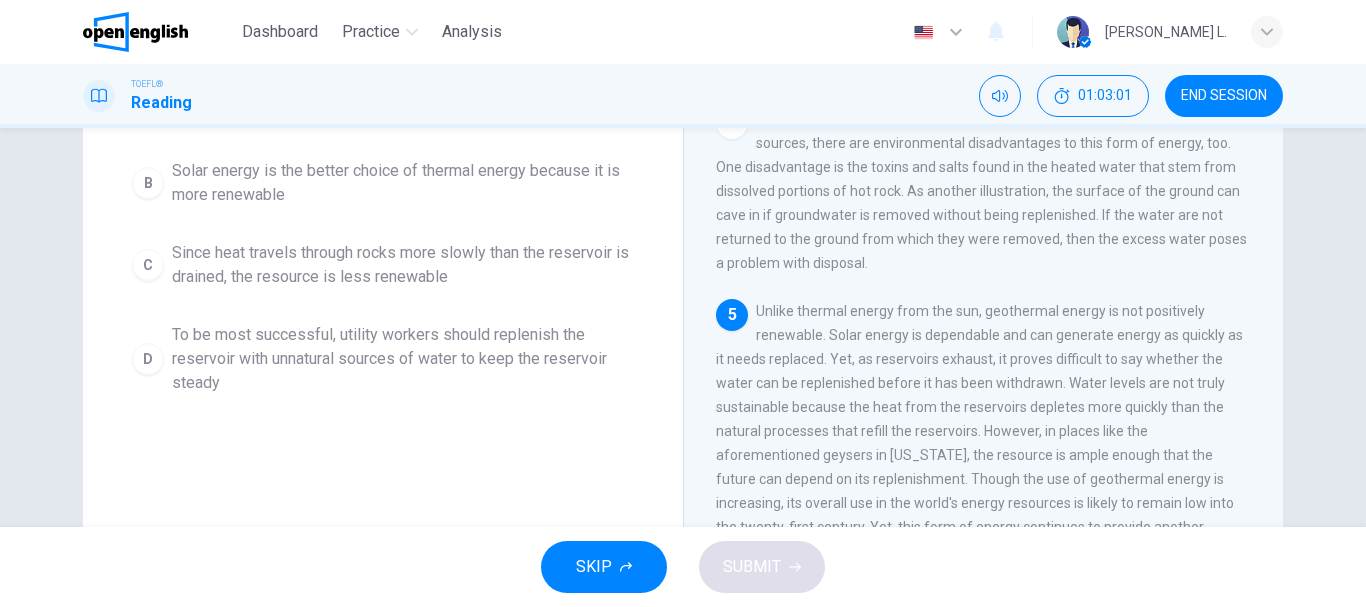 scroll, scrollTop: 216, scrollLeft: 0, axis: vertical 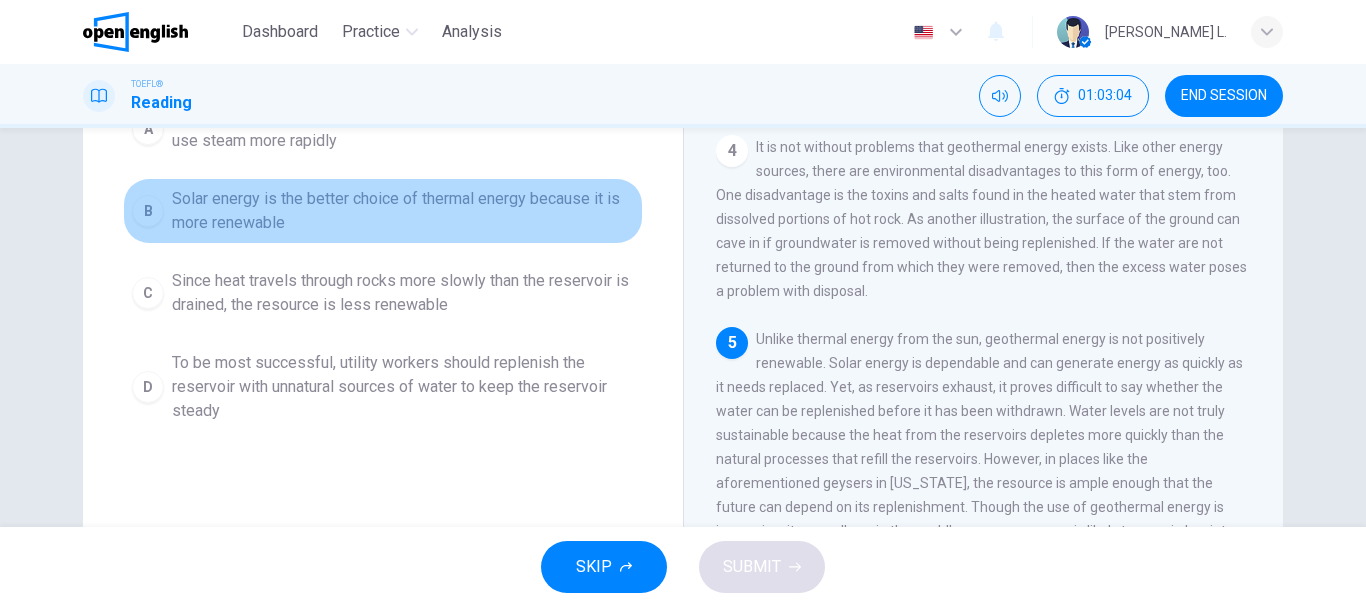 click on "Solar energy is the better choice of thermal energy because it is more renewable" at bounding box center (403, 211) 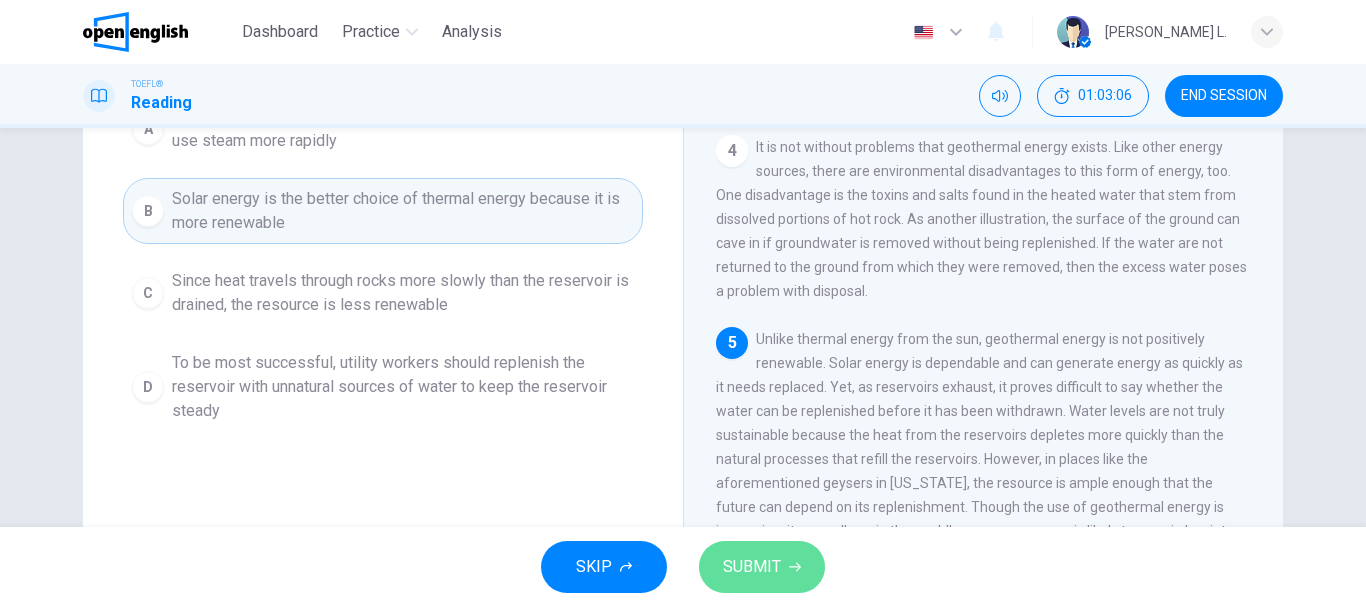 click on "SUBMIT" at bounding box center [762, 567] 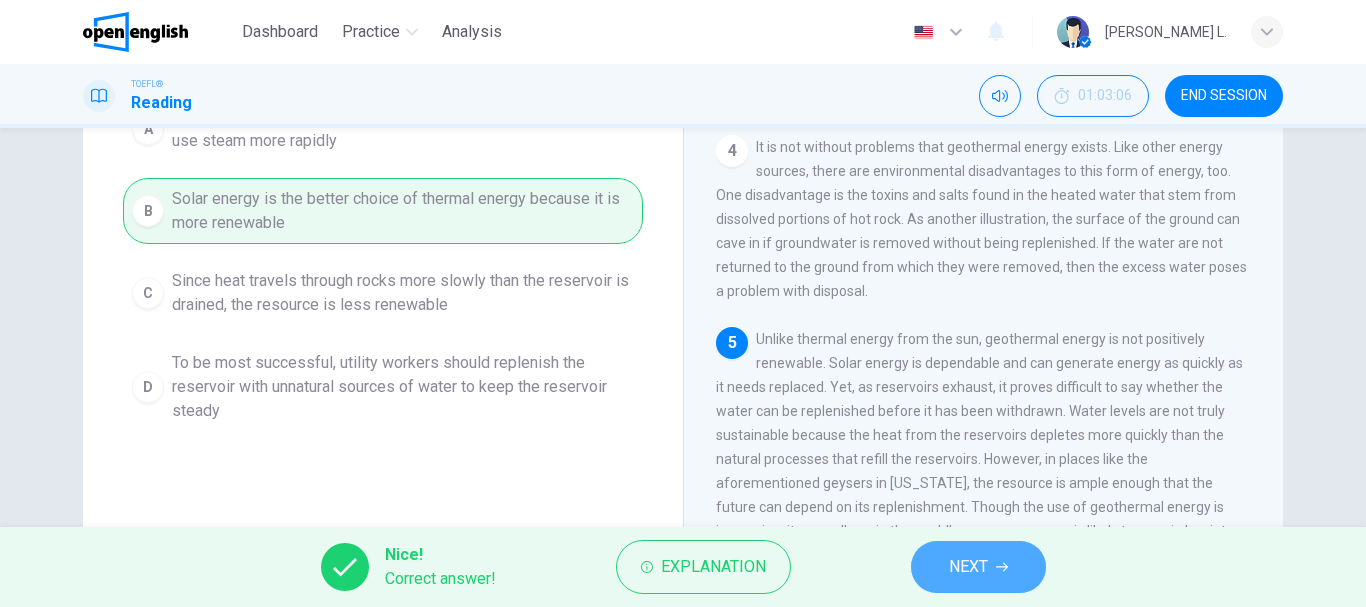 click on "NEXT" at bounding box center (968, 567) 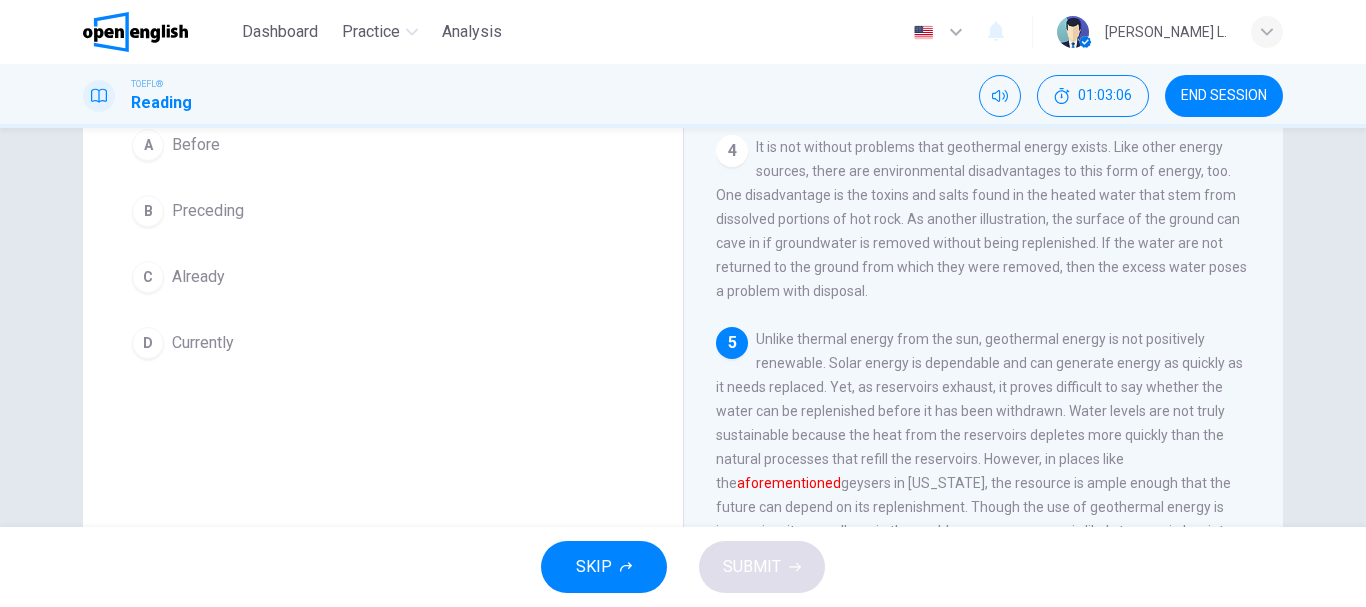 scroll, scrollTop: 240, scrollLeft: 0, axis: vertical 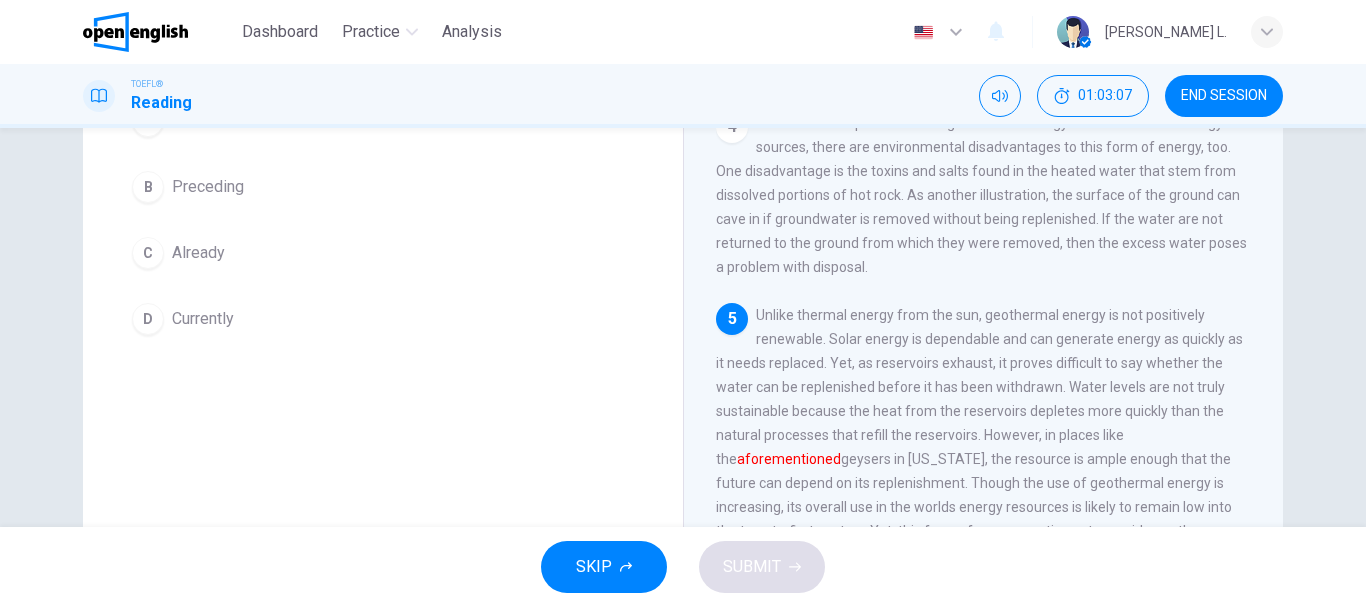 click on "Question 46 Which word is NOT similar to the meaning of the word  aforementioned  in the paragraph? A Before B Preceding C Already D Currently" at bounding box center (383, 275) 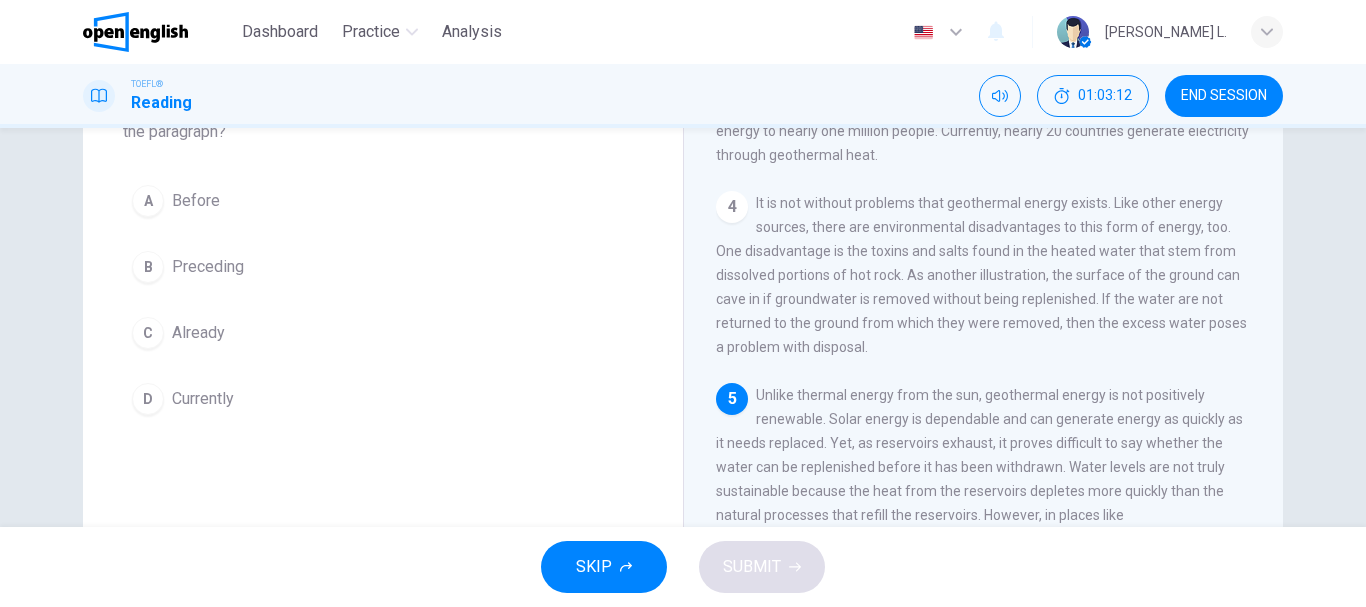 scroll, scrollTop: 200, scrollLeft: 0, axis: vertical 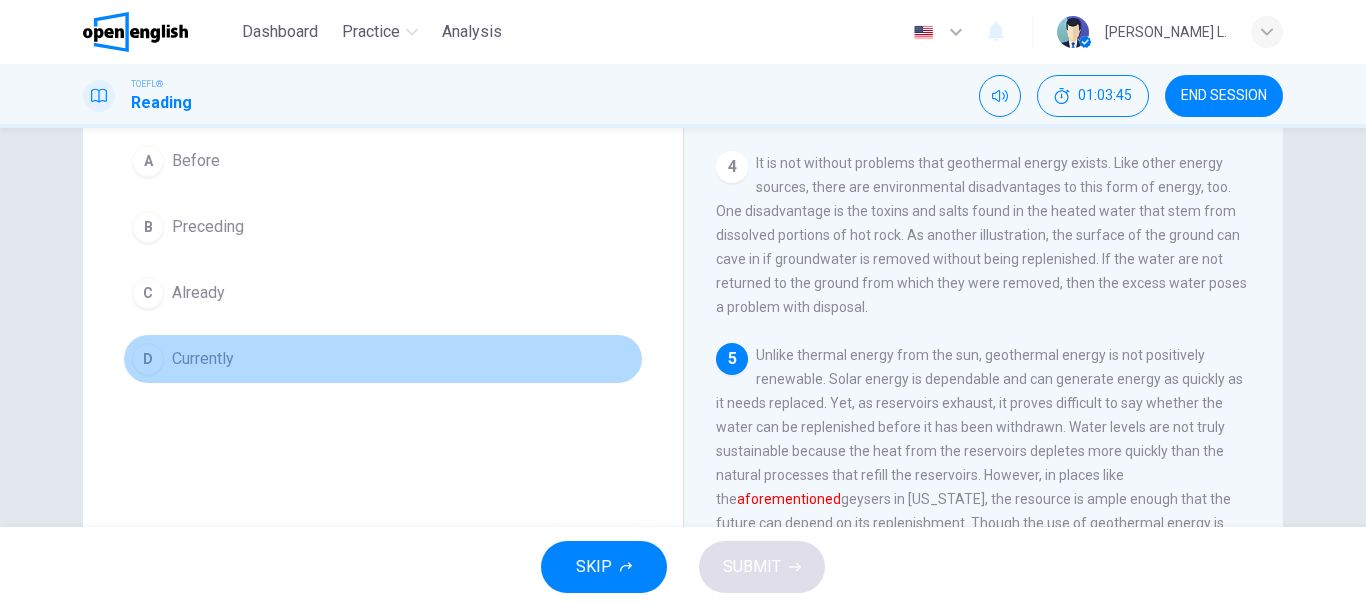 click on "Currently" at bounding box center [203, 359] 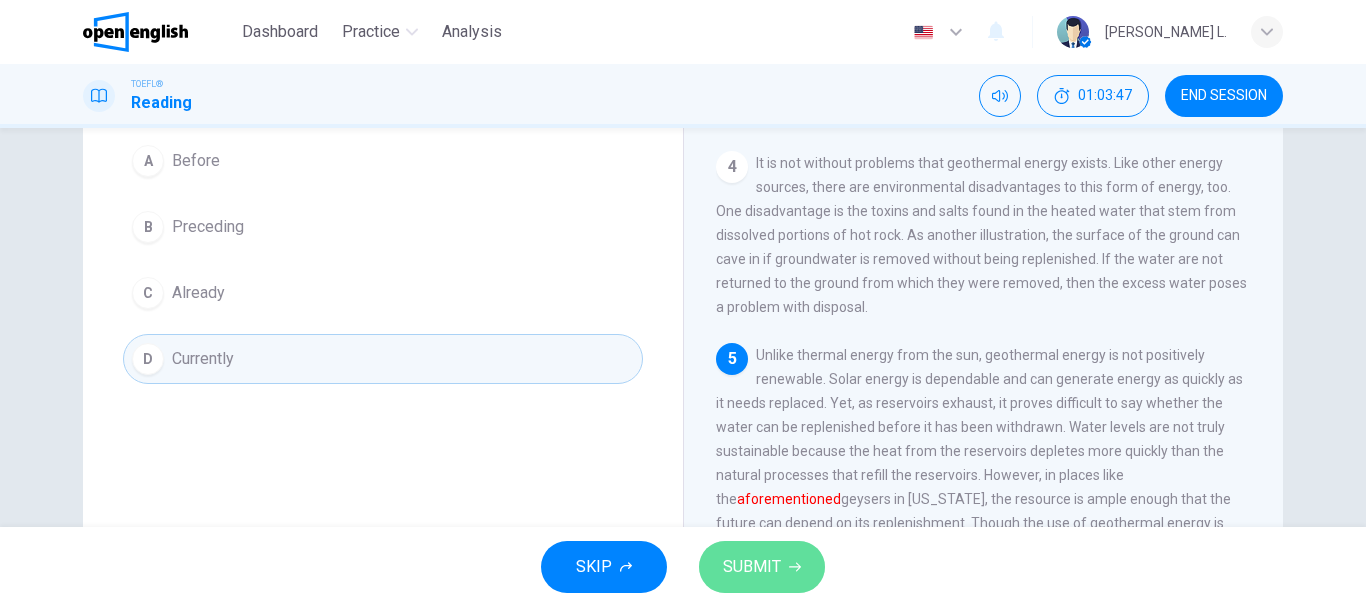 click on "SUBMIT" at bounding box center (762, 567) 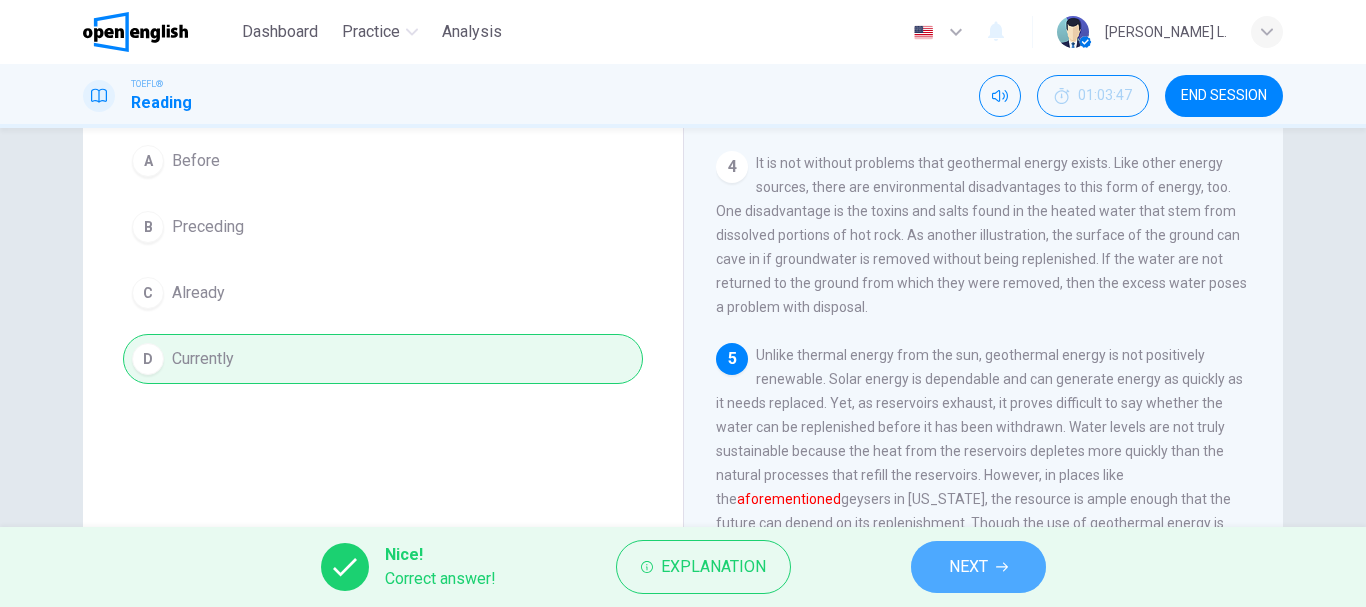 click on "NEXT" at bounding box center [968, 567] 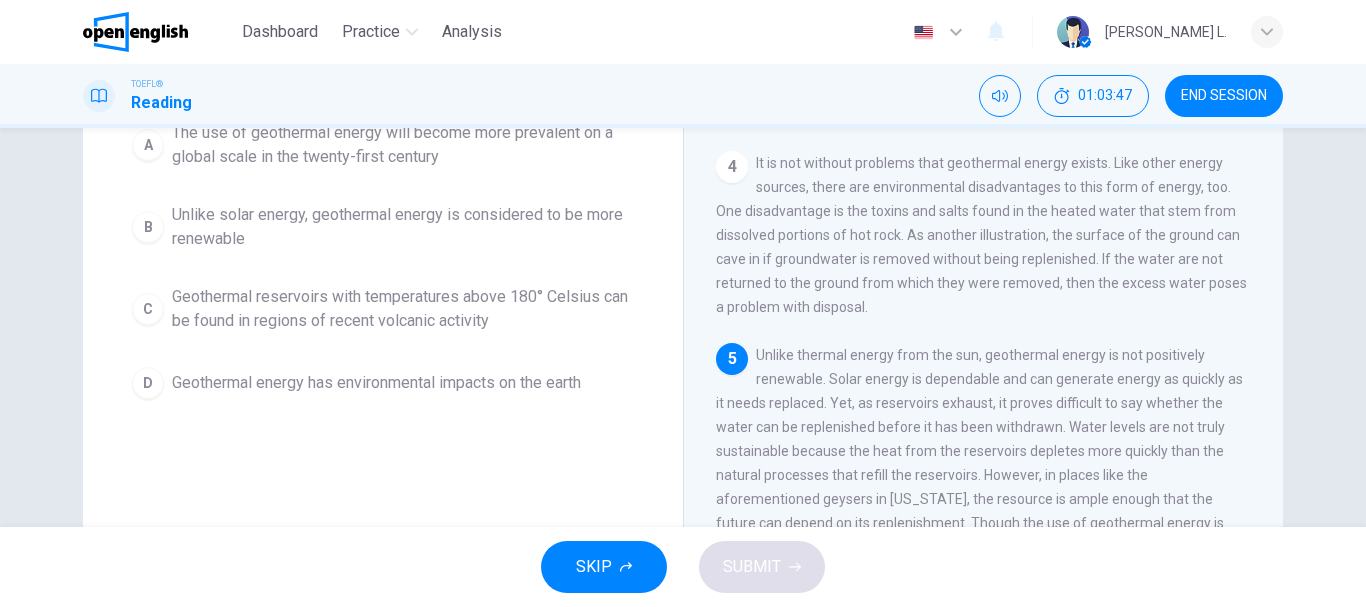 scroll, scrollTop: 176, scrollLeft: 0, axis: vertical 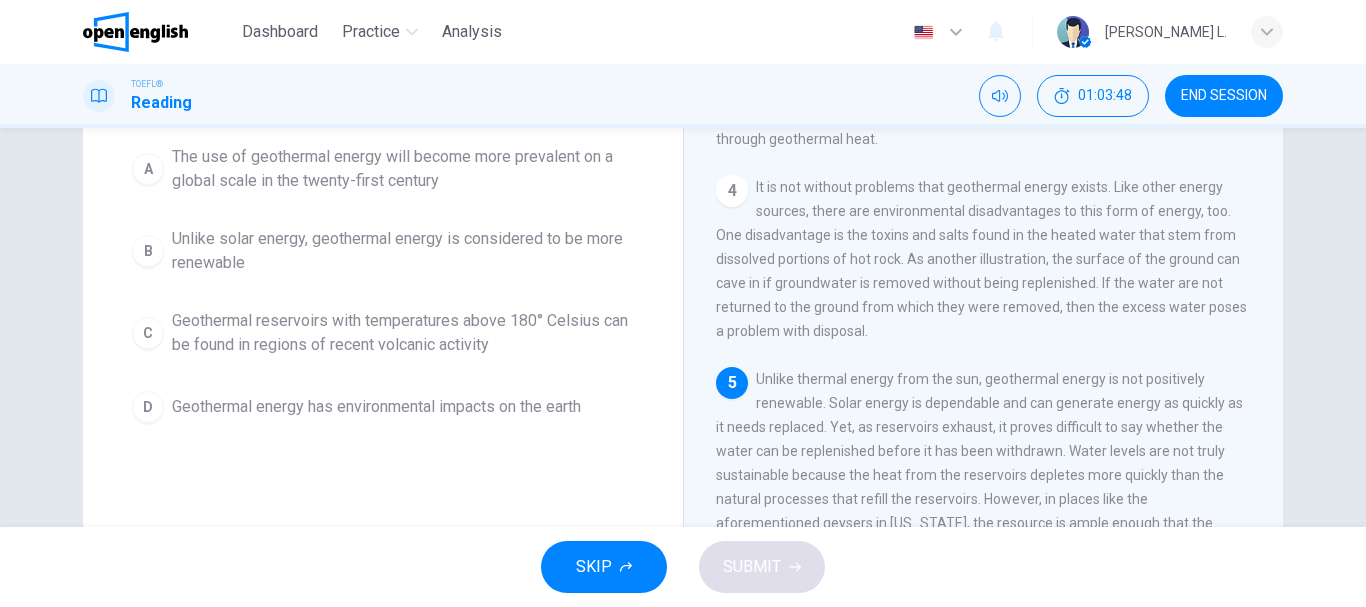 click on "Question 47 Which of the following is NOT true about geothermal energy? A The use of geothermal energy will become more prevalent on a global scale in the twenty-first century B Unlike solar energy, geothermal energy is considered to be more renewable C Geothermal reservoirs with temperatures above 180° Celsius can be found in regions of recent volcanic activity D Geothermal energy has environmental impacts on the earth" at bounding box center [383, 339] 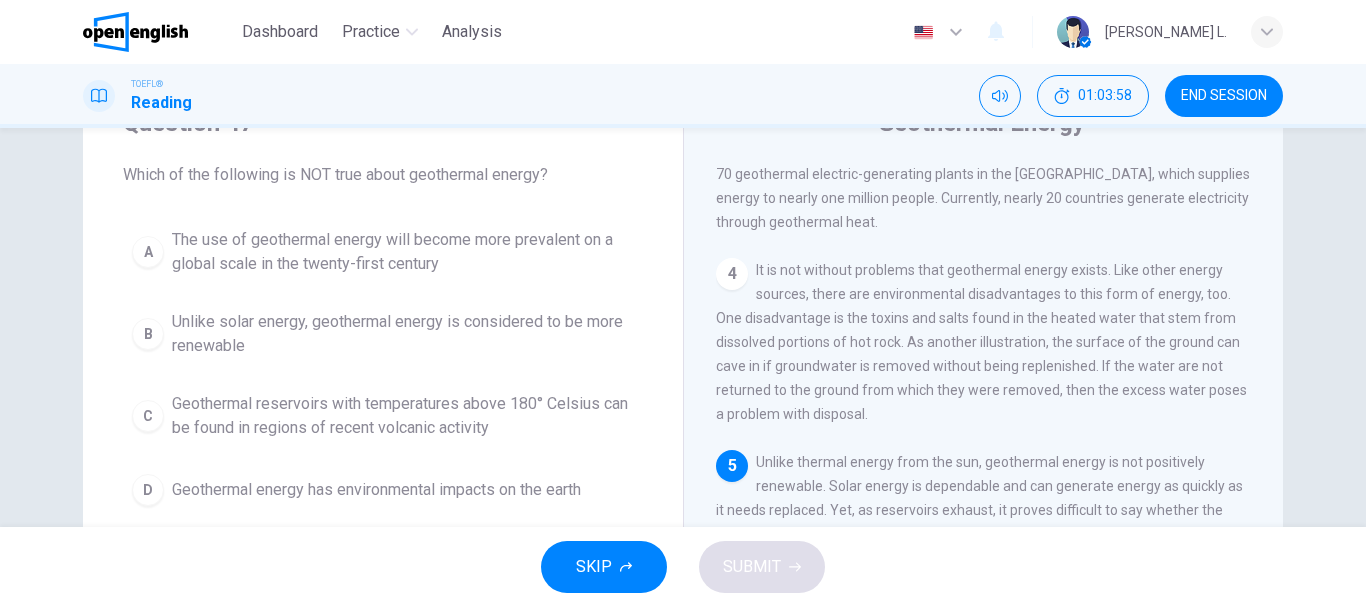 scroll, scrollTop: 96, scrollLeft: 0, axis: vertical 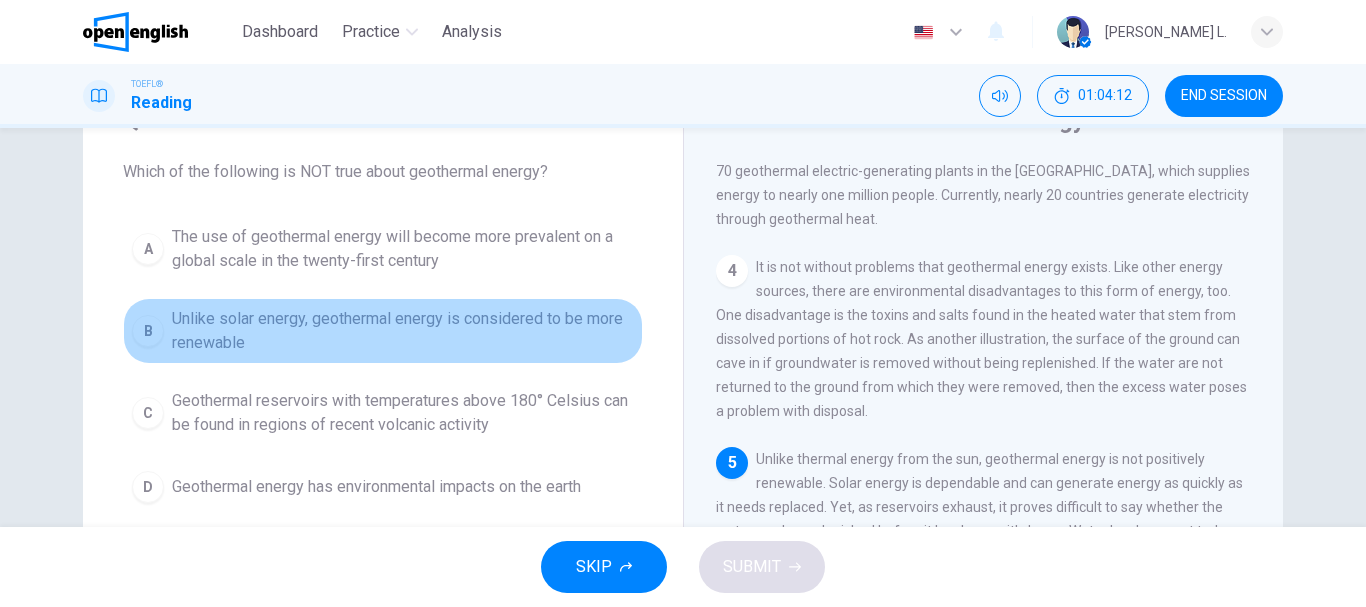 click on "Unlike solar energy, geothermal energy is considered to be more renewable" at bounding box center [403, 331] 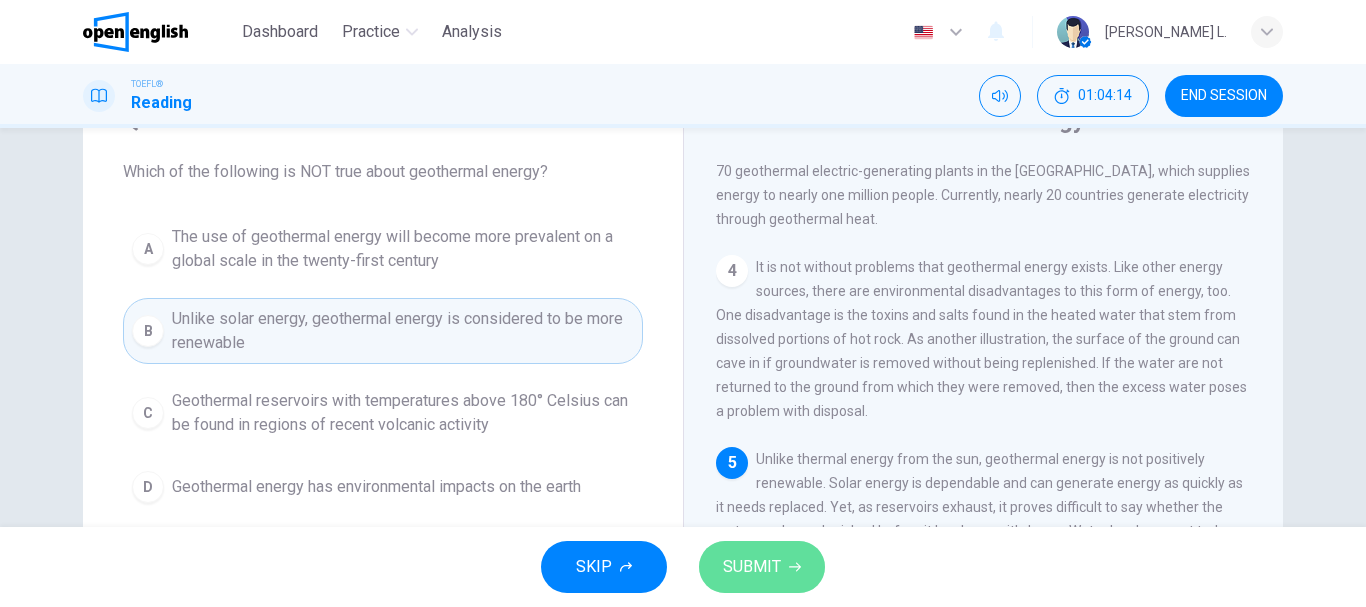 click on "SUBMIT" at bounding box center [752, 567] 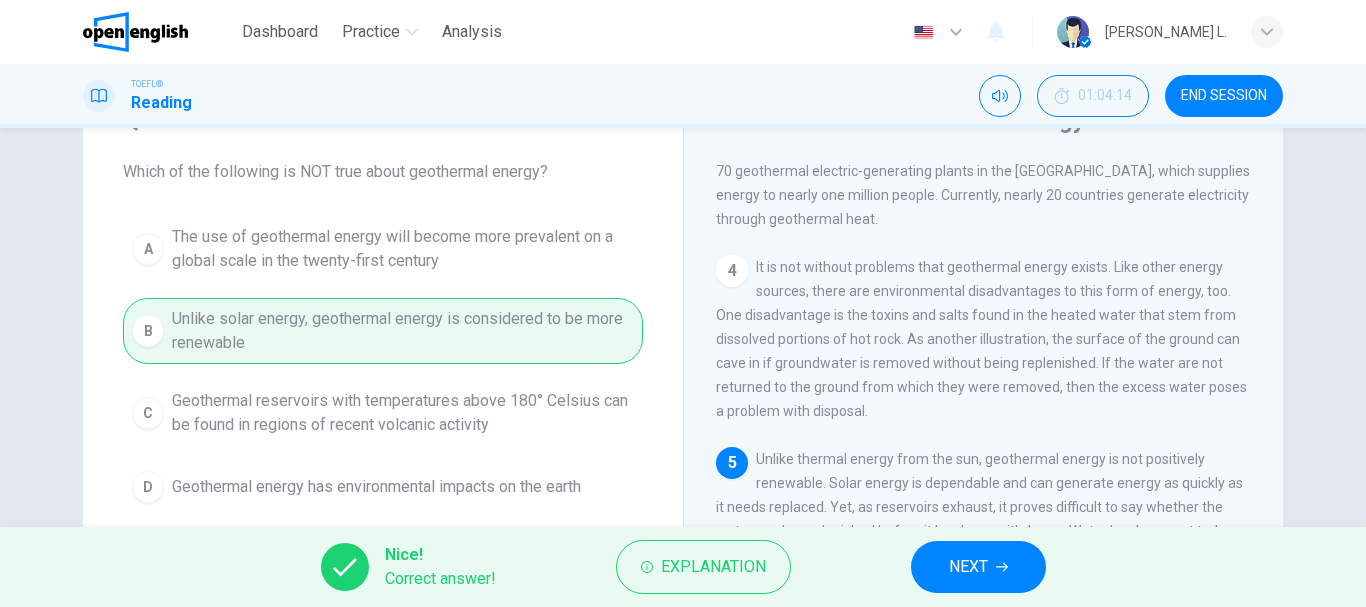 click on "Nice! Correct answer! Explanation NEXT" at bounding box center (683, 567) 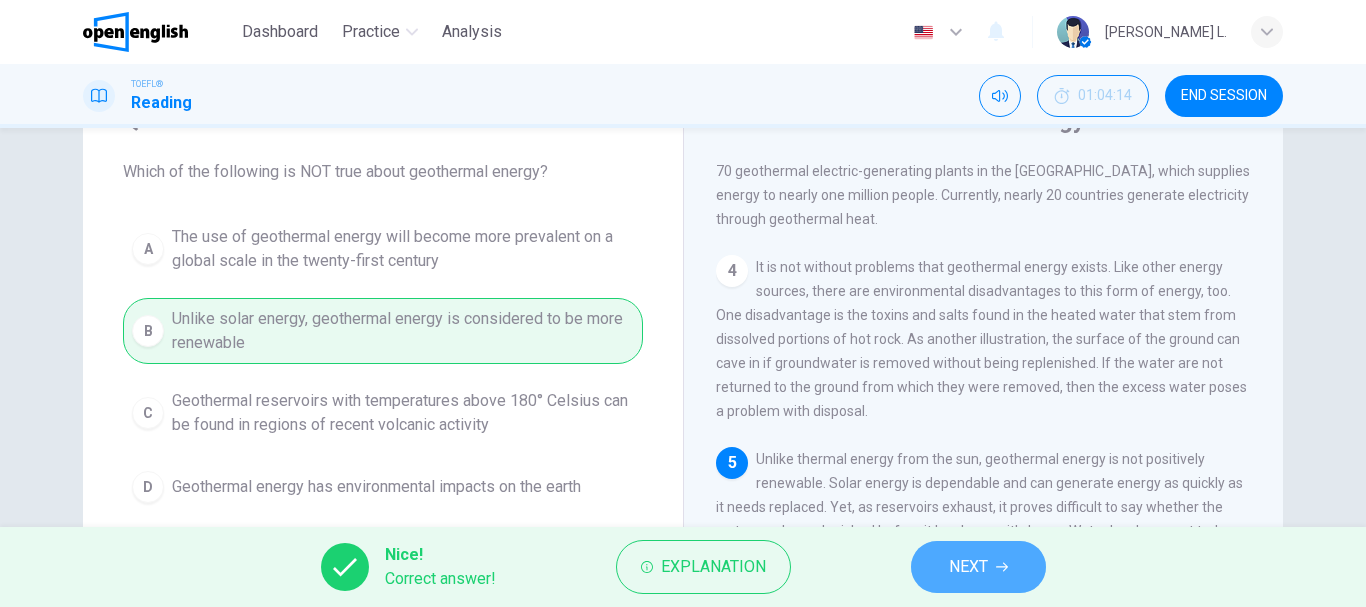 click on "NEXT" at bounding box center [968, 567] 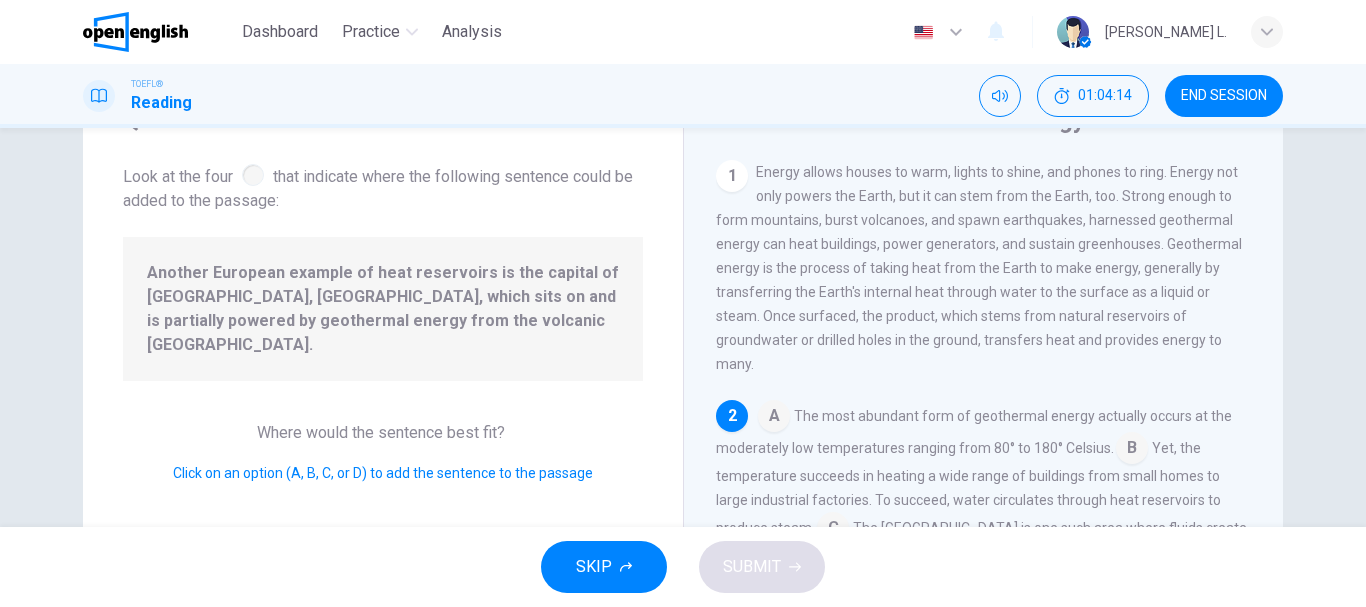scroll, scrollTop: 146, scrollLeft: 0, axis: vertical 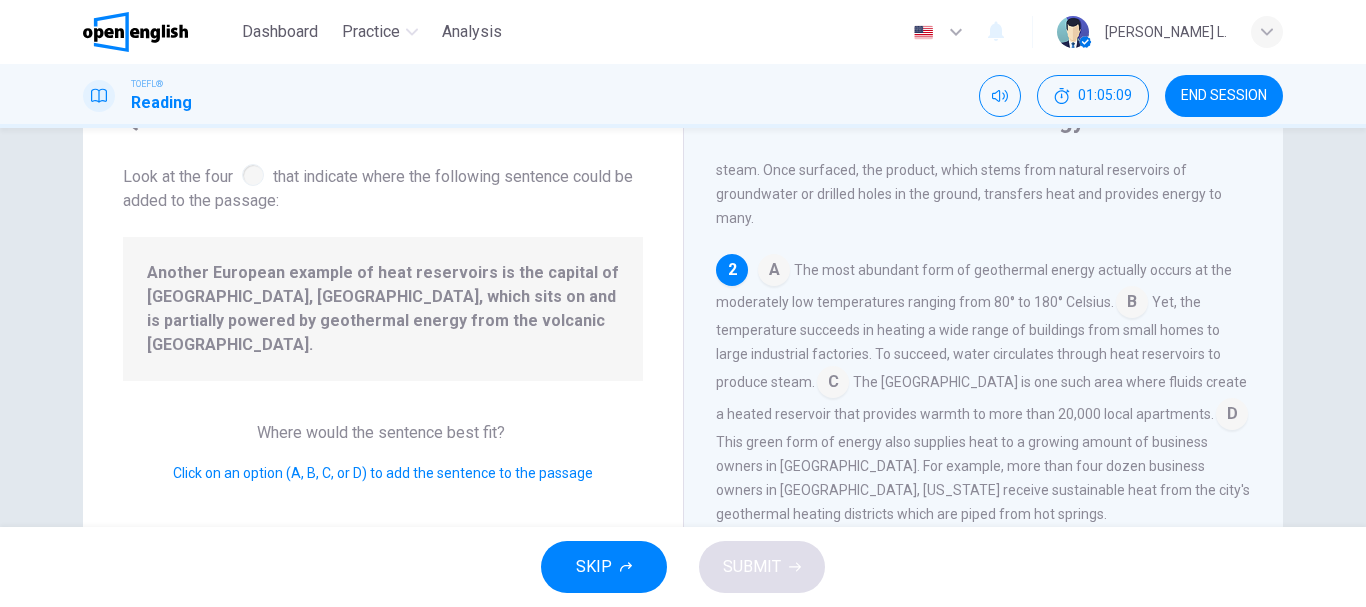 click at bounding box center [1232, 416] 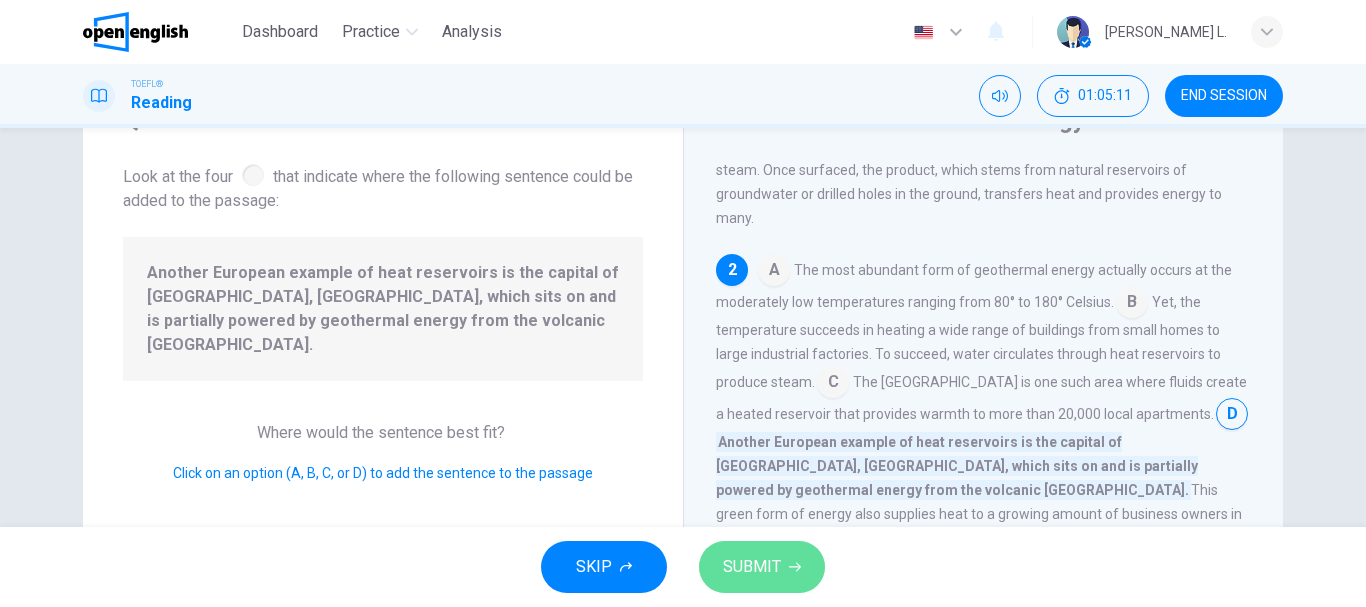 click on "SUBMIT" at bounding box center [752, 567] 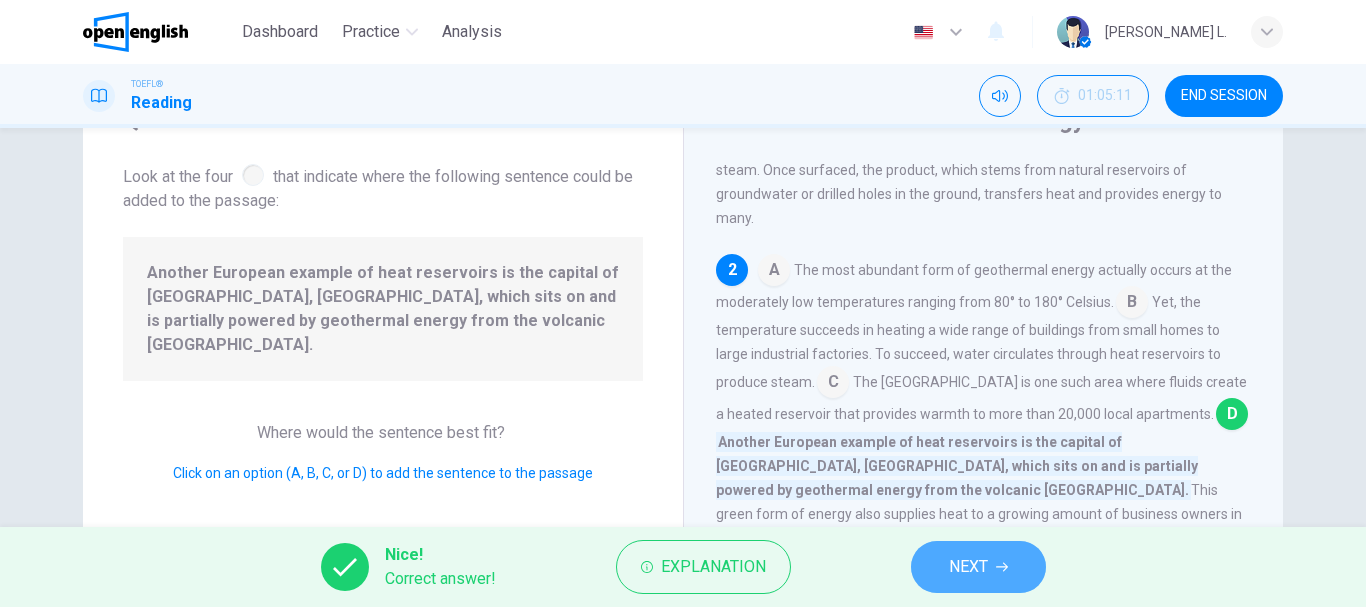 click on "NEXT" at bounding box center (968, 567) 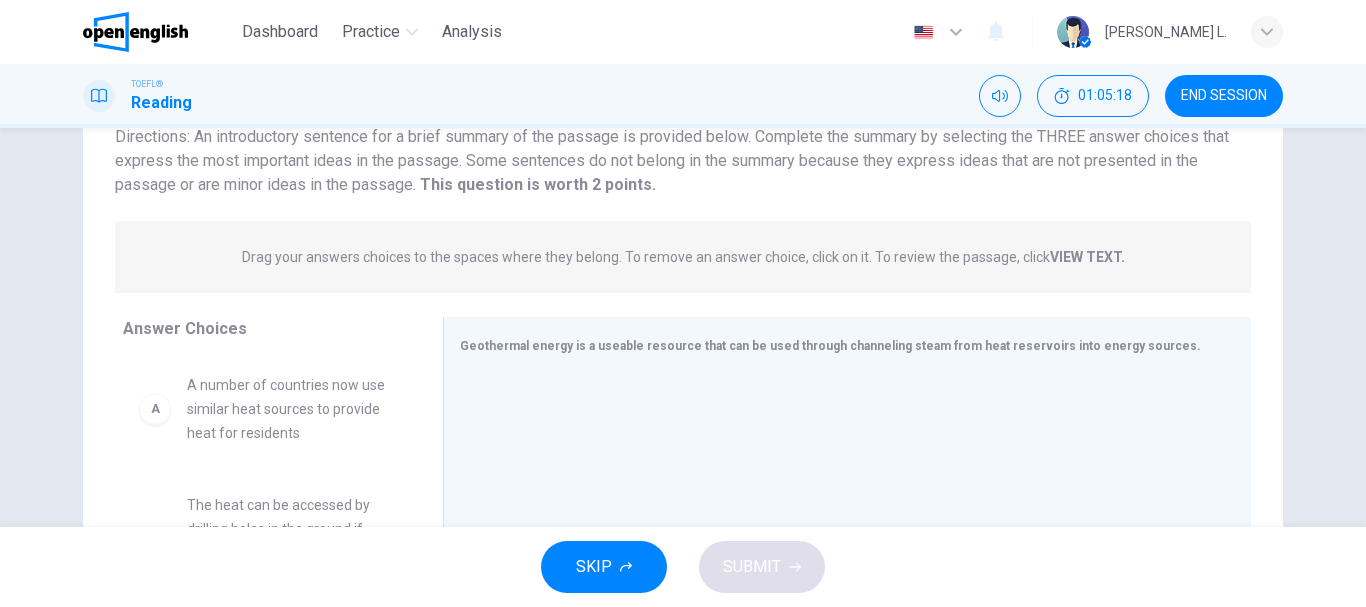 scroll, scrollTop: 123, scrollLeft: 0, axis: vertical 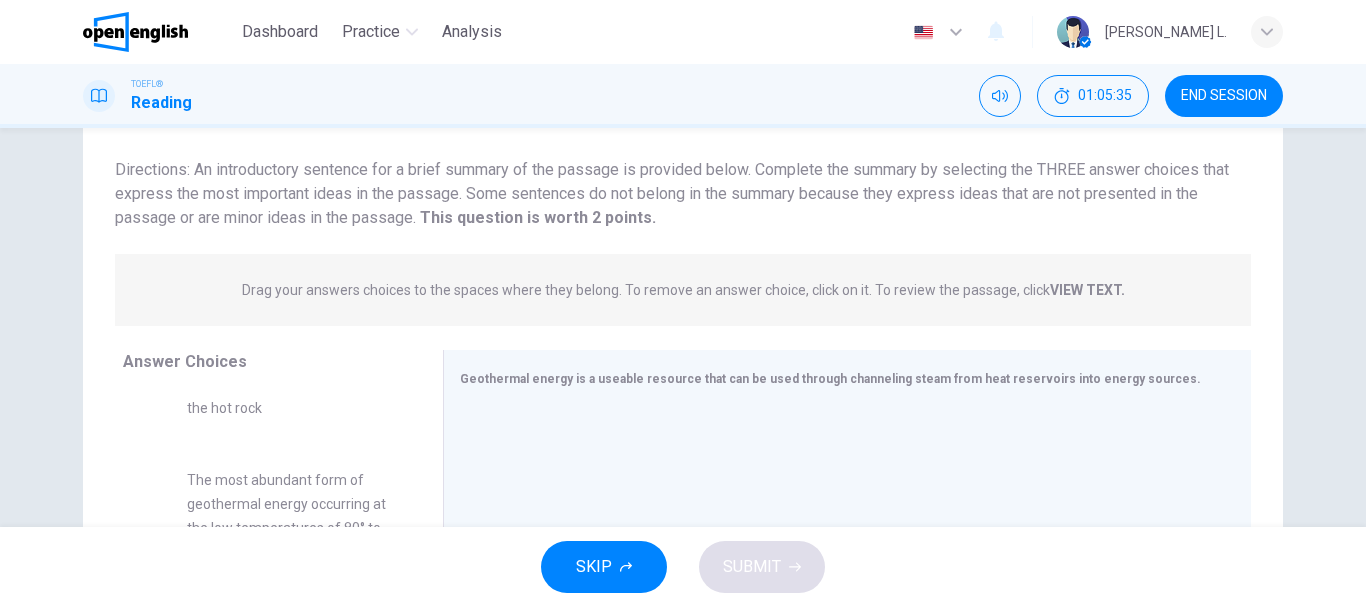 click on "Question 49 View Text Directions: An introductory sentence for a brief summary of the passage is provided below. Complete the summary by selecting the THREE answer choices that express the most important ideas in the passage. Some sentences do not belong in the summary because they express ideas that are not presented in the passage or are minor ideas in the passage.   This question is worth 2 points. This question is worth 2 points. Drag your answers choices to the spaces where they belong. To remove an answer choice, click on it. To review the passage, click   VIEW TEXT. Click on the answer choices below to select your answers. To remove an answer choice, go to the Answers tab and click on it. To review the passage, click the PASSAGE tab. A A number of countries now use similar heat sources to provide heat for residents B The heat can be accessed by drilling holes in the ground if reservoirs like geysers or volcanic structures are not readily available C D E F Answer Choices A B C D E F" at bounding box center [683, 407] 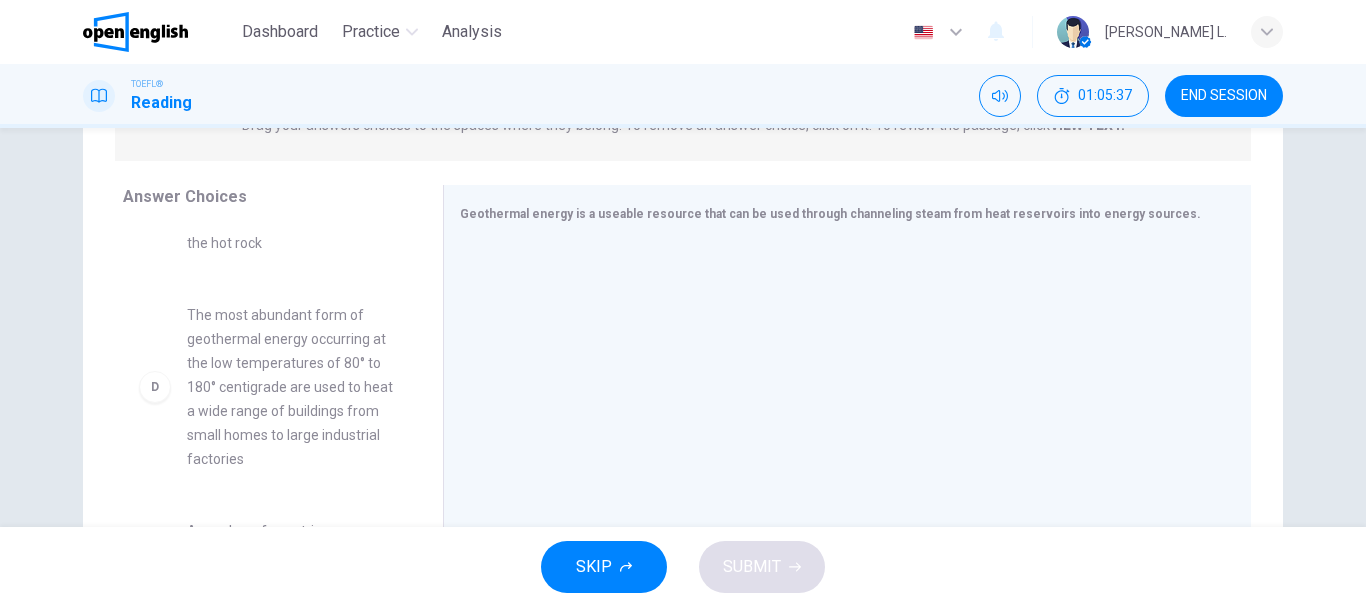 scroll, scrollTop: 303, scrollLeft: 0, axis: vertical 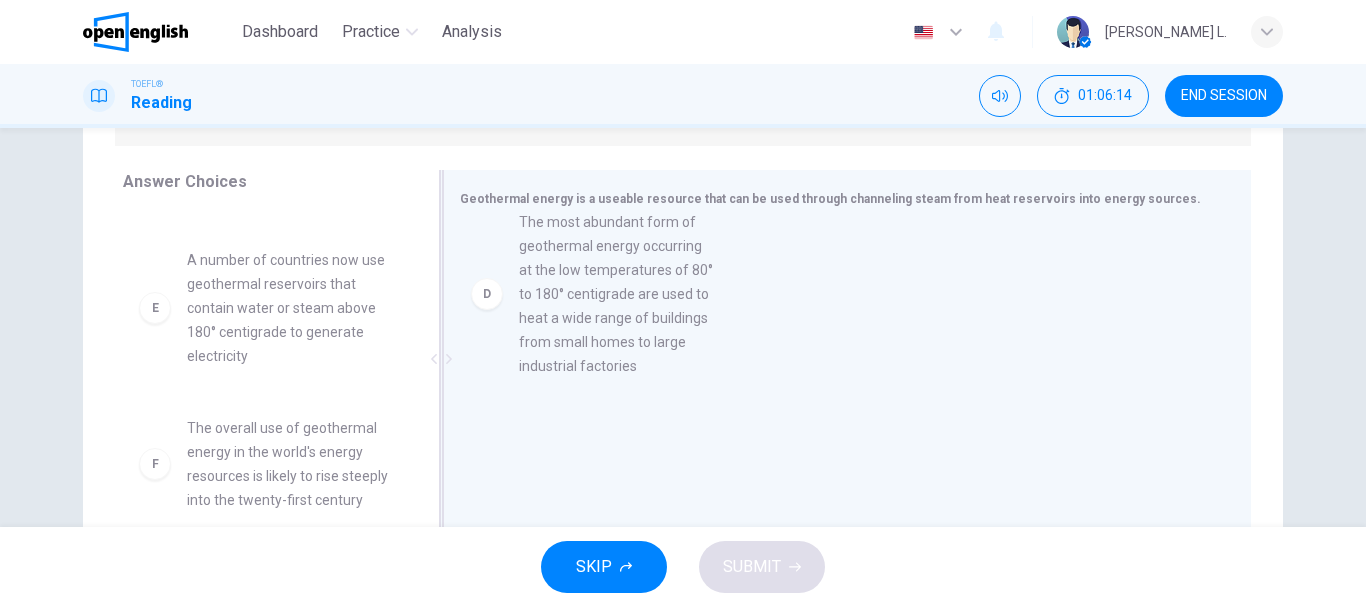 drag, startPoint x: 278, startPoint y: 363, endPoint x: 627, endPoint y: 326, distance: 350.95584 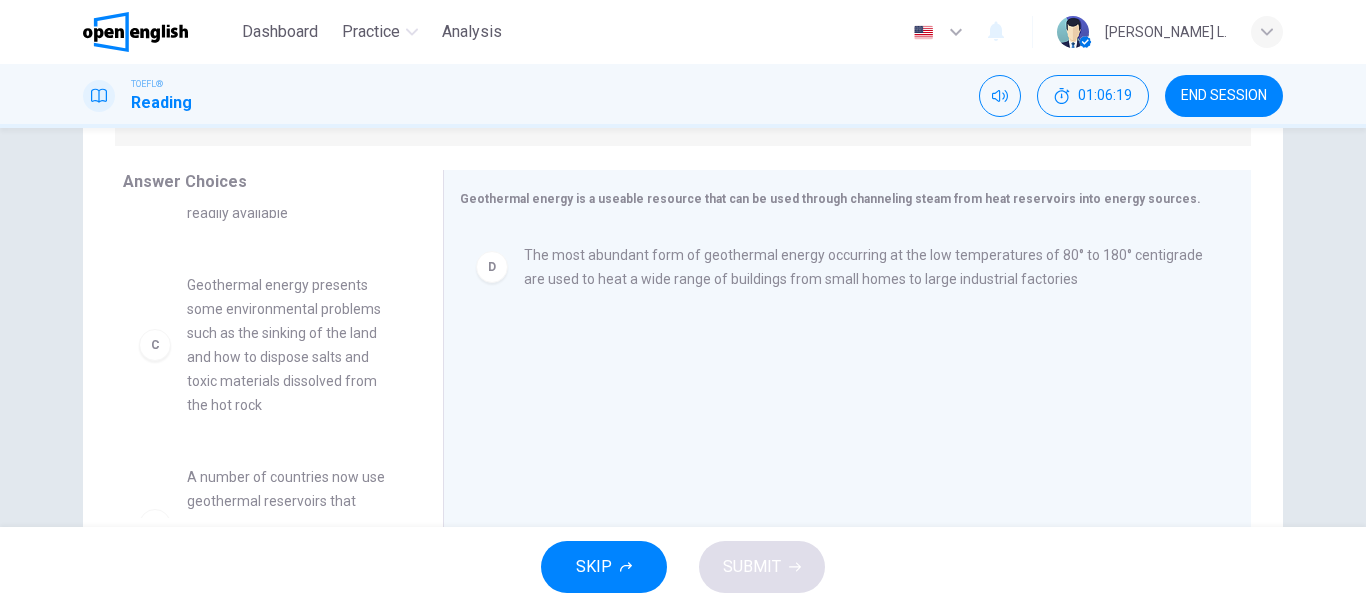scroll, scrollTop: 238, scrollLeft: 0, axis: vertical 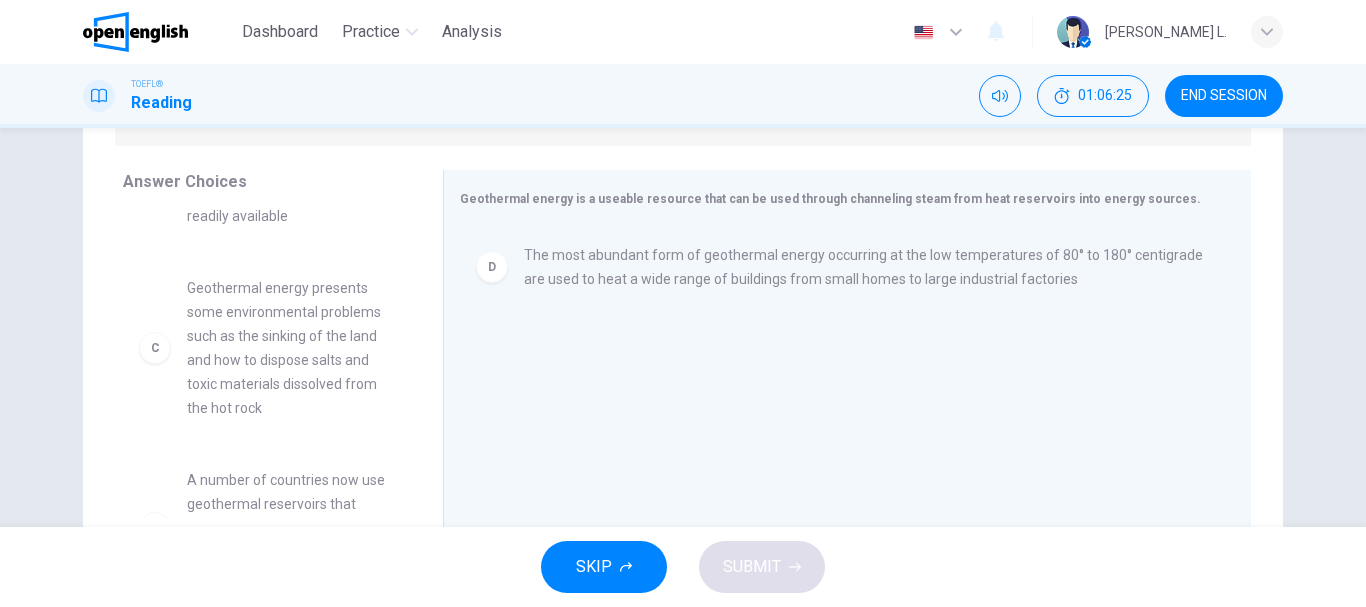 click on "Answer Choices A A number of countries now use similar heat sources to provide heat for residents B The heat can be accessed by drilling holes in the ground if reservoirs like geysers or volcanic structures are not readily available C Geothermal energy presents some environmental problems such as the sinking of the land and how to dispose salts and toxic materials dissolved from the hot rock E A number of countries now use geothermal reservoirs that contain water or steam above 180° centigrade to generate electricity F The overall use of geothermal energy in the world's energy resources is likely to rise steeply into the twenty-first century" at bounding box center [263, 364] 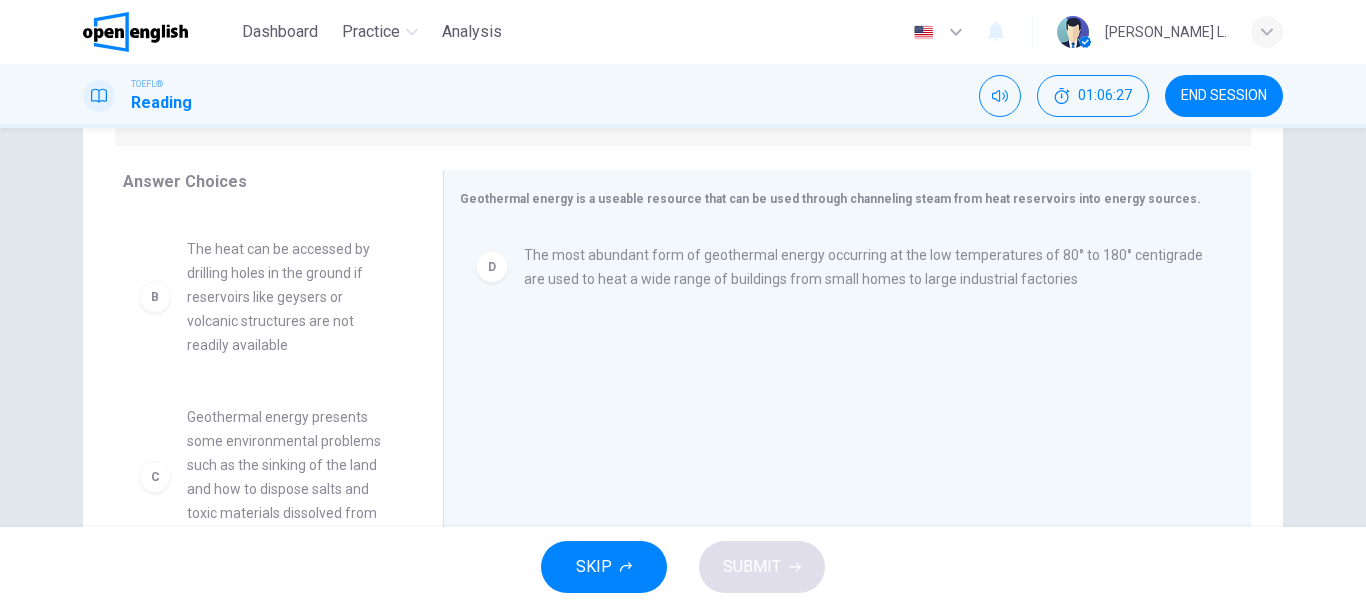 scroll, scrollTop: 70, scrollLeft: 0, axis: vertical 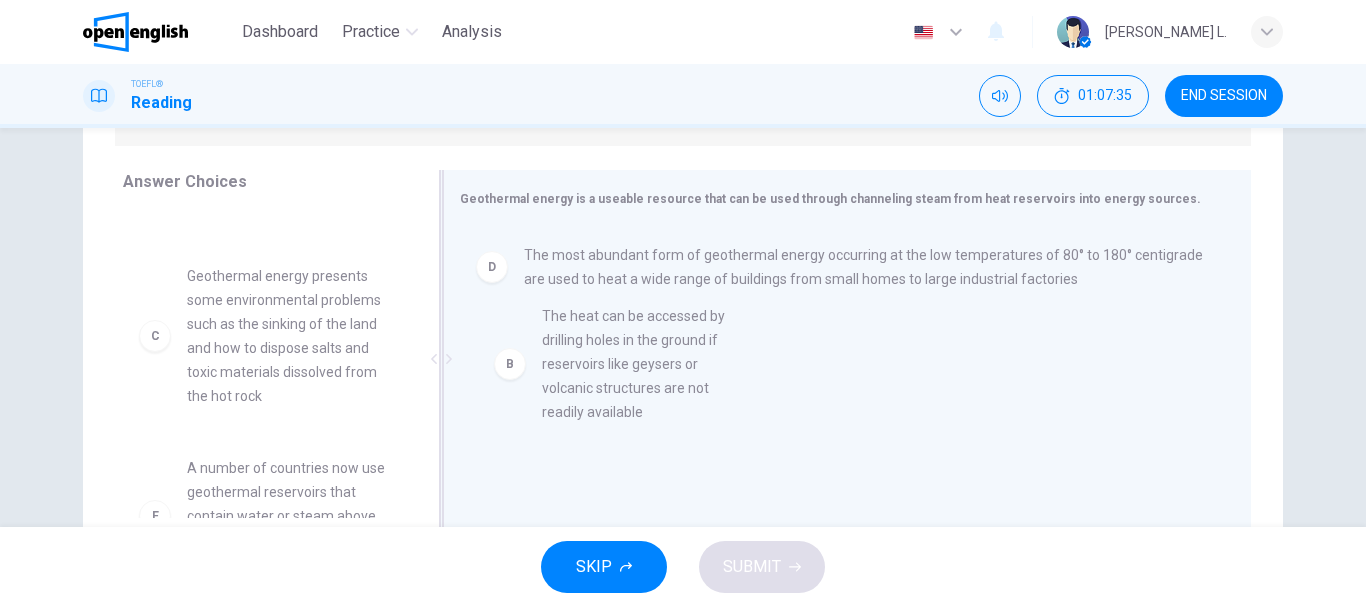 drag, startPoint x: 282, startPoint y: 313, endPoint x: 655, endPoint y: 354, distance: 375.24658 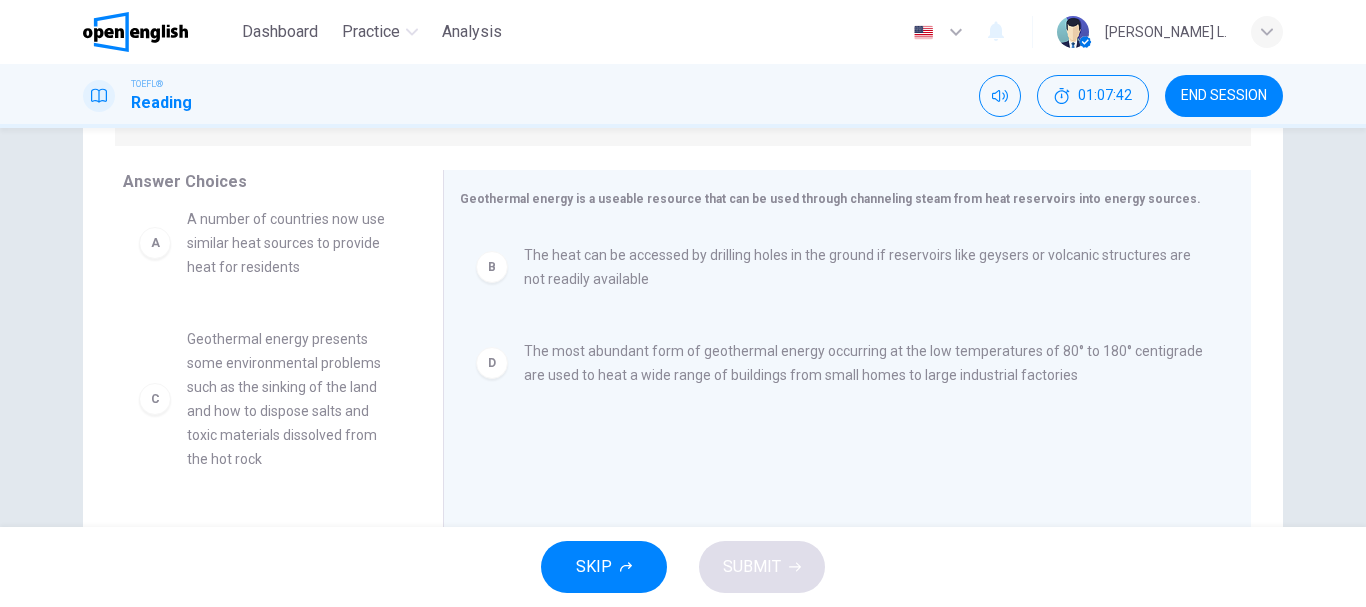 scroll, scrollTop: 0, scrollLeft: 0, axis: both 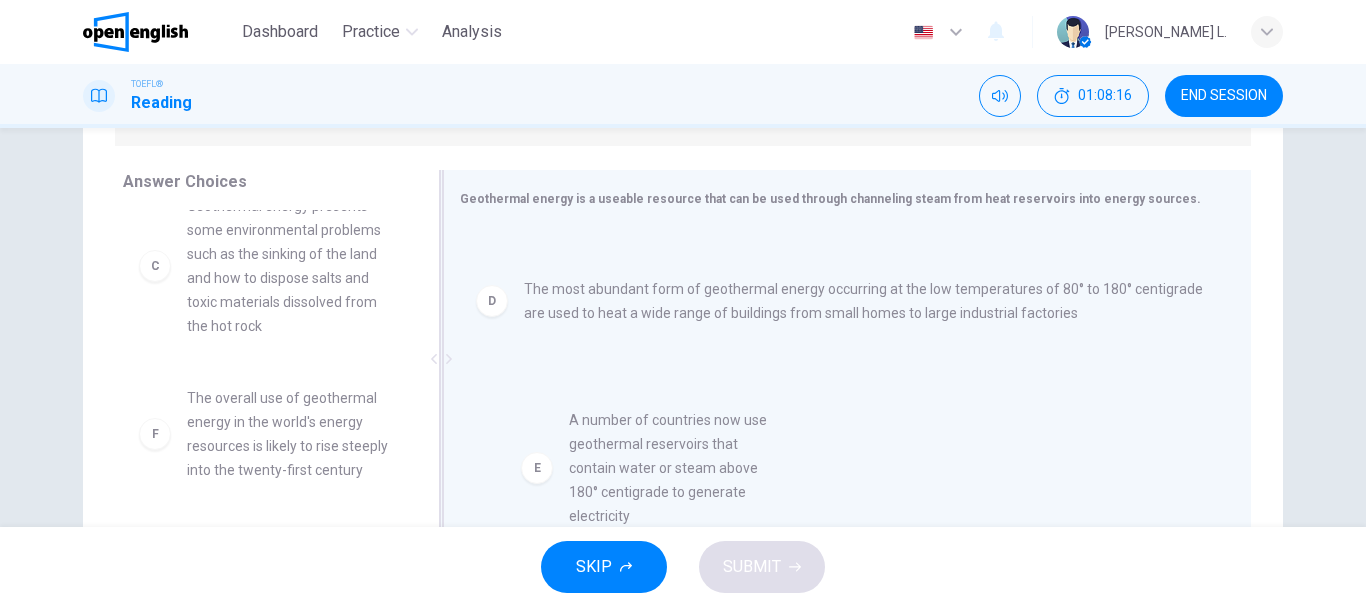 drag, startPoint x: 269, startPoint y: 448, endPoint x: 684, endPoint y: 463, distance: 415.271 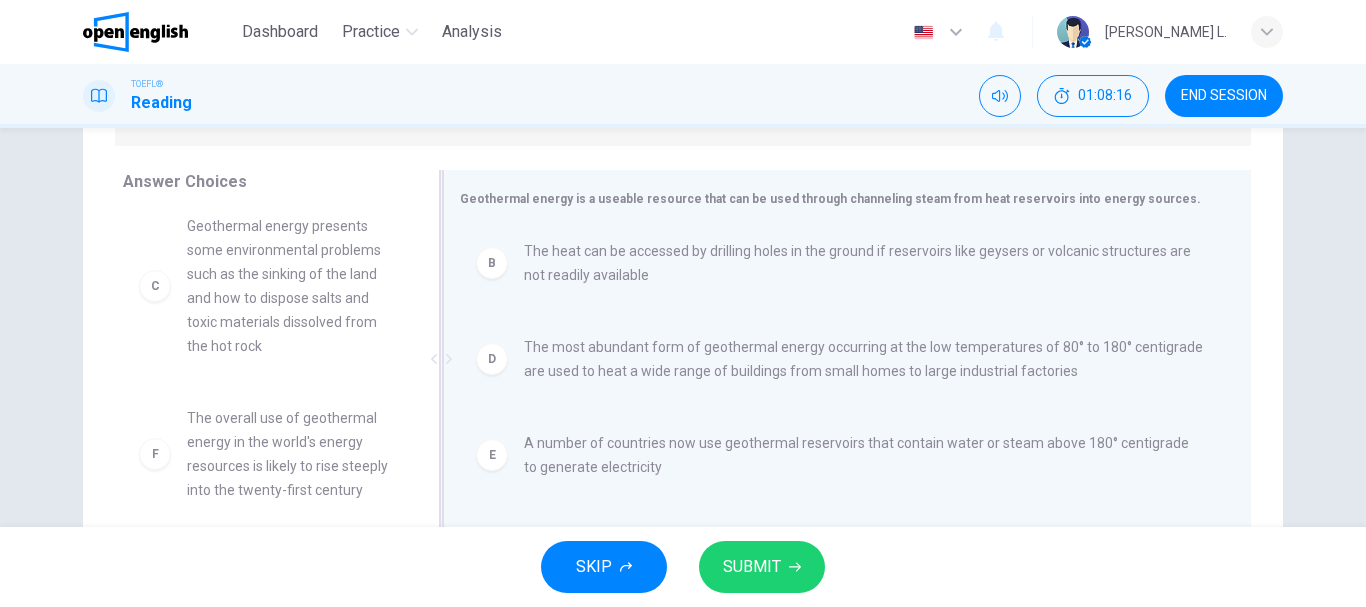 scroll, scrollTop: 4, scrollLeft: 0, axis: vertical 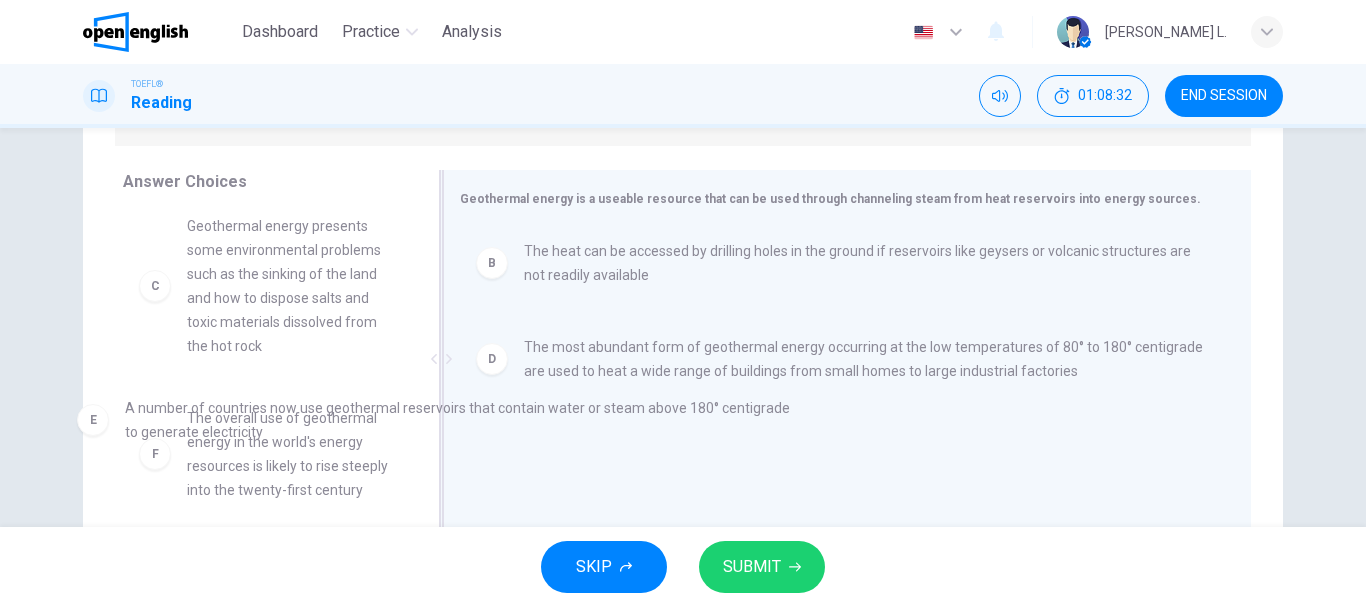drag, startPoint x: 575, startPoint y: 456, endPoint x: 163, endPoint y: 424, distance: 413.24084 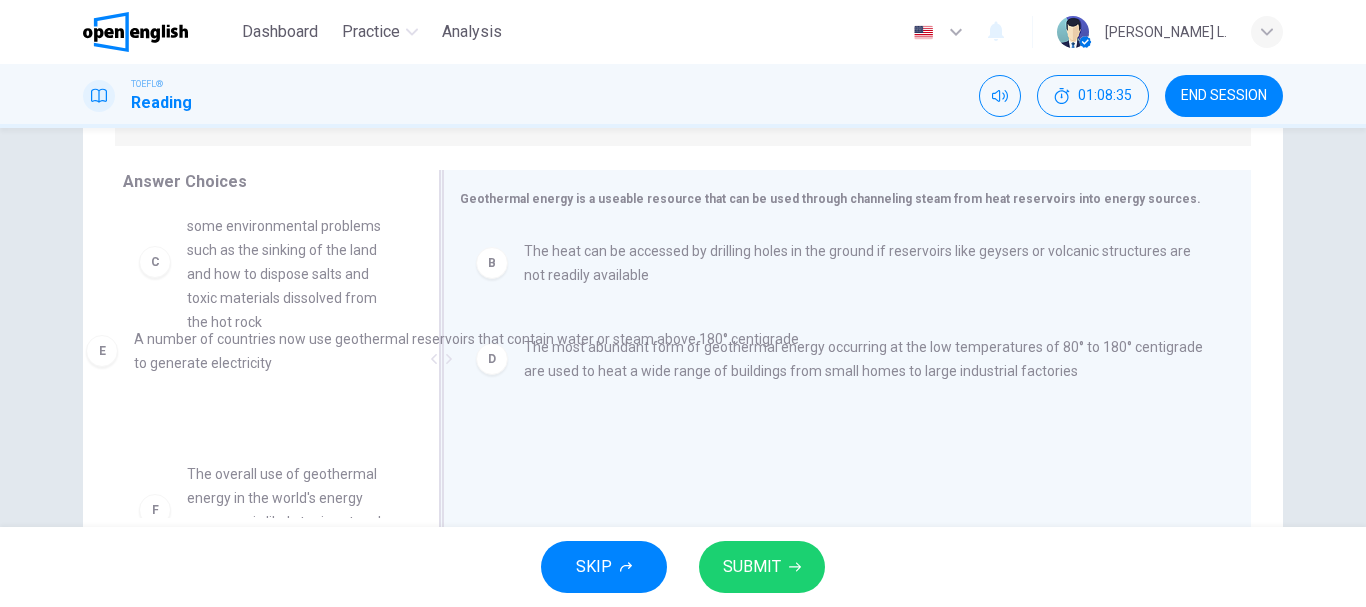 drag, startPoint x: 544, startPoint y: 469, endPoint x: 142, endPoint y: 366, distance: 414.98553 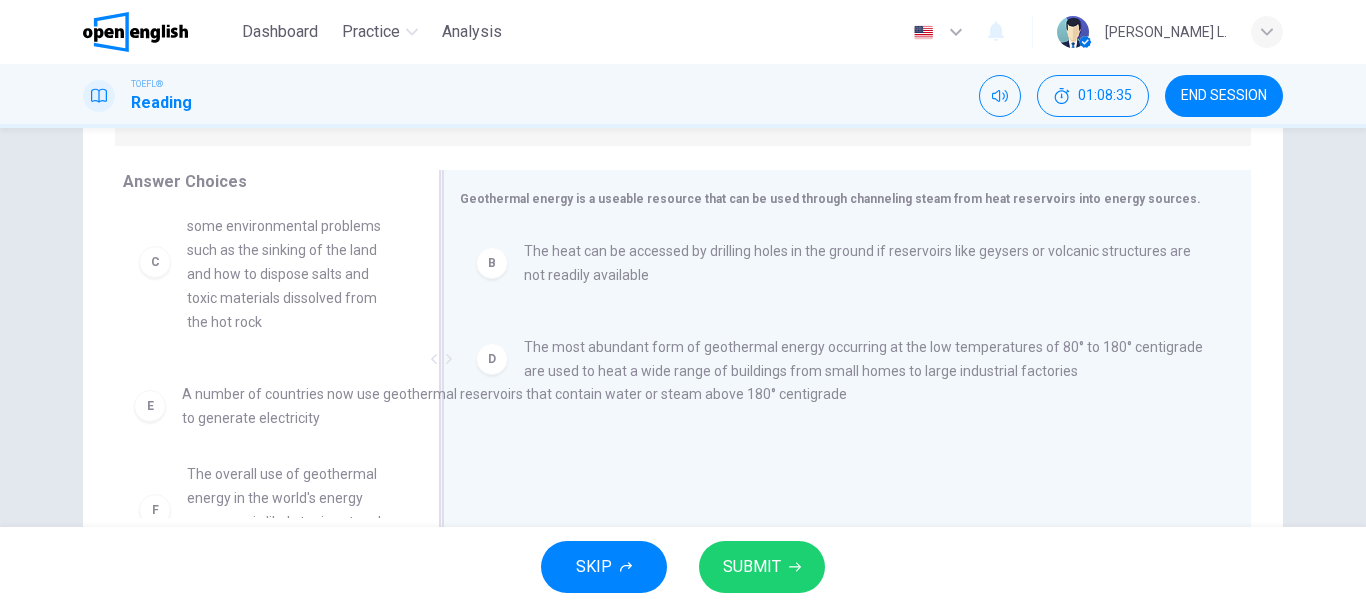 scroll, scrollTop: 0, scrollLeft: 0, axis: both 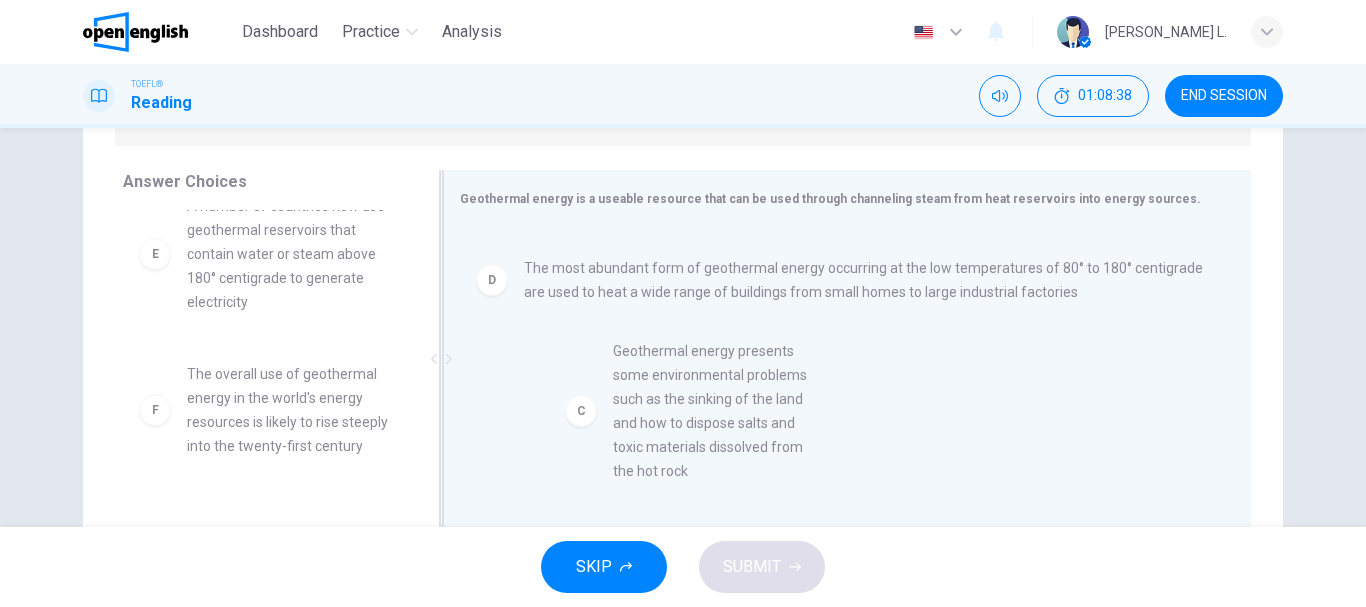 drag, startPoint x: 244, startPoint y: 279, endPoint x: 684, endPoint y: 433, distance: 466.17163 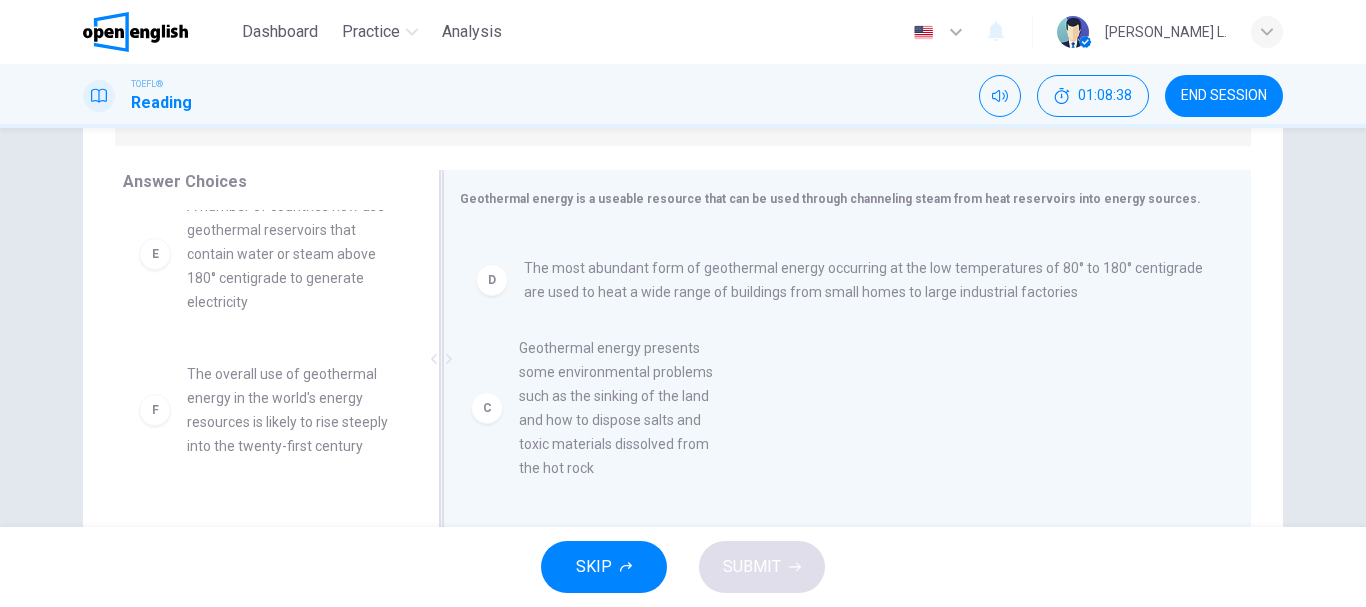 scroll, scrollTop: 4, scrollLeft: 0, axis: vertical 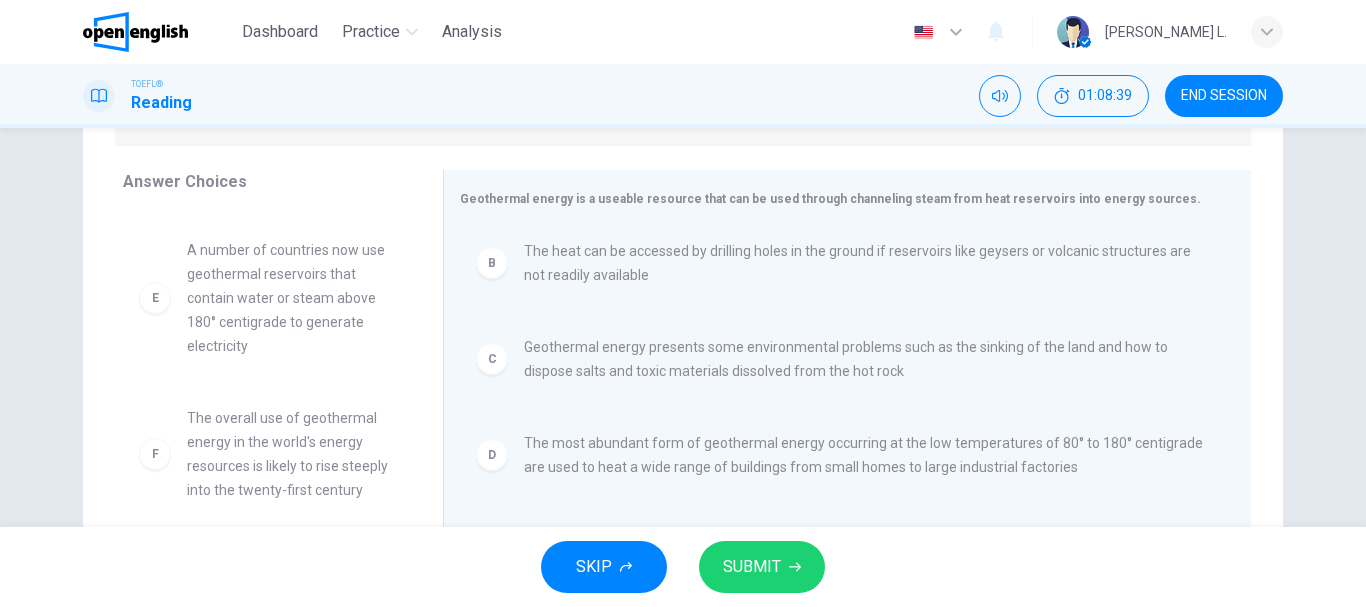 click on "SUBMIT" at bounding box center (752, 567) 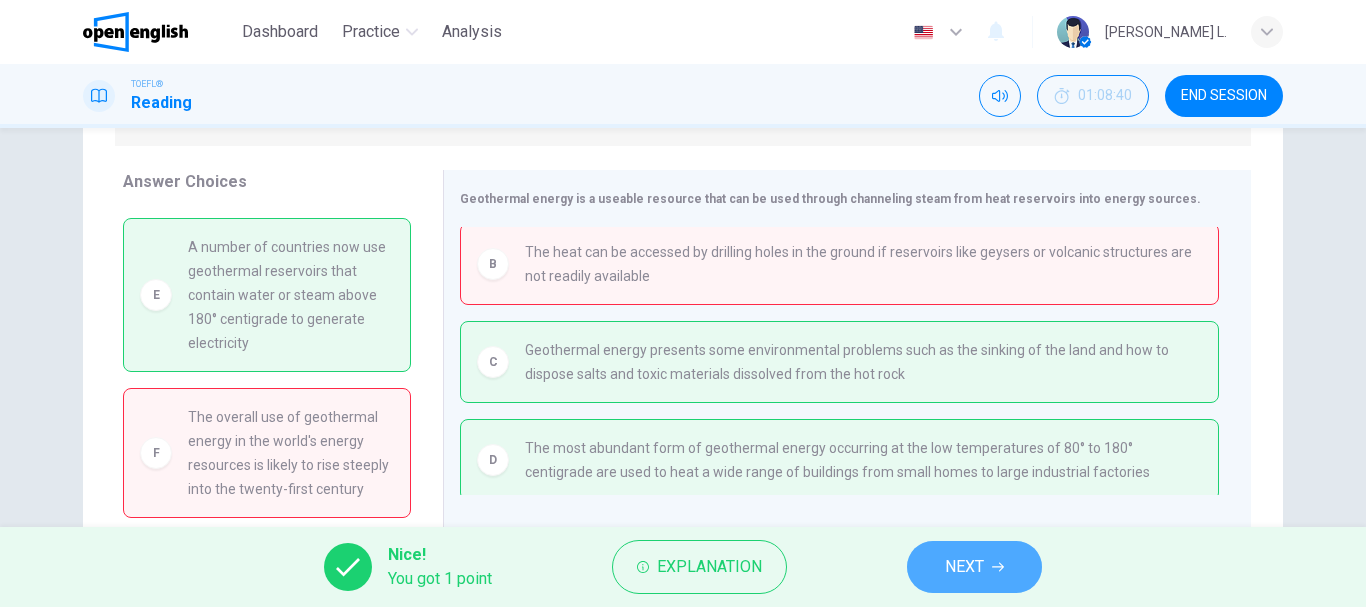 click on "NEXT" at bounding box center [964, 567] 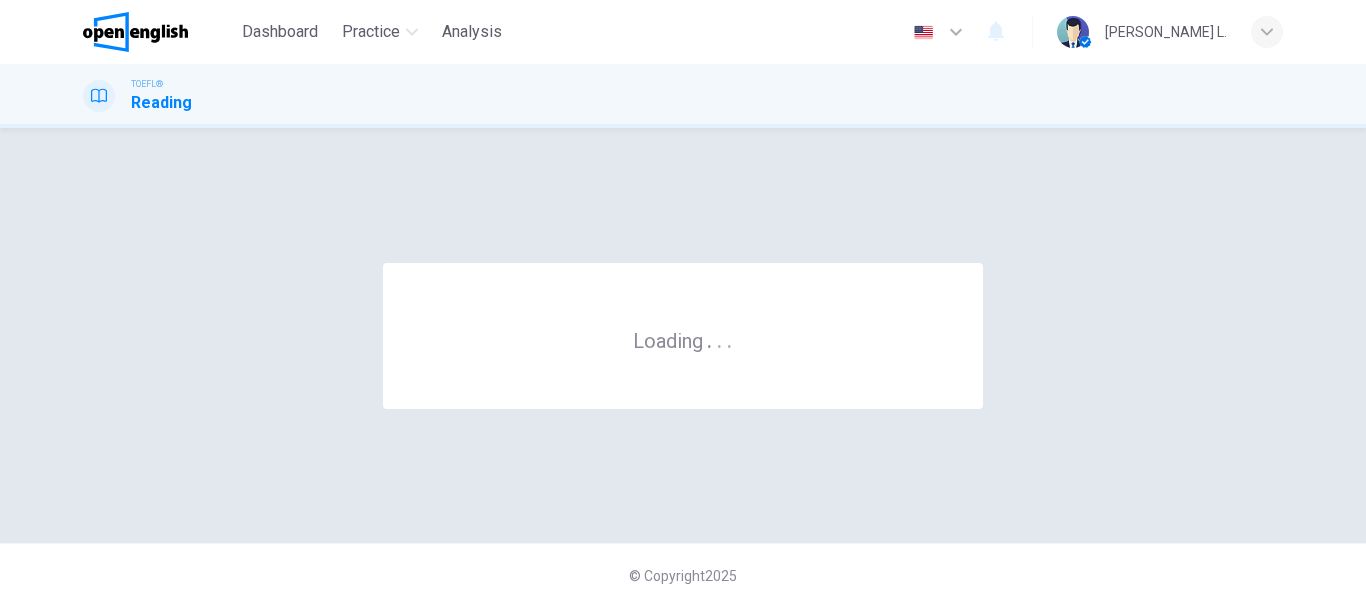 scroll, scrollTop: 0, scrollLeft: 0, axis: both 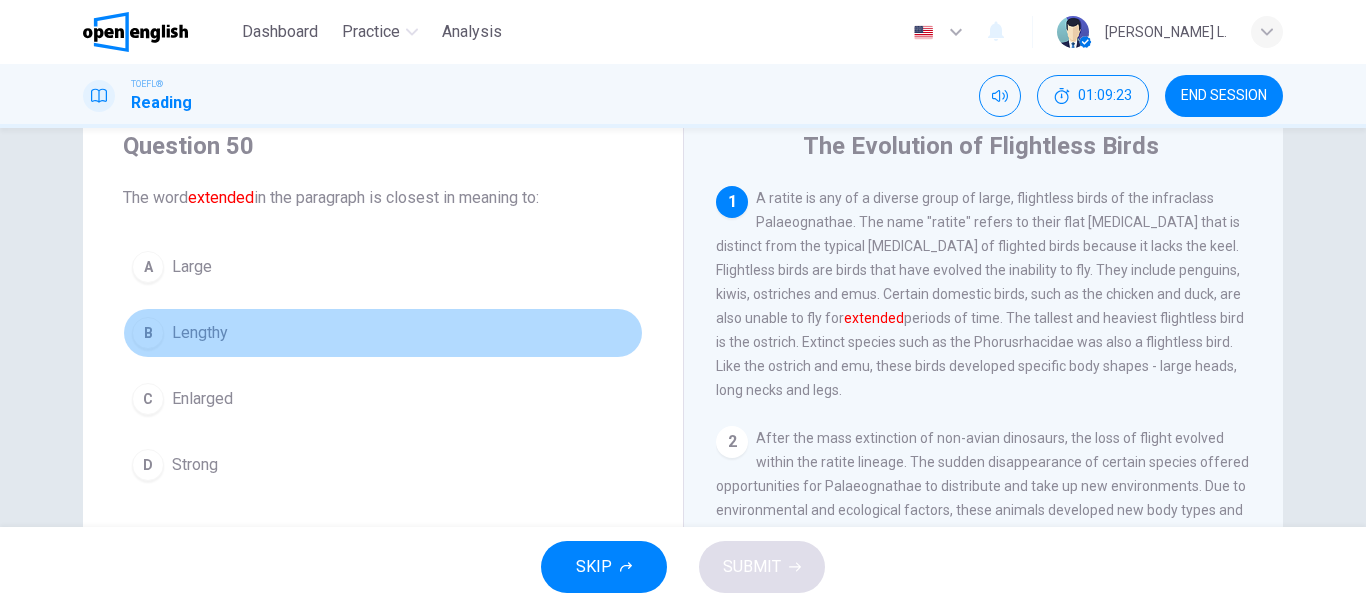 click on "Lengthy" at bounding box center [200, 333] 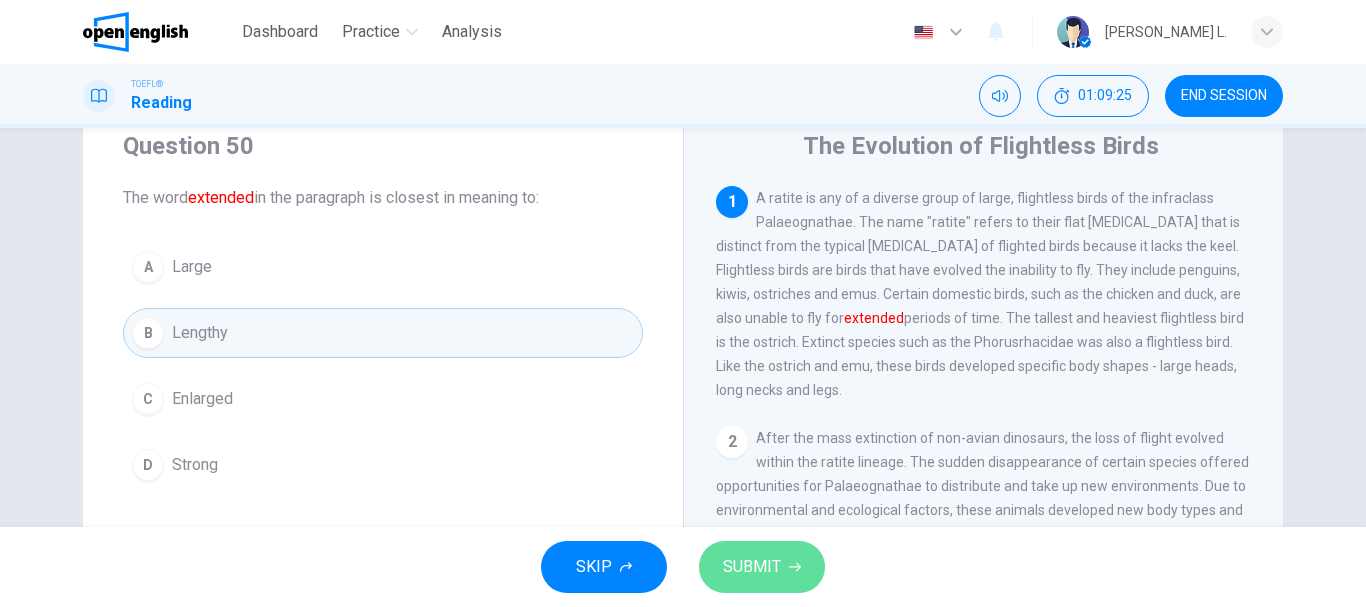 click on "SUBMIT" at bounding box center (752, 567) 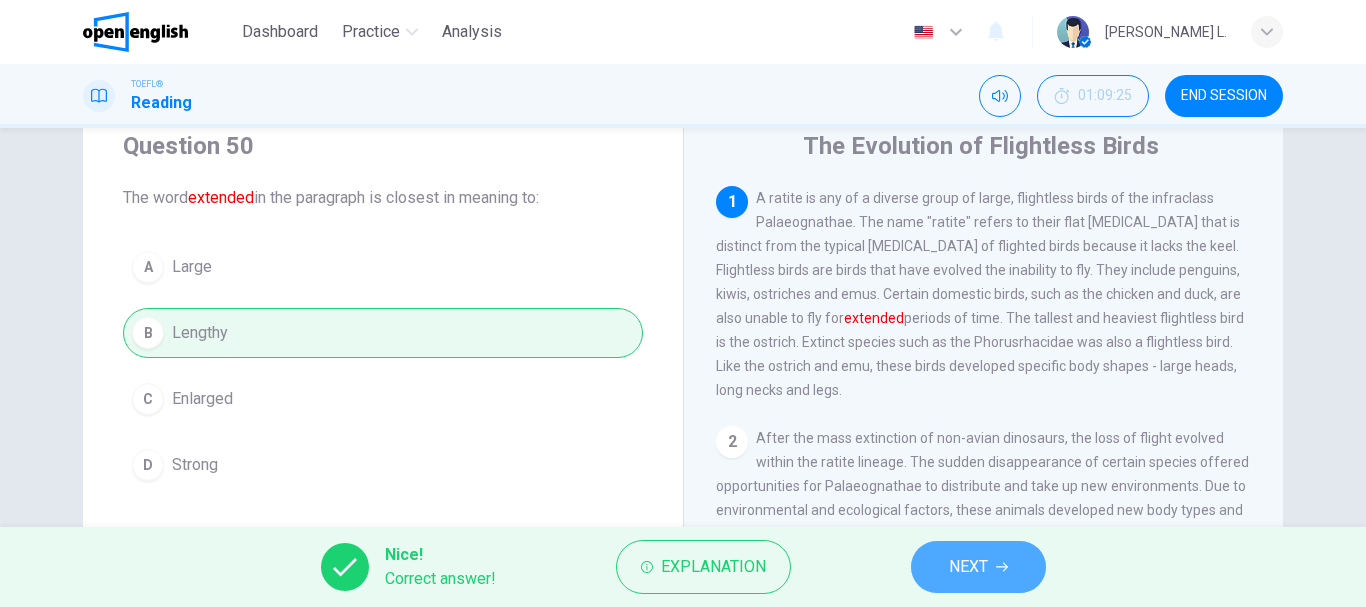 click on "NEXT" at bounding box center [968, 567] 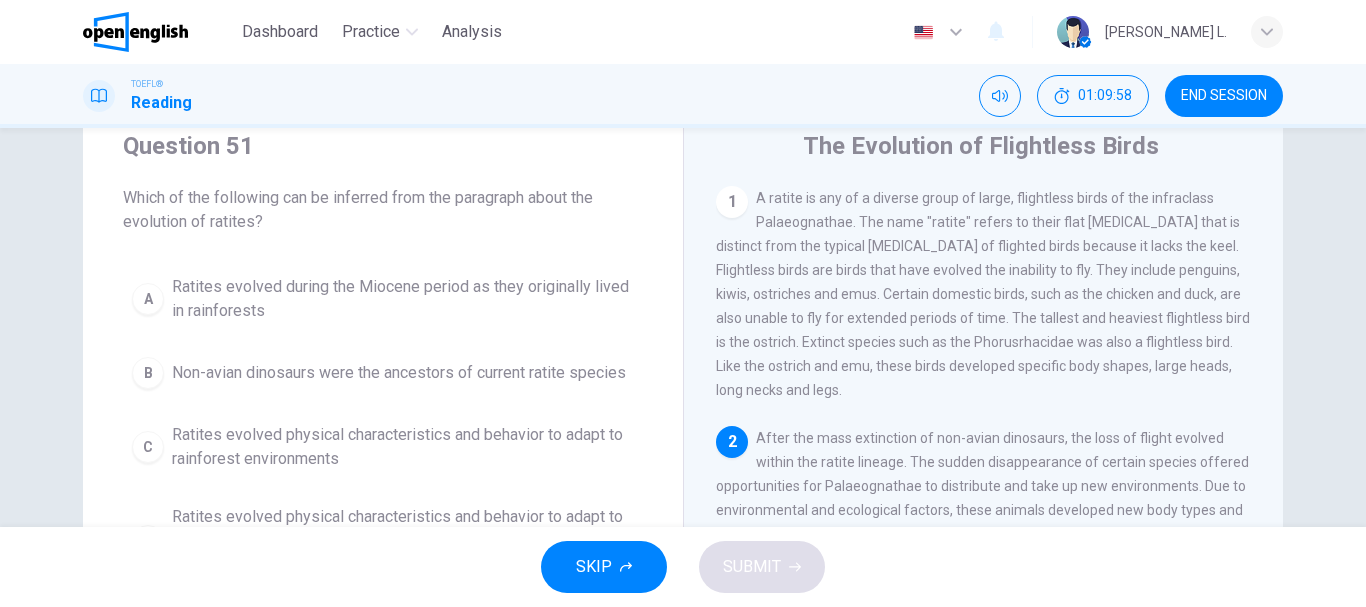 click on "Question 51 Which of the following can be inferred from the paragraph about the evolution of ratites? A Ratites evolved during the Miocene period as they originally lived in rainforests B Non-avian dinosaurs were the ancestors of current ratite species C Ratites evolved physical characteristics and behavior to adapt to rainforest environments D Ratites evolved physical characteristics and behavior to adapt to new environments, such as desert areas with low-laying vegetation" at bounding box center (383, 358) 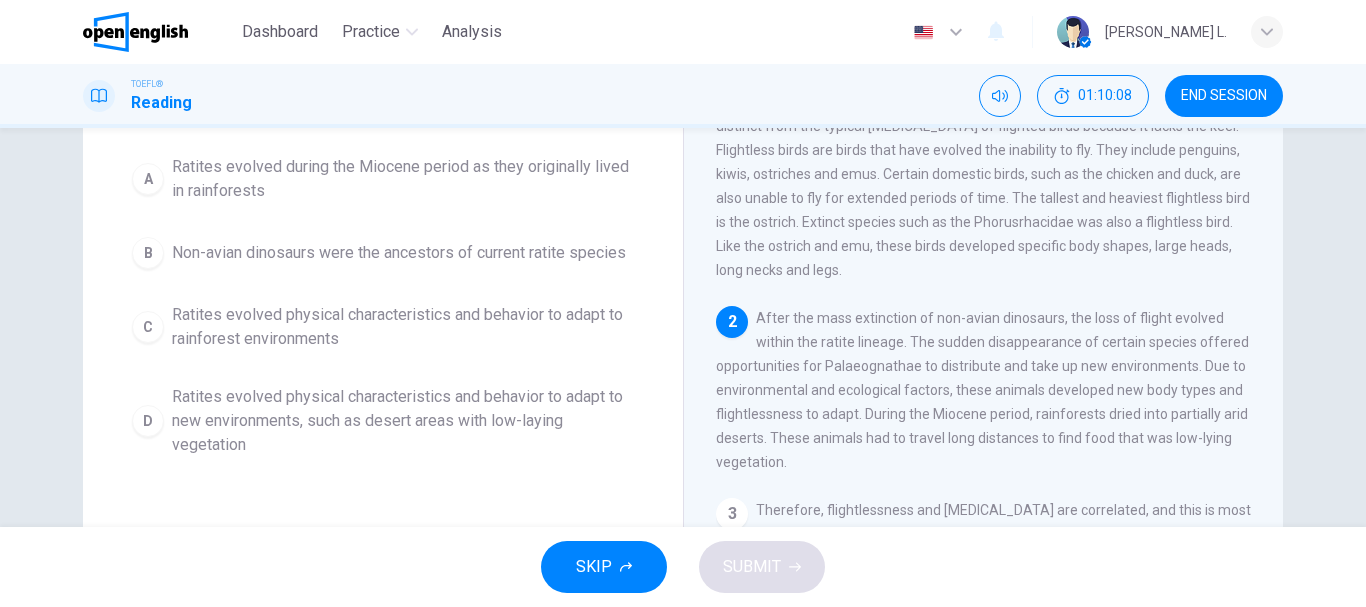 scroll, scrollTop: 230, scrollLeft: 0, axis: vertical 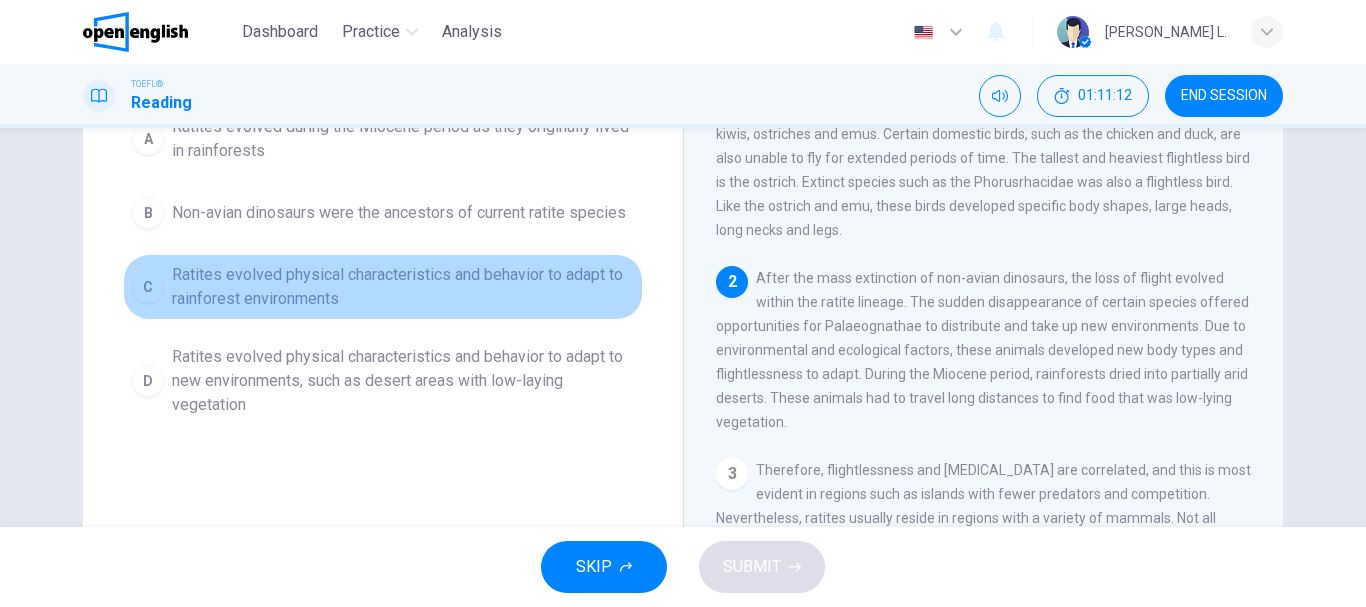 click on "Ratites evolved physical characteristics and behavior to adapt to rainforest environments" at bounding box center [403, 287] 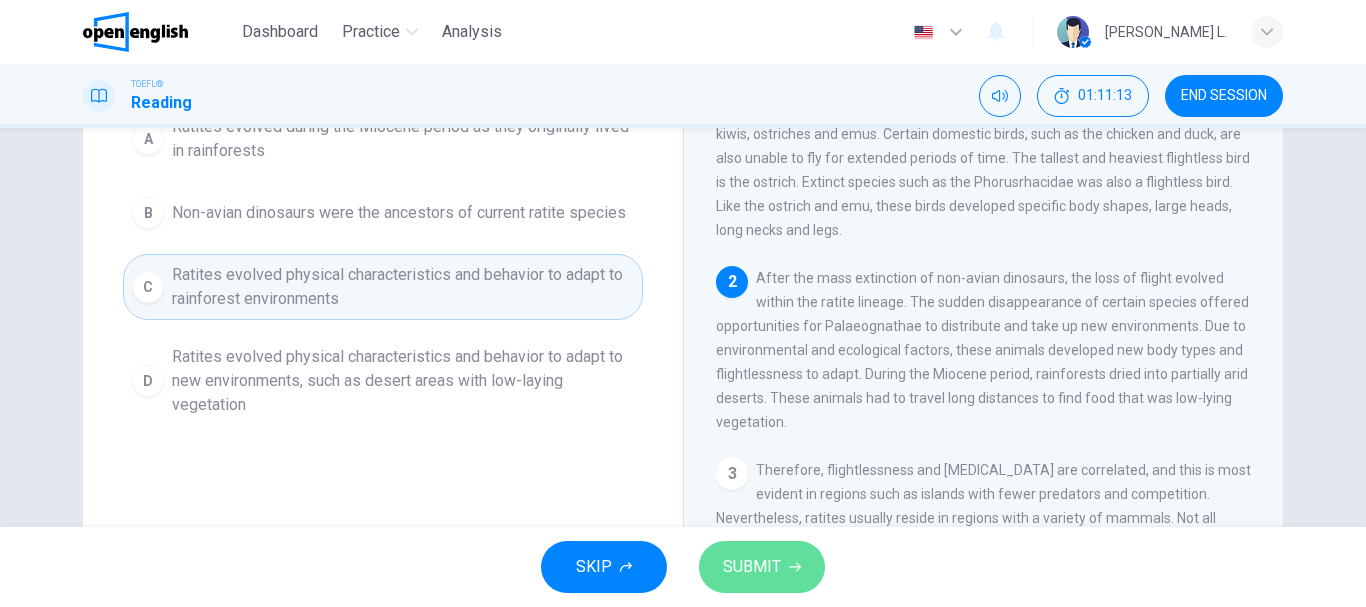 click on "SUBMIT" at bounding box center (752, 567) 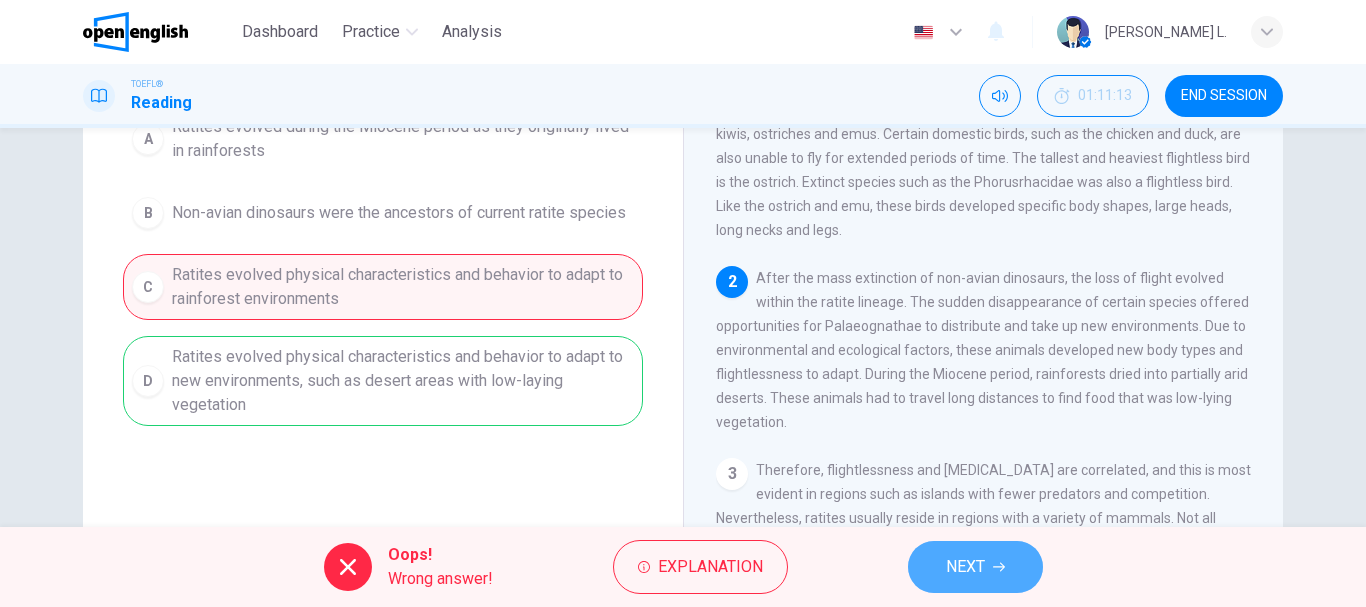 click on "NEXT" at bounding box center (975, 567) 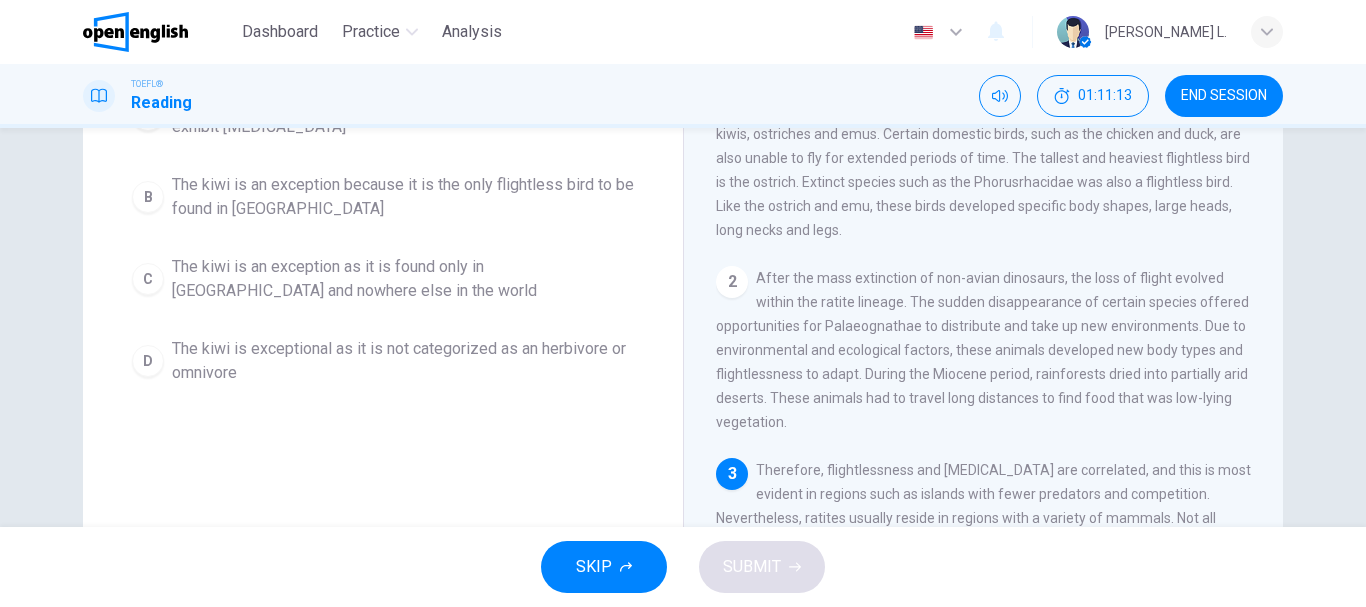 scroll, scrollTop: 206, scrollLeft: 0, axis: vertical 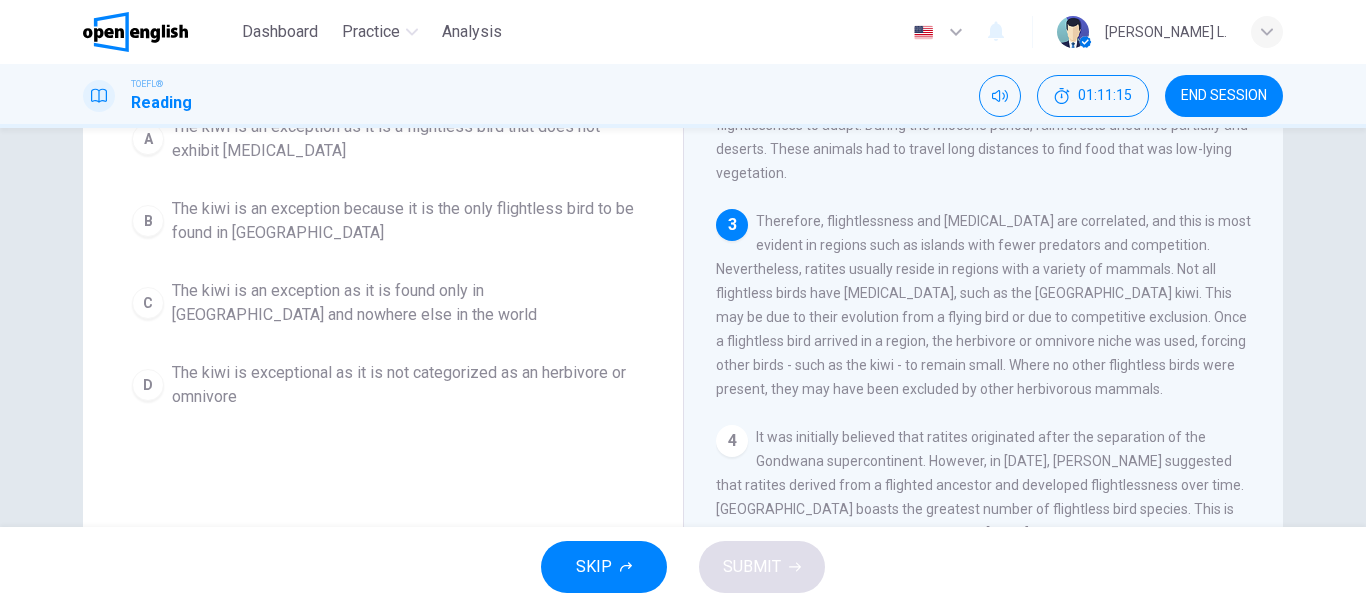 click on "Question 52 In the paragraph, why does the author mention the kiwi? A The kiwi is an exception as it is a flightless bird that does not exhibit [MEDICAL_DATA] B The kiwi is an exception because it is the only flightless bird to be found in [GEOGRAPHIC_DATA] C The kiwi is an exception as it is found only in [GEOGRAPHIC_DATA] and nowhere else in the world D The kiwi is exceptional as it is not categorized as an herbivore or omnivore" at bounding box center (383, 309) 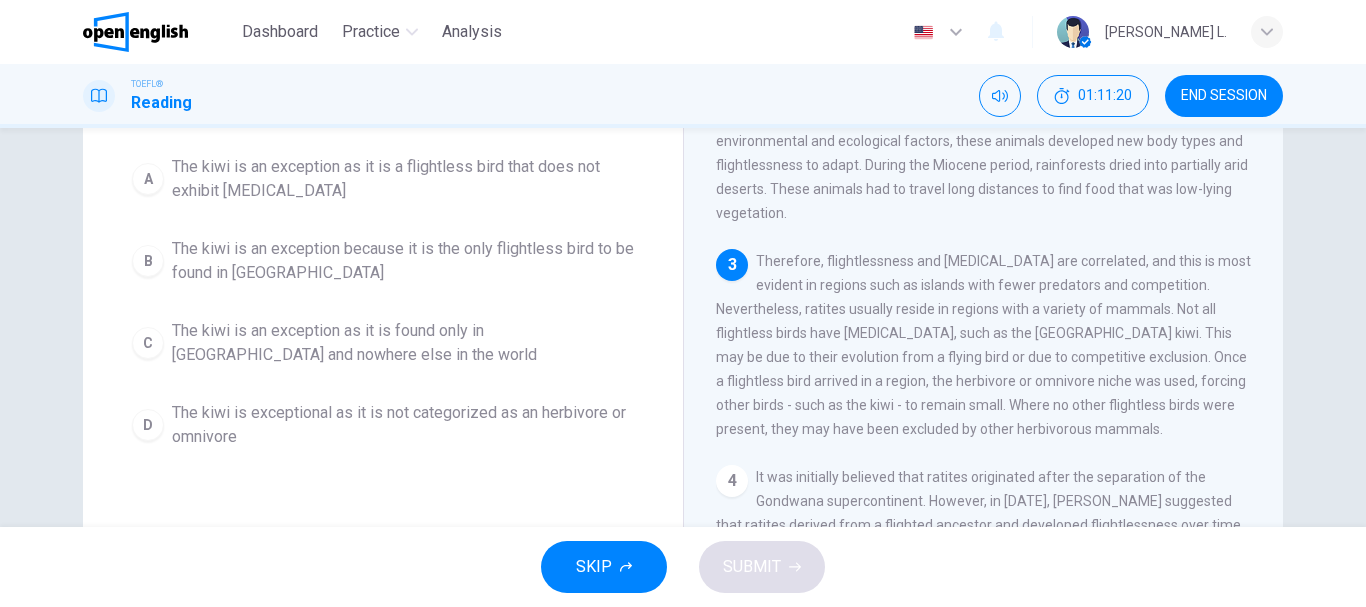 scroll, scrollTop: 206, scrollLeft: 0, axis: vertical 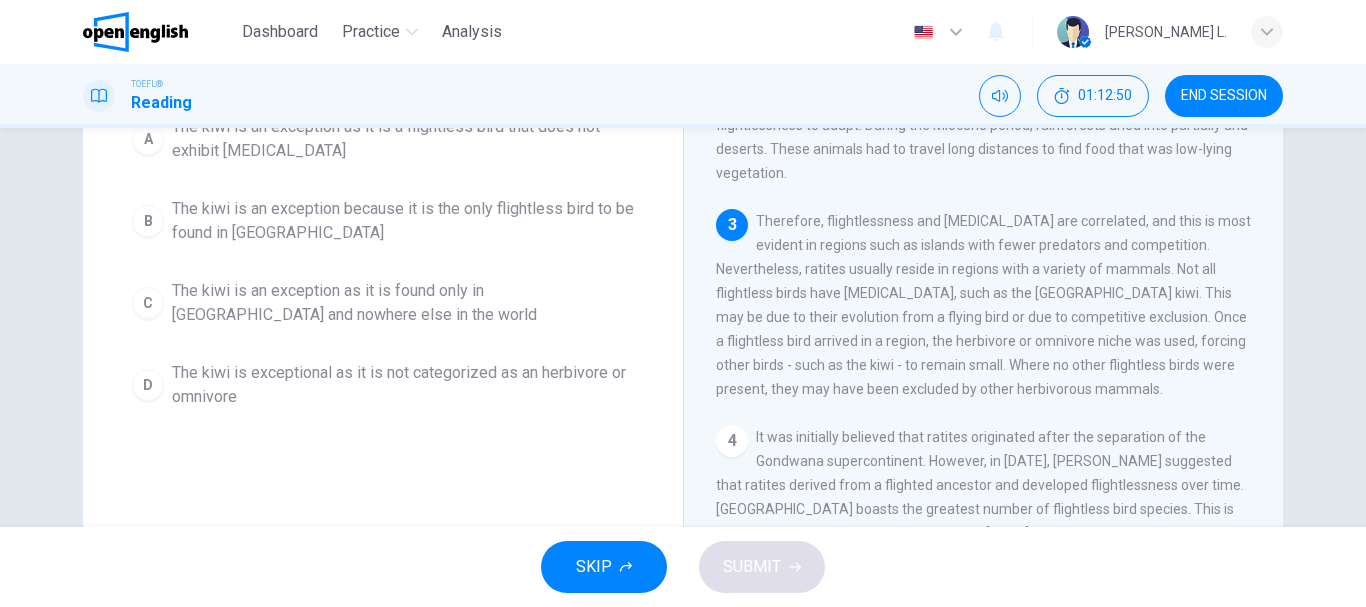 click on "Question 52 In the paragraph, why does the author mention the kiwi? A The kiwi is an exception as it is a flightless bird that does not exhibit [MEDICAL_DATA] B The kiwi is an exception because it is the only flightless bird to be found in [GEOGRAPHIC_DATA] C The kiwi is an exception as it is found only in [GEOGRAPHIC_DATA] and nowhere else in the world D The kiwi is exceptional as it is not categorized as an herbivore or omnivore" at bounding box center (383, 206) 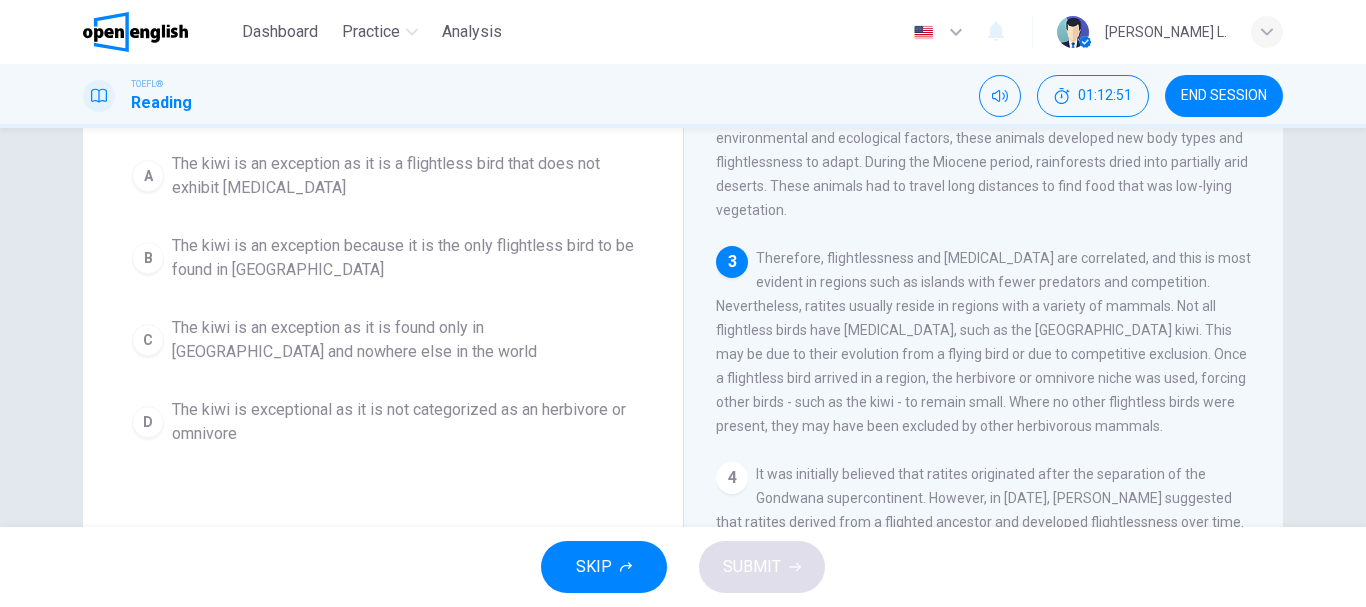 scroll, scrollTop: 166, scrollLeft: 0, axis: vertical 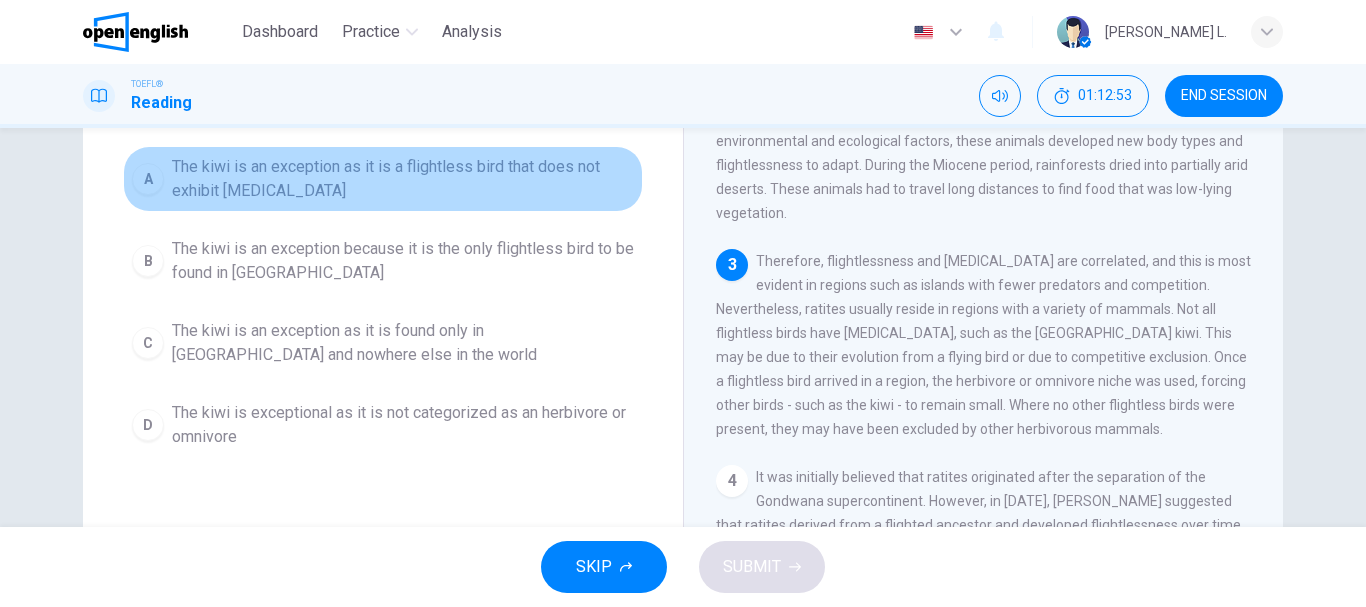 click on "The kiwi is an exception as it is a flightless bird that does not exhibit [MEDICAL_DATA]" at bounding box center [403, 179] 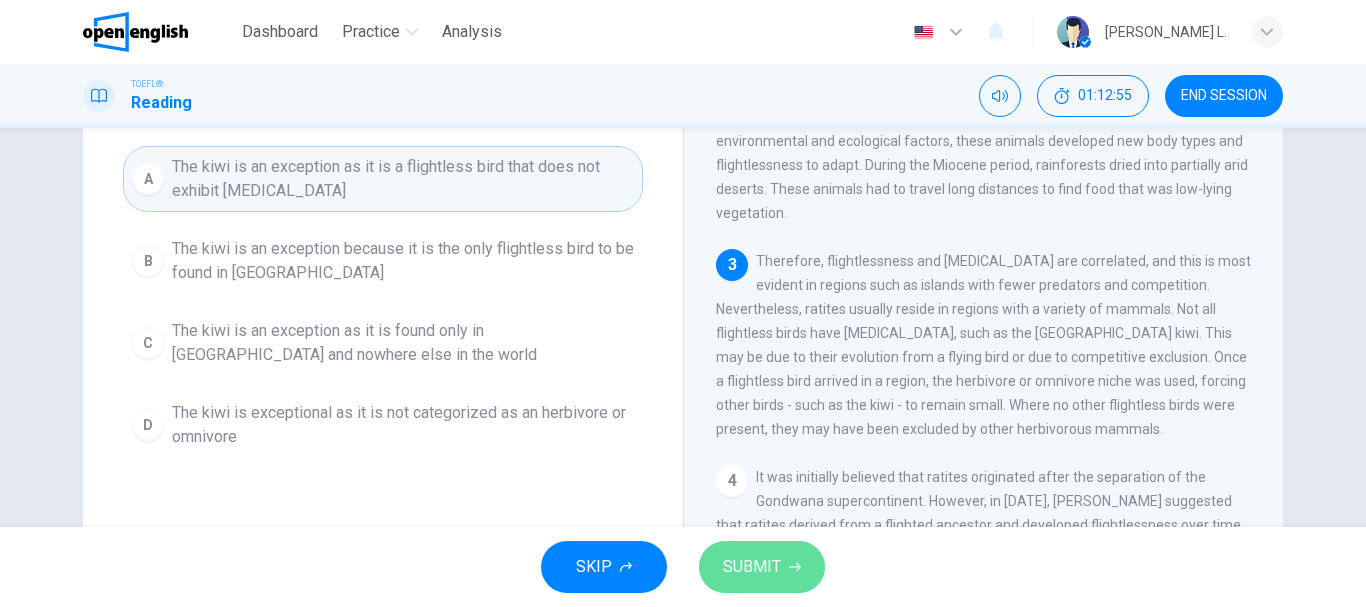 click on "SUBMIT" at bounding box center [762, 567] 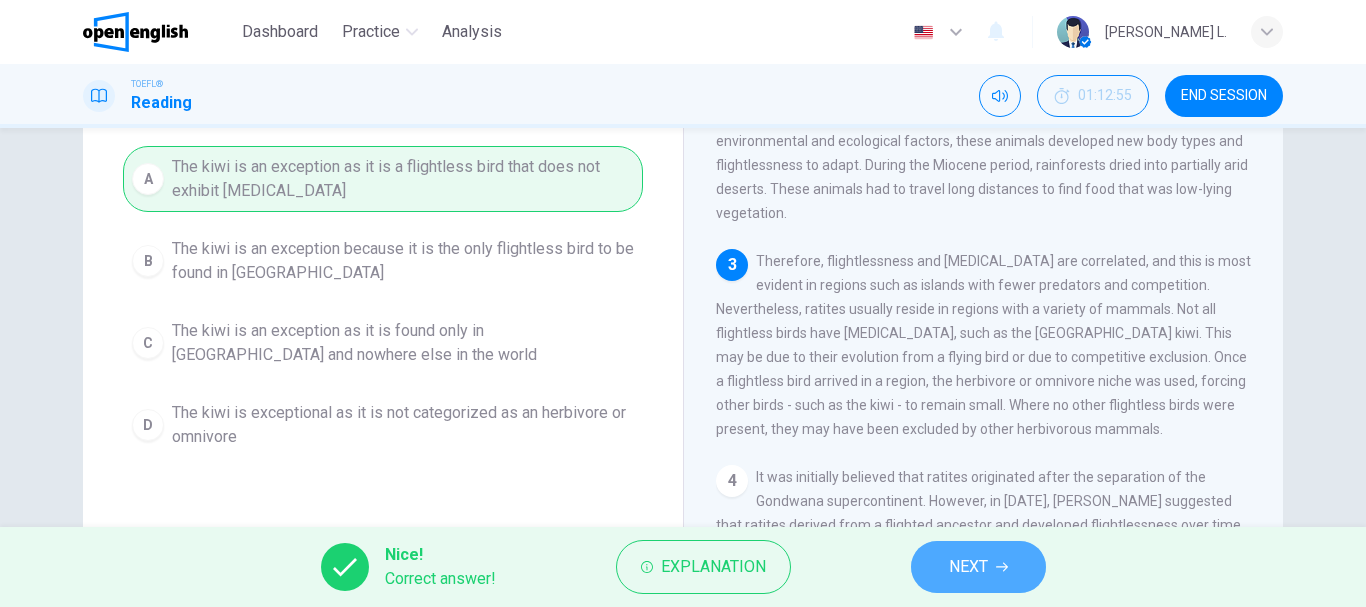 click on "NEXT" at bounding box center [978, 567] 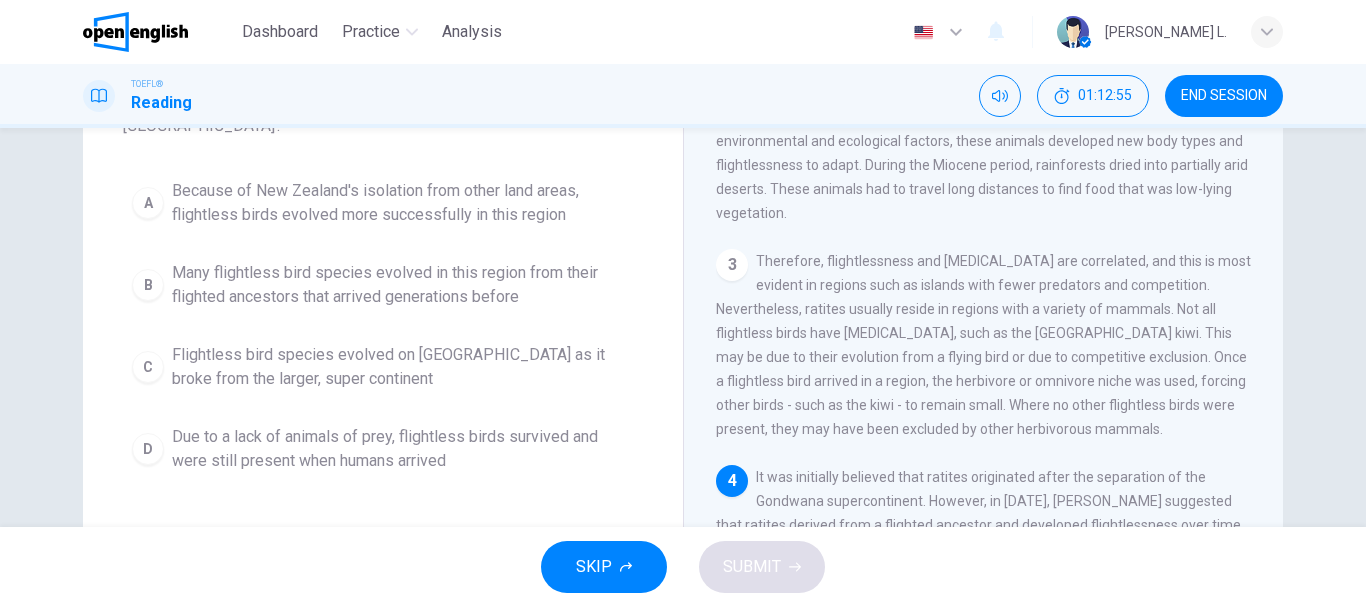 scroll, scrollTop: 190, scrollLeft: 0, axis: vertical 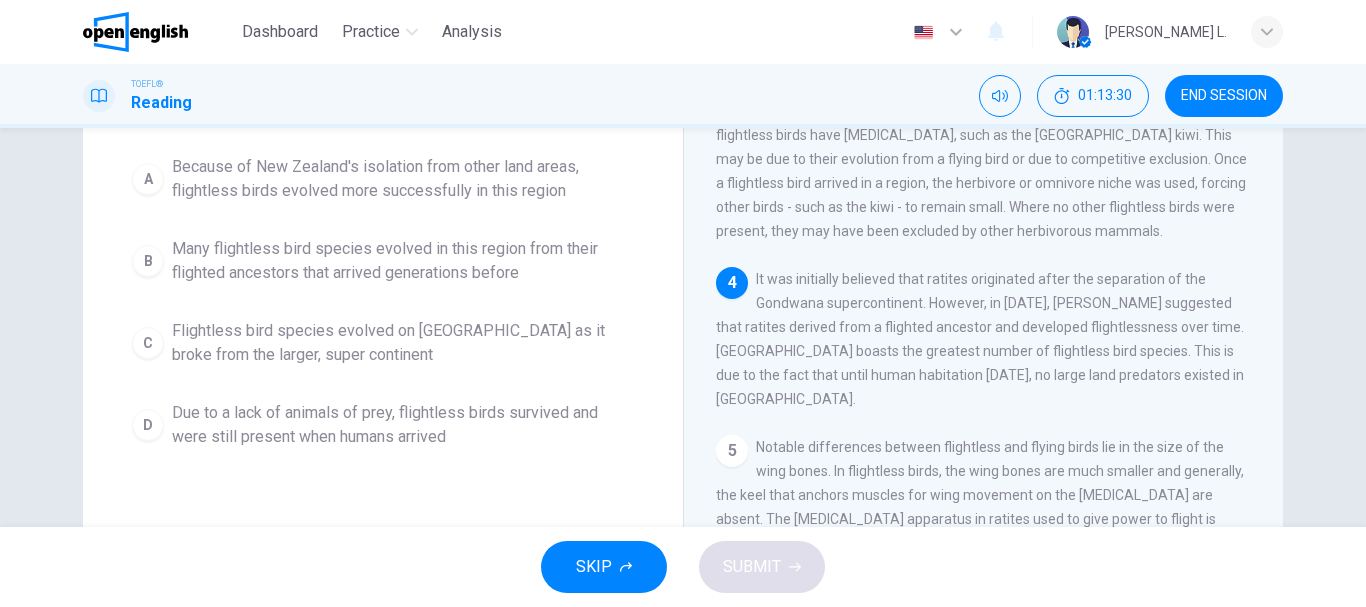 click on "Question 53 According to the paragraph, why are there many flightless bird species in [GEOGRAPHIC_DATA]? A Because of New Zealand's isolation from other land areas, flightless birds evolved more successfully in this region B Many flightless bird species evolved in this region from their flighted ancestors that arrived generations before C Flightless bird species evolved on [GEOGRAPHIC_DATA] as it broke from the larger, super continent D Due to a lack of animals of prey, flightless birds survived and were still present when humans arrived" at bounding box center (383, 234) 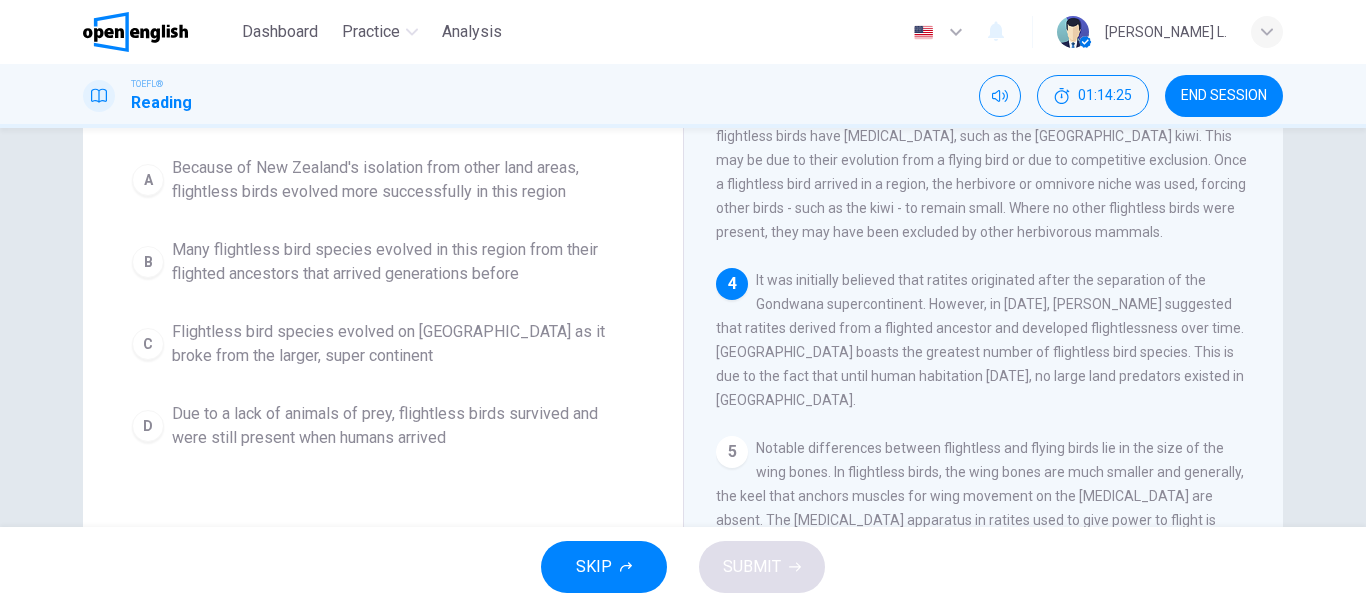 scroll, scrollTop: 190, scrollLeft: 0, axis: vertical 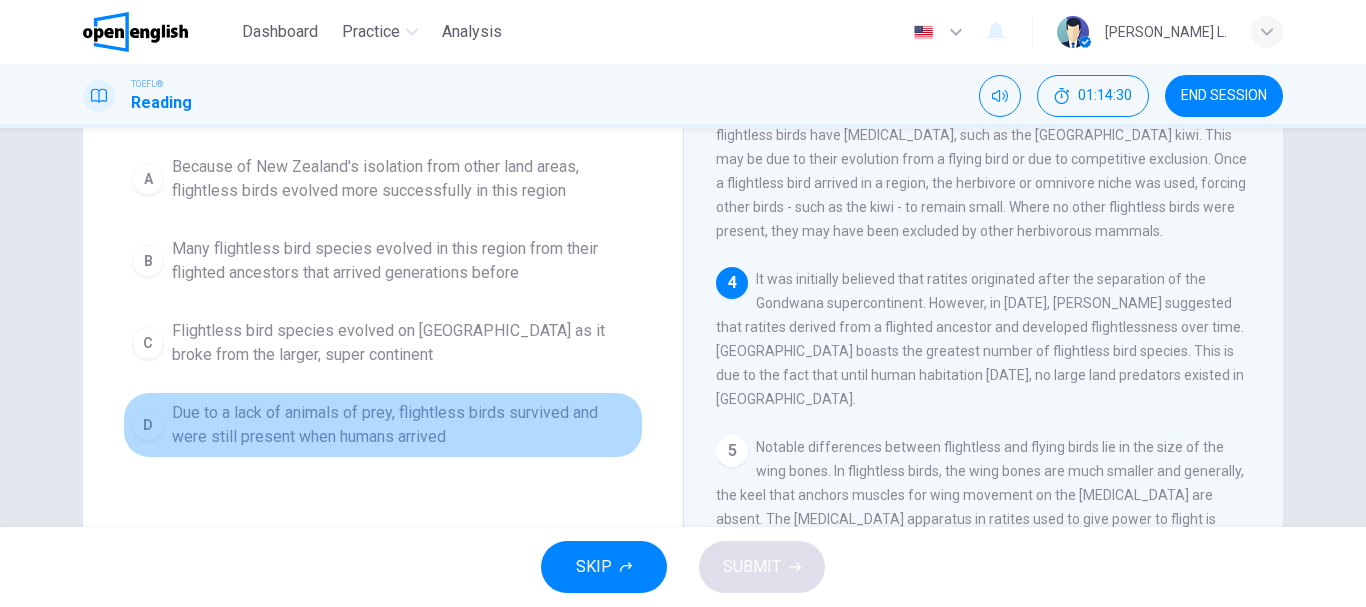 click on "Due to a lack of animals of prey, flightless birds survived and were still present when humans arrived" at bounding box center (403, 425) 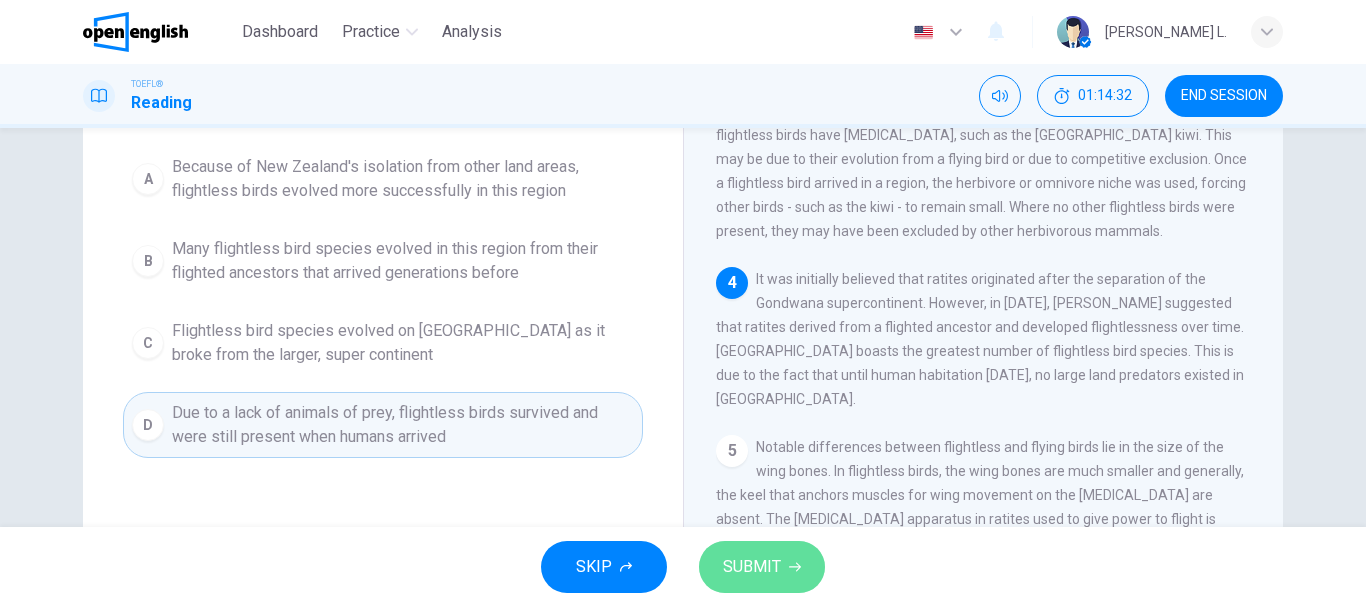 click on "SUBMIT" at bounding box center [762, 567] 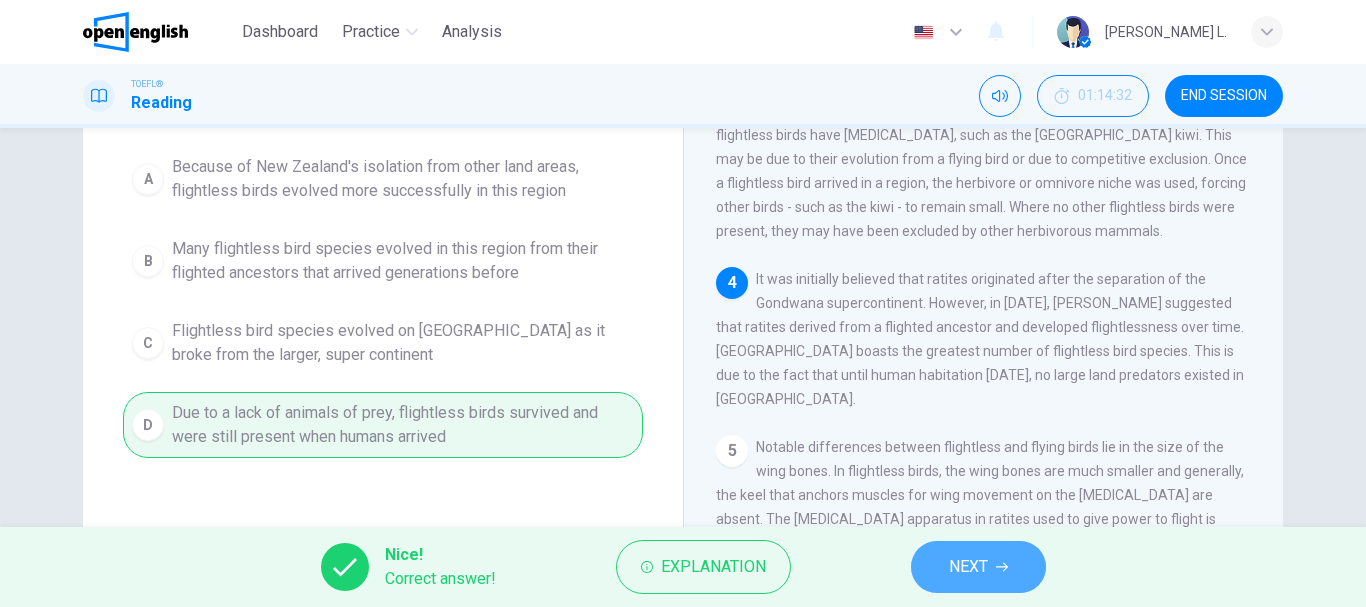 click 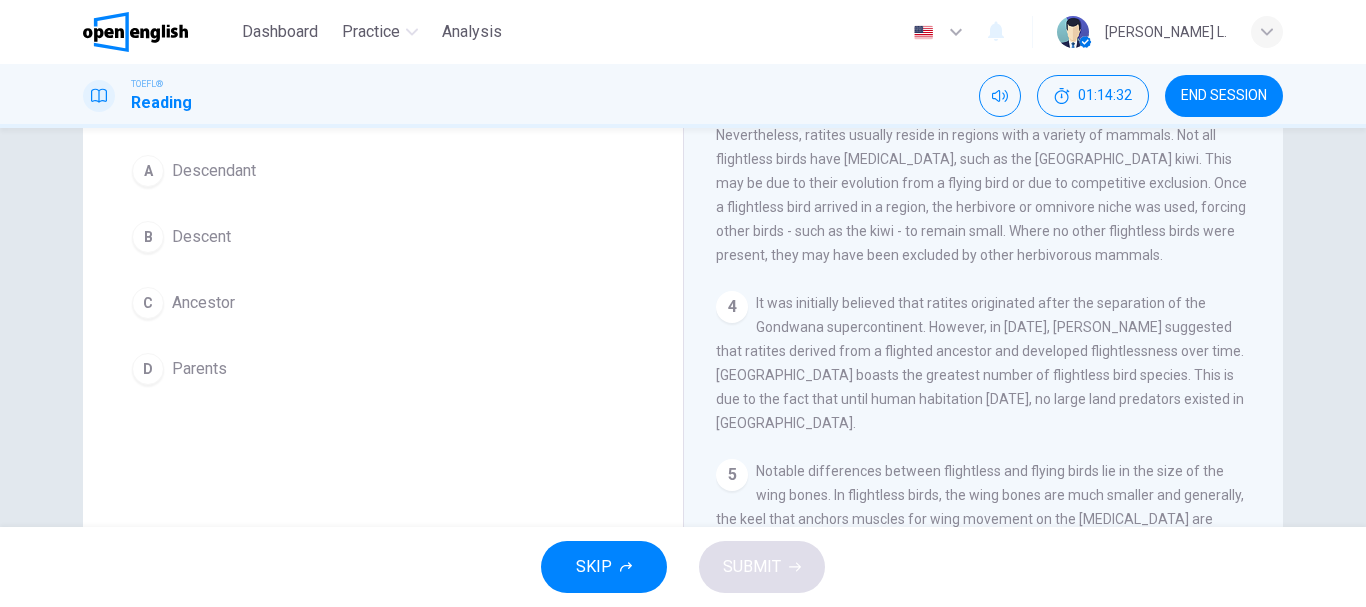scroll, scrollTop: 249, scrollLeft: 0, axis: vertical 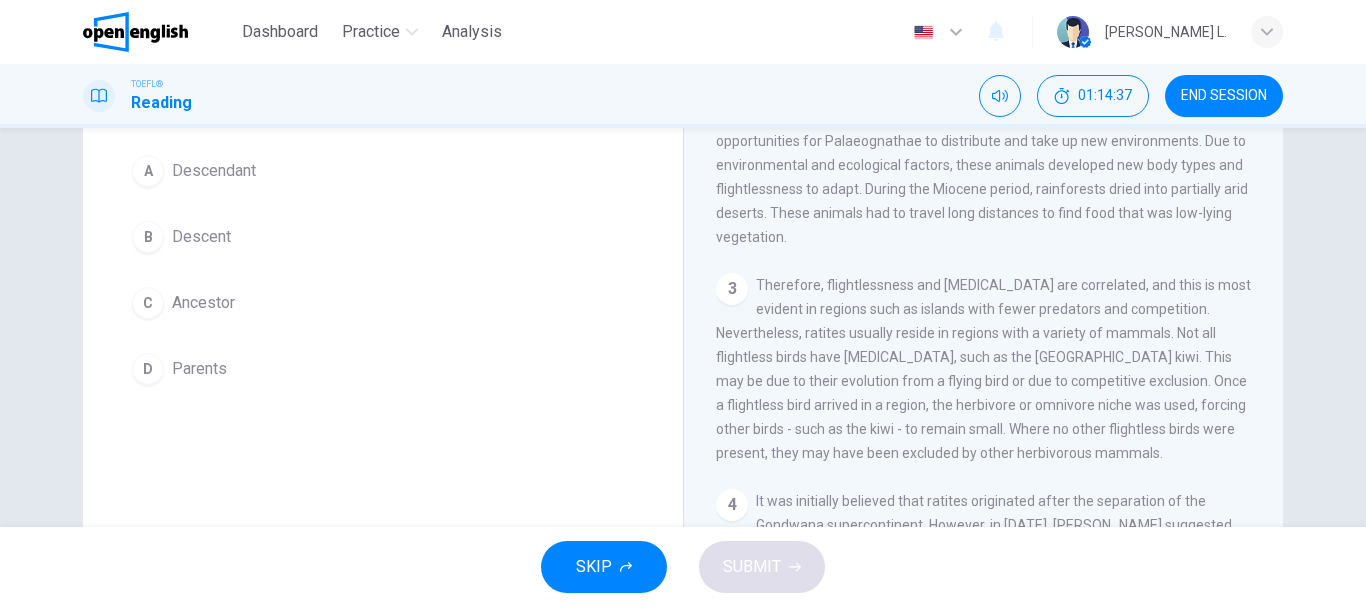 click on "Question 54 The word  lineage  in the paragraph is closest in meaning to: A Descendant B Descent C Ancestor D Parents The Evolution of Flightless Birds 1 A ratite is any of a diverse group of large, flightless birds of the infraclass Palaeognathae. The name "ratite" refers to their flat [MEDICAL_DATA] that is distinct from the typical [MEDICAL_DATA] of flighted birds because it lacks the keel. Flightless birds are birds that have evolved the inability to fly. They include penguins, kiwis, ostriches and emus. Certain domestic birds, such as the chicken and duck, are also unable to fly for extended periods of time. The tallest and heaviest flightless bird is the ostrich. Extinct species such as the Phorusrhacidae was also a flightless bird. Like the ostrich and emu, these birds developed specific body shapes, large heads, long necks and legs. 2 After the mass extinction of non-avian dinosaurs, the loss of flight evolved within the ratite  lineage 3 4 5 6 7" at bounding box center [683, 327] 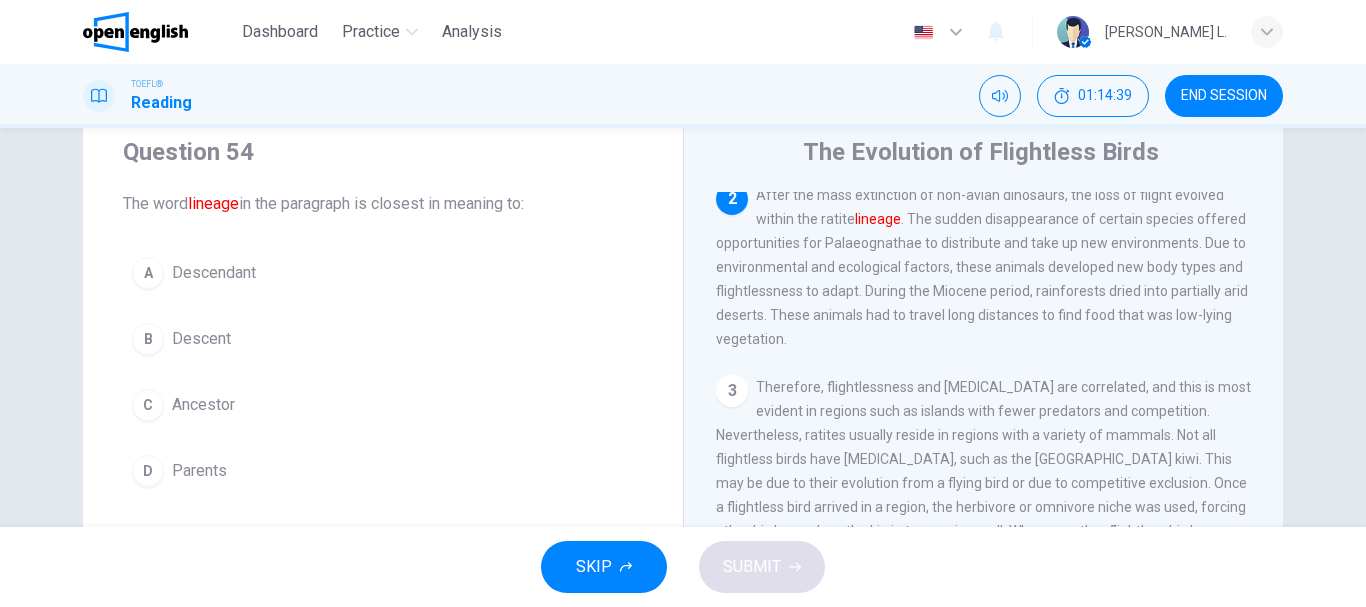 scroll, scrollTop: 46, scrollLeft: 0, axis: vertical 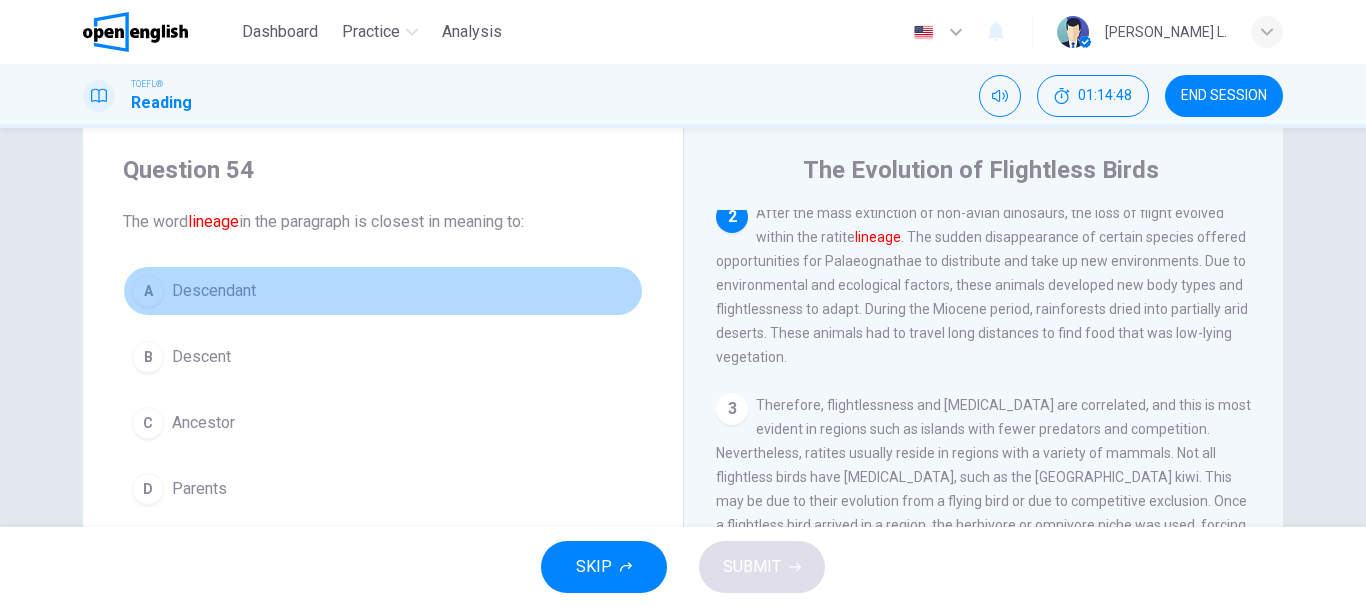click on "Descendant" at bounding box center (214, 291) 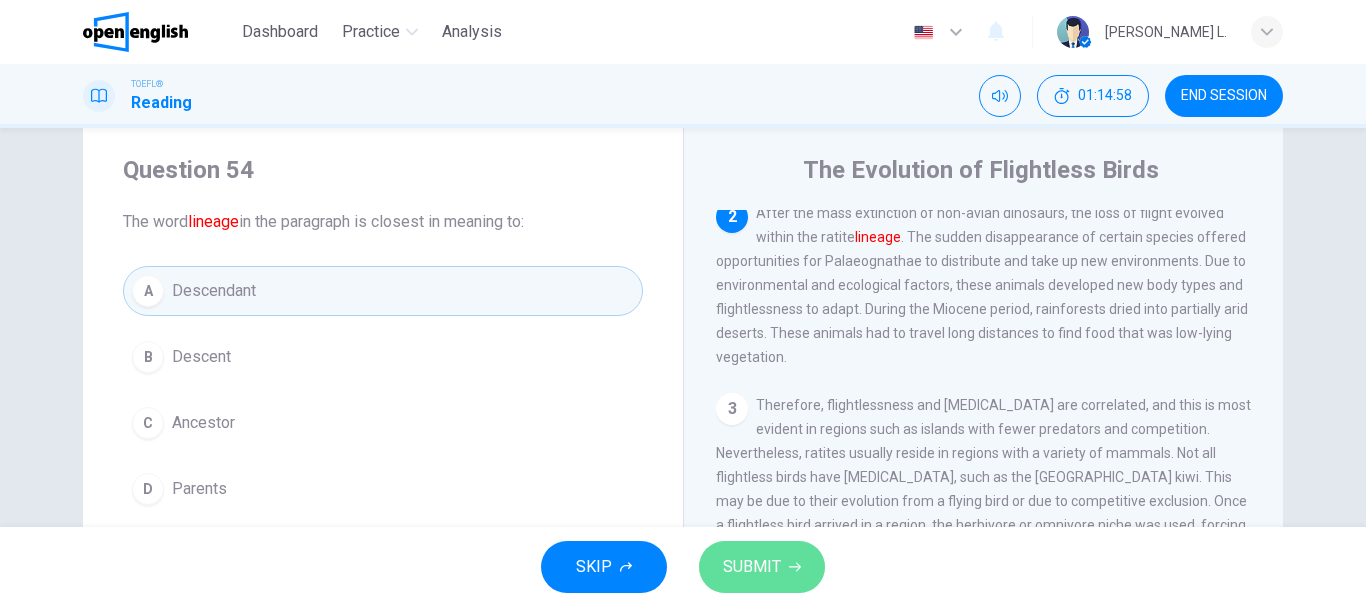click on "SUBMIT" at bounding box center (752, 567) 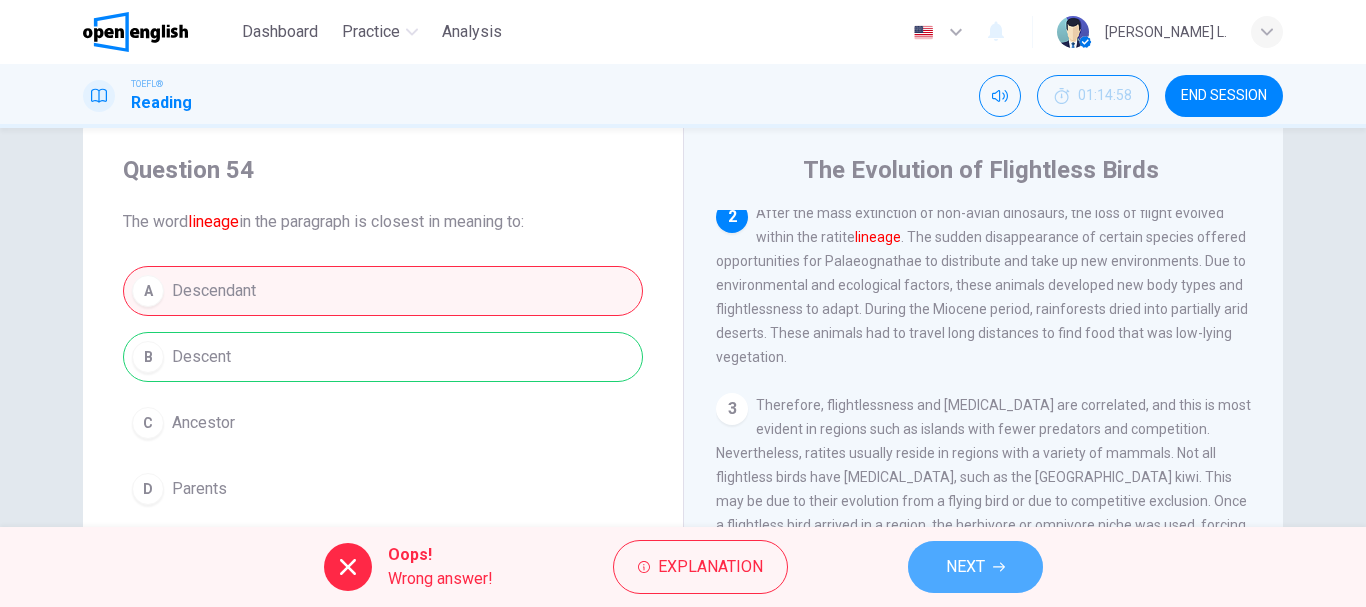 click on "NEXT" at bounding box center [965, 567] 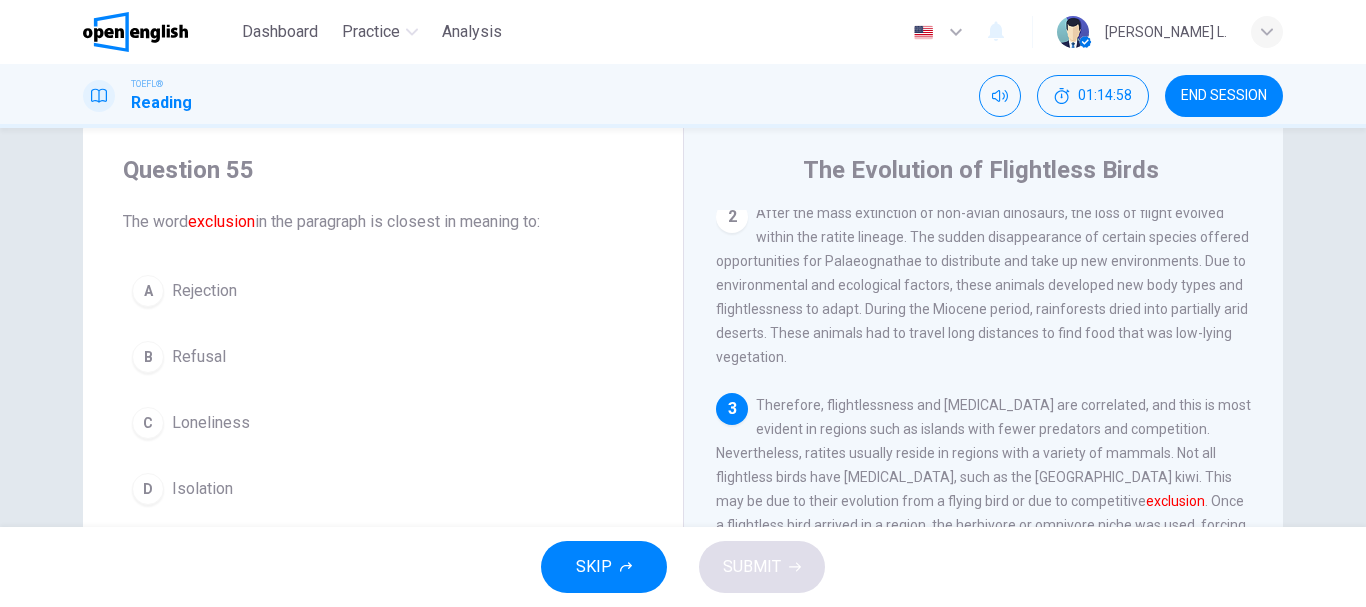 scroll, scrollTop: 273, scrollLeft: 0, axis: vertical 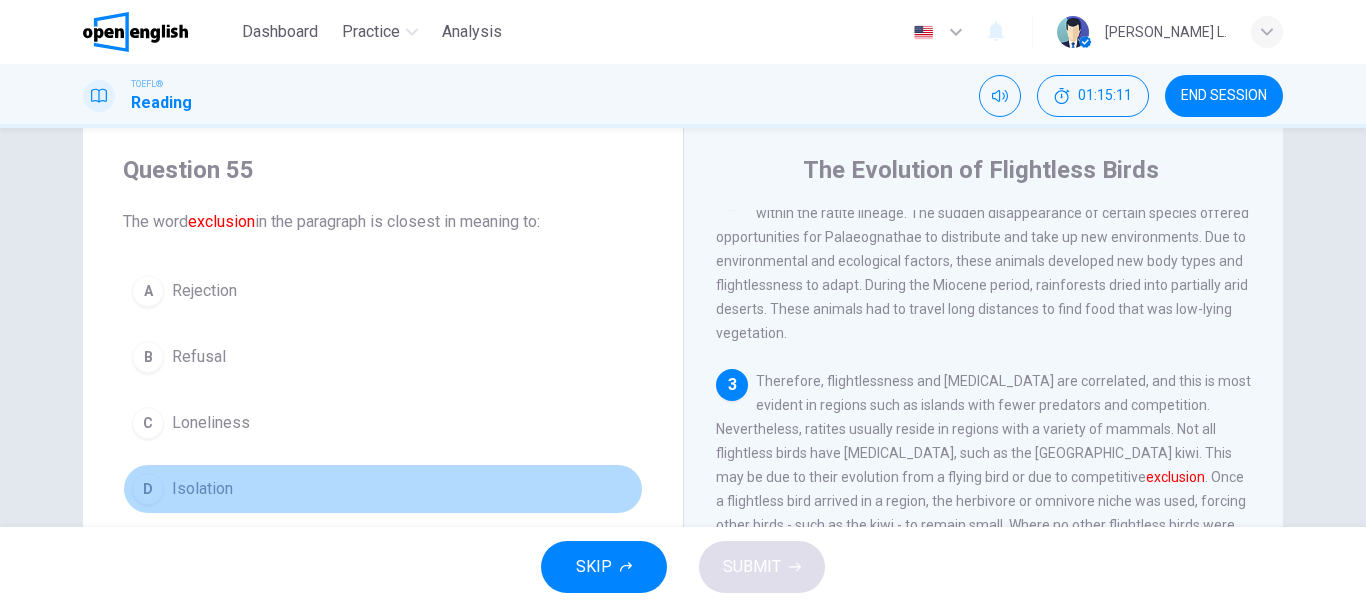 click on "Isolation" at bounding box center (202, 489) 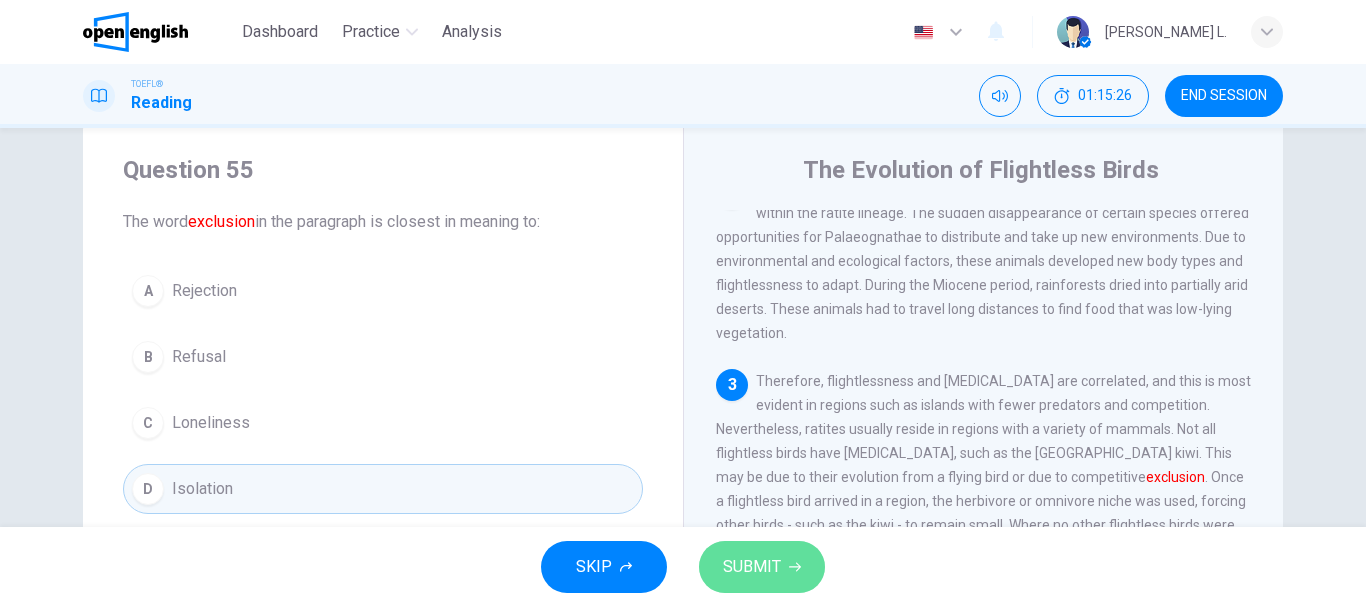 click on "SUBMIT" at bounding box center (752, 567) 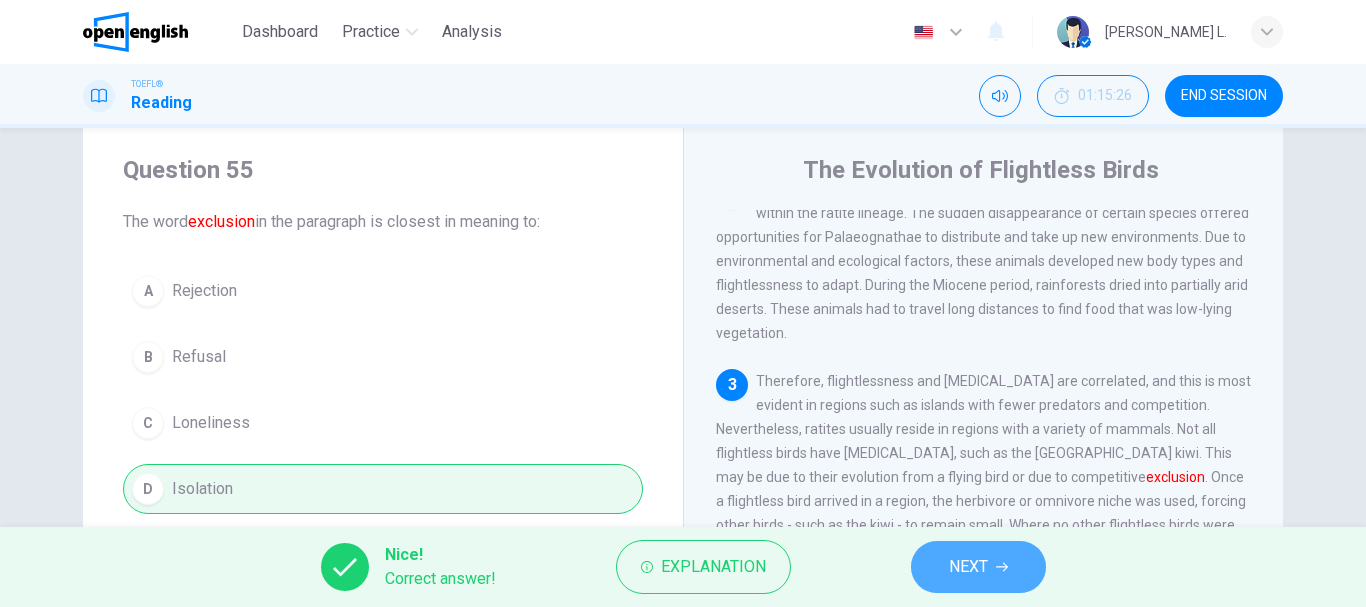click on "NEXT" at bounding box center (978, 567) 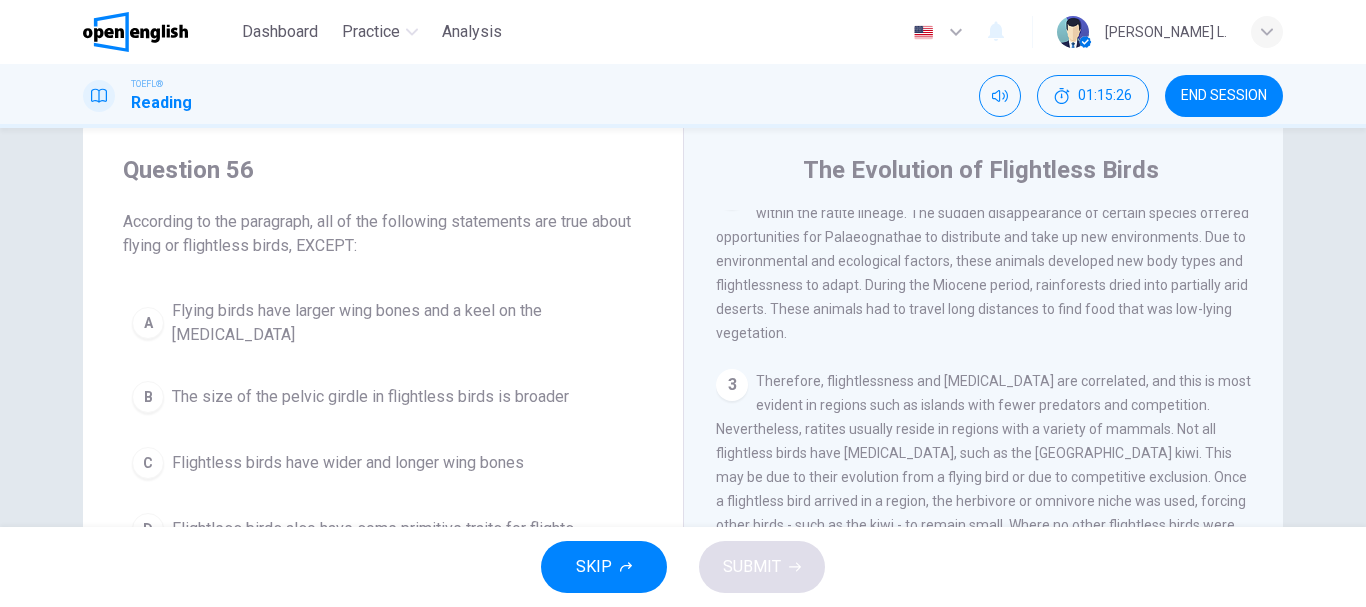scroll, scrollTop: 646, scrollLeft: 0, axis: vertical 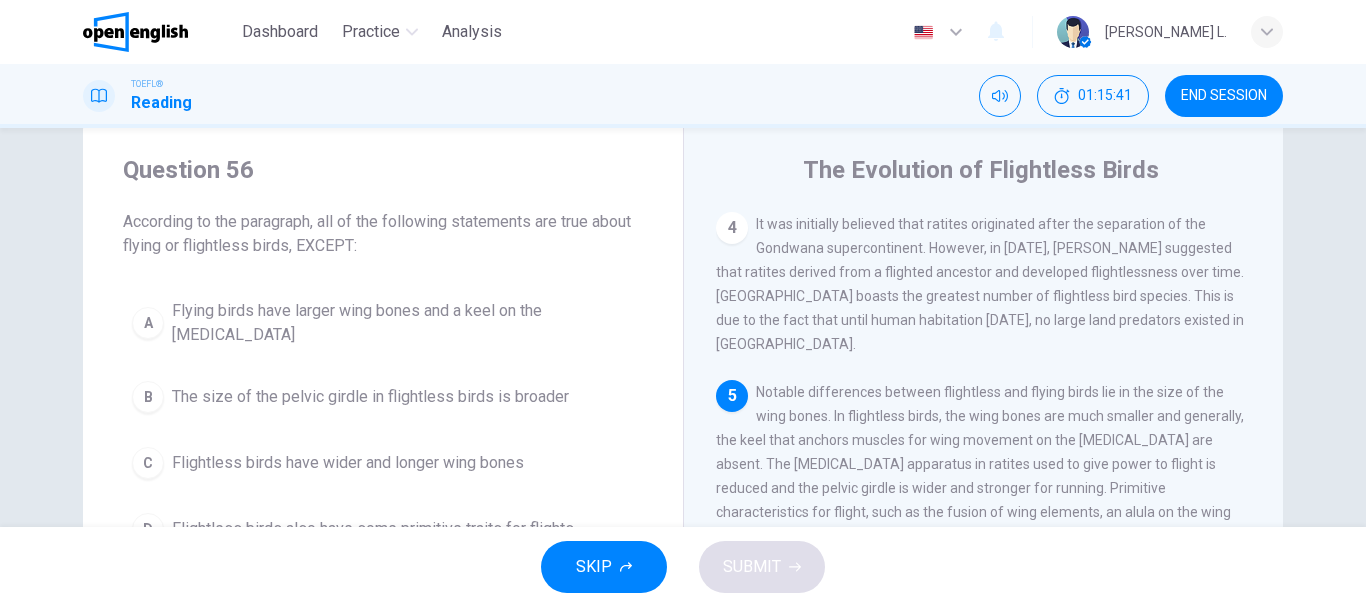 click on "1 A ratite is any of a diverse group of large, flightless birds of the infraclass Palaeognathae. The name "ratite" refers to their flat [MEDICAL_DATA] that is distinct from the typical [MEDICAL_DATA] of flighted birds because it lacks the keel. Flightless birds are birds that have evolved the inability to fly. They include penguins, kiwis, ostriches and emus. Certain domestic birds, such as the chicken and duck, are also unable to fly for extended periods of time. The tallest and heaviest flightless bird is the ostrich. Extinct species such as the Phorusrhacidae was also a flightless bird. Like the ostrich and emu, these birds developed specific body shapes, large heads, long necks and legs. 2 3 4 5 6 7" at bounding box center [997, 497] 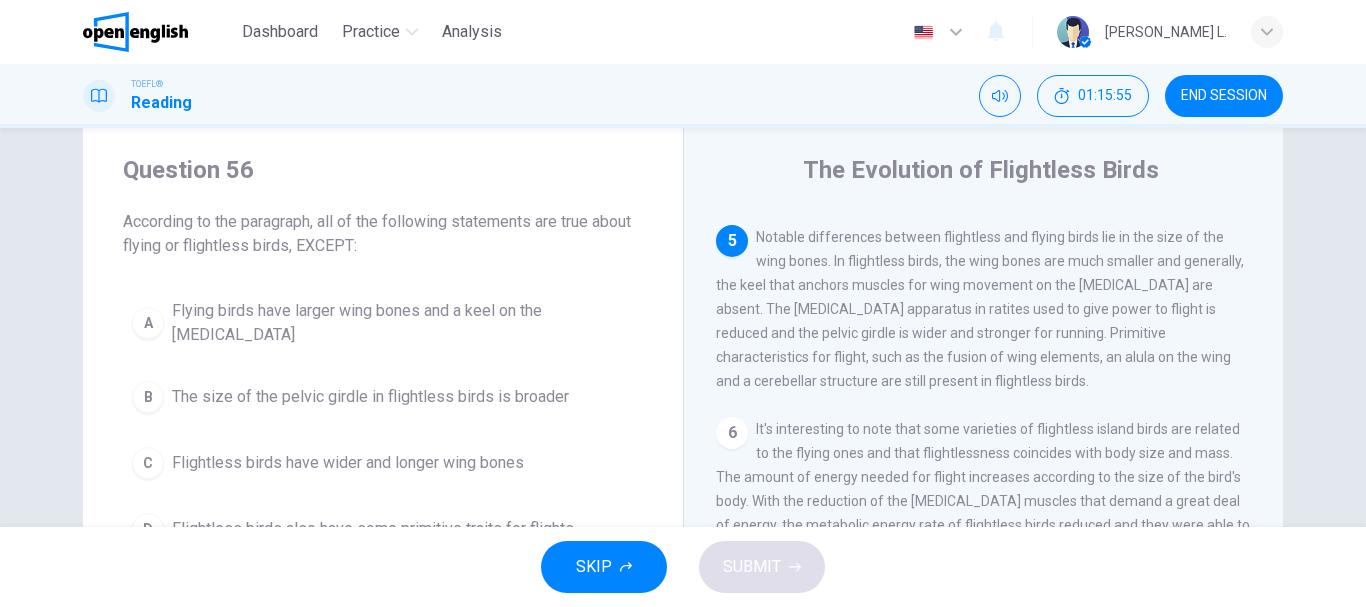 scroll, scrollTop: 806, scrollLeft: 0, axis: vertical 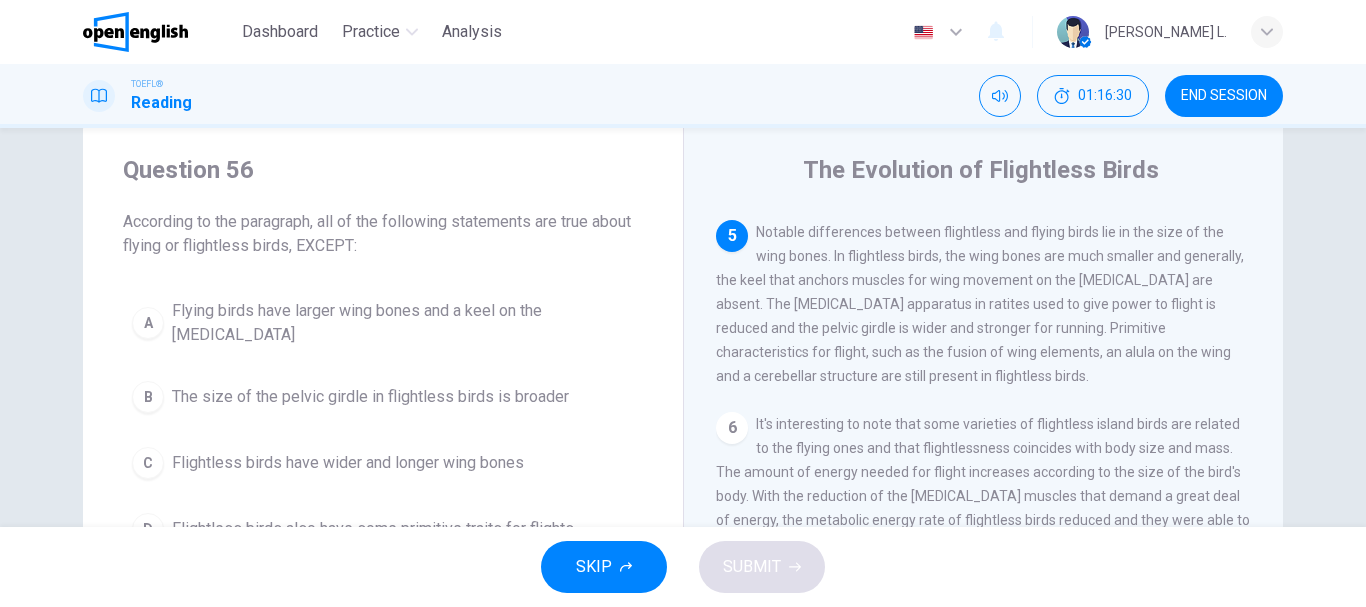 click on "Question 56 According to the paragraph, all of the following statements are true about flying or flightless birds, EXCEPT: A Flying birds have larger wing bones and a keel on the [MEDICAL_DATA] B The size of the pelvic girdle in flightless birds is broader C Flightless birds have wider and longer wing bones D Flightless birds also have some primitive traits for flights" at bounding box center [383, 354] 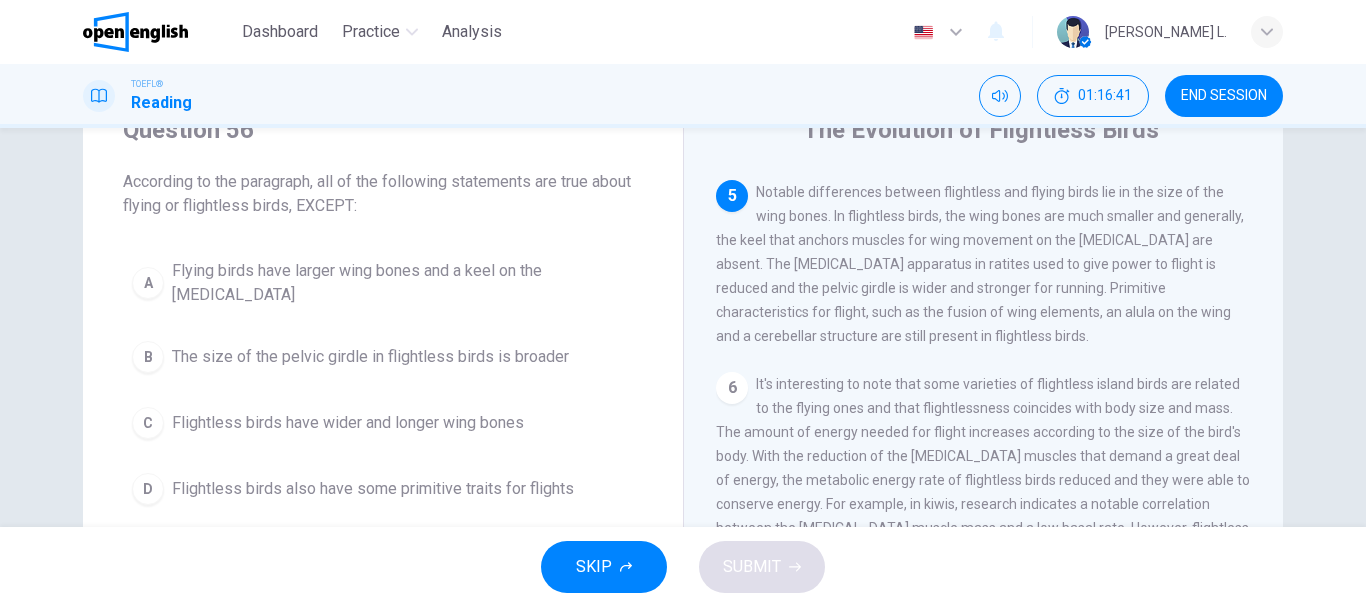 scroll, scrollTop: 126, scrollLeft: 0, axis: vertical 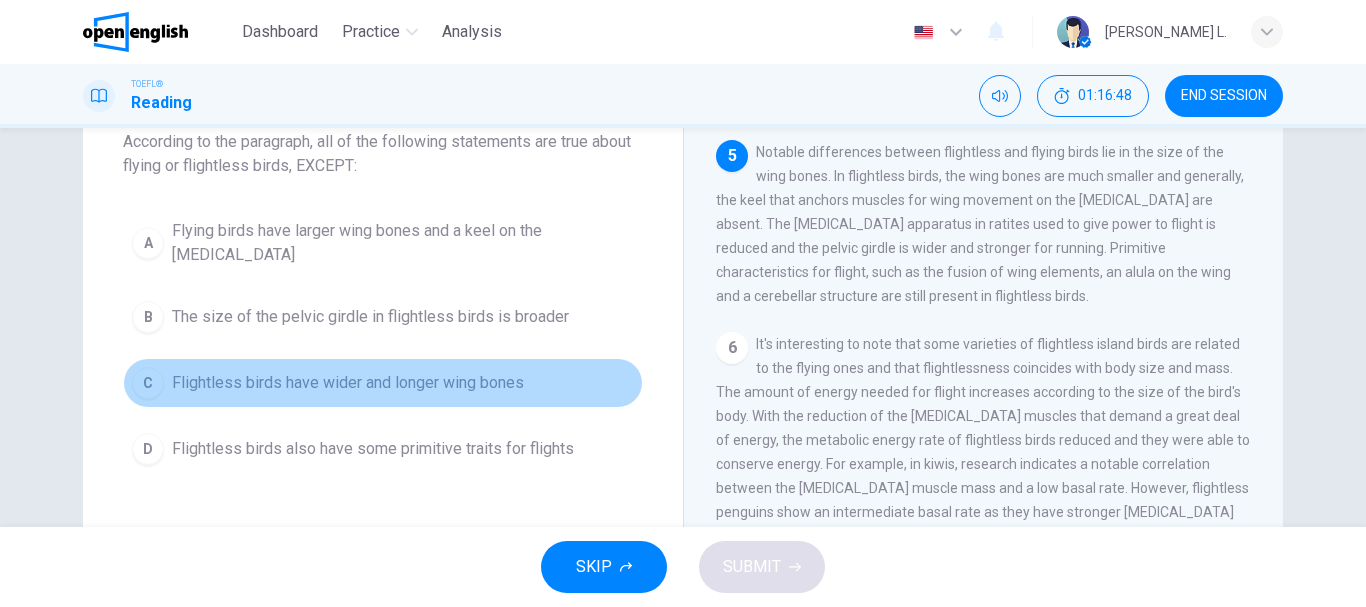 click on "Flightless birds have wider and longer wing bones" at bounding box center (348, 383) 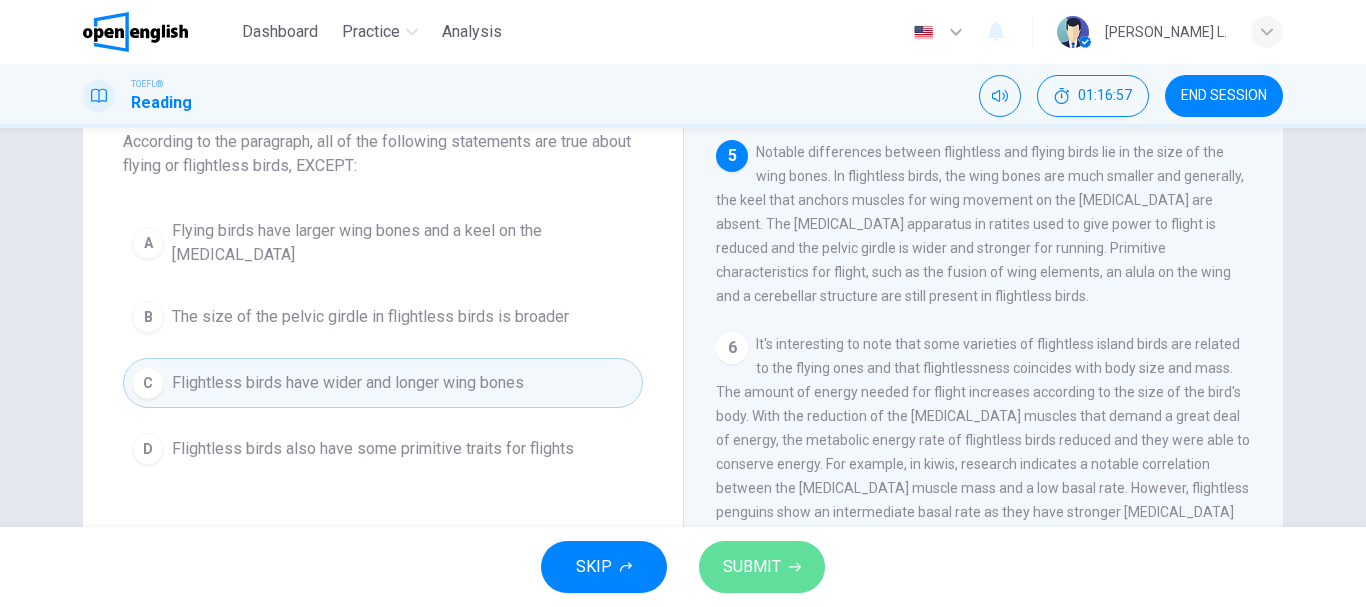 click on "SUBMIT" at bounding box center [762, 567] 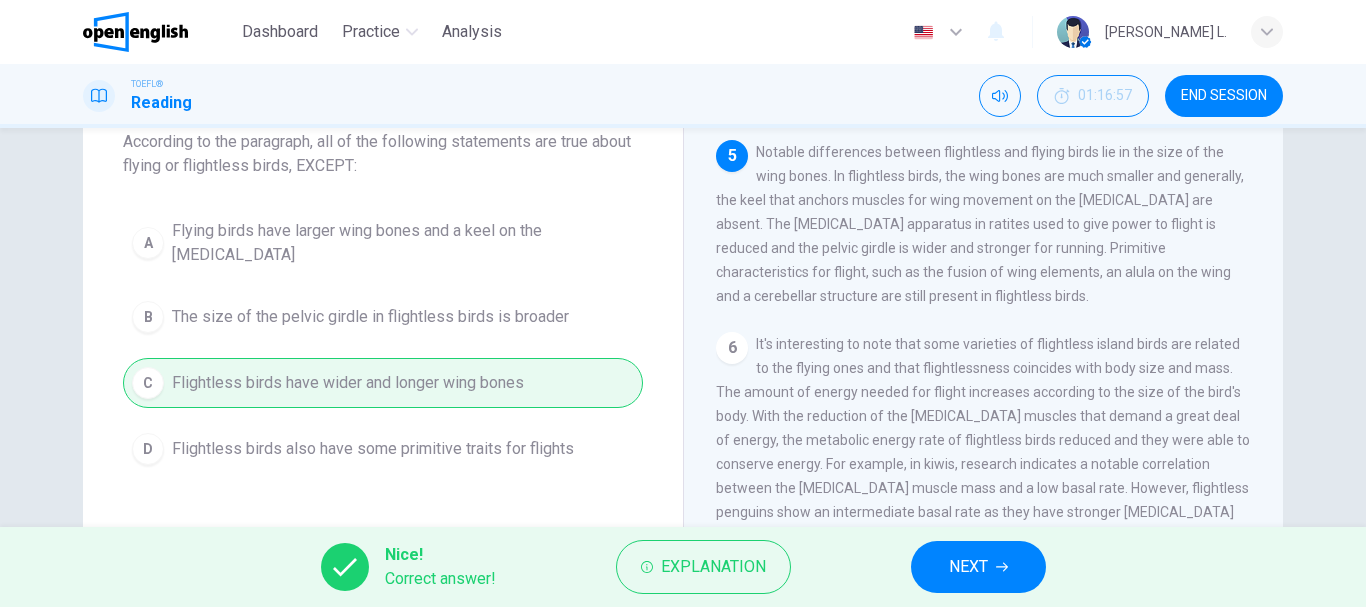 click on "NEXT" at bounding box center [968, 567] 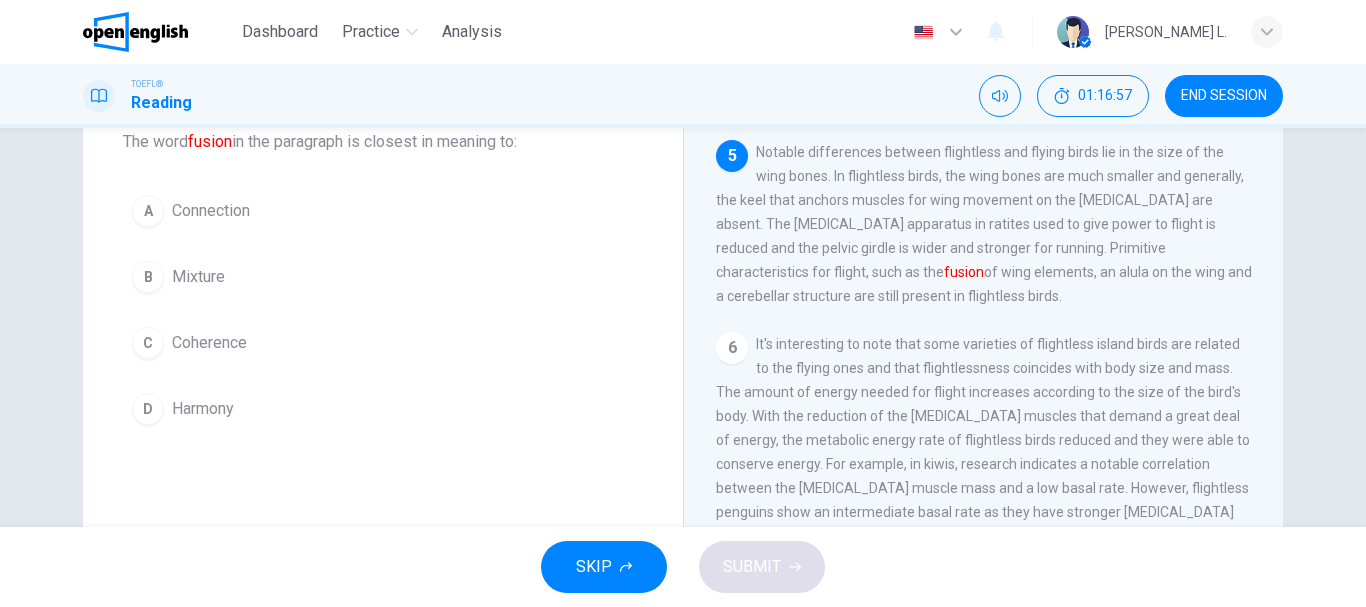 scroll, scrollTop: 846, scrollLeft: 0, axis: vertical 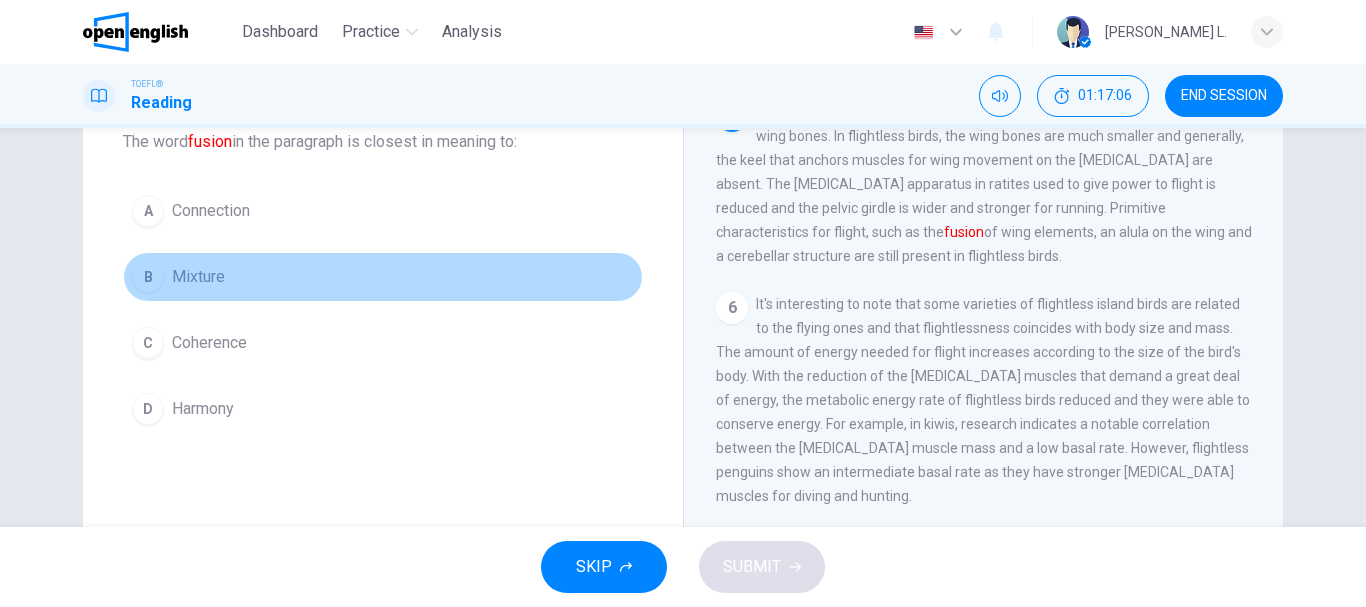 click on "Mixture" at bounding box center (198, 277) 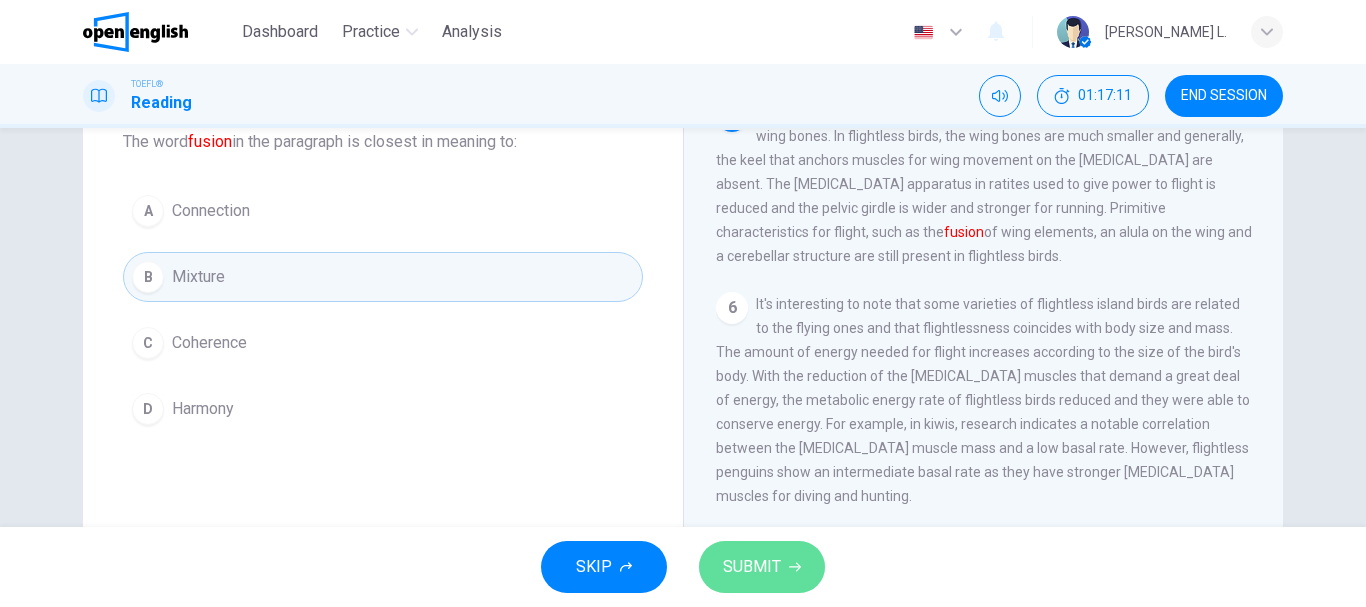 click on "SUBMIT" at bounding box center (752, 567) 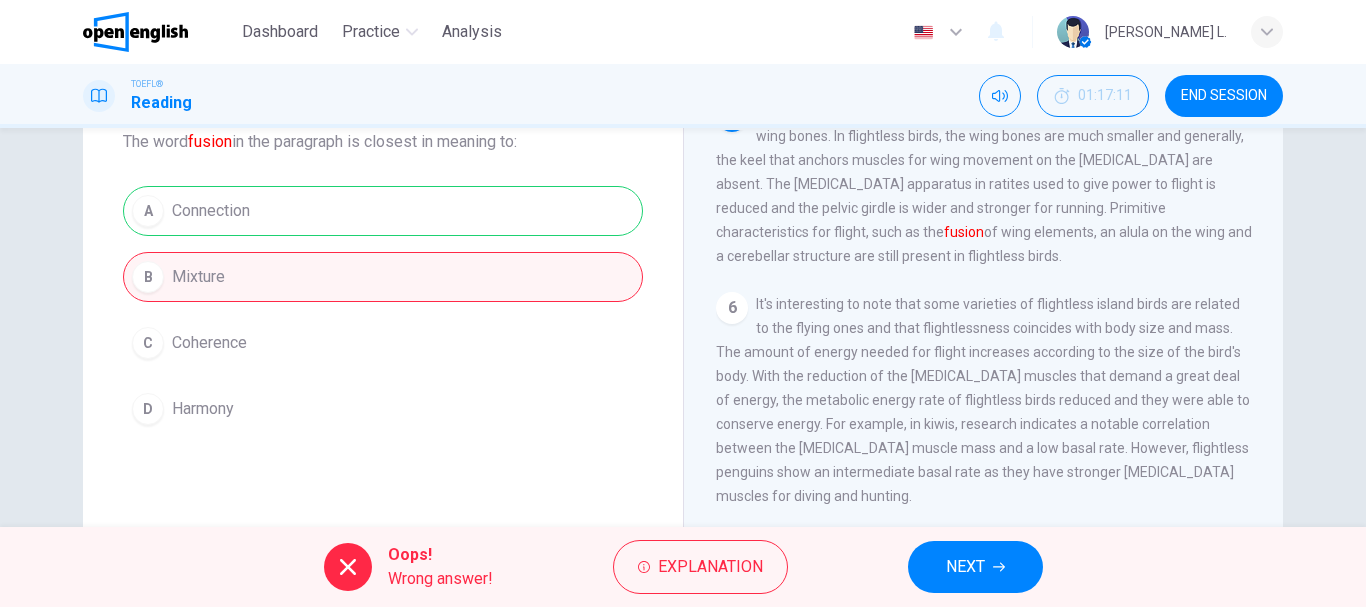 click on "NEXT" at bounding box center [965, 567] 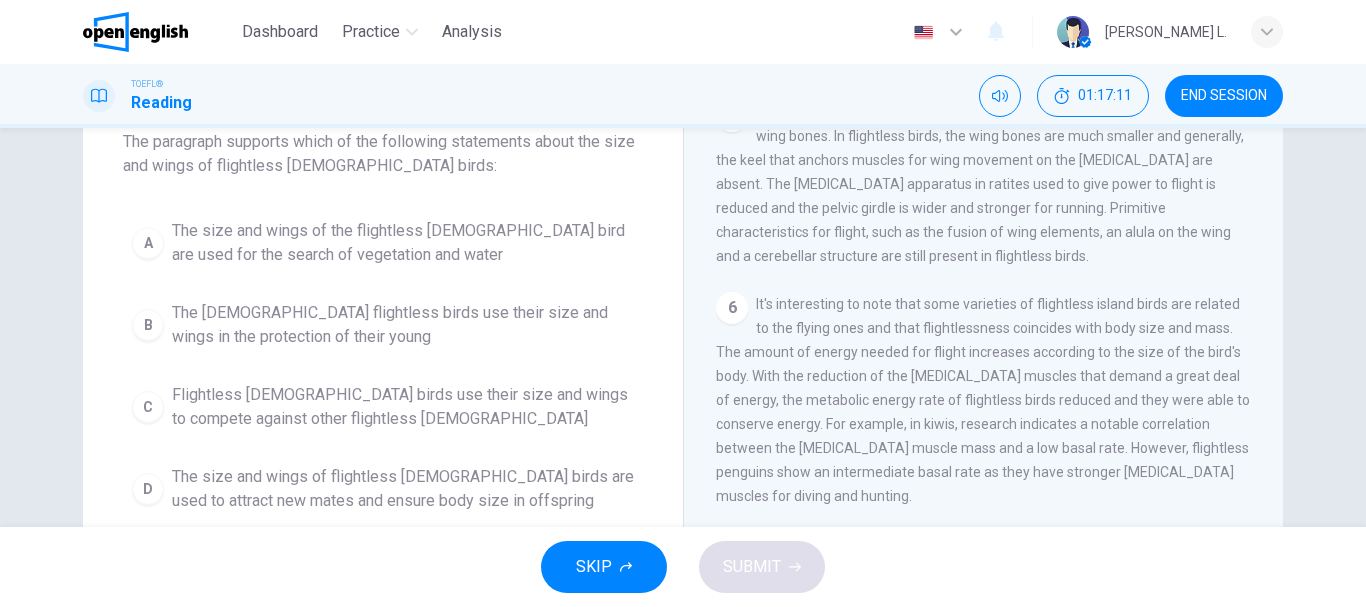 scroll, scrollTop: 1018, scrollLeft: 0, axis: vertical 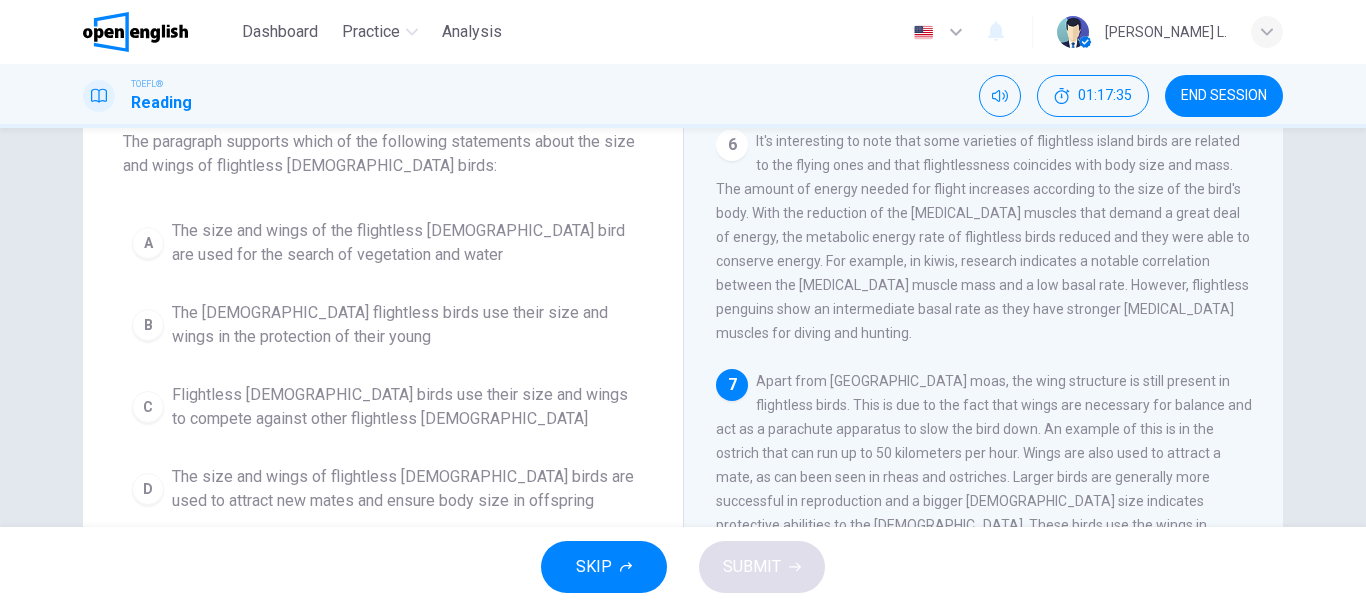 click on "The Evolution of Flightless Birds 1 A ratite is any of a diverse group of large, flightless birds of the infraclass Palaeognathae. The name "ratite" refers to their flat [MEDICAL_DATA] that is distinct from the typical [MEDICAL_DATA] of flighted birds because it lacks the keel. Flightless birds are birds that have evolved the inability to fly. They include penguins, kiwis, ostriches and emus. Certain domestic birds, such as the chicken and duck, are also unable to fly for extended periods of time. The tallest and heaviest flightless bird is the ostrich. Extinct species such as the Phorusrhacidae was also a flightless bird. Like the ostrich and emu, these birds developed specific body shapes, large heads, long necks and legs. 2 3 4 5 6 7" at bounding box center [983, 389] 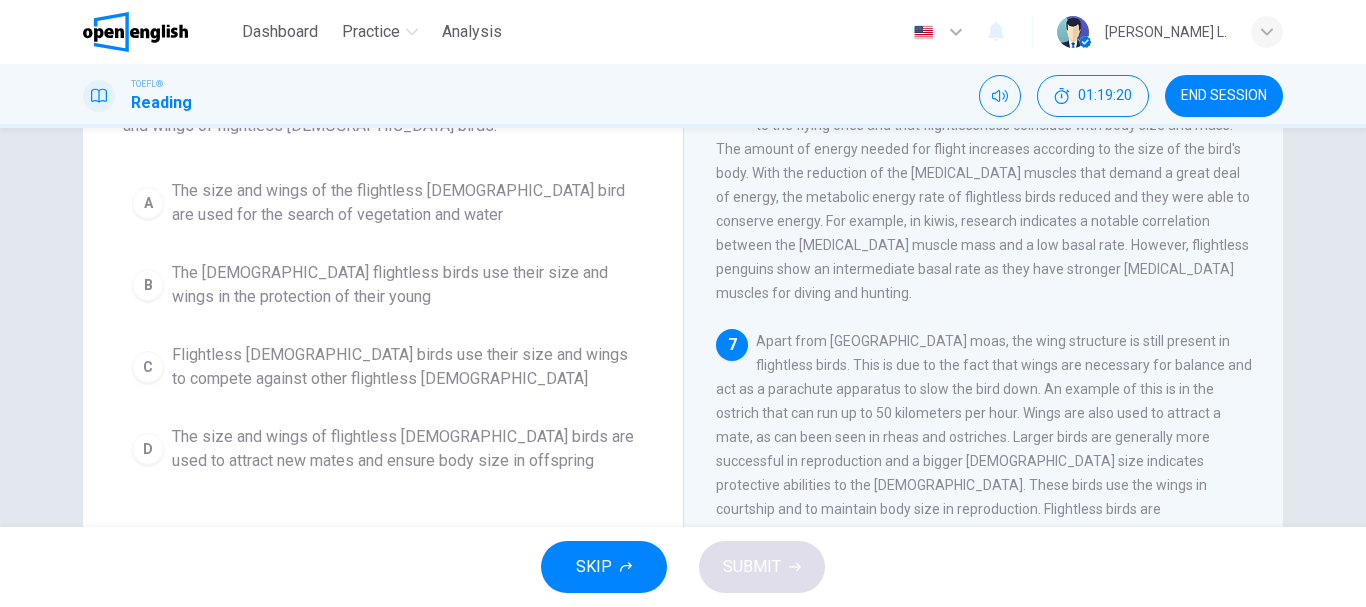 scroll, scrollTop: 206, scrollLeft: 0, axis: vertical 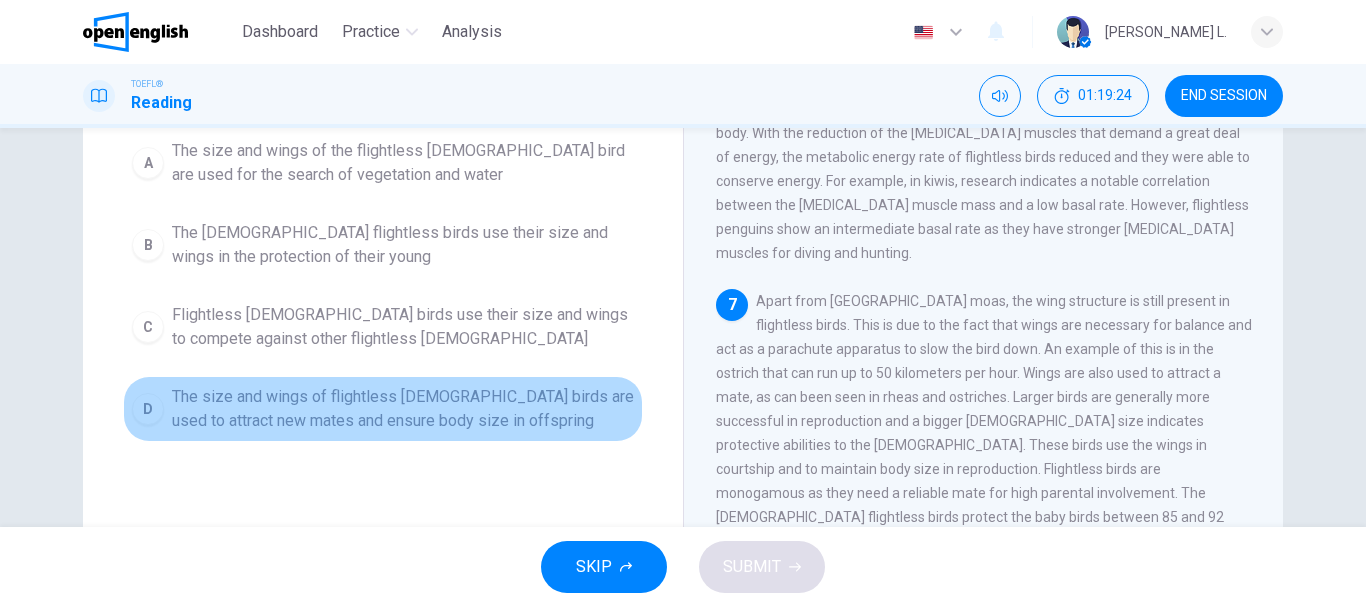 click on "The size and wings of flightless [DEMOGRAPHIC_DATA] birds are used to attract new mates and ensure body size in offspring" at bounding box center [403, 409] 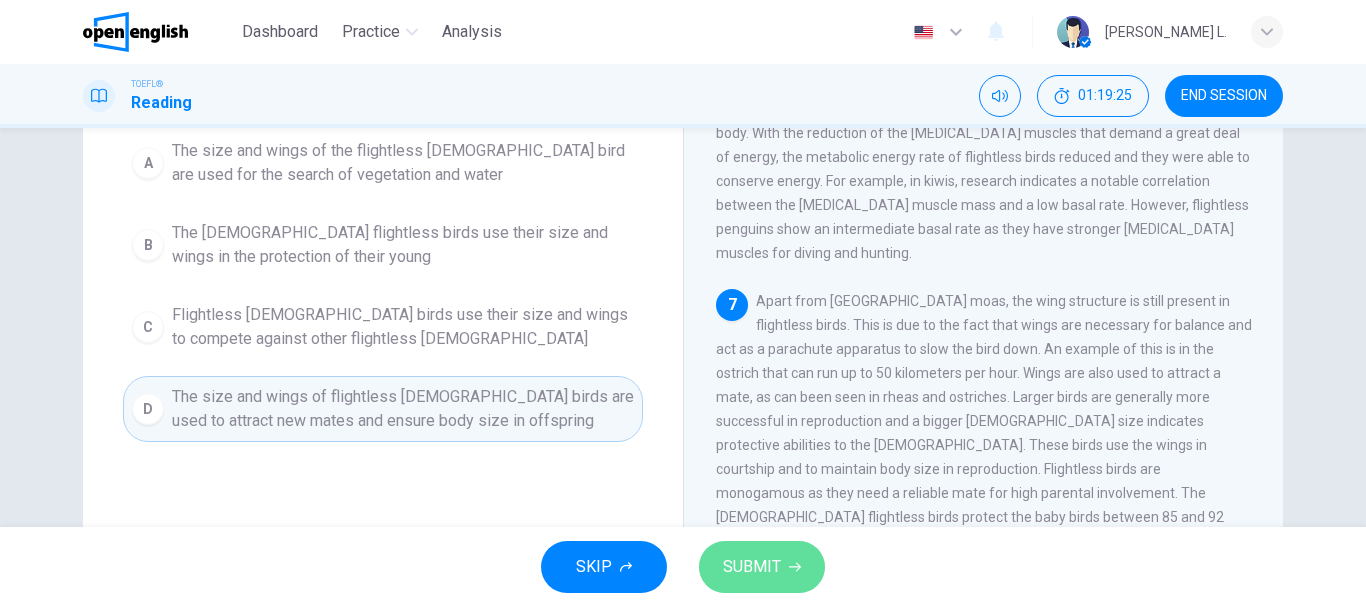 click on "SUBMIT" at bounding box center [752, 567] 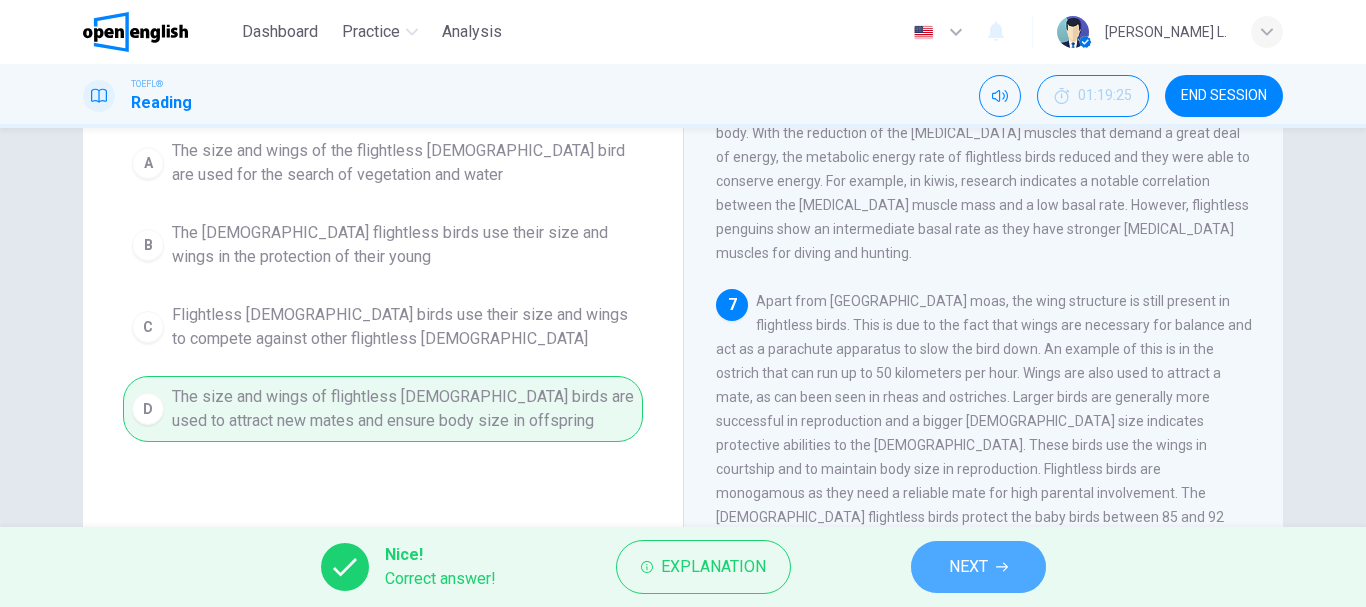 click on "NEXT" at bounding box center (968, 567) 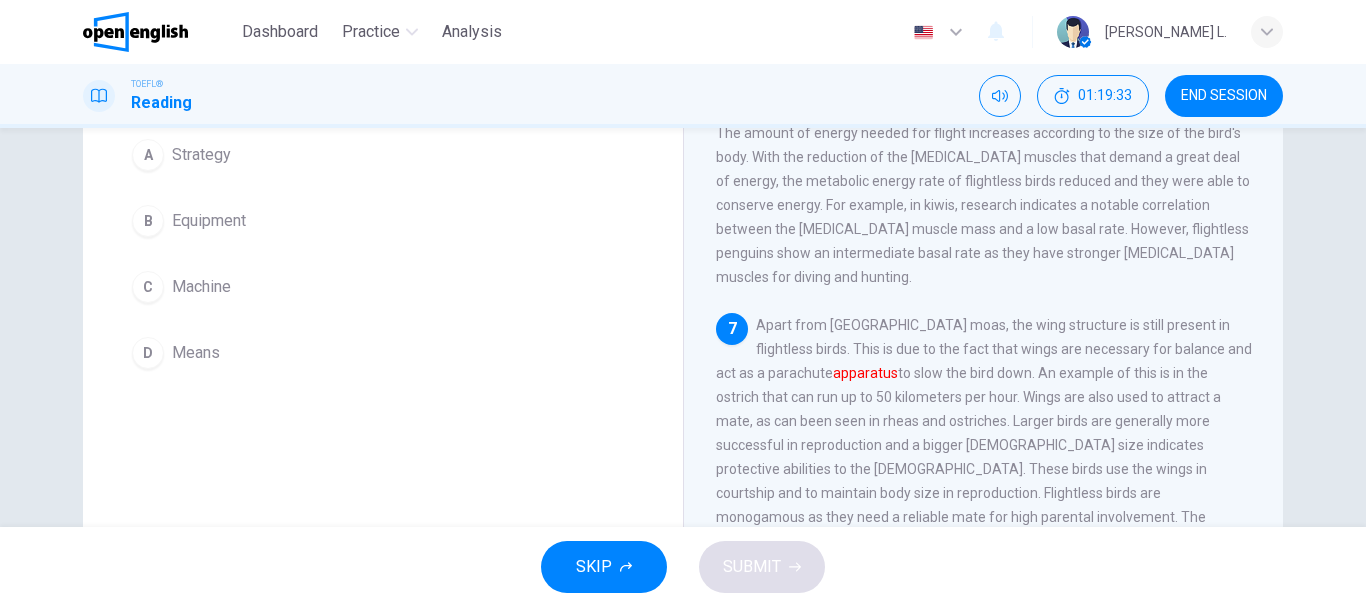 click on "Equipment" at bounding box center (209, 221) 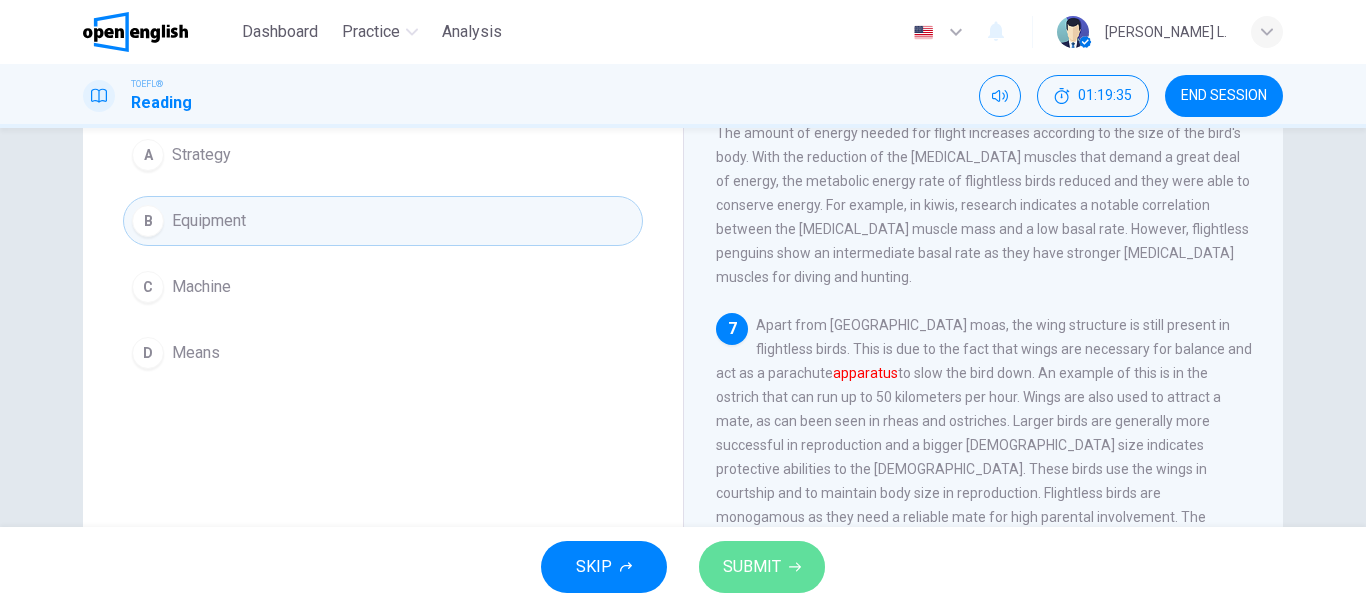 click on "SUBMIT" at bounding box center (752, 567) 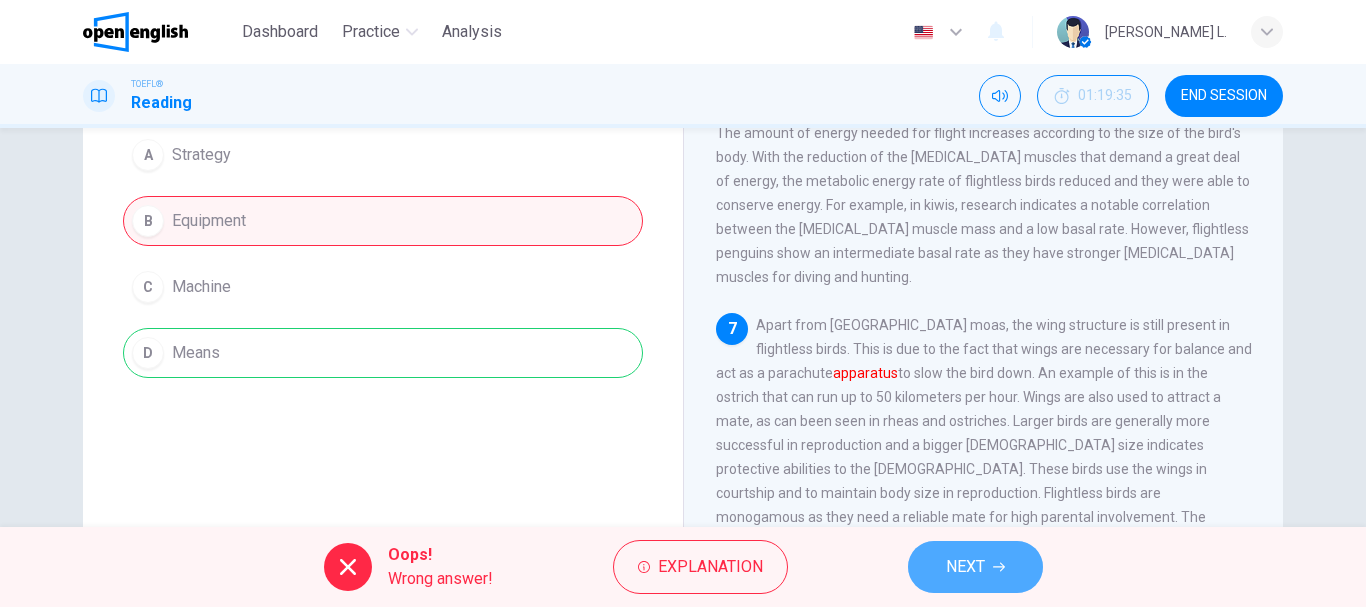 click on "NEXT" at bounding box center [965, 567] 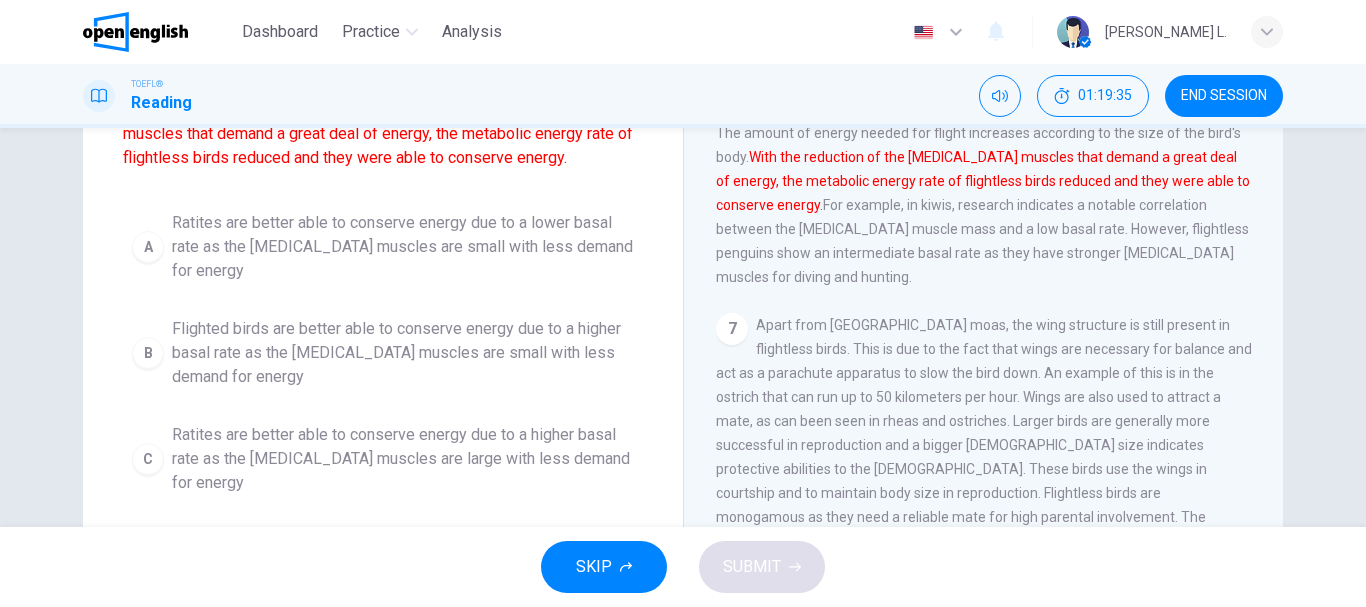 scroll, scrollTop: 254, scrollLeft: 0, axis: vertical 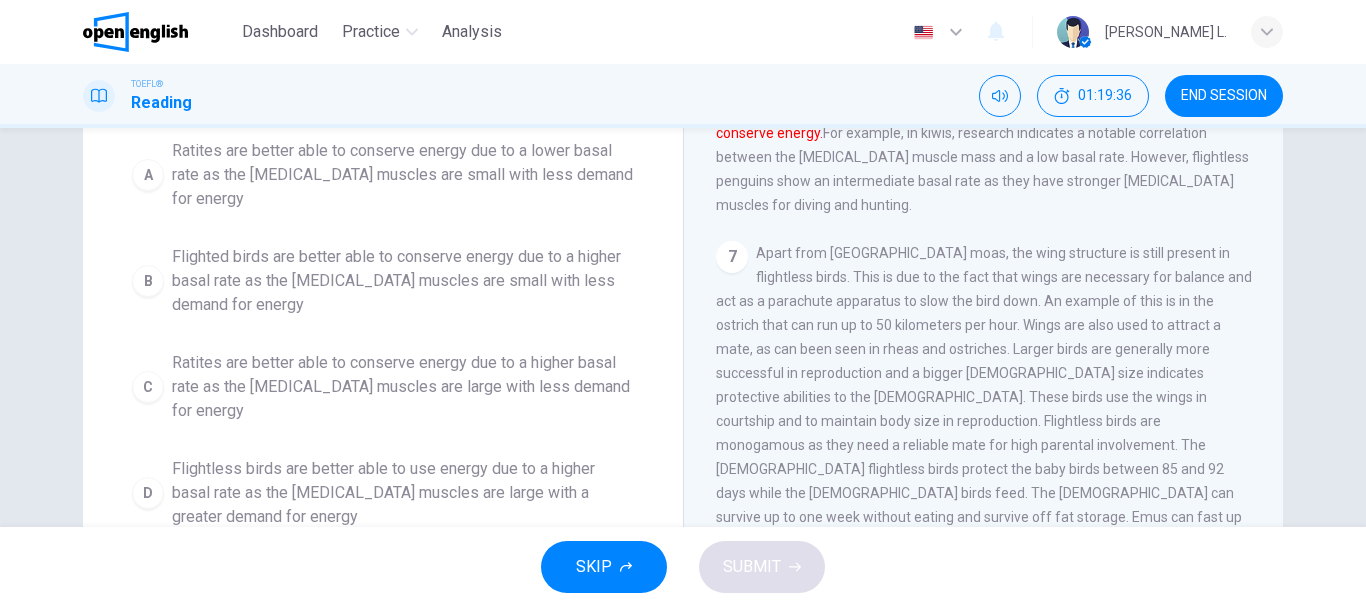 click on "7 Apart from [GEOGRAPHIC_DATA], the wing structure is still present in flightless birds. This is due to the fact that wings are necessary for balance and act as a parachute apparatus to slow the bird down. An example of this is in the ostrich that can run up to 50 kilometers per hour. Wings are also used to attract a mate, as can been seen in rheas and ostriches. Larger birds are generally more successful in reproduction and a bigger [DEMOGRAPHIC_DATA] size indicates protective abilities to the [DEMOGRAPHIC_DATA]. These birds use the wings in courtship and to maintain body size in reproduction. Flightless birds are monogamous as they need a reliable mate for high parental involvement. The [DEMOGRAPHIC_DATA] flightless birds protect the baby birds between 85 and 92 days while the [DEMOGRAPHIC_DATA] birds feed. The [DEMOGRAPHIC_DATA] can survive up to one week without eating and survive off fat storage. Emus can fast up to 56 days." at bounding box center (984, 397) 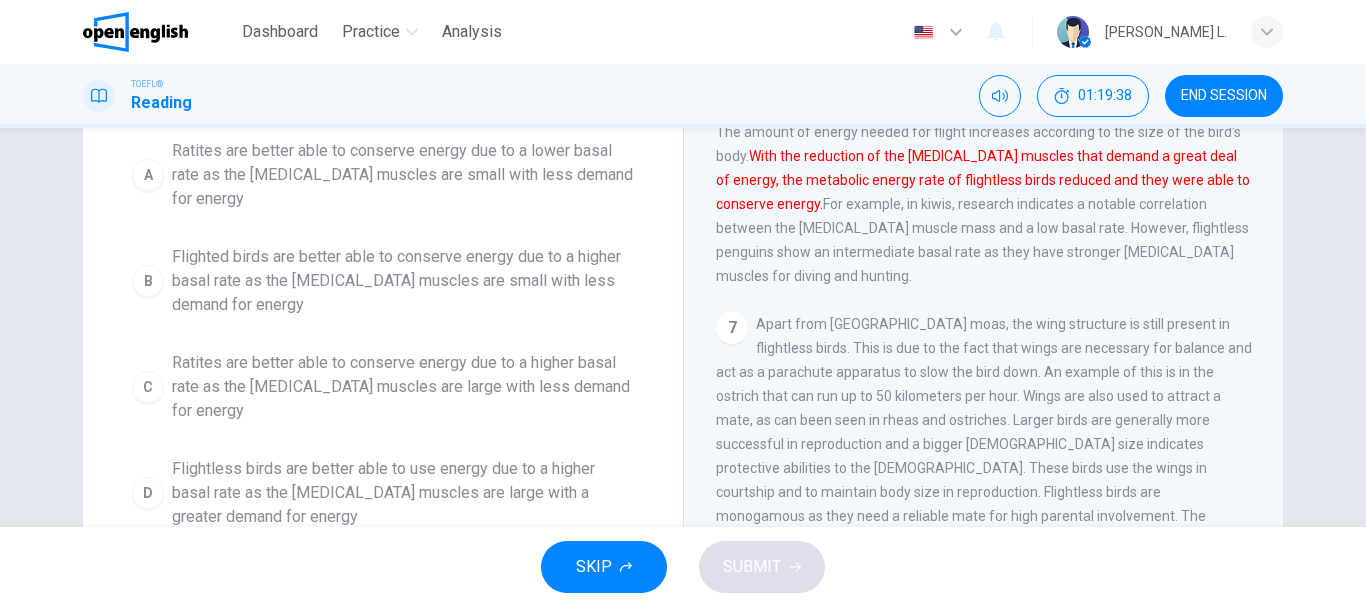 scroll, scrollTop: 898, scrollLeft: 0, axis: vertical 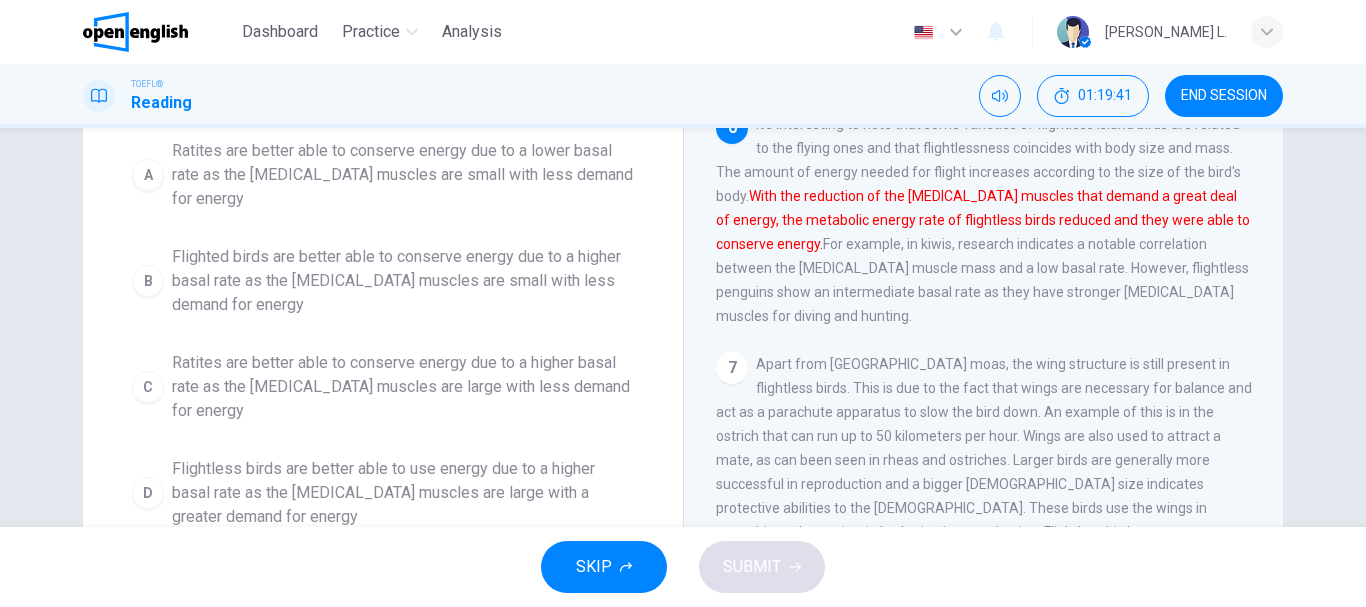 click on "Question 60 Which of the sentences below best expresses the essential information in the following sentence?
With the reduction of the [MEDICAL_DATA] muscles that demand a great deal of energy, the metabolic energy rate of flightless birds reduced and they were able to conserve energy. A Ratites are better able to conserve energy due to a lower basal rate as the [MEDICAL_DATA] muscles are small with less demand for energy B Flighted birds are better able to conserve energy due to a higher basal rate as the [MEDICAL_DATA] muscles are small with less demand for energy C Ratites are better able to conserve energy due to a higher basal rate as the [MEDICAL_DATA] muscles are large with less demand for energy D Flightless birds are better able to use energy due to a higher basal rate as the [MEDICAL_DATA] muscles are large with a greater demand for energy" at bounding box center [383, 242] 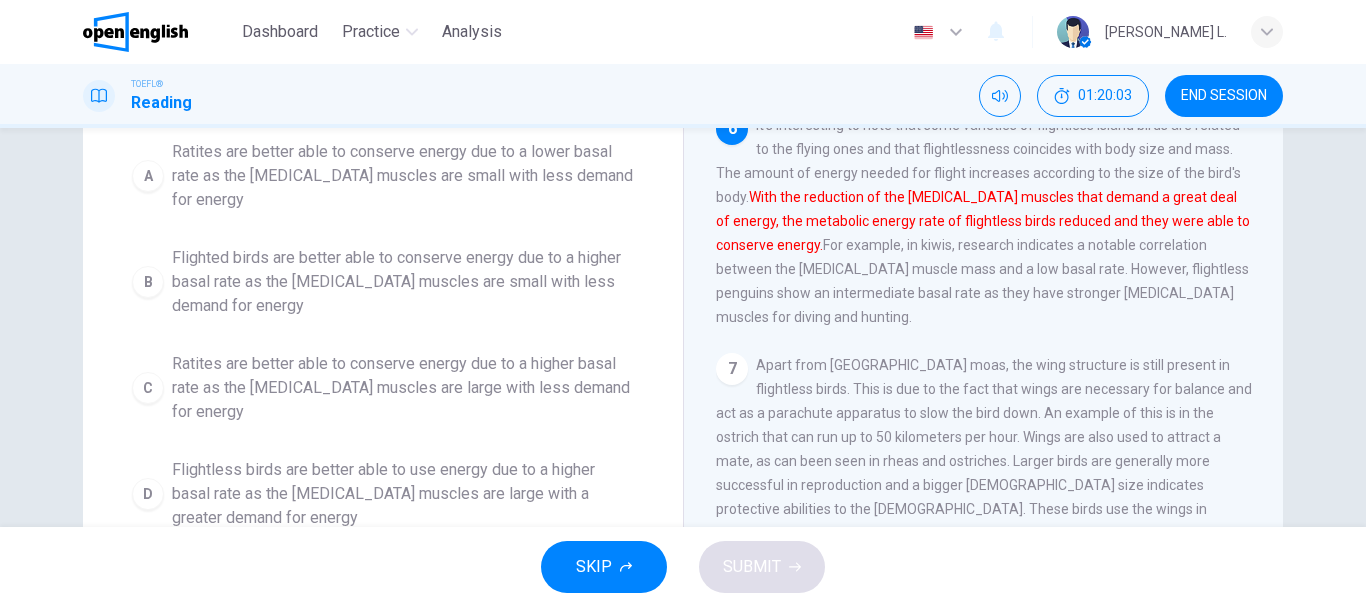 scroll, scrollTop: 254, scrollLeft: 0, axis: vertical 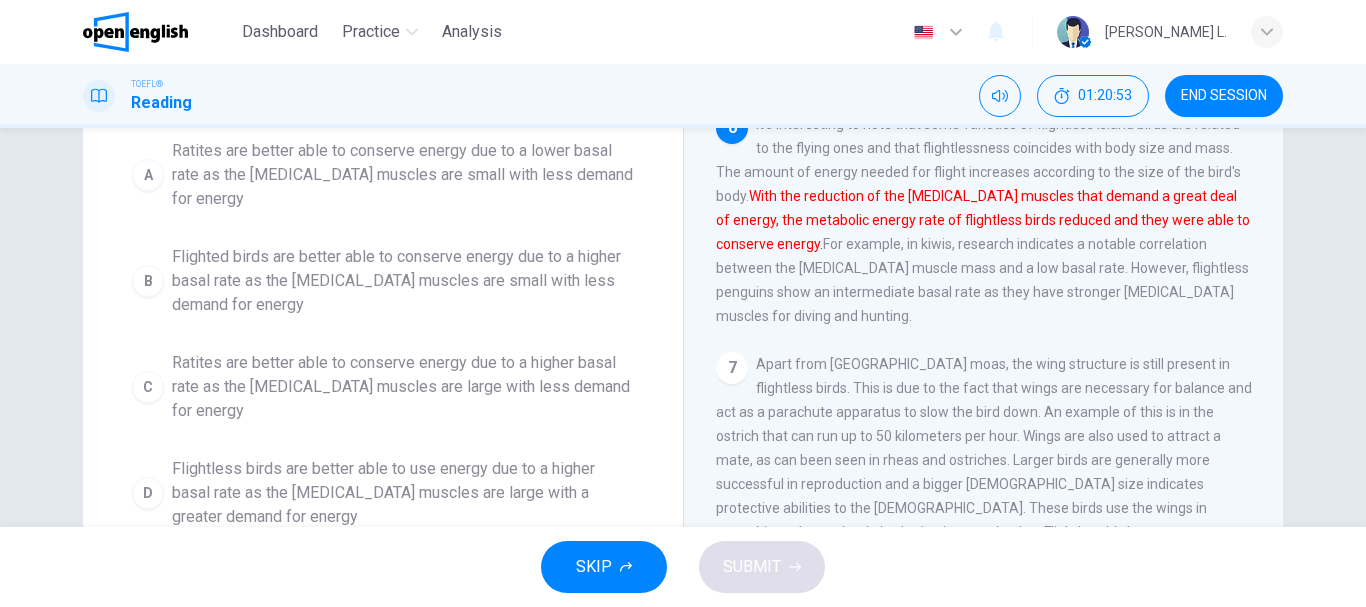 click on "Question 60 Which of the sentences below best expresses the essential information in the following sentence?
With the reduction of the [MEDICAL_DATA] muscles that demand a great deal of energy, the metabolic energy rate of flightless birds reduced and they were able to conserve energy. A Ratites are better able to conserve energy due to a lower basal rate as the [MEDICAL_DATA] muscles are small with less demand for energy B Flighted birds are better able to conserve energy due to a higher basal rate as the [MEDICAL_DATA] muscles are small with less demand for energy C Ratites are better able to conserve energy due to a higher basal rate as the [MEDICAL_DATA] muscles are large with less demand for energy D Flightless birds are better able to use energy due to a higher basal rate as the [MEDICAL_DATA] muscles are large with a greater demand for energy" at bounding box center (383, 242) 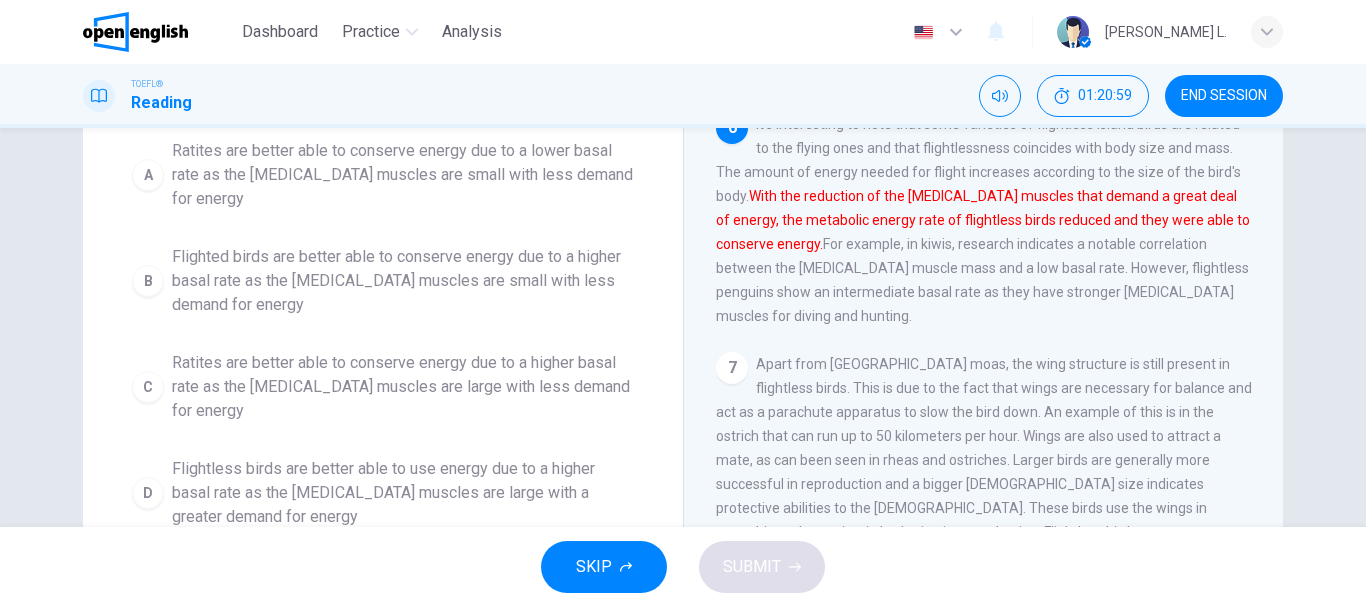 scroll, scrollTop: 214, scrollLeft: 0, axis: vertical 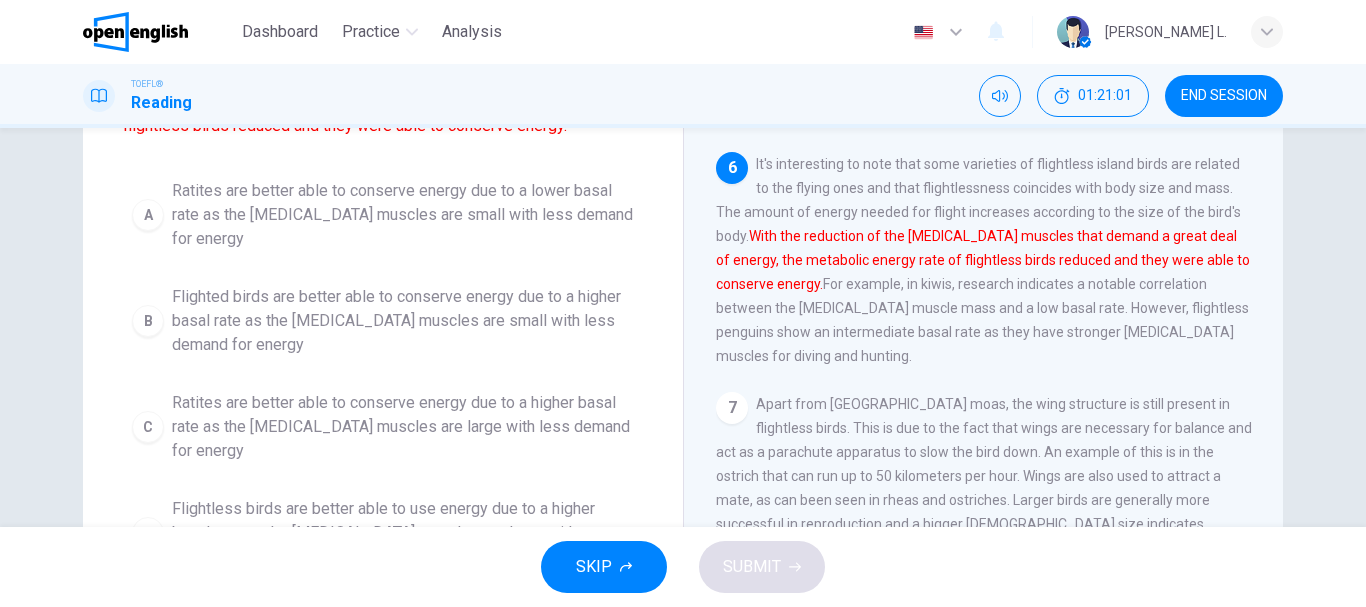 click on "Ratites are better able to conserve energy due to a lower basal rate as the [MEDICAL_DATA] muscles are small with less demand for energy" at bounding box center [403, 215] 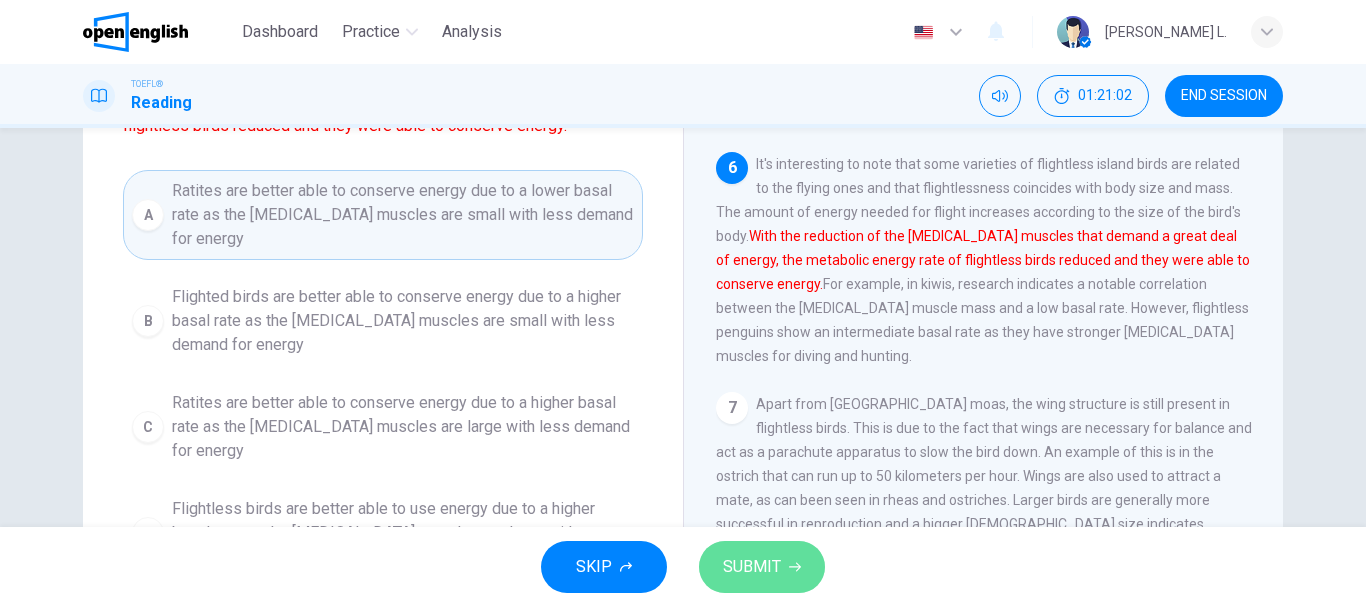 click on "SUBMIT" at bounding box center [762, 567] 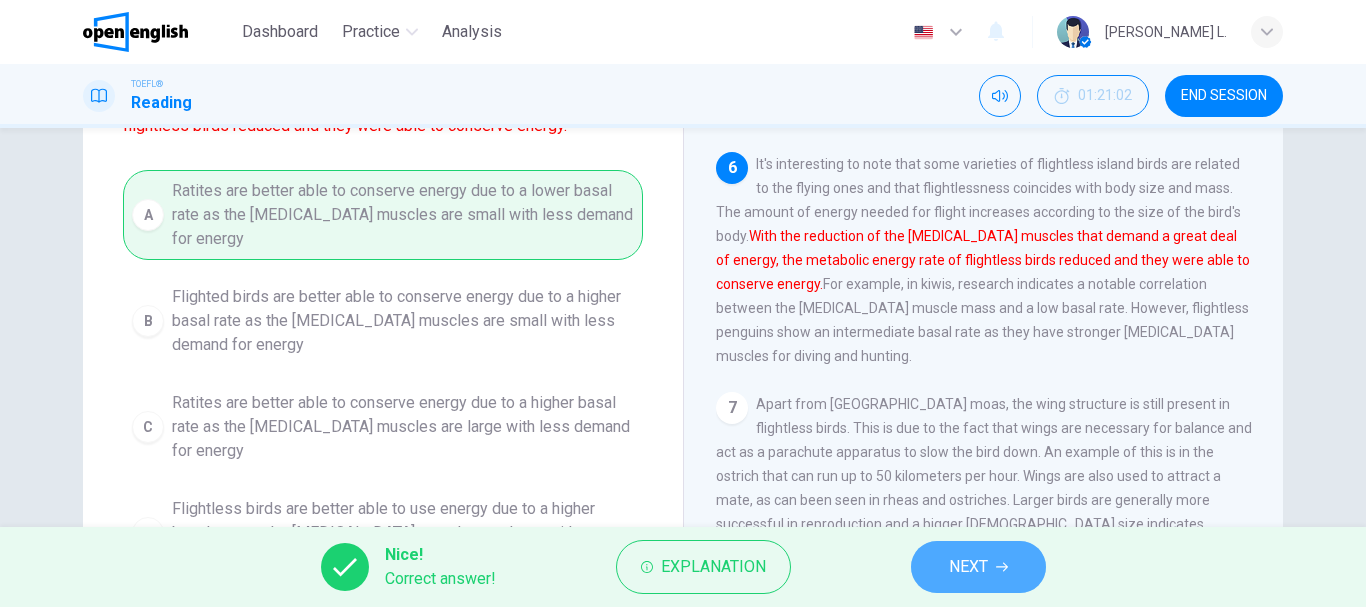 click on "NEXT" at bounding box center (978, 567) 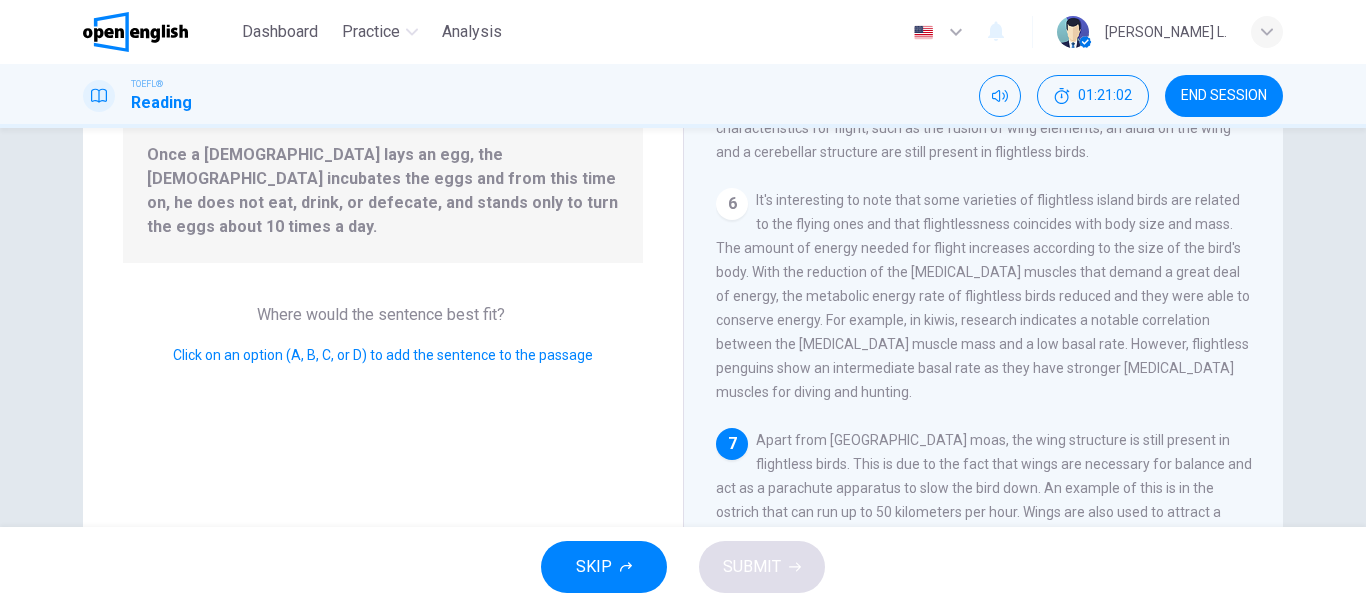 scroll, scrollTop: 1039, scrollLeft: 0, axis: vertical 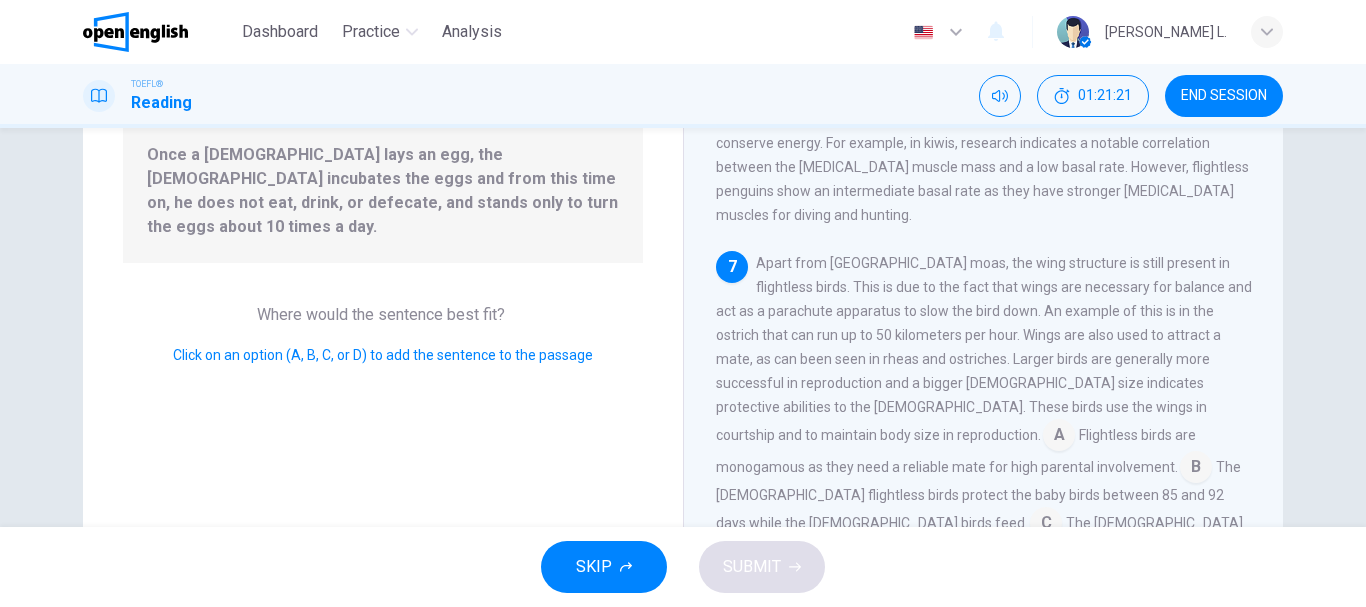 click on "Question 61 Look at the four     that indicate where the following sentence could be added to the passage: Once a [DEMOGRAPHIC_DATA] lays an egg, the [DEMOGRAPHIC_DATA] incubates the eggs and from this time on, he does not eat, drink, or defecate, and stands only to turn the eggs about 10 times a day. Where would the sentence best fit?   Click on an option (A, B, C, or D) to add the sentence to the passage" at bounding box center (383, 301) 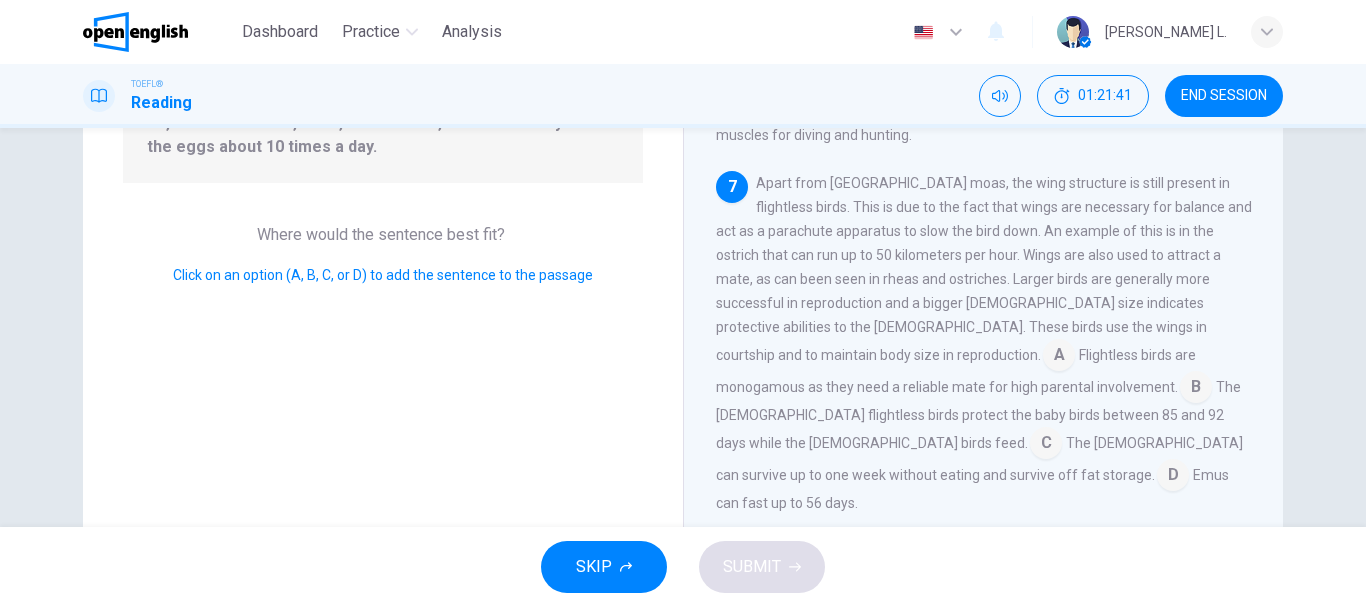 scroll, scrollTop: 334, scrollLeft: 0, axis: vertical 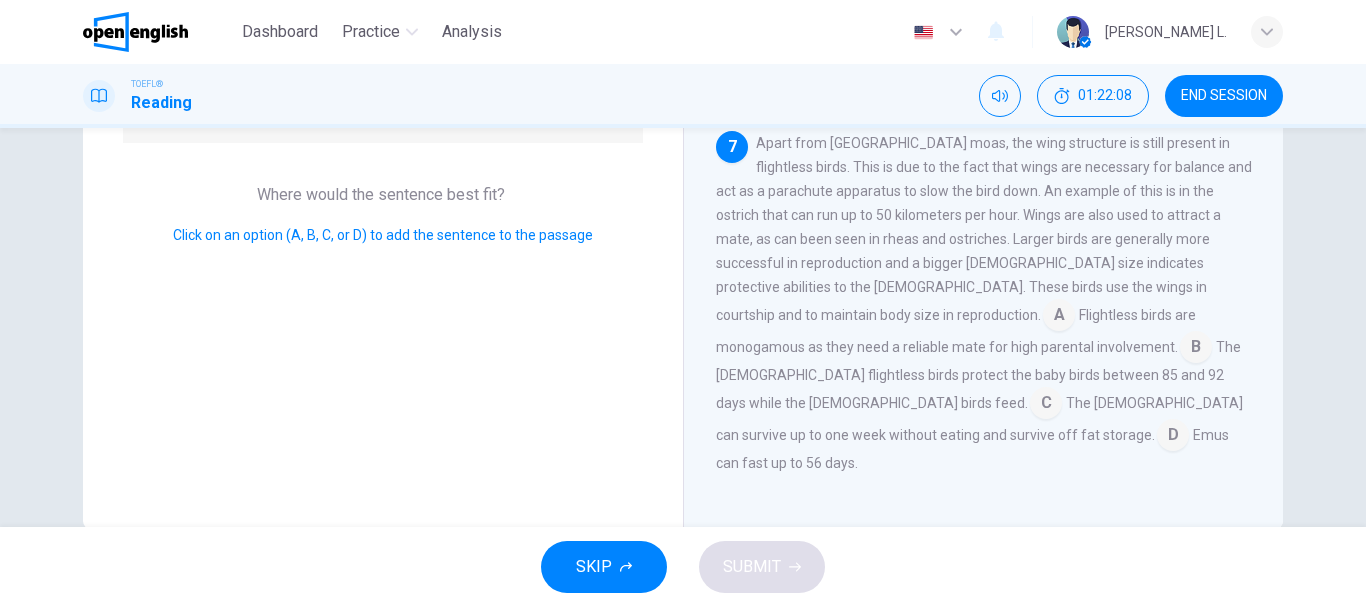 click on "Question 61 Look at the four     that indicate where the following sentence could be added to the passage: Once a [DEMOGRAPHIC_DATA] lays an egg, the [DEMOGRAPHIC_DATA] incubates the eggs and from this time on, he does not eat, drink, or defecate, and stands only to turn the eggs about 10 times a day. Where would the sentence best fit?   Click on an option (A, B, C, or D) to add the sentence to the passage" at bounding box center (383, 181) 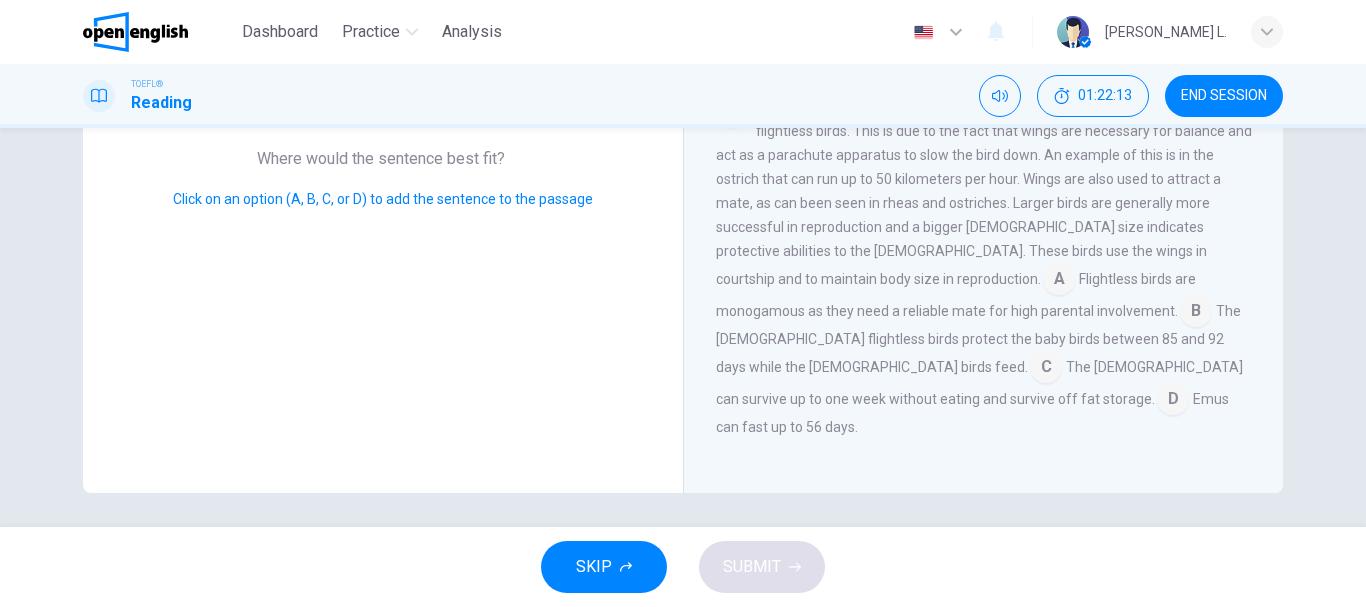 scroll, scrollTop: 374, scrollLeft: 0, axis: vertical 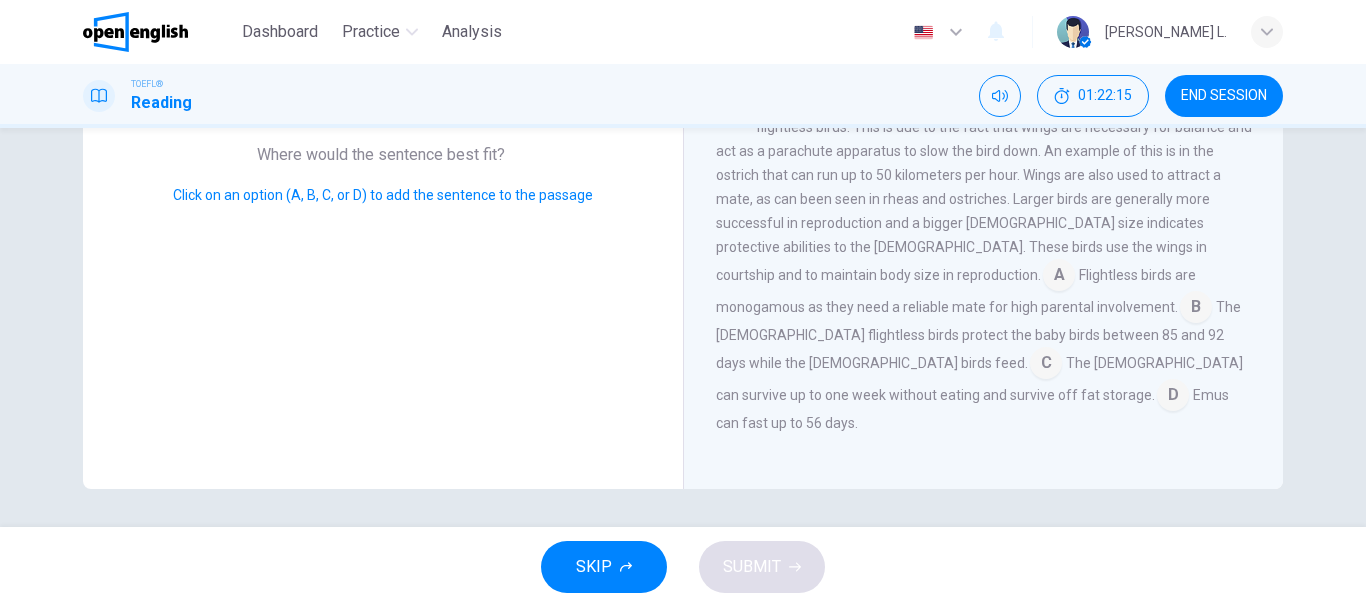 click at bounding box center [1196, 309] 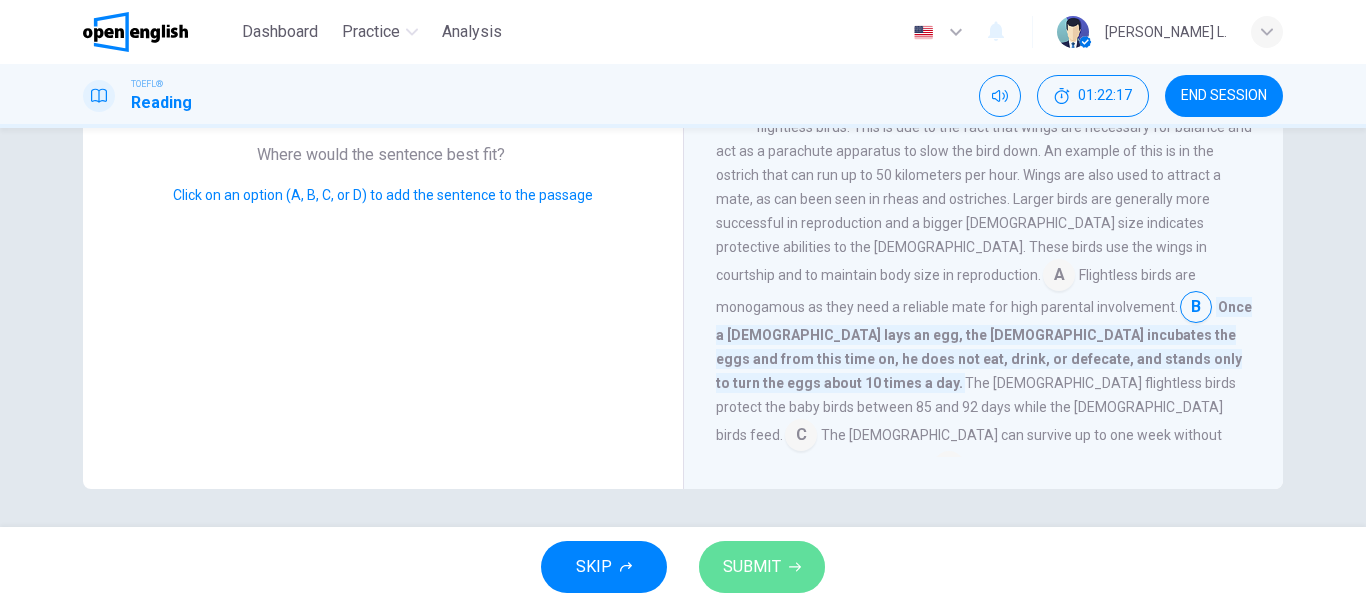 click on "SUBMIT" at bounding box center (752, 567) 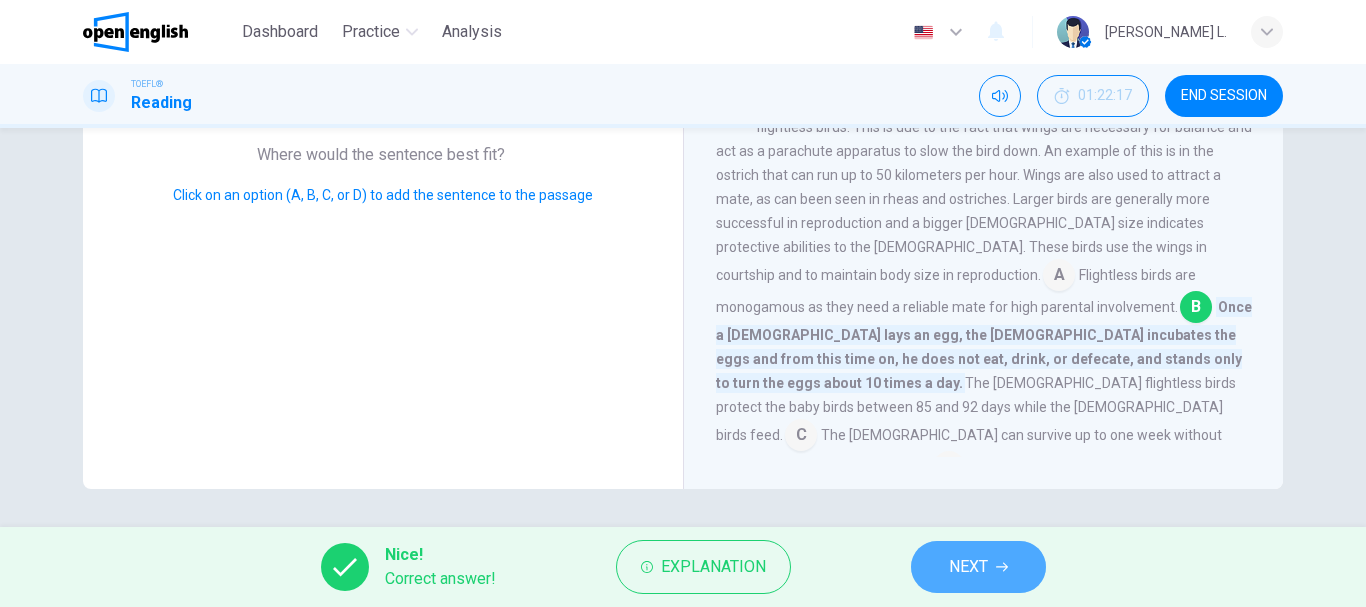 click on "NEXT" at bounding box center [968, 567] 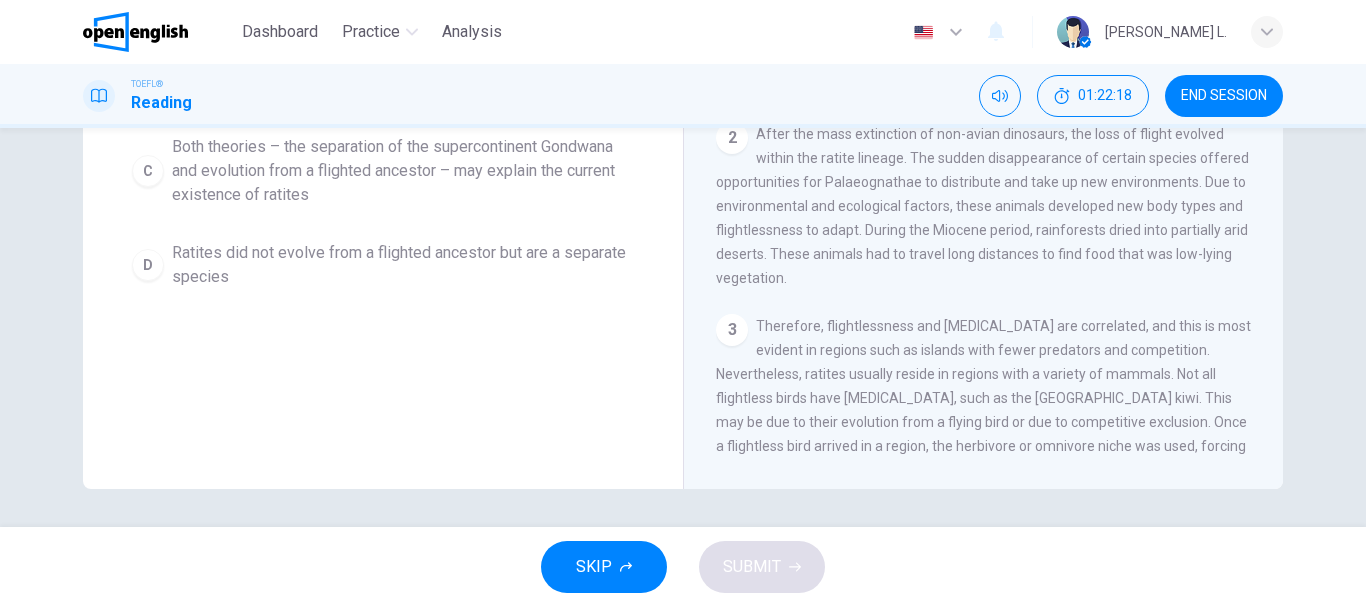 click on "Question 62 Which of the following is true, according to the  passage ?
(Make sure to read the  WHOLE PASSAGE ) A Ratites evolved with the separation of the supercontinent, Gondwana B Ratites evolved from a flighted ancestor through adaptation to new environments C Both theories – the separation of the supercontinent Gondwana and evolution from a flighted ancestor – may explain the current existence of ratites D Ratites did not evolve from a flighted ancestor but are a separate species" at bounding box center [383, 141] 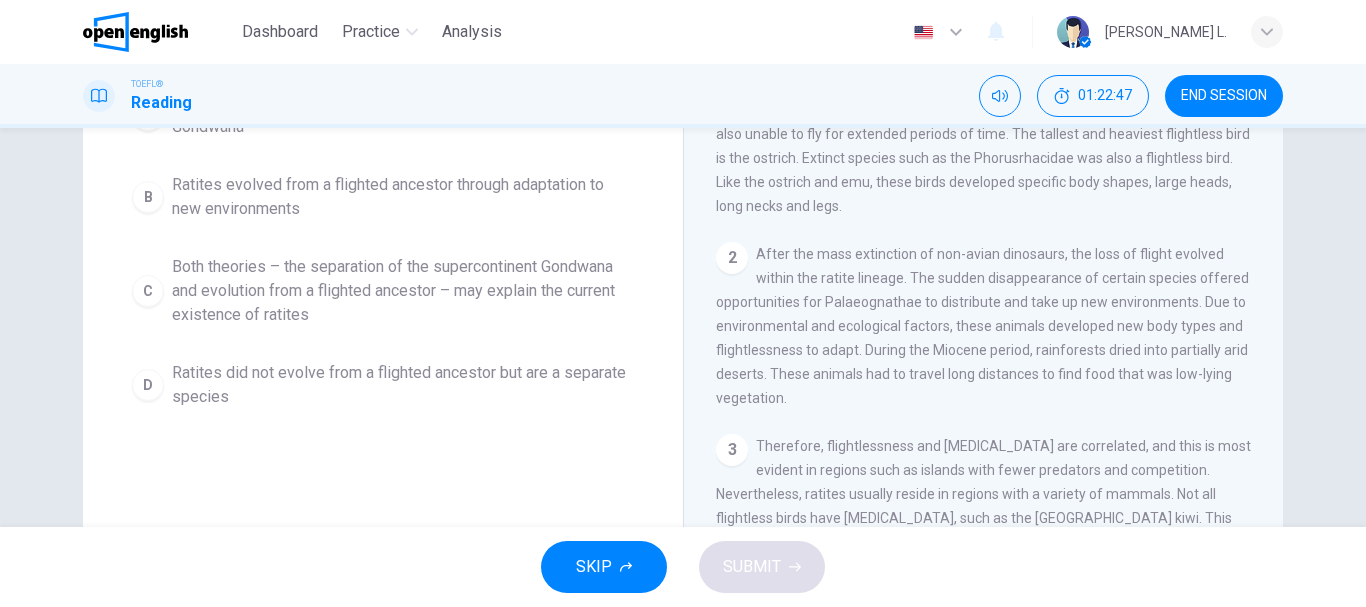 scroll, scrollTop: 294, scrollLeft: 0, axis: vertical 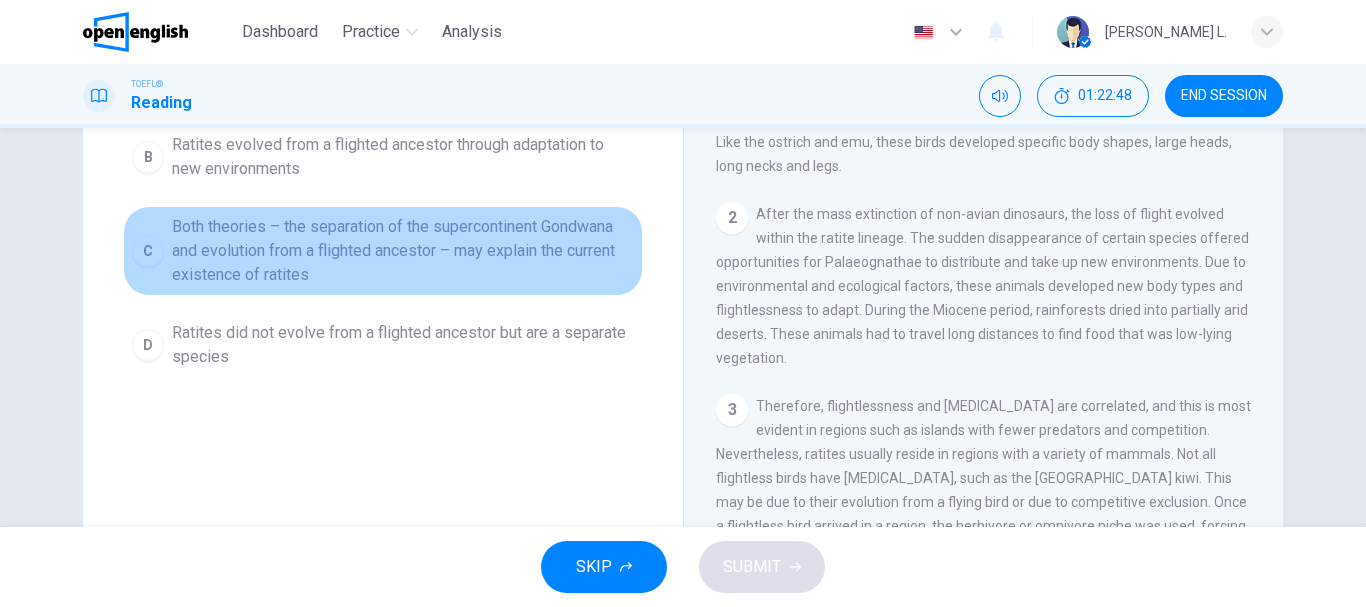 click on "Both theories – the separation of the supercontinent Gondwana and evolution from a flighted ancestor – may explain the current existence of ratites" at bounding box center [403, 251] 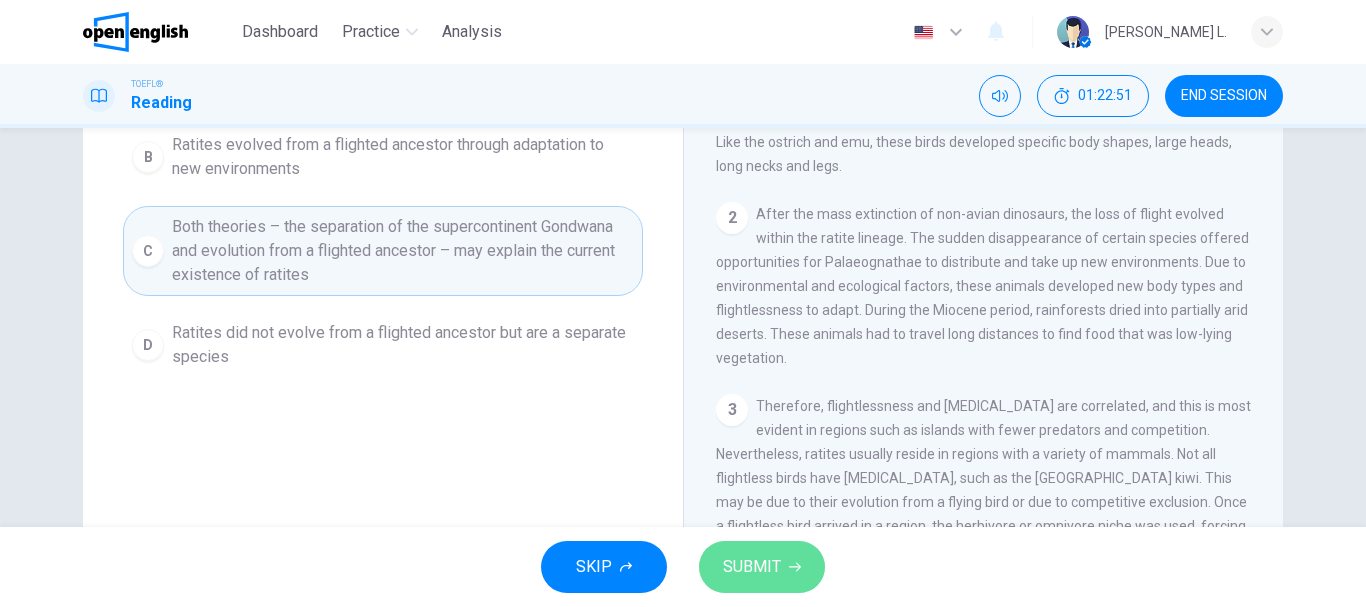 click on "SUBMIT" at bounding box center (752, 567) 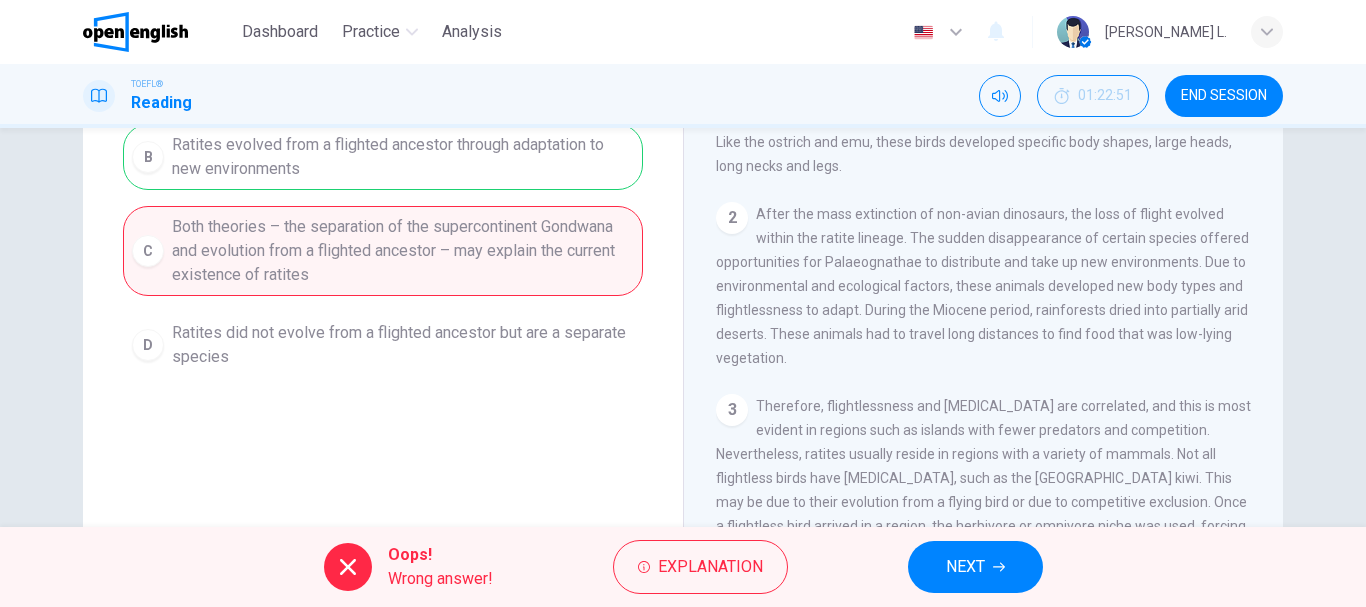 click on "Question 62 Which of the following is true, according to the  passage ?
(Make sure to read the  WHOLE PASSAGE ) A Ratites evolved with the separation of the supercontinent, Gondwana B Ratites evolved from a flighted ancestor through adaptation to new environments C Both theories – the separation of the supercontinent Gondwana and evolution from a flighted ancestor – may explain the current existence of ratites D Ratites did not evolve from a flighted ancestor but are a separate species" at bounding box center [383, 221] 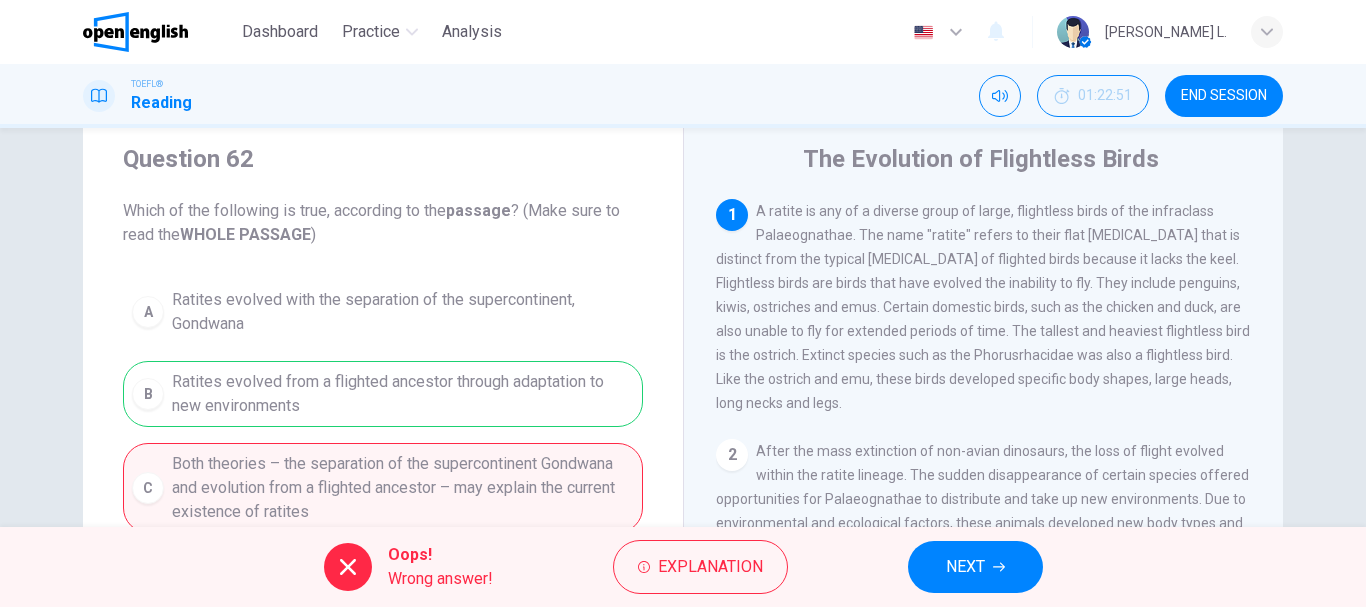 scroll, scrollTop: 54, scrollLeft: 0, axis: vertical 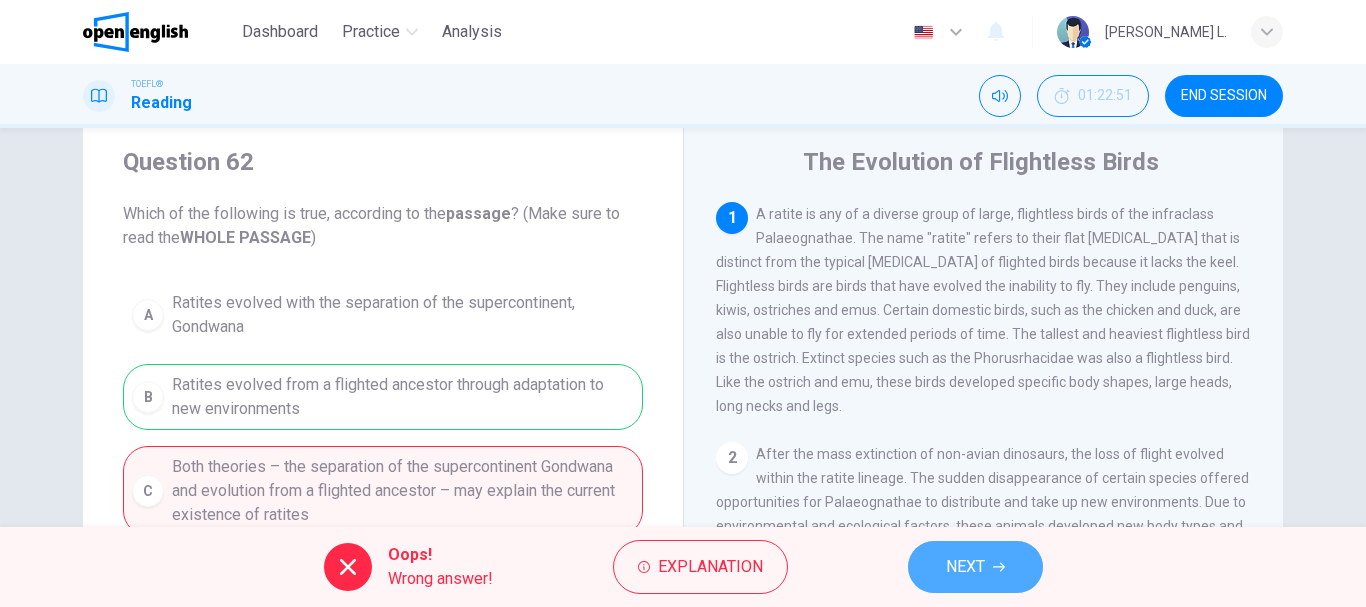 click on "NEXT" at bounding box center [965, 567] 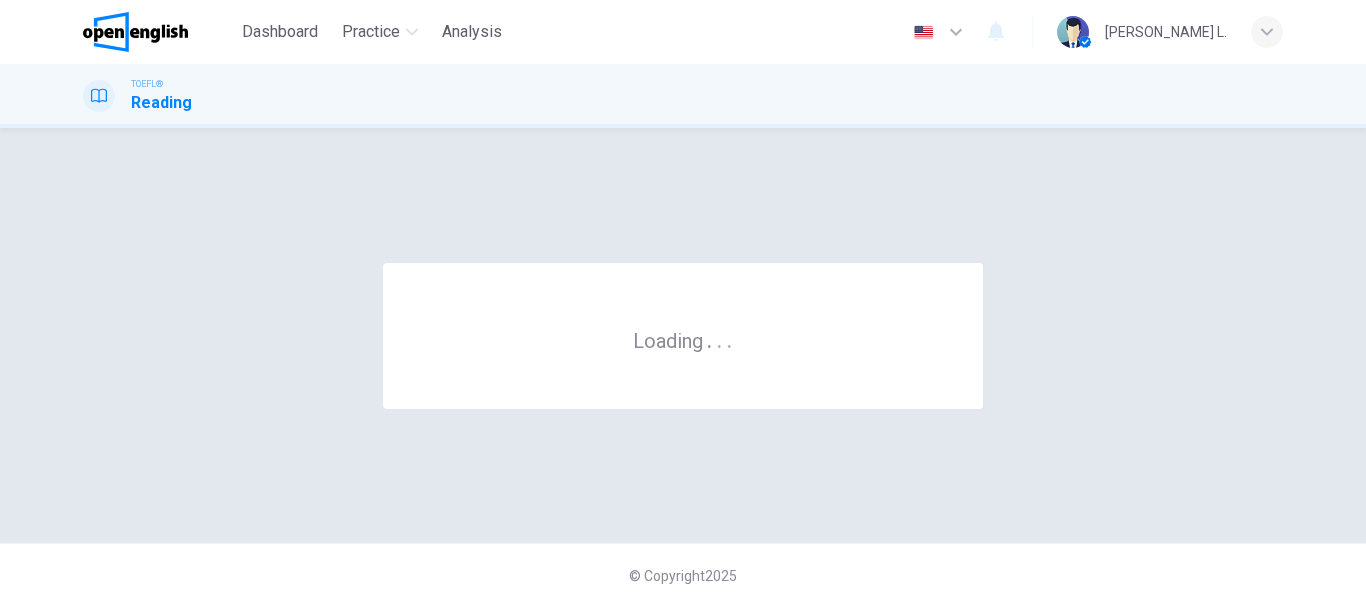 scroll, scrollTop: 0, scrollLeft: 0, axis: both 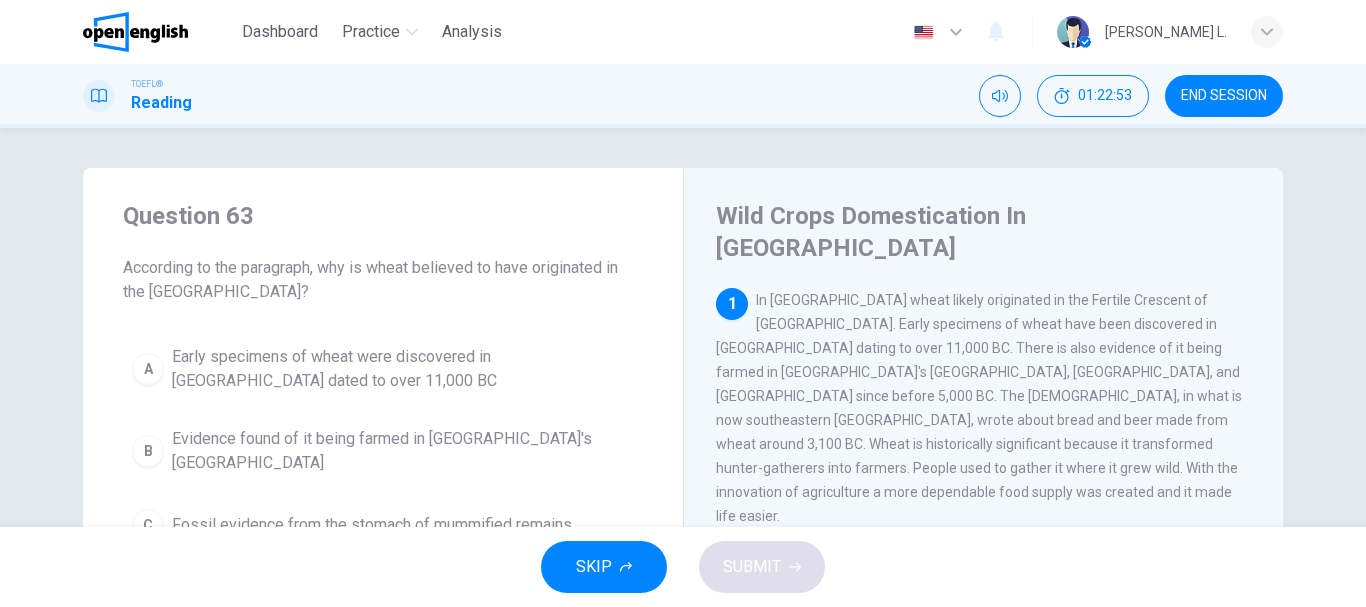 click on "Question 63 According to the paragraph, why is wheat believed to have originated in the [GEOGRAPHIC_DATA]? A Early specimens of wheat were discovered in [GEOGRAPHIC_DATA] dated to over 11,000 BC B Evidence found of it being farmed in [GEOGRAPHIC_DATA]'s Nile Valley C Fossil evidence from the stomach of mummified remains D Accounts of beer and bread being made from wheat by the [DEMOGRAPHIC_DATA]" at bounding box center [383, 416] 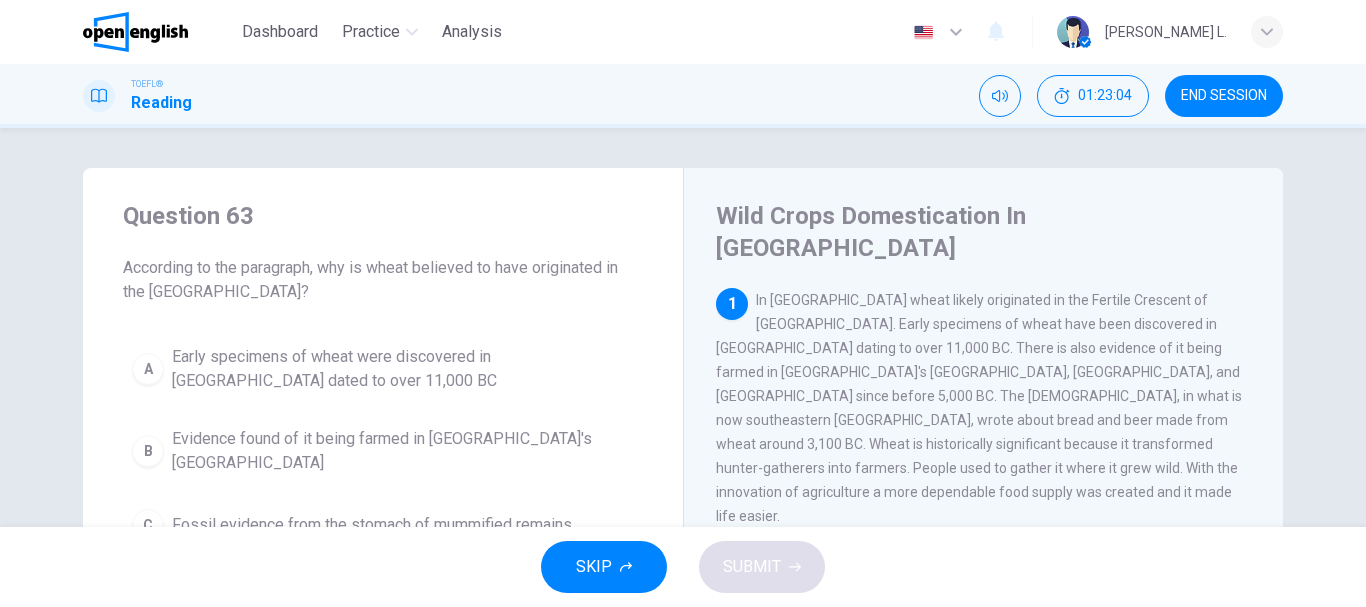 scroll, scrollTop: 40, scrollLeft: 0, axis: vertical 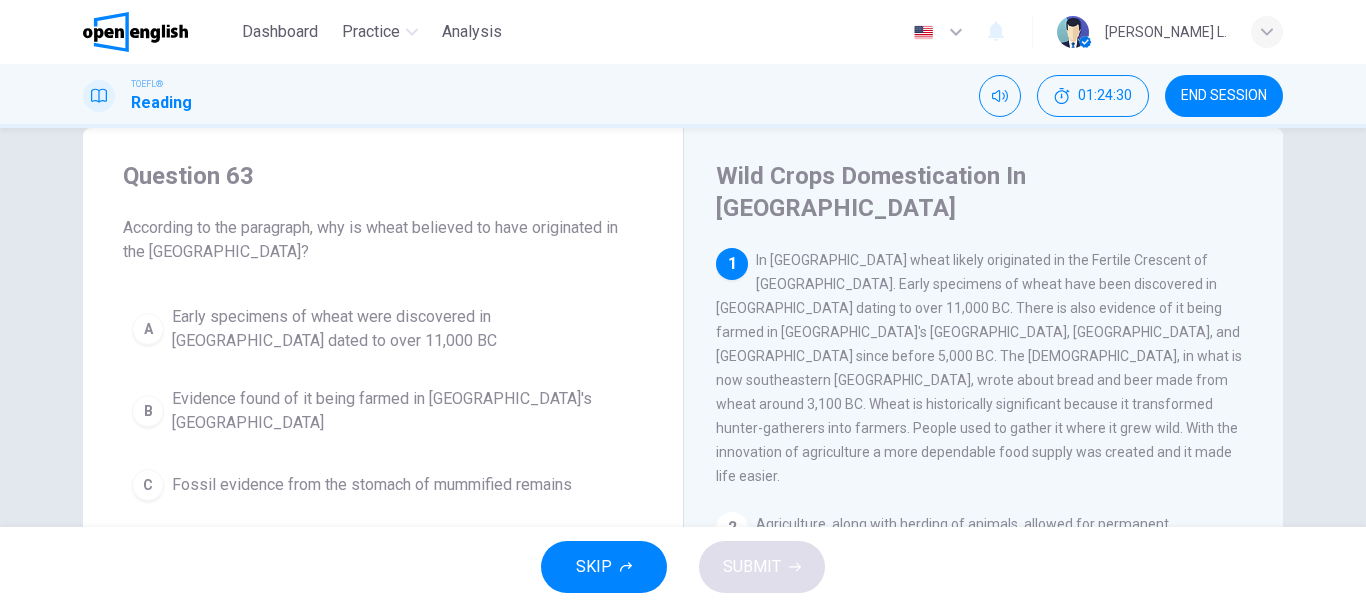 click on "Question 63 According to the paragraph, why is wheat believed to have originated in the [GEOGRAPHIC_DATA]? A Early specimens of wheat were discovered in [GEOGRAPHIC_DATA] dated to over 11,000 BC B Evidence found of it being farmed in [GEOGRAPHIC_DATA]'s Nile Valley C Fossil evidence from the stomach of mummified remains D Accounts of beer and bread being made from wheat by the [DEMOGRAPHIC_DATA]" at bounding box center (383, 376) 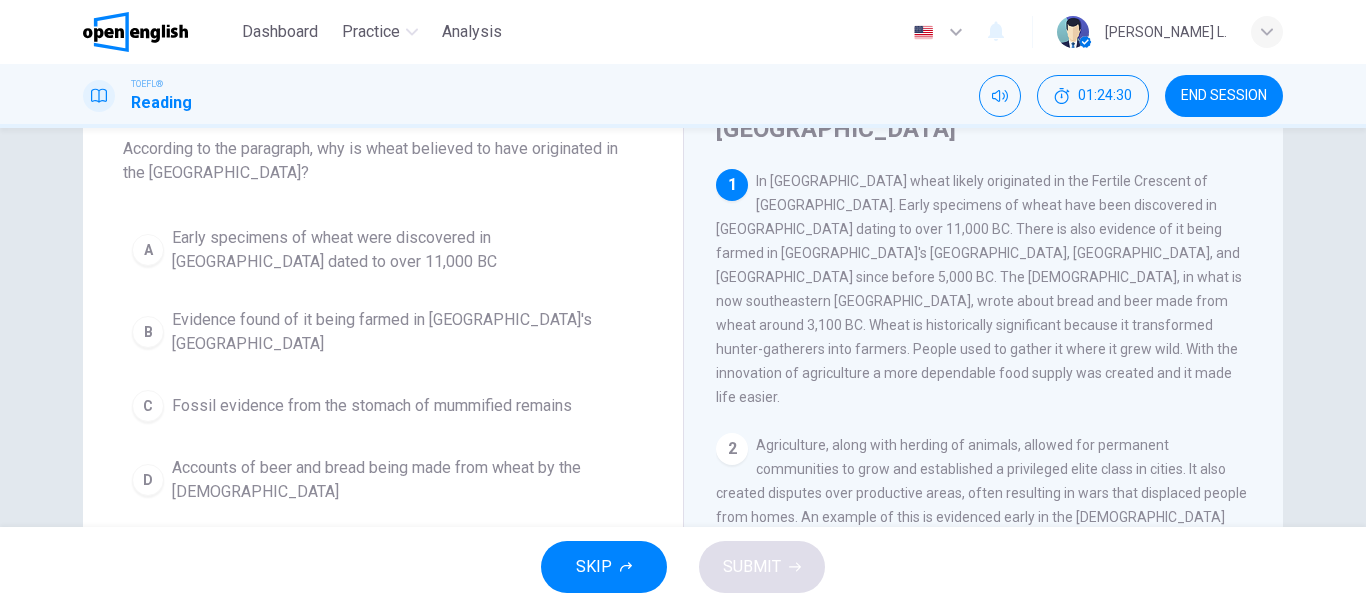 scroll, scrollTop: 120, scrollLeft: 0, axis: vertical 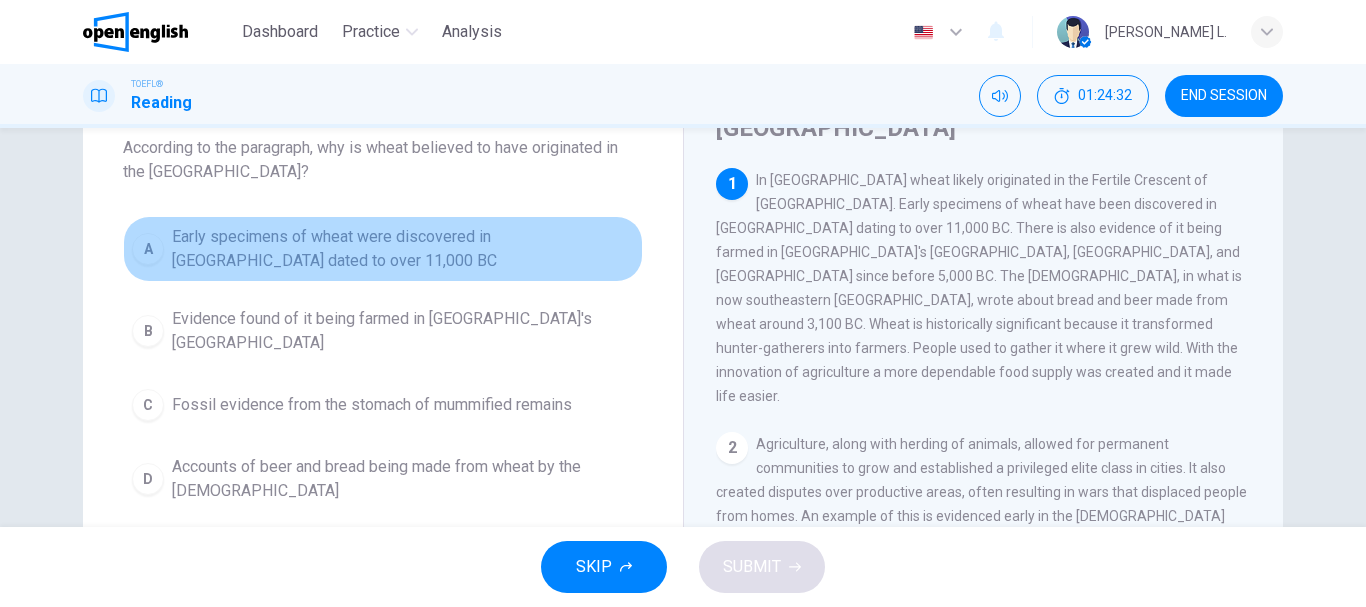 click on "Early specimens of wheat were discovered in [GEOGRAPHIC_DATA] dated to over 11,000 BC" at bounding box center (403, 249) 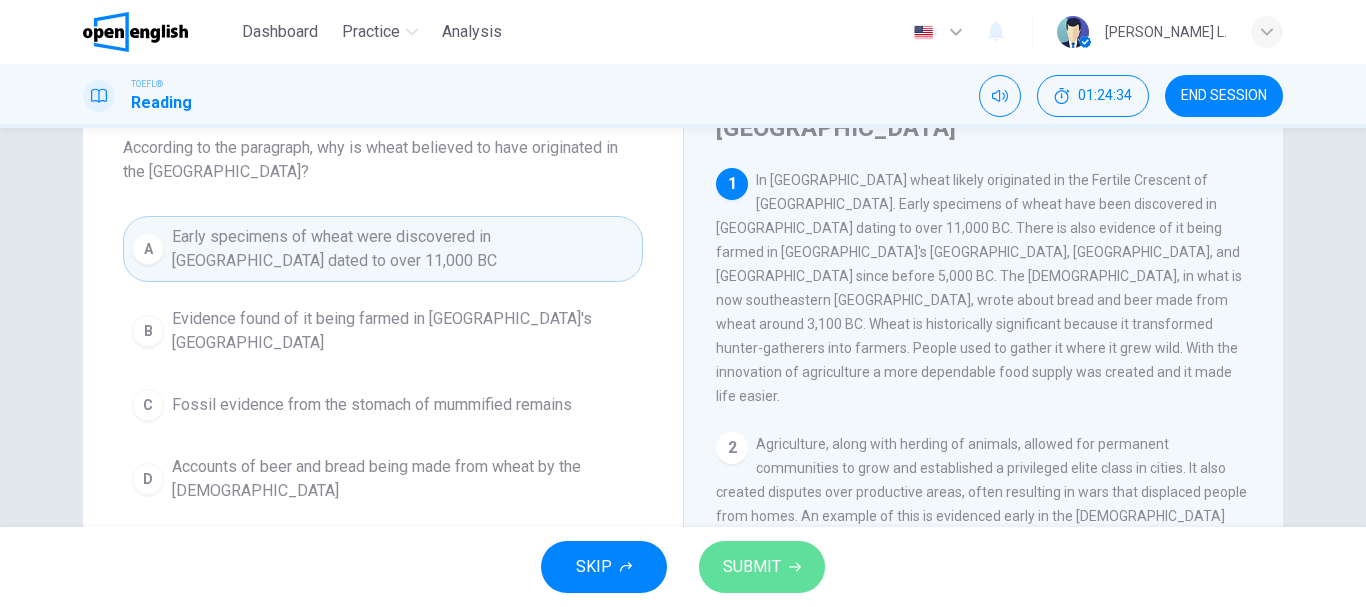 click on "SUBMIT" at bounding box center (762, 567) 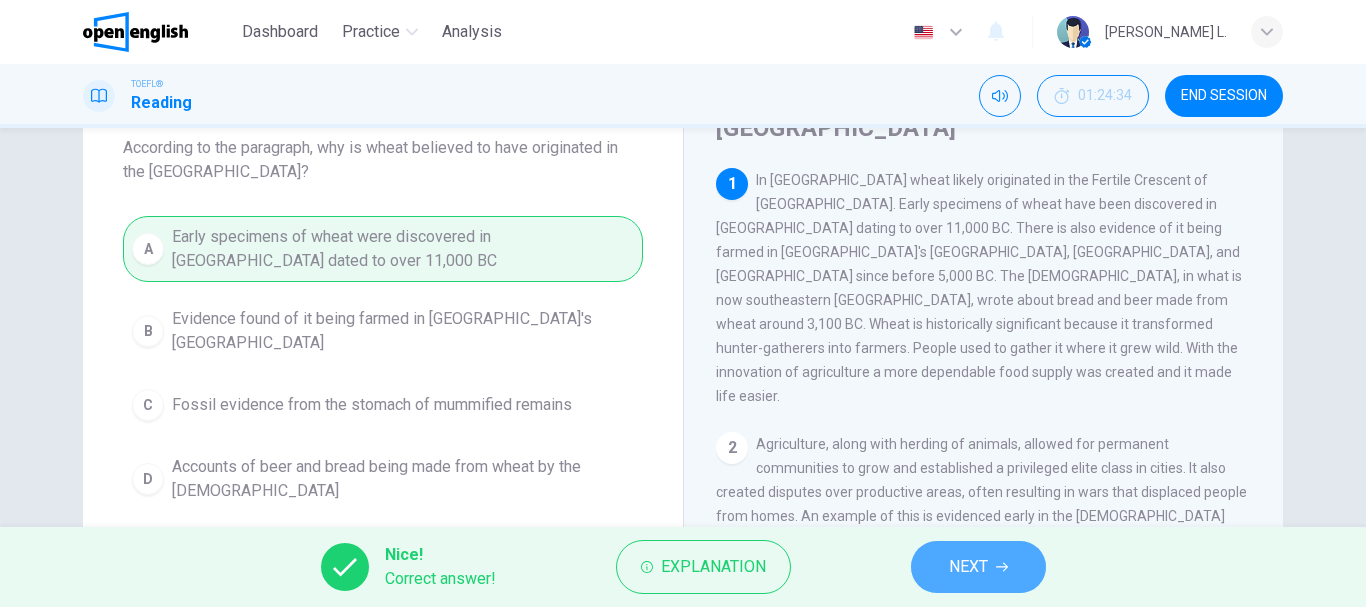 click on "NEXT" at bounding box center (968, 567) 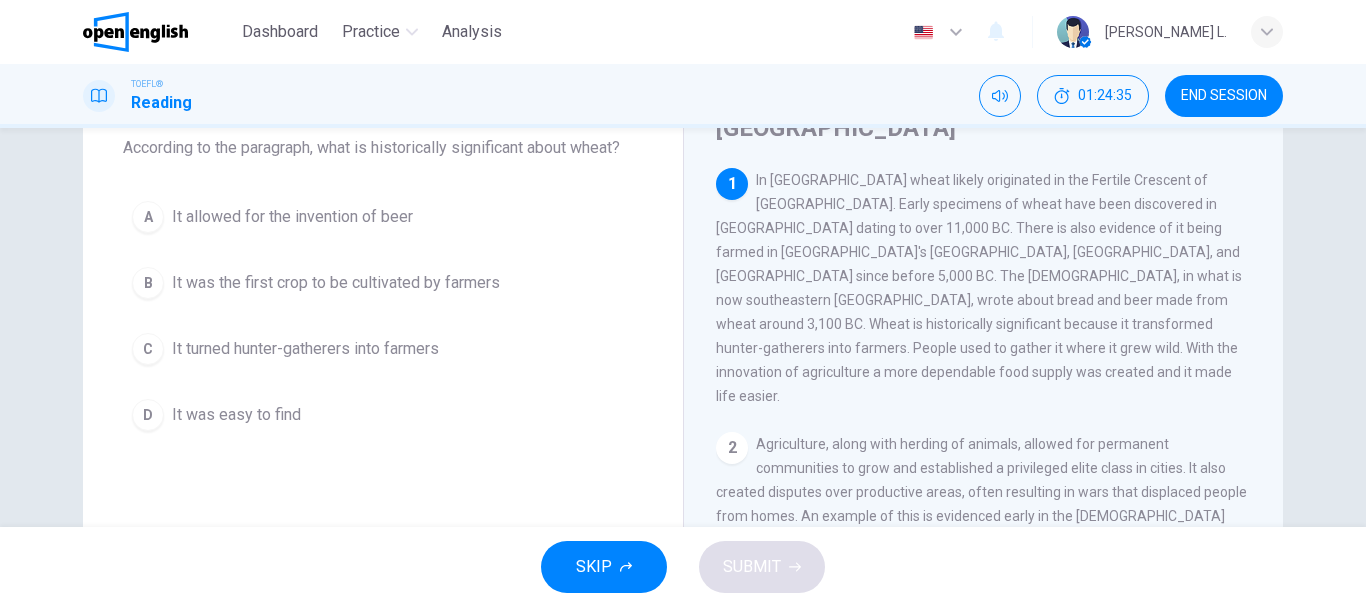 click on "Question 64 According to the paragraph, what is historically significant about wheat? A It allowed for the invention of beer B It was the first crop to be cultivated by farmers C It turned hunter-gatherers into farmers D It was easy to find" at bounding box center [383, 411] 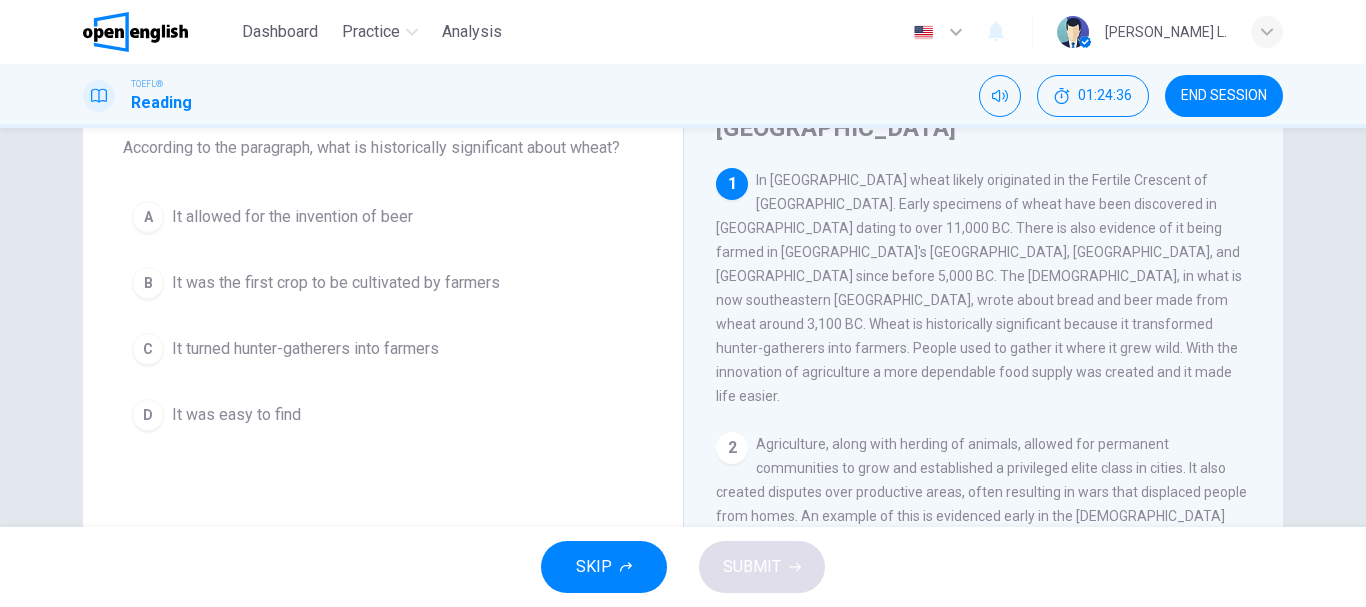 scroll, scrollTop: 80, scrollLeft: 0, axis: vertical 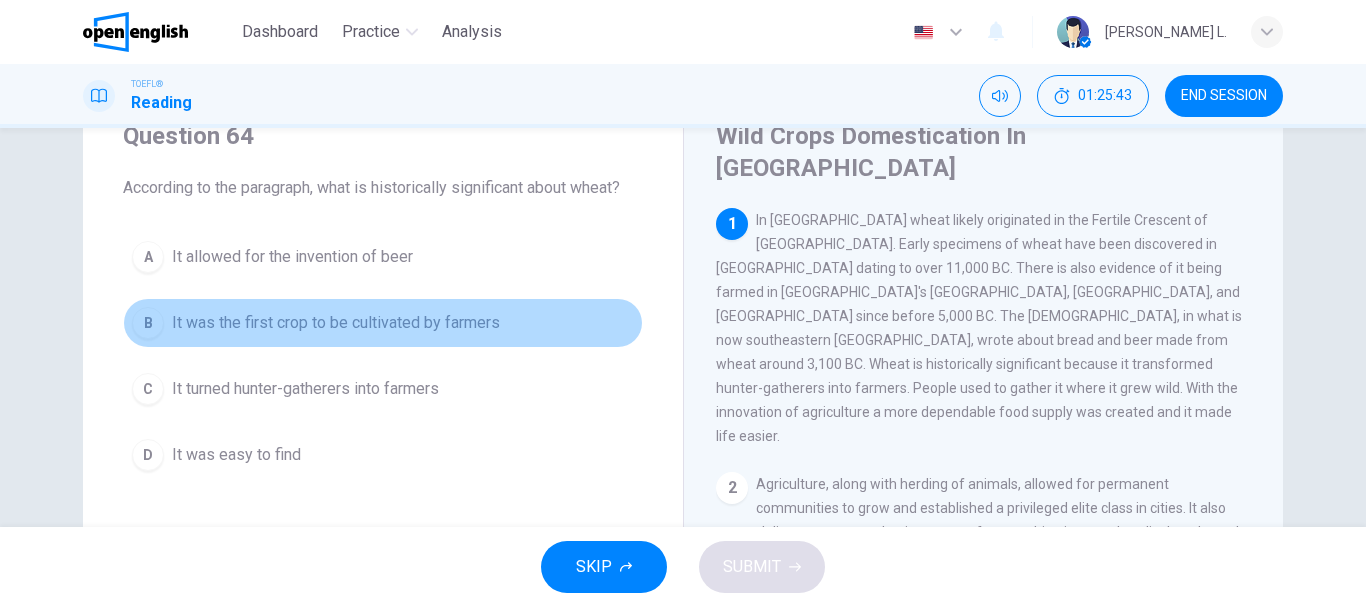click on "It was the first crop to be cultivated by farmers" at bounding box center [336, 323] 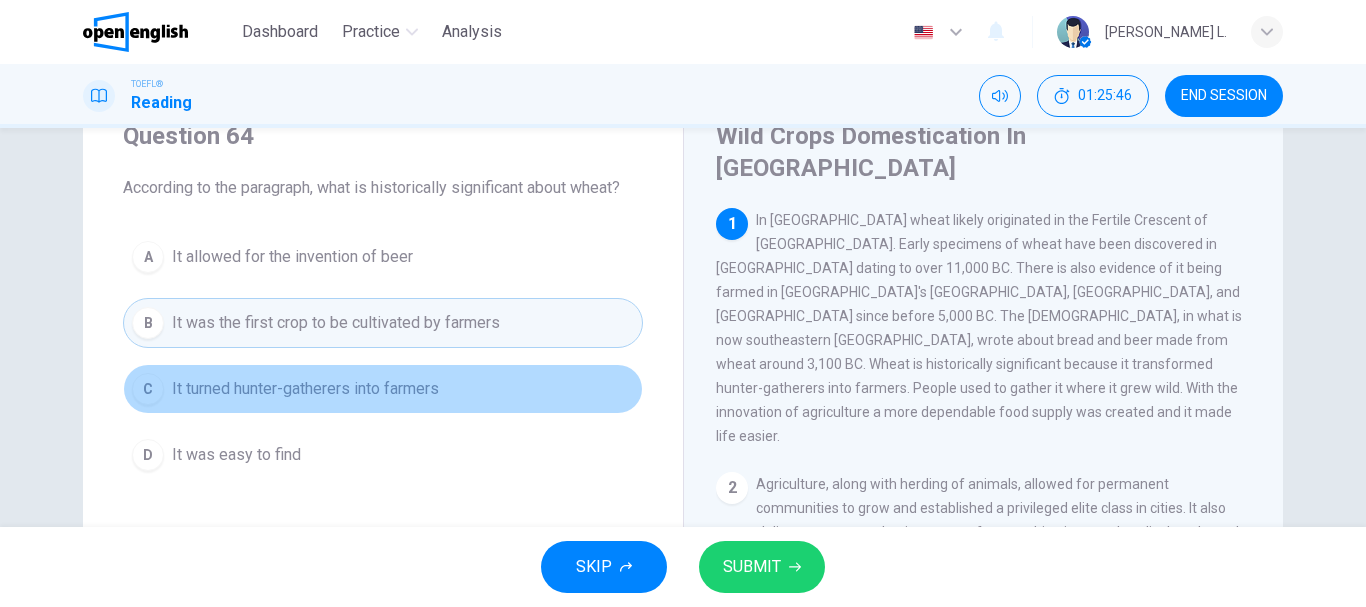 click on "It turned hunter-gatherers into farmers" at bounding box center (305, 389) 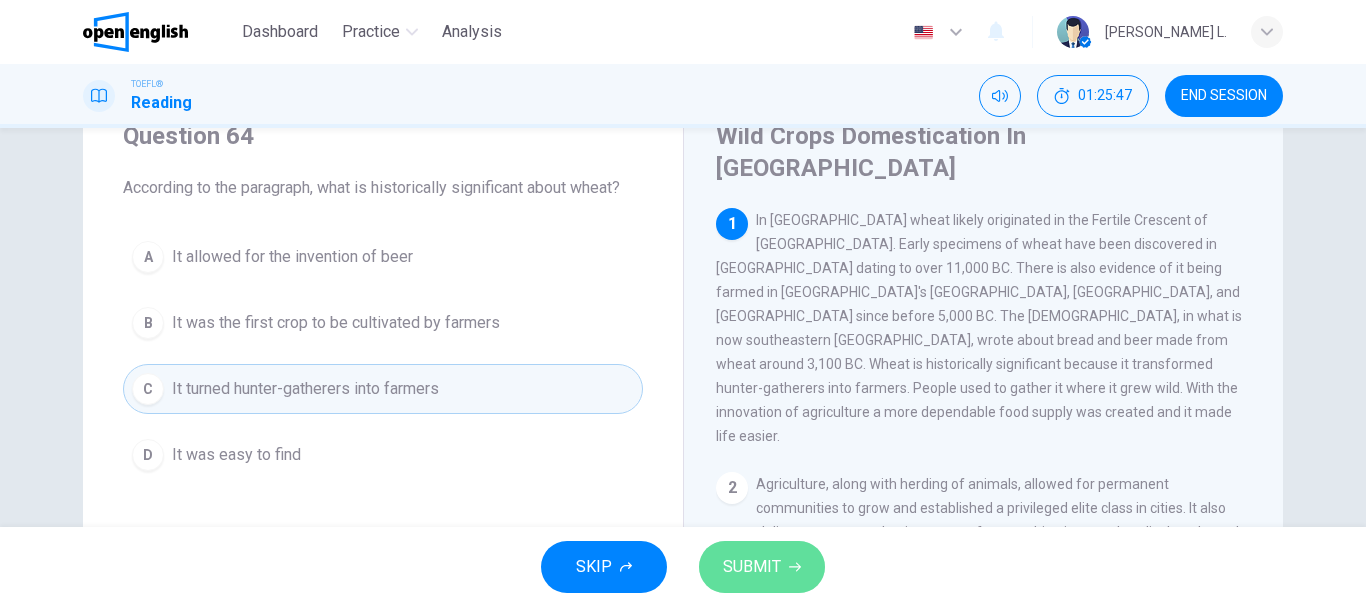 click on "SUBMIT" at bounding box center (752, 567) 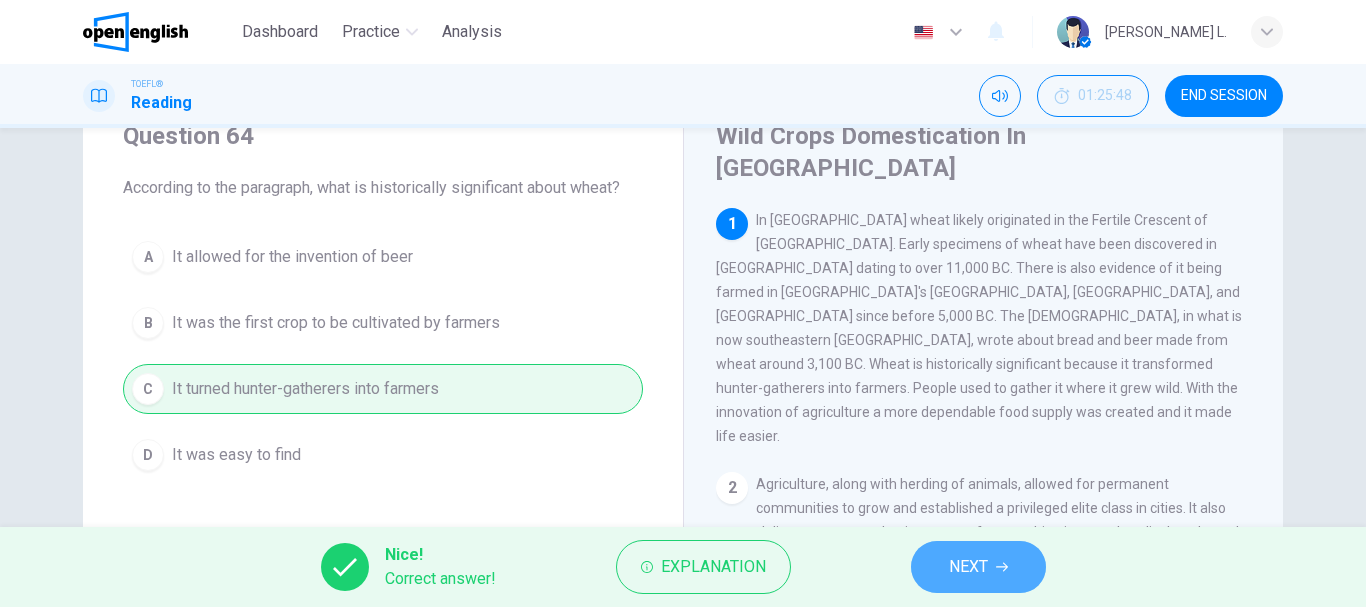 click on "NEXT" at bounding box center (968, 567) 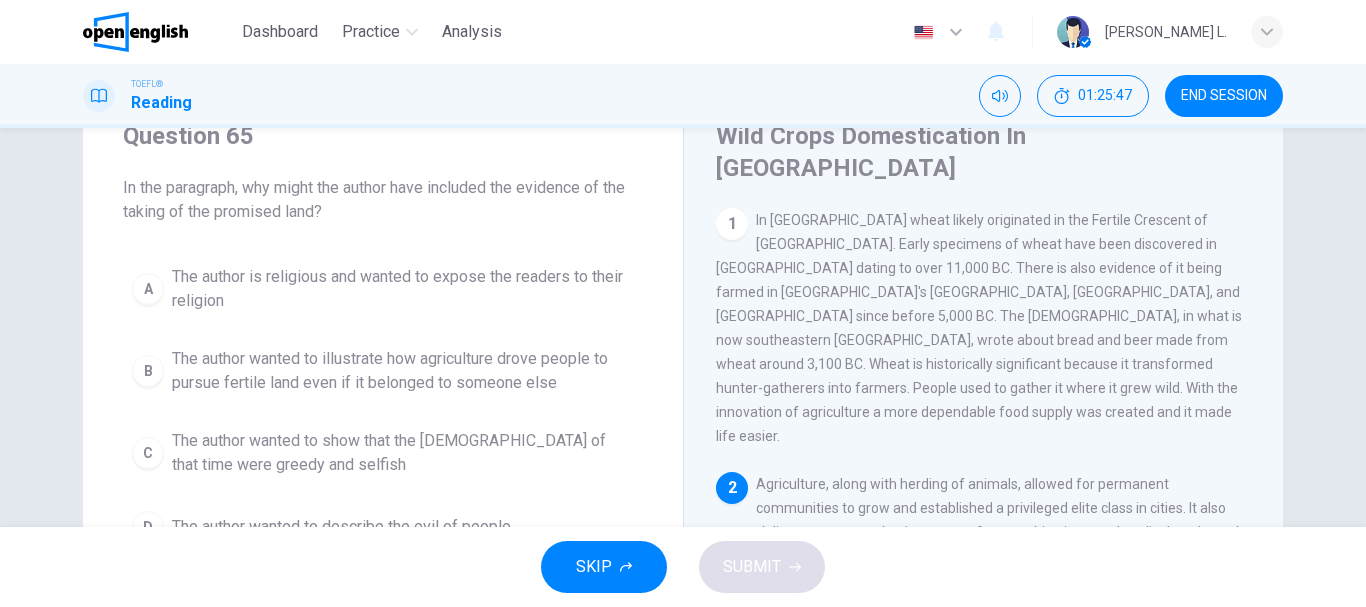 scroll, scrollTop: 224, scrollLeft: 0, axis: vertical 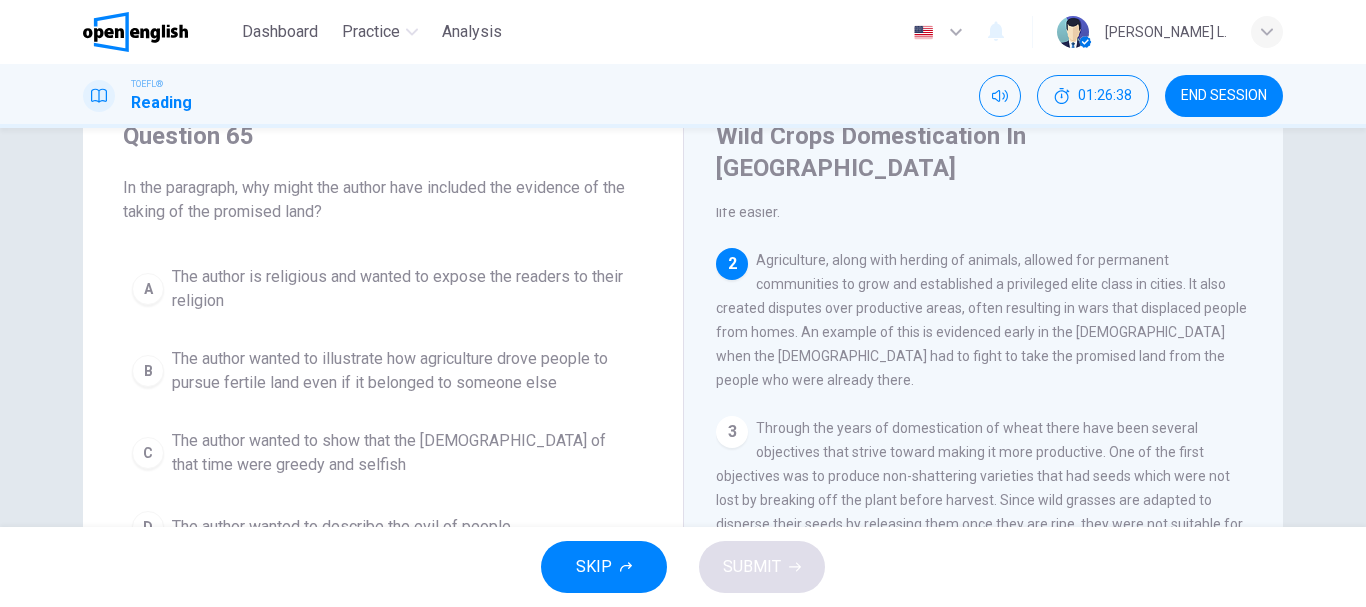 click on "Question 65 In the paragraph, why might the author have included the evidence of the taking of the promised land? A The author is religious and wanted to expose the readers to their religion B The author wanted to illustrate how agriculture drove people to pursue fertile land even if it belonged to someone else C The author wanted to show that the [DEMOGRAPHIC_DATA] of that time were greedy and selfish D The author wanted to describe the evil of people" at bounding box center [383, 336] 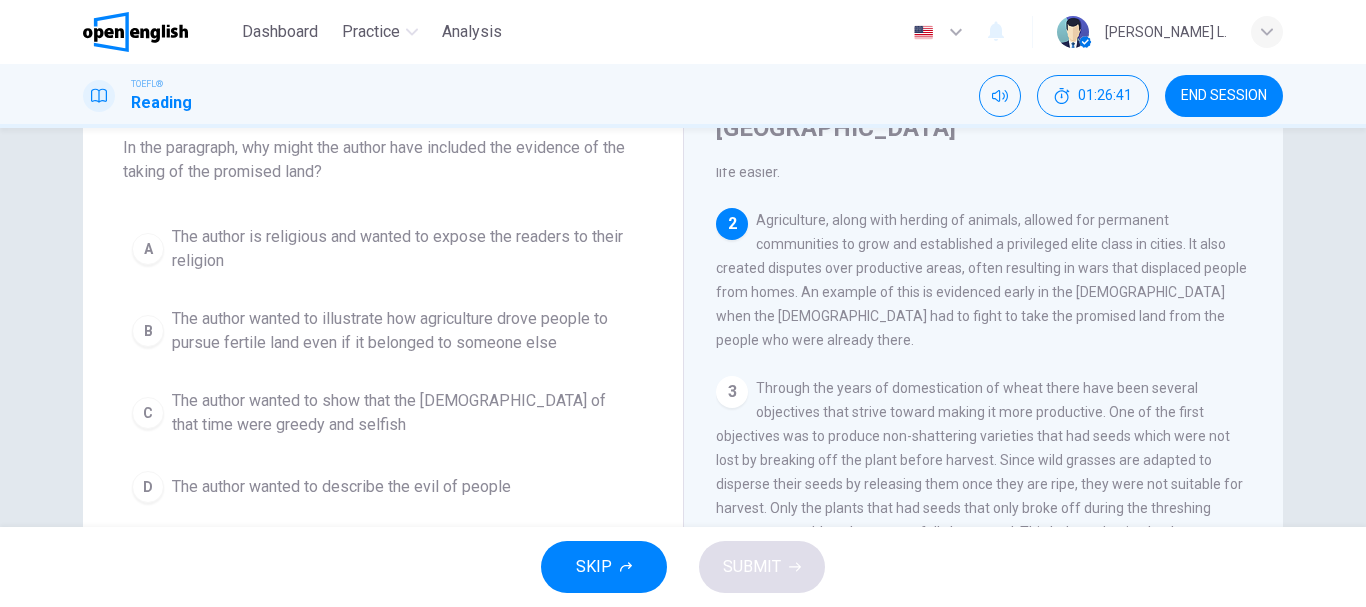 scroll, scrollTop: 160, scrollLeft: 0, axis: vertical 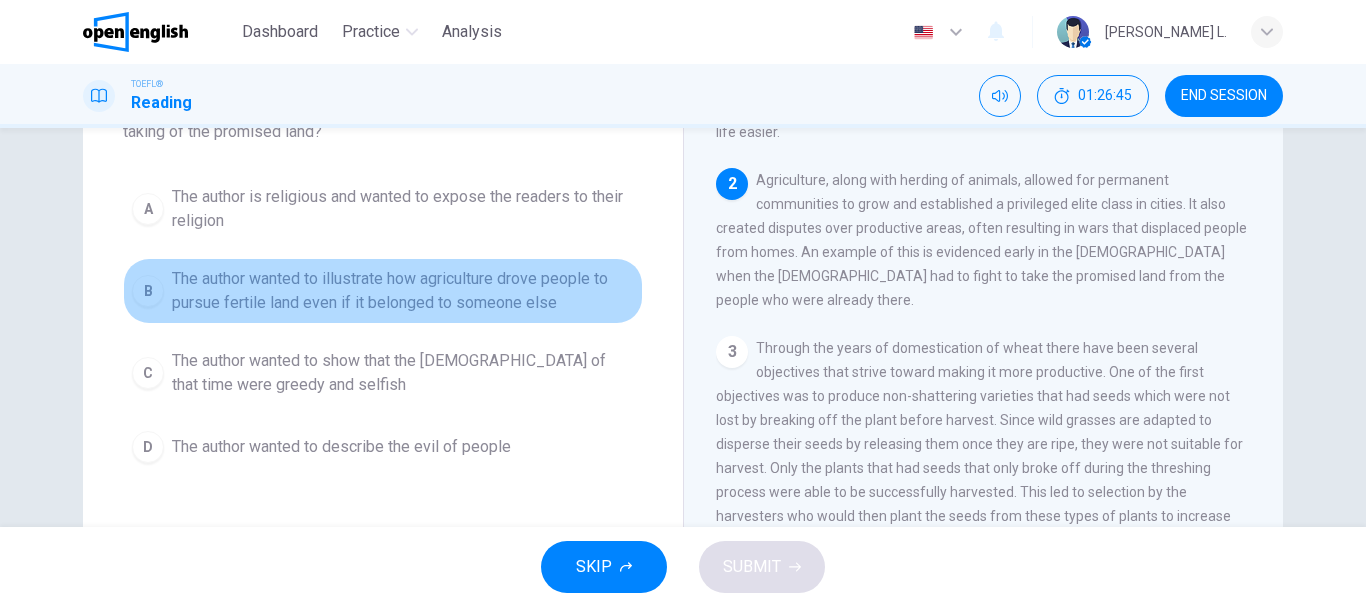 click on "The author wanted to illustrate how agriculture drove people to pursue fertile land even if it belonged to someone else" at bounding box center (403, 291) 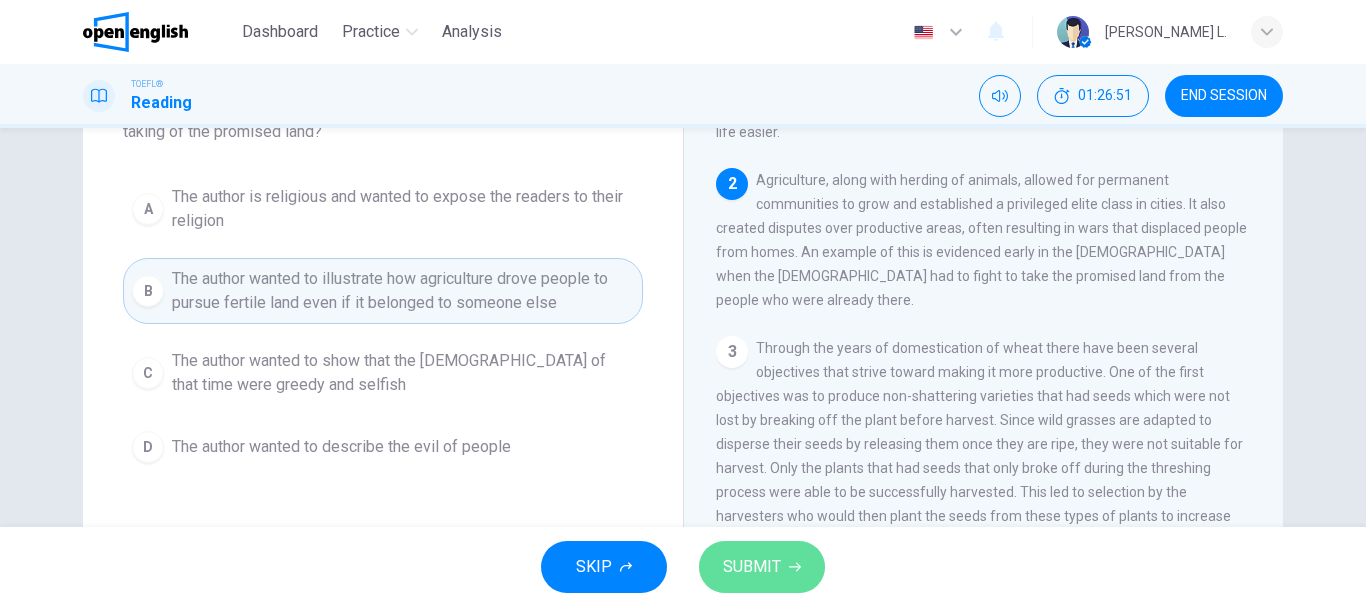 click on "SUBMIT" at bounding box center [752, 567] 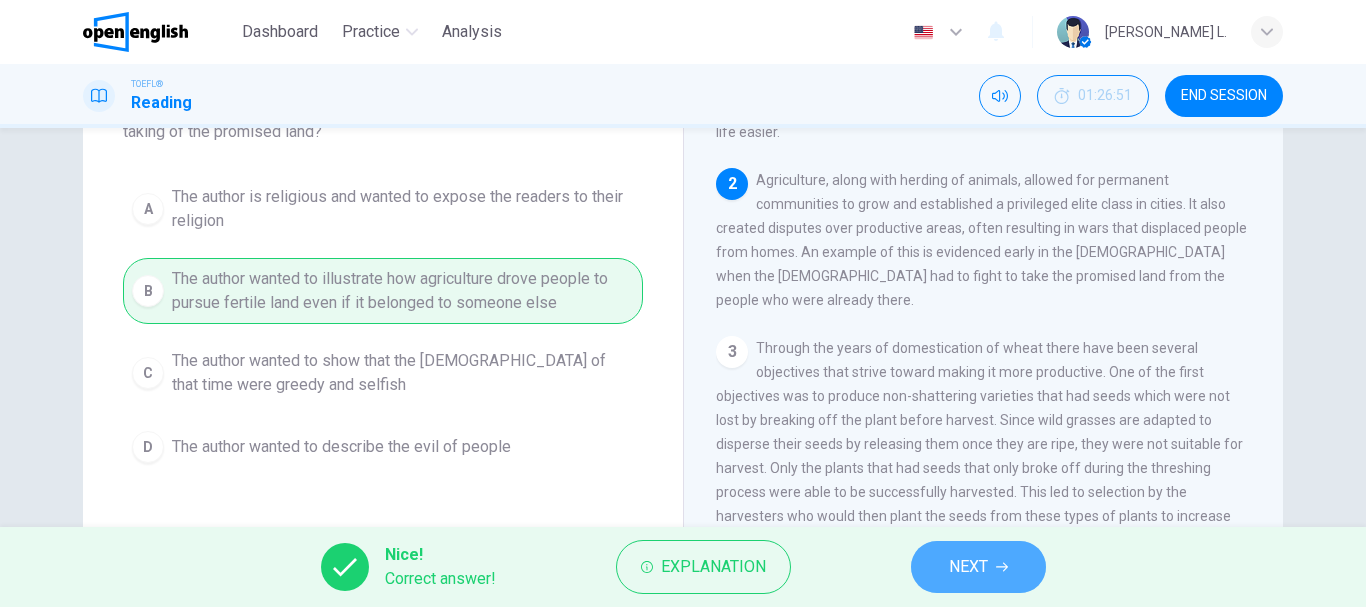 click 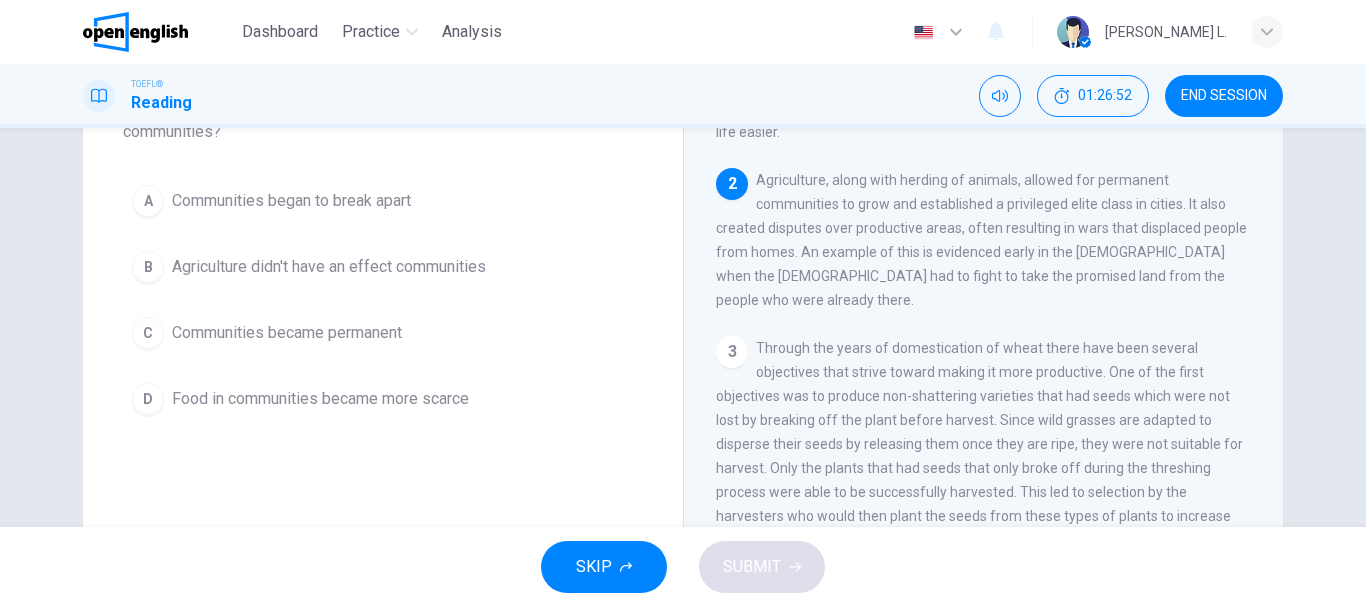 click on "Question 66 According to the paragraph, what effect did agriculture have on communities? A Communities began to break apart B Agriculture didn't have an effect communities C Communities became permanent D Food in communities became more scarce" at bounding box center (383, 371) 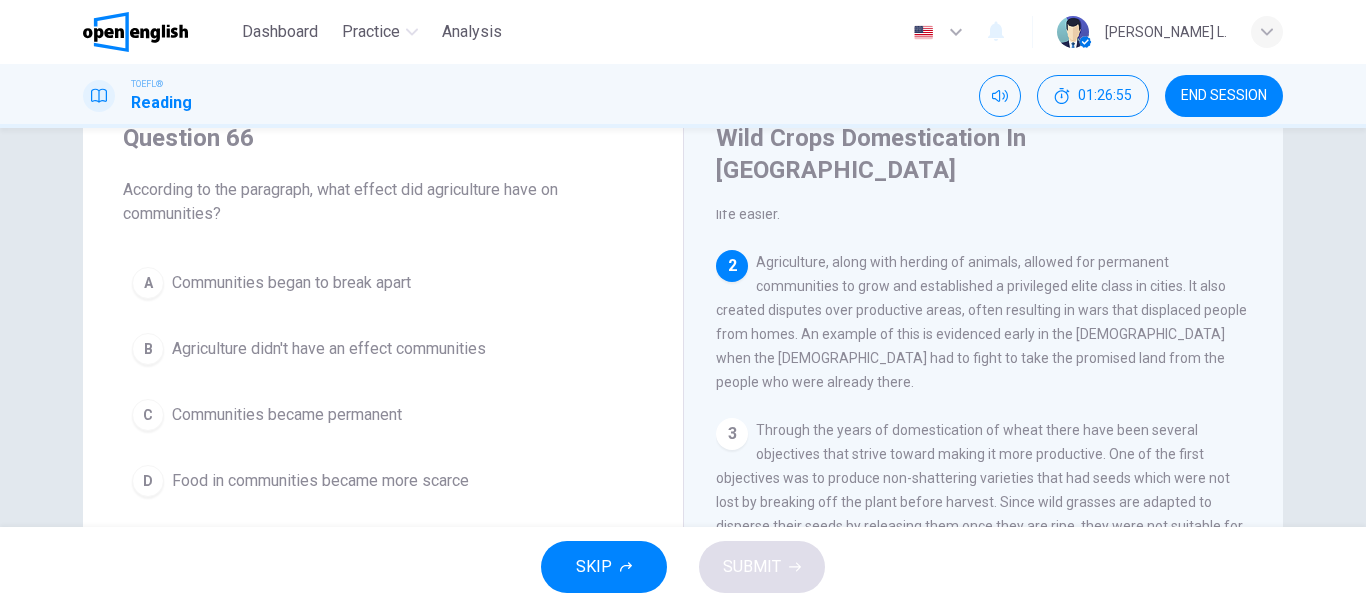 scroll, scrollTop: 80, scrollLeft: 0, axis: vertical 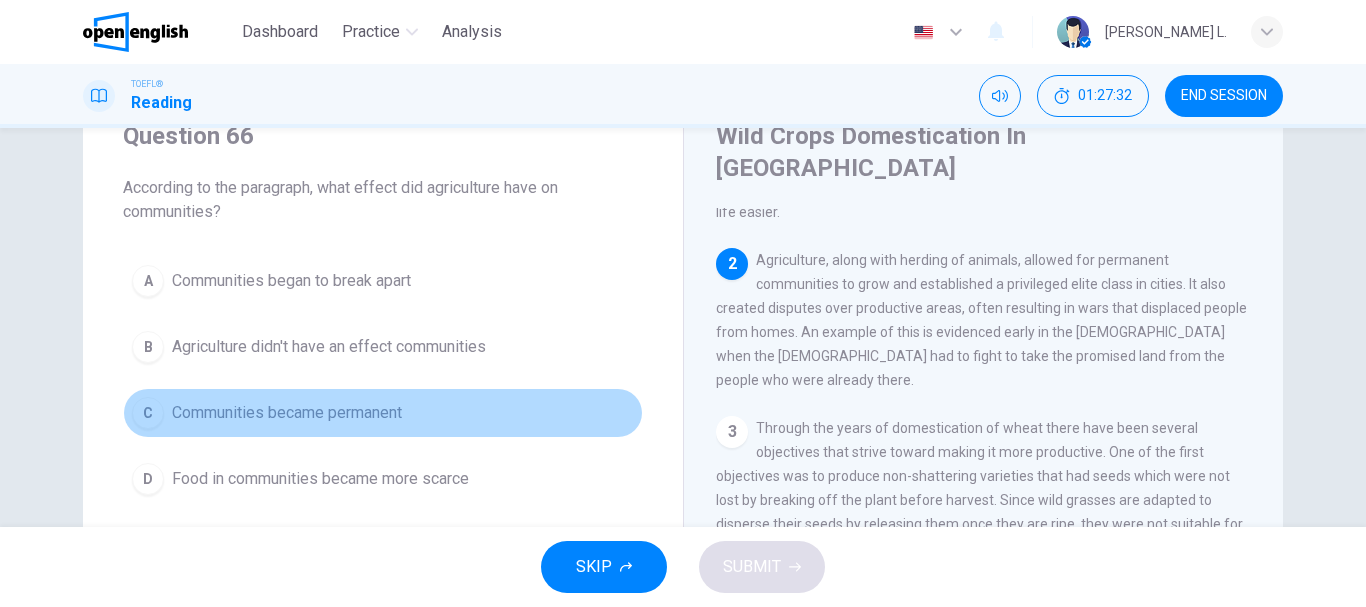 click on "Communities became permanent" at bounding box center [287, 413] 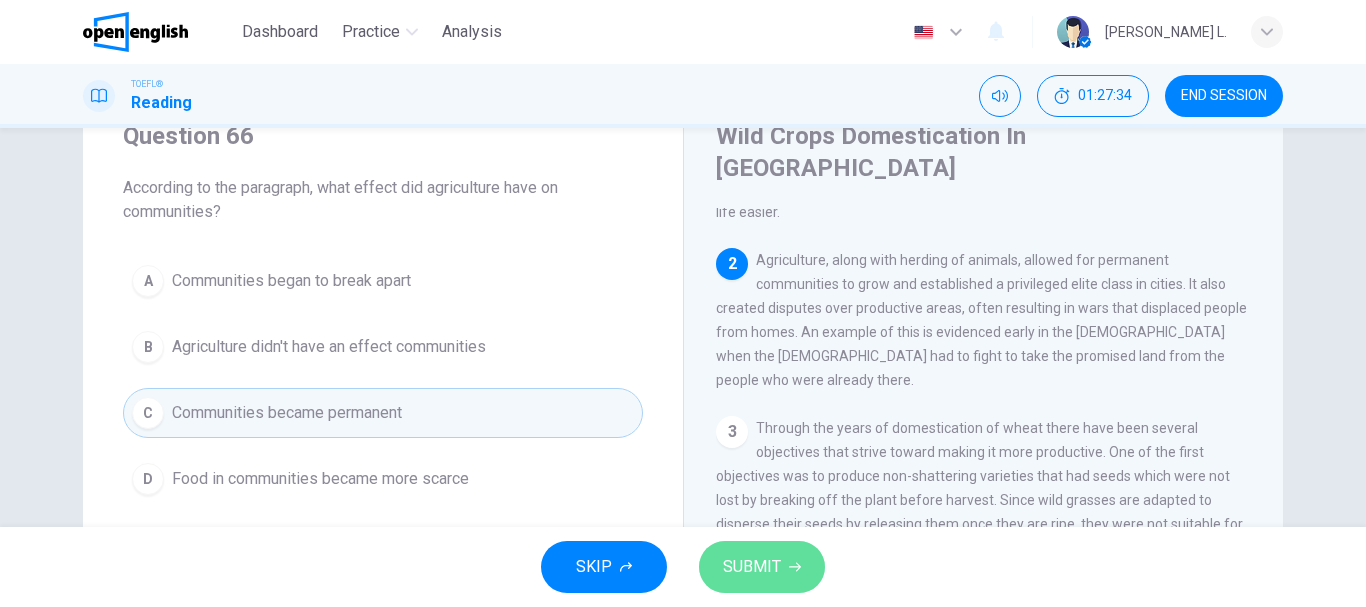 click on "SUBMIT" at bounding box center (752, 567) 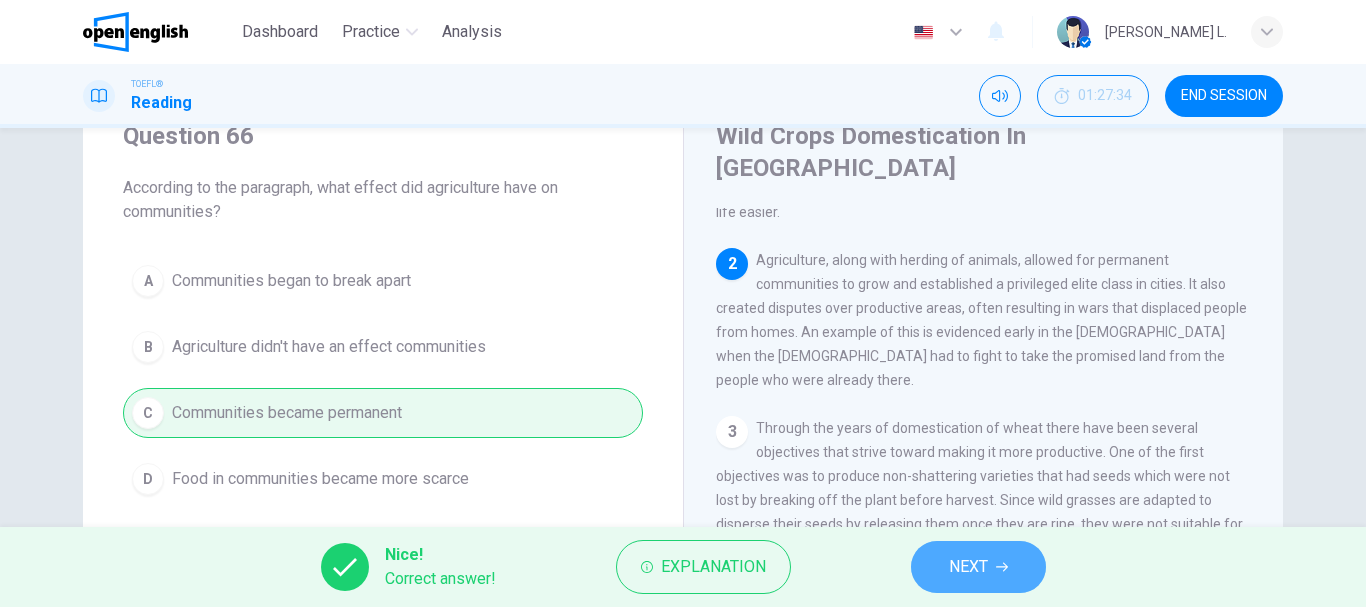 click on "NEXT" at bounding box center [978, 567] 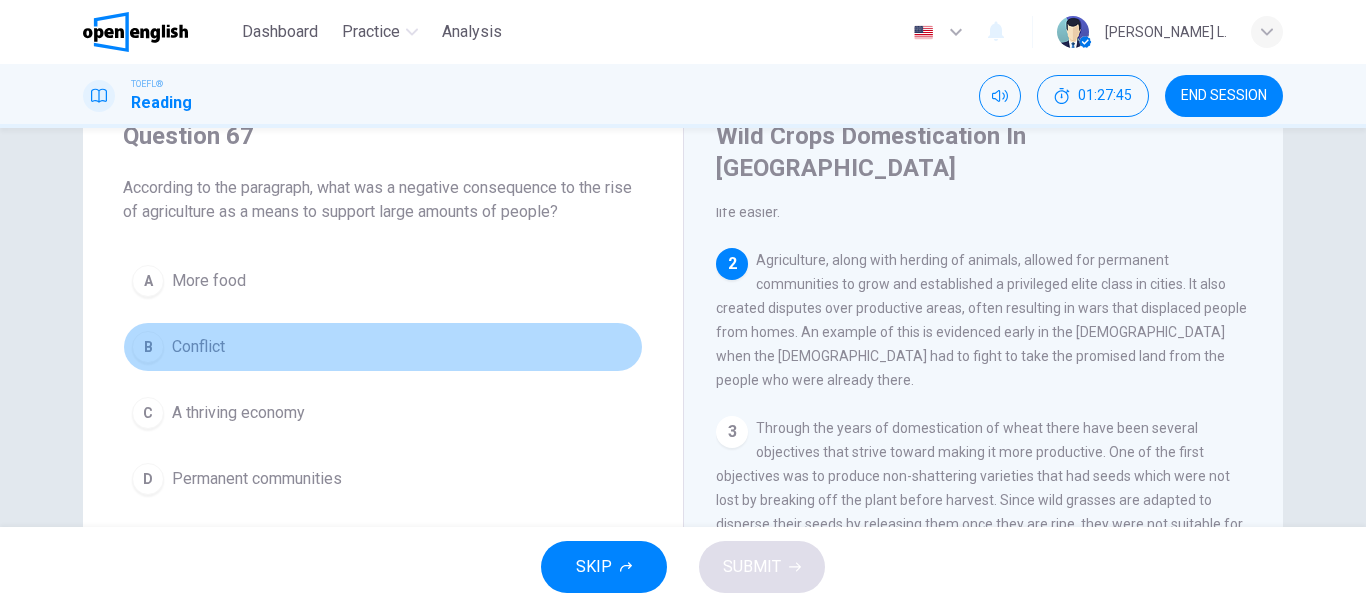 click on "B Conflict" at bounding box center (383, 347) 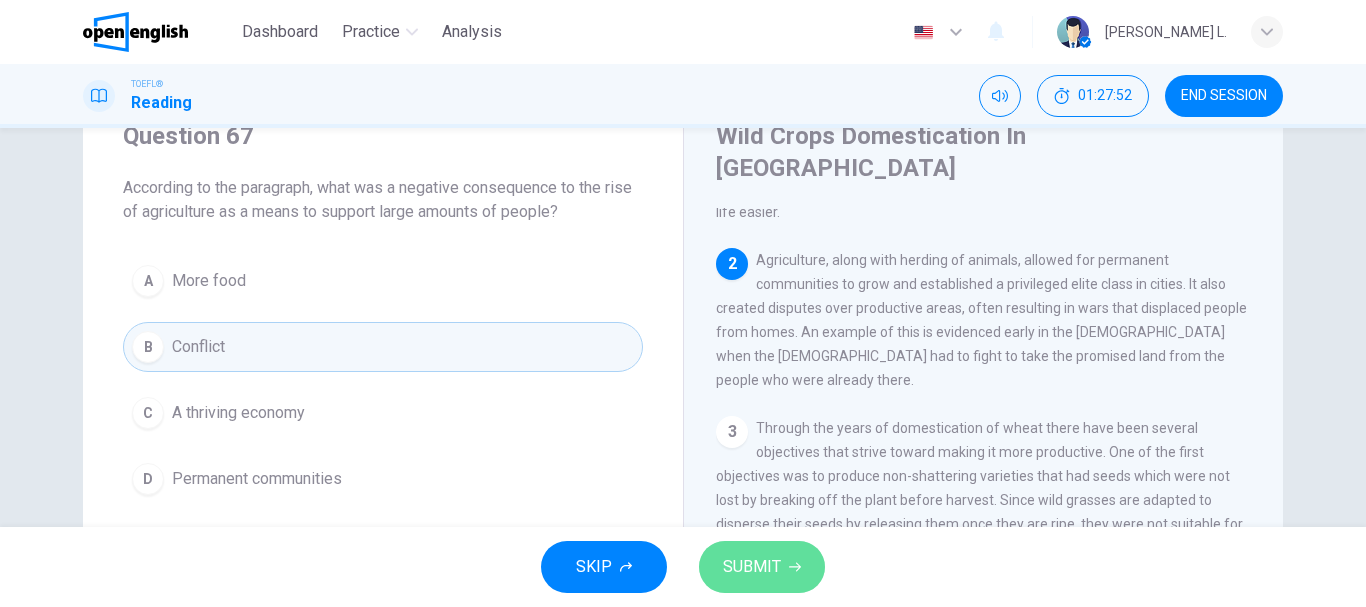 click on "SUBMIT" at bounding box center [752, 567] 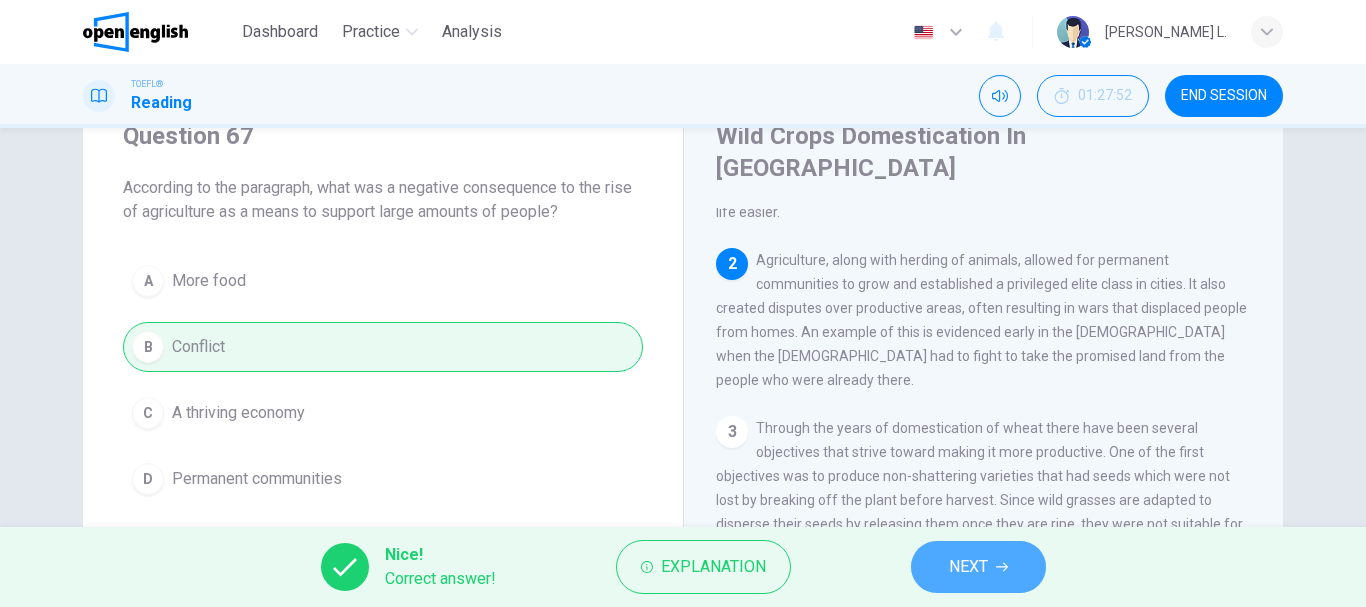 click on "NEXT" at bounding box center [968, 567] 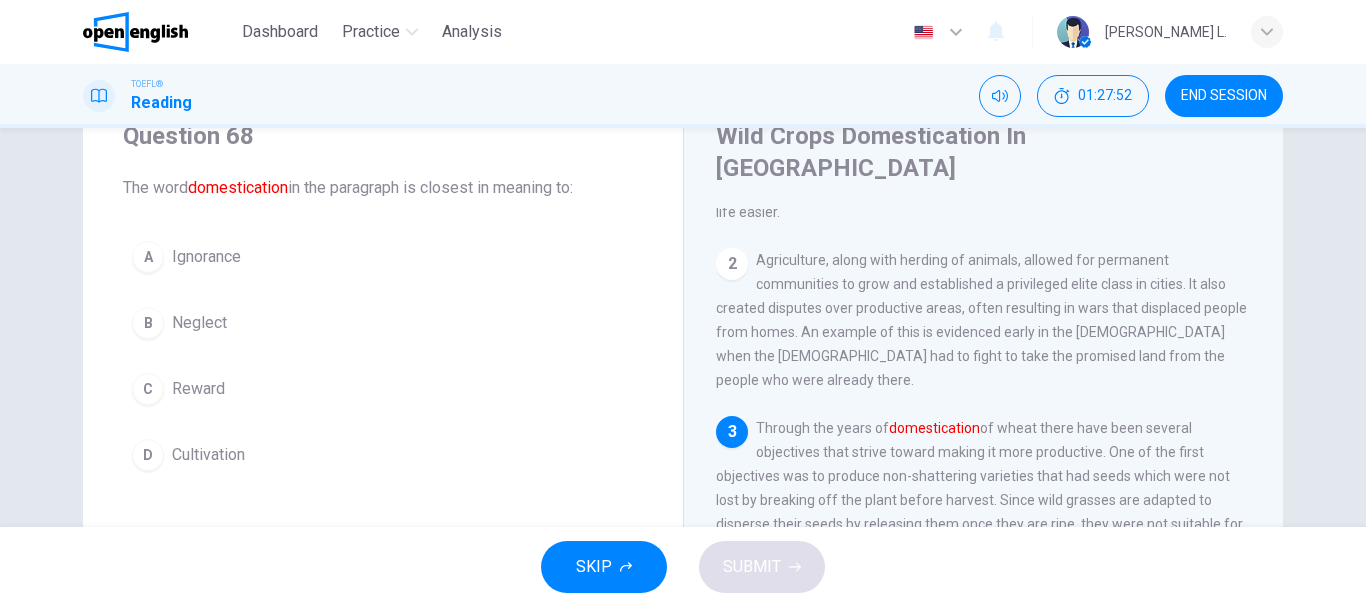 scroll, scrollTop: 373, scrollLeft: 0, axis: vertical 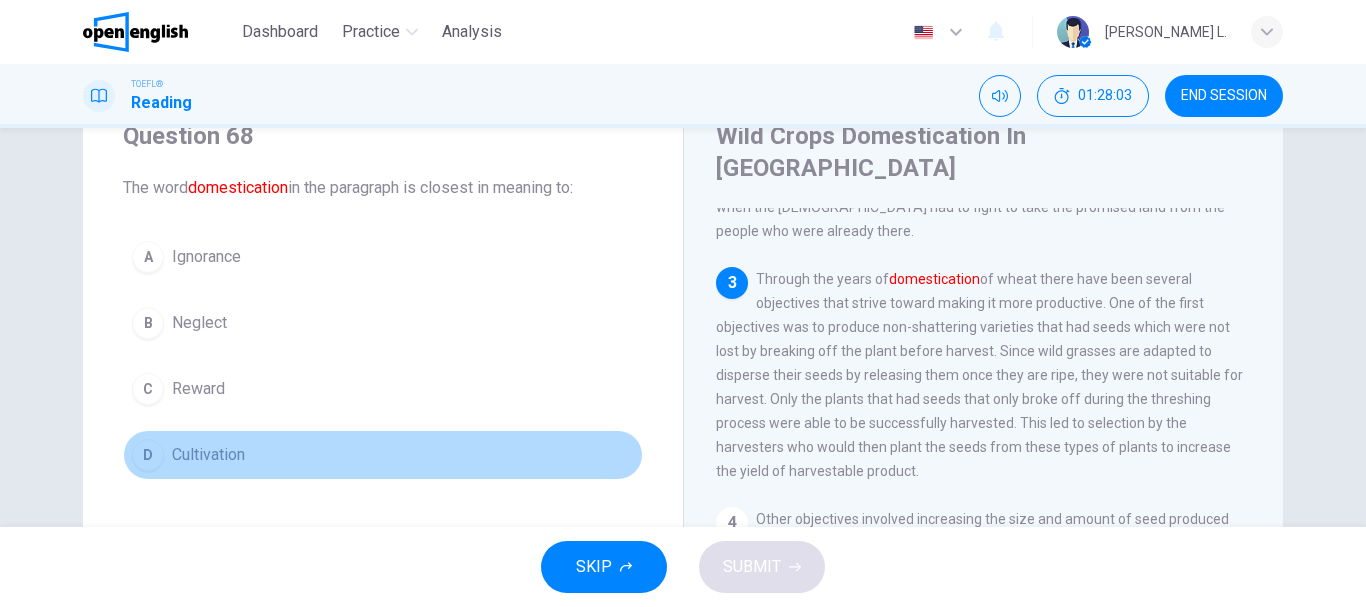 click on "D Cultivation" at bounding box center (383, 455) 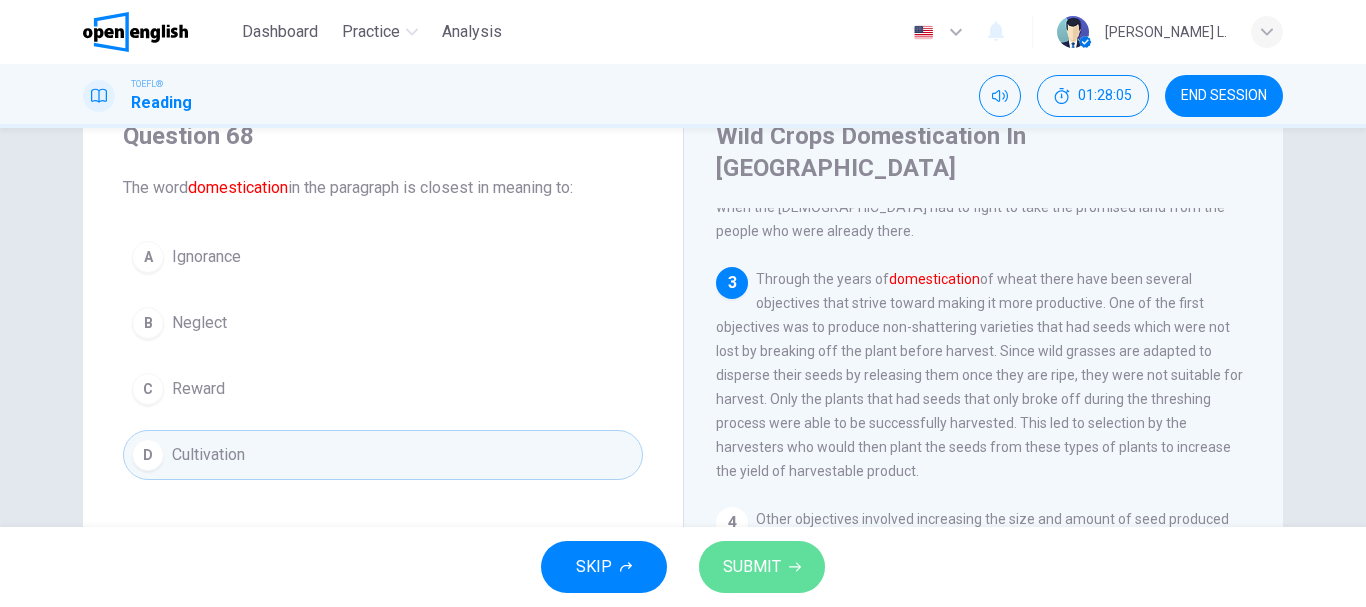 click on "SUBMIT" at bounding box center (752, 567) 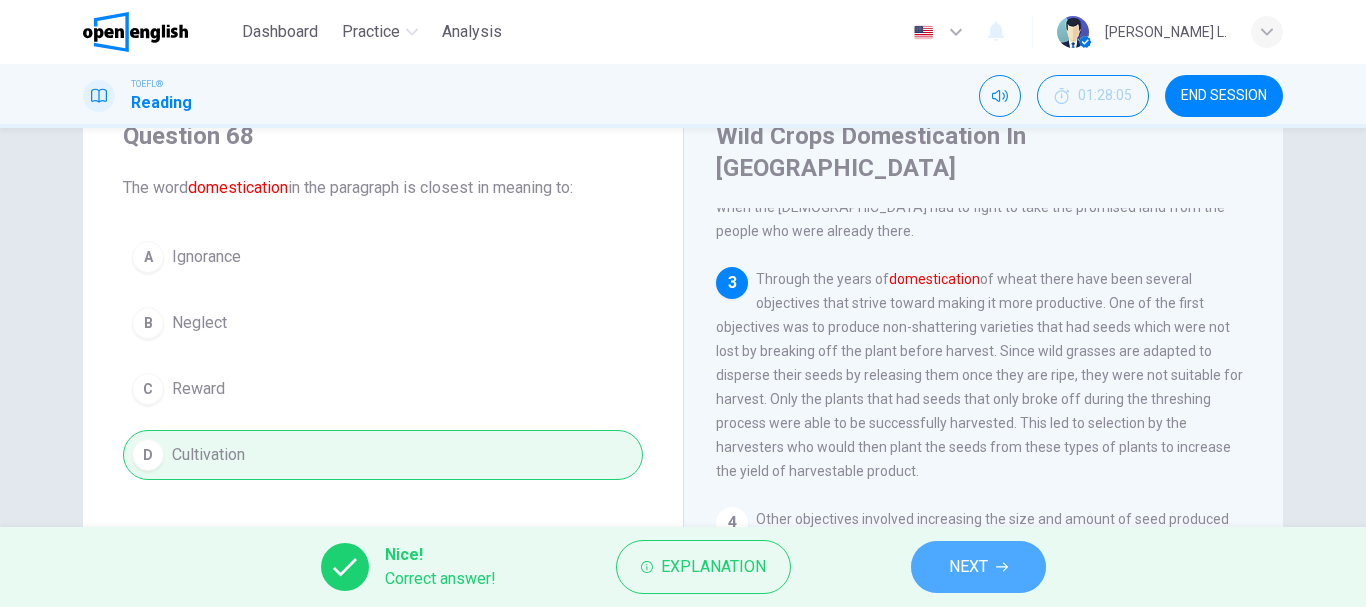 click on "NEXT" at bounding box center [968, 567] 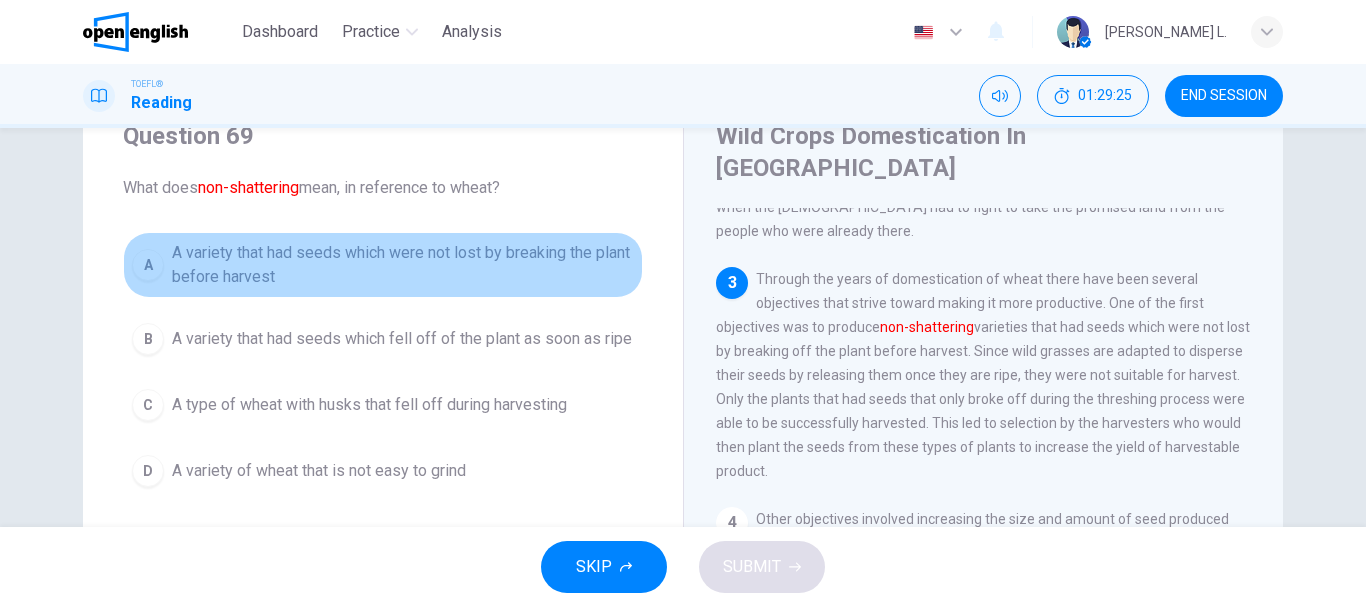 click on "A variety that had seeds which were not lost by breaking the plant before harvest" at bounding box center [403, 265] 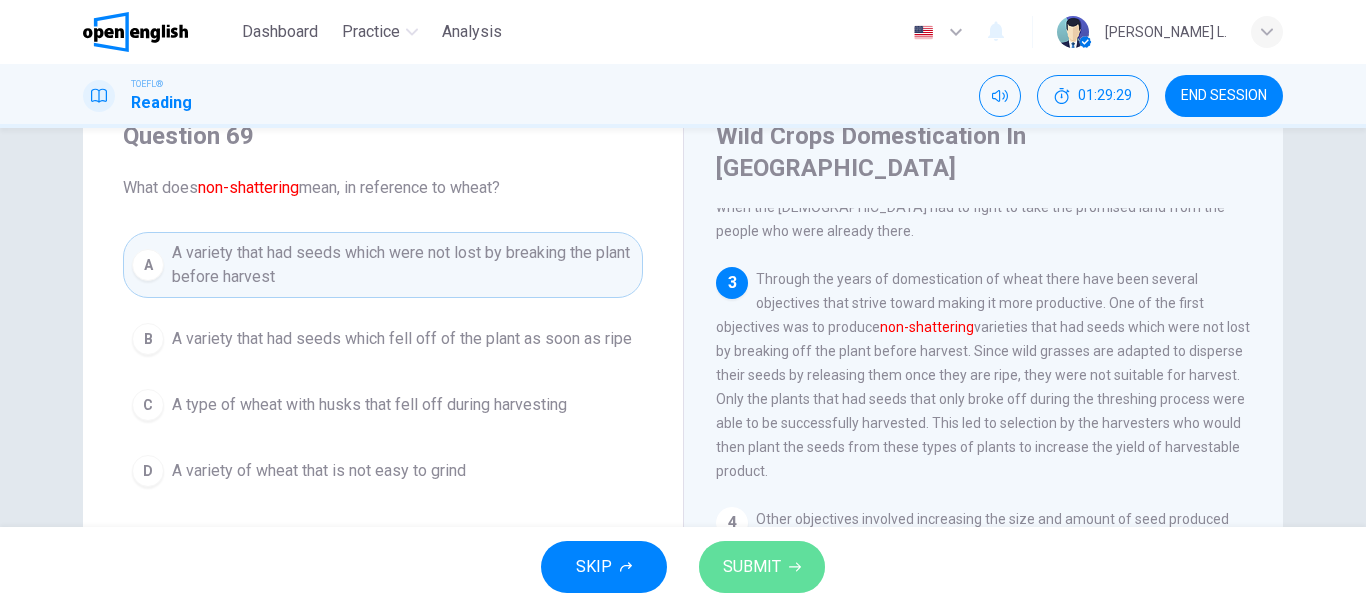 click on "SUBMIT" at bounding box center [752, 567] 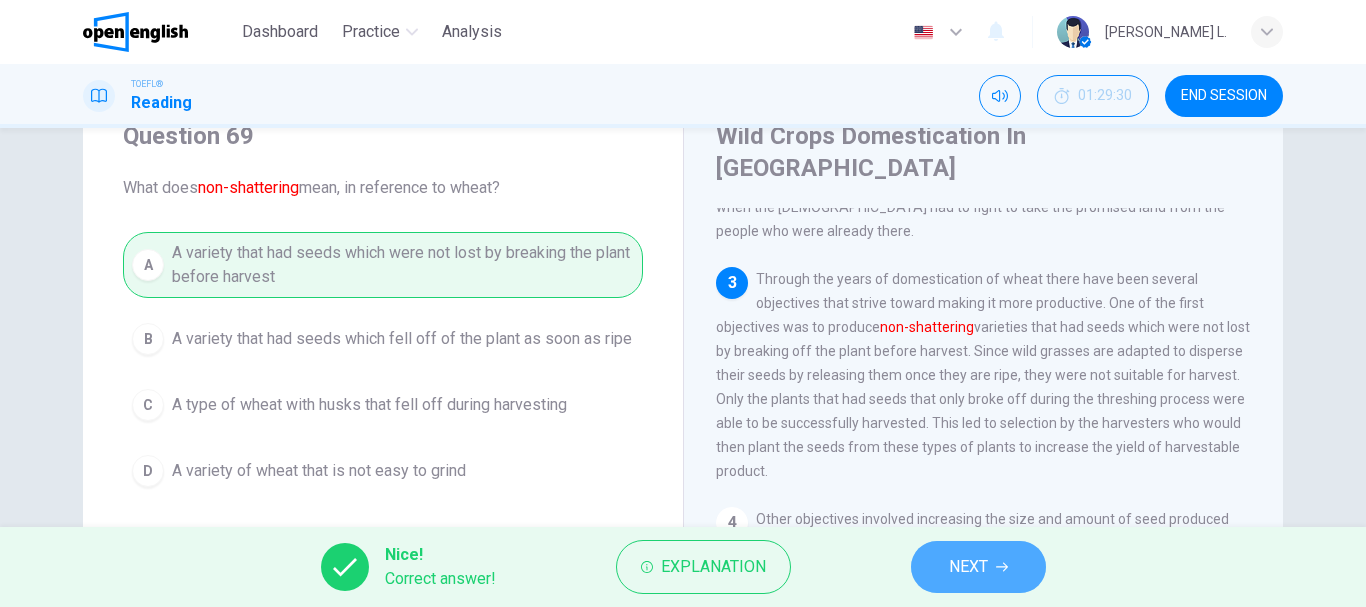 click on "NEXT" at bounding box center [968, 567] 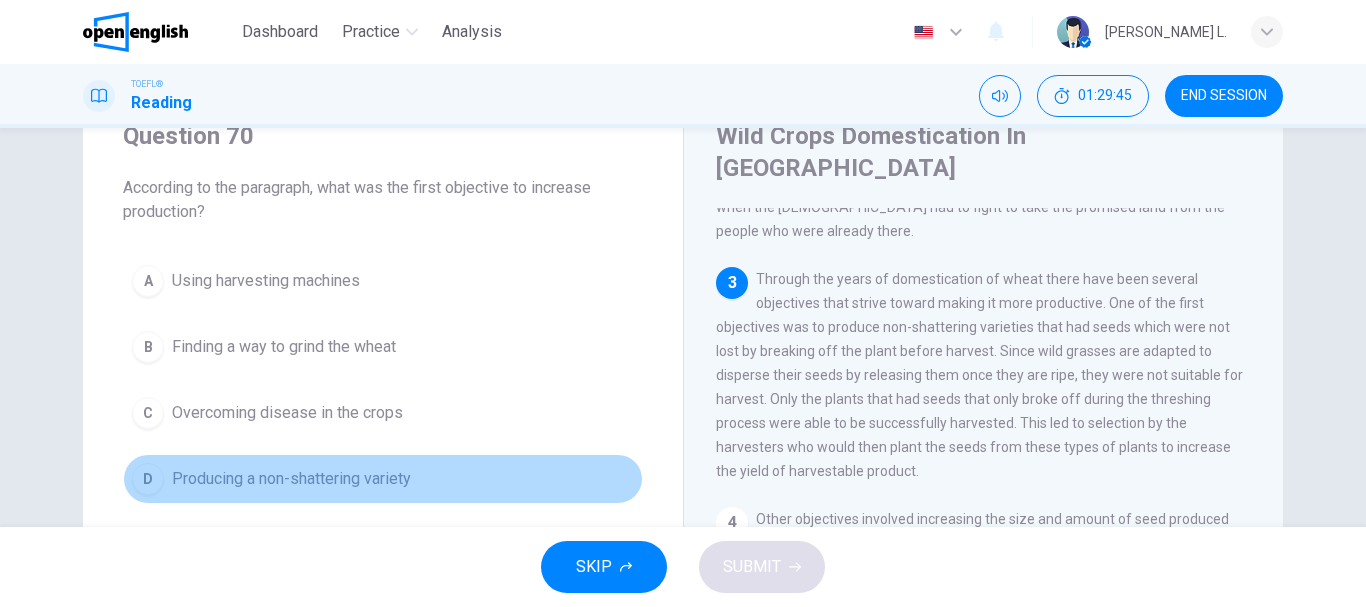 click on "Producing a non-shattering variety" at bounding box center [291, 479] 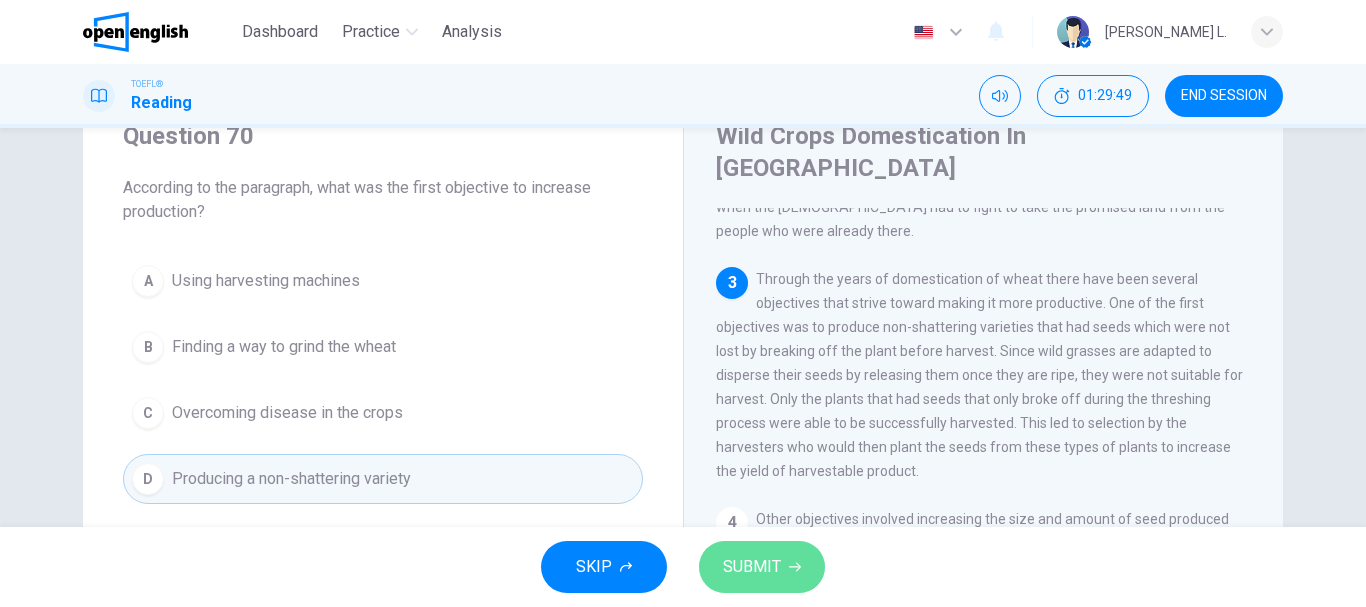 click on "SUBMIT" at bounding box center [752, 567] 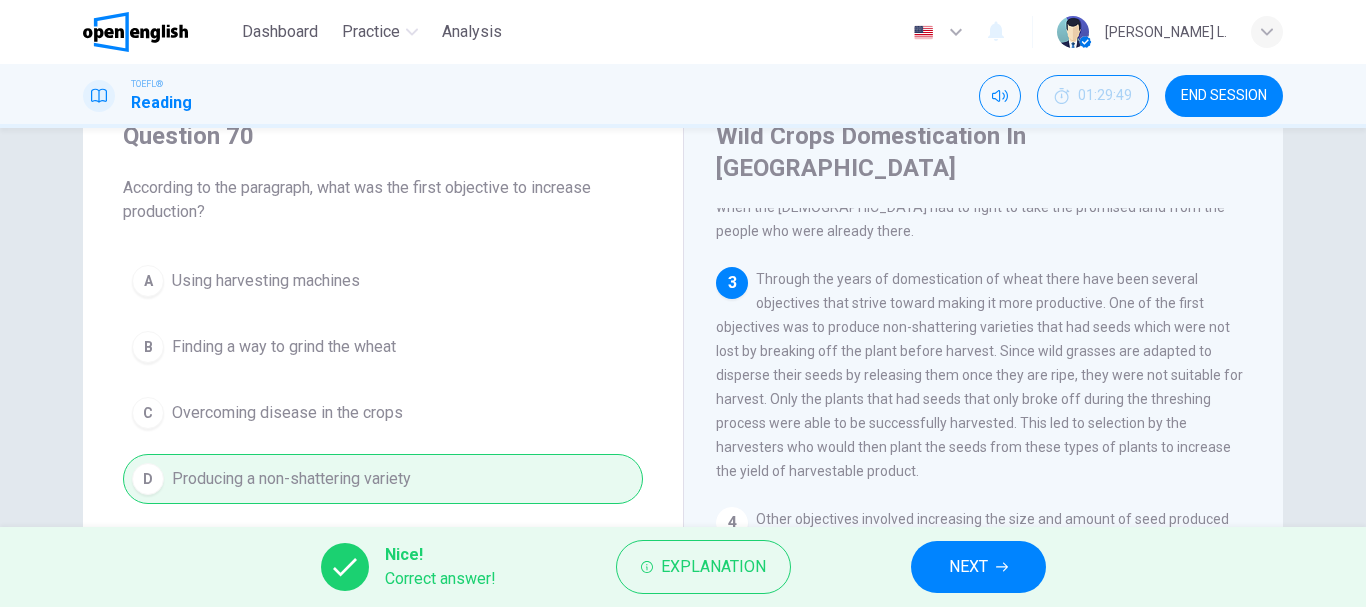 click on "NEXT" at bounding box center [968, 567] 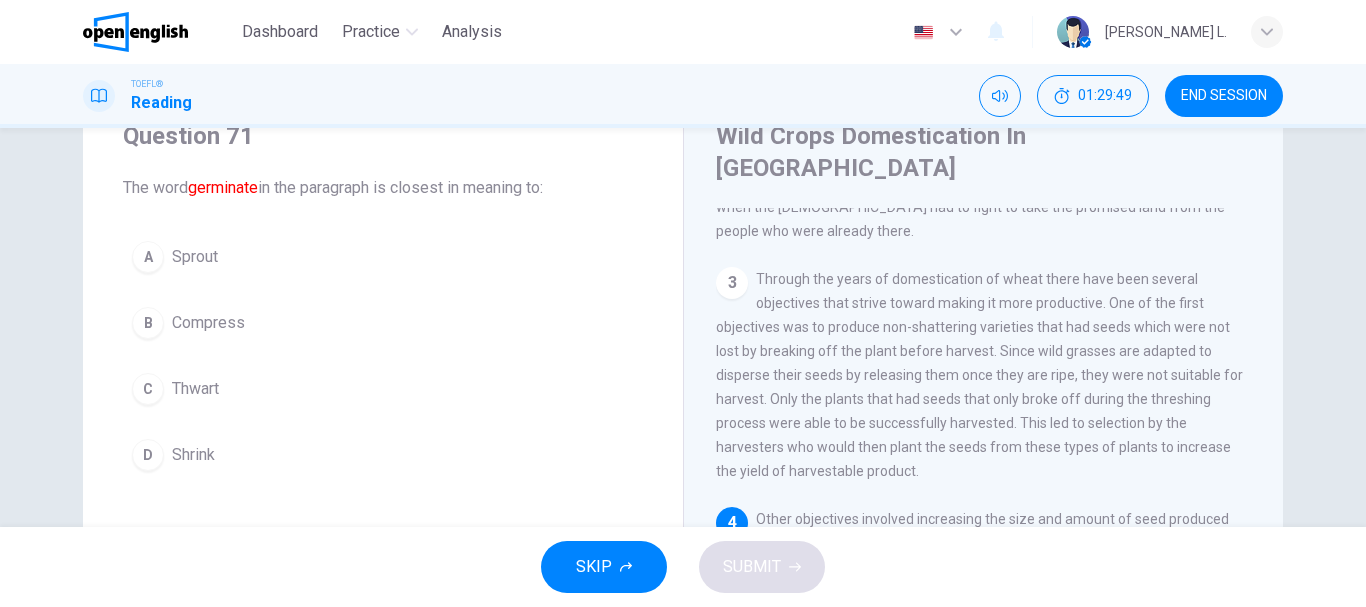 scroll, scrollTop: 395, scrollLeft: 0, axis: vertical 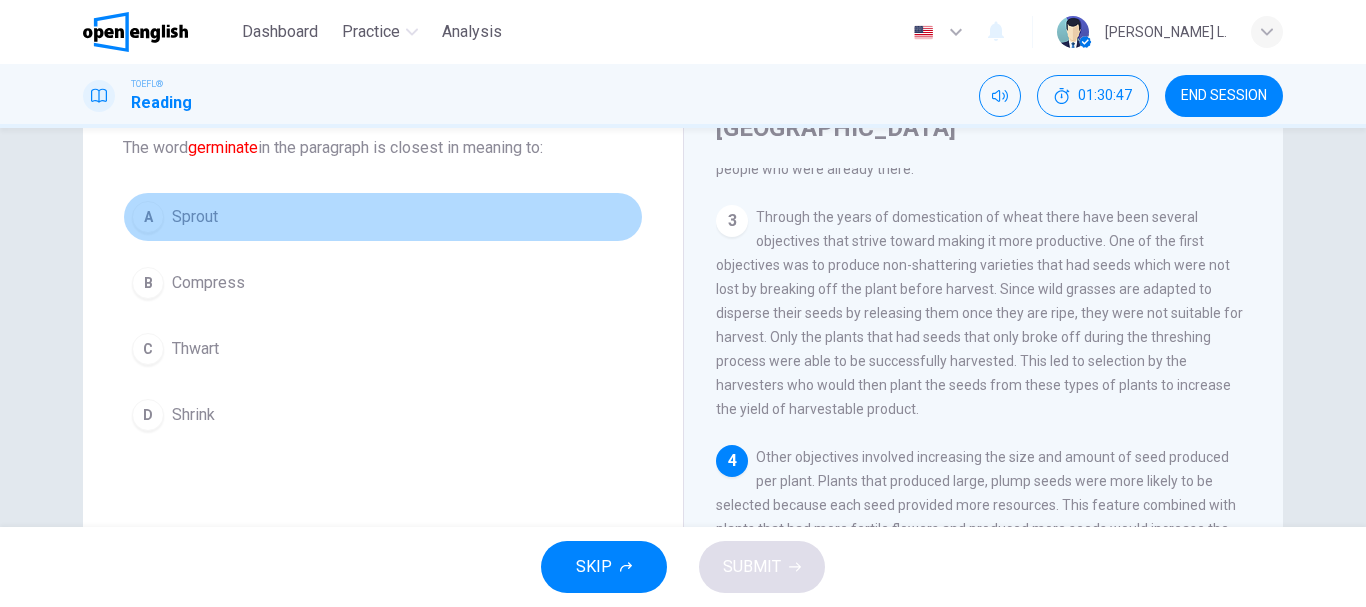 click on "Sprout" at bounding box center [195, 217] 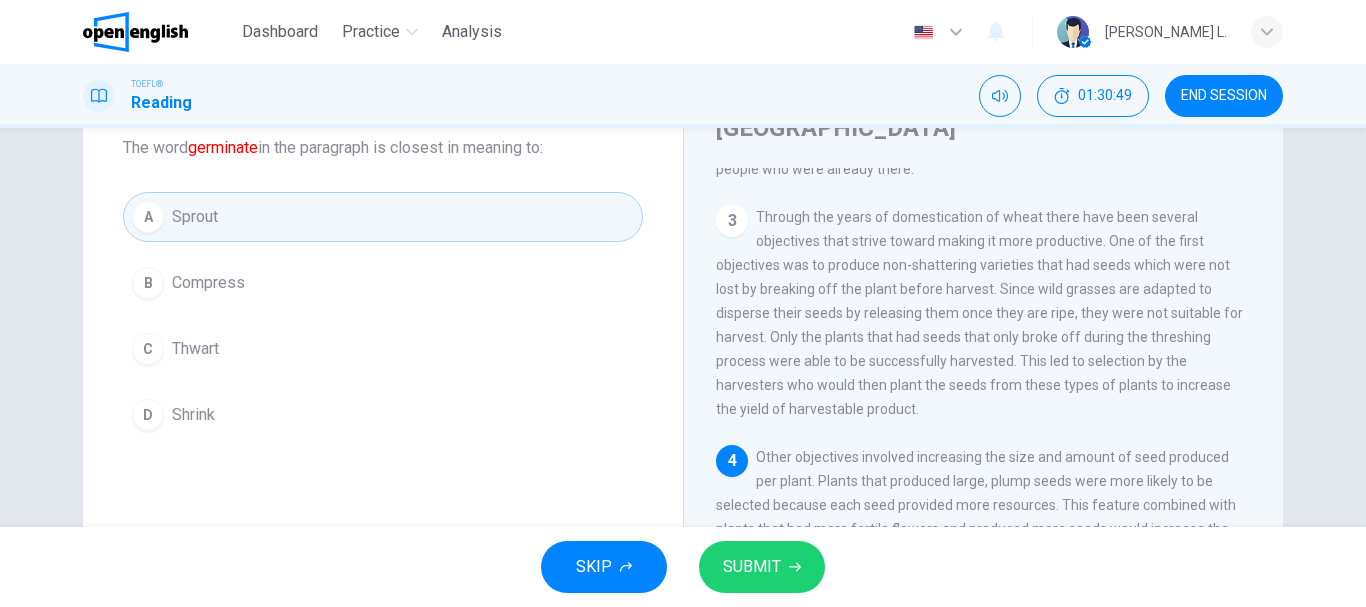 click on "SUBMIT" at bounding box center [762, 567] 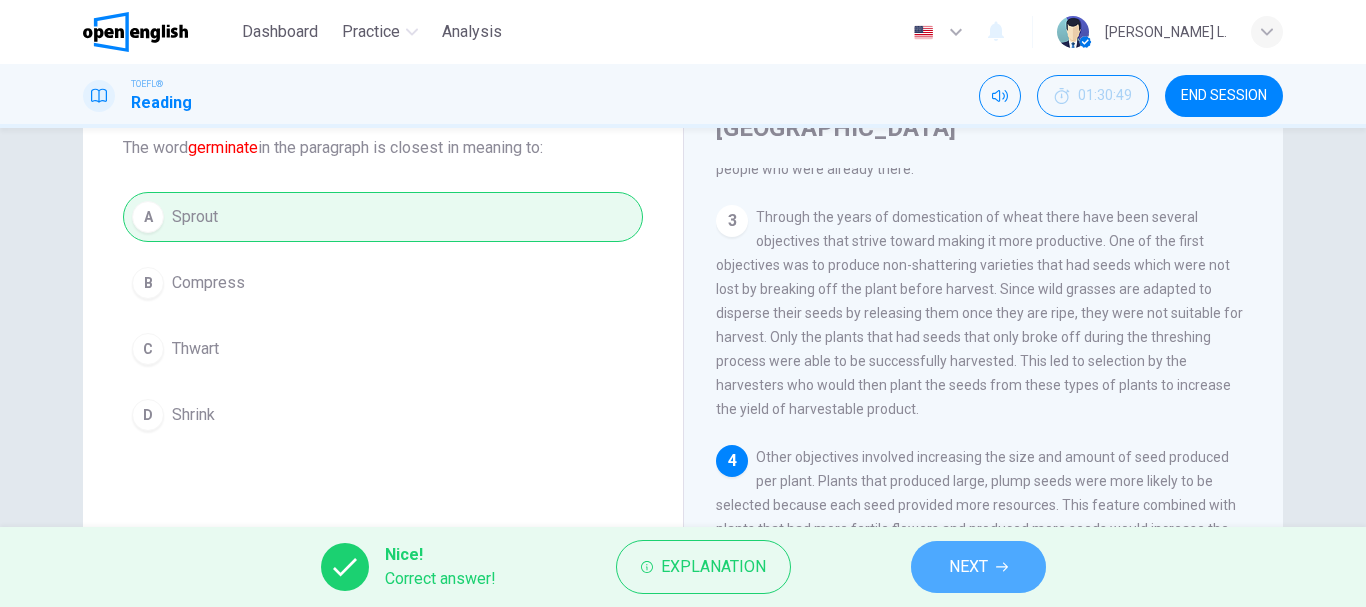 click on "NEXT" at bounding box center [968, 567] 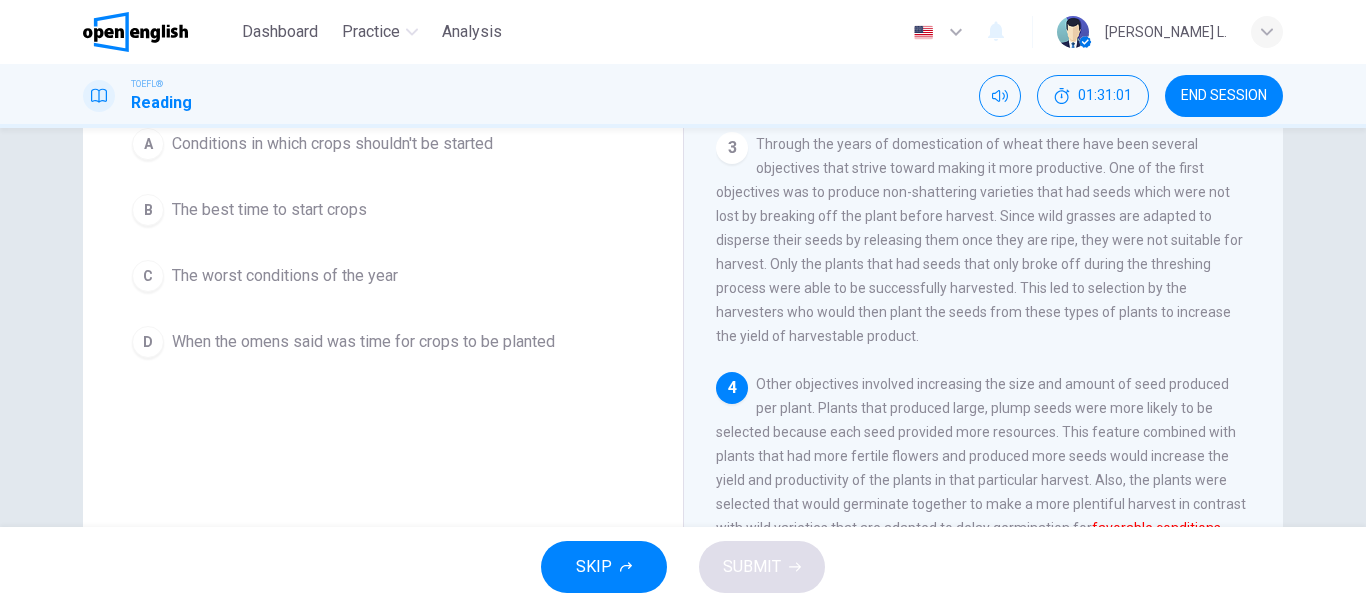 scroll, scrollTop: 200, scrollLeft: 0, axis: vertical 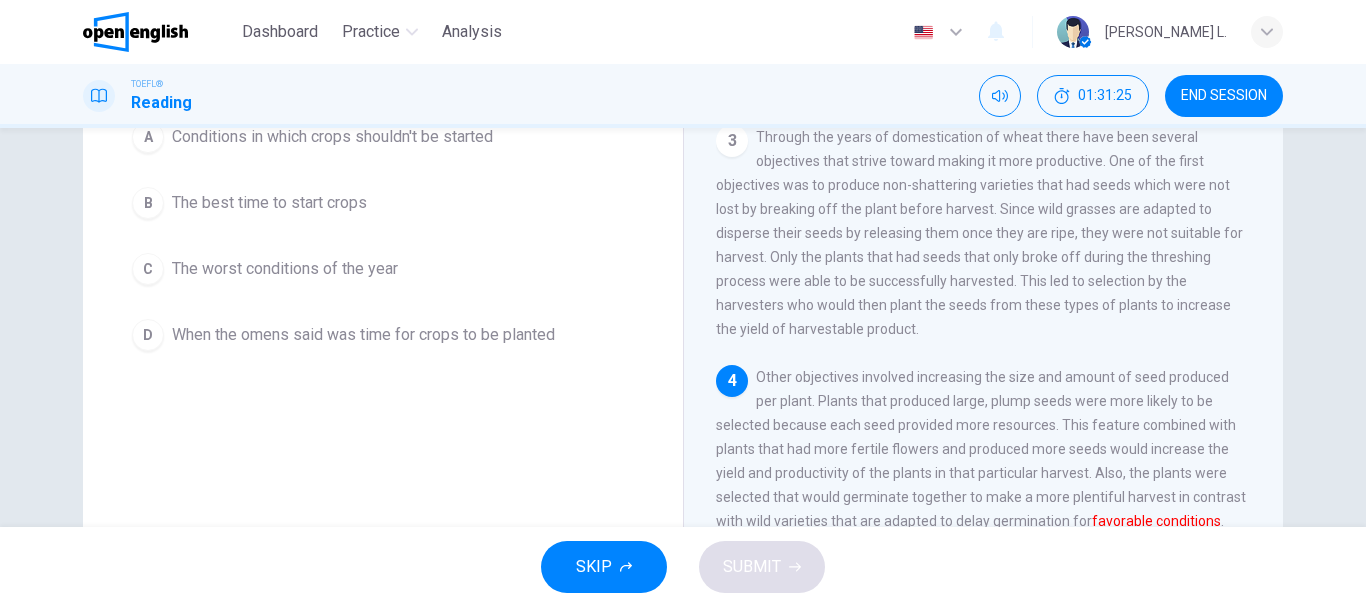 click on "Question 72 In the paragraph, the term  favorable conditions  refers to: A Conditions in which crops shouldn't be started B The best time to start crops C The worst conditions of the year D When the omens said was time for crops to be planted" at bounding box center [383, 331] 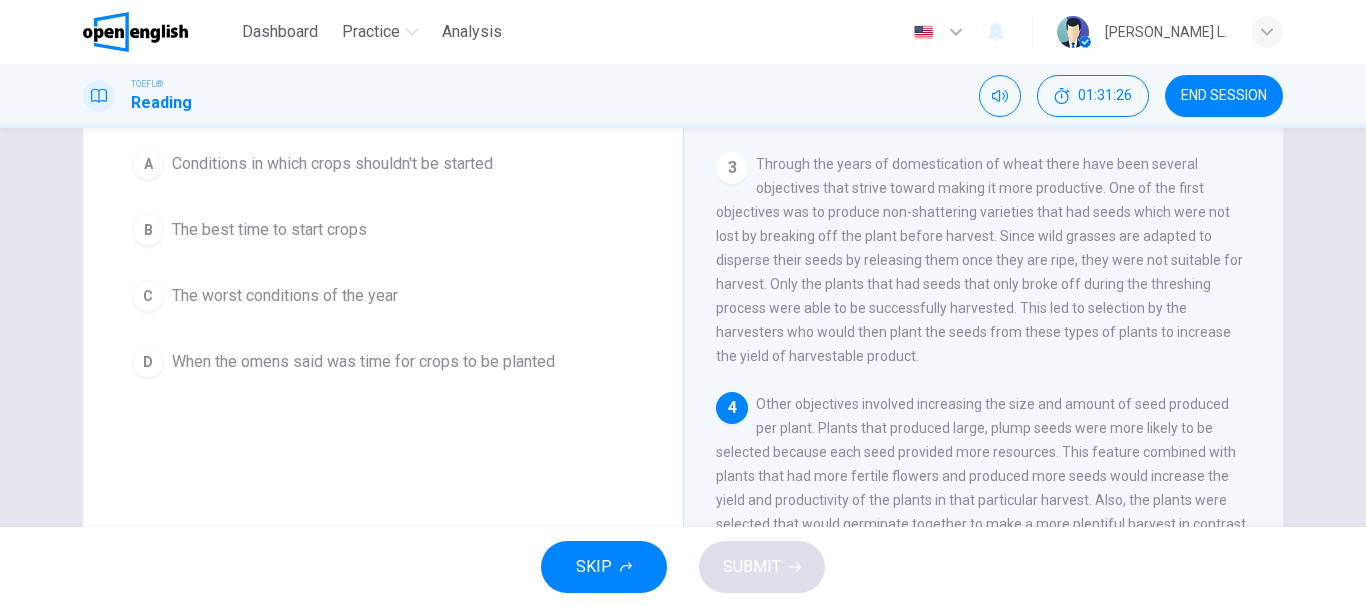 scroll, scrollTop: 160, scrollLeft: 0, axis: vertical 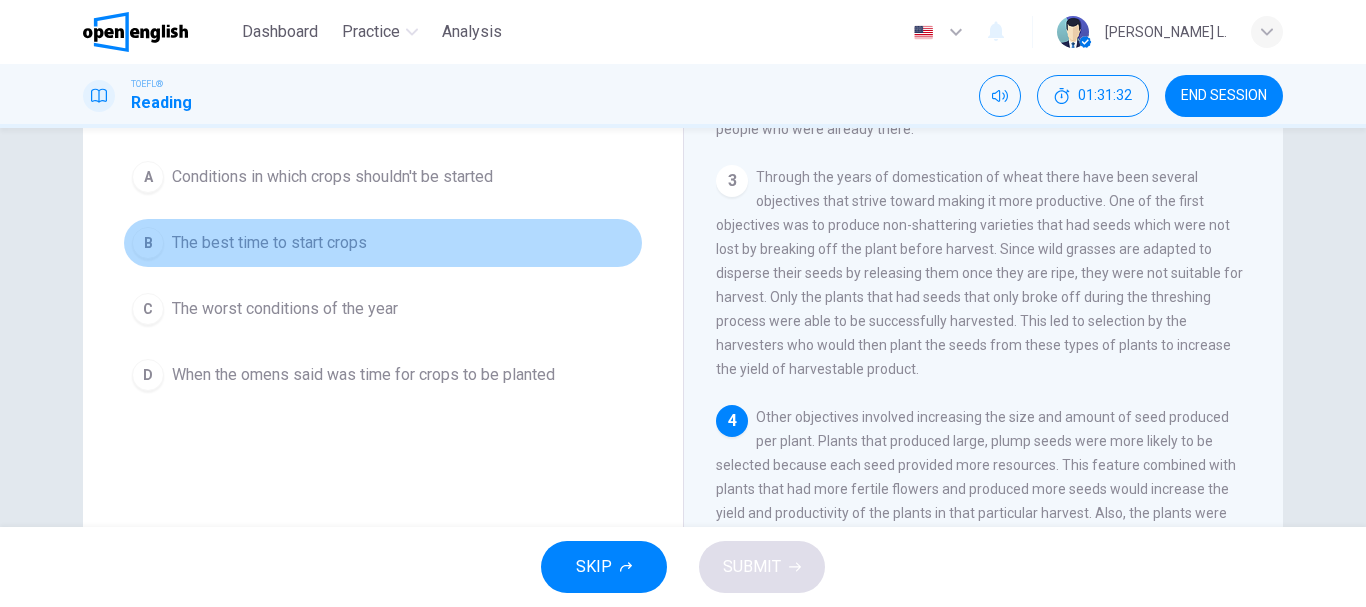 click on "The best time to start crops" at bounding box center [269, 243] 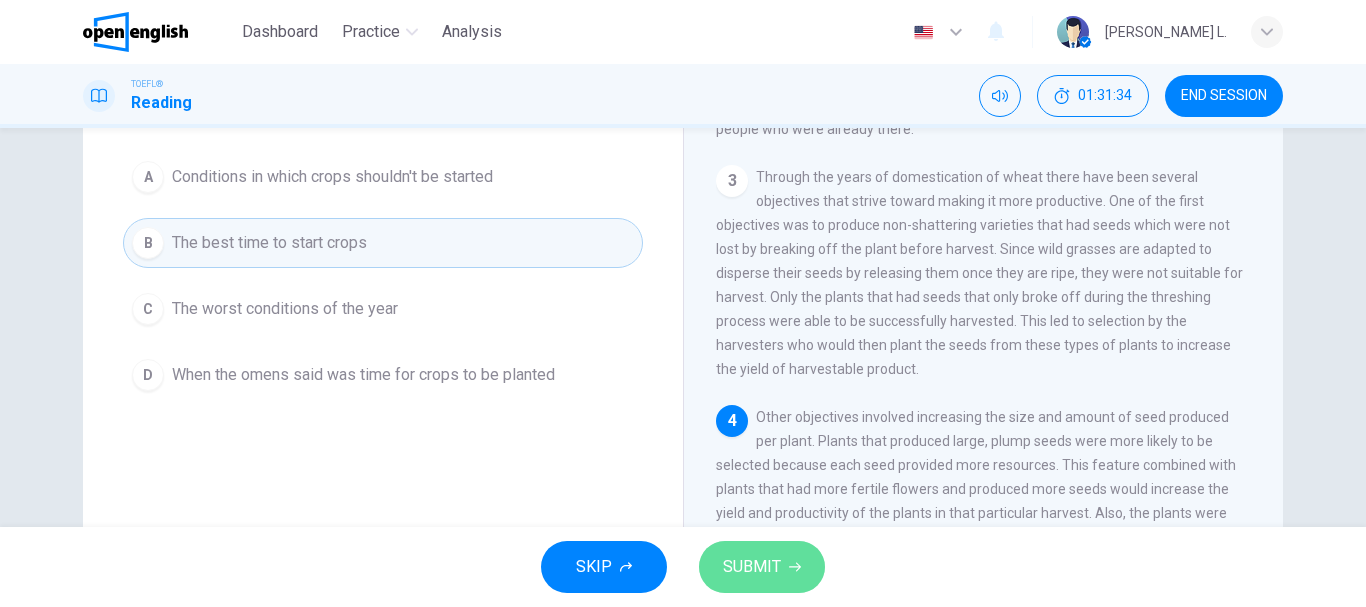 click on "SUBMIT" at bounding box center [752, 567] 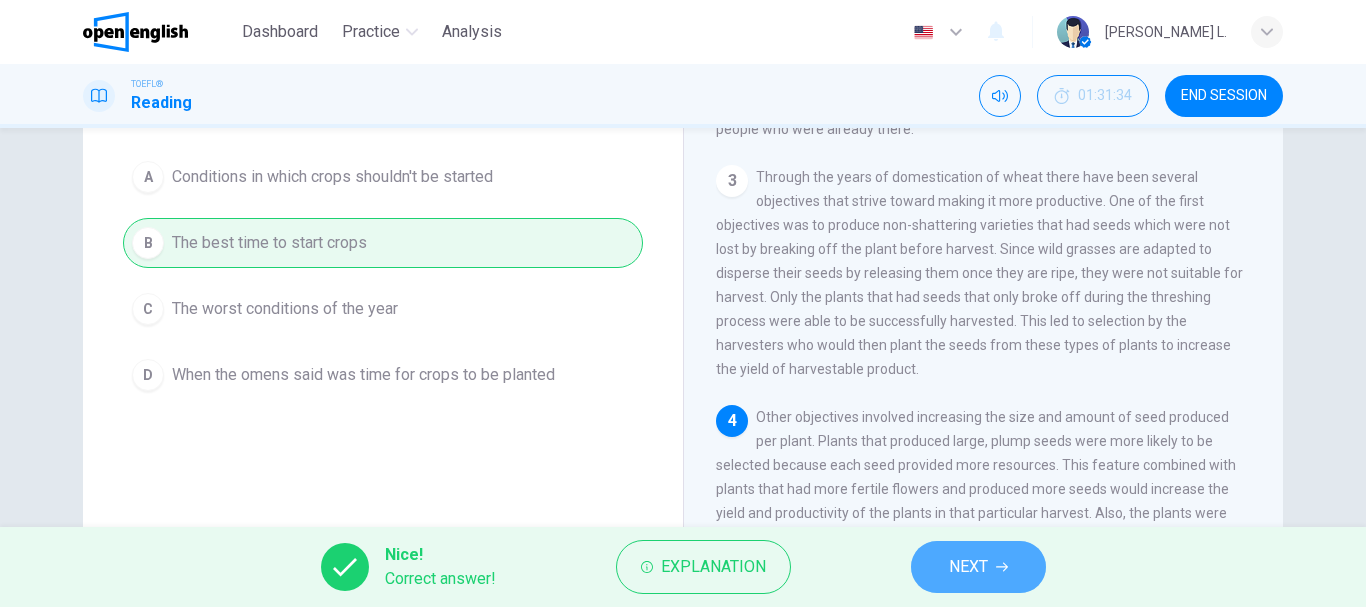 click on "NEXT" at bounding box center [968, 567] 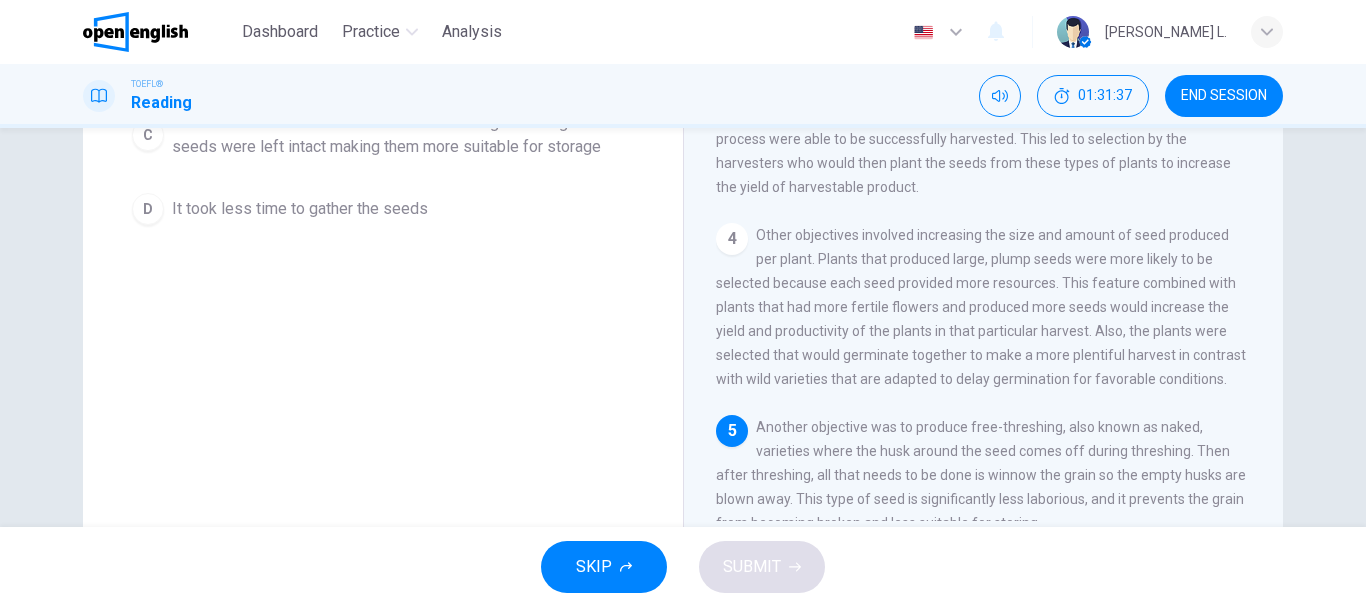 scroll, scrollTop: 376, scrollLeft: 0, axis: vertical 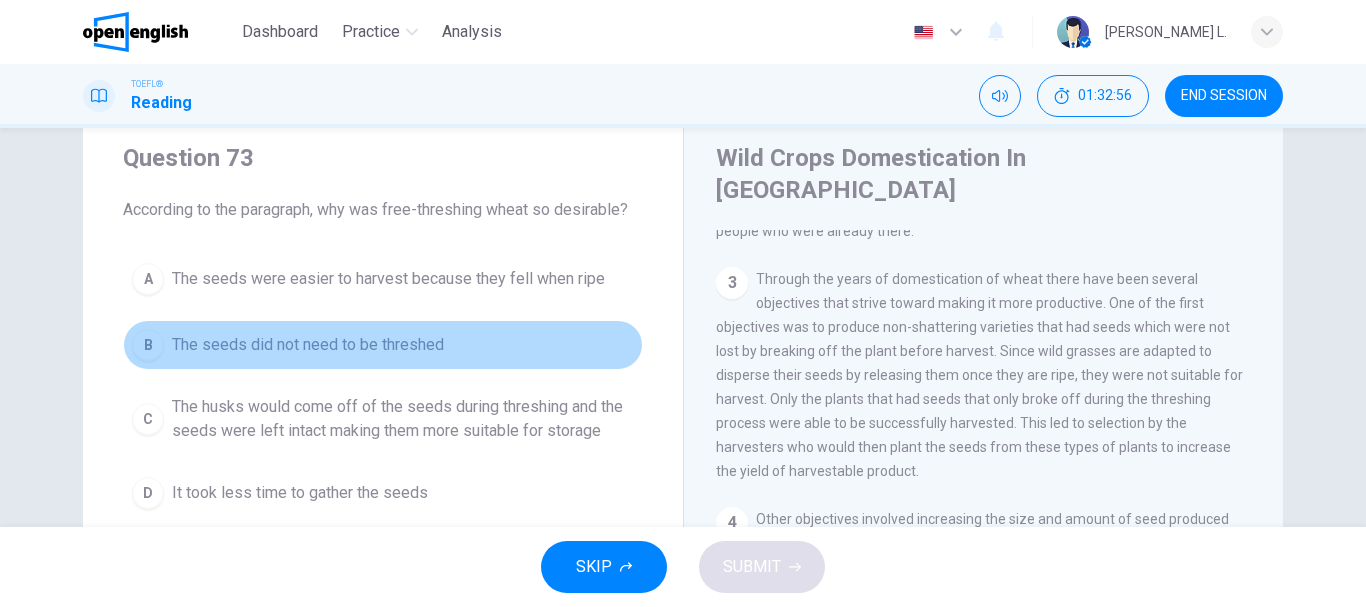 click on "The seeds did not need to be threshed" at bounding box center [308, 345] 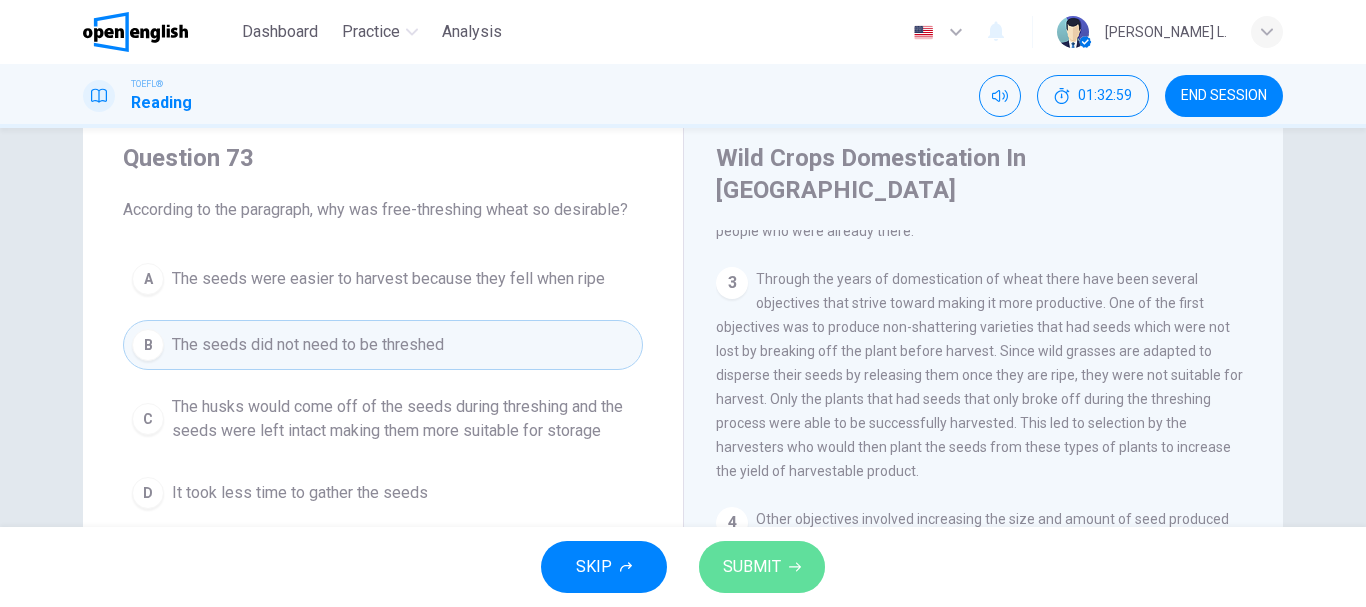 click on "SUBMIT" at bounding box center [752, 567] 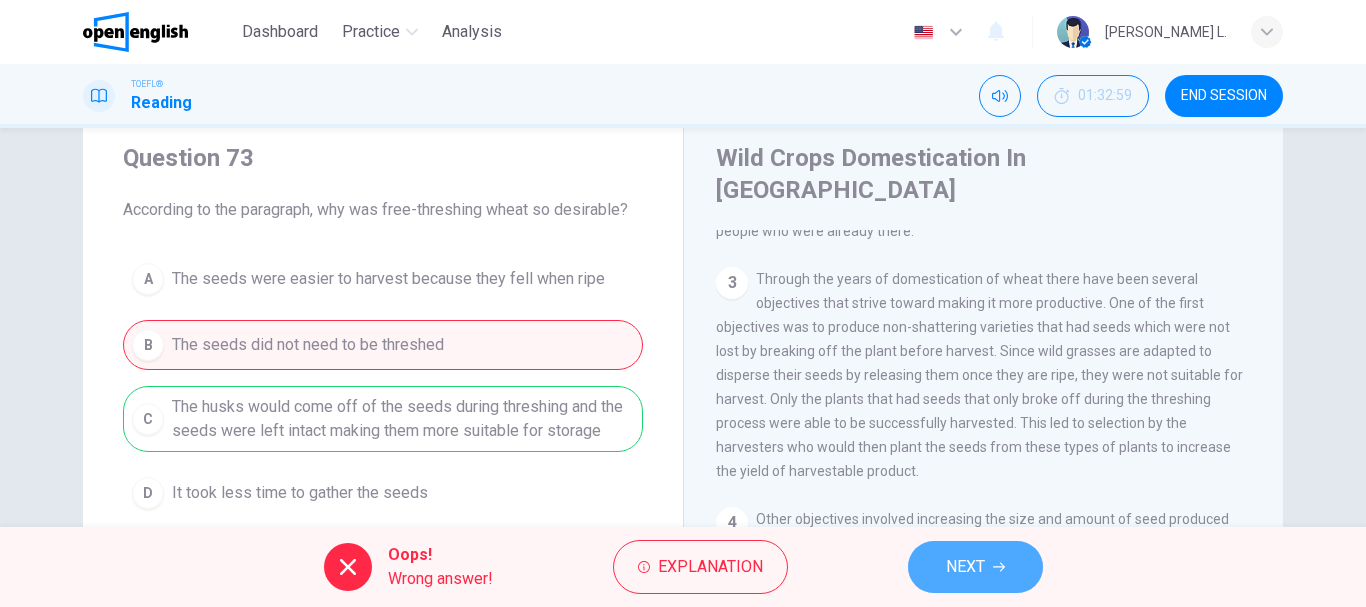 click on "NEXT" at bounding box center [965, 567] 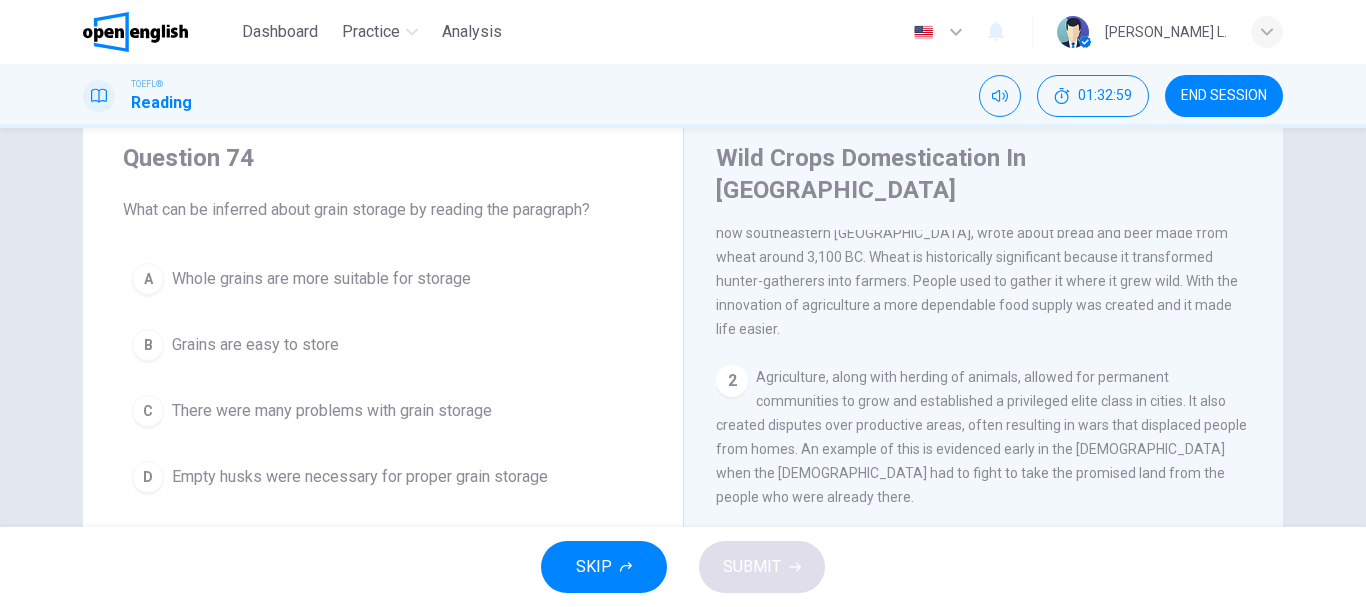 scroll, scrollTop: 0, scrollLeft: 0, axis: both 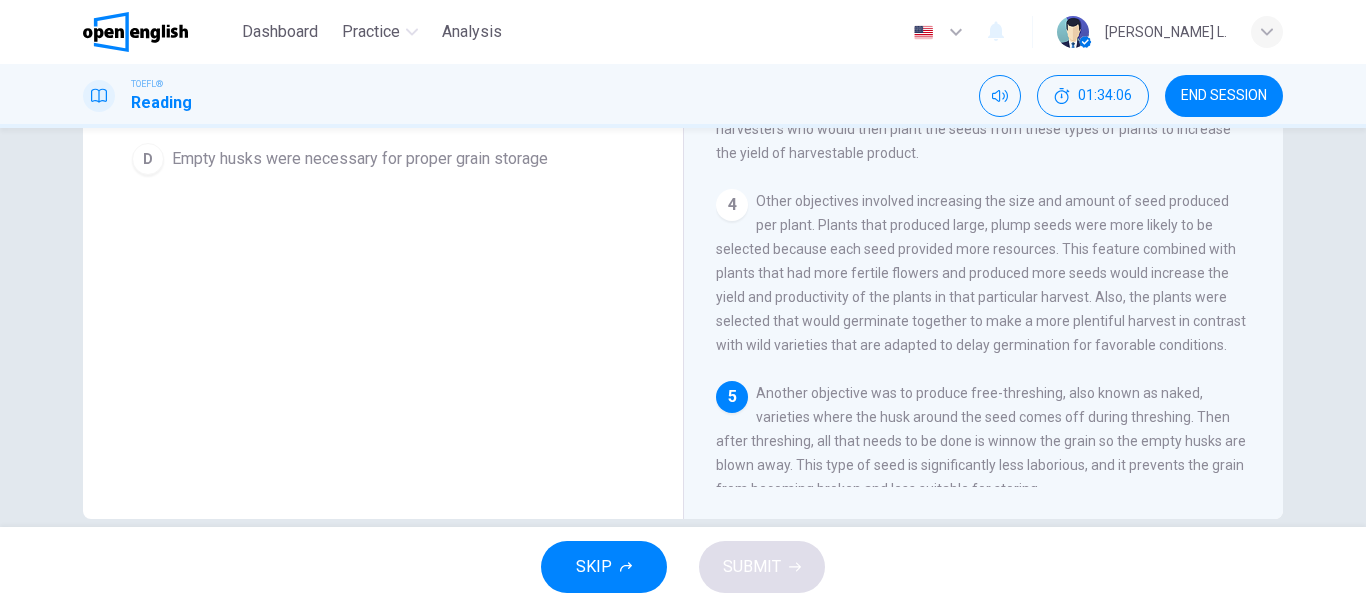 click on "Question 74 What can be inferred about grain storage by reading the paragraph? A Whole grains are more suitable for storage B Grains are easy to store C There were many problems with grain storage D Empty husks were necessary for proper grain storage" at bounding box center (383, 155) 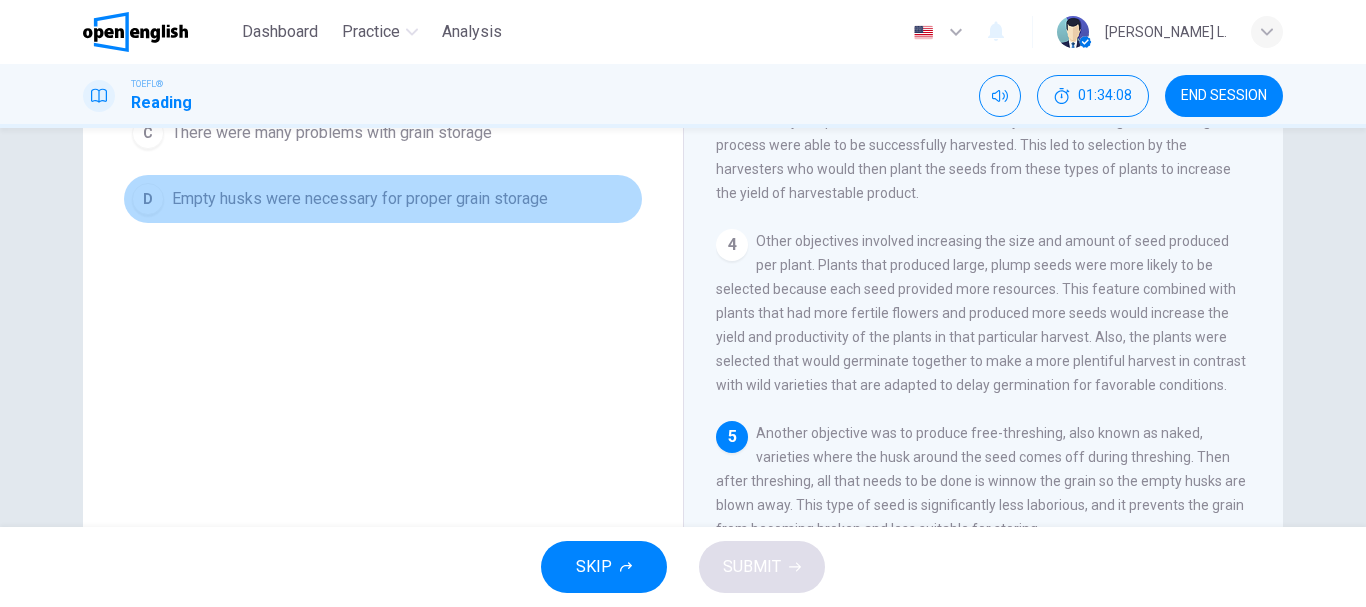 click on "Empty husks were necessary for proper grain storage" at bounding box center (360, 199) 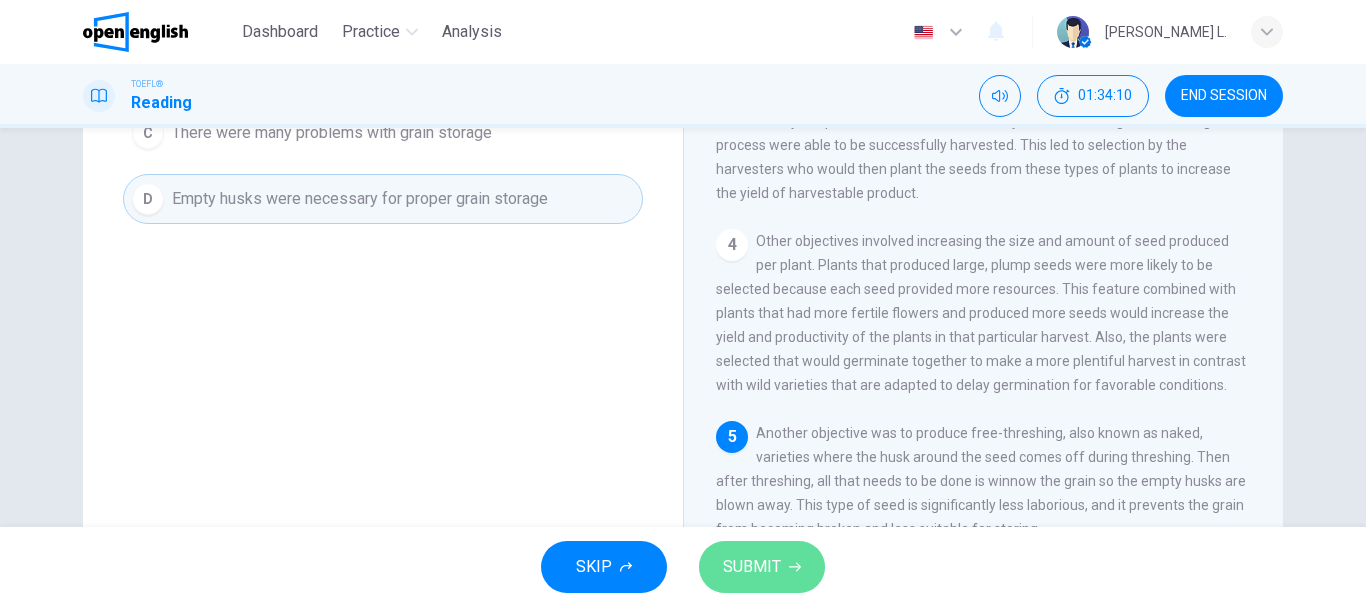 click on "SUBMIT" at bounding box center [762, 567] 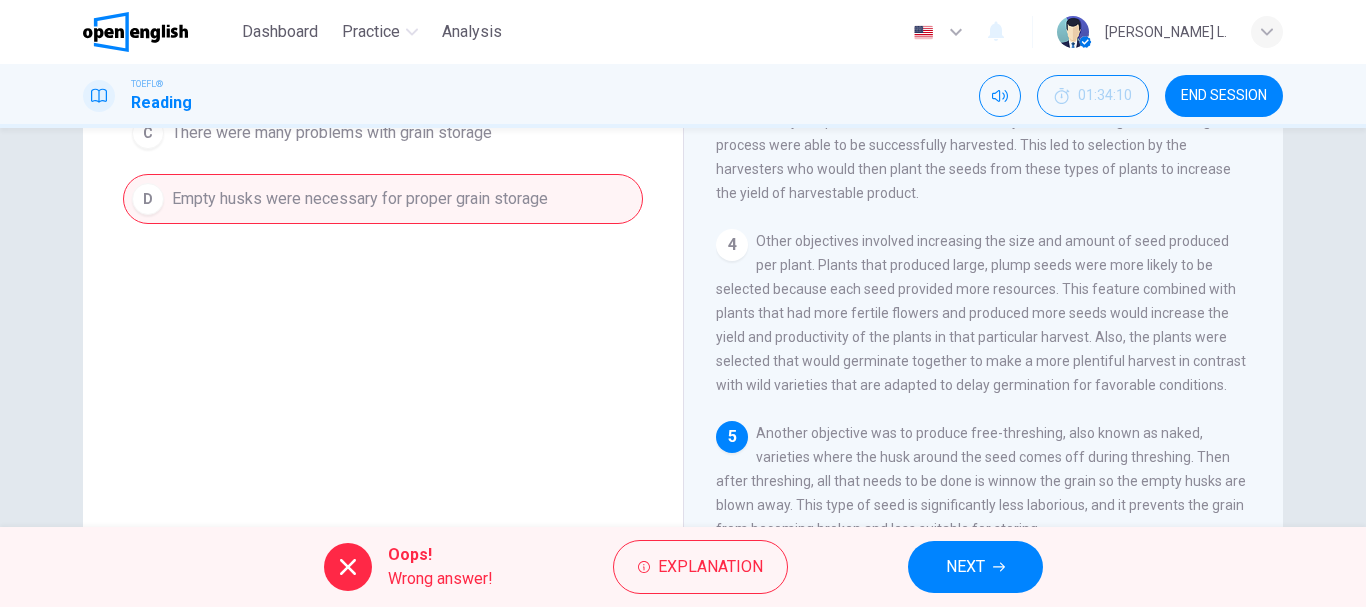 click on "Question 74 What can be inferred about grain storage by reading the paragraph? A Whole grains are more suitable for storage B Grains are easy to store C There were many problems with grain storage D Empty husks were necessary for proper grain storage" at bounding box center (383, 195) 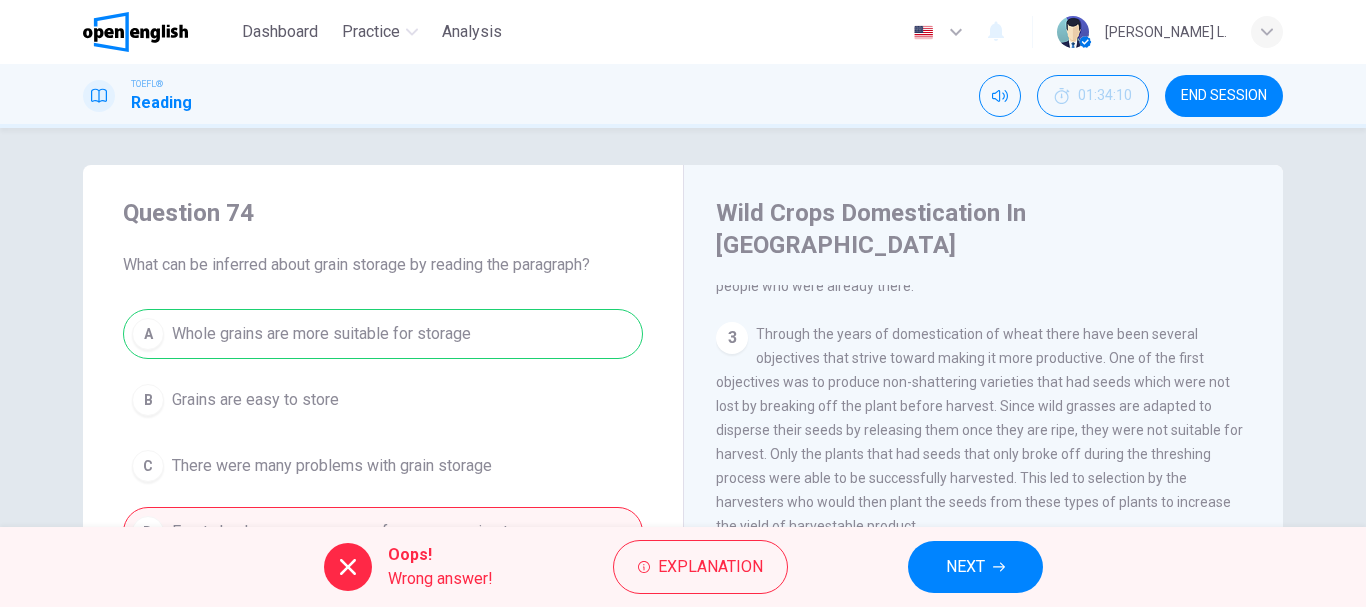 scroll, scrollTop: 0, scrollLeft: 0, axis: both 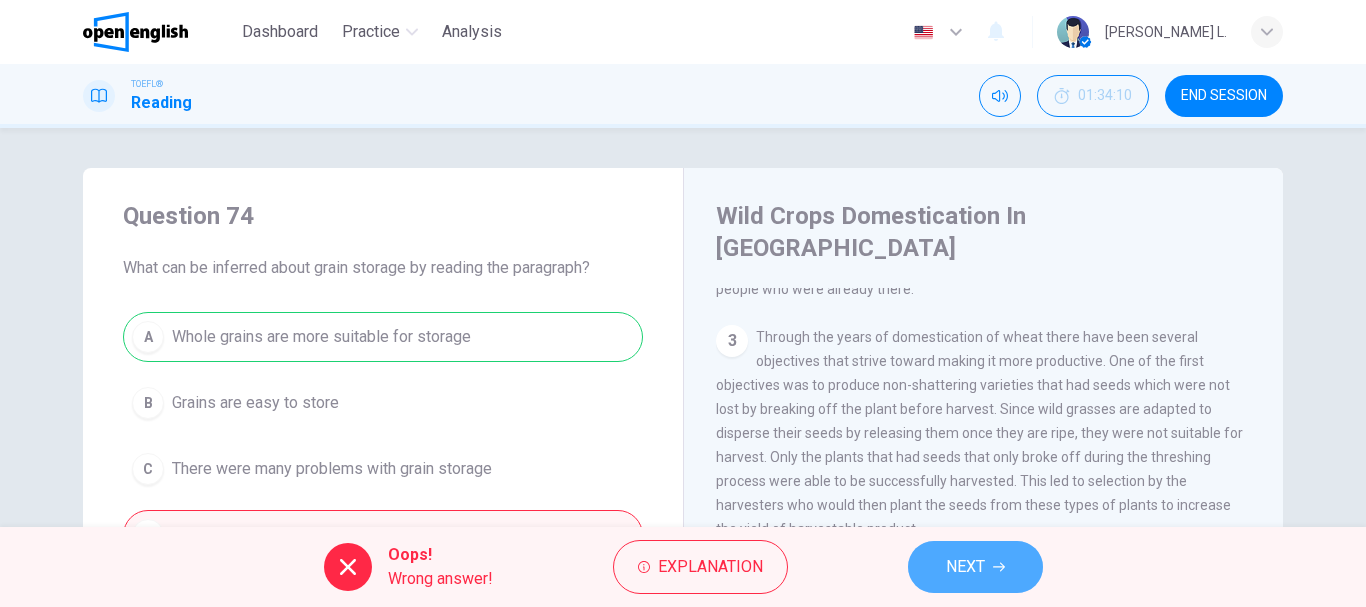 click on "NEXT" at bounding box center [975, 567] 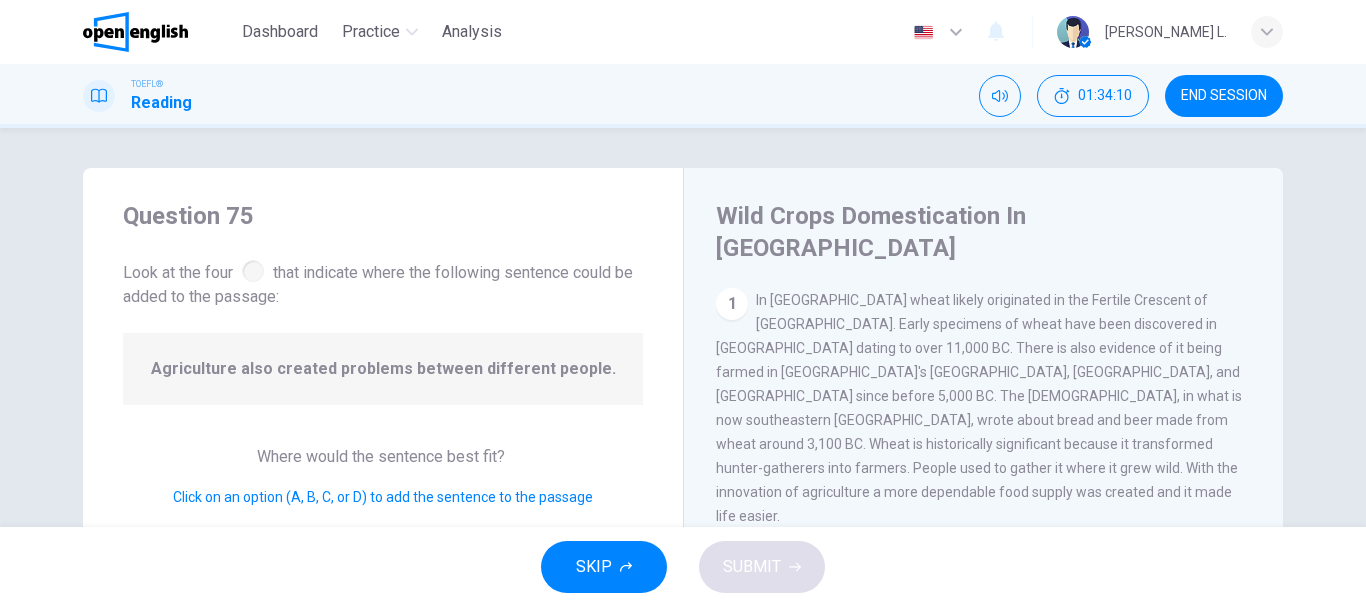 scroll, scrollTop: 25, scrollLeft: 0, axis: vertical 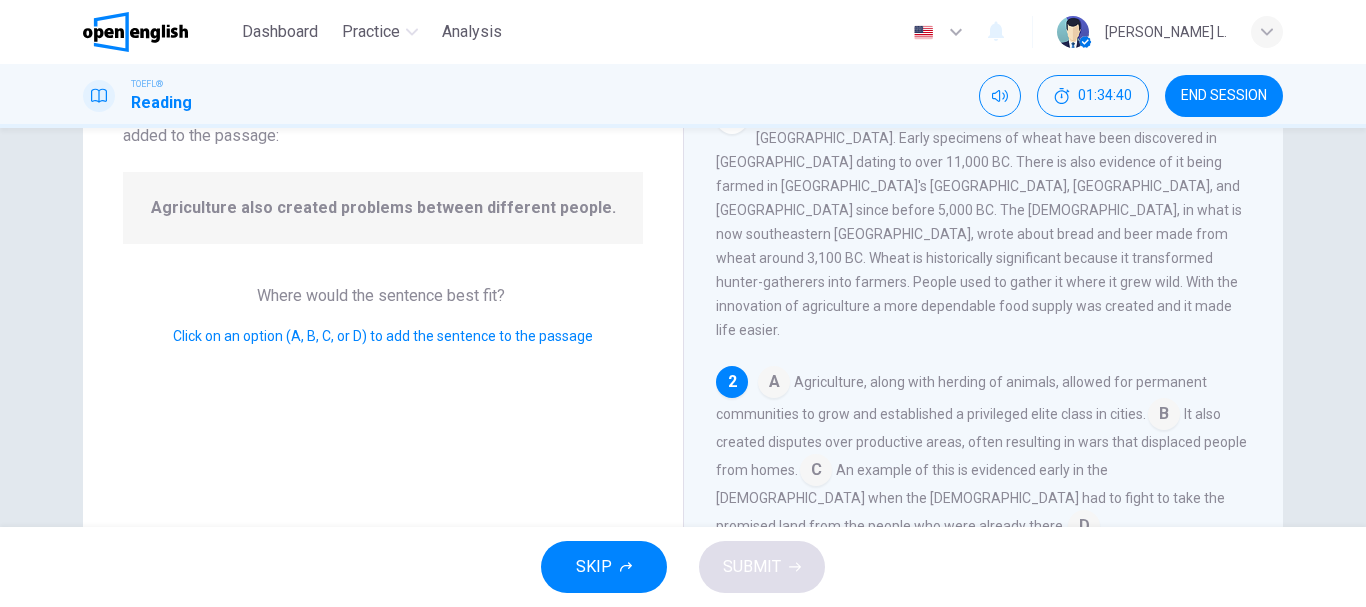 click at bounding box center (1164, 416) 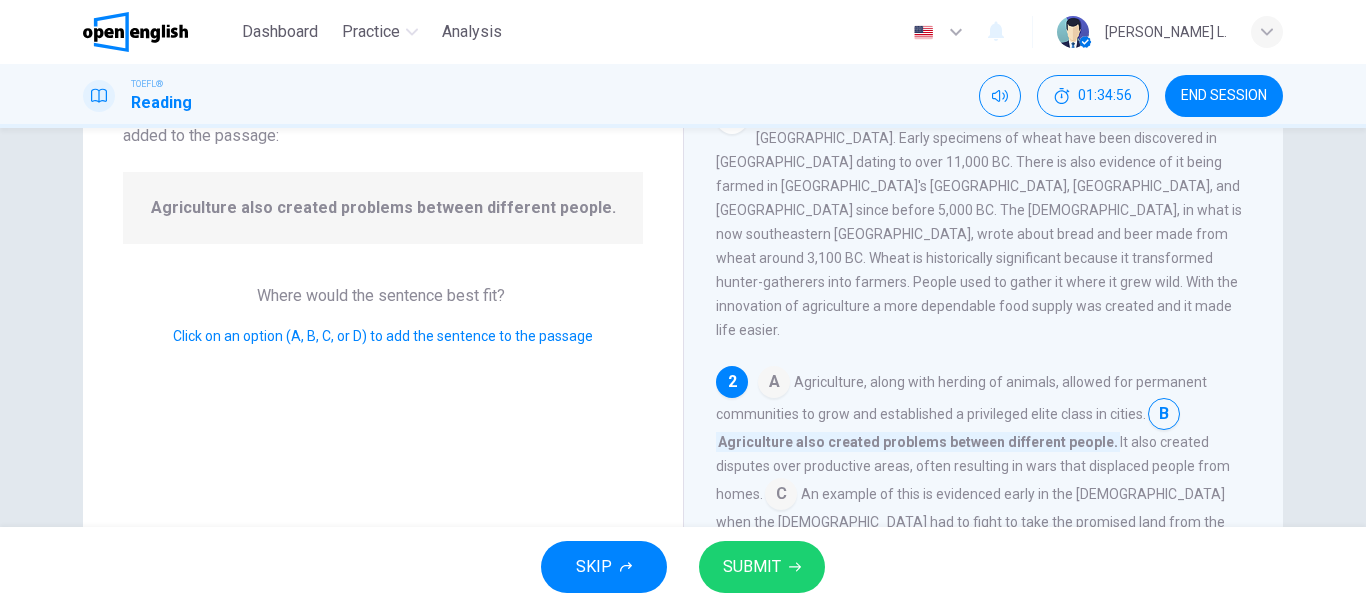 click at bounding box center [774, 384] 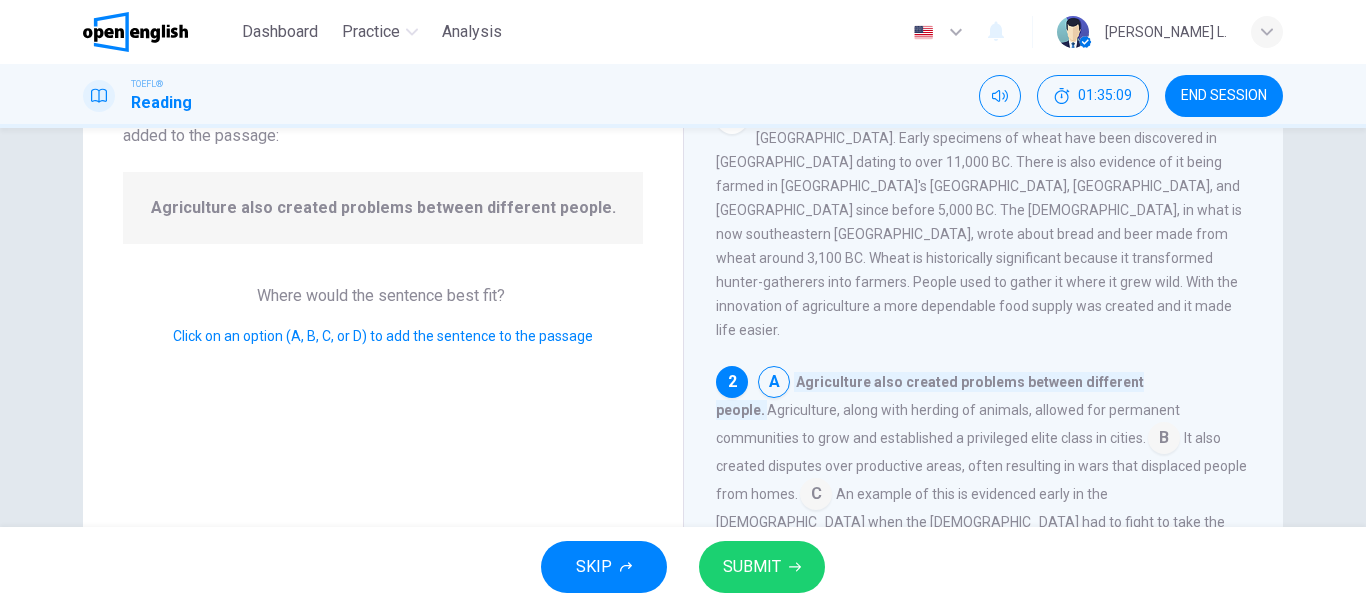 click on "SUBMIT" at bounding box center (752, 567) 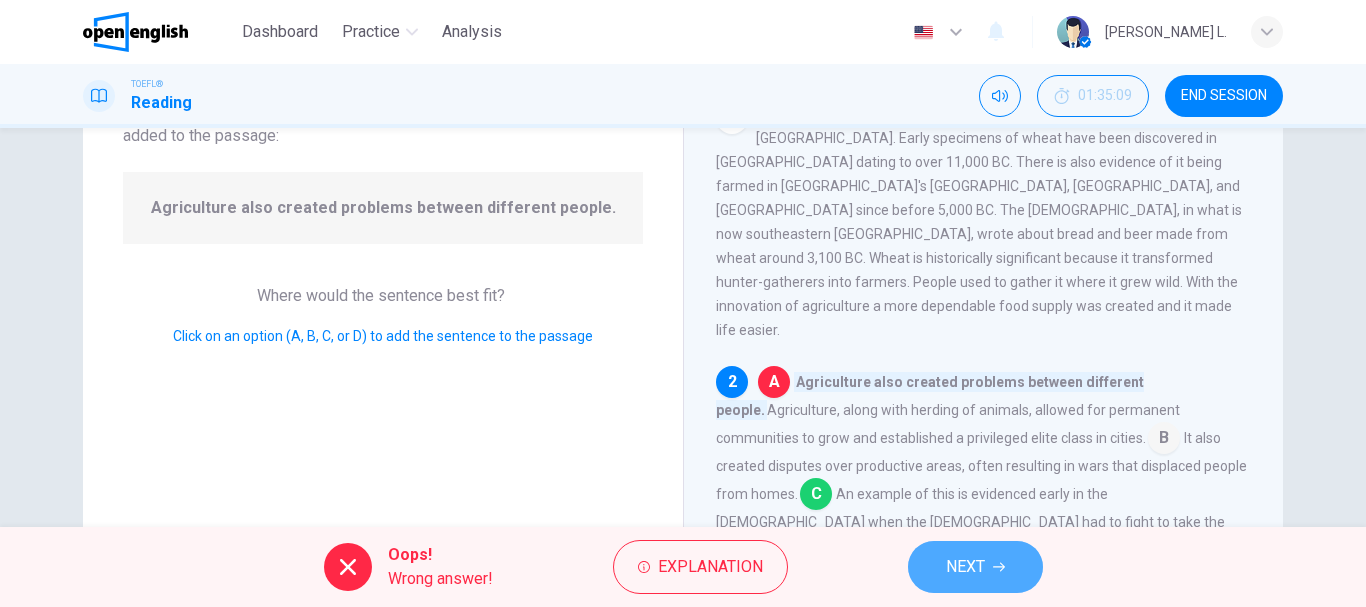 click on "NEXT" at bounding box center [965, 567] 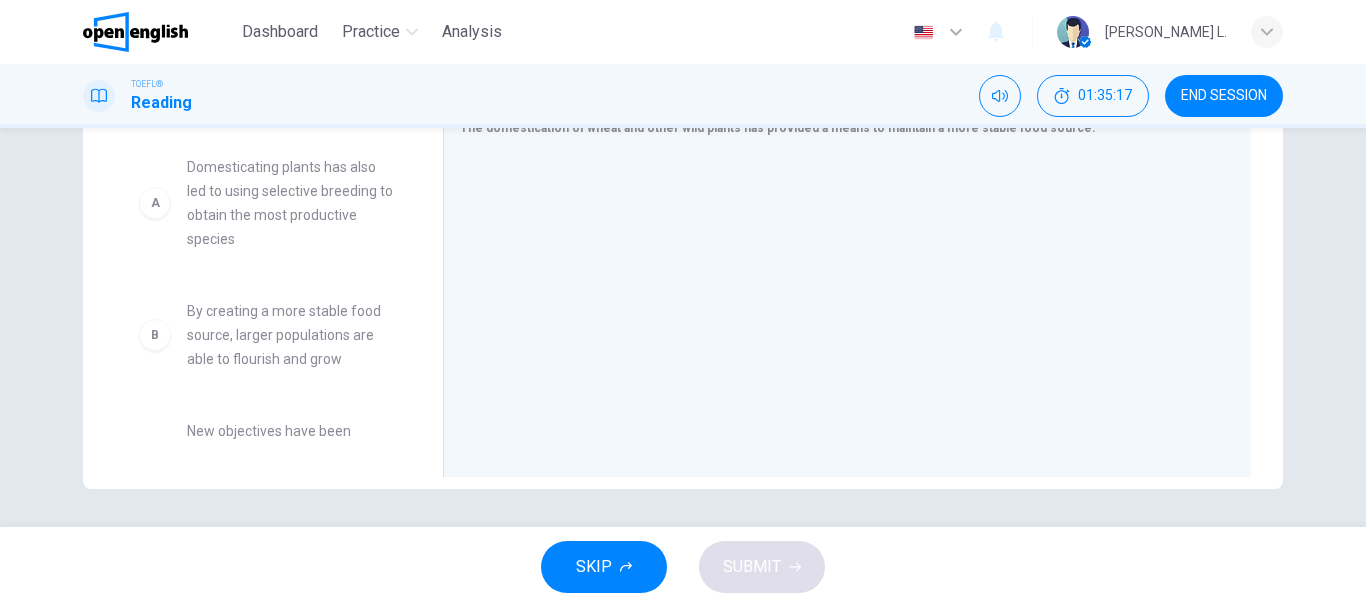 scroll, scrollTop: 376, scrollLeft: 0, axis: vertical 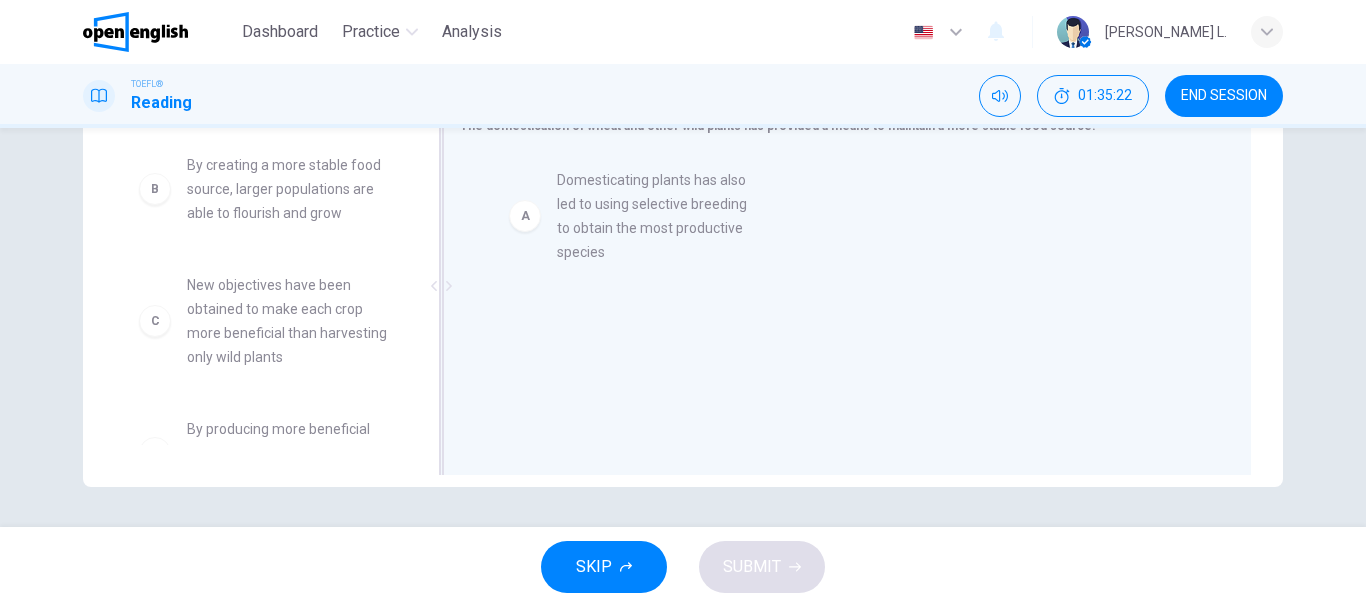 drag, startPoint x: 256, startPoint y: 203, endPoint x: 639, endPoint y: 218, distance: 383.2936 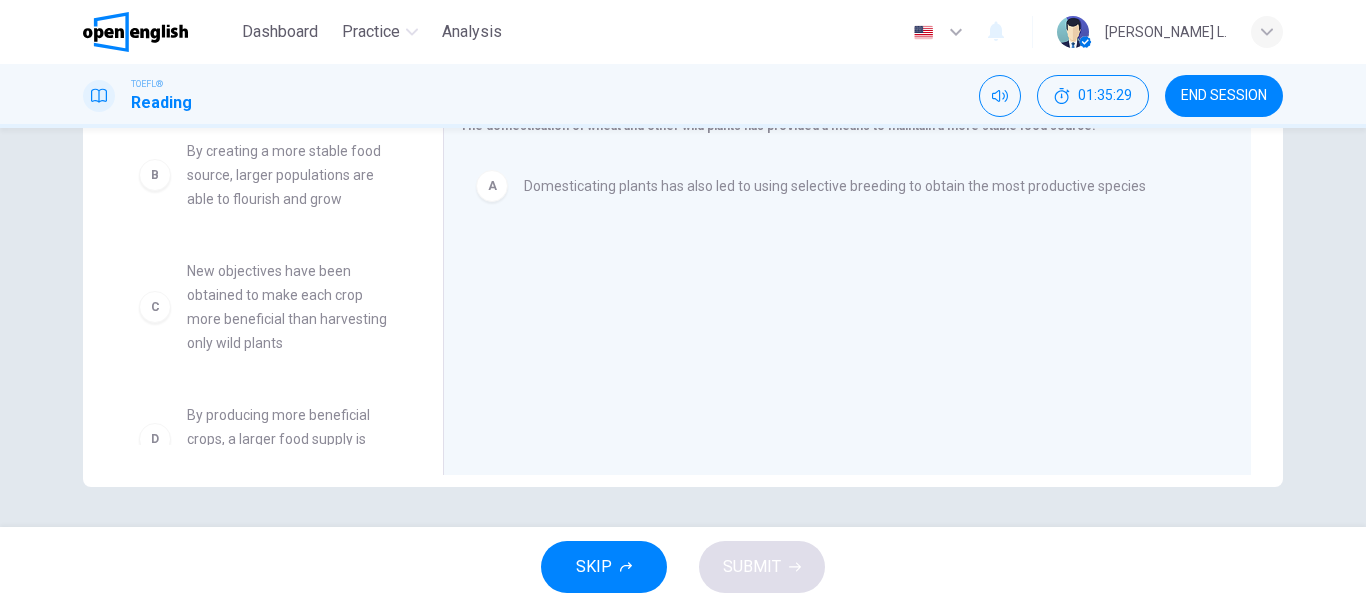 scroll, scrollTop: 0, scrollLeft: 0, axis: both 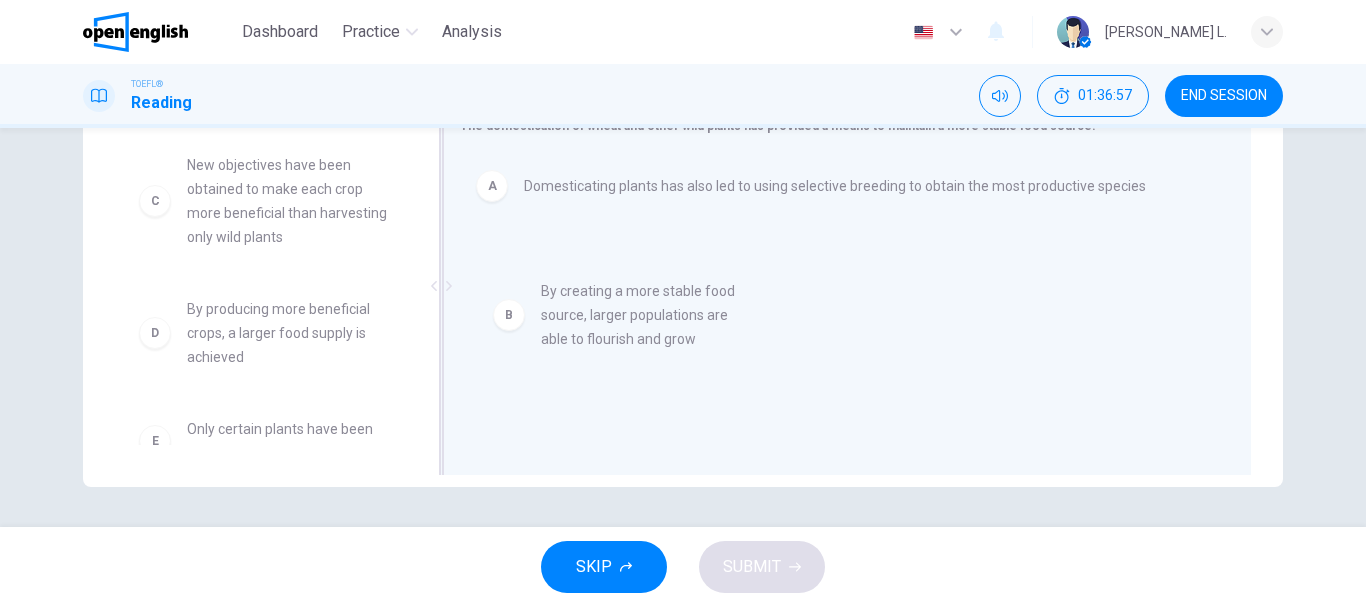 drag, startPoint x: 230, startPoint y: 177, endPoint x: 634, endPoint y: 318, distance: 427.89835 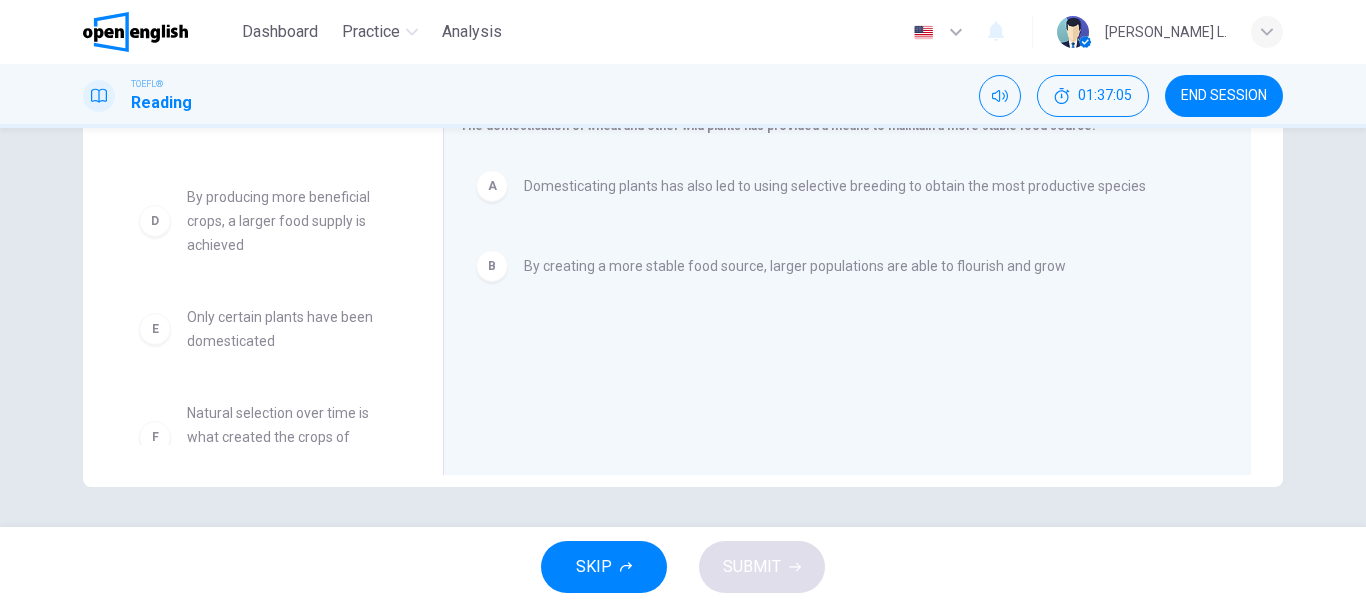 scroll, scrollTop: 132, scrollLeft: 0, axis: vertical 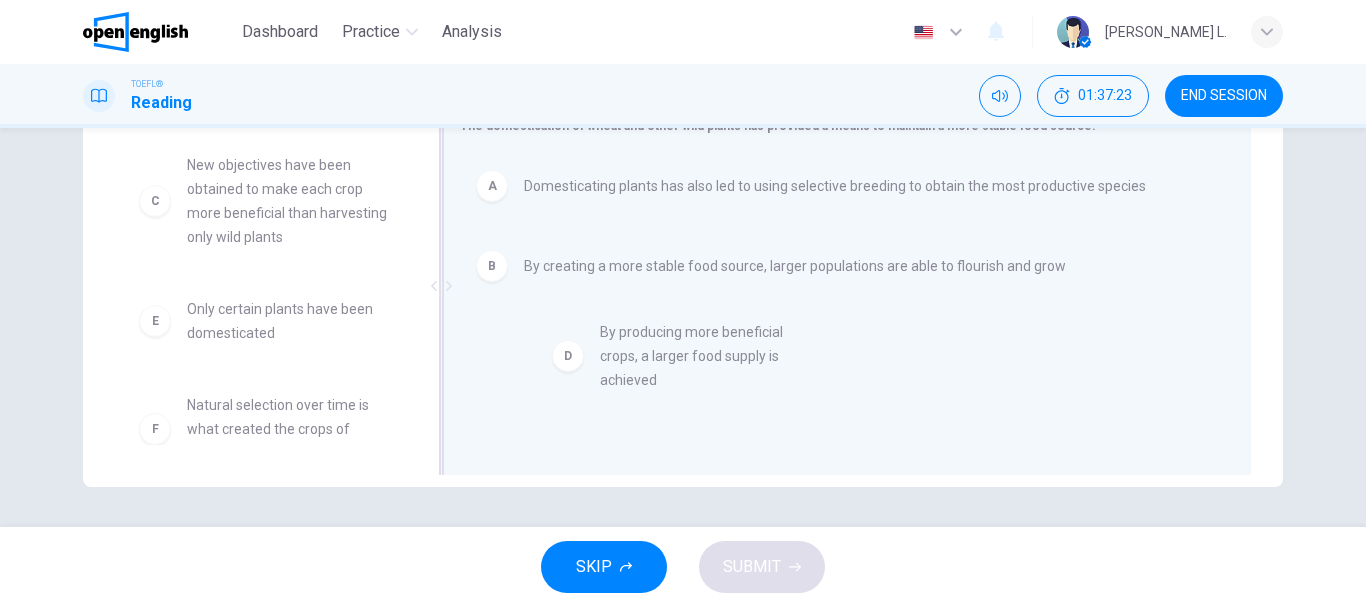 drag, startPoint x: 268, startPoint y: 315, endPoint x: 706, endPoint y: 338, distance: 438.60345 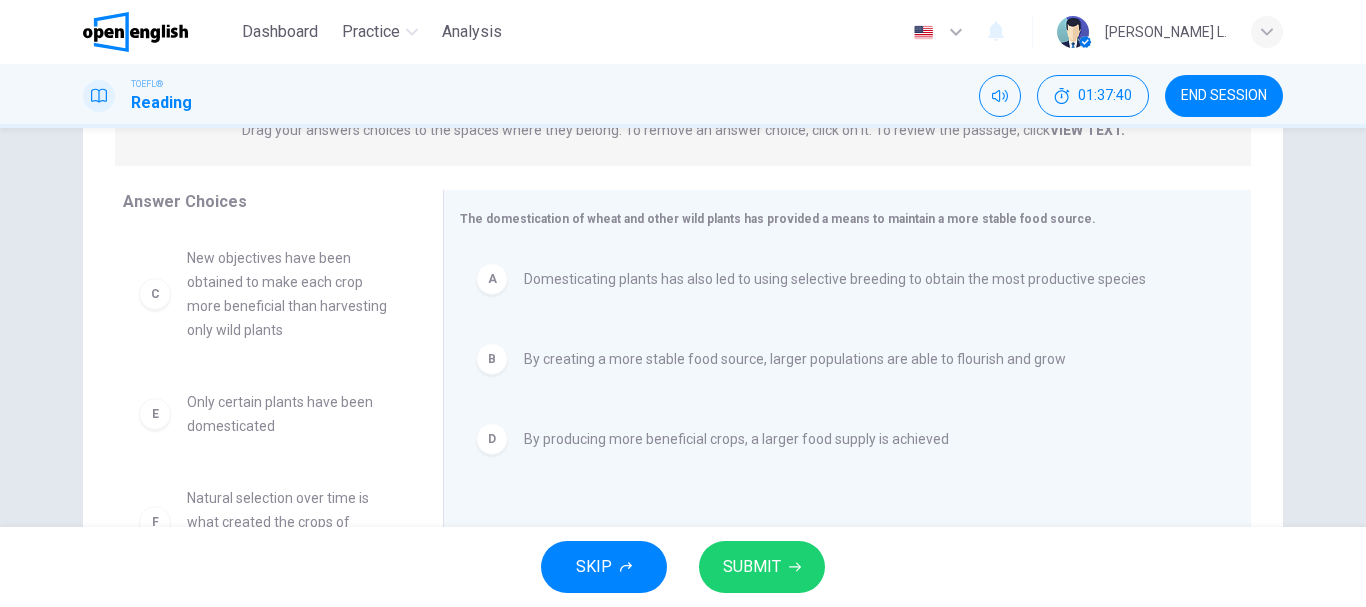 scroll, scrollTop: 273, scrollLeft: 0, axis: vertical 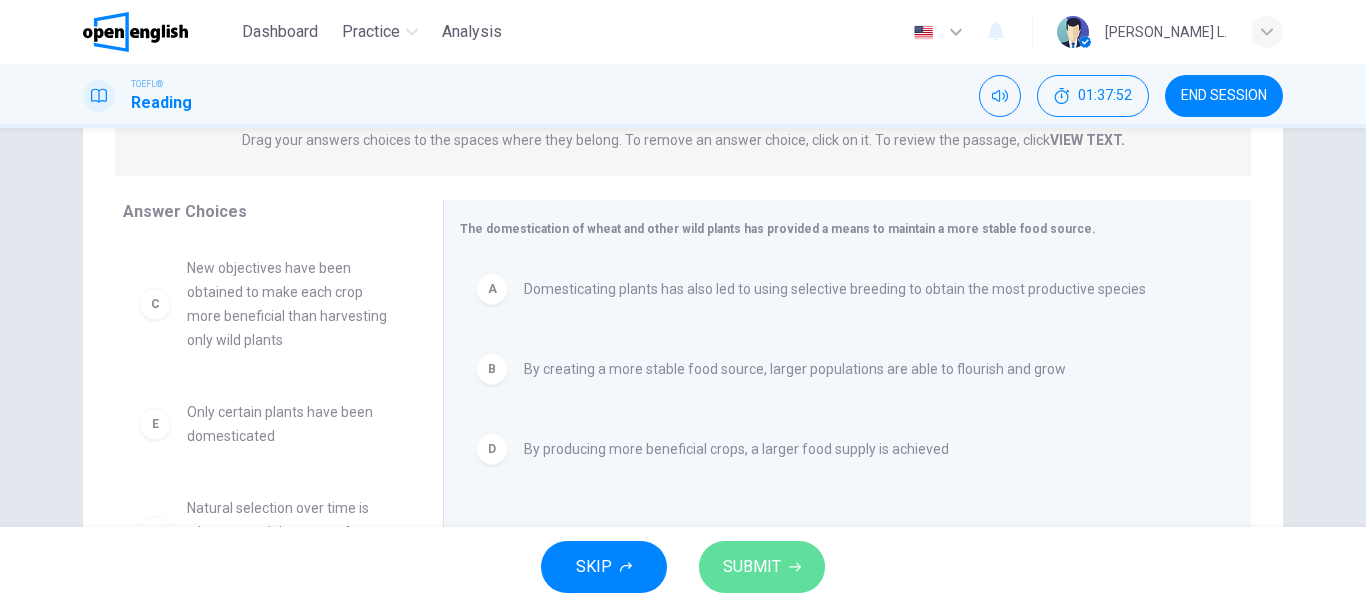 click on "SUBMIT" at bounding box center (752, 567) 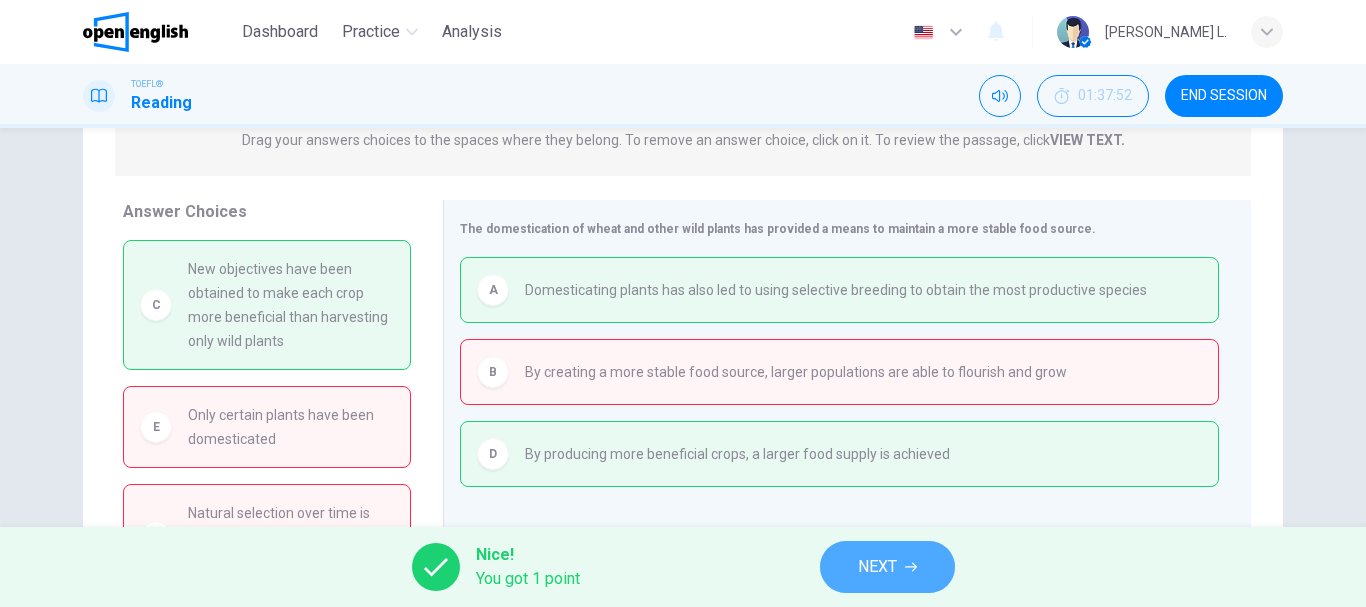 click on "NEXT" at bounding box center [887, 567] 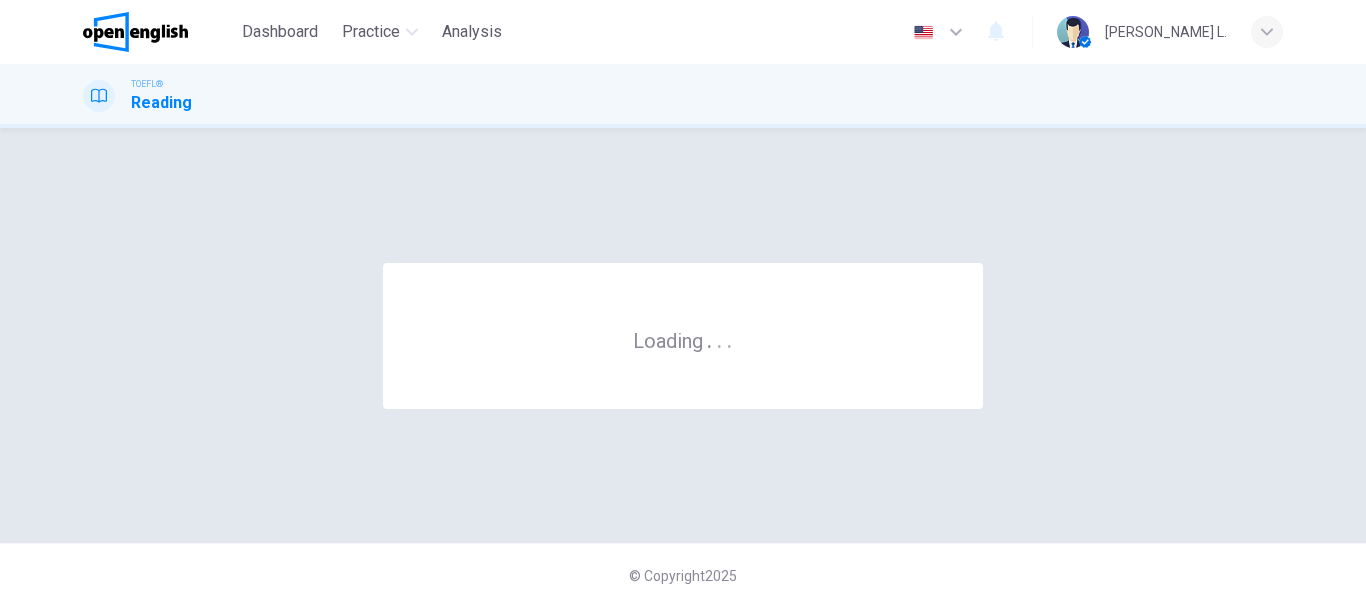 scroll, scrollTop: 0, scrollLeft: 0, axis: both 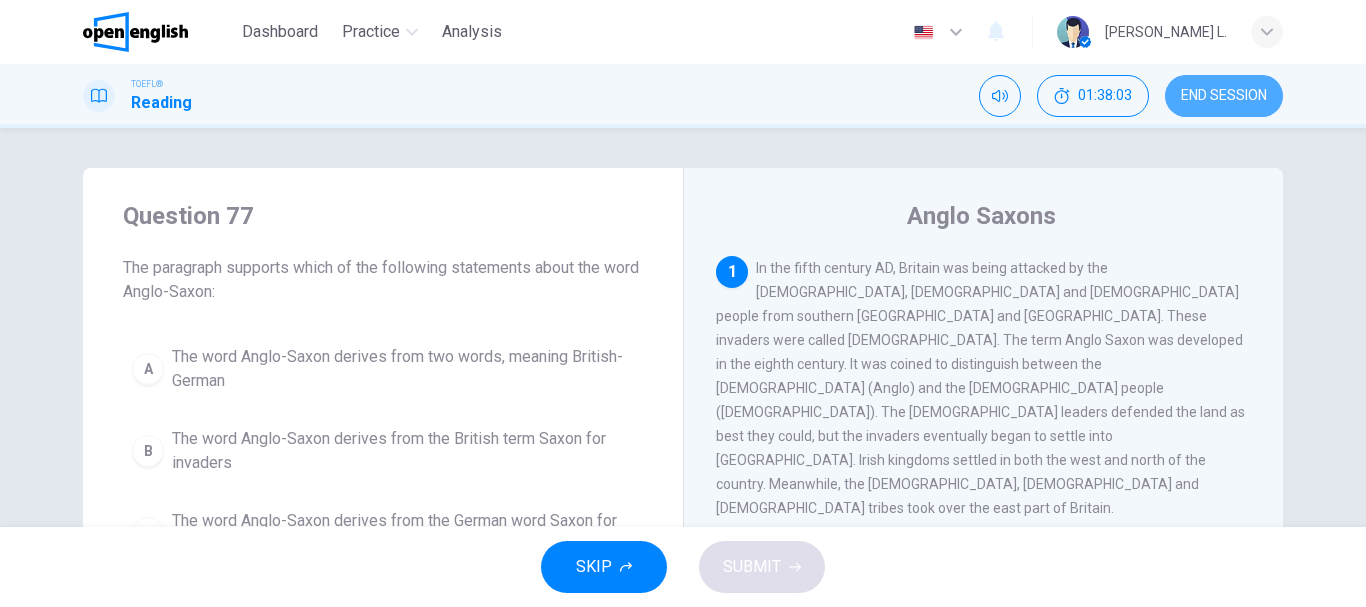 click on "END SESSION" at bounding box center (1224, 96) 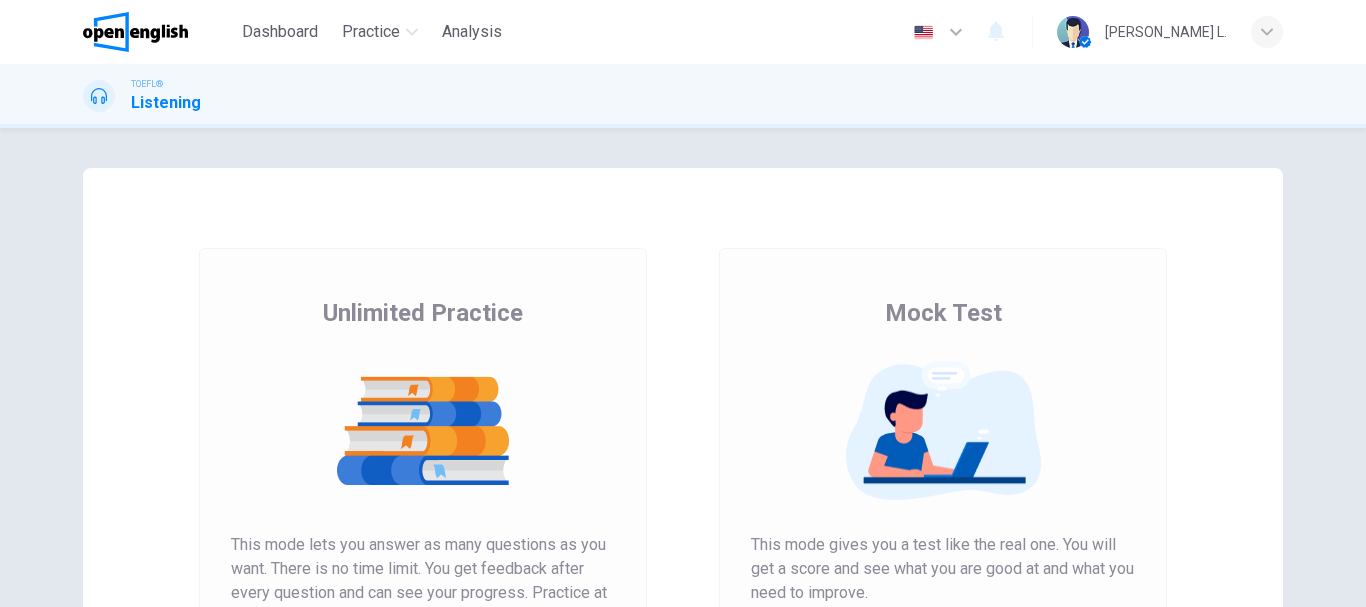 scroll, scrollTop: 0, scrollLeft: 0, axis: both 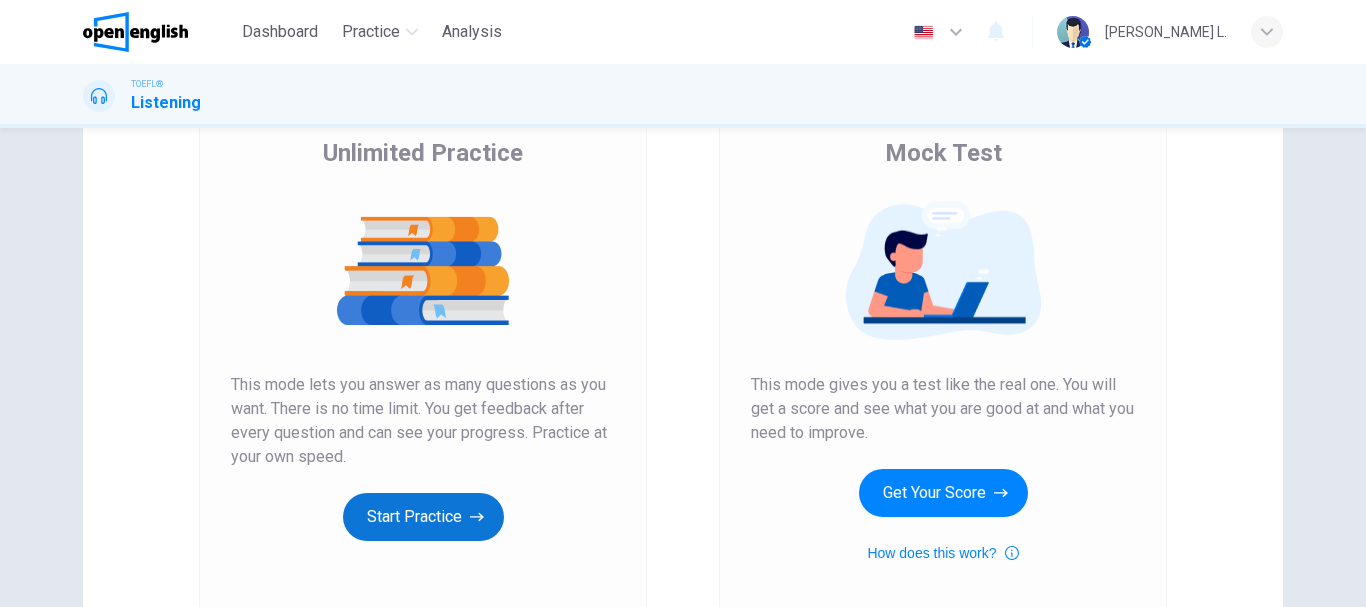 click on "Start Practice" at bounding box center (423, 517) 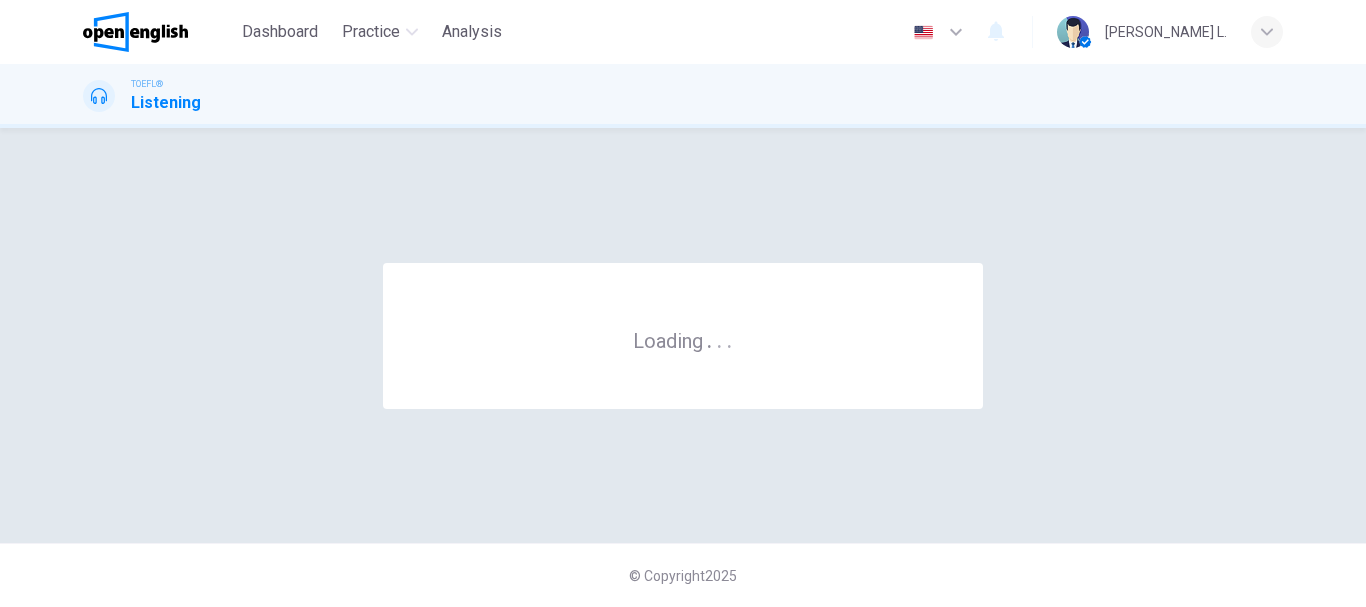 scroll, scrollTop: 0, scrollLeft: 0, axis: both 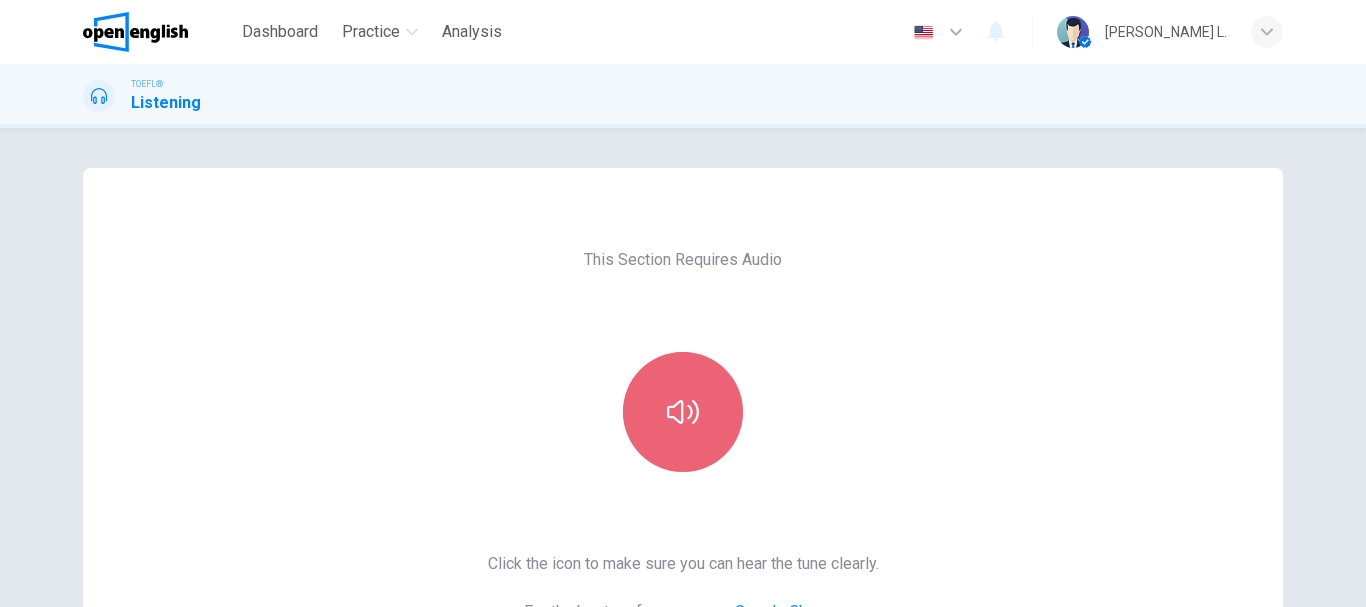 click 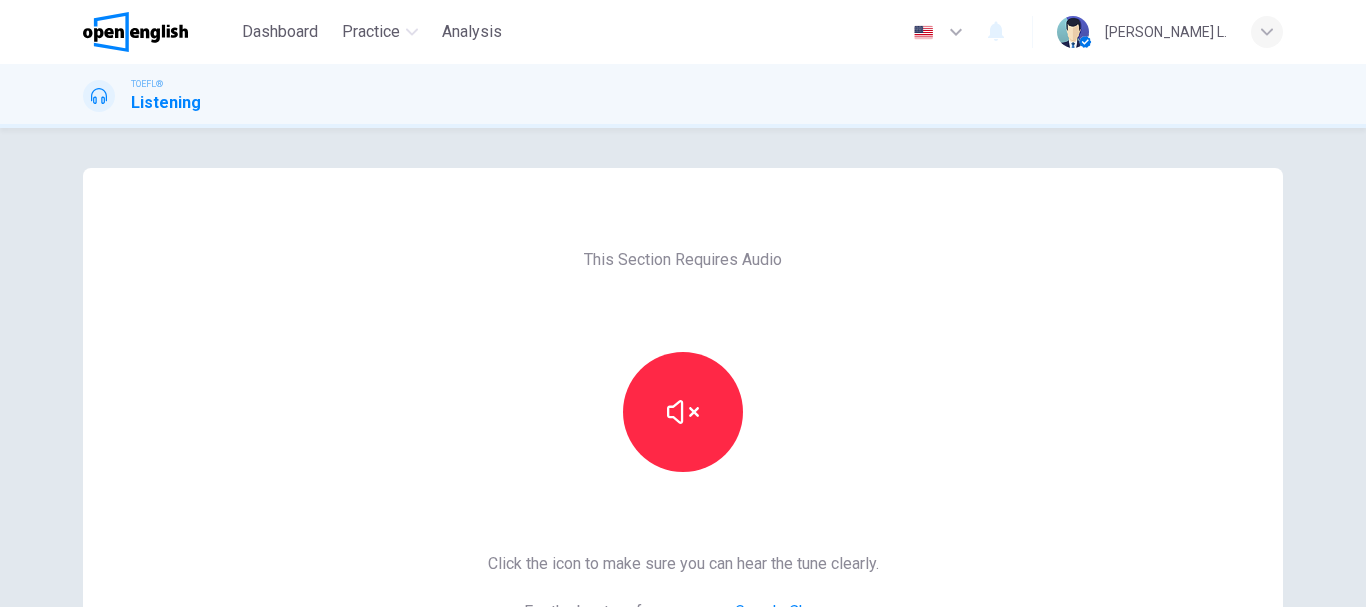 click on "This Section Requires Audio Click the icon to make sure you can hear the tune clearly. For the best performance, use  Google Chrome Sounds good!" at bounding box center (683, 515) 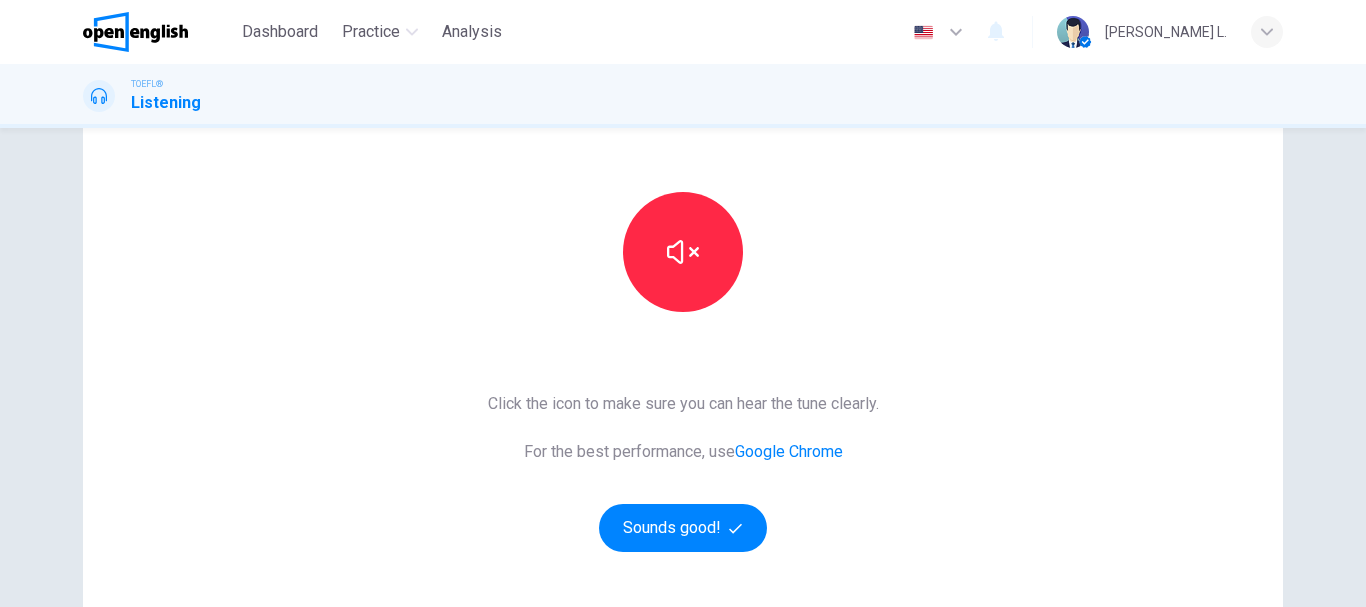 scroll, scrollTop: 200, scrollLeft: 0, axis: vertical 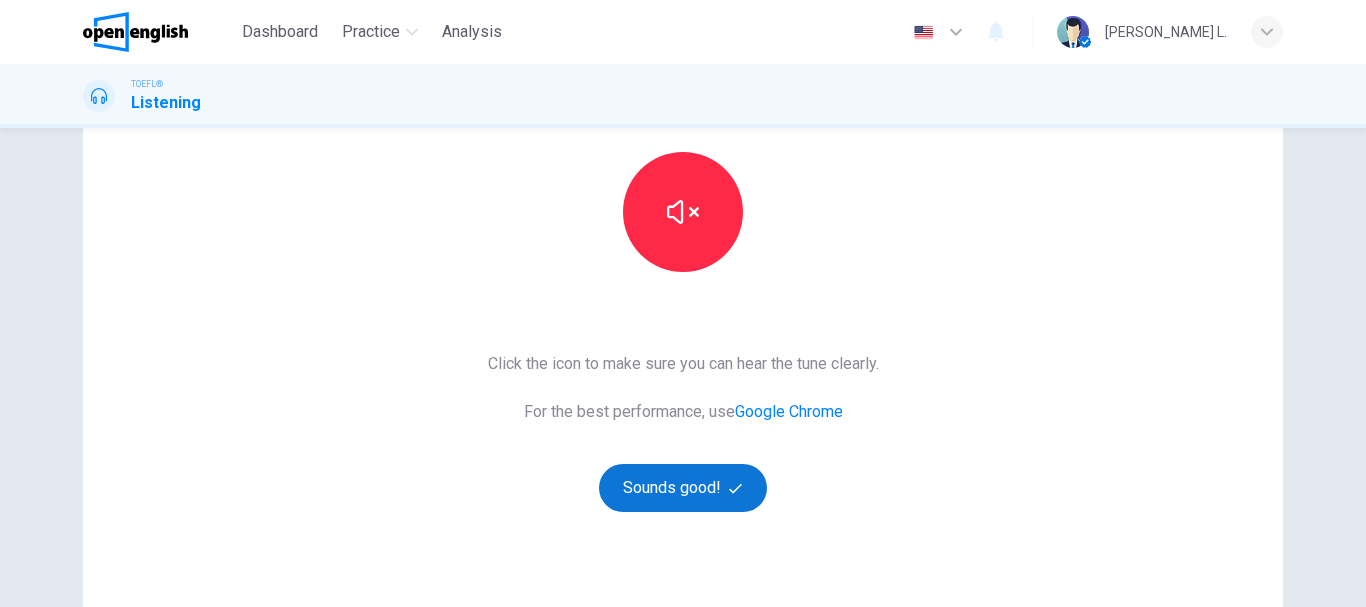 click on "Sounds good!" at bounding box center [683, 488] 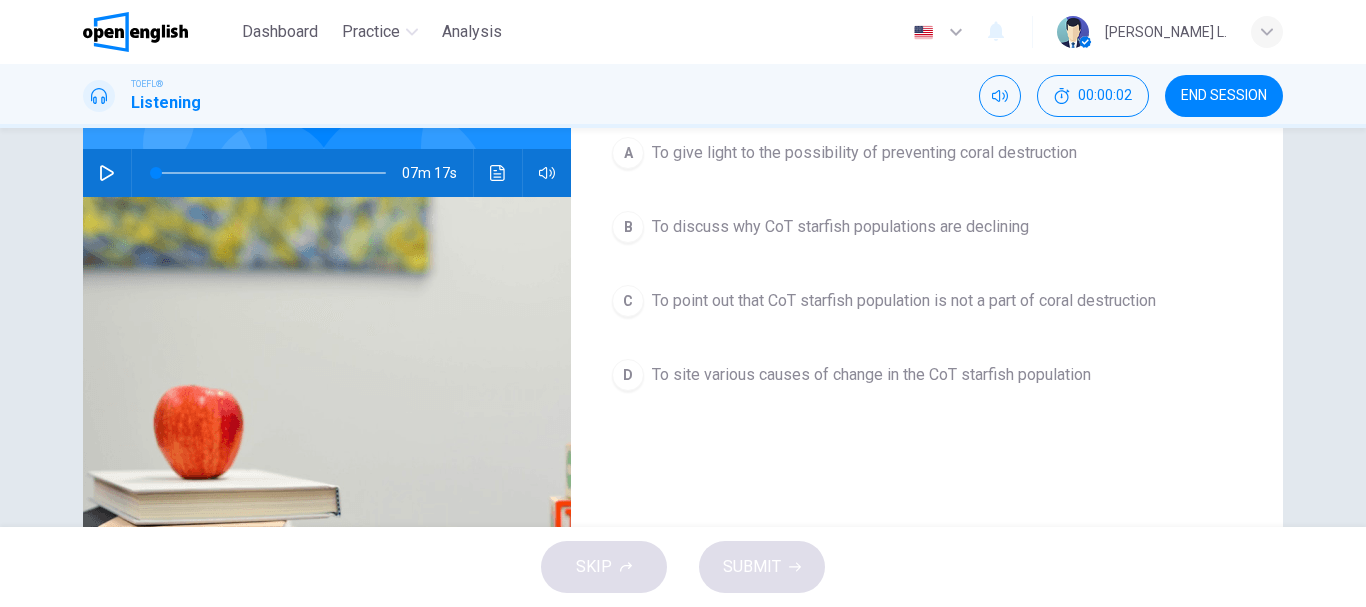 click on "A To give light to the possibility of preventing coral destruction B To discuss why CoT starfish populations are declining C To point out that CoT starfish population is not a part of coral destruction D To site various causes of change in the CoT starfish population" at bounding box center [927, 284] 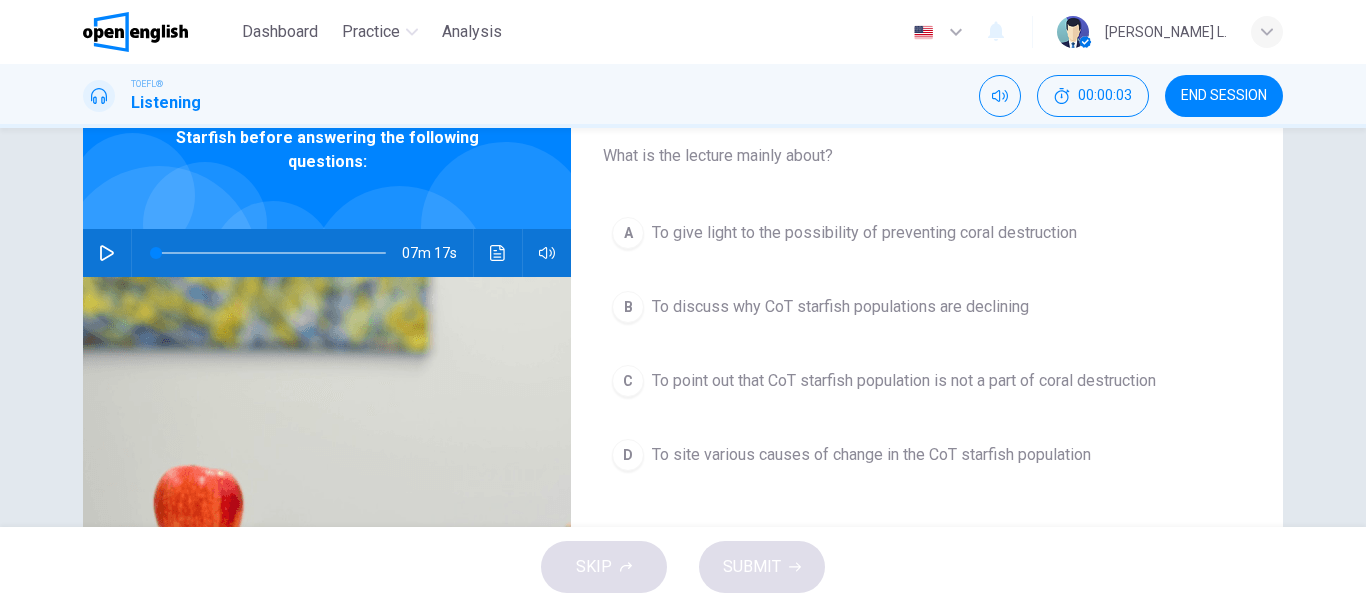 scroll, scrollTop: 80, scrollLeft: 0, axis: vertical 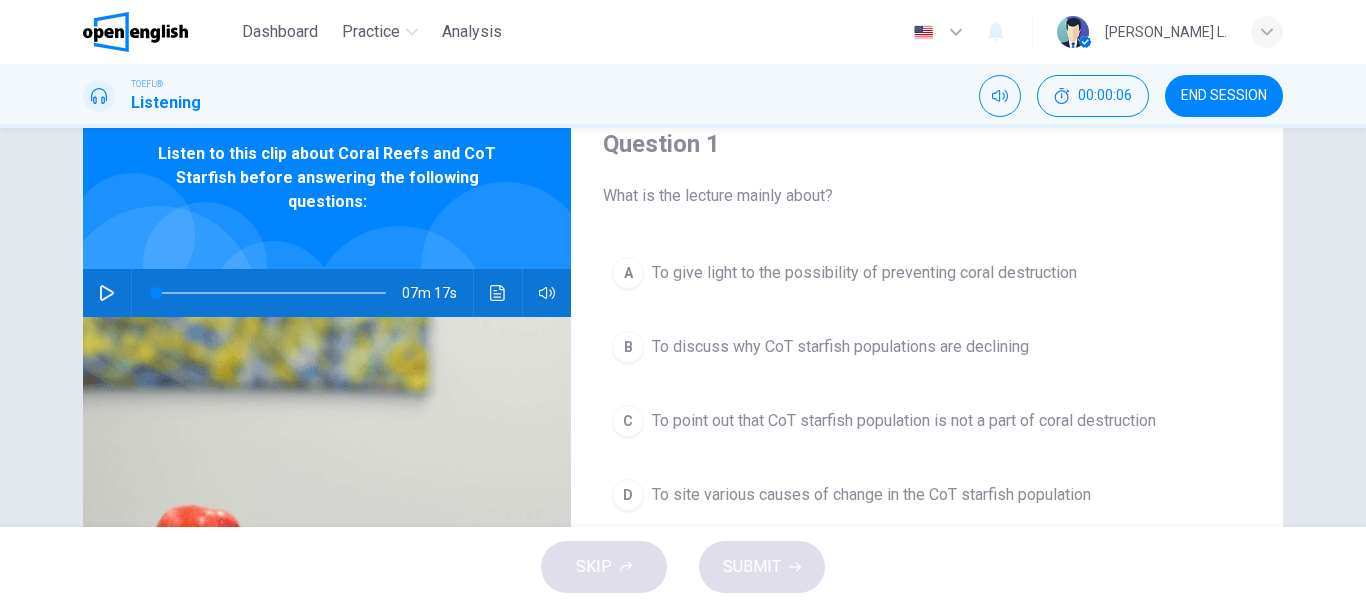 click 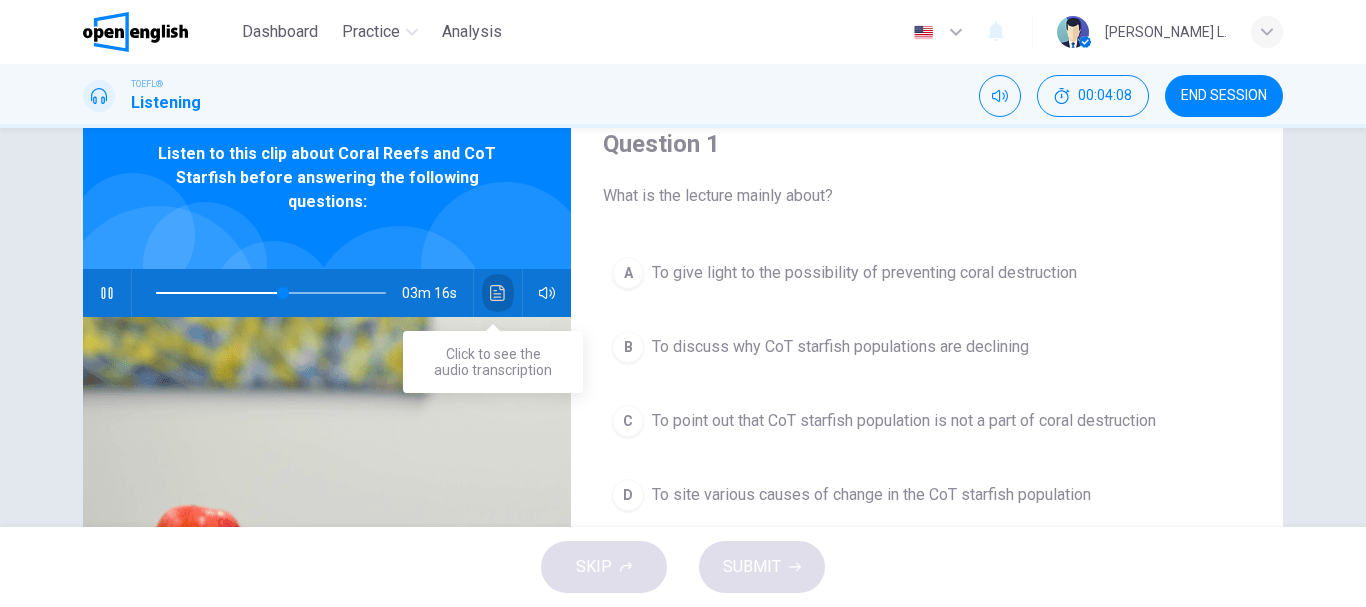 click 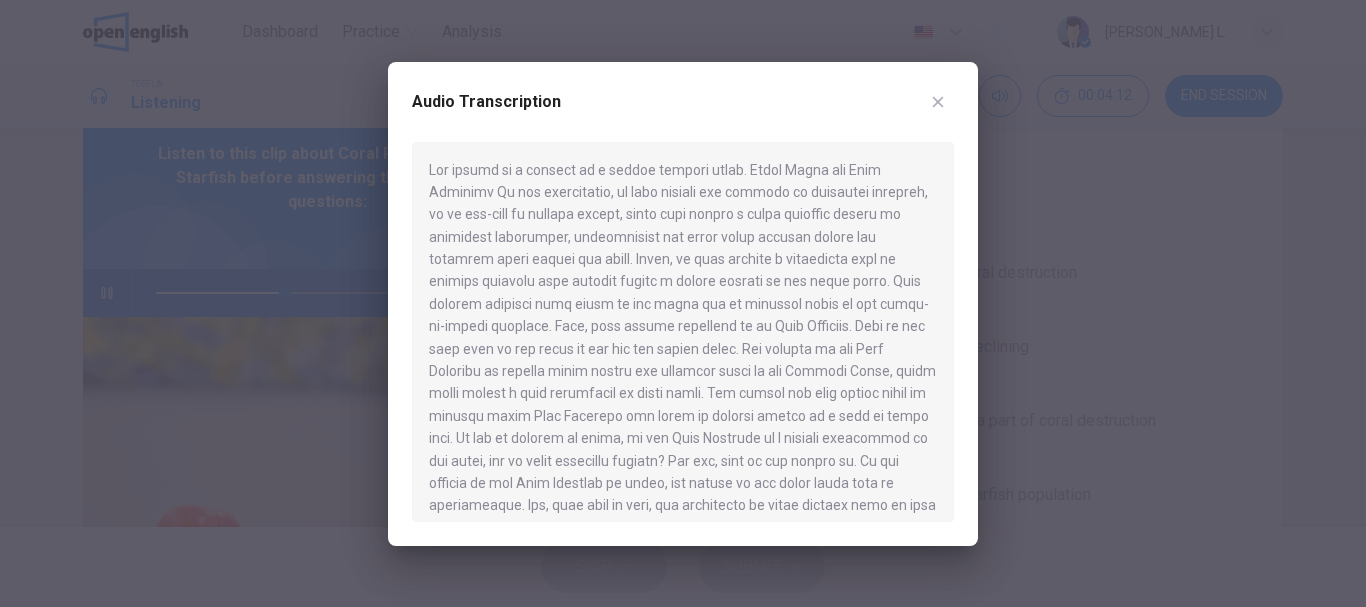 click at bounding box center (683, 332) 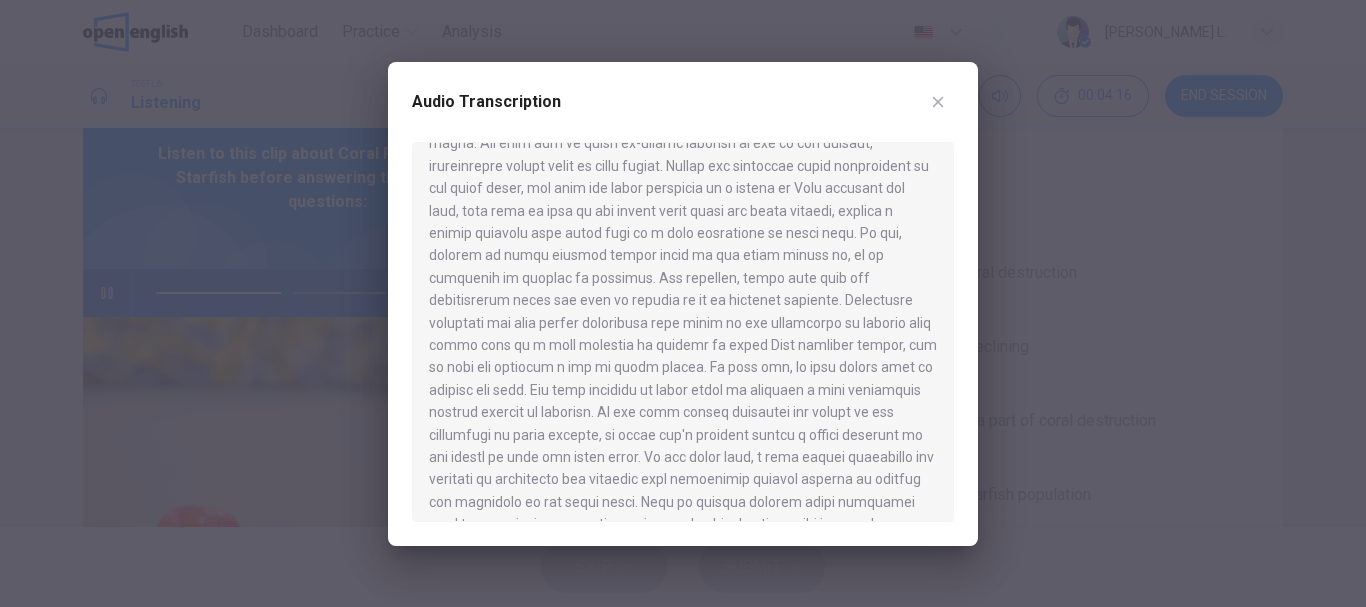 scroll, scrollTop: 1243, scrollLeft: 0, axis: vertical 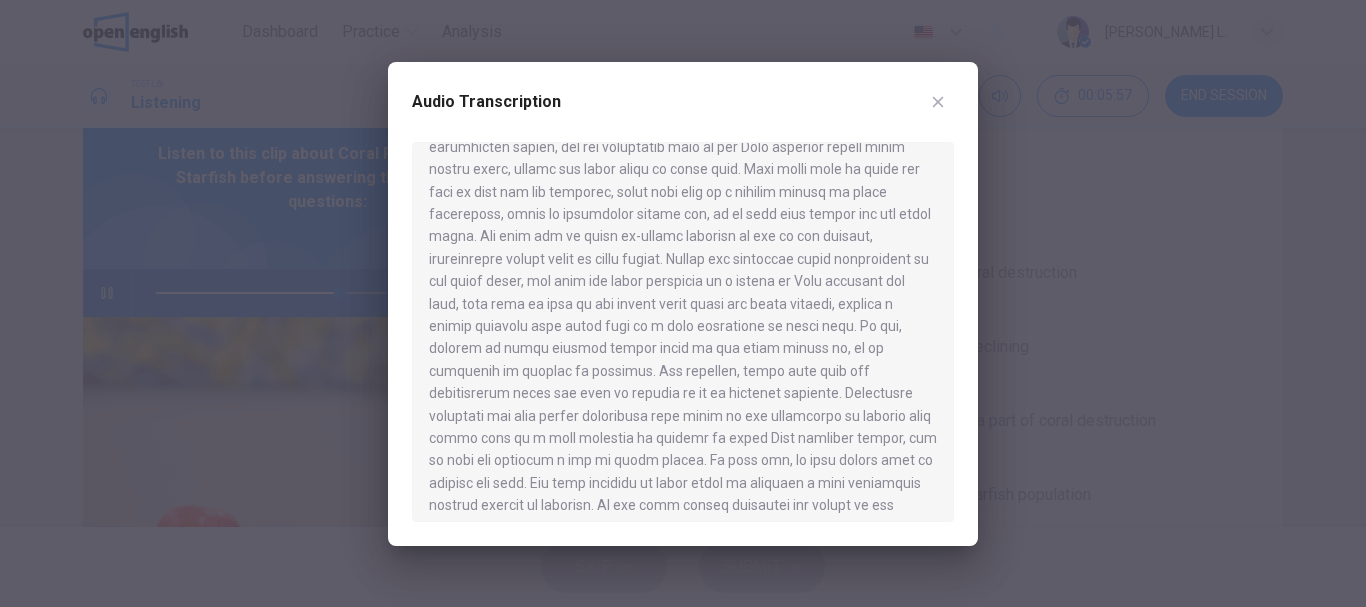 click on "Audio Transcription" at bounding box center [683, 304] 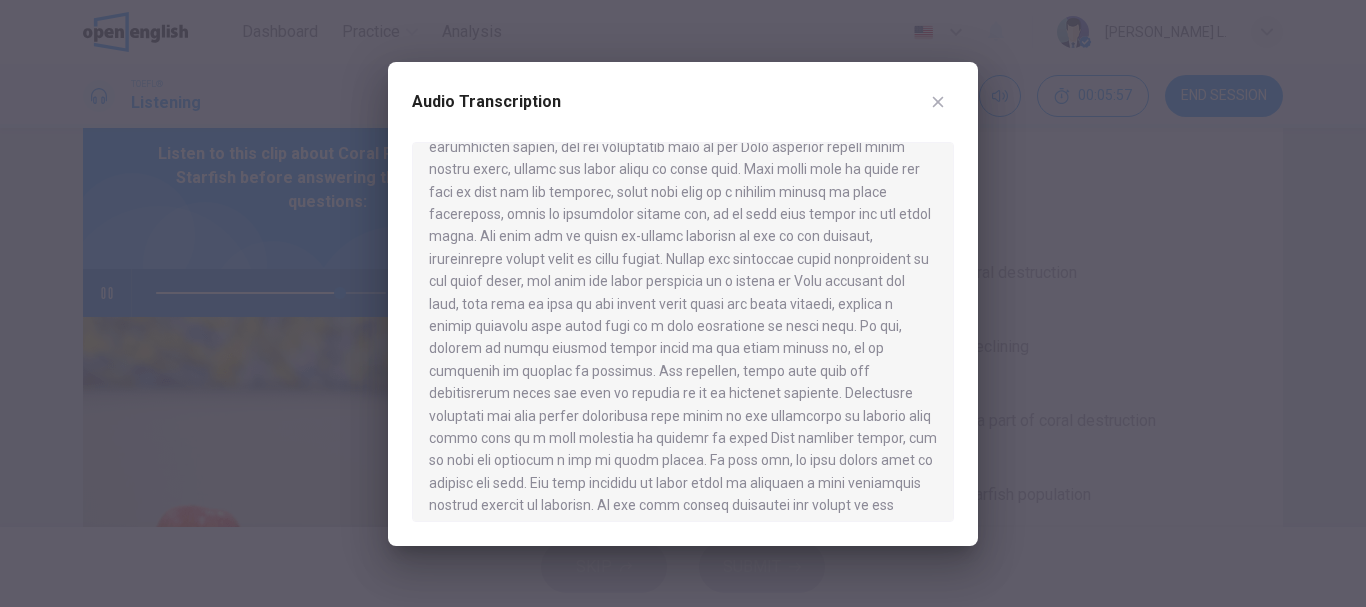 click on "Audio Transcription" at bounding box center [683, 304] 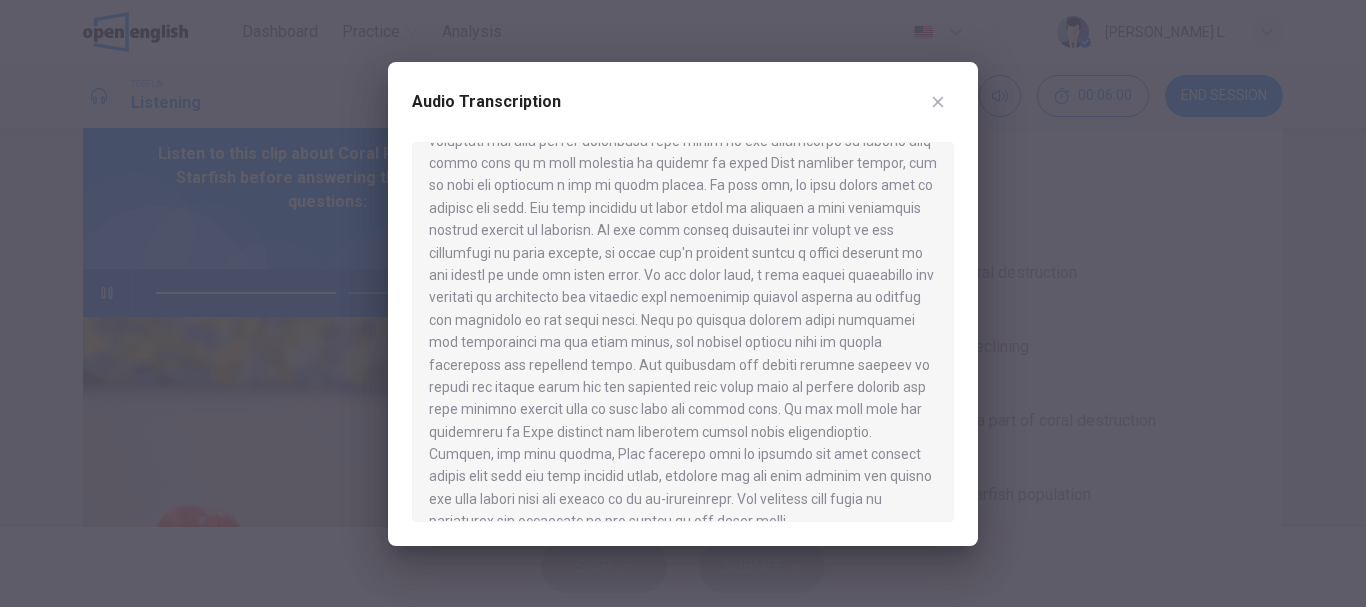 scroll, scrollTop: 1243, scrollLeft: 0, axis: vertical 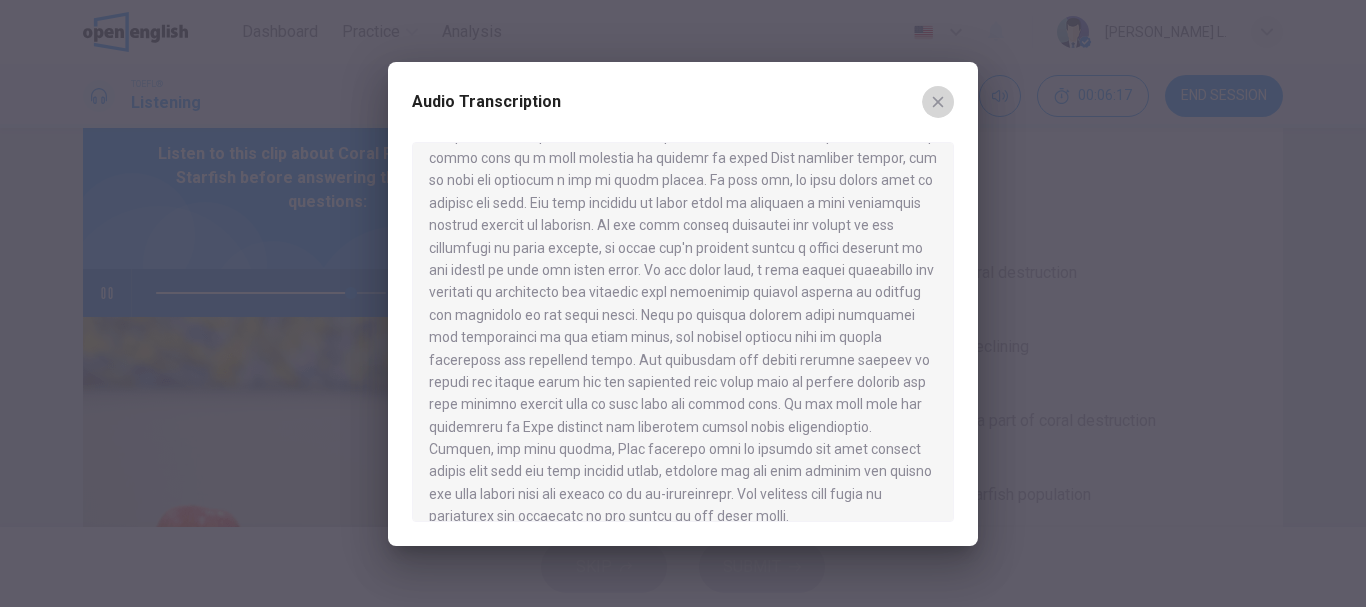 click 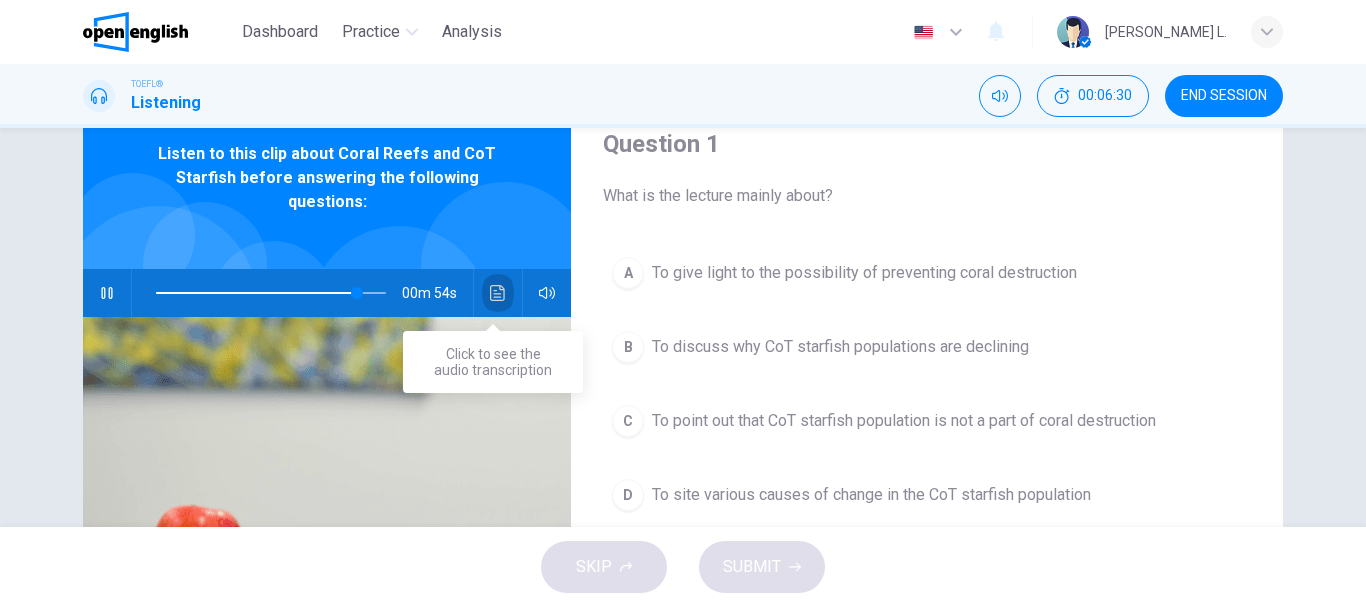 click 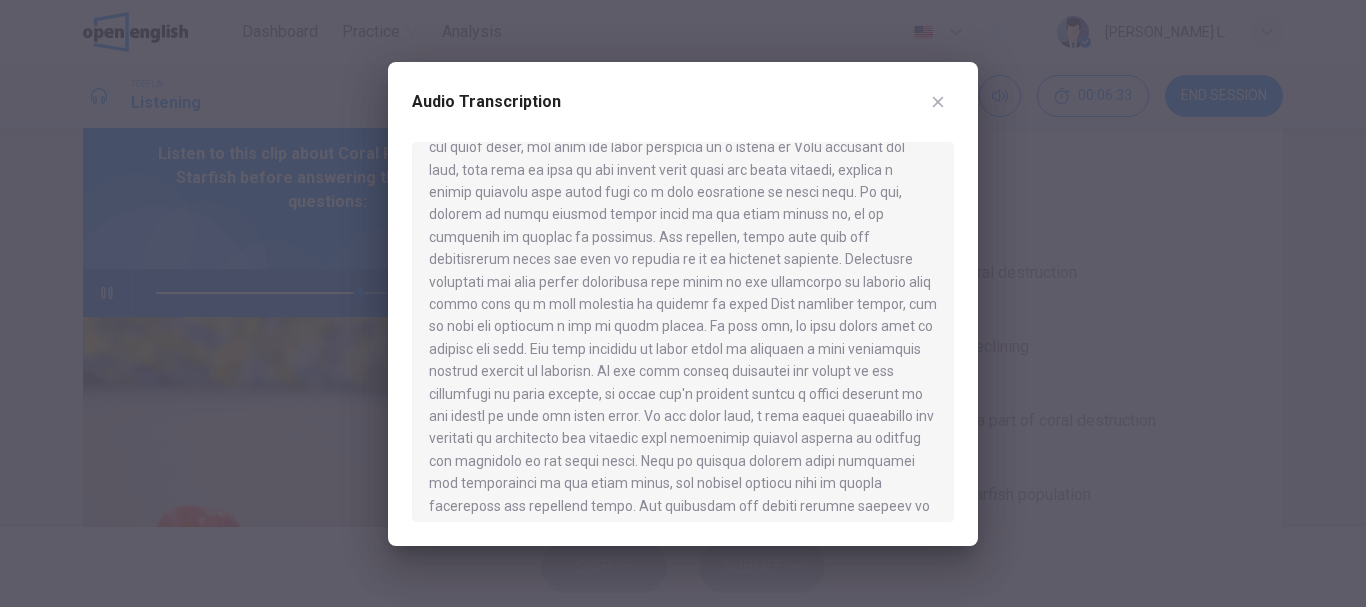 scroll, scrollTop: 1243, scrollLeft: 0, axis: vertical 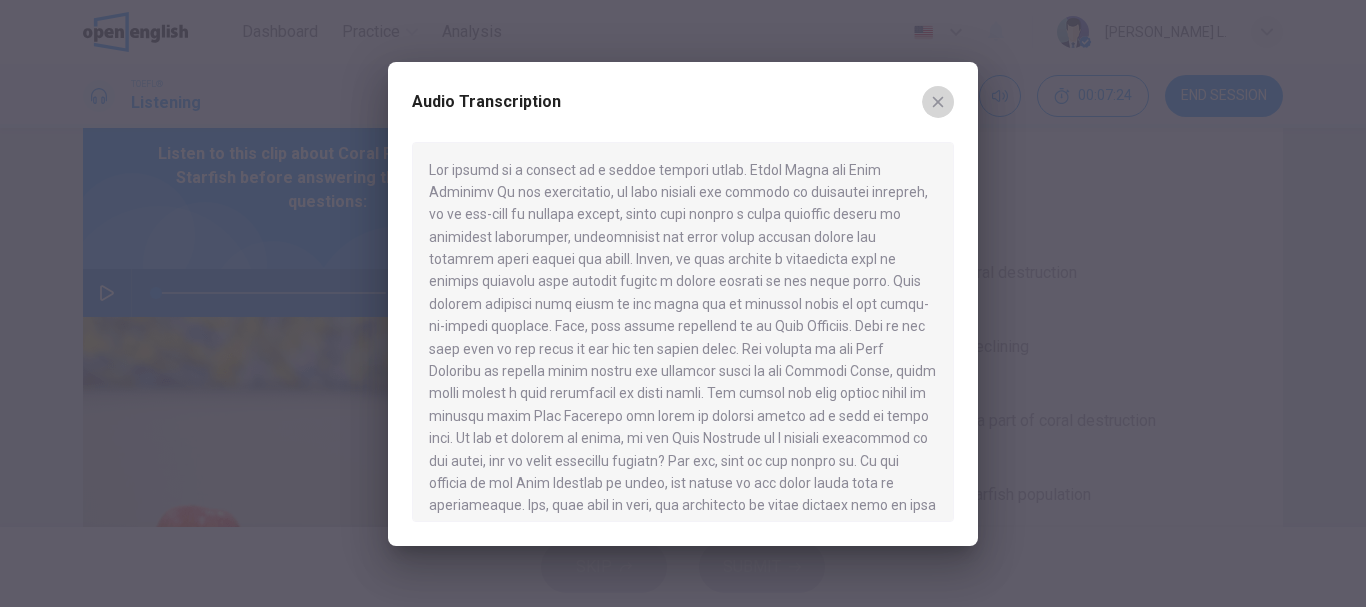 click 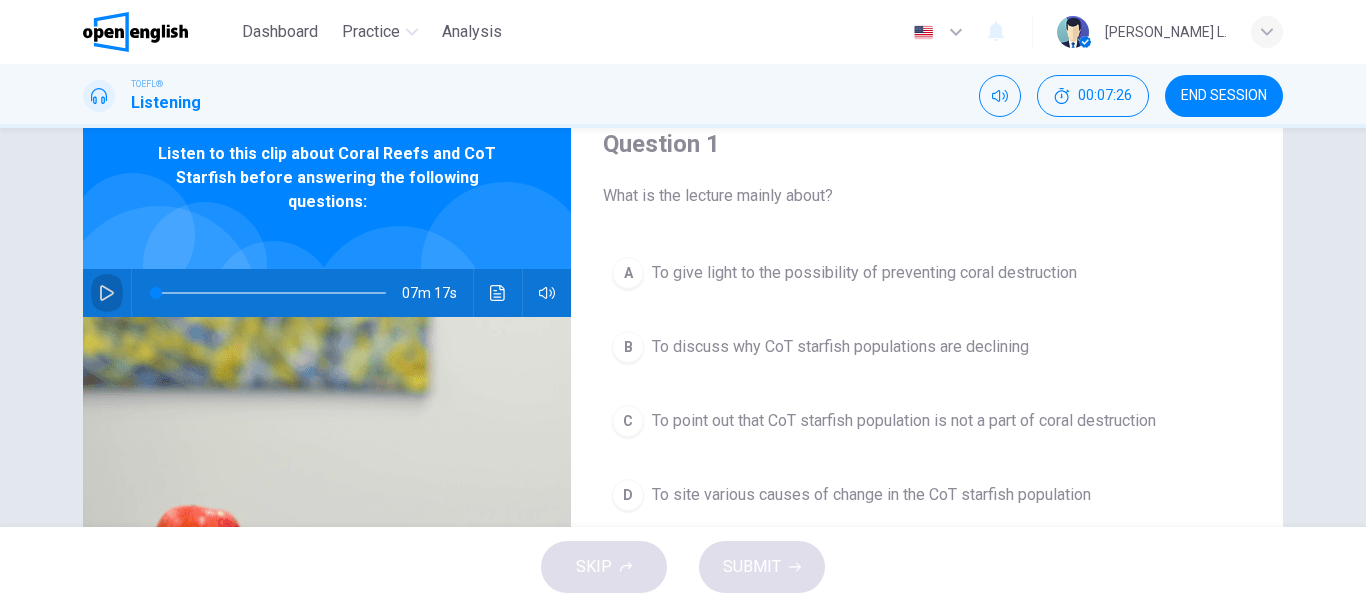 click 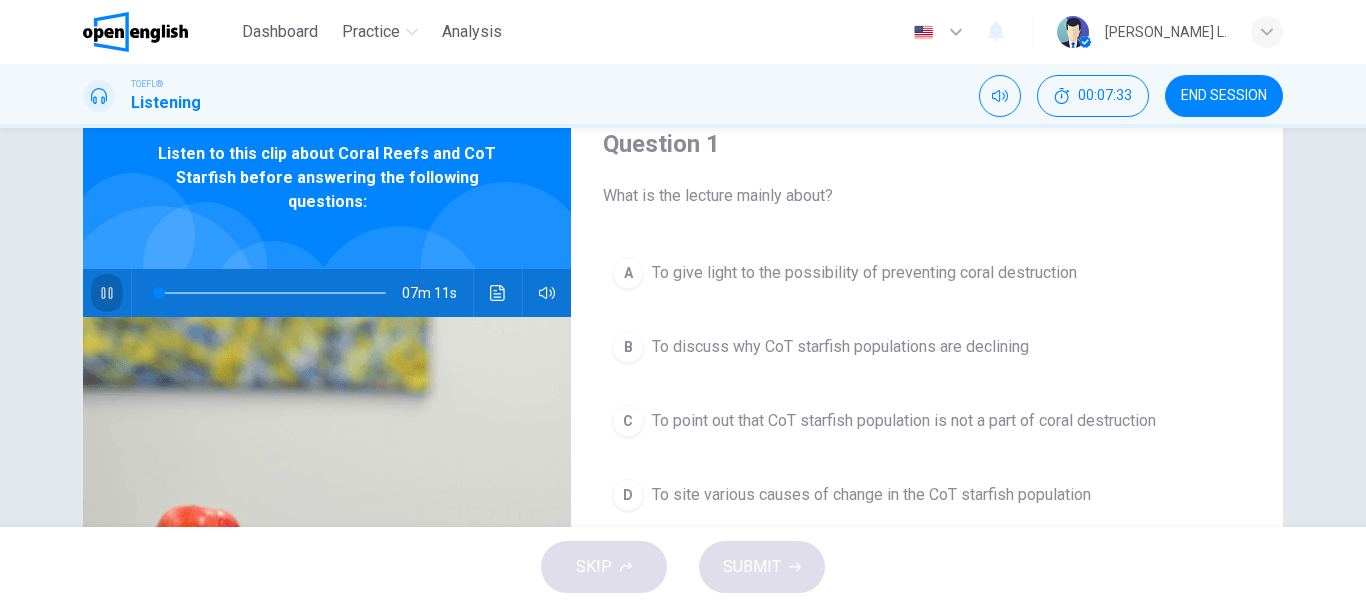 click 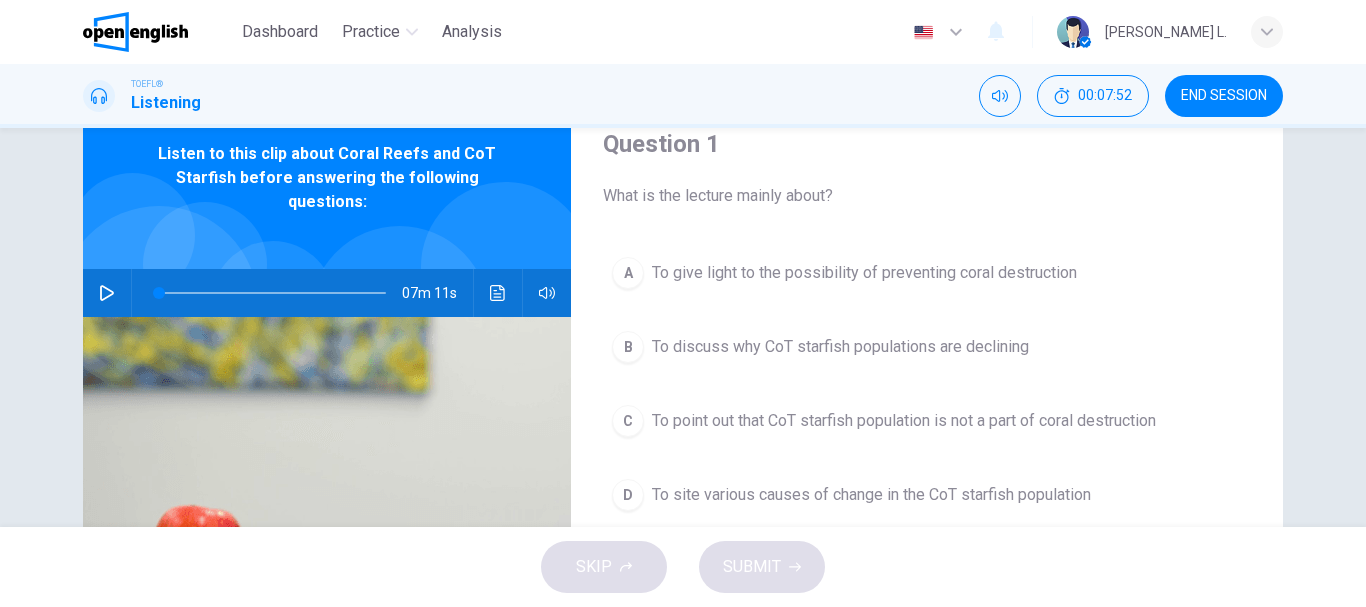 click on "A To give light to the possibility of preventing coral destruction B To discuss why CoT starfish populations are declining C To point out that CoT starfish population is not a part of coral destruction D To site various causes of change in the CoT starfish population" at bounding box center (927, 404) 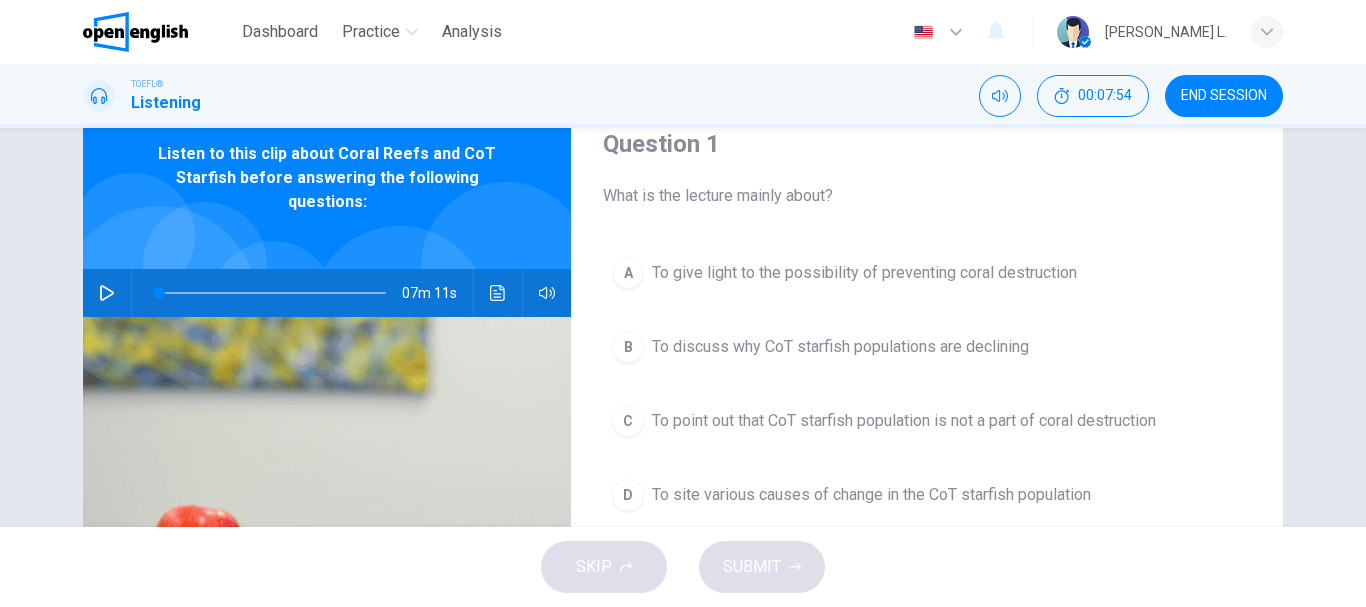click on "Question 1 What is the lecture mainly about? A To give light to the possibility of preventing coral destruction B To discuss why CoT starfish populations are declining C To point out that CoT starfish population is not a part of coral destruction D To site various causes of change in the CoT starfish population" at bounding box center [927, 435] 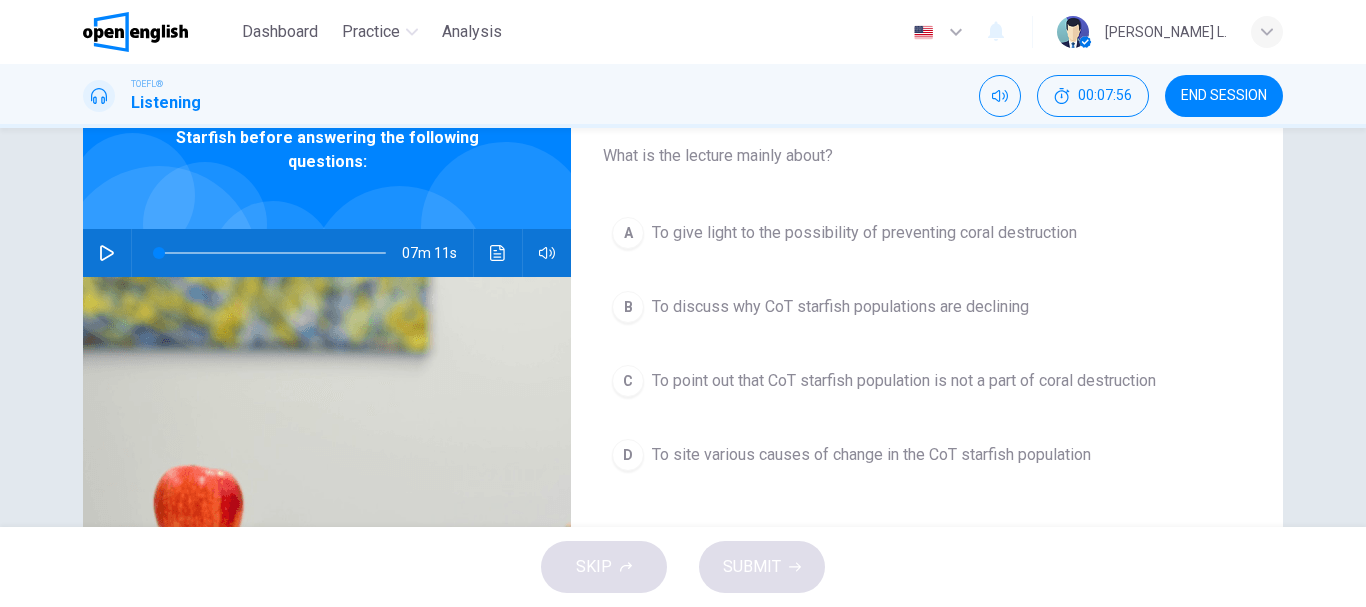 scroll, scrollTop: 80, scrollLeft: 0, axis: vertical 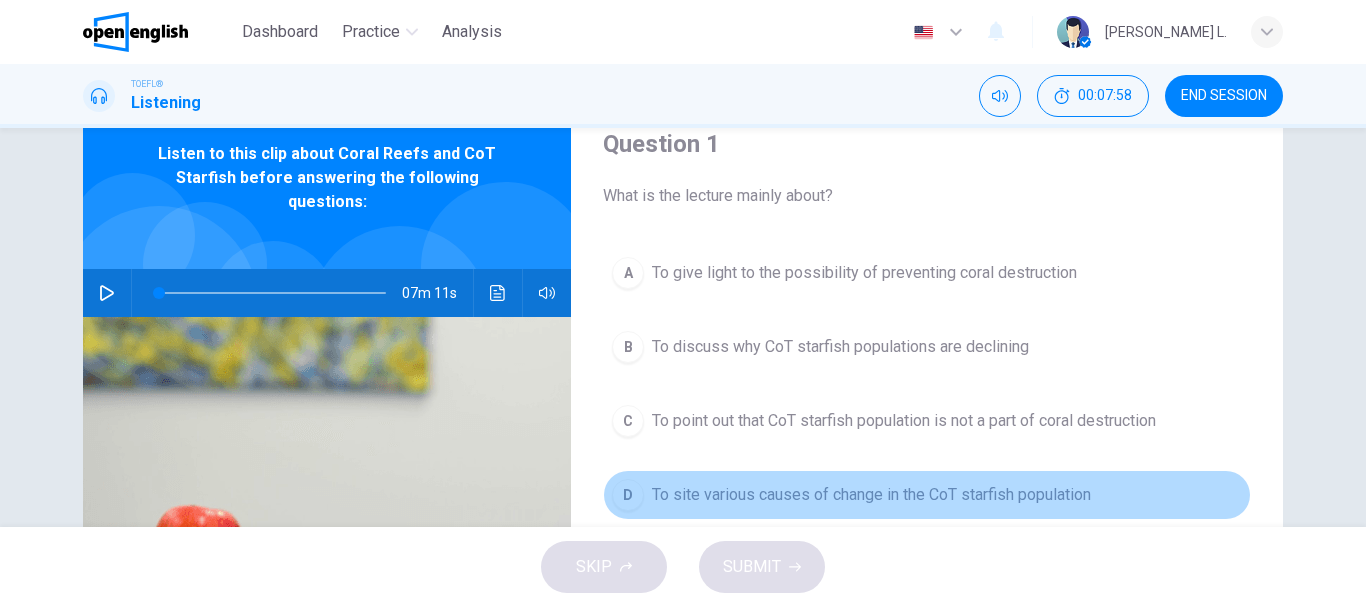 click on "To site various causes of change in the CoT starfish population" at bounding box center (871, 495) 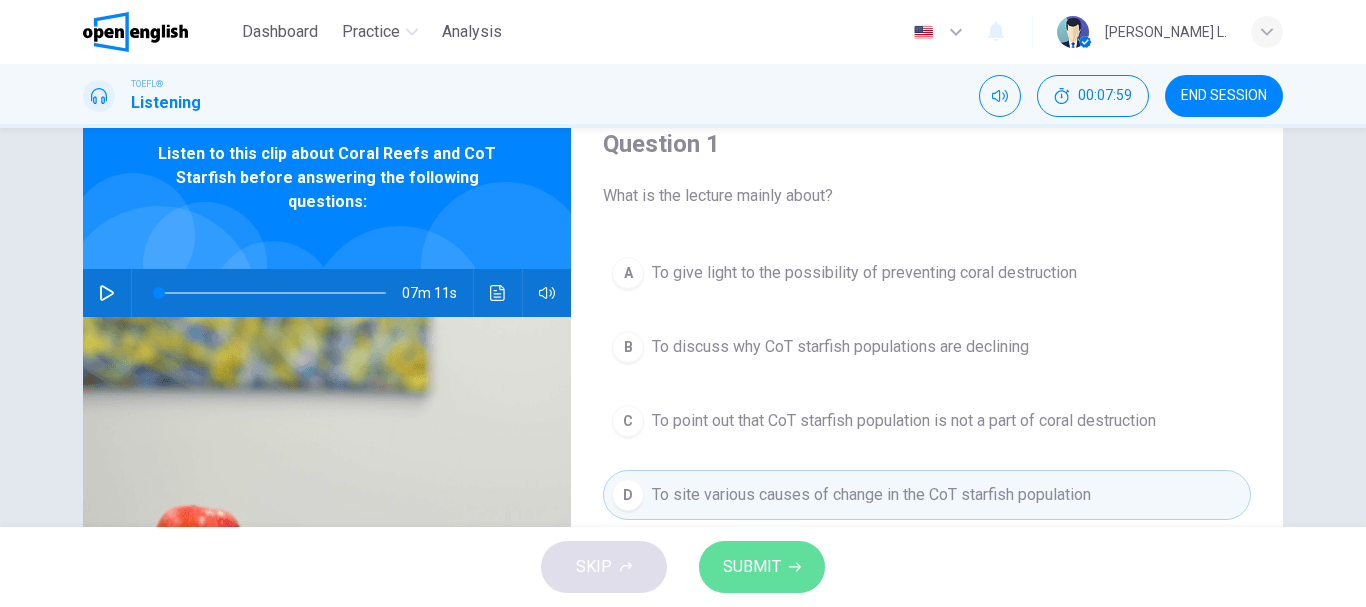click on "SUBMIT" at bounding box center (752, 567) 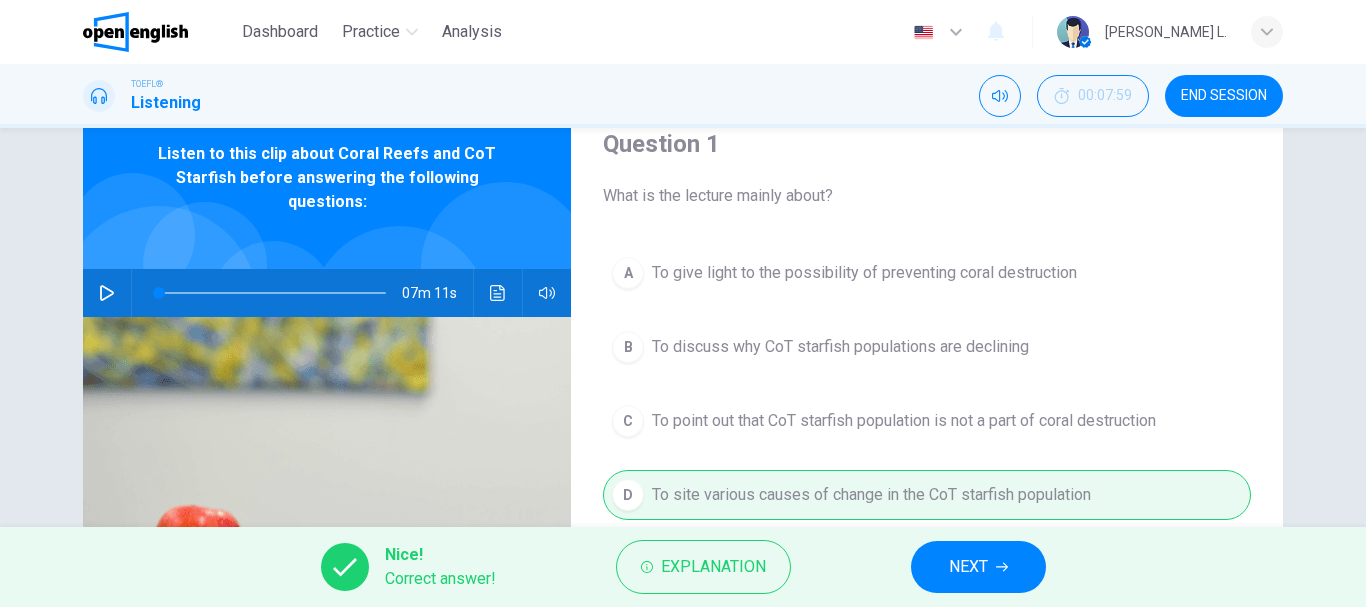 click on "NEXT" at bounding box center (978, 567) 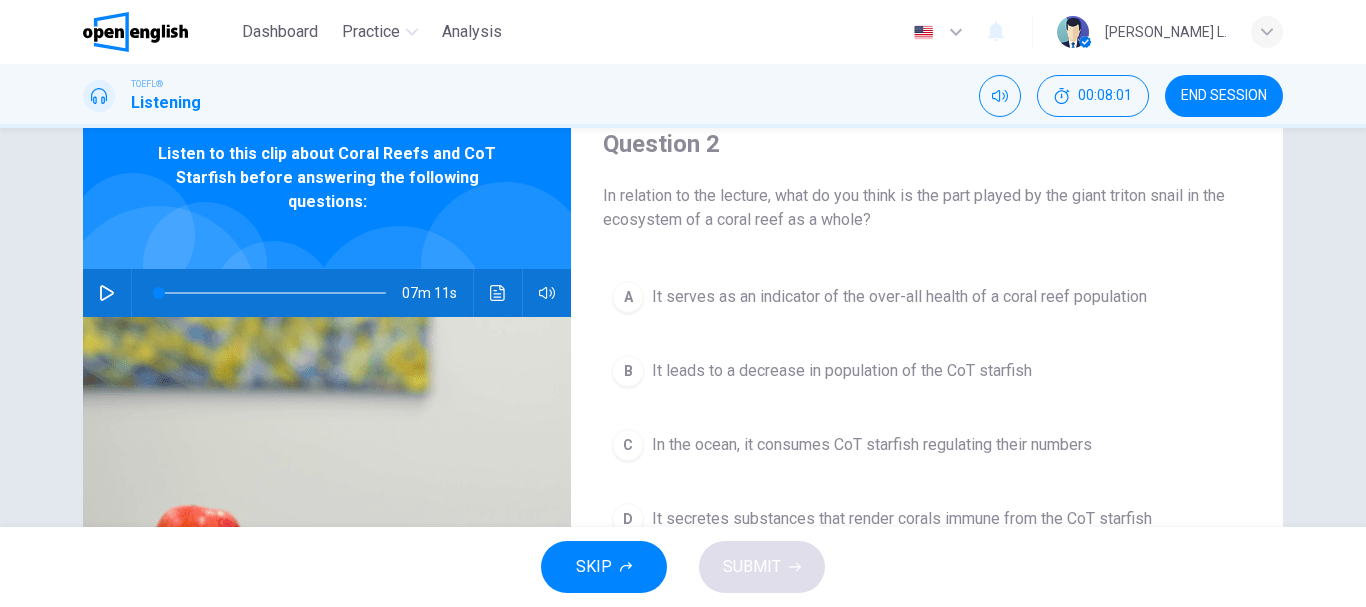 click on "Question 2 In relation to the lecture, what do you think is the part played by the giant triton snail in the ecosystem of a coral reef as a whole? A It serves as an indicator of the over-all health of a coral reef population B It leads to a decrease in population of the CoT starfish C In the ocean, it consumes CoT starfish regulating their numbers D It secretes substances that render corals immune from the CoT starfish" at bounding box center [927, 435] 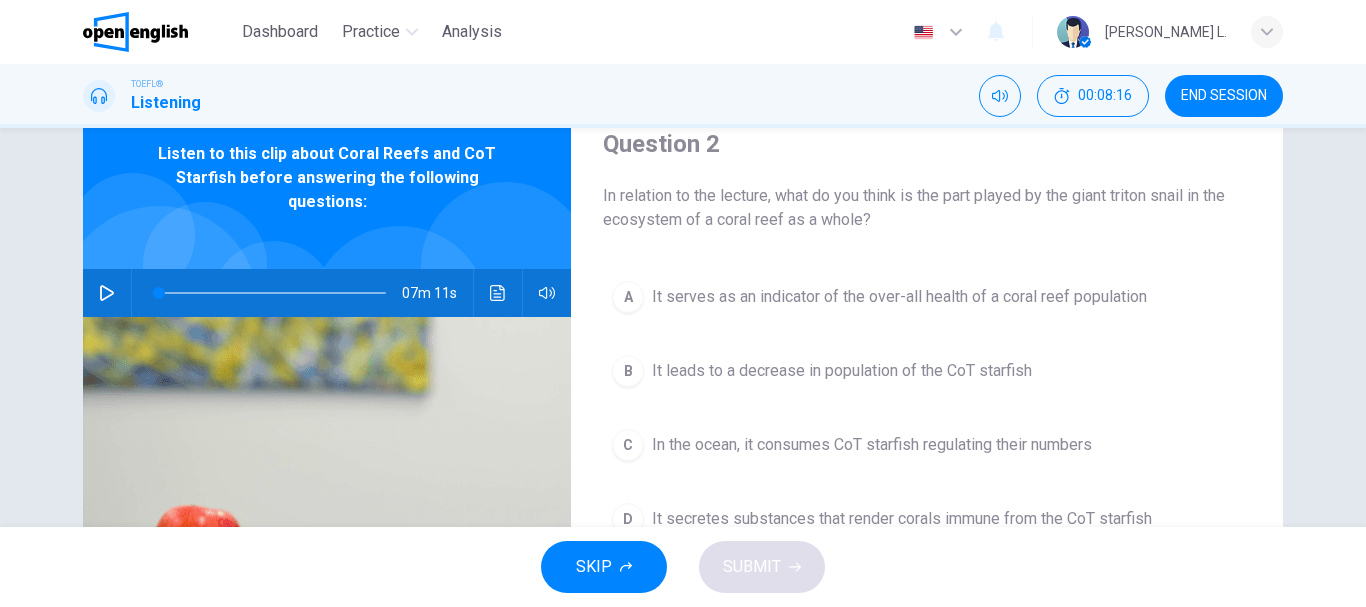 scroll, scrollTop: 120, scrollLeft: 0, axis: vertical 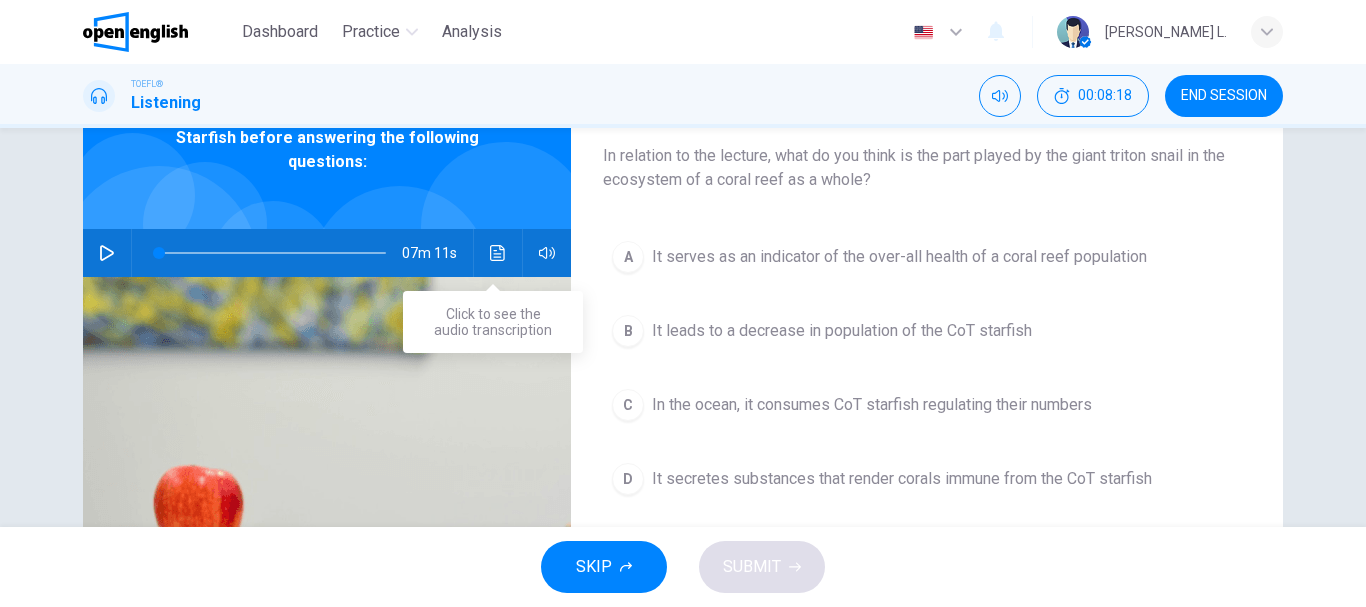 click 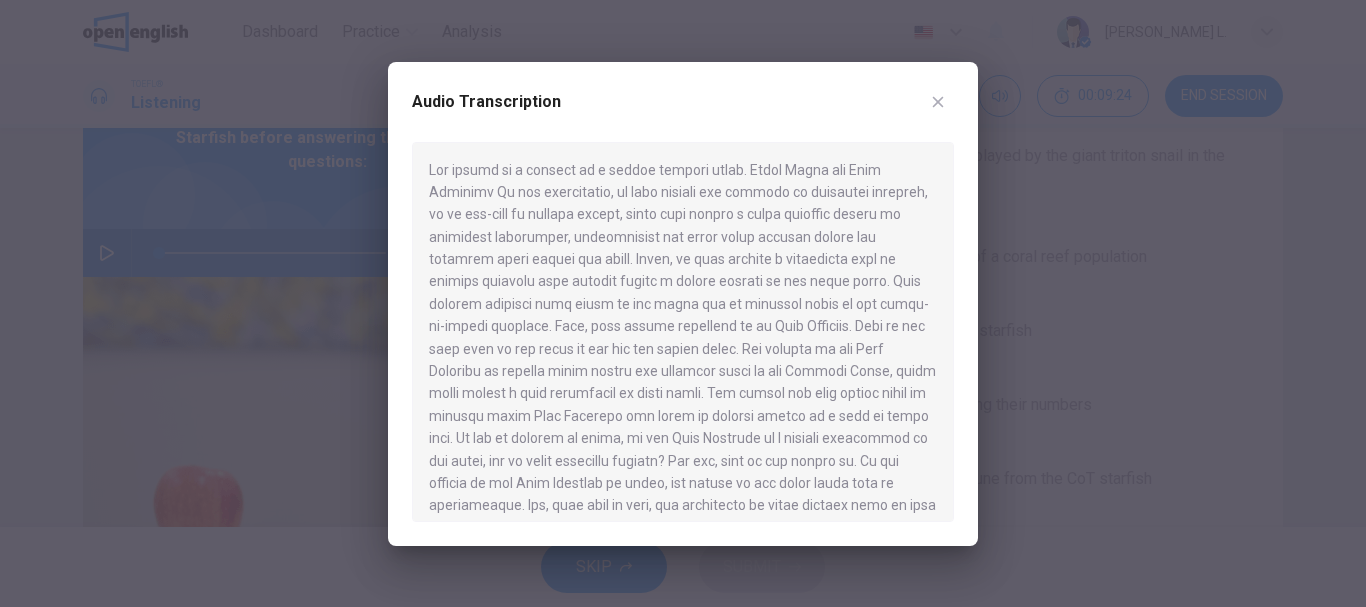 drag, startPoint x: 736, startPoint y: 304, endPoint x: 864, endPoint y: 297, distance: 128.19127 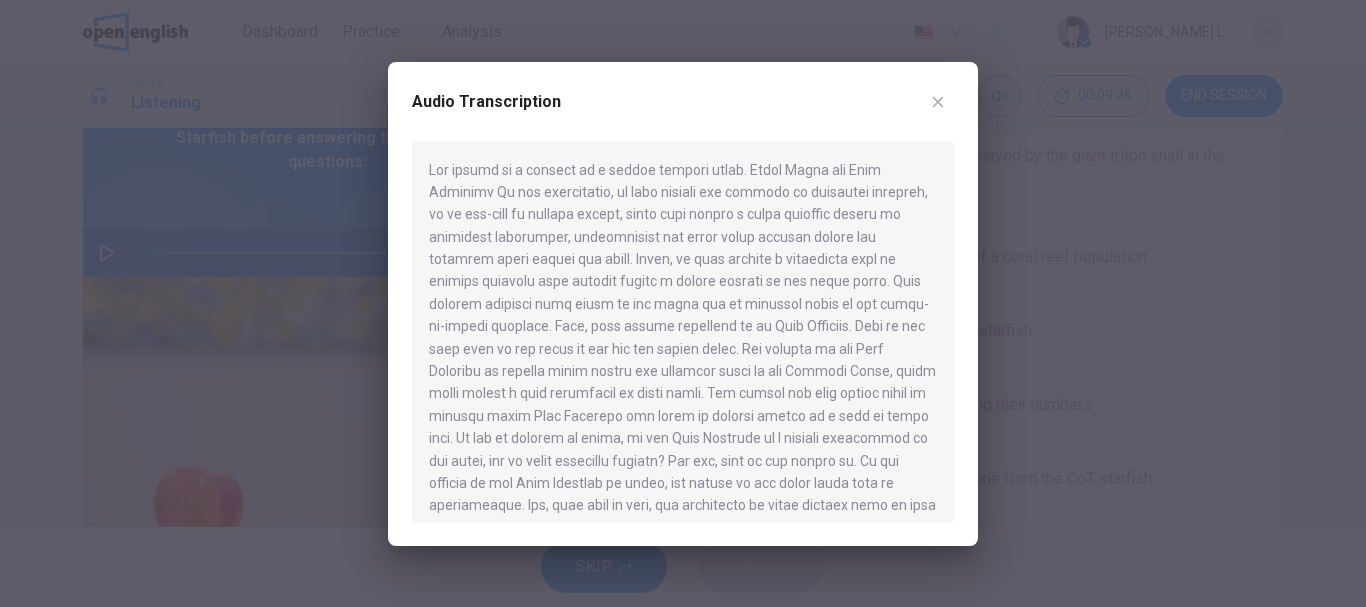 drag, startPoint x: 882, startPoint y: 300, endPoint x: 758, endPoint y: 300, distance: 124 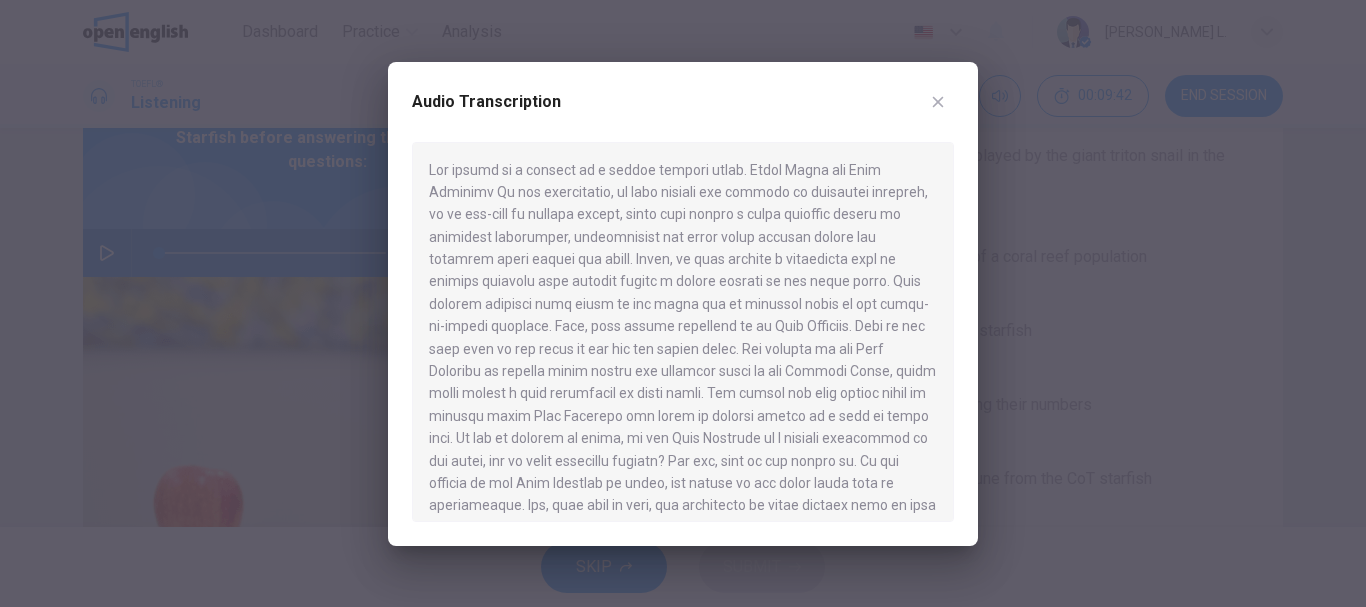click at bounding box center (683, 332) 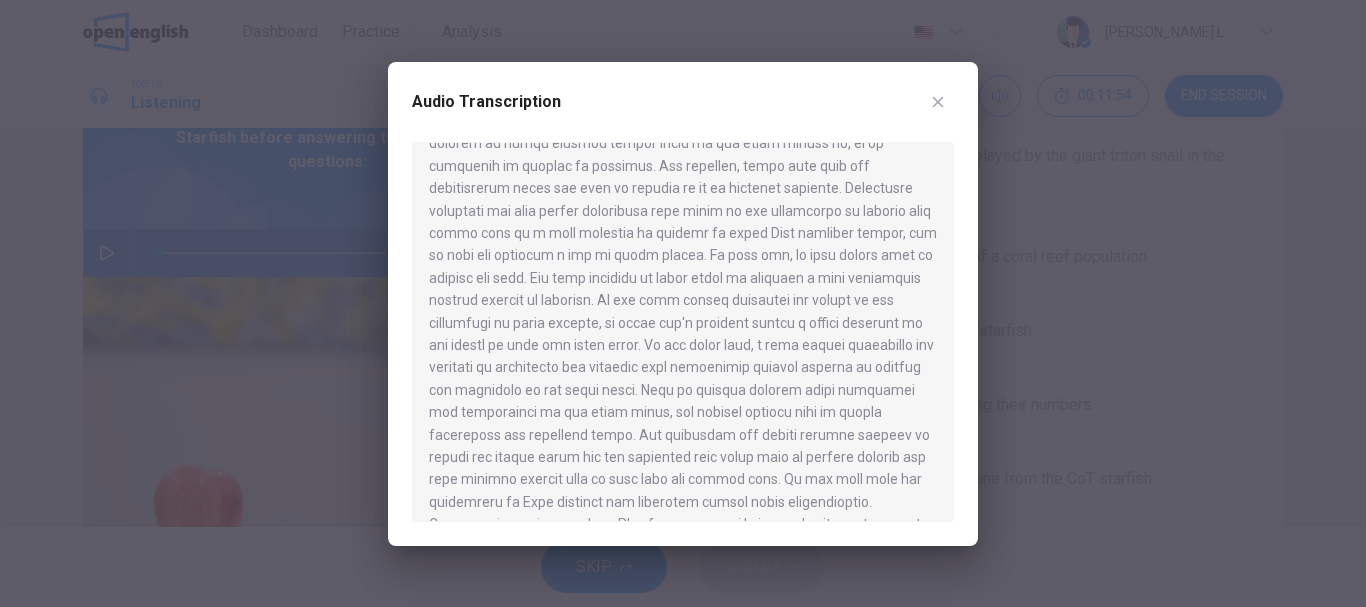 scroll, scrollTop: 1243, scrollLeft: 0, axis: vertical 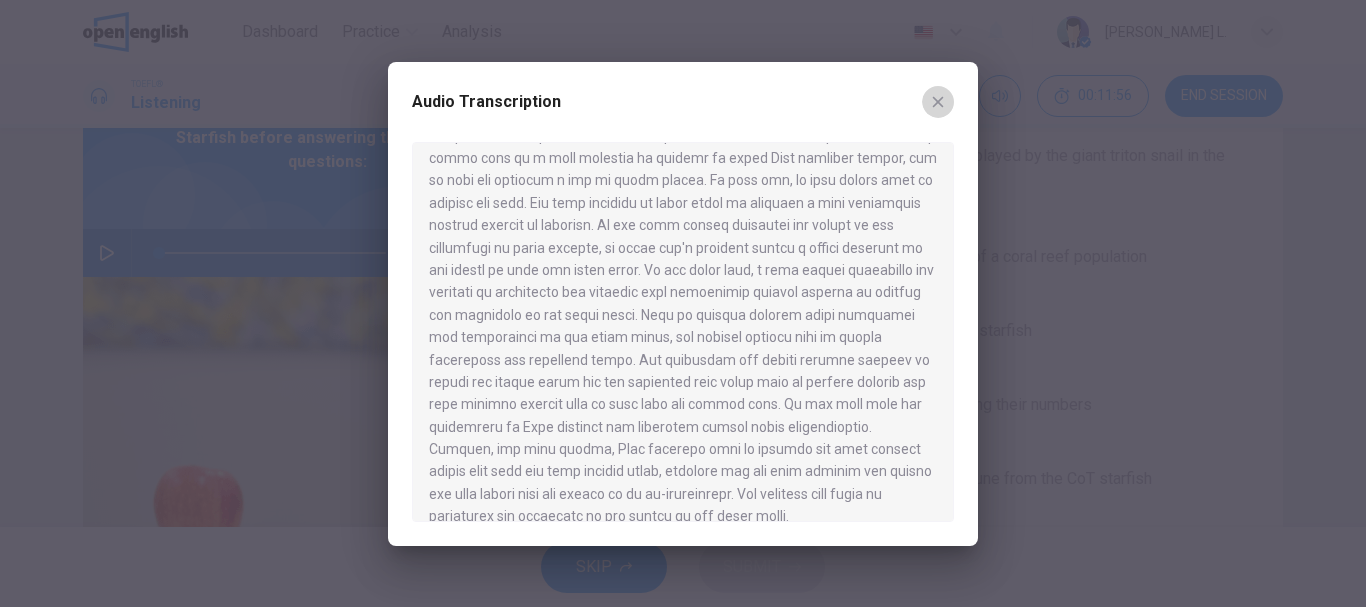 click 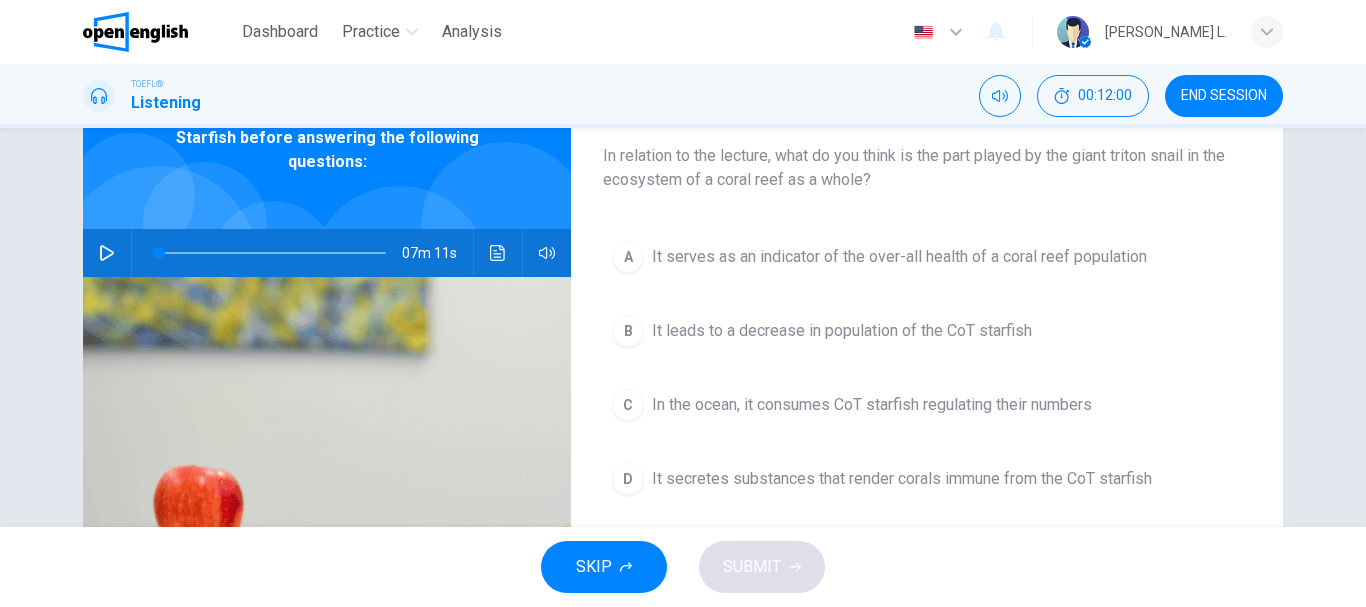 click on "Question 2 In relation to the lecture, what do you think is the part played by the giant triton snail in the ecosystem of a coral reef as a whole? A It serves as an indicator of the over-all health of a coral reef population B It leads to a decrease in population of the CoT starfish C In the ocean, it consumes CoT starfish regulating their numbers D It secretes substances that render corals immune from the CoT starfish" at bounding box center (927, 395) 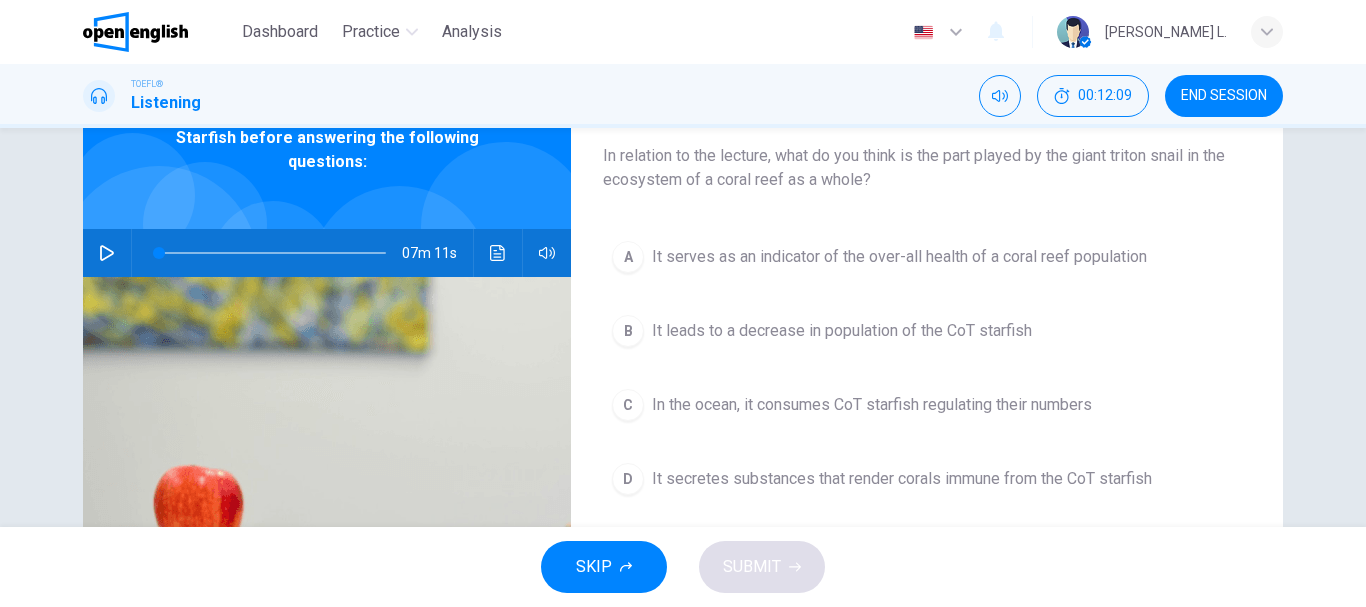 scroll, scrollTop: 160, scrollLeft: 0, axis: vertical 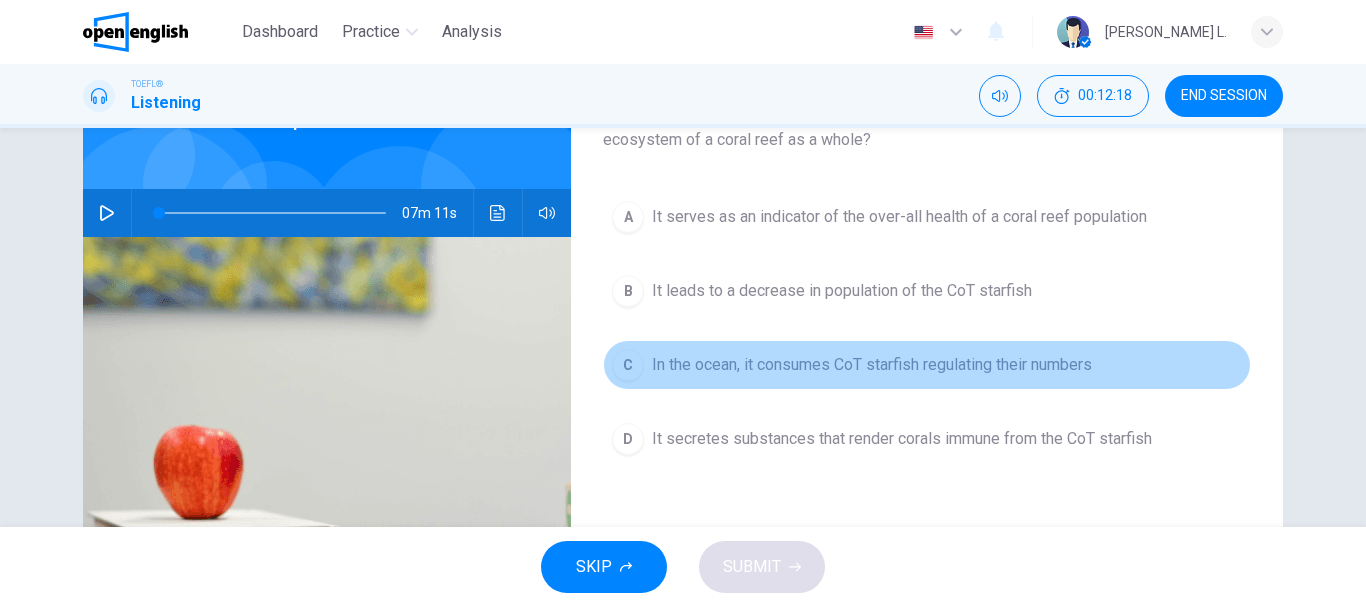 click on "In the ocean, it consumes CoT starfish regulating their numbers" at bounding box center (872, 365) 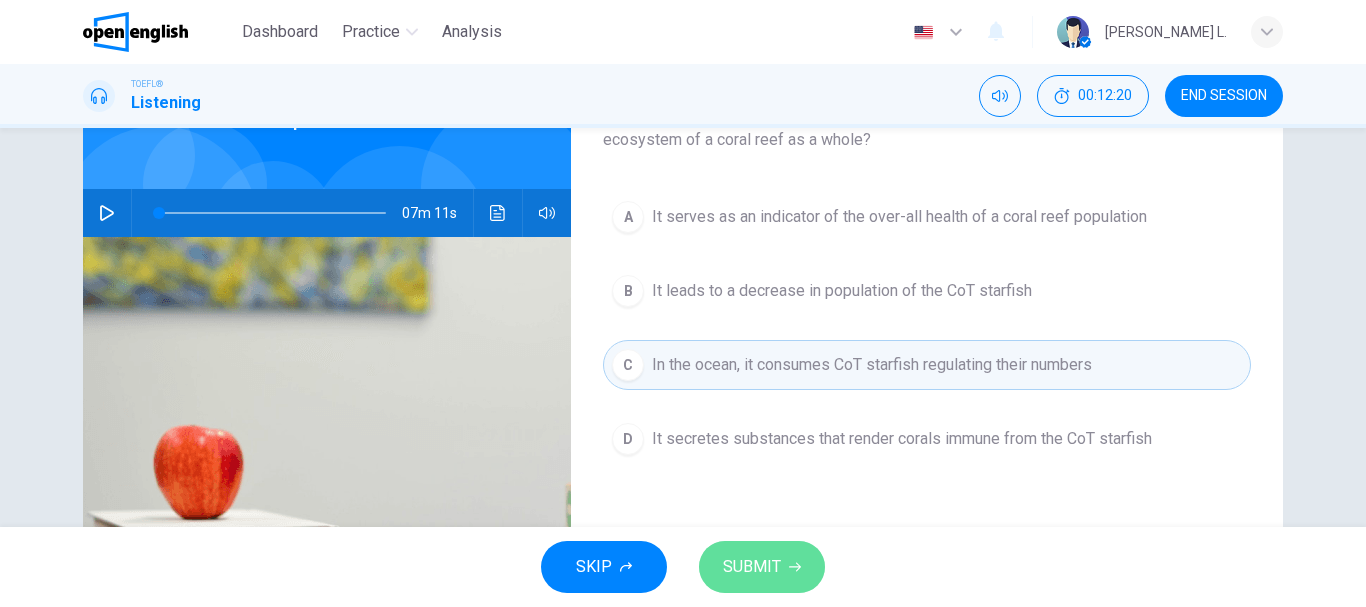 click on "SUBMIT" at bounding box center (752, 567) 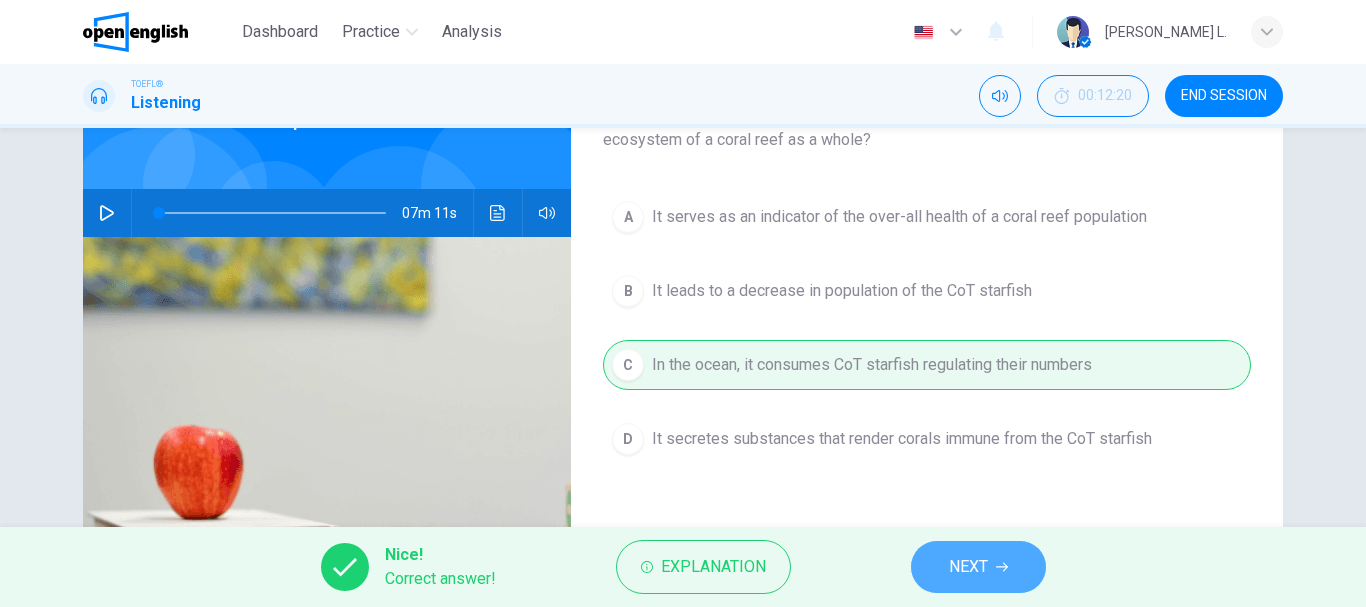 click on "NEXT" at bounding box center [968, 567] 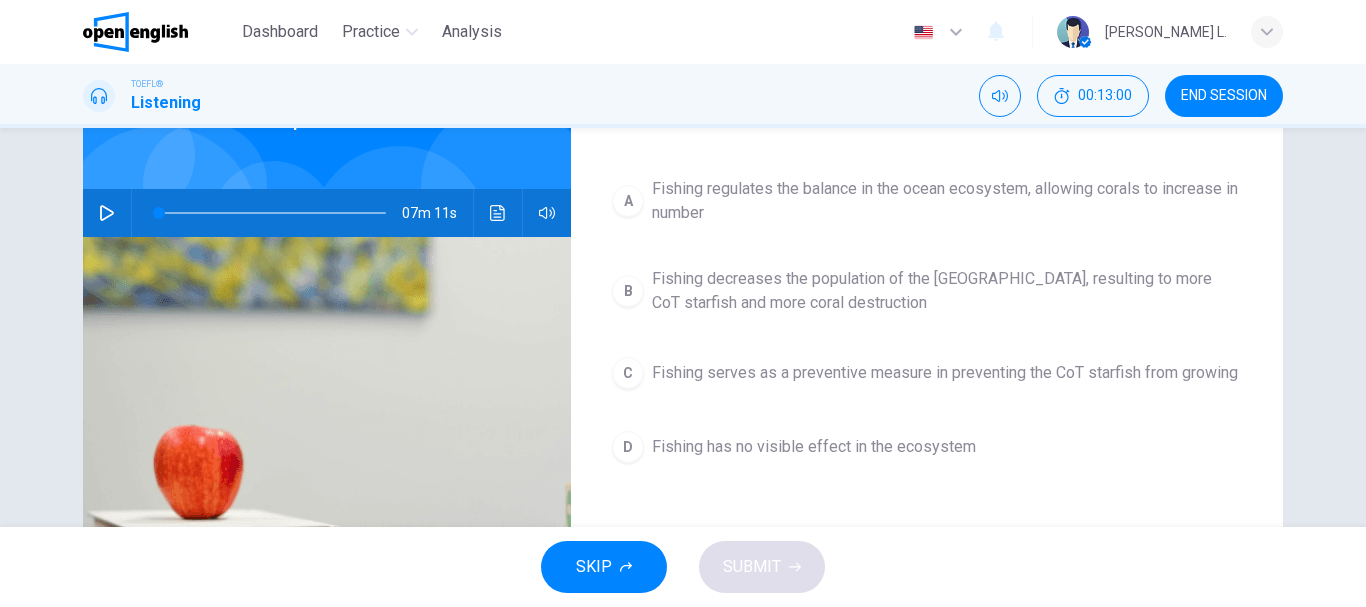 click on "Question 3 How do man-made activities like fishing affect the growth of corals? A Fishing regulates the balance in the ocean ecosystem, allowing corals to increase in number B Fishing decreases the population of the Triton Snail, resulting to more CoT starfish and more coral destruction C Fishing serves as a preventive measure in preventing the CoT starfish from growing D Fishing has no visible effect in the ecosystem" at bounding box center (927, 355) 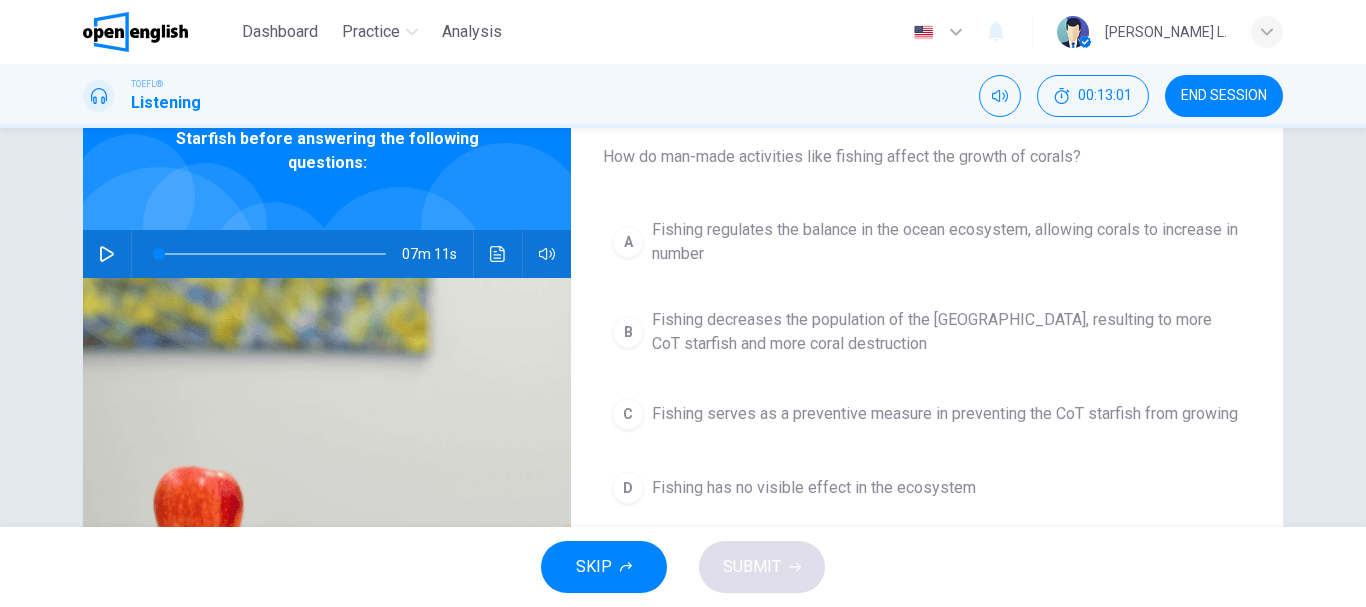 scroll, scrollTop: 80, scrollLeft: 0, axis: vertical 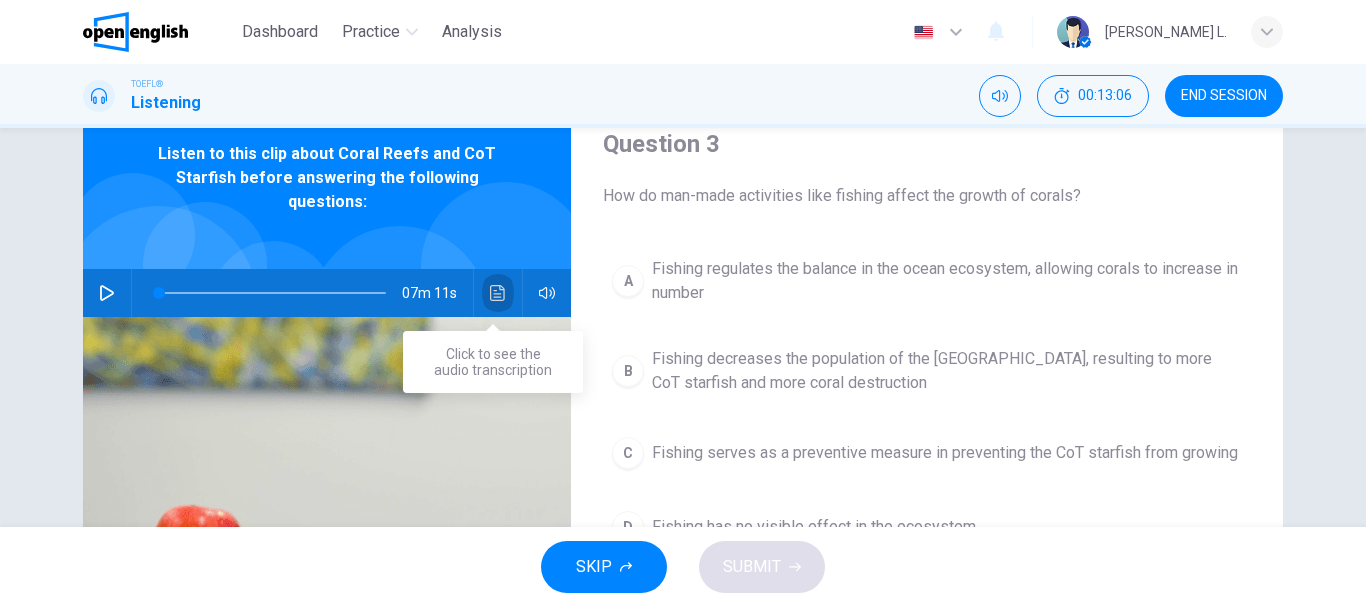 click 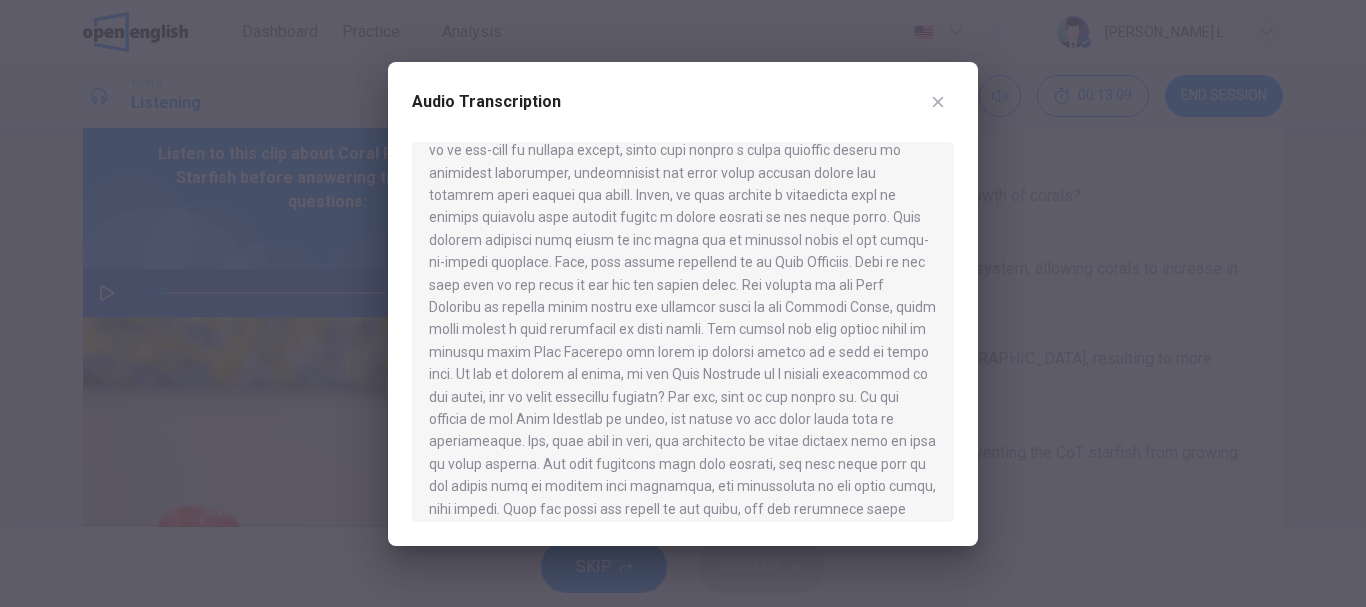 scroll, scrollTop: 114, scrollLeft: 0, axis: vertical 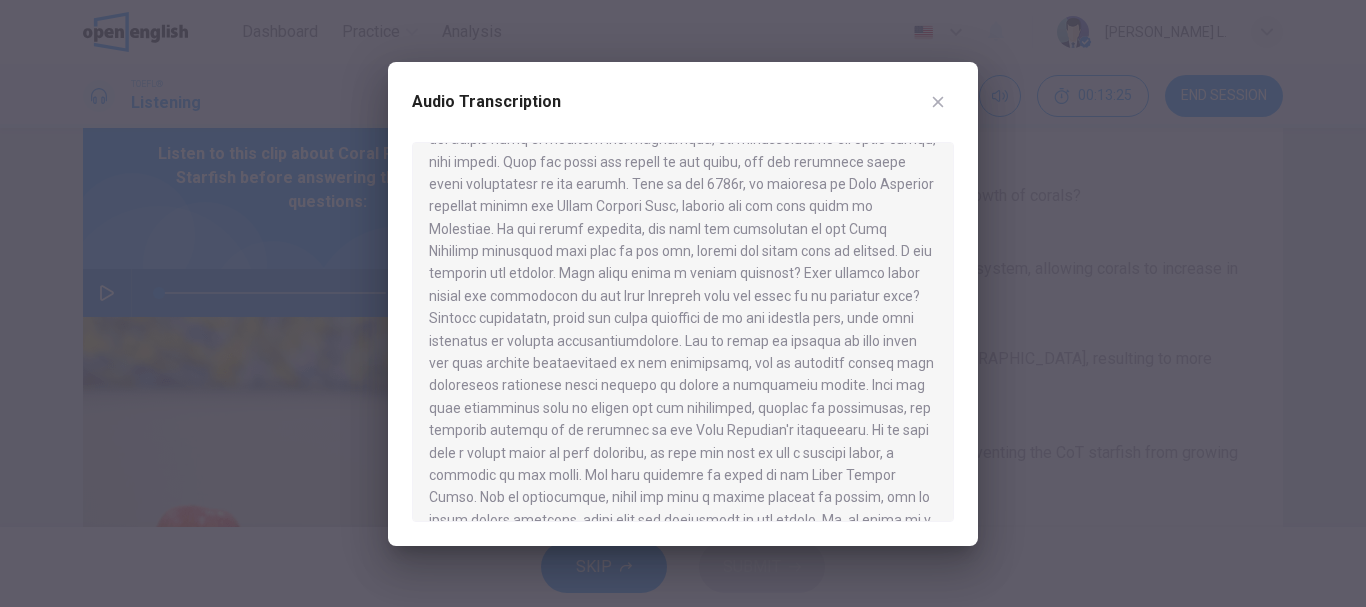 click on "Audio Transcription" at bounding box center [683, 304] 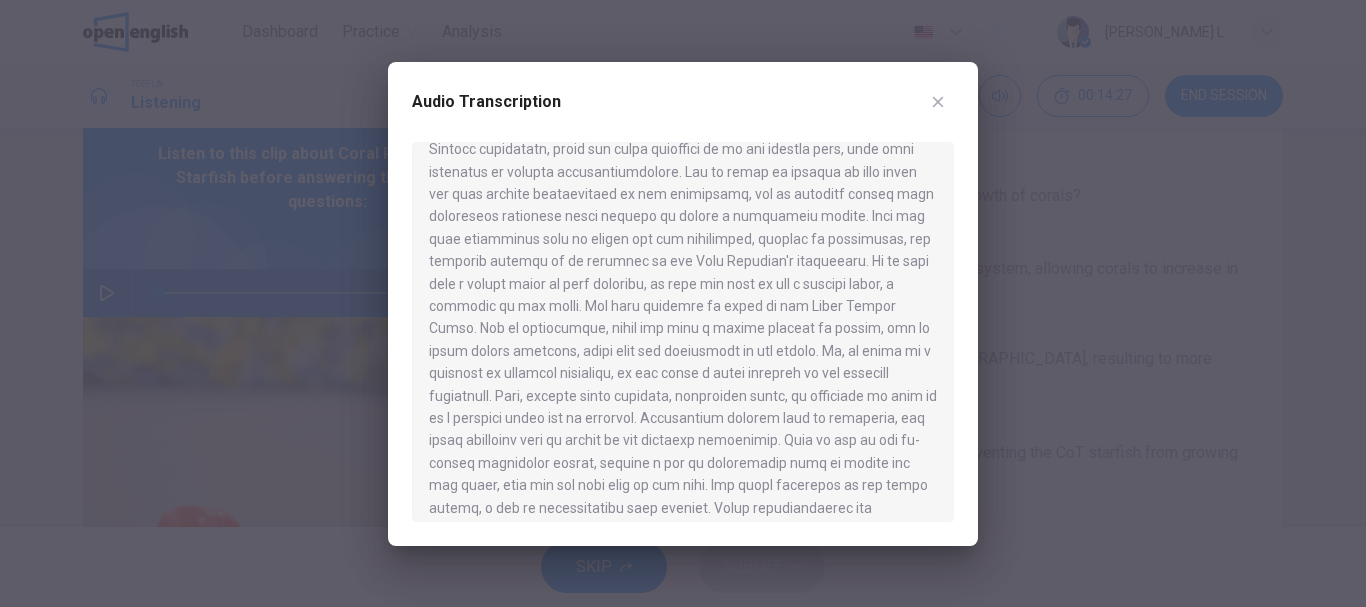 scroll, scrollTop: 622, scrollLeft: 0, axis: vertical 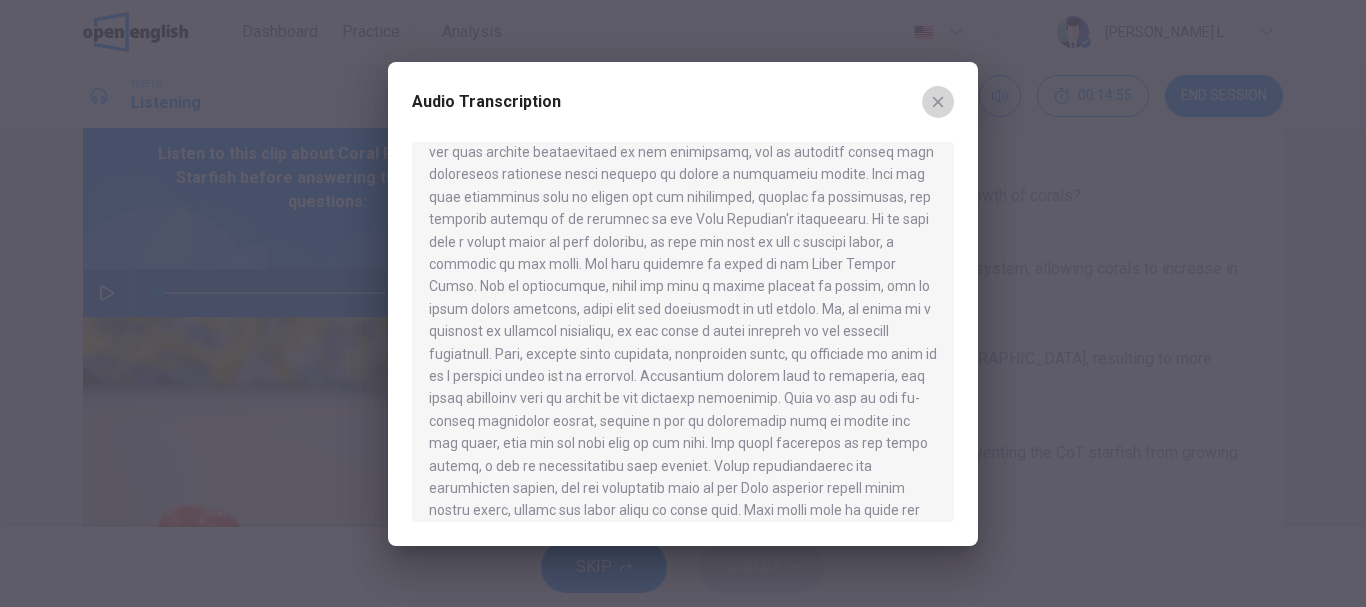 click at bounding box center [938, 102] 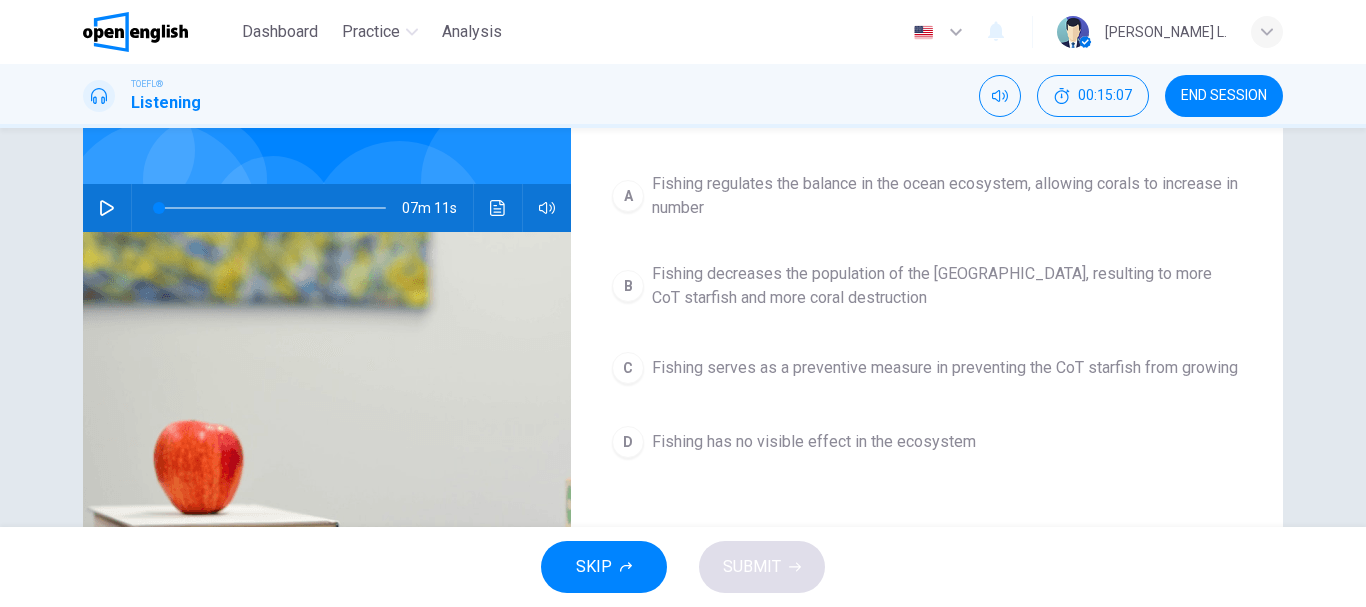 scroll, scrollTop: 154, scrollLeft: 0, axis: vertical 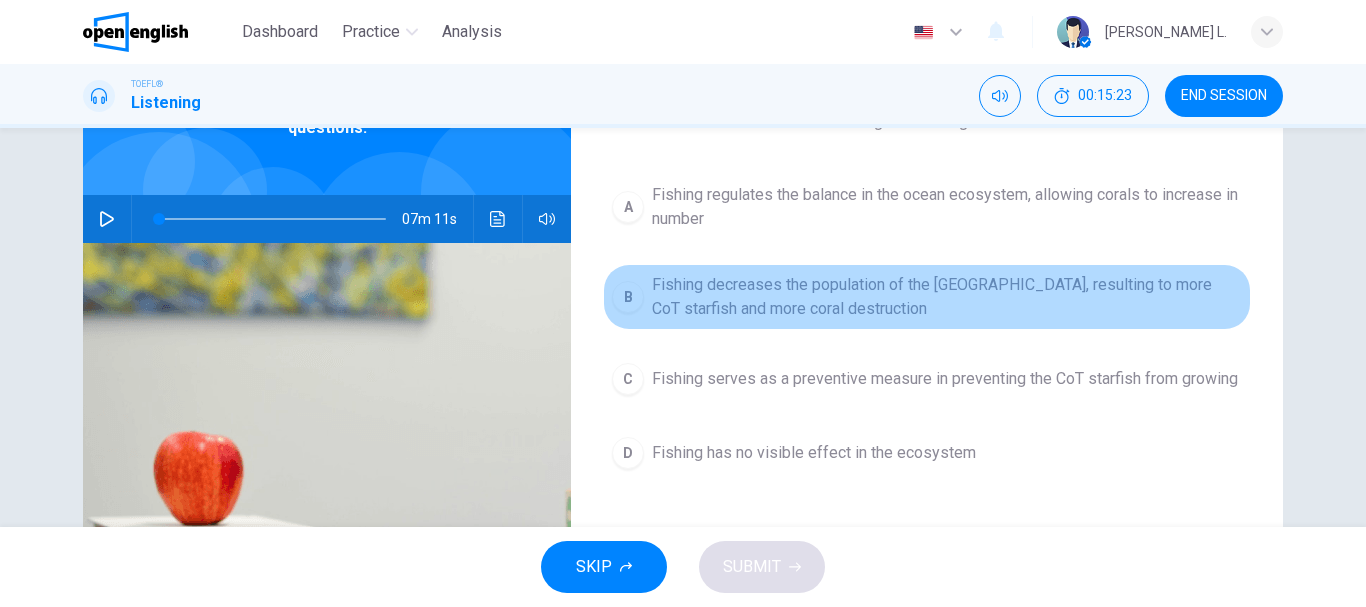 click on "Fishing decreases the population of the Triton Snail, resulting to more CoT starfish and more coral destruction" at bounding box center [947, 297] 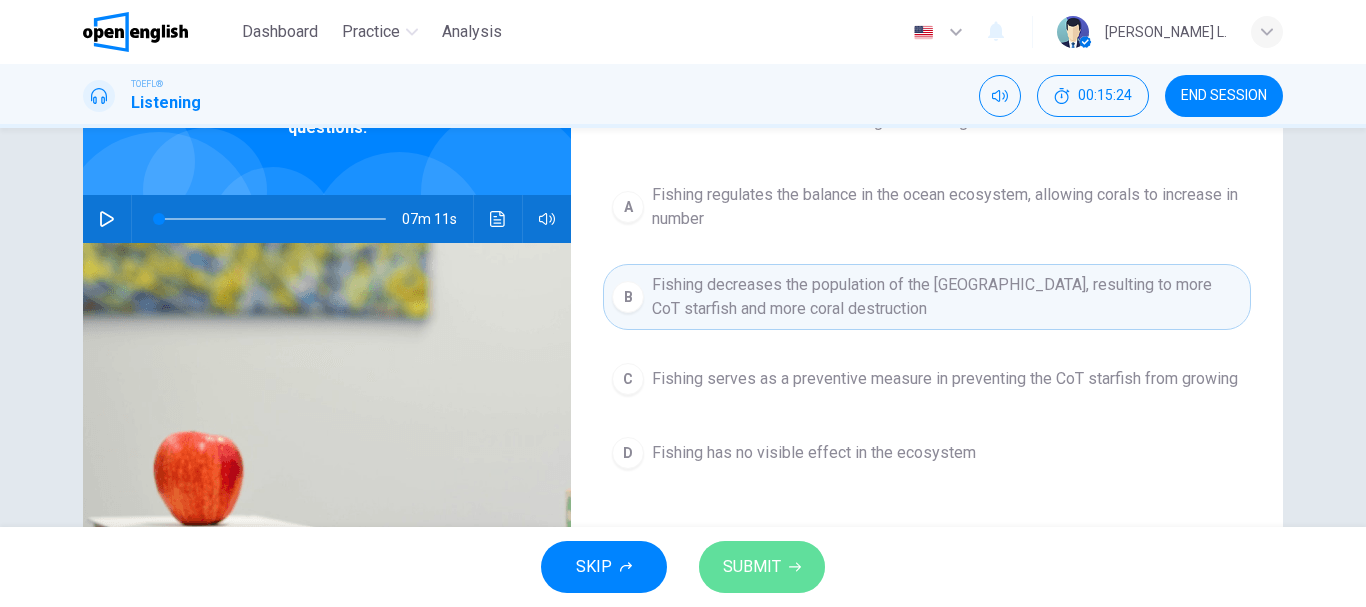 click on "SUBMIT" at bounding box center [752, 567] 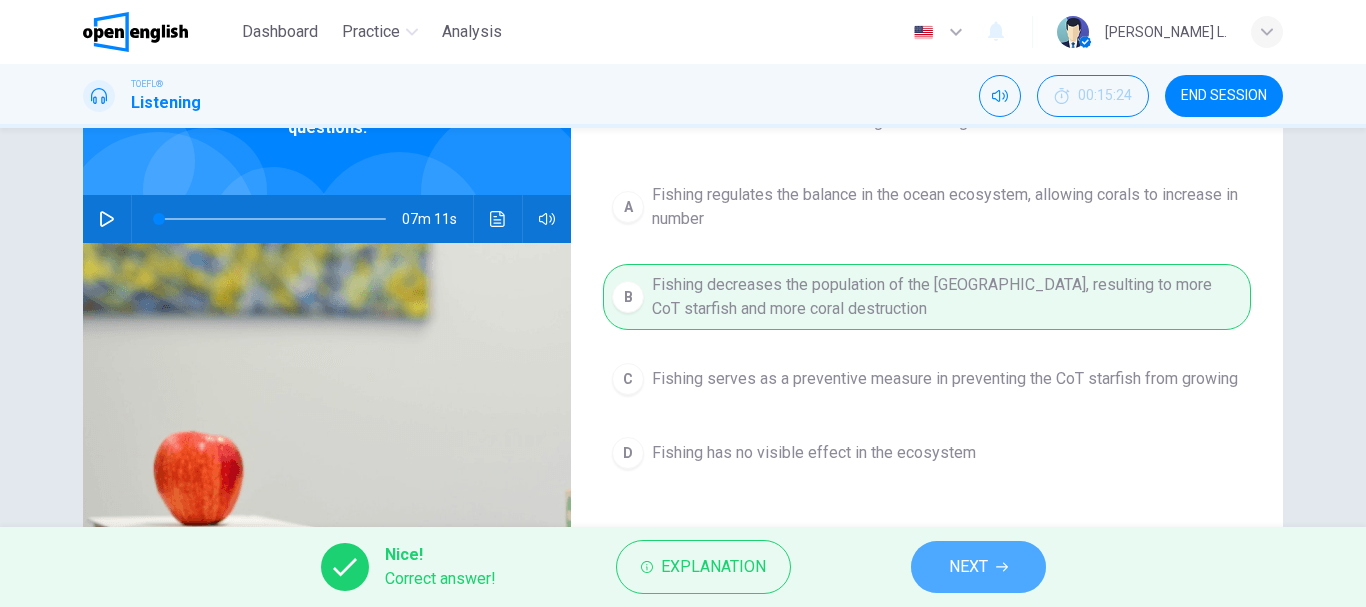click on "NEXT" at bounding box center [978, 567] 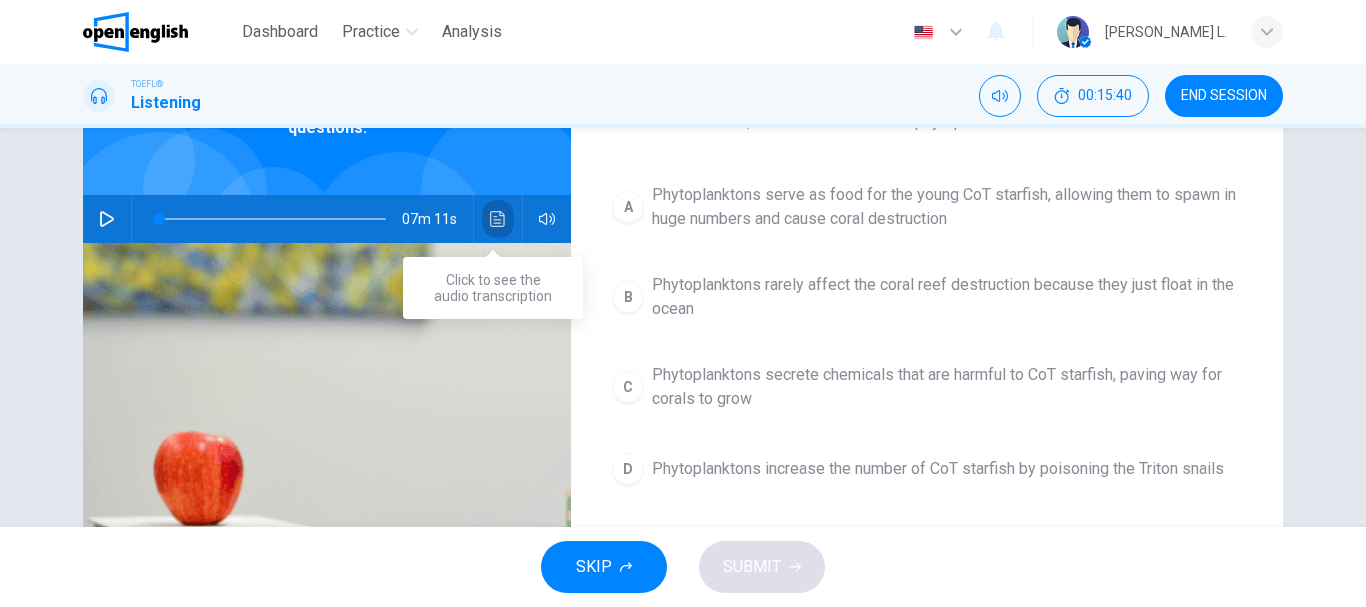 click 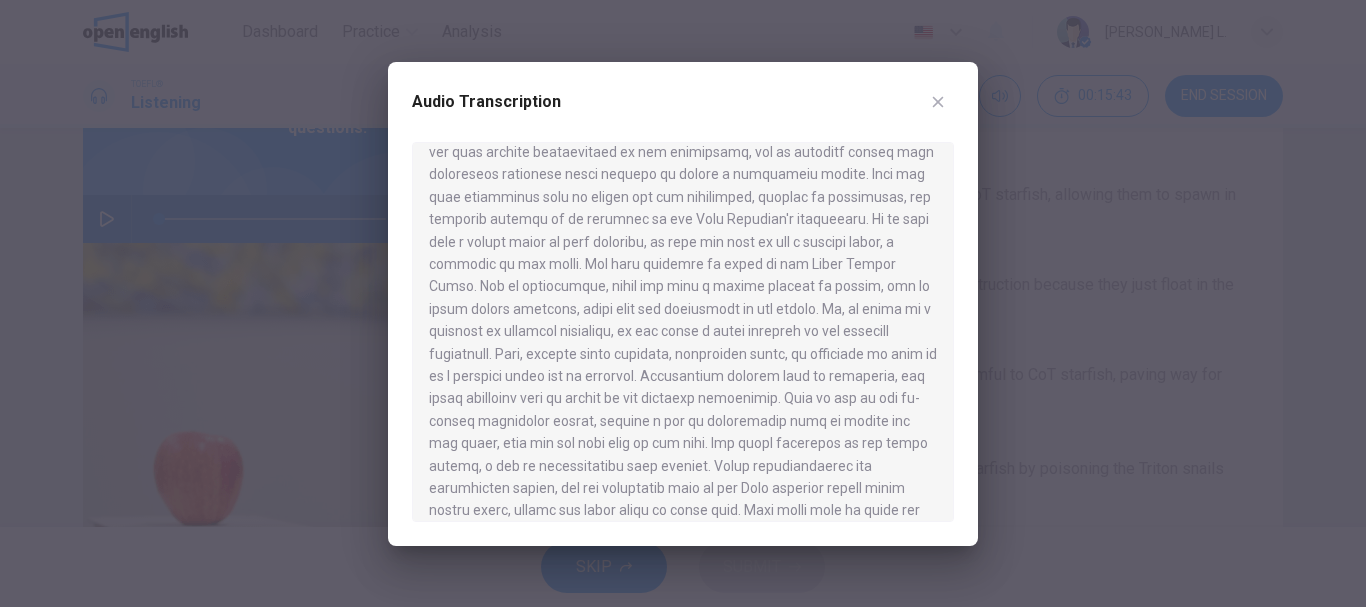 scroll, scrollTop: 653, scrollLeft: 0, axis: vertical 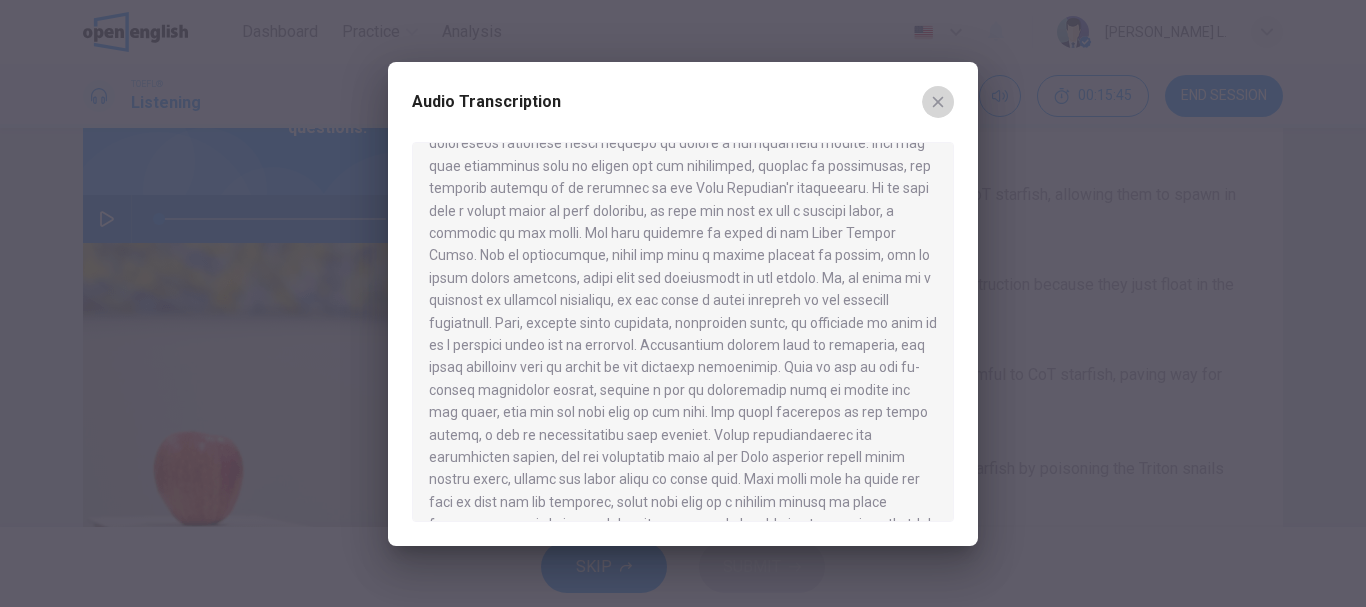 click at bounding box center [938, 102] 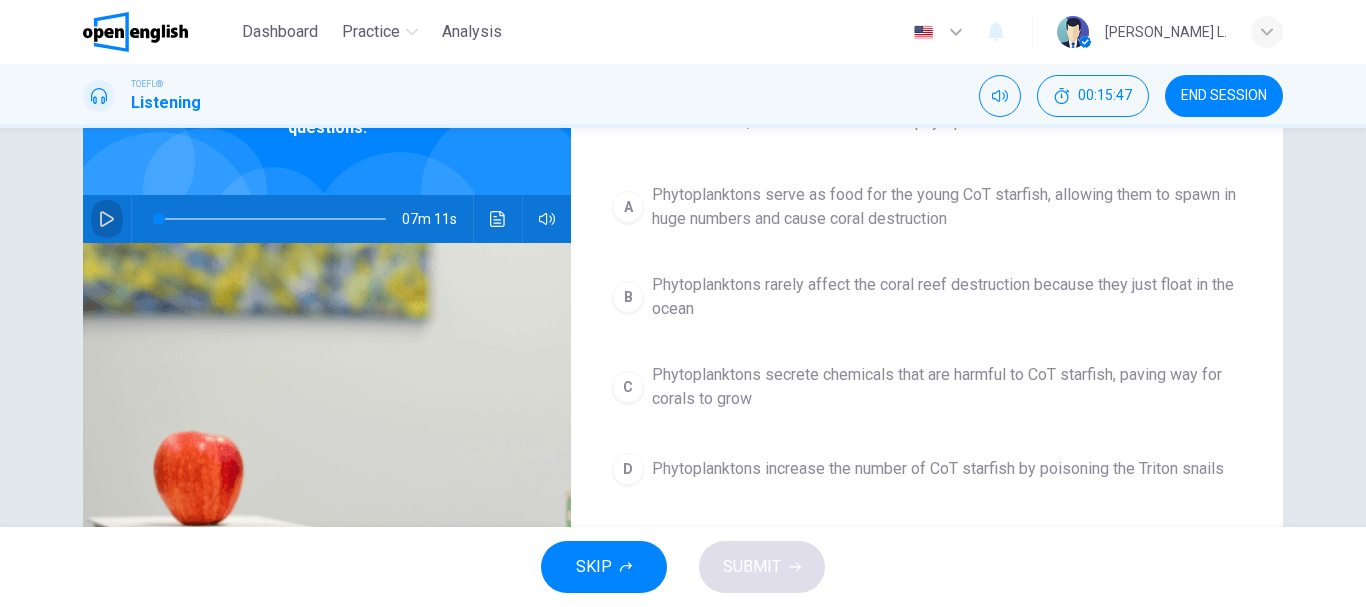 click 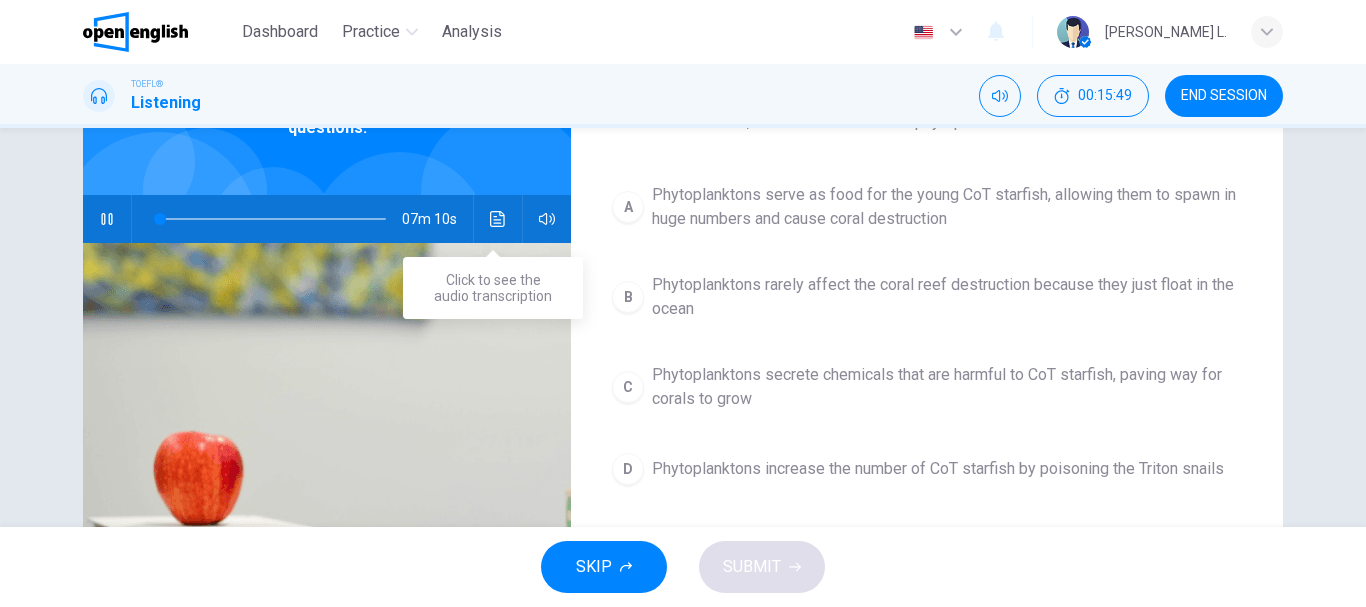 click 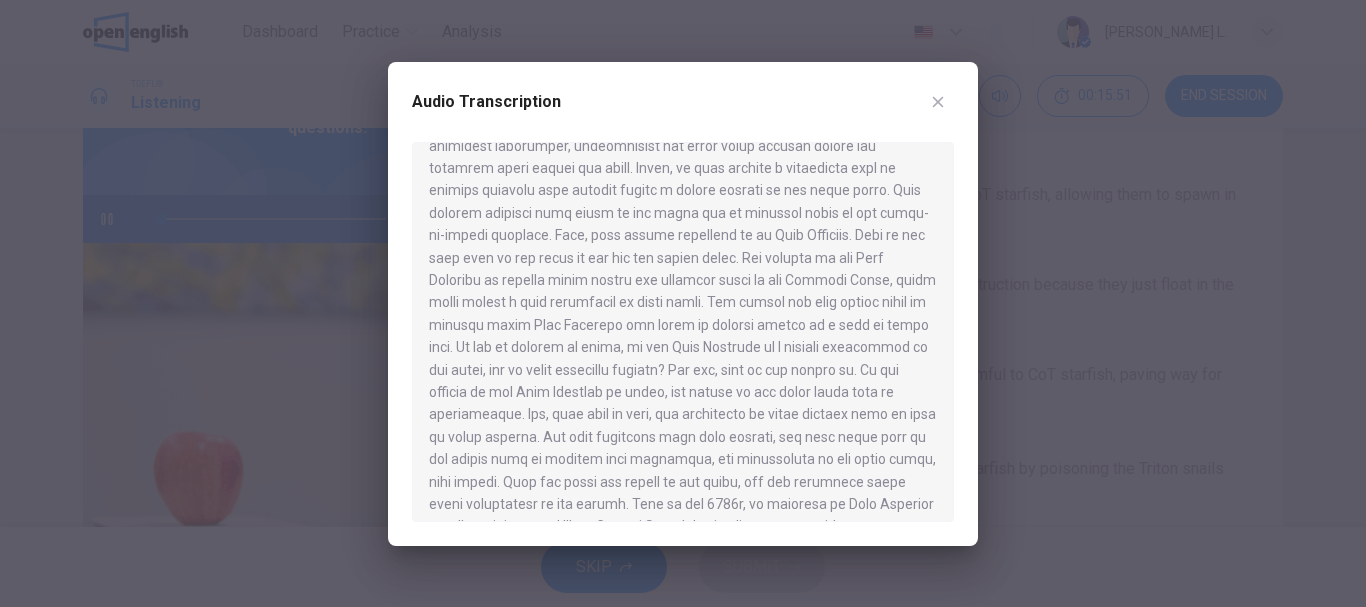 scroll, scrollTop: 101, scrollLeft: 0, axis: vertical 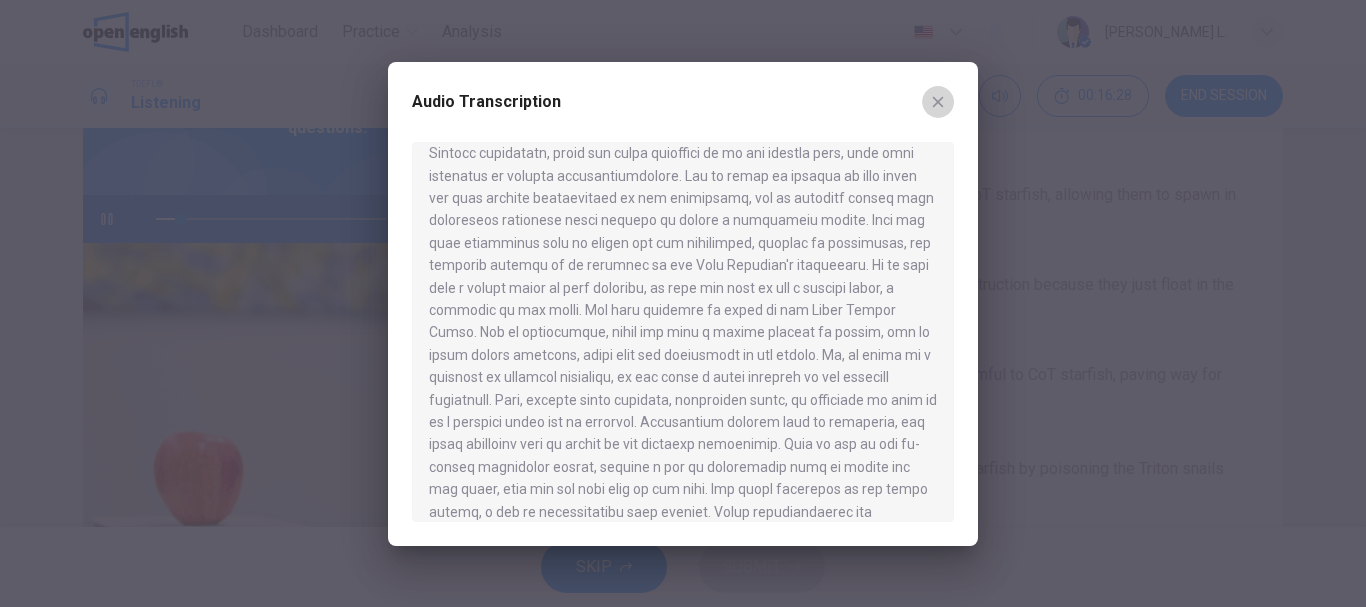 click 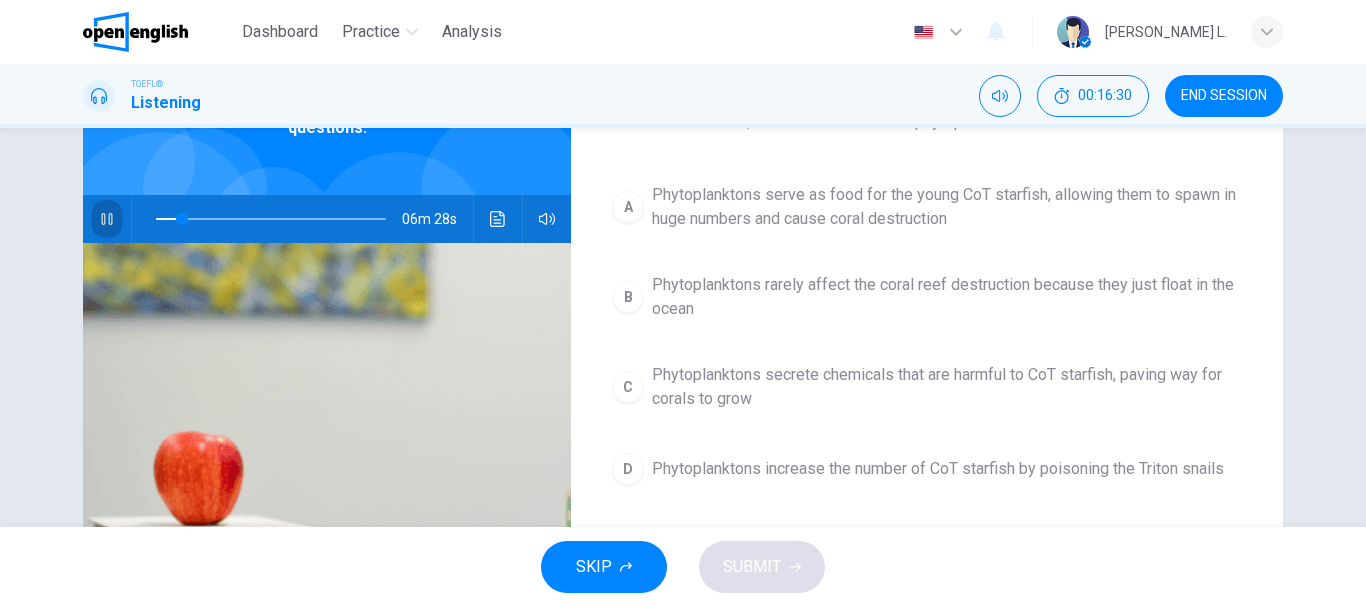 click 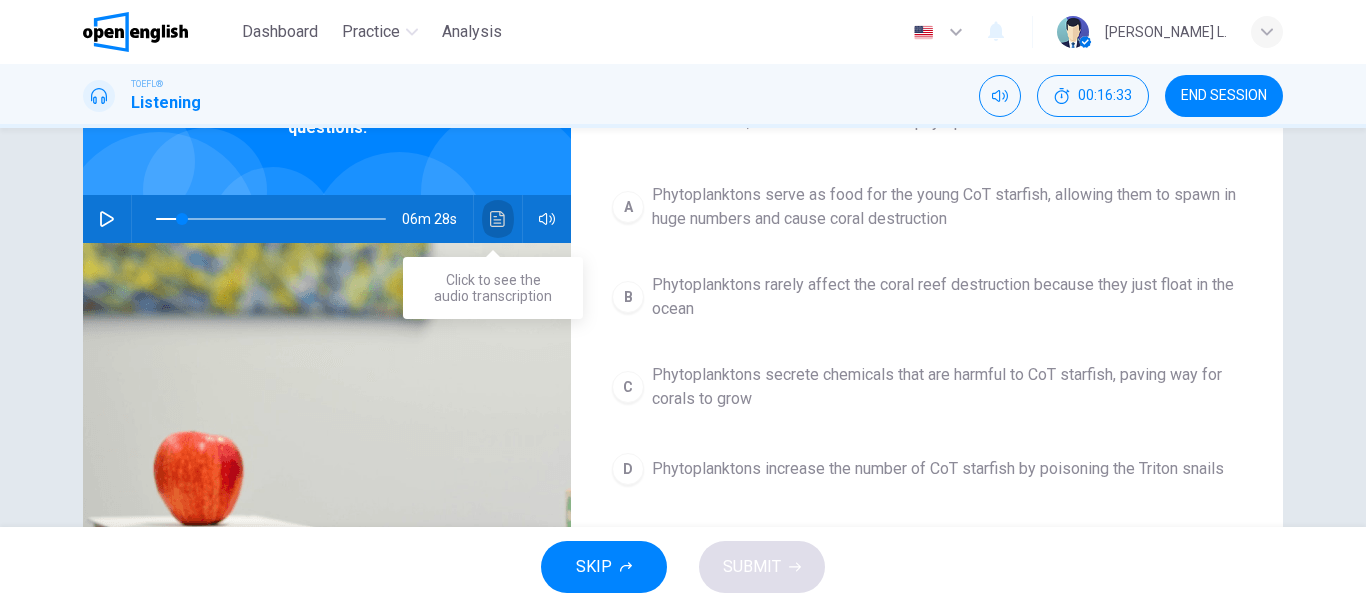 click 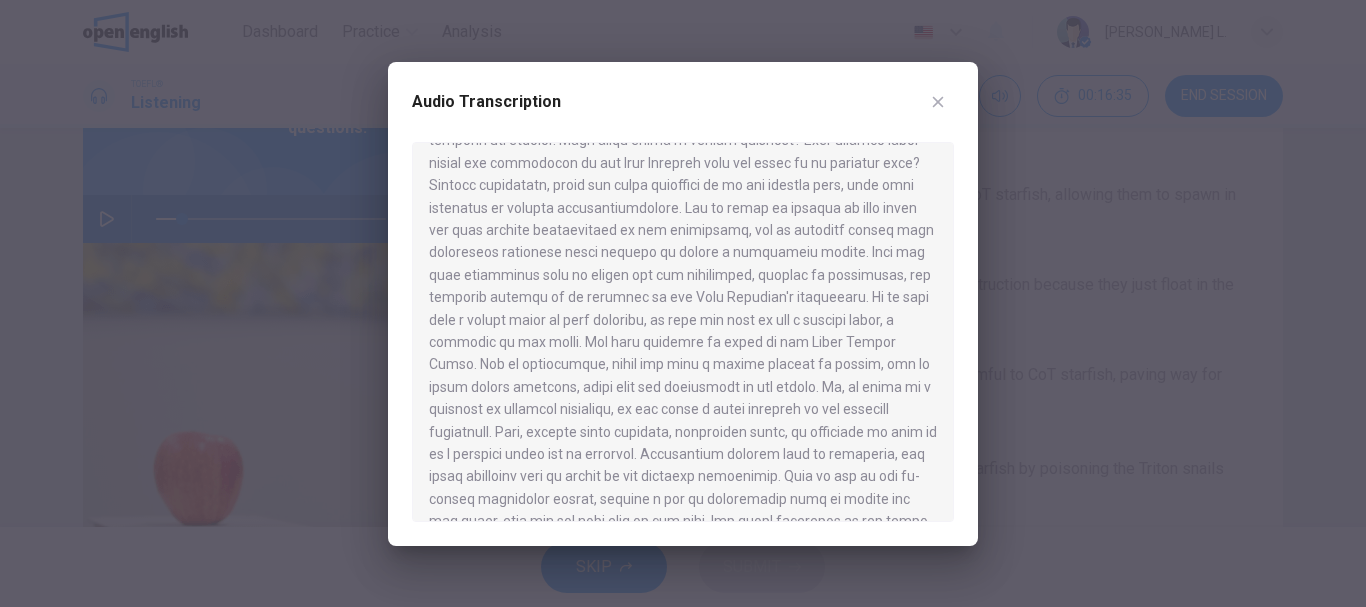 scroll, scrollTop: 553, scrollLeft: 0, axis: vertical 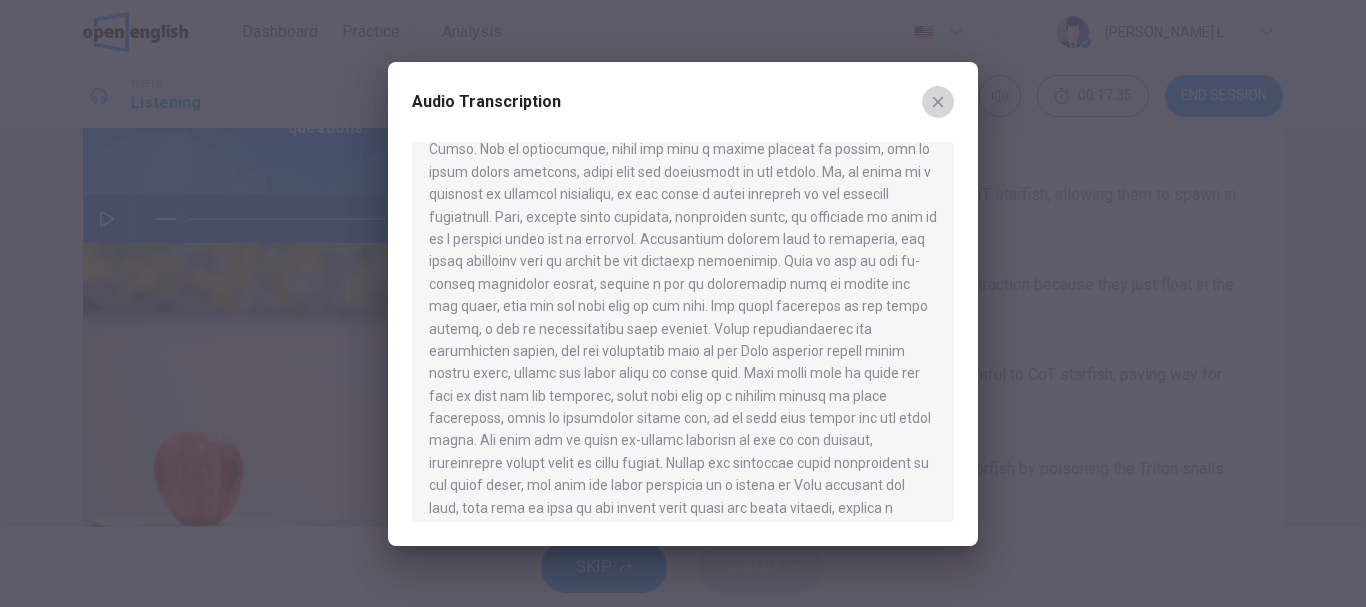 click 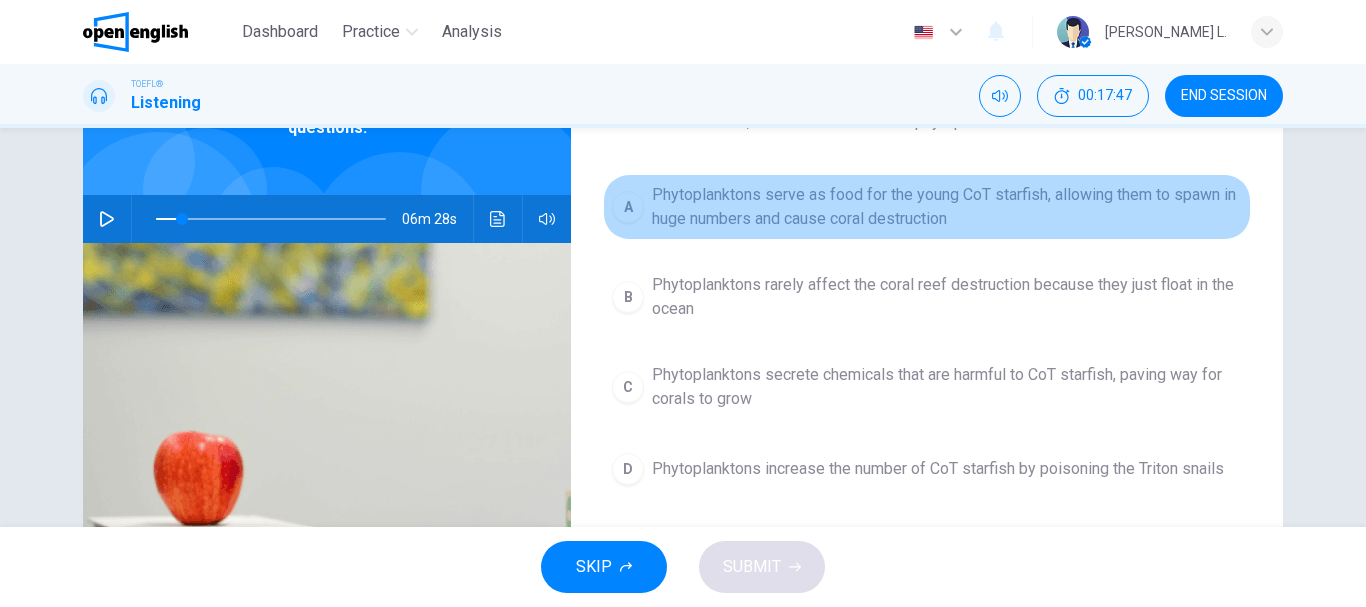 click on "Phytoplanktons serve as food for the young CoT starfish, allowing them to spawn in huge numbers and cause coral destruction" at bounding box center [947, 207] 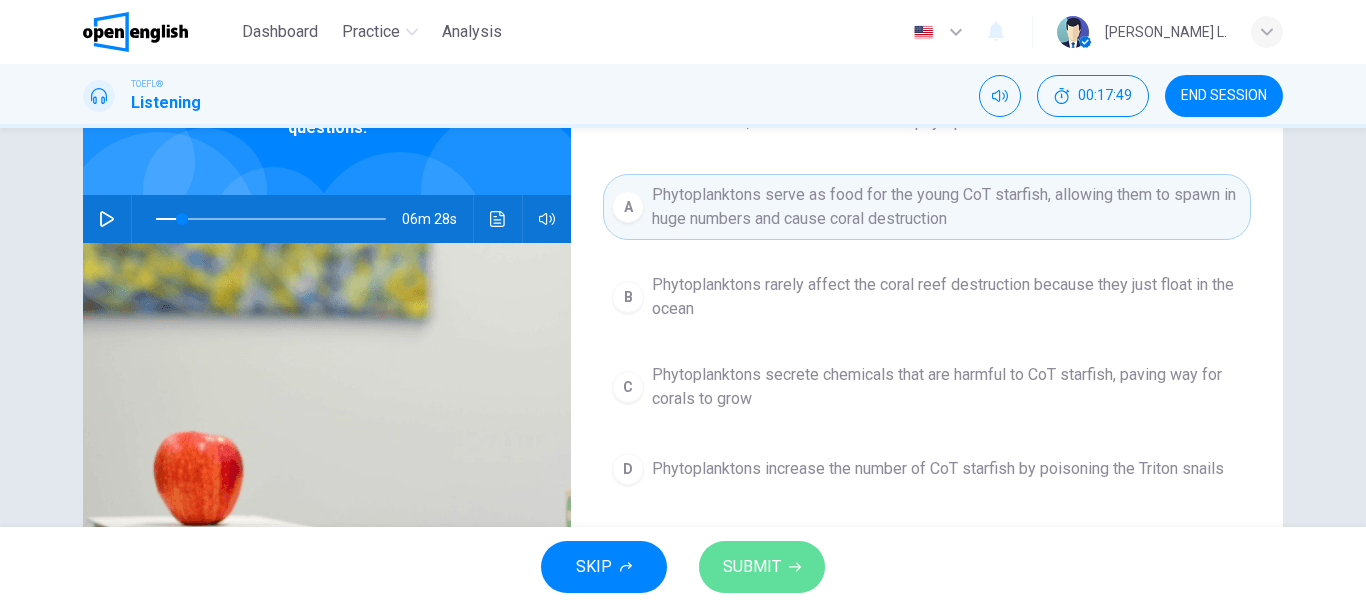 click on "SUBMIT" at bounding box center [762, 567] 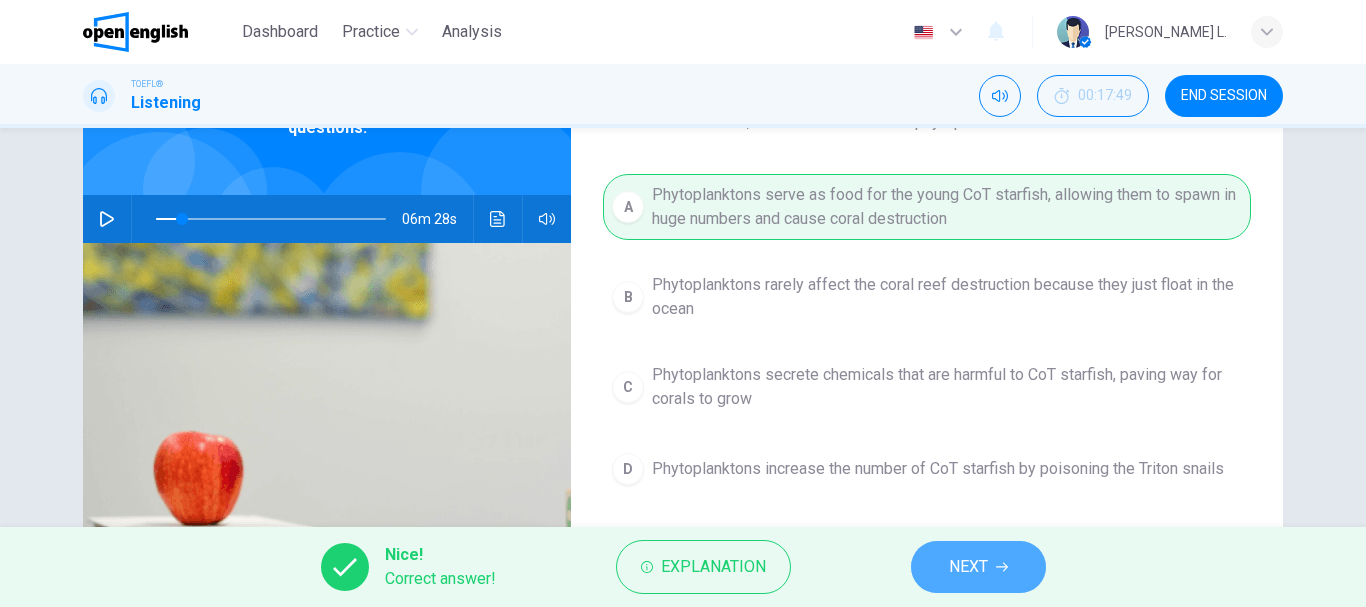 click on "NEXT" at bounding box center (968, 567) 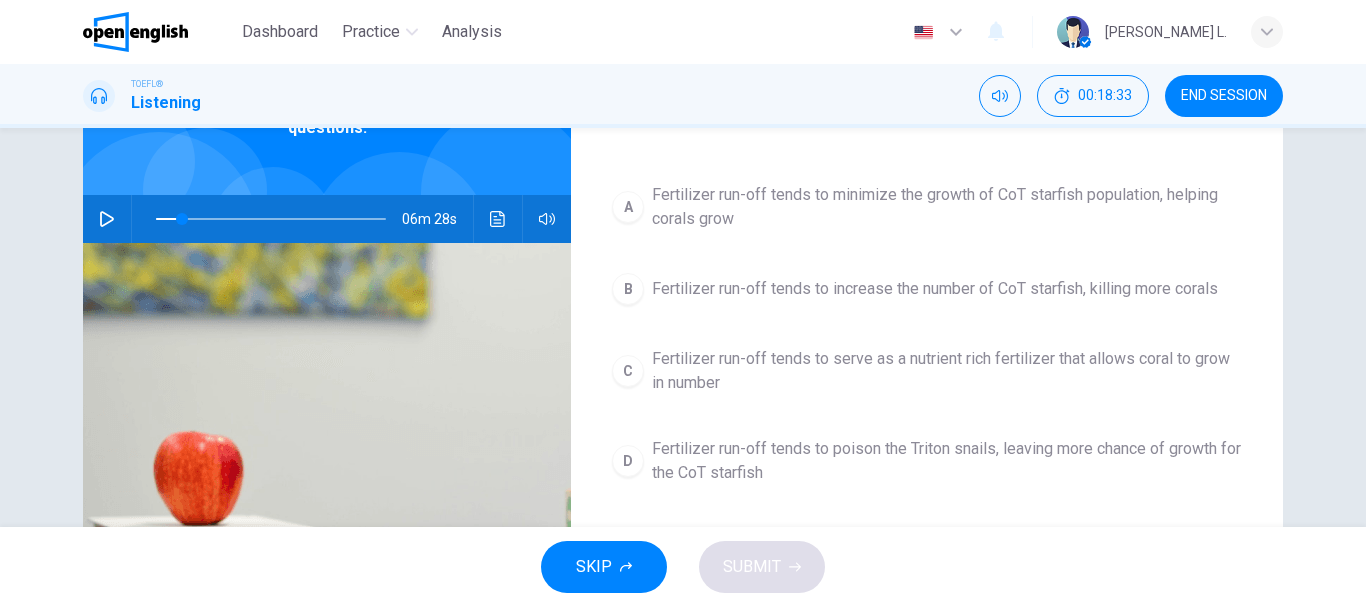 click on "Fertilizer run-off tends to serve as a nutrient rich fertilizer that allows coral to grow in number" at bounding box center [947, 371] 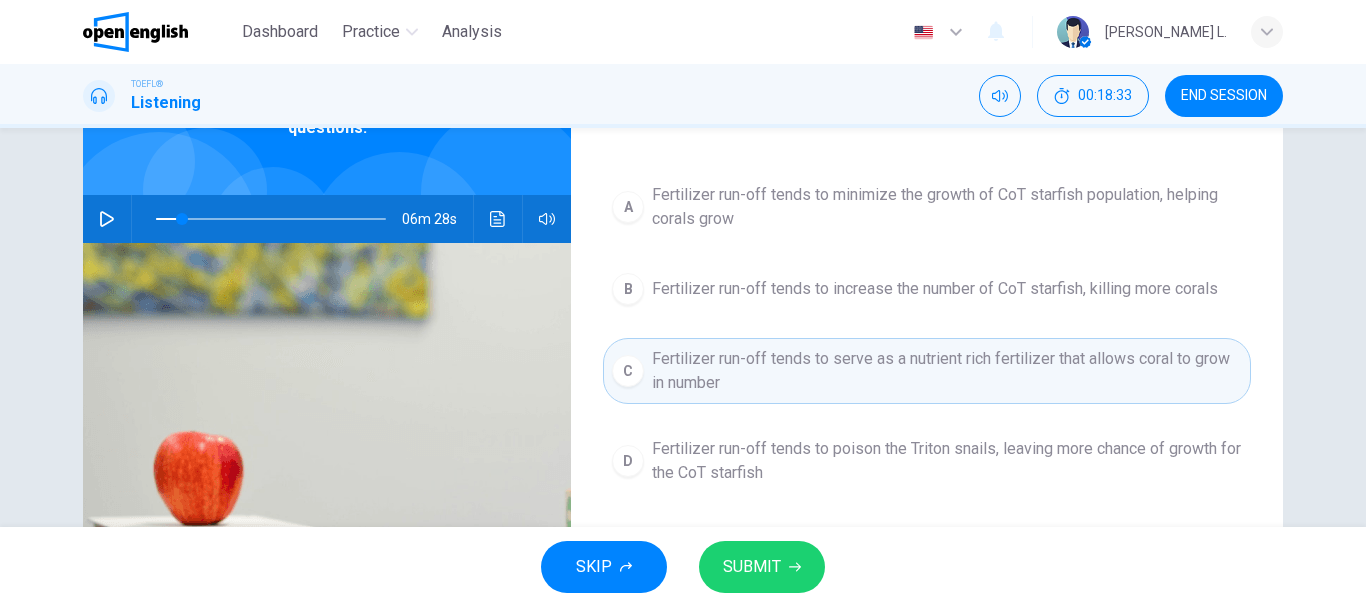 type on "**" 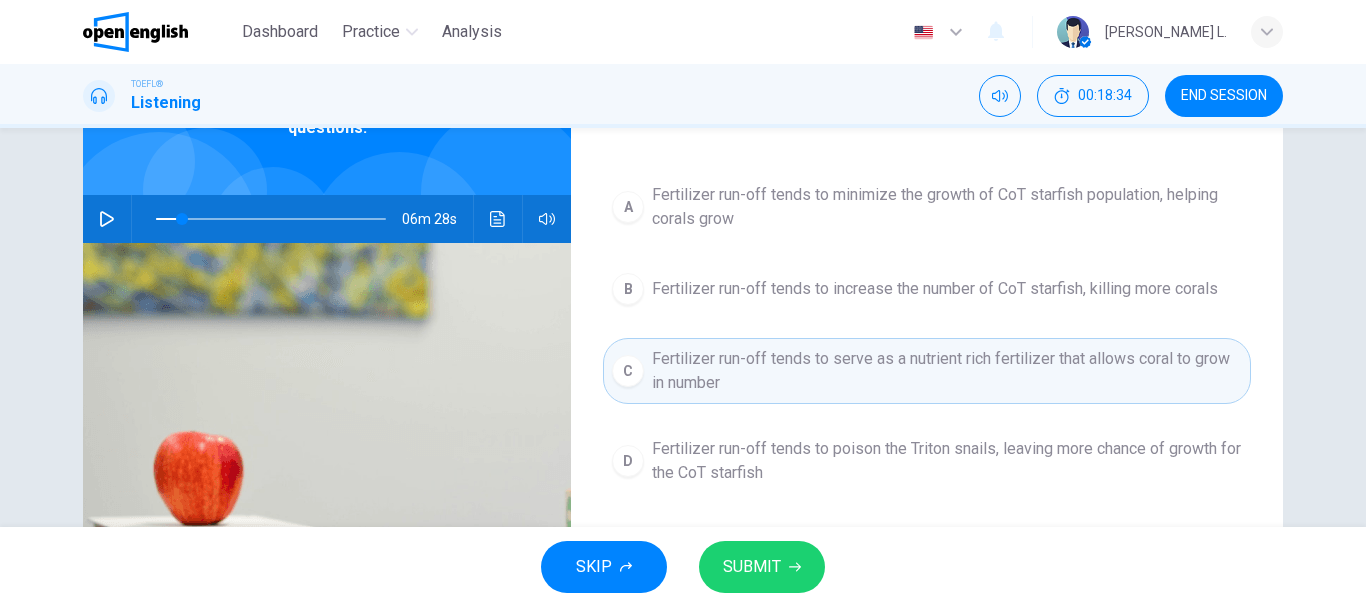type 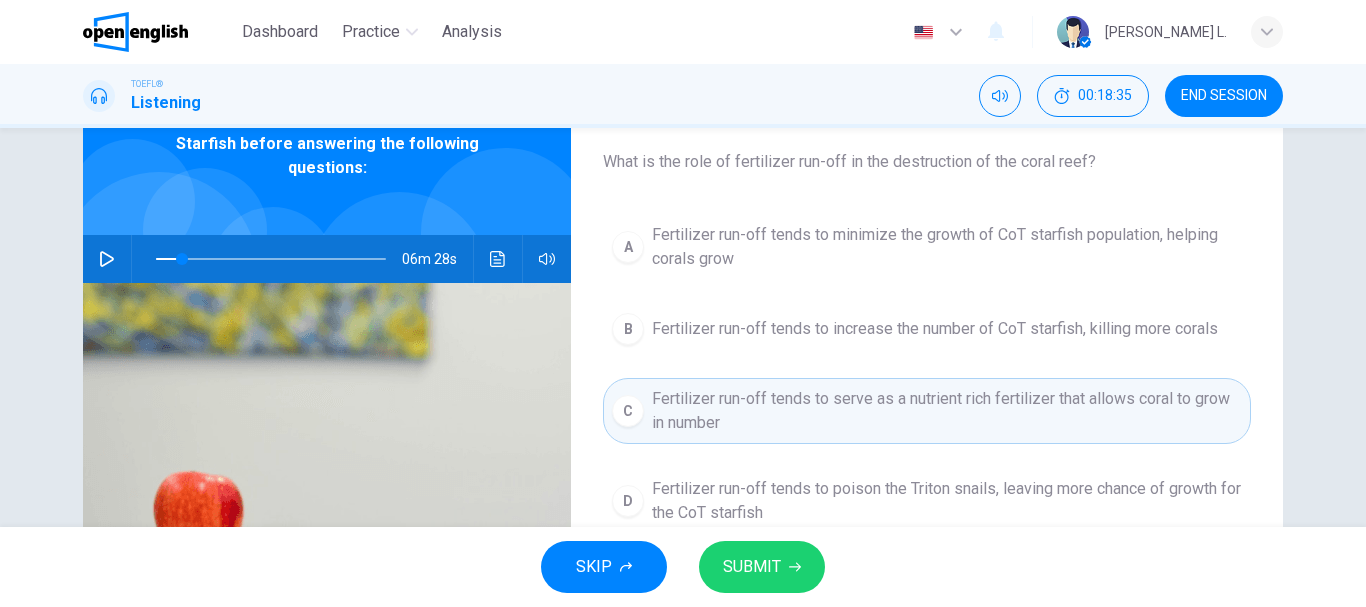 scroll, scrollTop: 74, scrollLeft: 0, axis: vertical 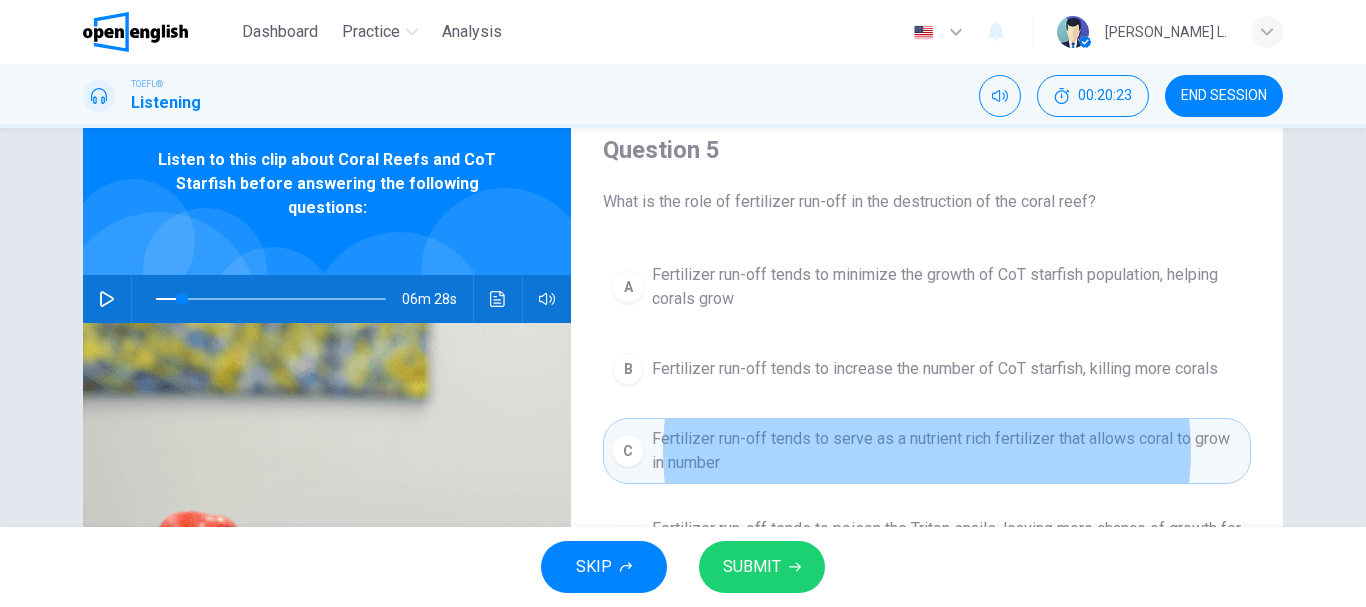 click on "A Fertilizer run-off tends to minimize the growth of CoT starfish population, helping corals grow" at bounding box center [927, 287] 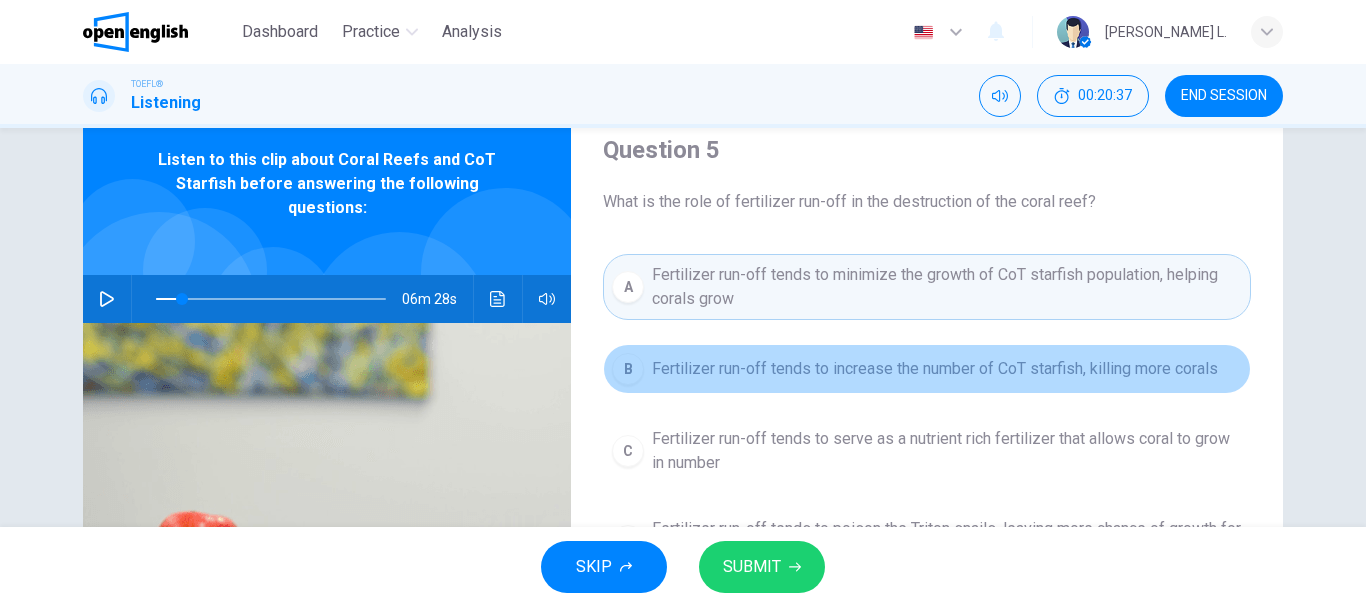 click on "Fertilizer run-off tends to increase the number of CoT starfish, killing more corals" at bounding box center [935, 369] 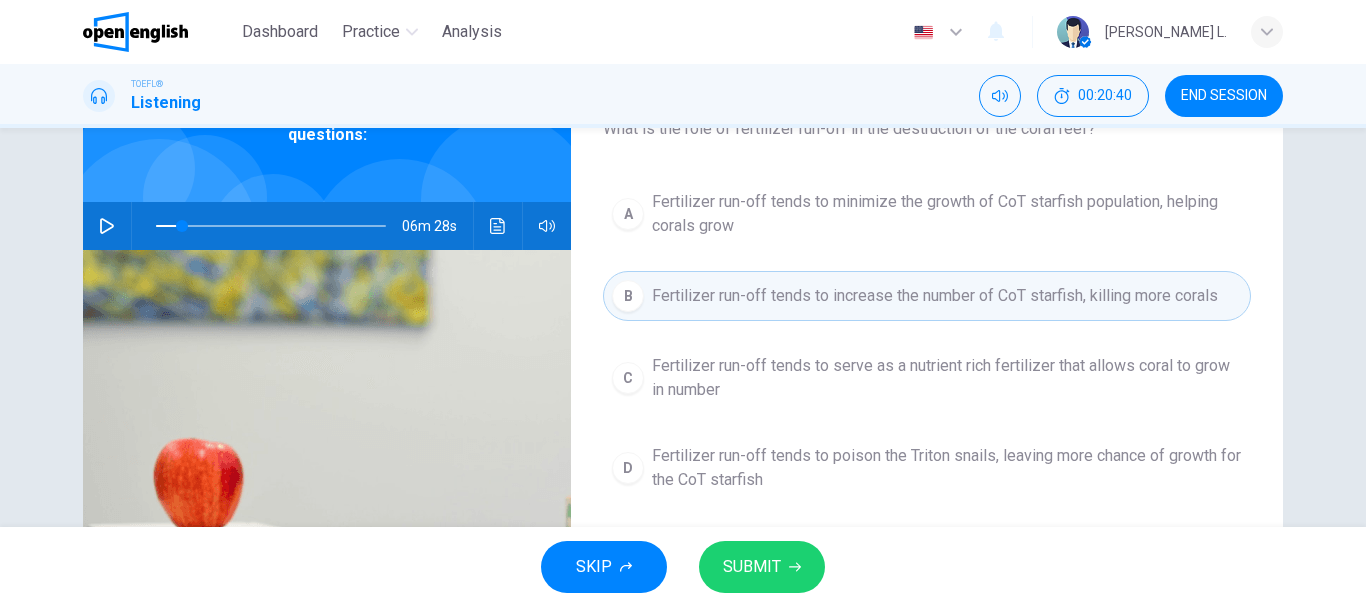 scroll, scrollTop: 154, scrollLeft: 0, axis: vertical 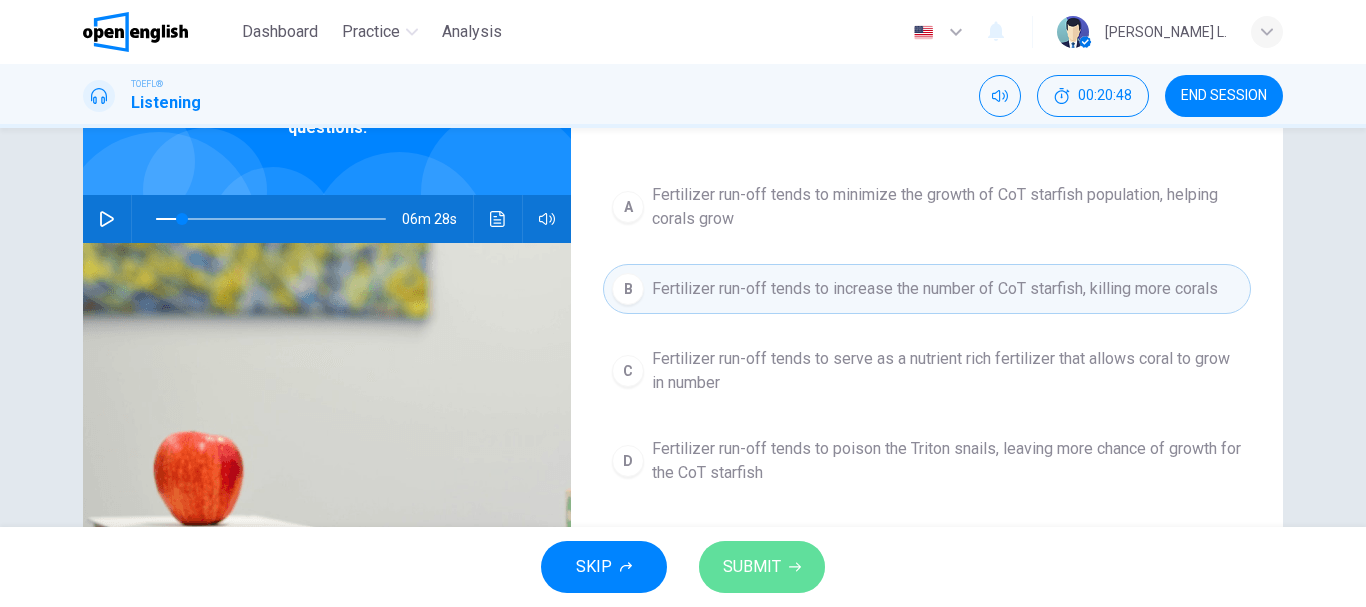 click on "SUBMIT" at bounding box center (762, 567) 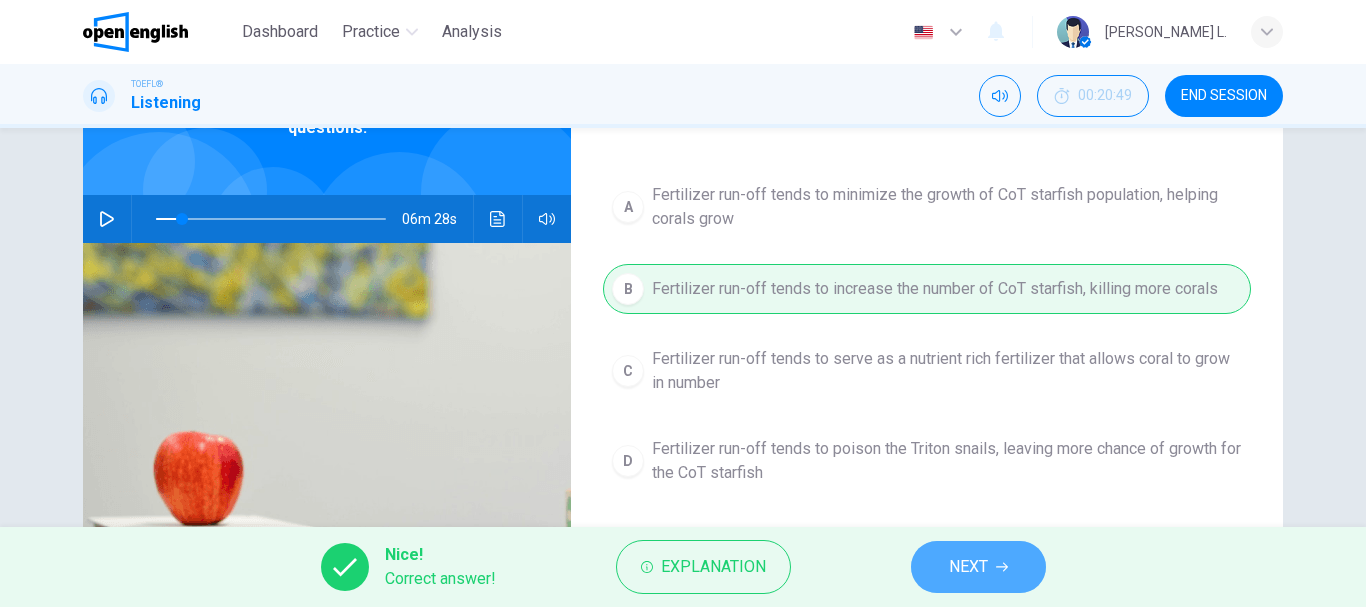 click on "NEXT" at bounding box center [968, 567] 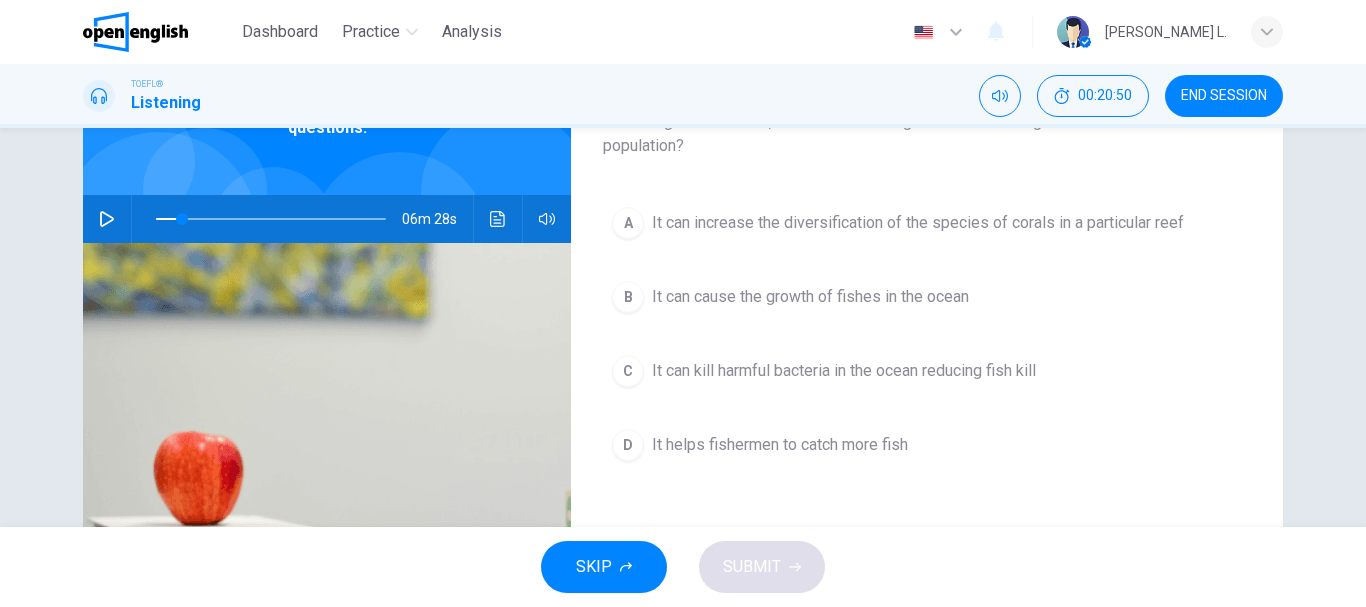 click on "Question 6 According to the lecture, what could be the good side of having an outbreak in CoT starfish population? A It can increase the diversification of the species of corals in a particular reef B It can cause the growth of fishes in the ocean C It can kill harmful bacteria in the ocean reducing fish kill D It helps fishermen to catch more fish" at bounding box center (927, 361) 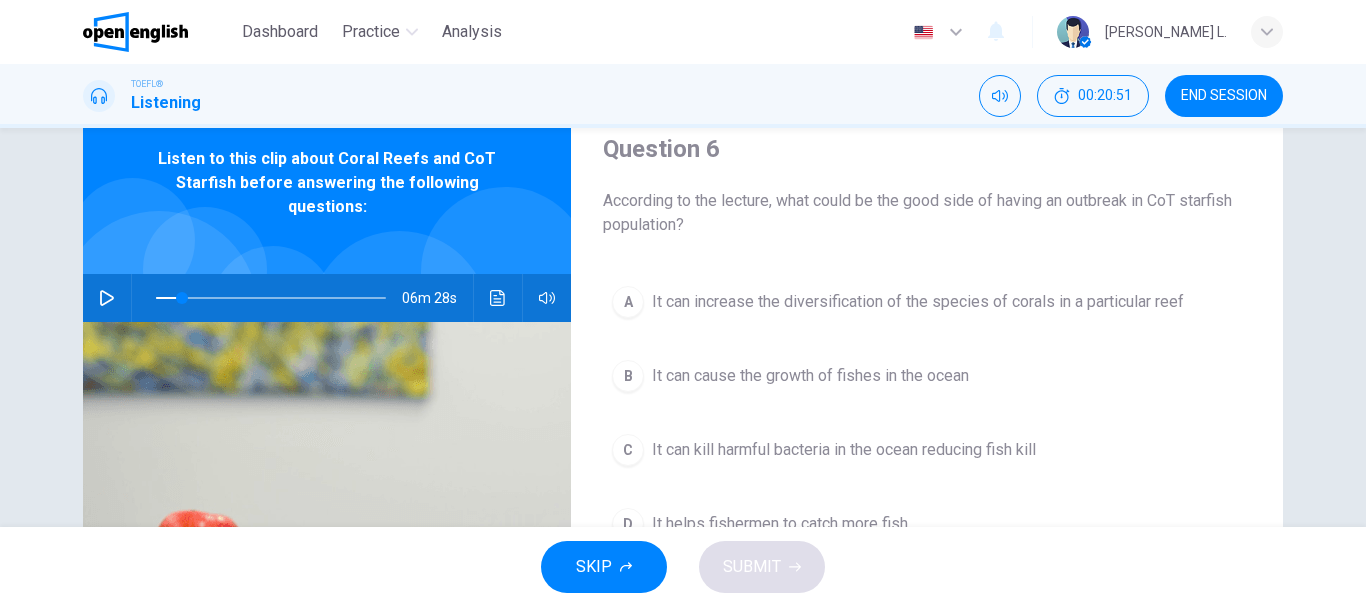 scroll, scrollTop: 74, scrollLeft: 0, axis: vertical 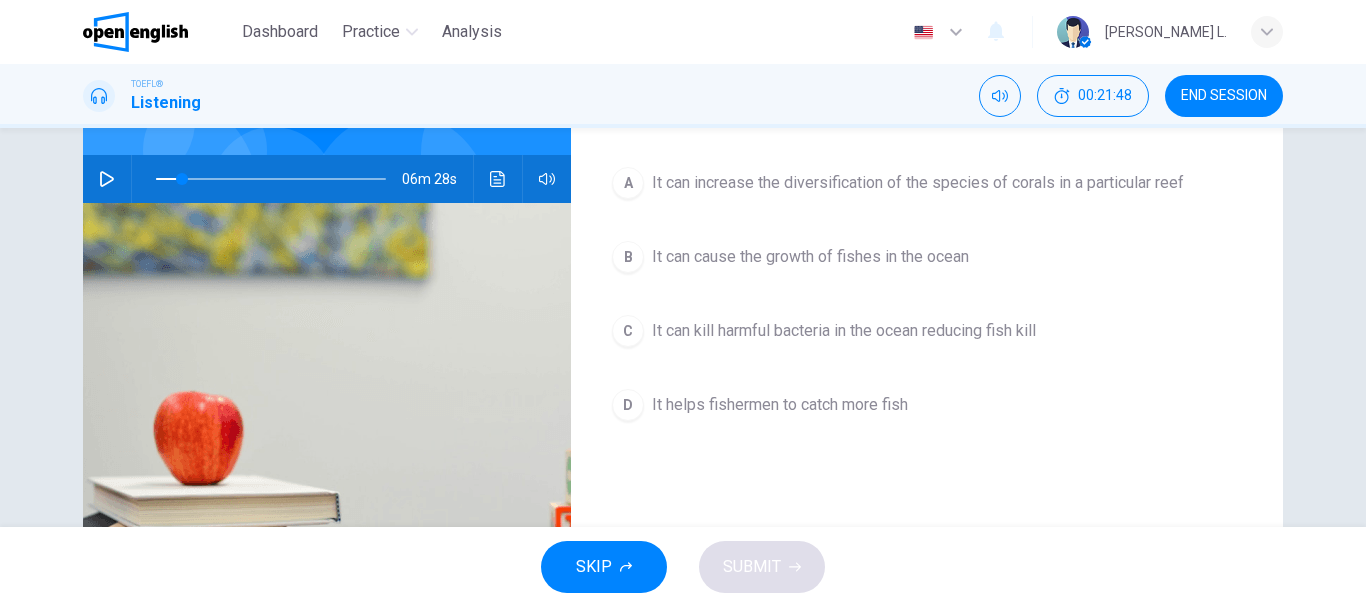 click on "Question 6 According to the lecture, what could be the good side of having an outbreak in CoT starfish population? A It can increase the diversification of the species of corals in a particular reef B It can cause the growth of fishes in the ocean C It can kill harmful bacteria in the ocean reducing fish kill D It helps fishermen to catch more fish" at bounding box center (927, 321) 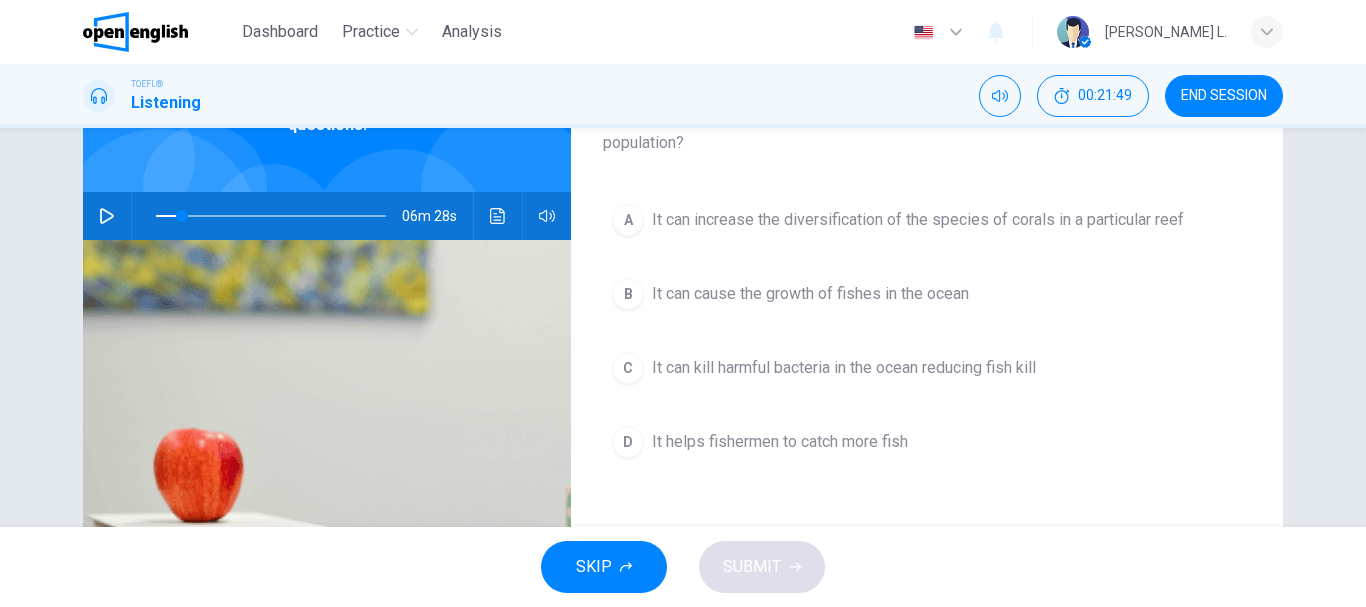 scroll, scrollTop: 154, scrollLeft: 0, axis: vertical 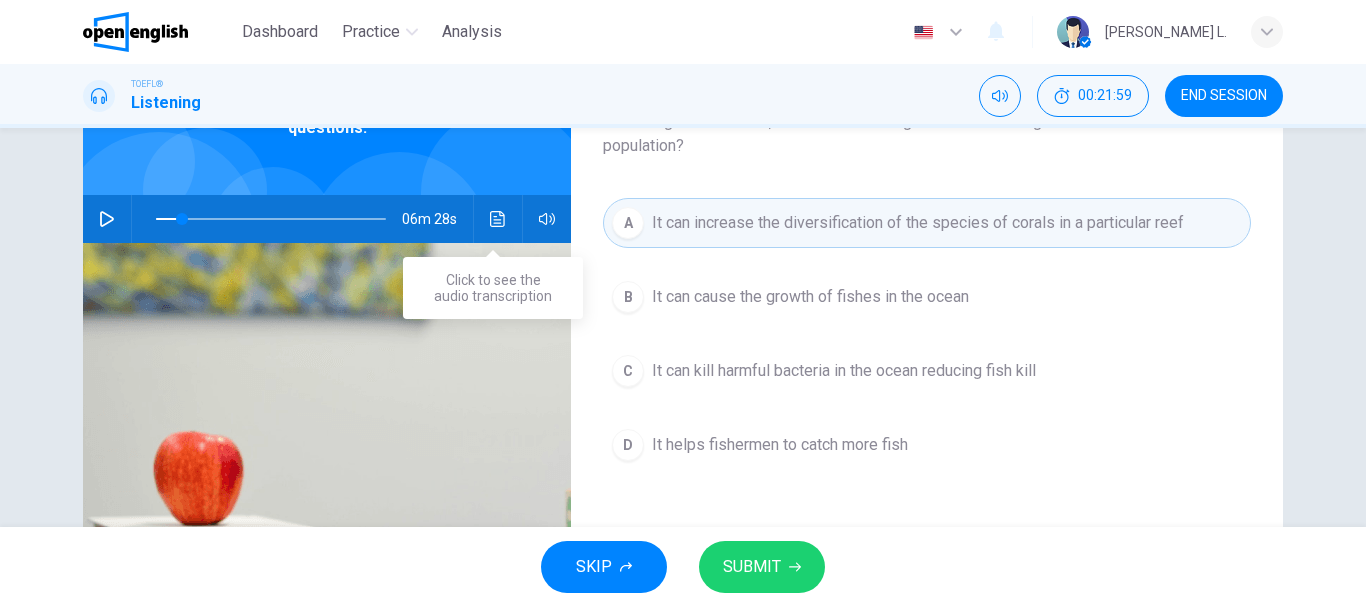 click 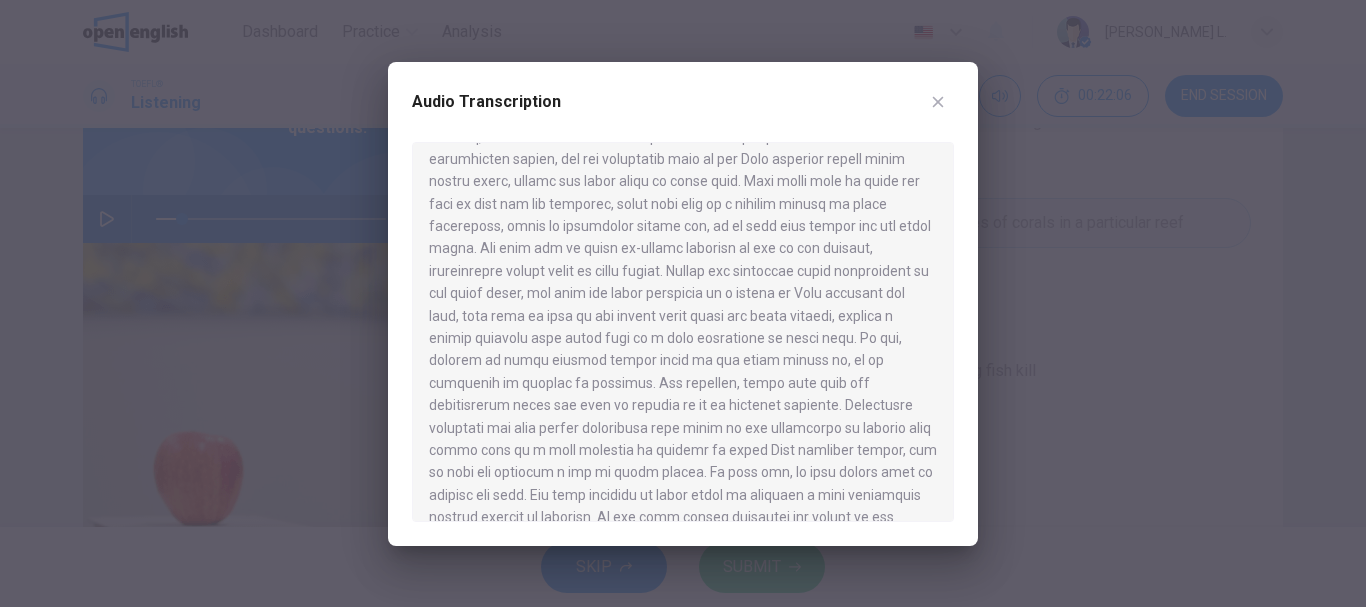 scroll, scrollTop: 960, scrollLeft: 0, axis: vertical 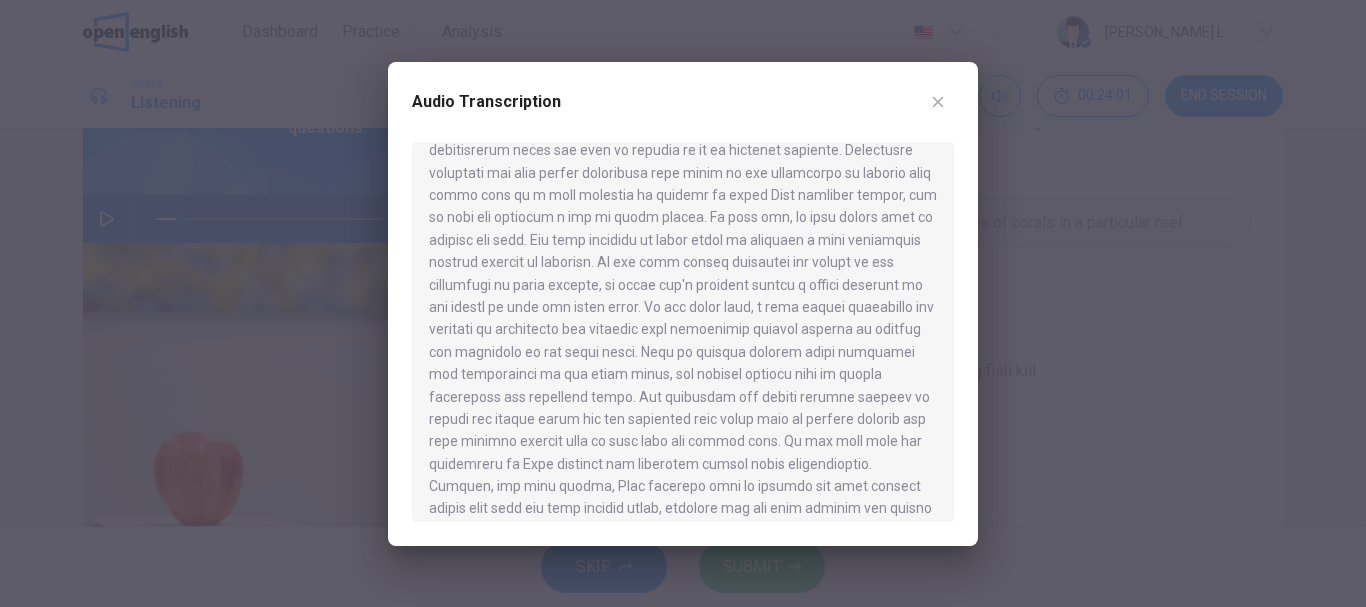 drag, startPoint x: 927, startPoint y: 468, endPoint x: 952, endPoint y: 513, distance: 51.47815 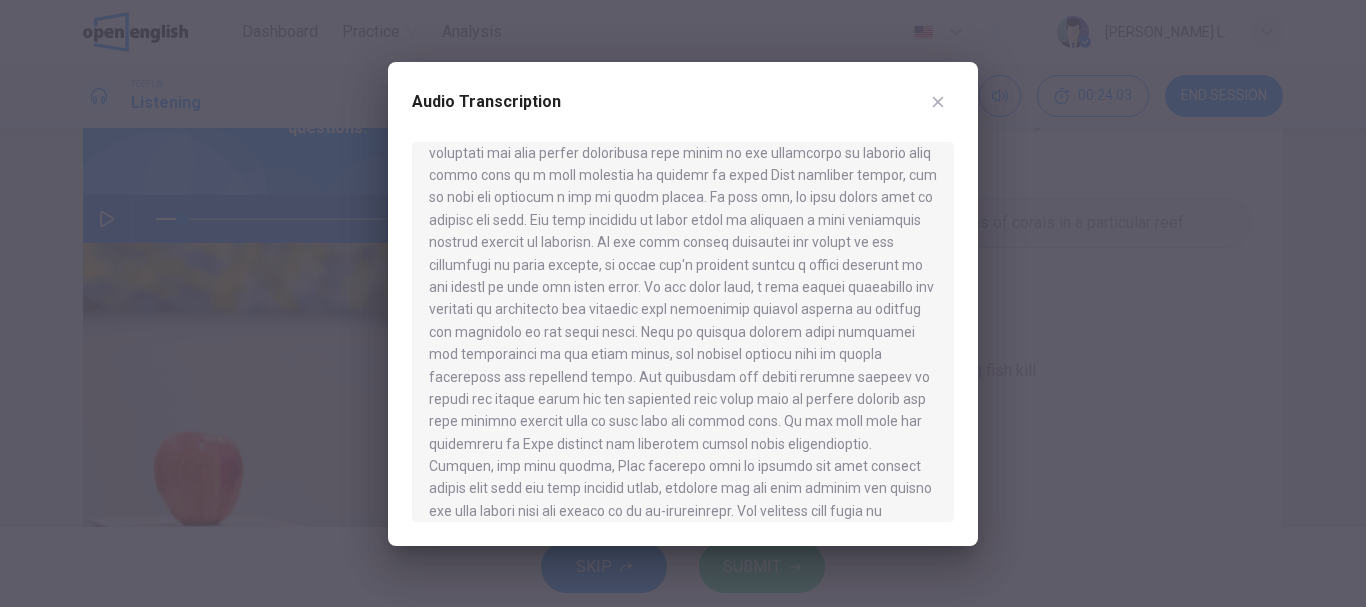 scroll, scrollTop: 1243, scrollLeft: 0, axis: vertical 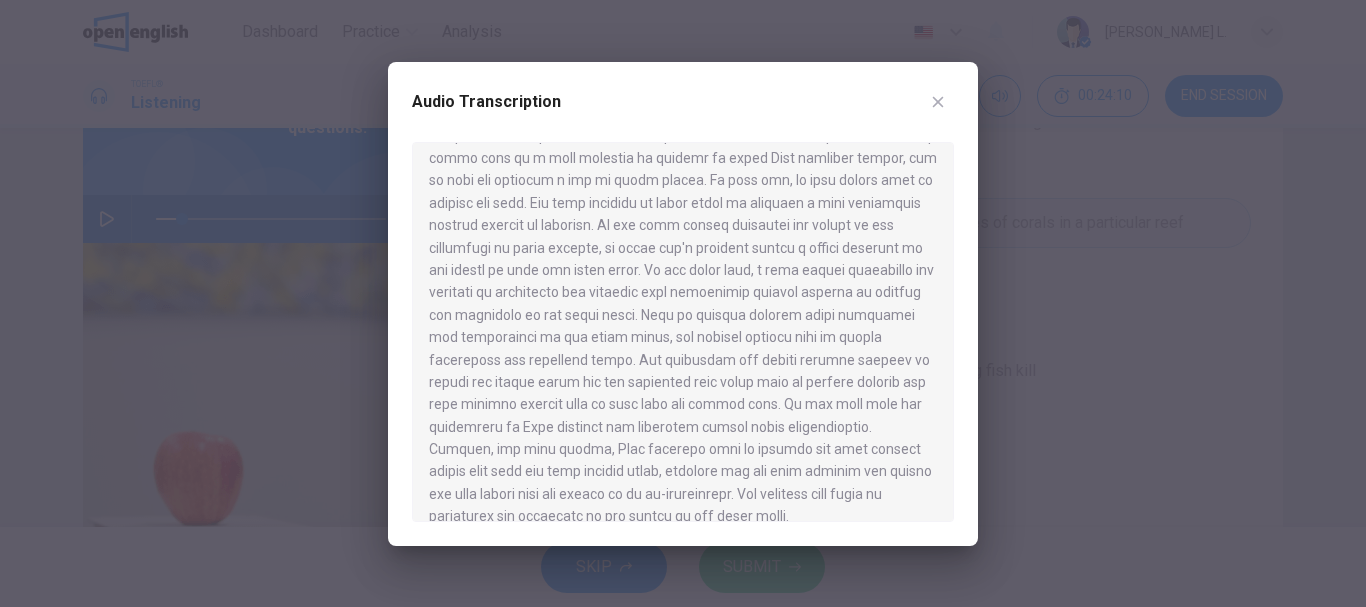 click 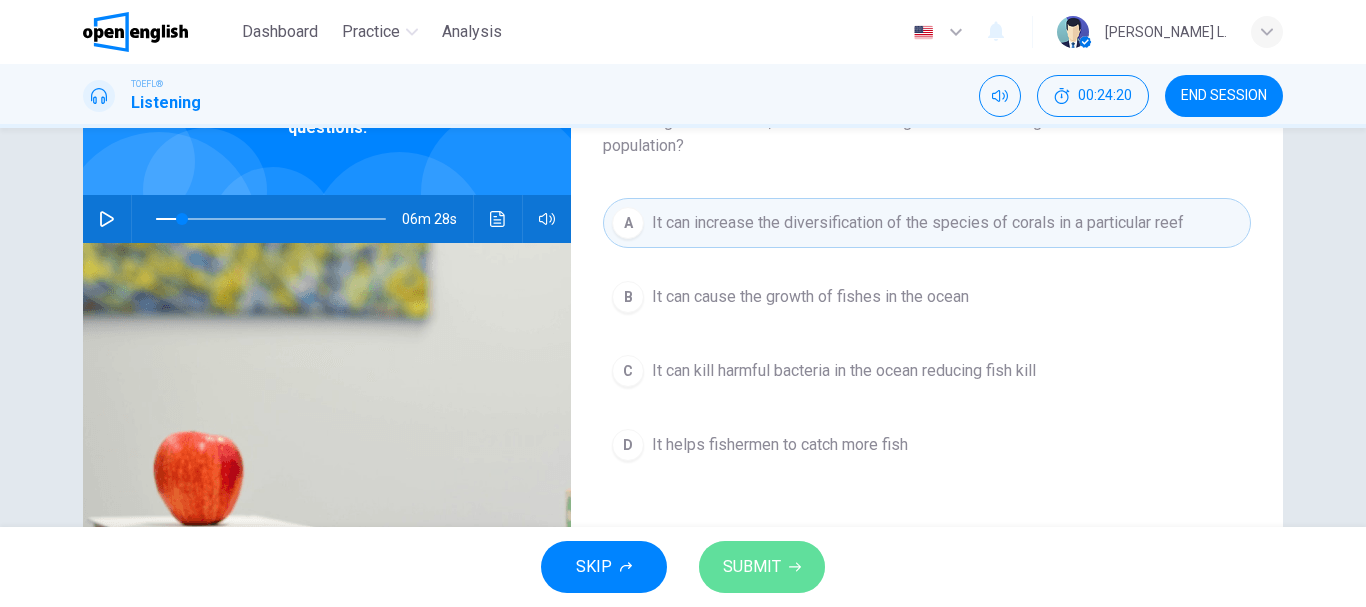 click on "SUBMIT" at bounding box center [752, 567] 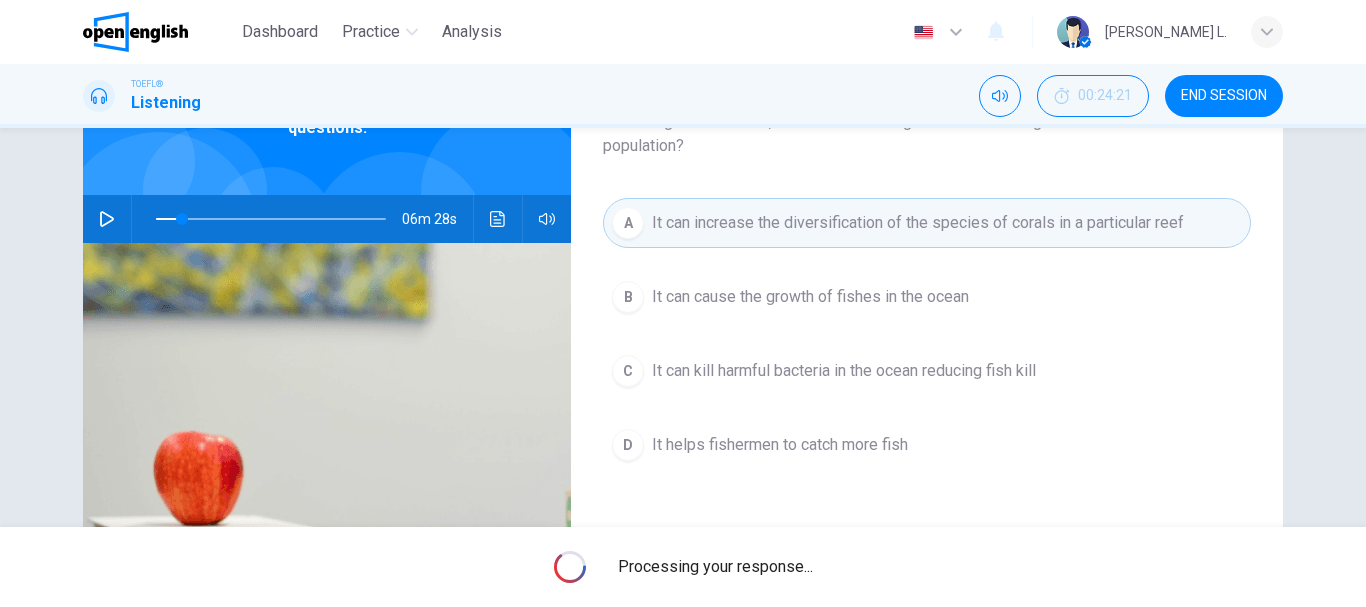 type on "**" 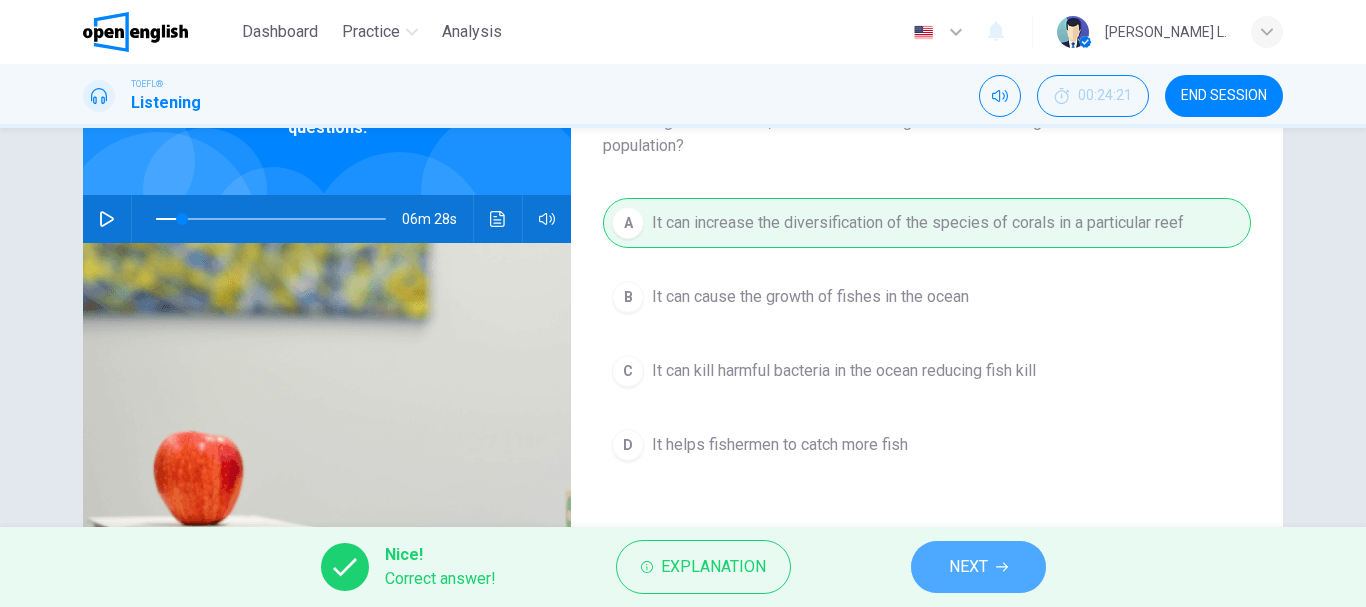 click on "NEXT" at bounding box center (968, 567) 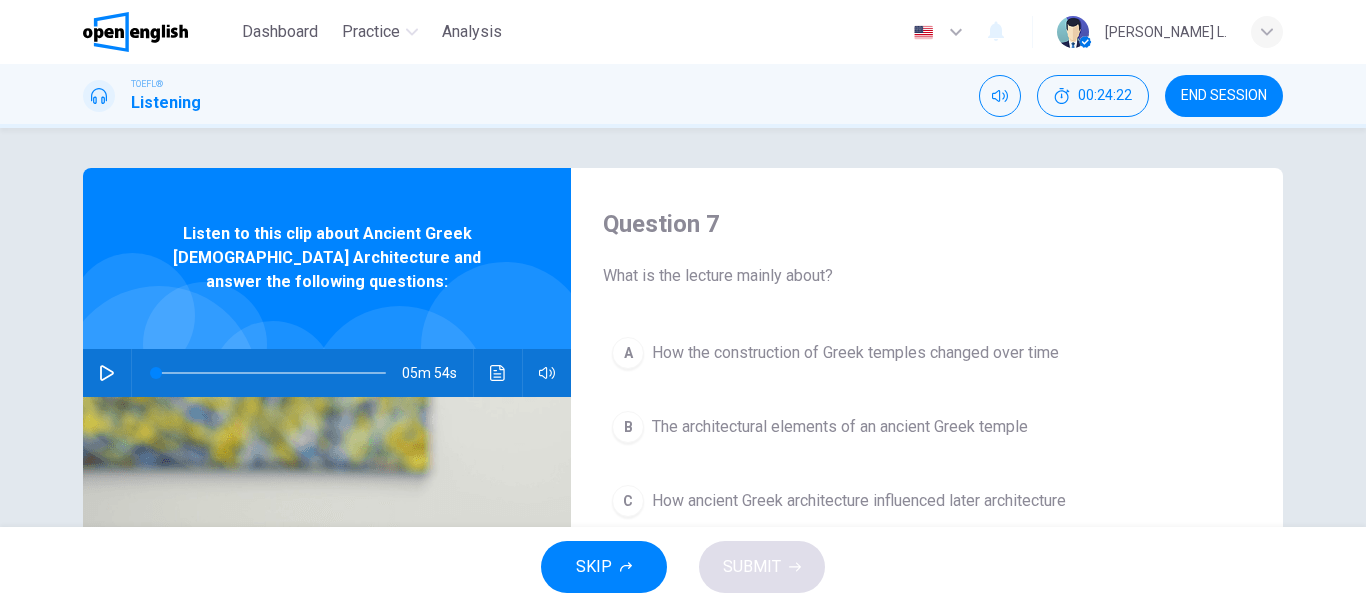 click on "Question 7 What is the lecture mainly about? A How the construction of Greek temples changed over time B The architectural elements of an ancient Greek temple C How ancient Greek architecture influenced later architecture D How the study of mathematics influenced Greek architecture" at bounding box center (927, 515) 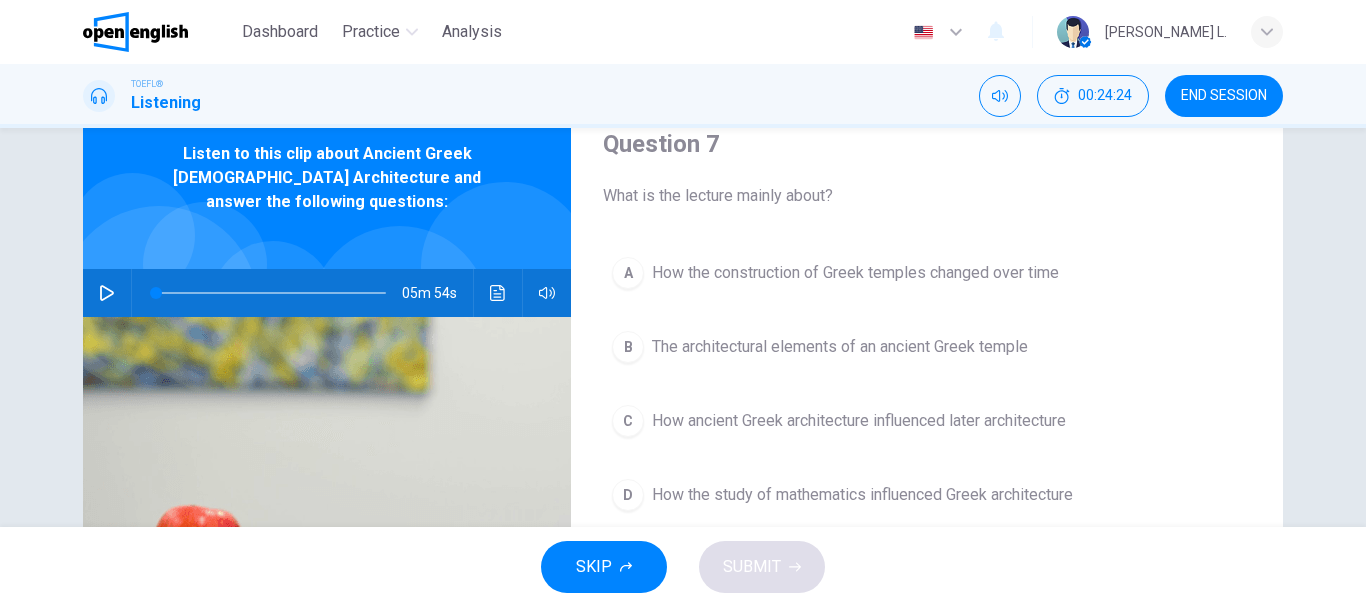 scroll, scrollTop: 120, scrollLeft: 0, axis: vertical 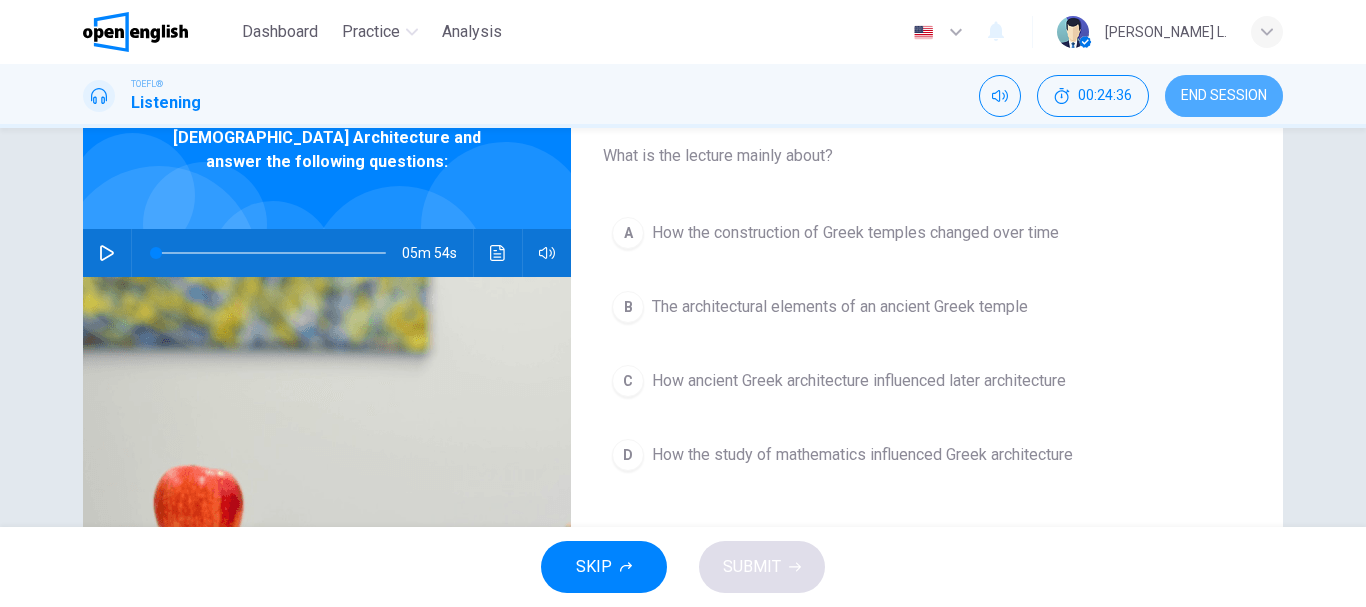 click on "END SESSION" at bounding box center (1224, 96) 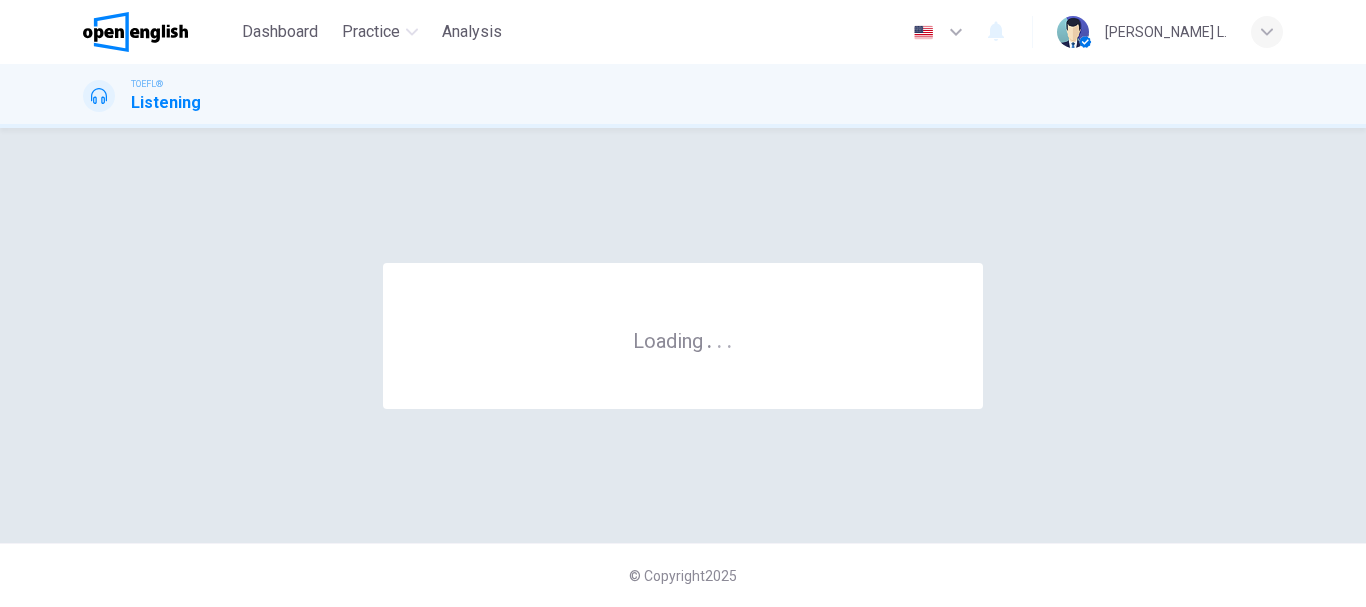 scroll, scrollTop: 0, scrollLeft: 0, axis: both 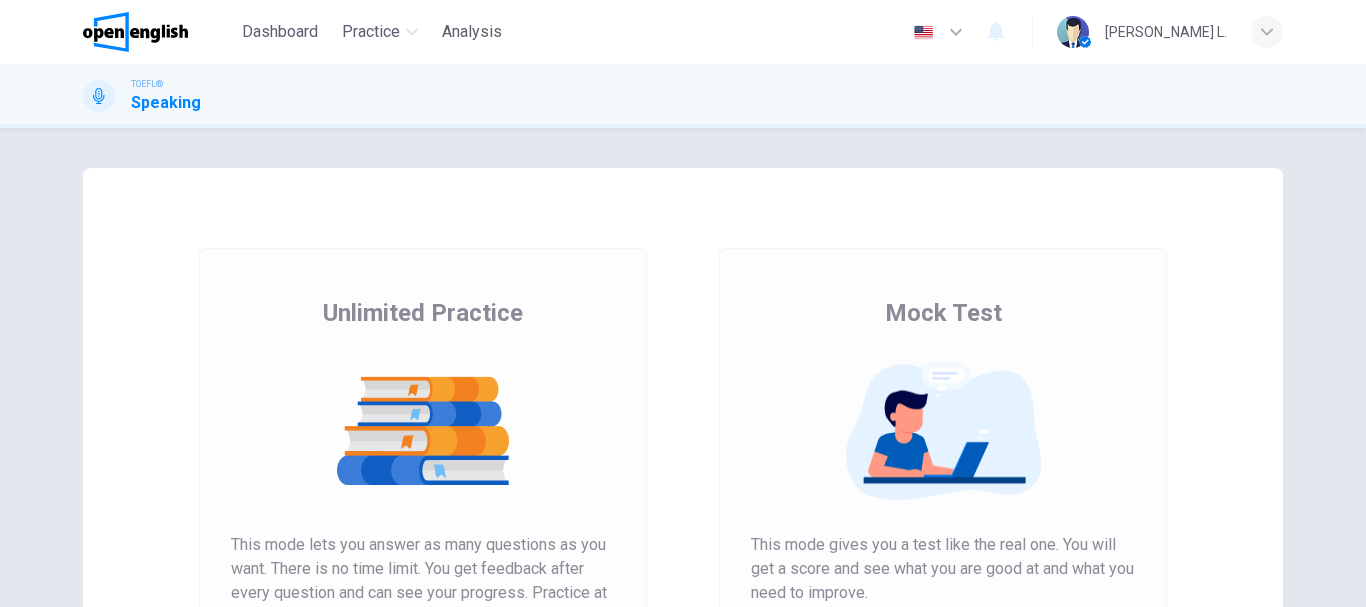 click on "Unlimited Practice Mock Test Unlimited Practice This mode lets you answer as many questions as you want. There is no time limit. You get feedback after every question and can see your progress. Practice at your own speed. Start Practice Mock Test This mode gives you a test like the real one. You will get a score and see what you are good at and what you need to improve. Get Your Score How does this work?" at bounding box center [683, 515] 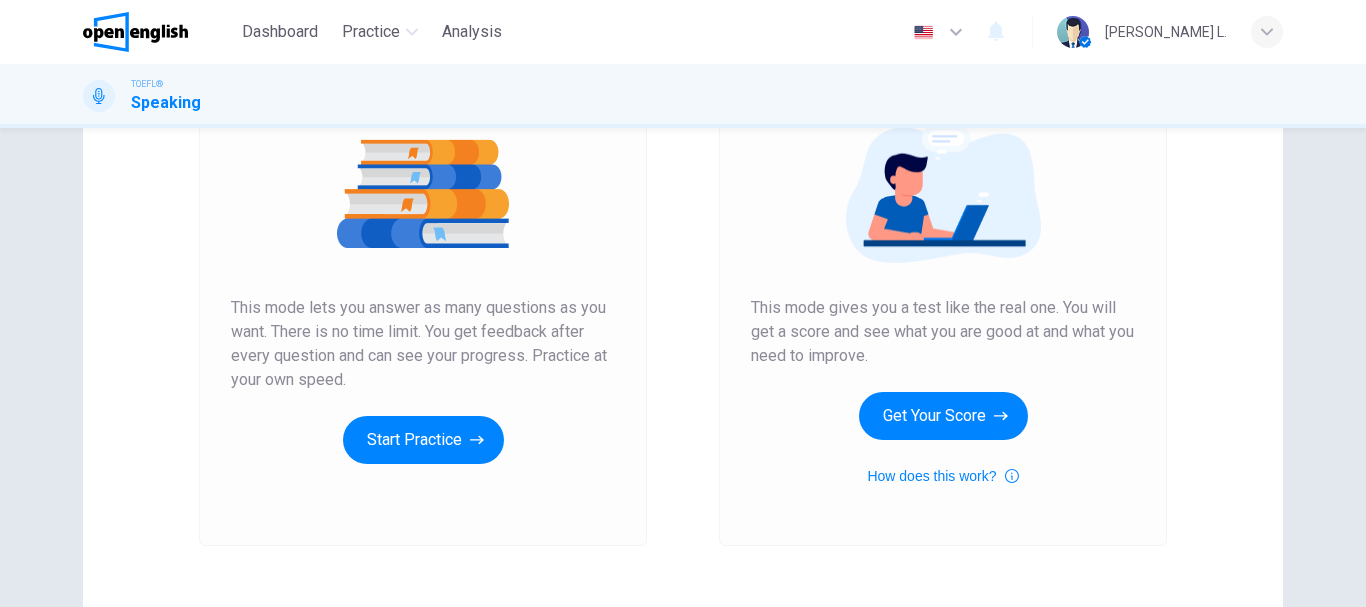 scroll, scrollTop: 240, scrollLeft: 0, axis: vertical 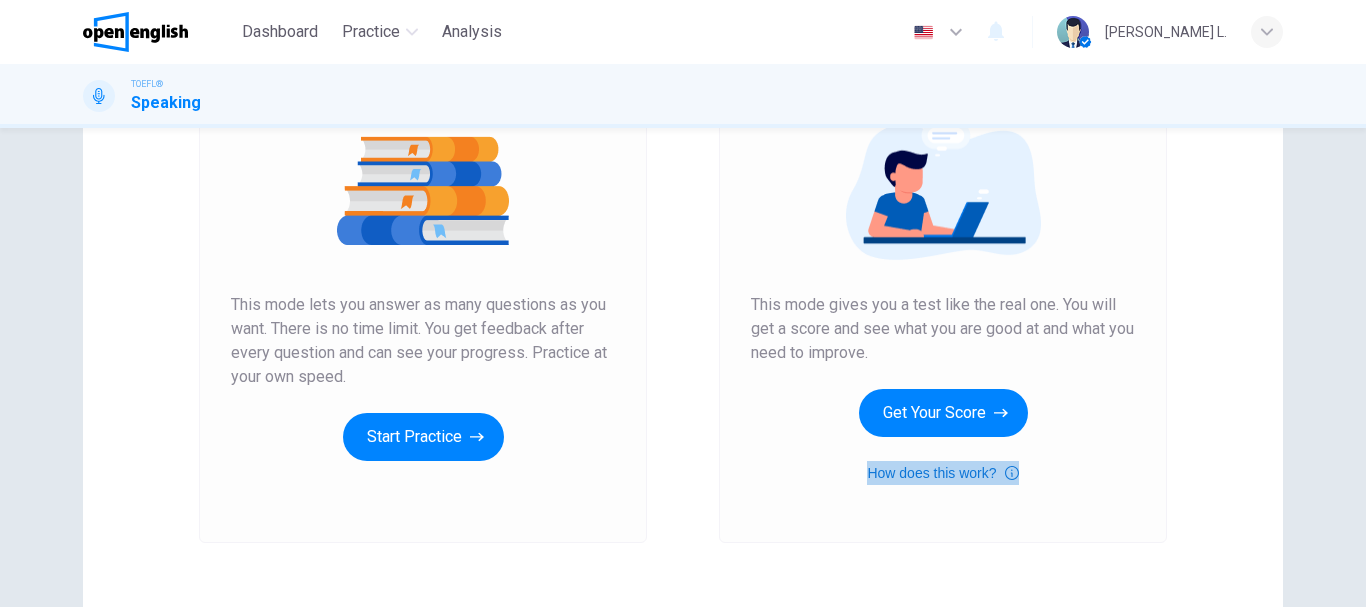 click on "How does this work?" at bounding box center [942, 473] 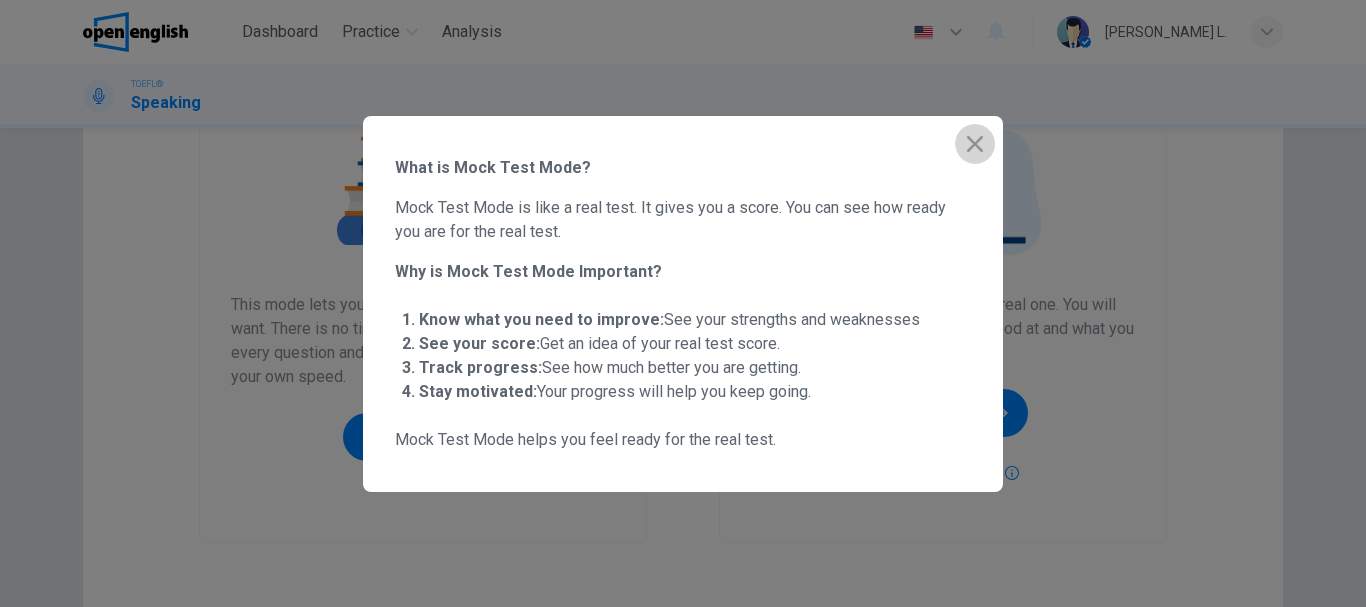 click 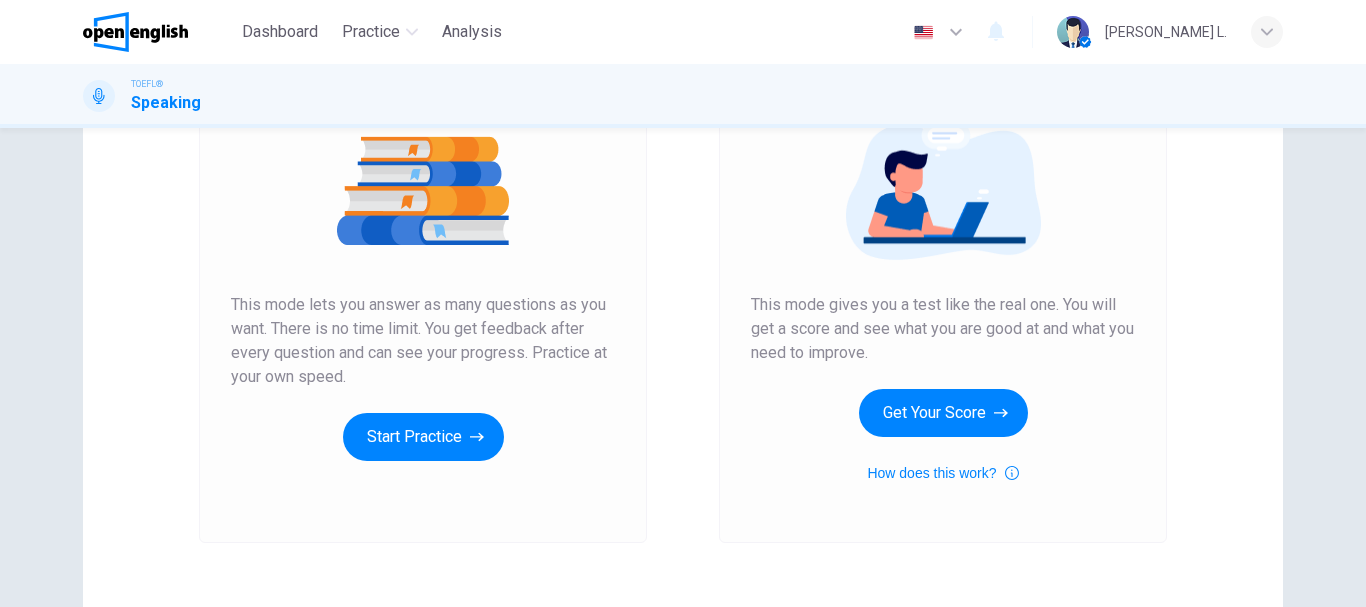 click on "Mock Test This mode gives you a test like the real one. You will get a score and see what you are good at and what you need to improve. Get Your Score How does this work?" at bounding box center (943, 271) 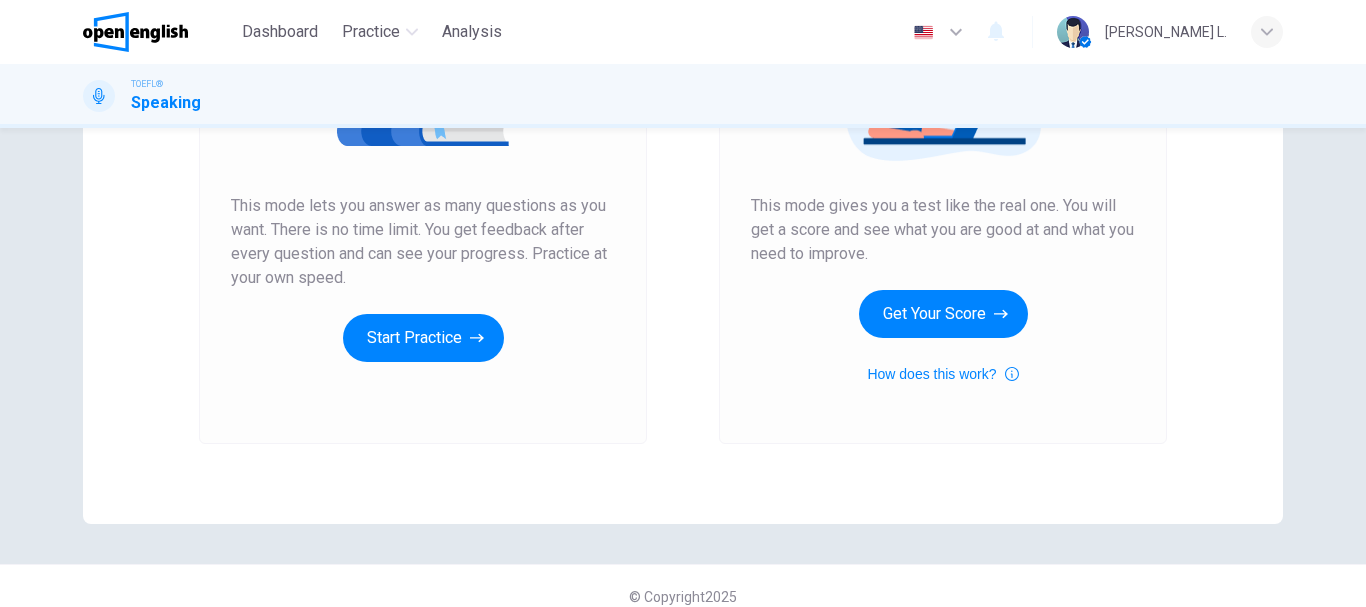 scroll, scrollTop: 360, scrollLeft: 0, axis: vertical 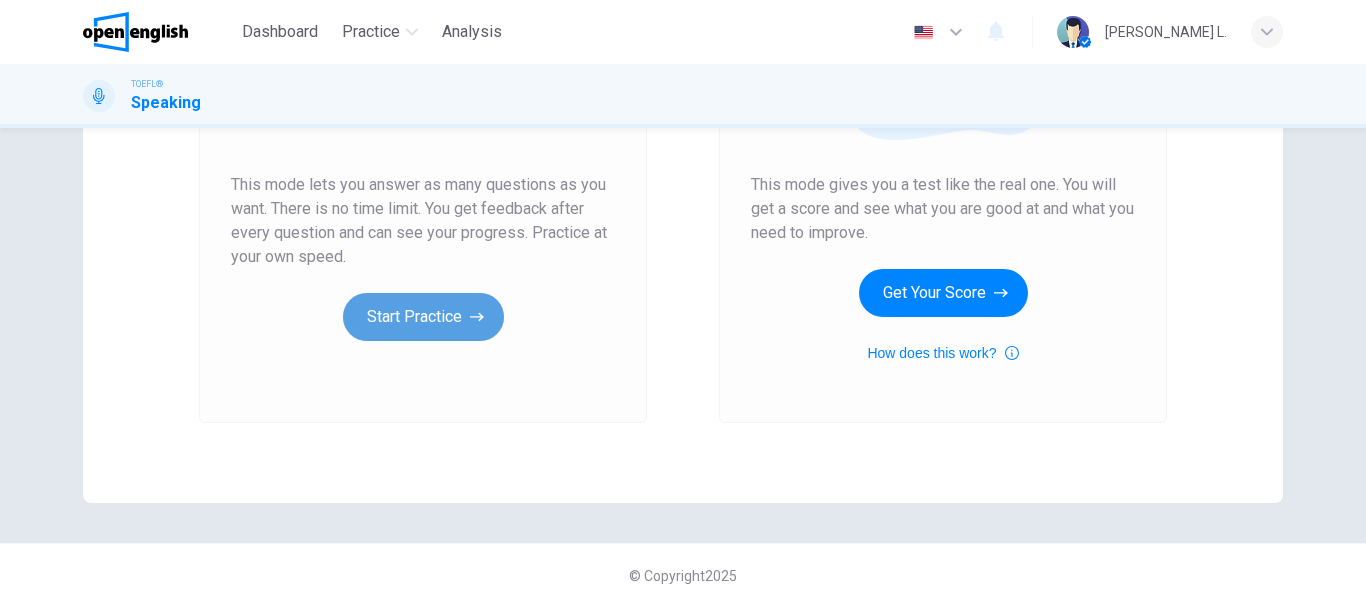 click on "Start Practice" at bounding box center (423, 317) 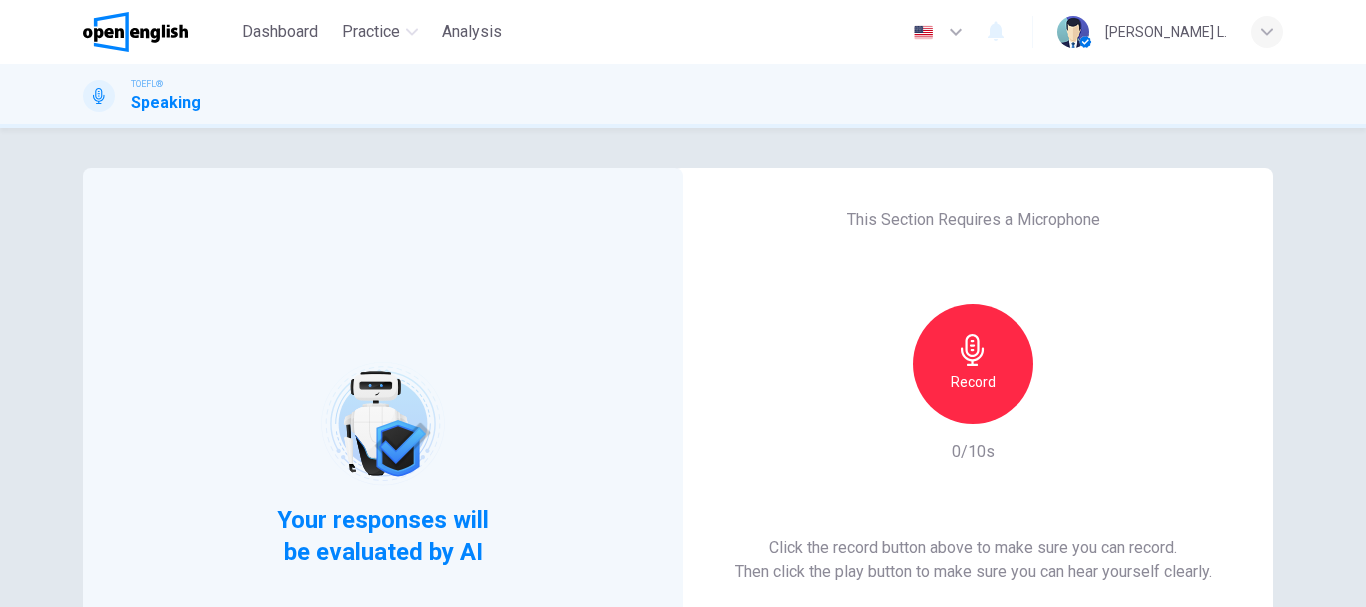 click on "This Section Requires a Microphone Record 0/10s Click the record button above to make sure you can record.     Then click the play button to make sure you can hear yourself clearly. For the best performance, use   Google Chrome Sounds good!" at bounding box center [973, 464] 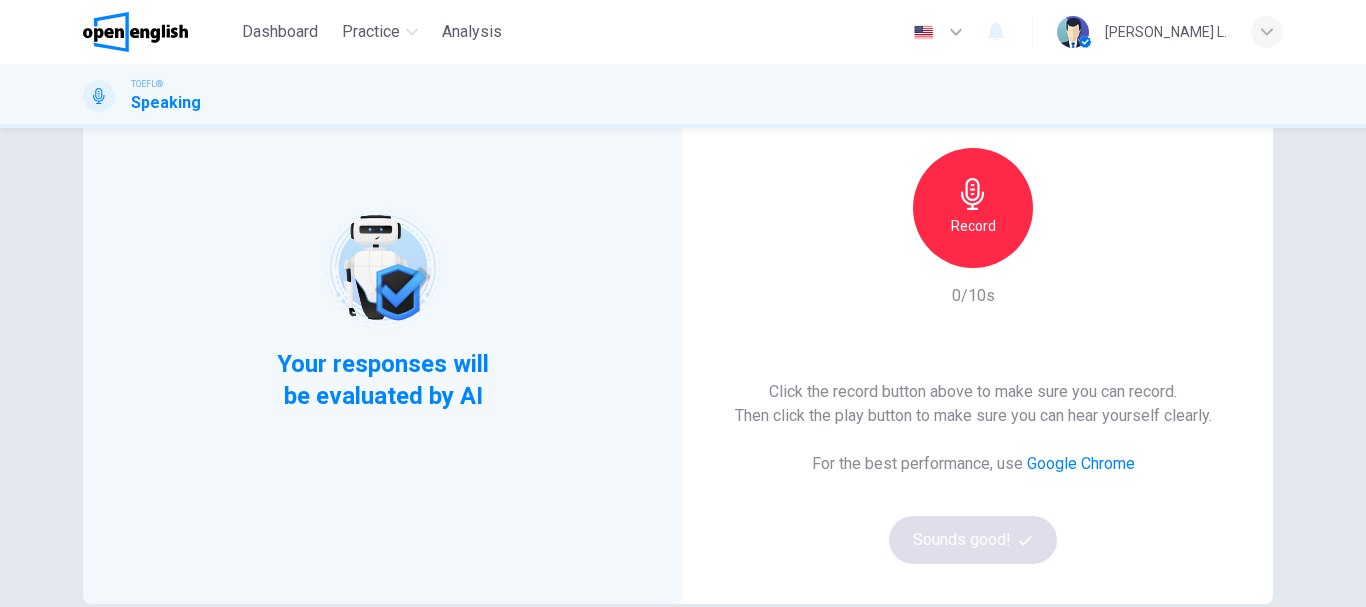 scroll, scrollTop: 160, scrollLeft: 0, axis: vertical 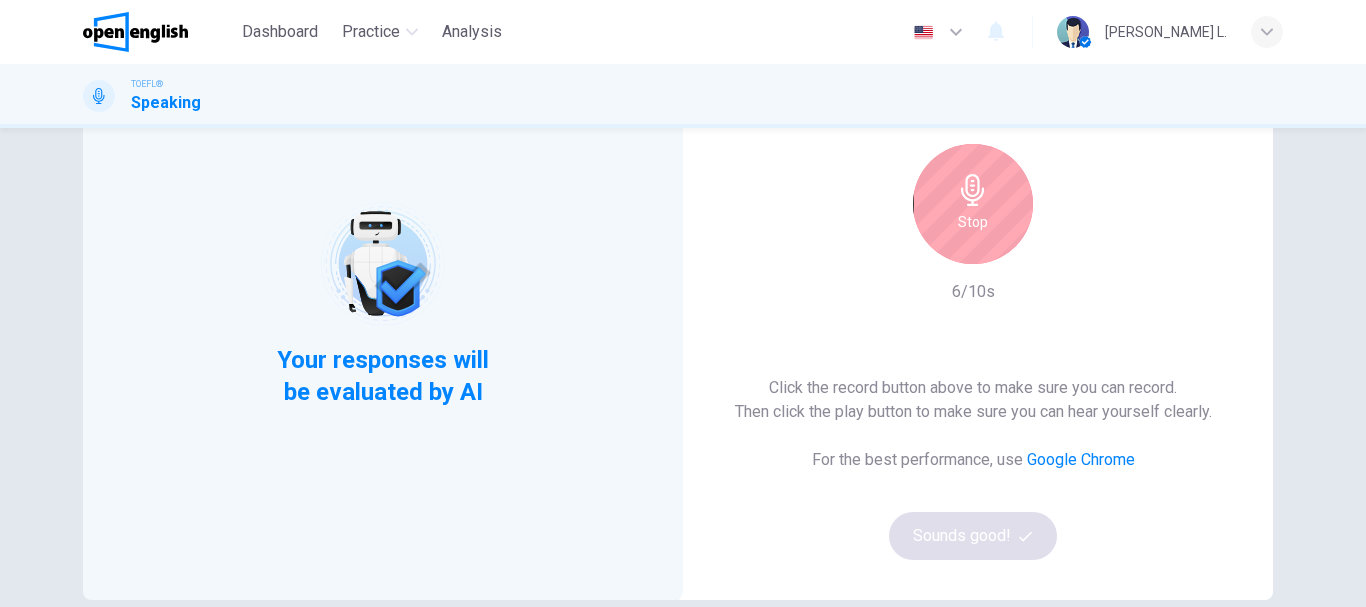 click on "This Section Requires a Microphone Stop 6/10s Click the record button above to make sure you can record.     Then click the play button to make sure you can hear yourself clearly. For the best performance, use   Google Chrome Sounds good!" at bounding box center [973, 304] 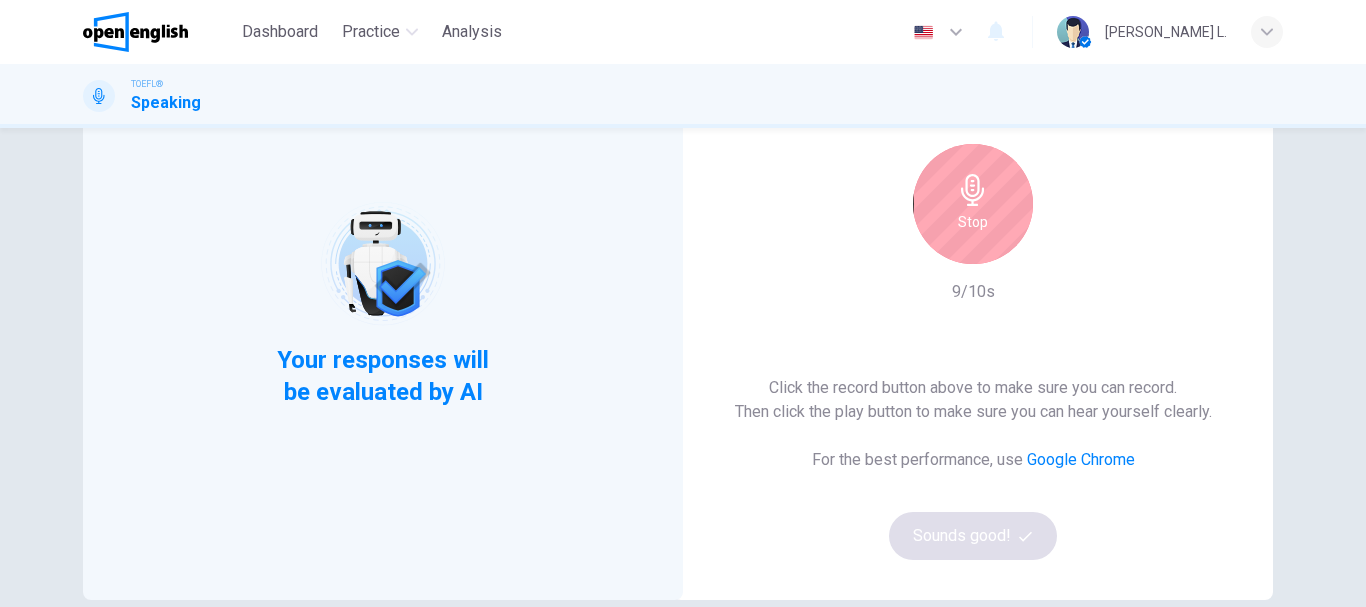 click on "This Section Requires a Microphone Stop 9/10s Click the record button above to make sure you can record.     Then click the play button to make sure you can hear yourself clearly. For the best performance, use   Google Chrome Sounds good!" at bounding box center [973, 304] 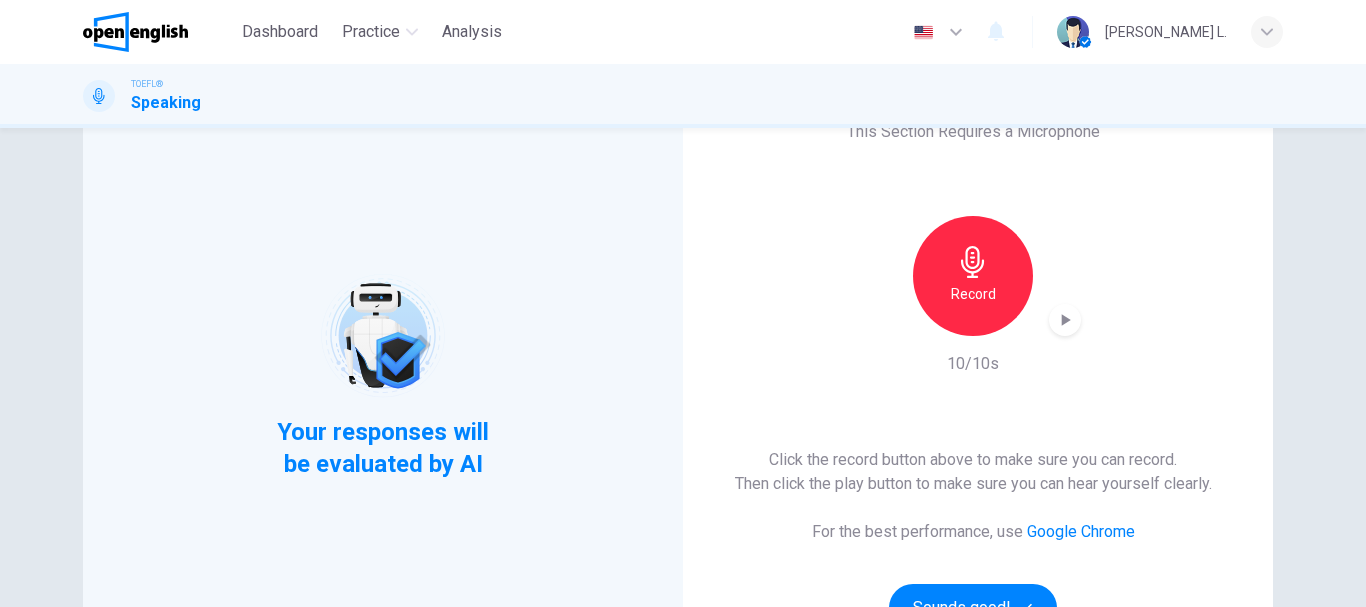 scroll, scrollTop: 120, scrollLeft: 0, axis: vertical 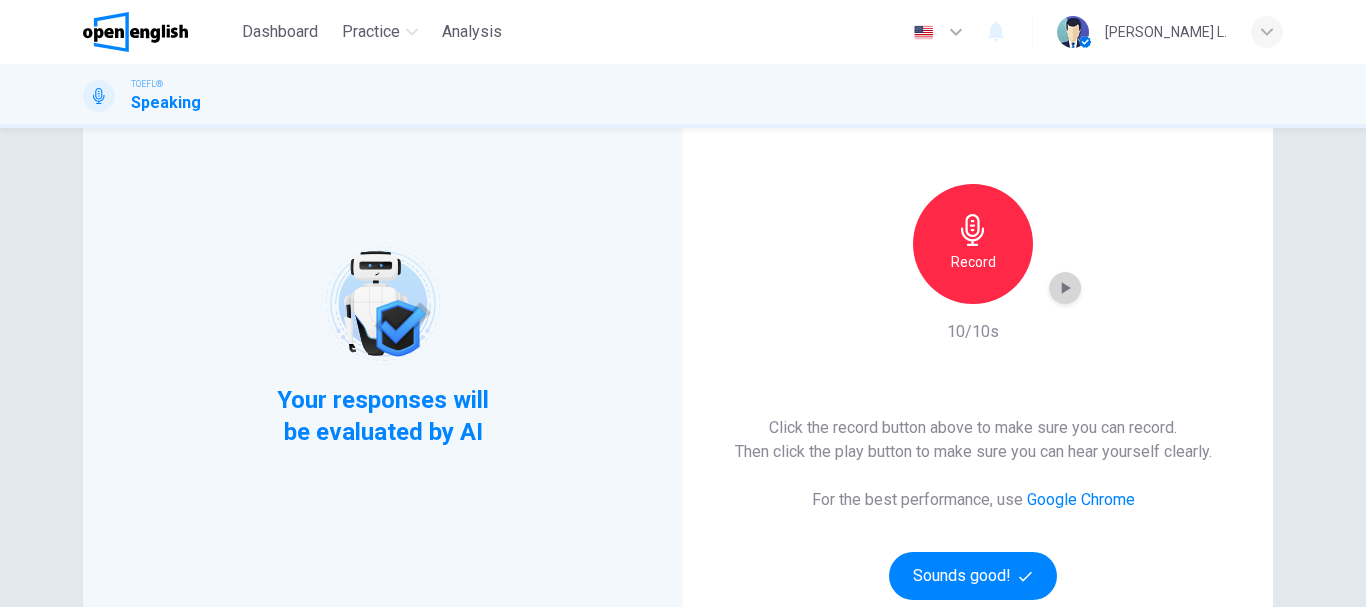 click 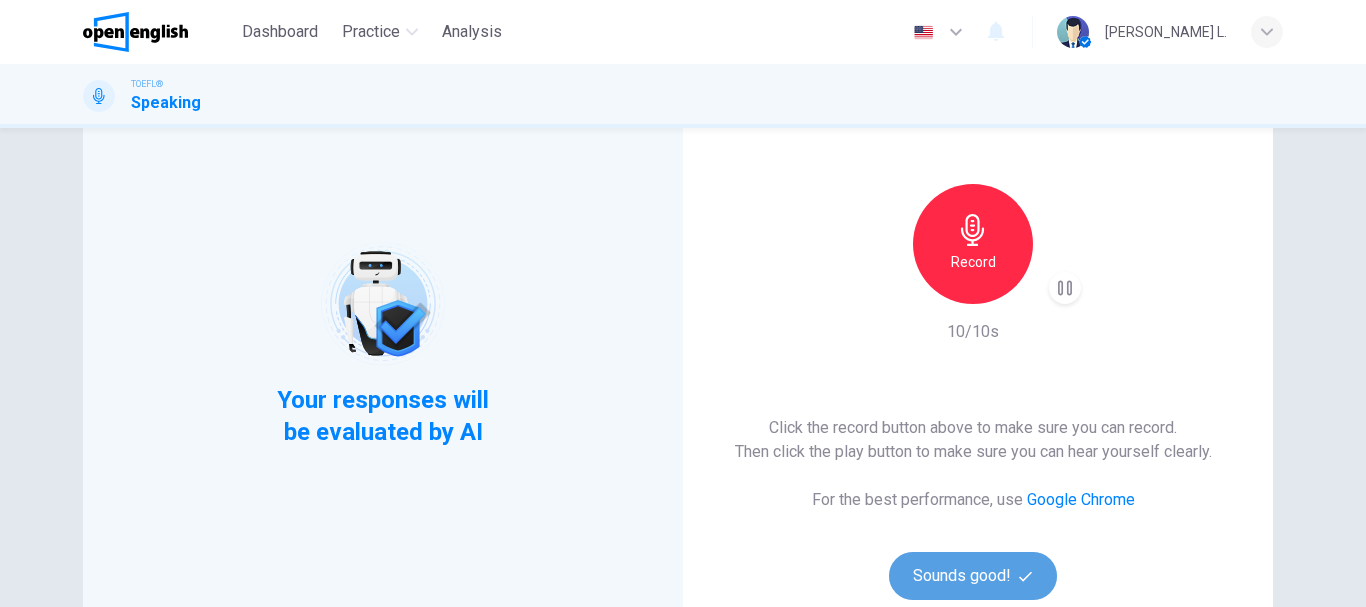 click on "Sounds good!" at bounding box center (973, 576) 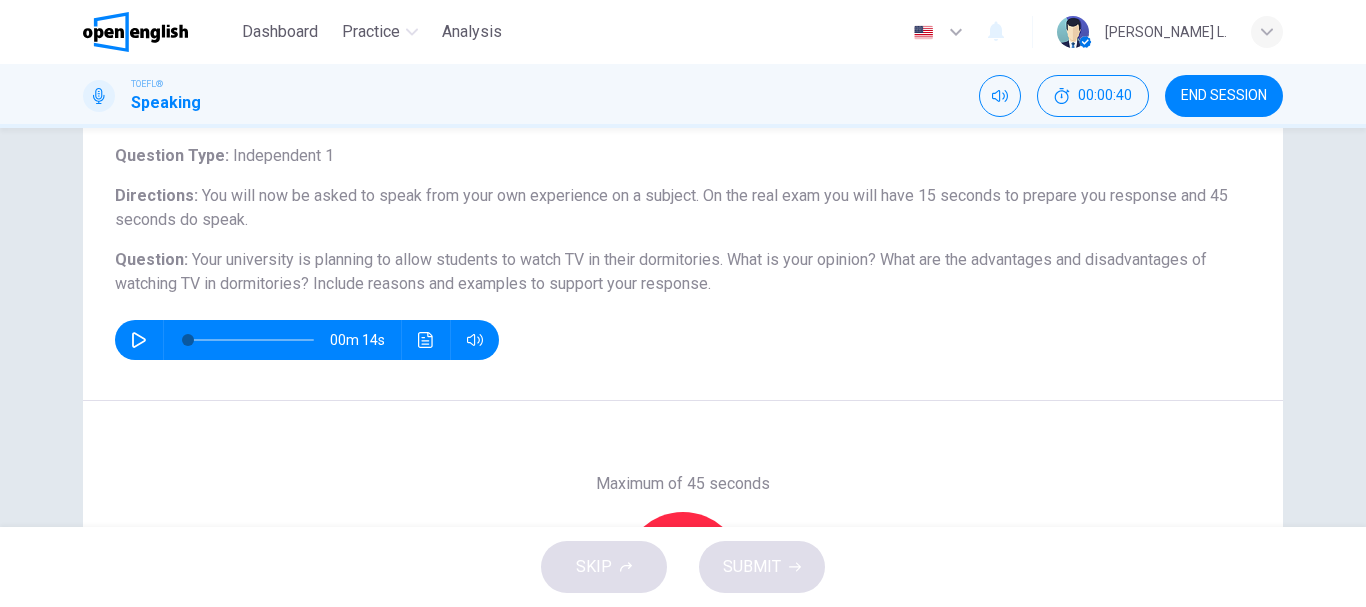 click on "Question   1 Question Type :   Independent 1 Directions :   You will now be asked to speak from your own experience on a subject. On the real exam you will have 15 seconds to prepare you response and 45 seconds do speak. Question :   Your university is planning to allow students to watch TV in their dormitories. What is your opinion? What are the advantages and disadvantages of watching TV in dormitories?    Include reasons and examples to support your response. 00m 14s" at bounding box center [683, 224] 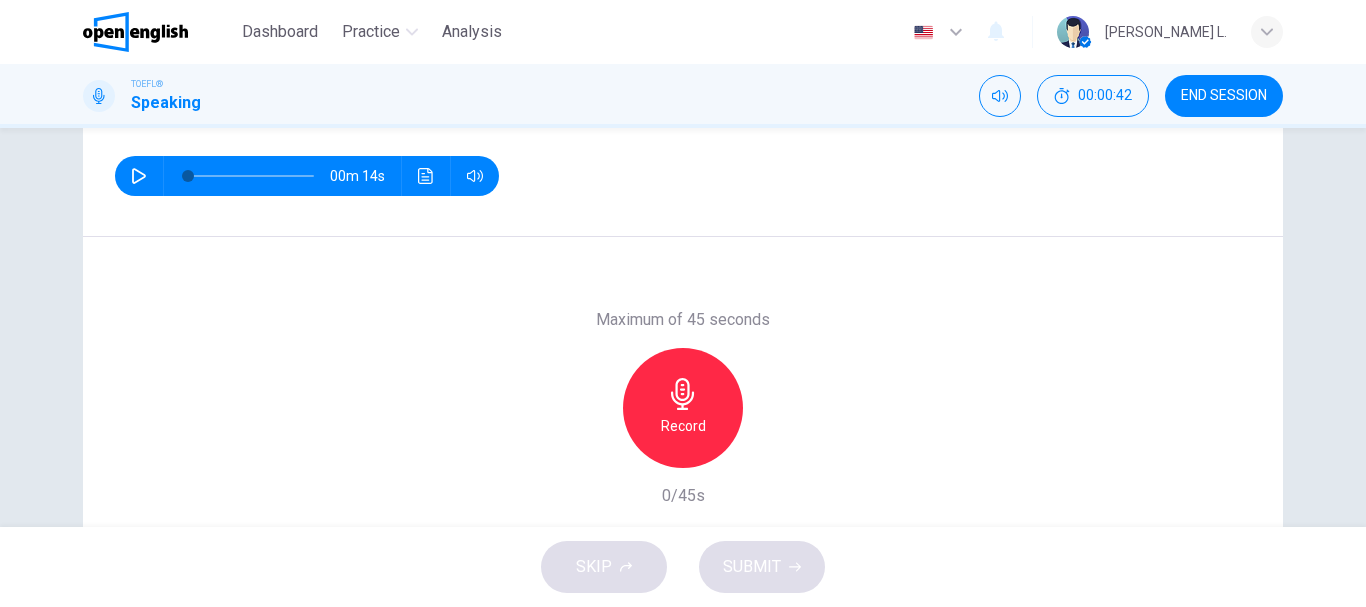 scroll, scrollTop: 280, scrollLeft: 0, axis: vertical 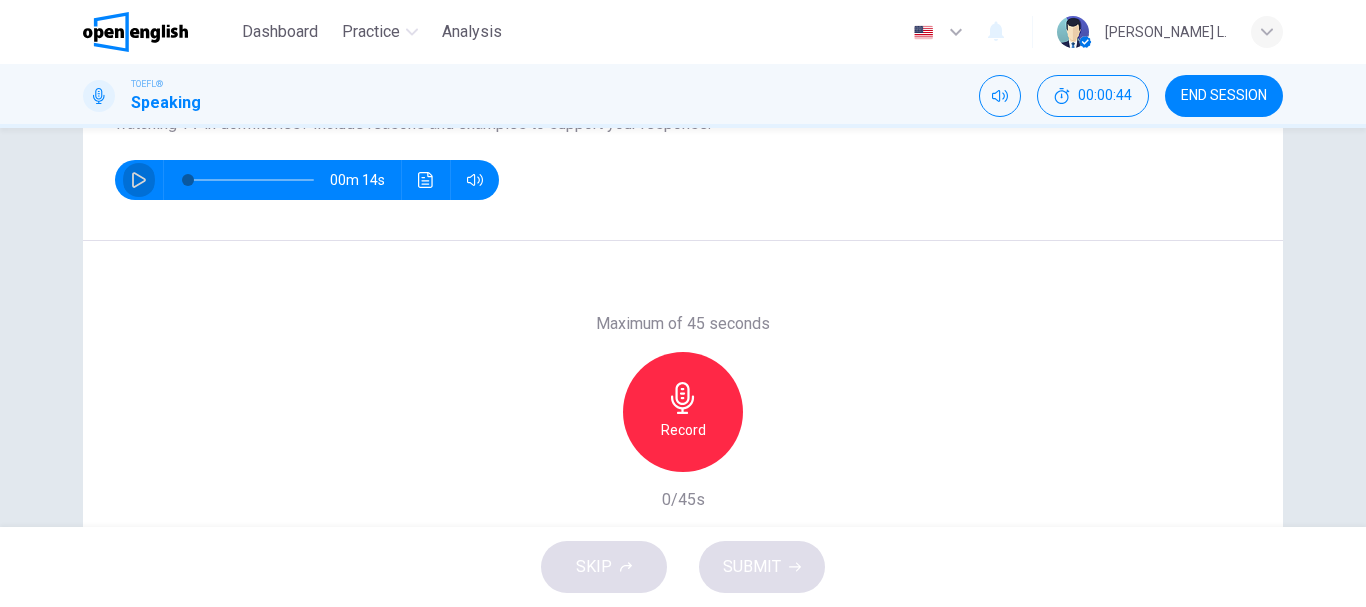 click 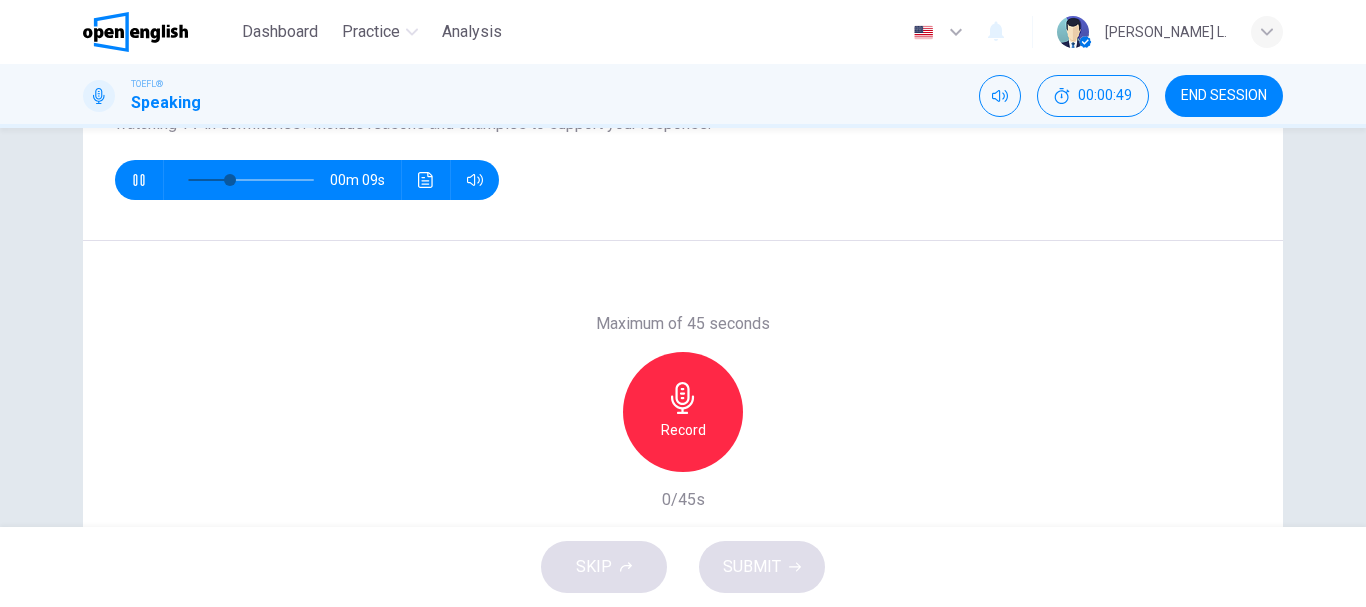 click on "Maximum of 45 seconds Record 0/45s" at bounding box center [683, 412] 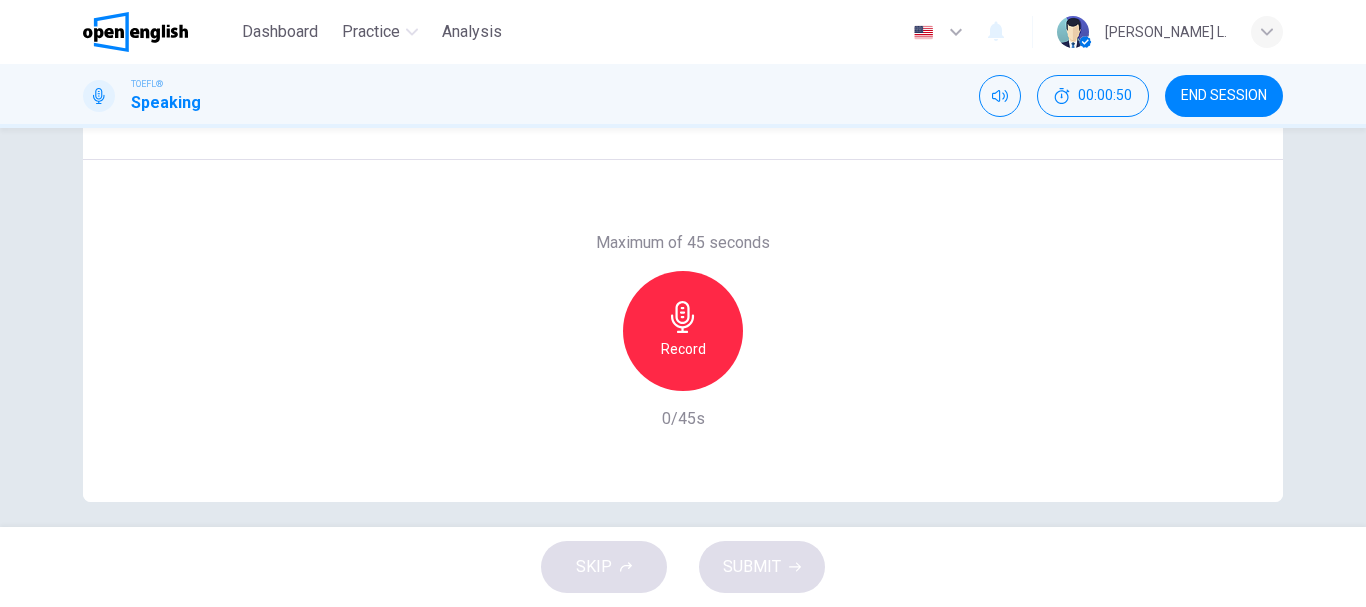scroll, scrollTop: 376, scrollLeft: 0, axis: vertical 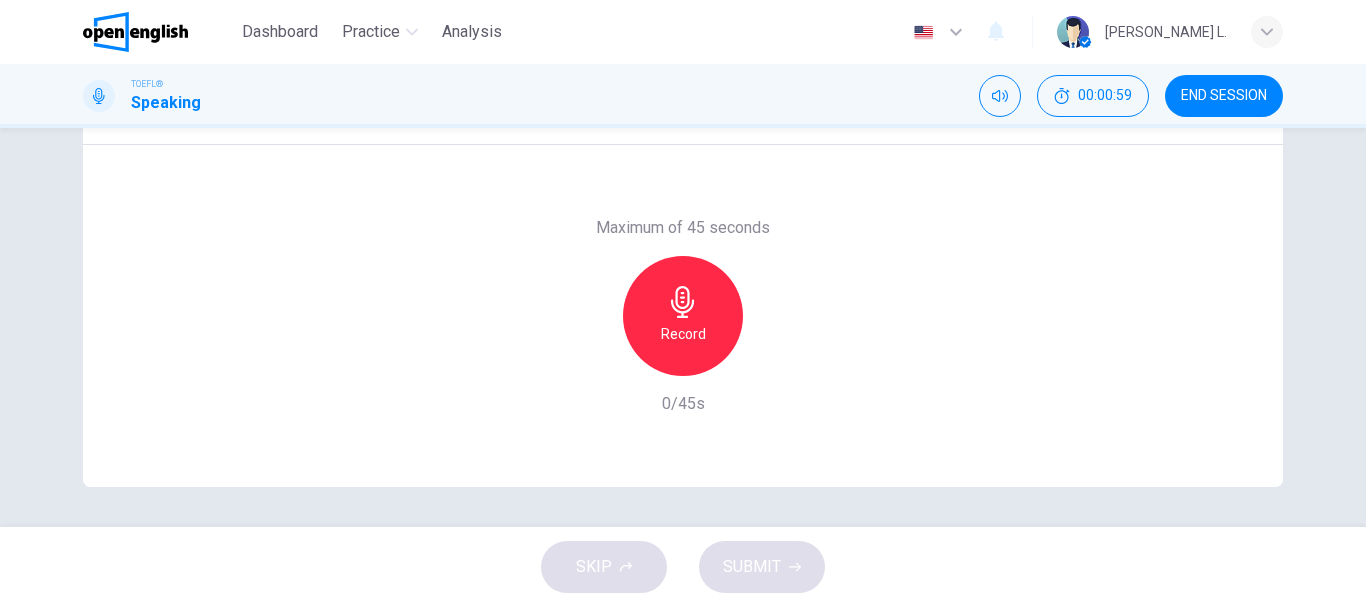 type on "*" 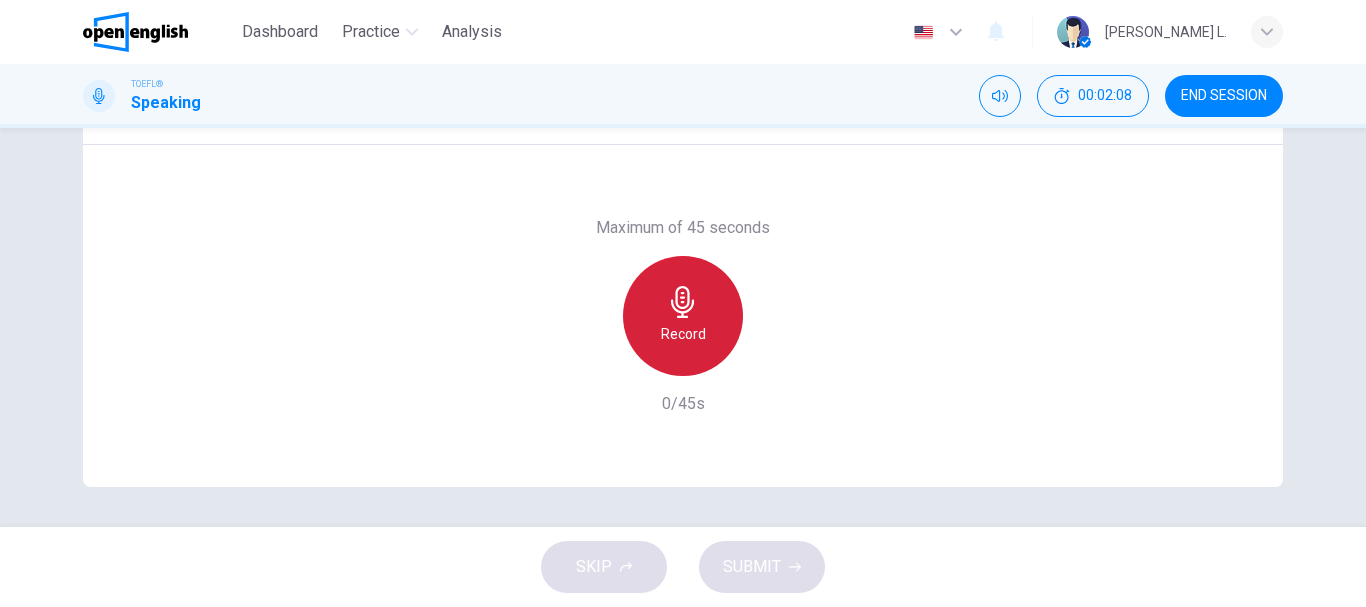 click on "Record" at bounding box center (683, 334) 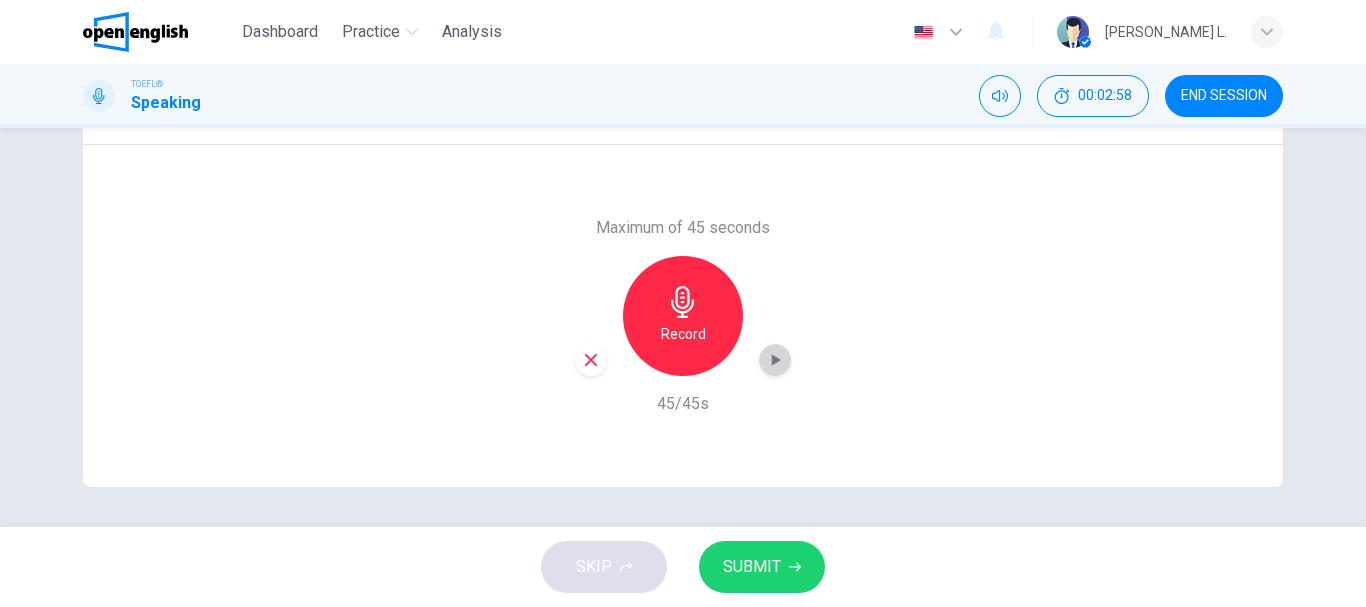click 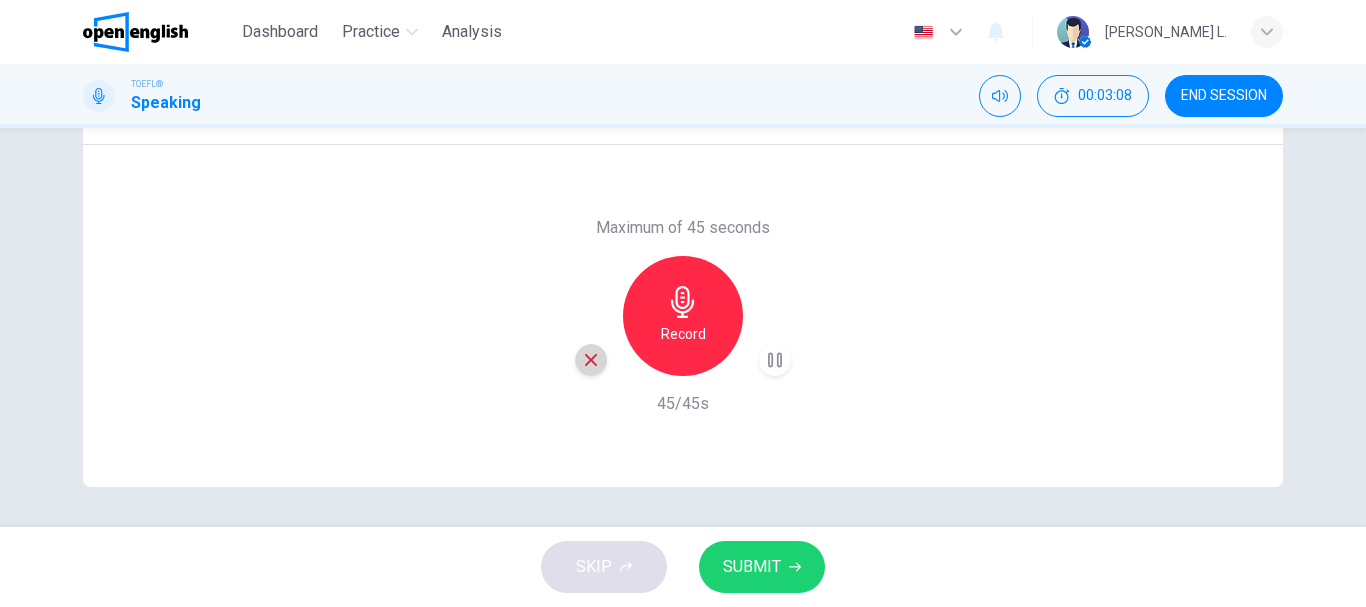 click 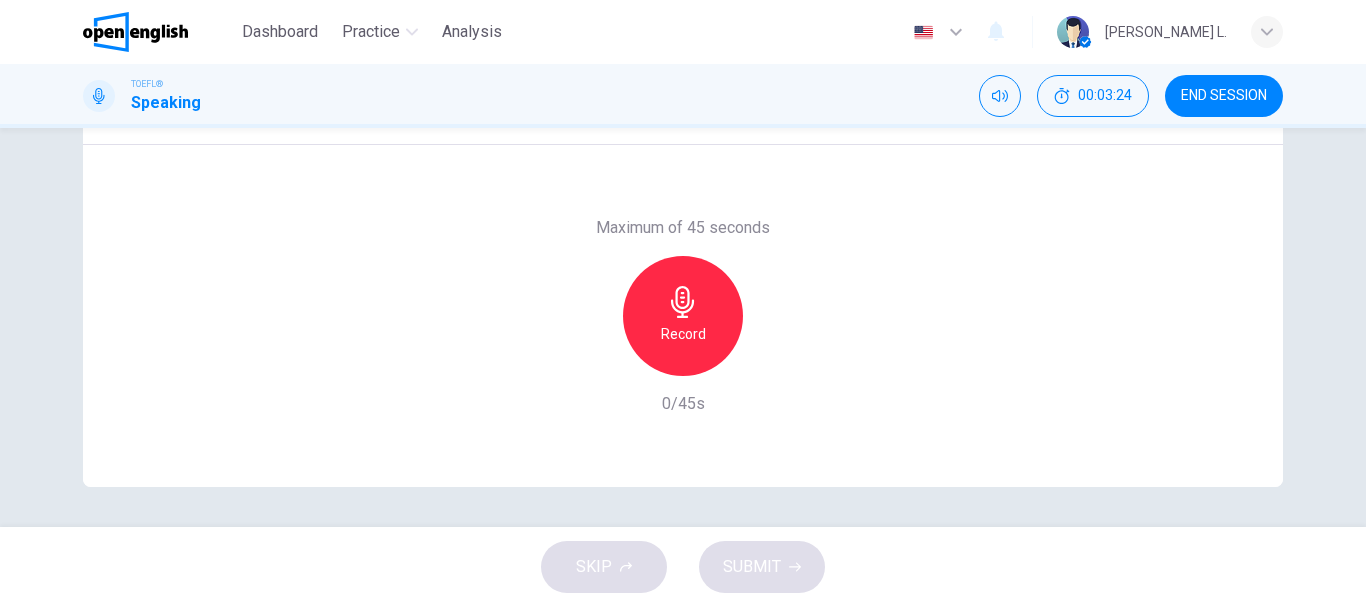 click on "Maximum of 45 seconds Record 0/45s" at bounding box center (683, 316) 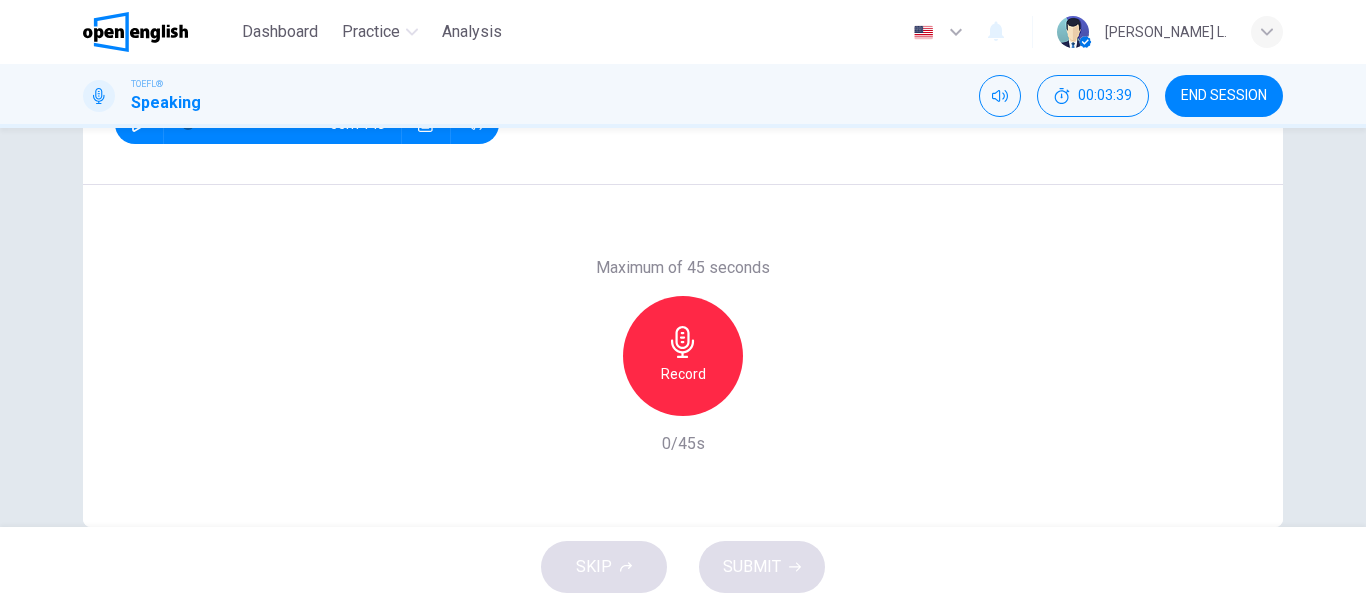 scroll, scrollTop: 376, scrollLeft: 0, axis: vertical 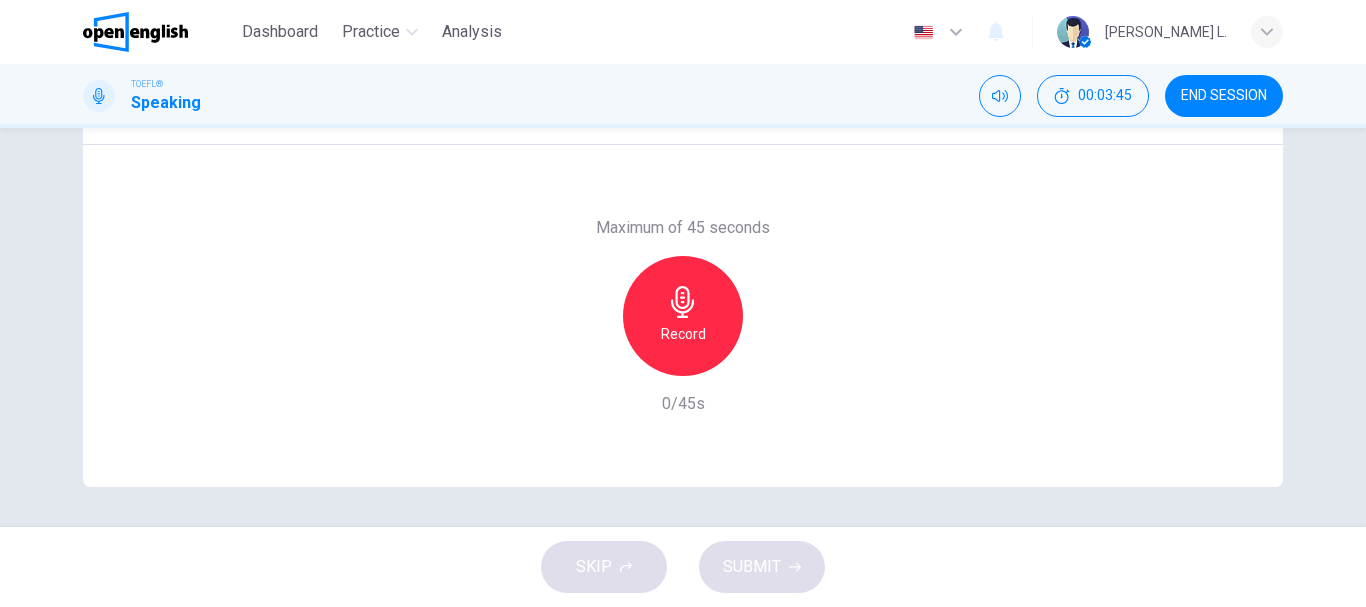 click on "Maximum of 45 seconds Record 0/45s" at bounding box center (683, 316) 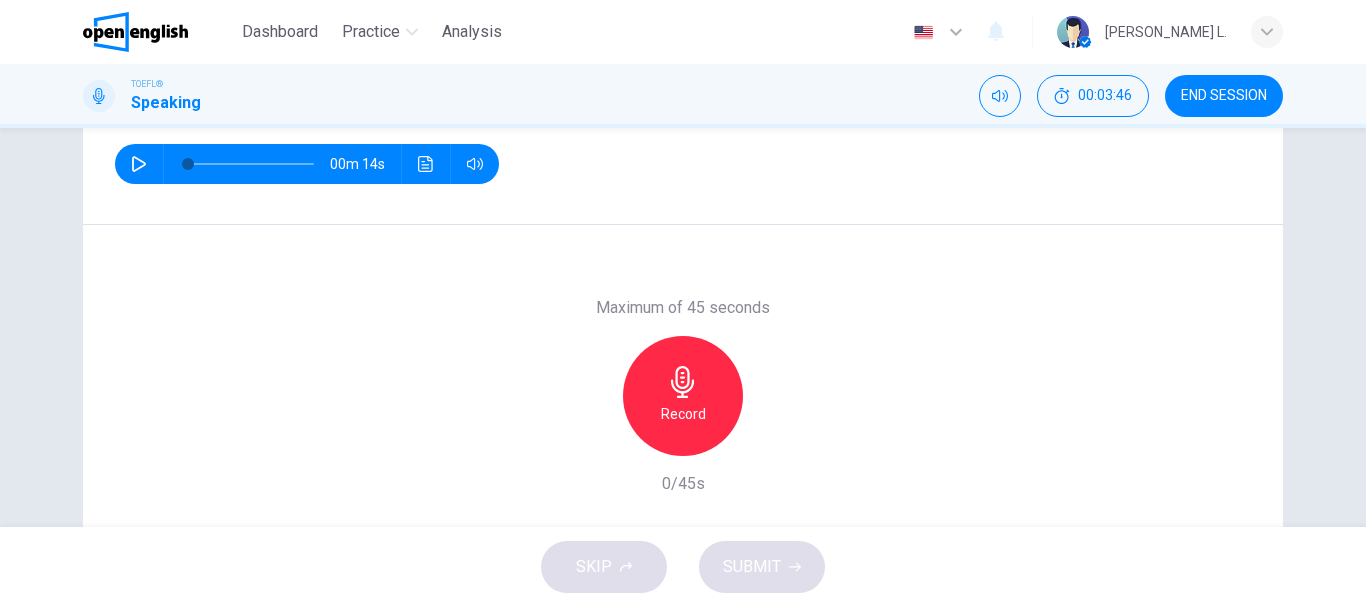 scroll, scrollTop: 256, scrollLeft: 0, axis: vertical 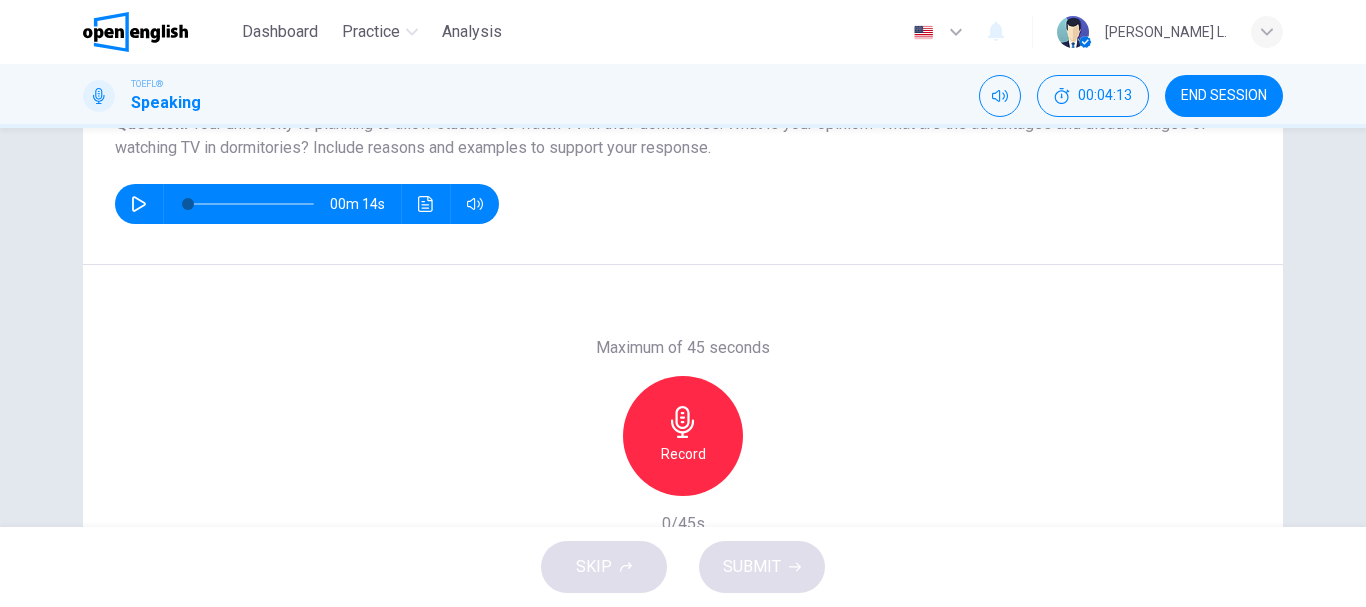 click on "Record" at bounding box center (683, 436) 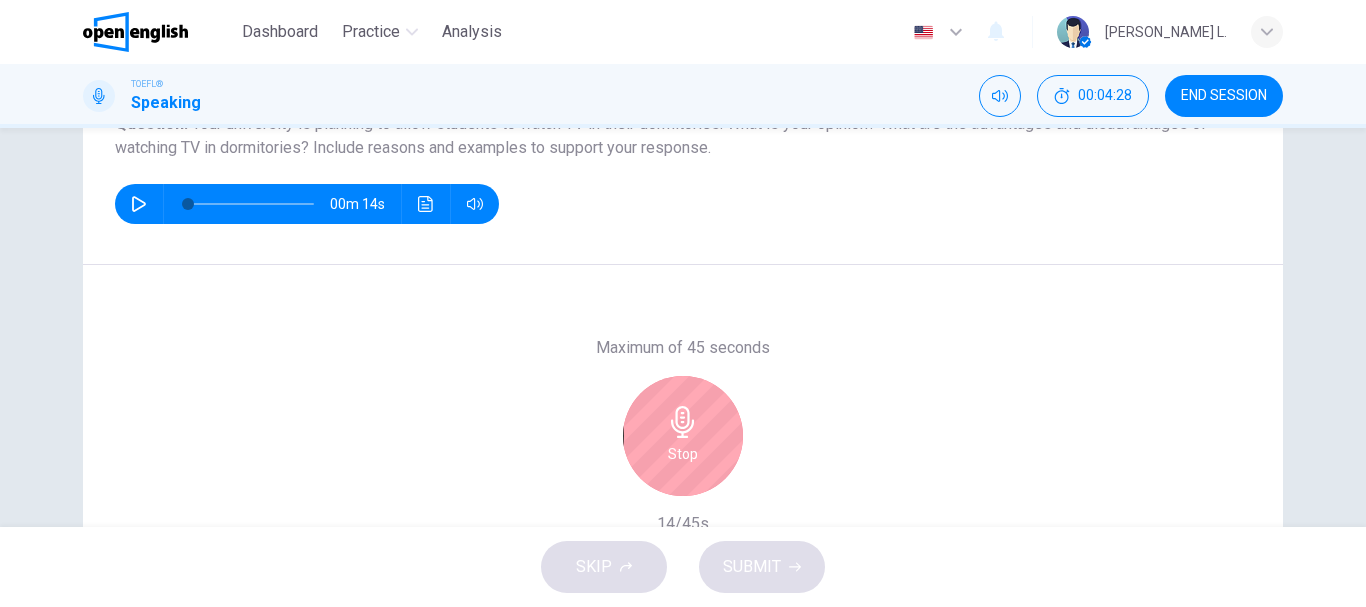 click on "Maximum of 45 seconds Stop 14/45s" at bounding box center [683, 436] 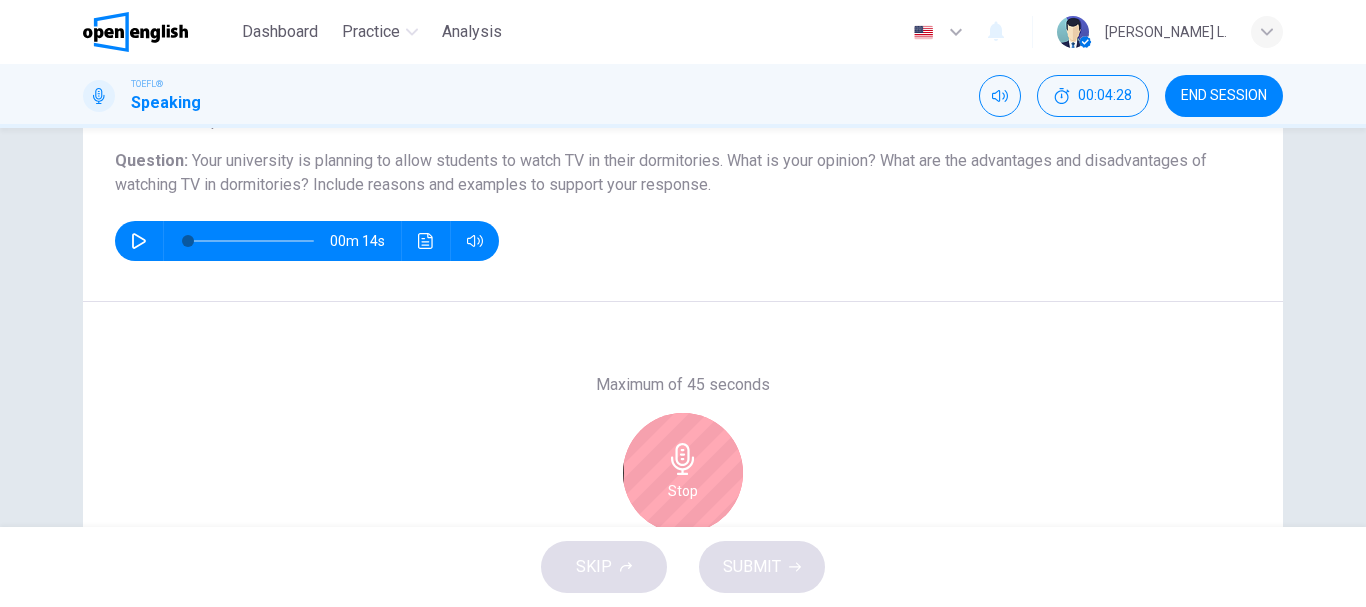 scroll, scrollTop: 216, scrollLeft: 0, axis: vertical 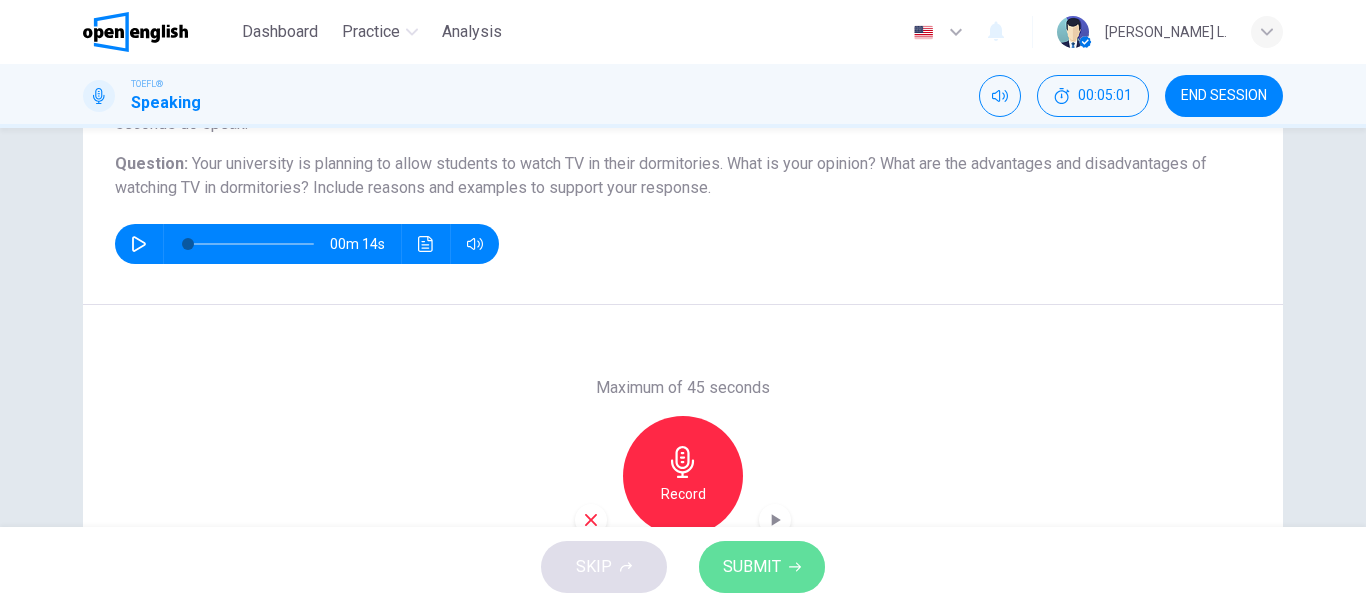 click on "SUBMIT" at bounding box center [752, 567] 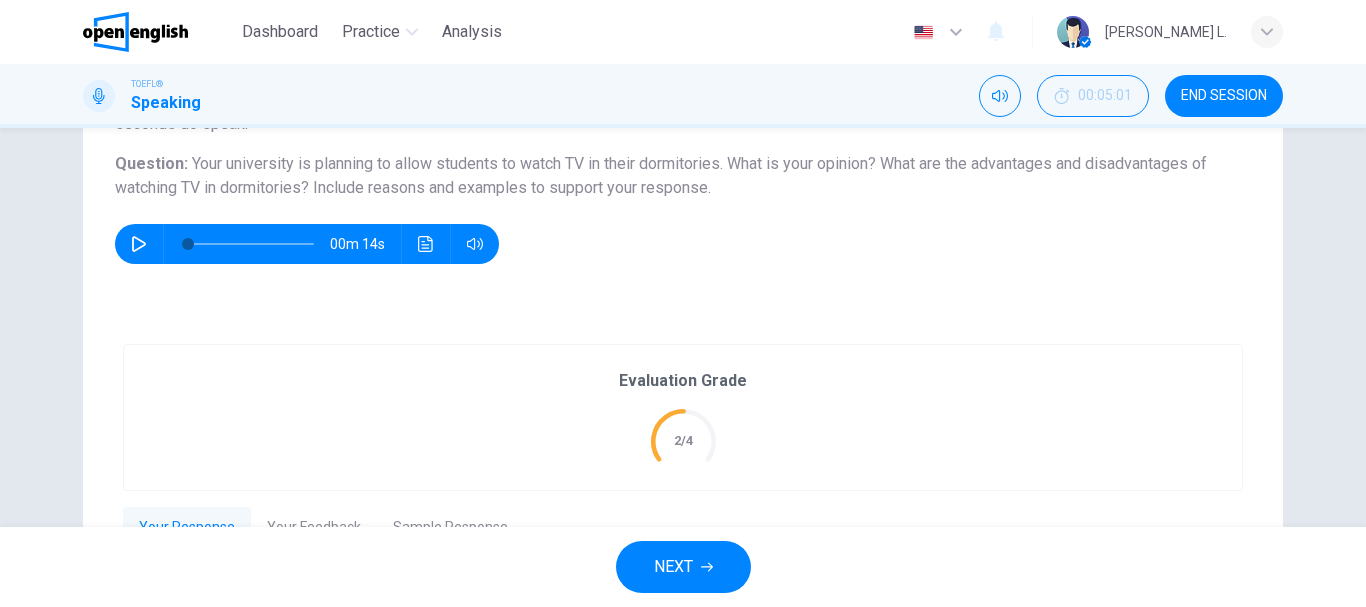 click on "Evaluation Grade 2/4" at bounding box center [683, 417] 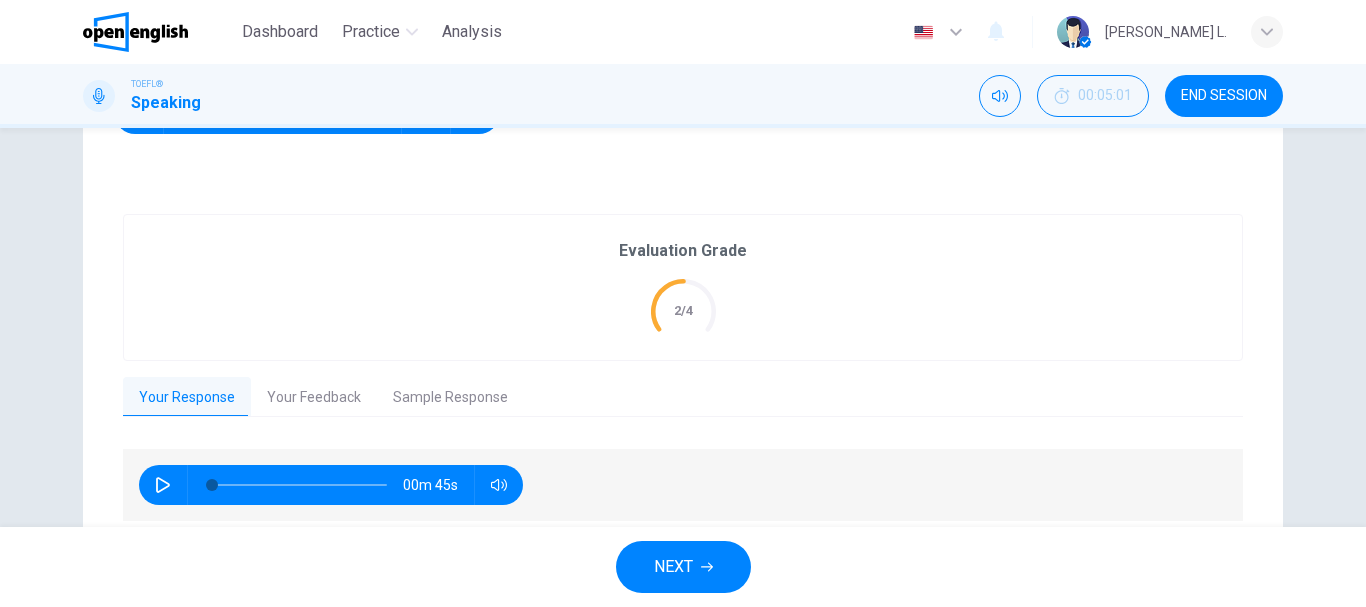 scroll, scrollTop: 343, scrollLeft: 0, axis: vertical 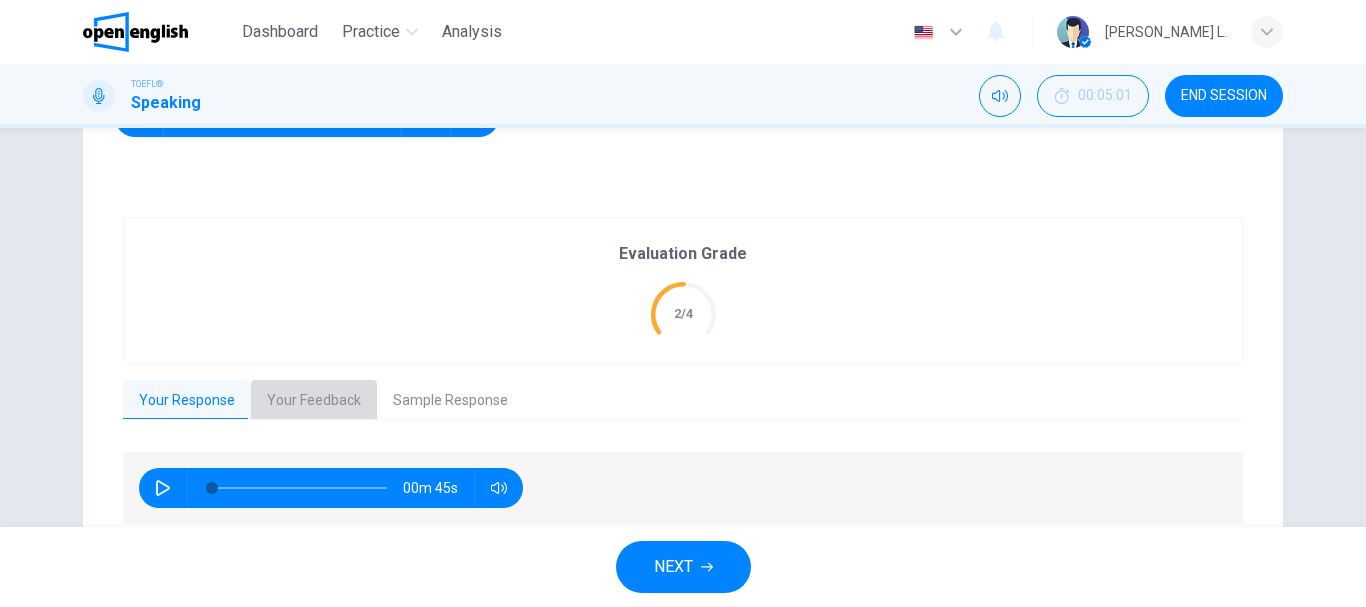 click on "Your Feedback" at bounding box center (314, 401) 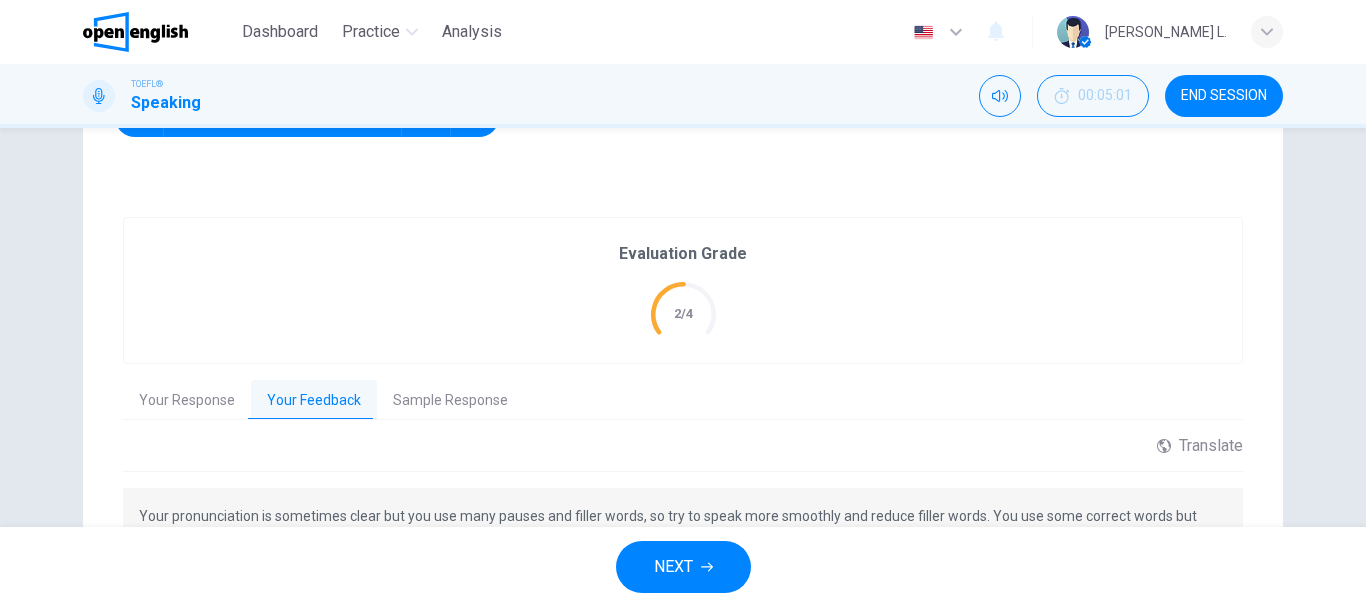 click on "Translate ​ ​ Powered by" at bounding box center (683, 454) 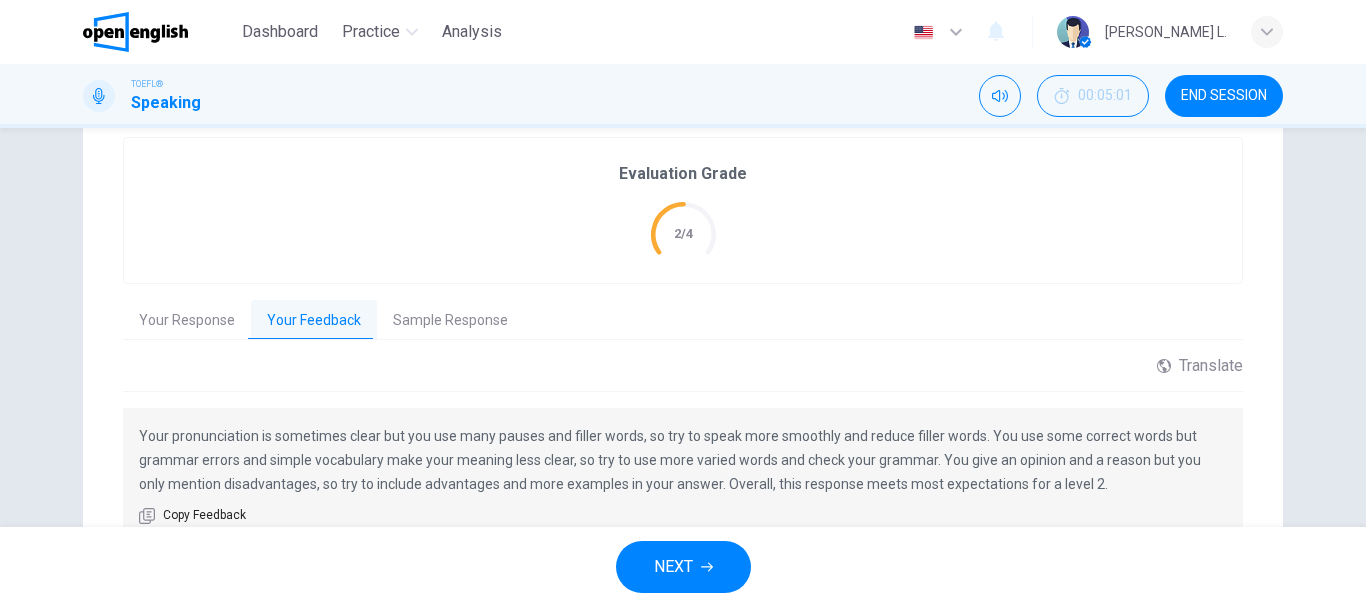 scroll, scrollTop: 463, scrollLeft: 0, axis: vertical 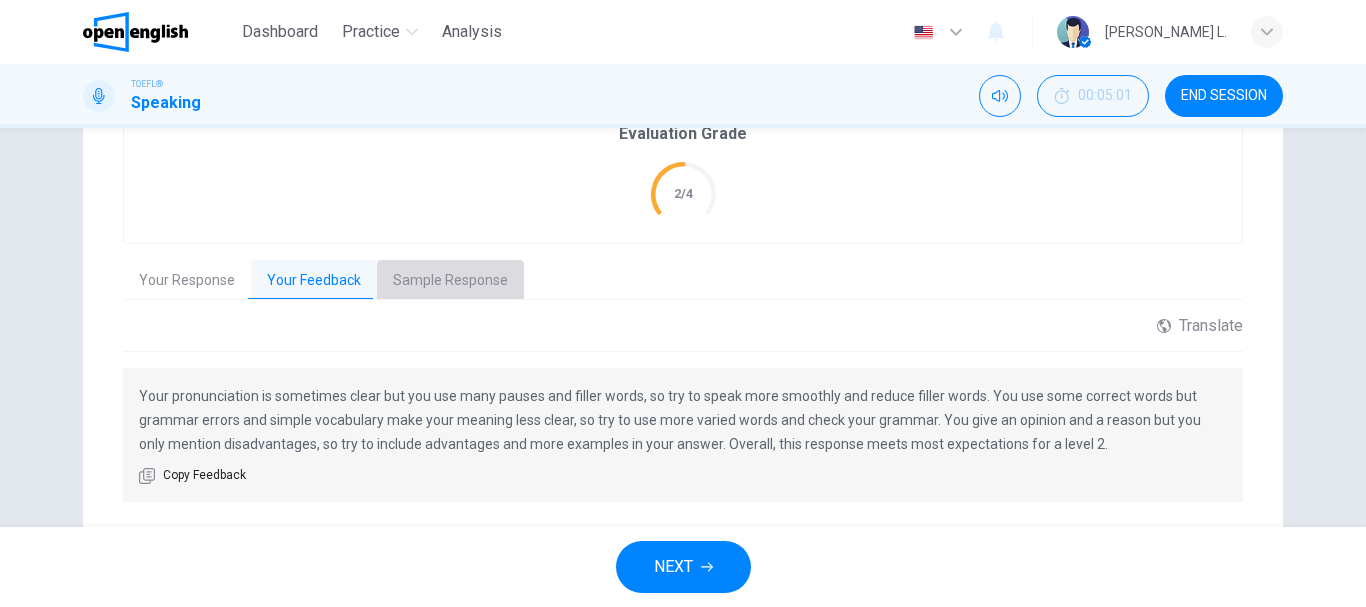 click on "Sample Response" at bounding box center (450, 281) 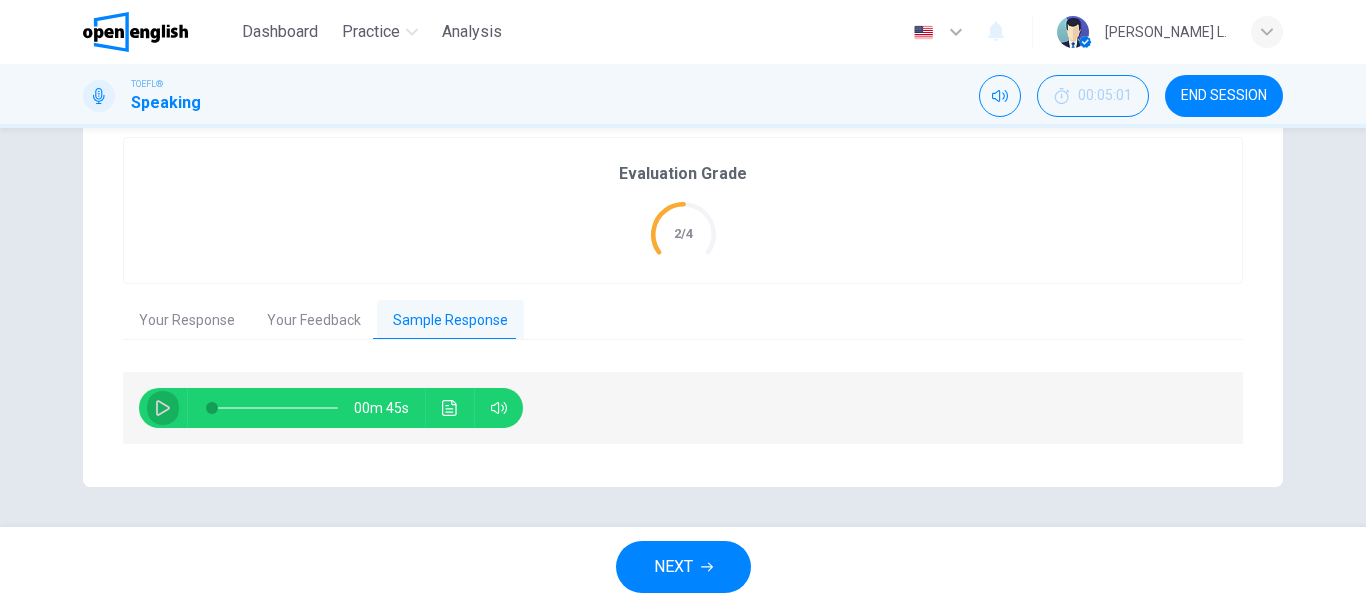 click at bounding box center [163, 408] 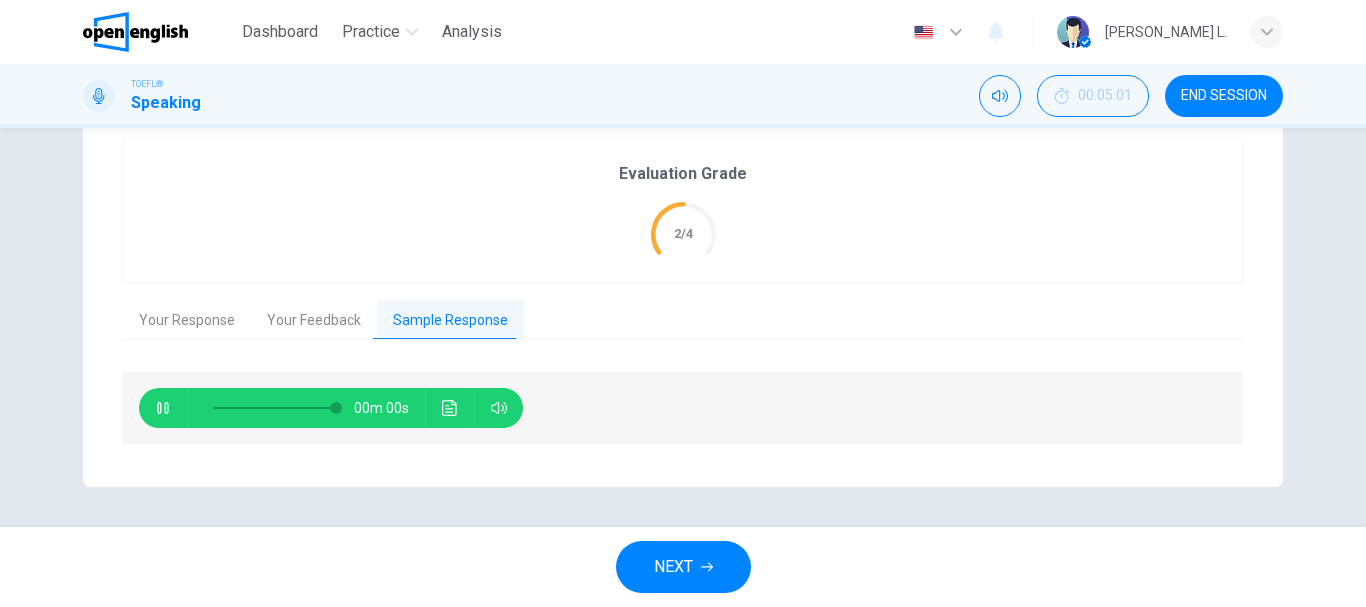 type on "*" 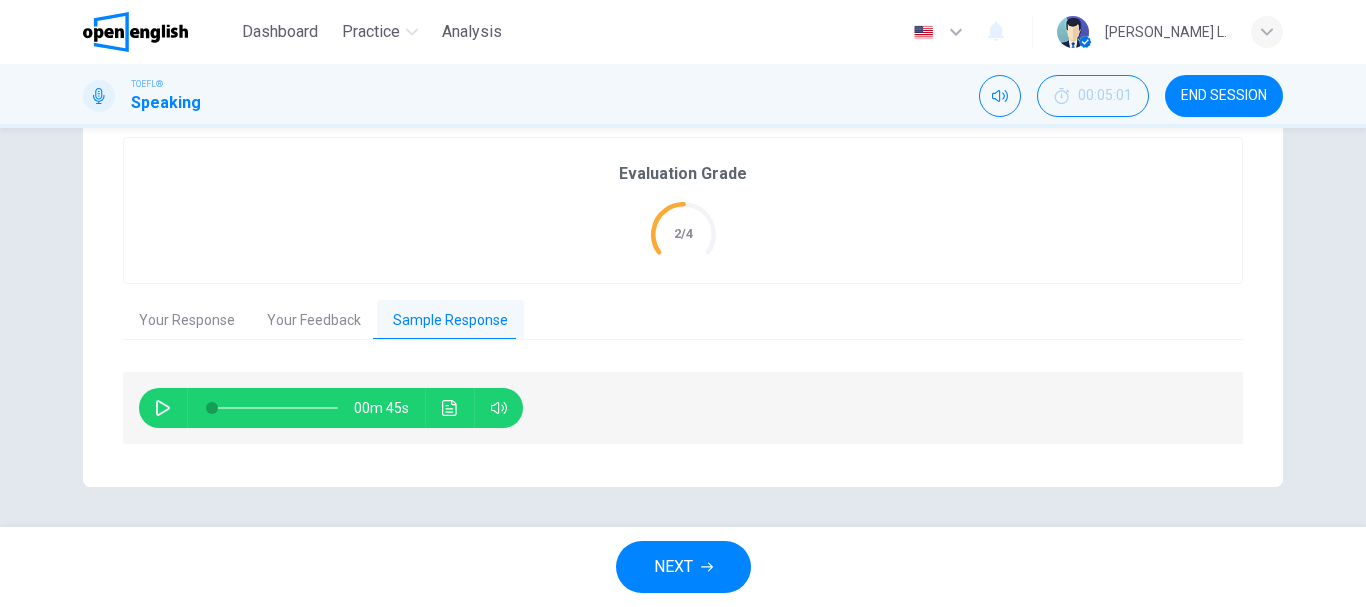 click on "Your Response" at bounding box center (187, 321) 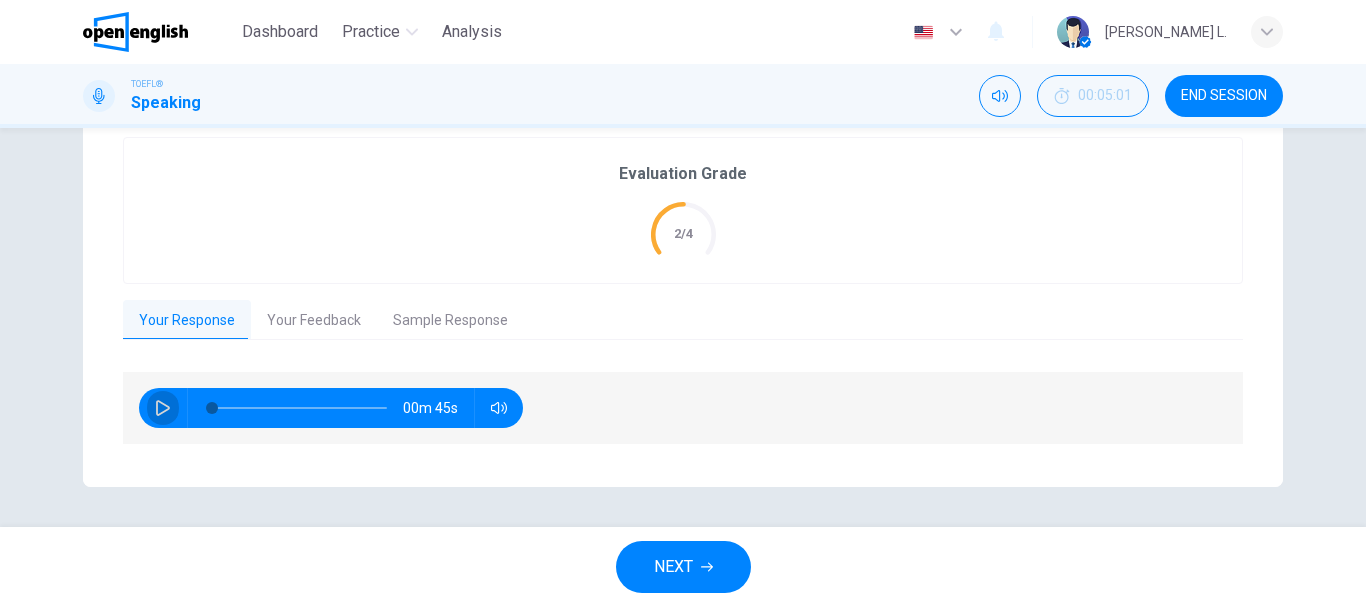 click at bounding box center [163, 408] 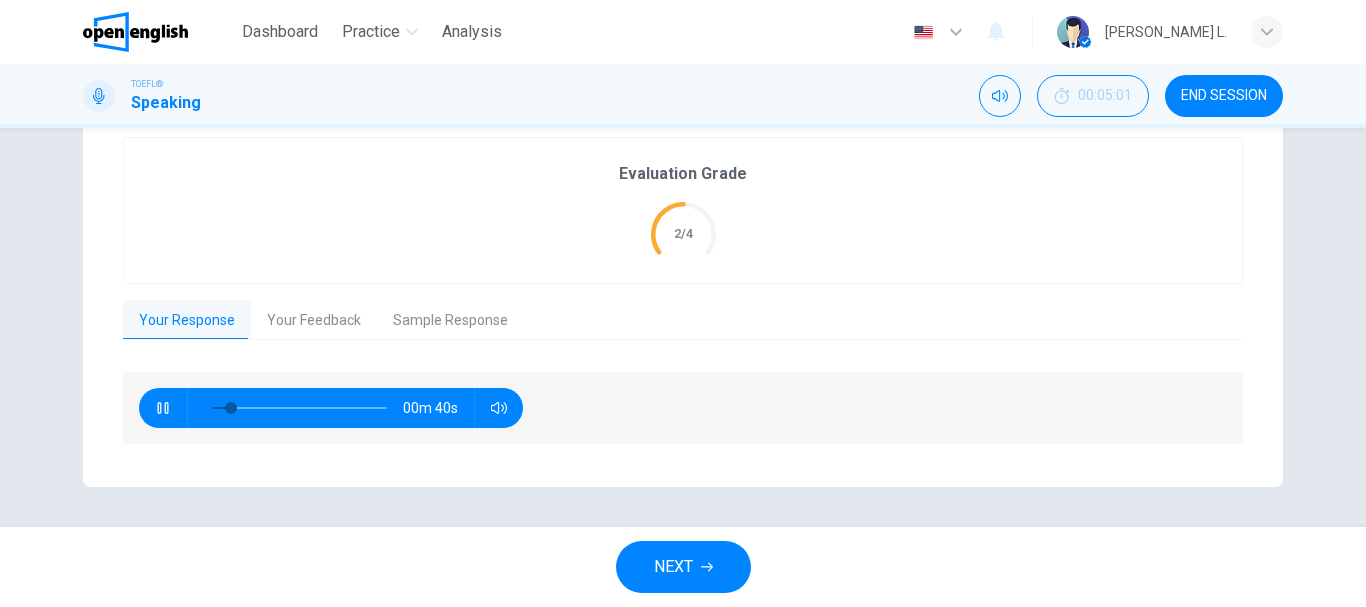 click on "NEXT" at bounding box center [683, 567] 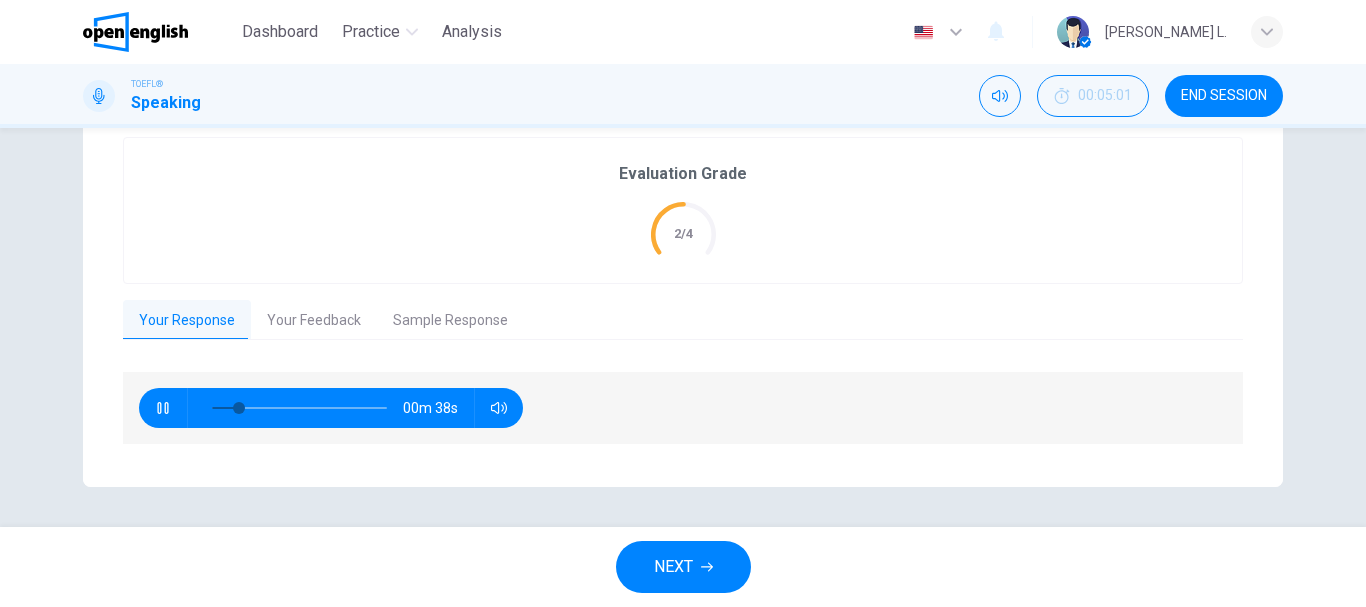 click on "Question   1 Question Type :   Independent 1 Directions :   You will now be asked to speak from your own experience on a subject. On the real exam you will have 15 seconds to prepare you response and 45 seconds do speak. Question :   Your university is planning to allow students to watch TV in their dormitories. What is your opinion? What are the advantages and disadvantages of watching TV in dormitories?    Include reasons and examples to support your response. 00m 14s Evaluation Grade 2/4 Your Response Your Feedback Sample Response 00m 38s  Translate ​ ​ Powered by    Copy Feedback 00m 45s" at bounding box center [683, 327] 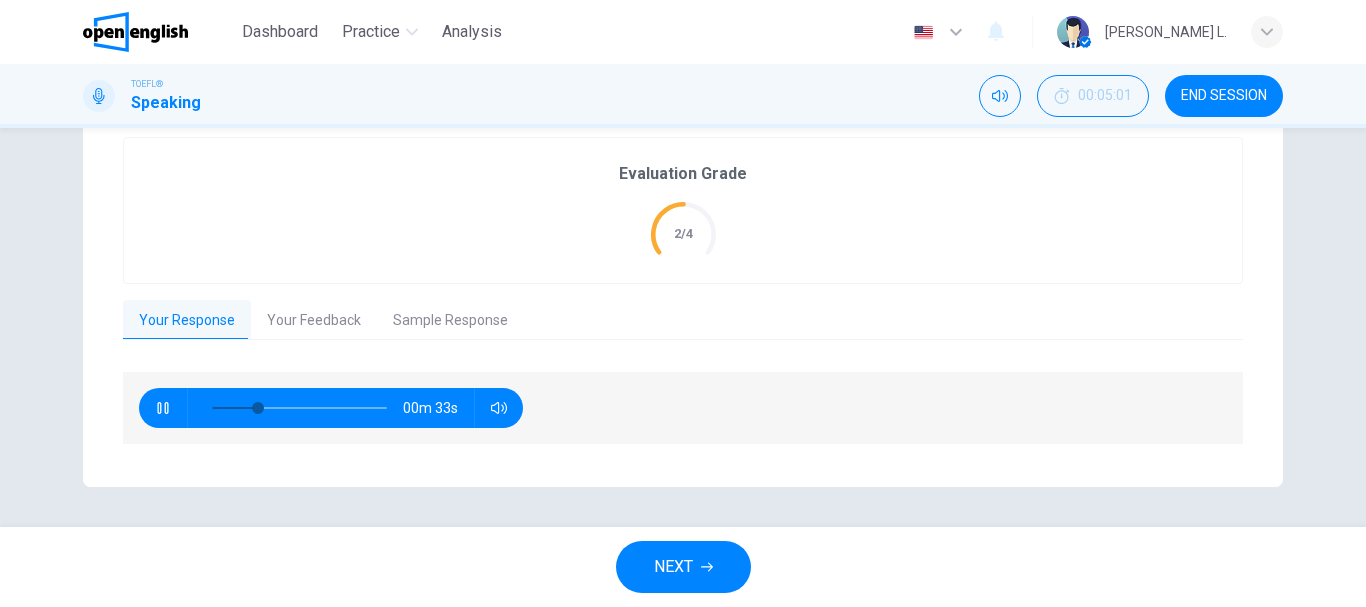 click on "Evaluation Grade 2/4 Your Response Your Feedback Sample Response 00m 33s  Translate ​ ​ Powered by  Your pronunciation is sometimes clear but you use many pauses and filler words, so try to speak more smoothly and reduce filler words. You use some correct words but grammar errors and simple vocabulary make your meaning less clear, so try to use more varied words and check your grammar. You give an opinion and a reason but you only mention disadvantages, so try to include advantages and more examples in your answer. Overall, this response meets most expectations for a level 2.   Copy Feedback 00m 45s" at bounding box center (683, 292) 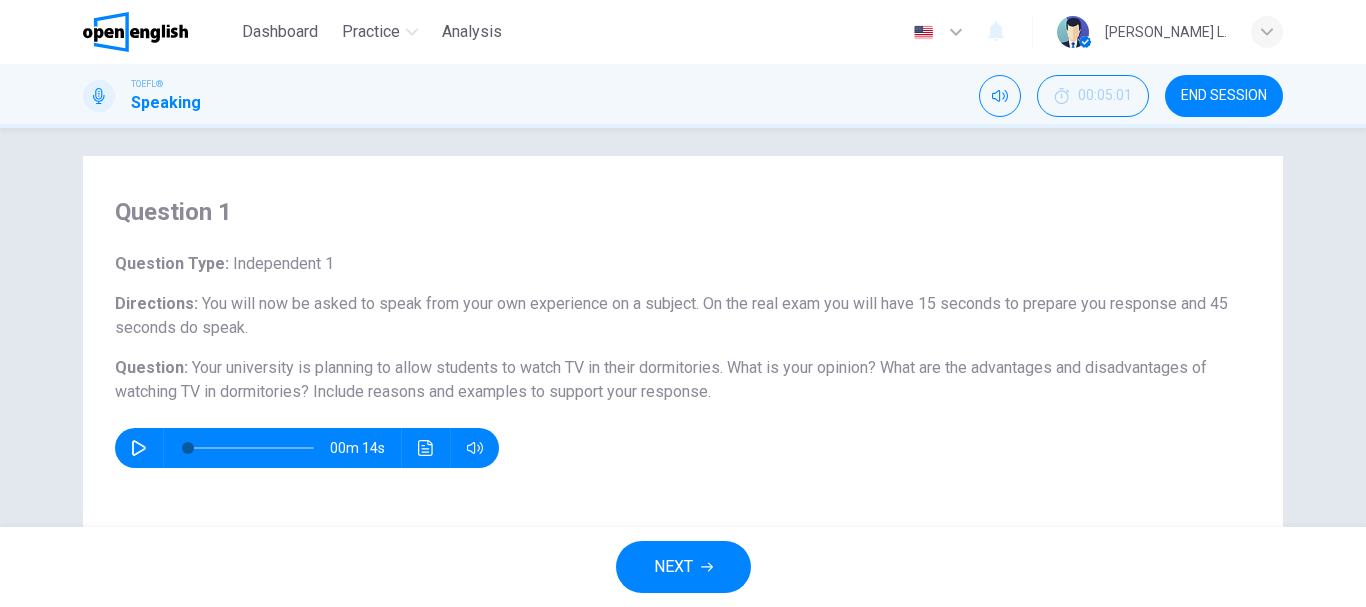 scroll, scrollTop: 0, scrollLeft: 0, axis: both 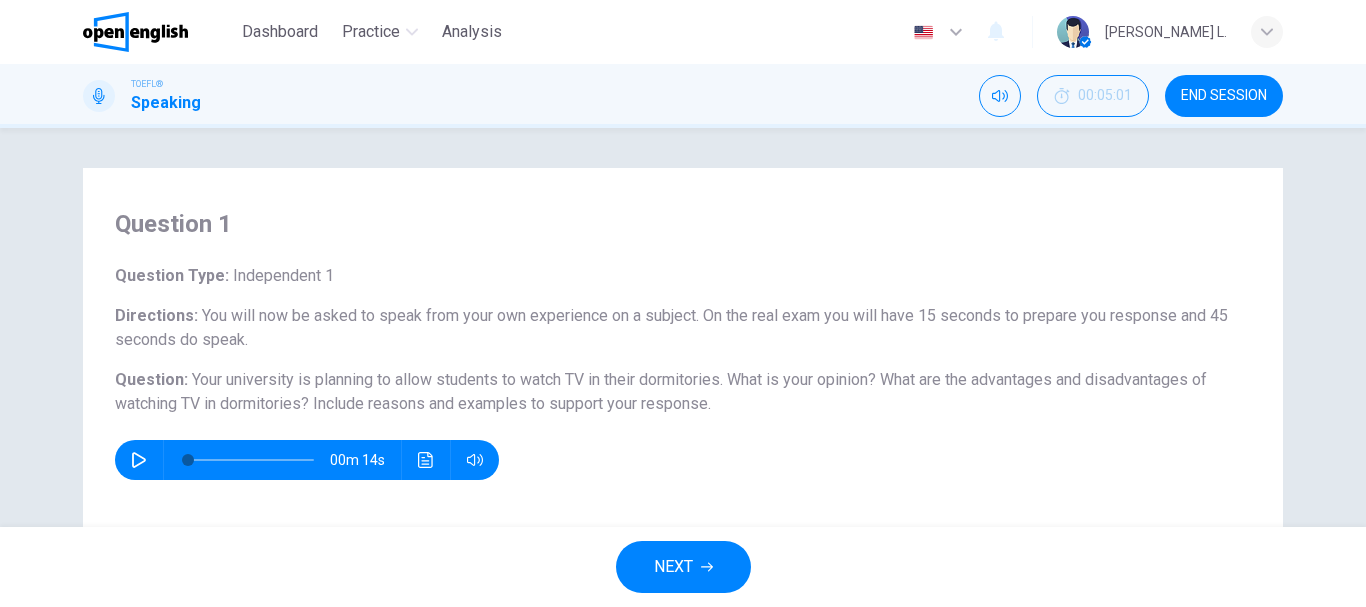 type on "**" 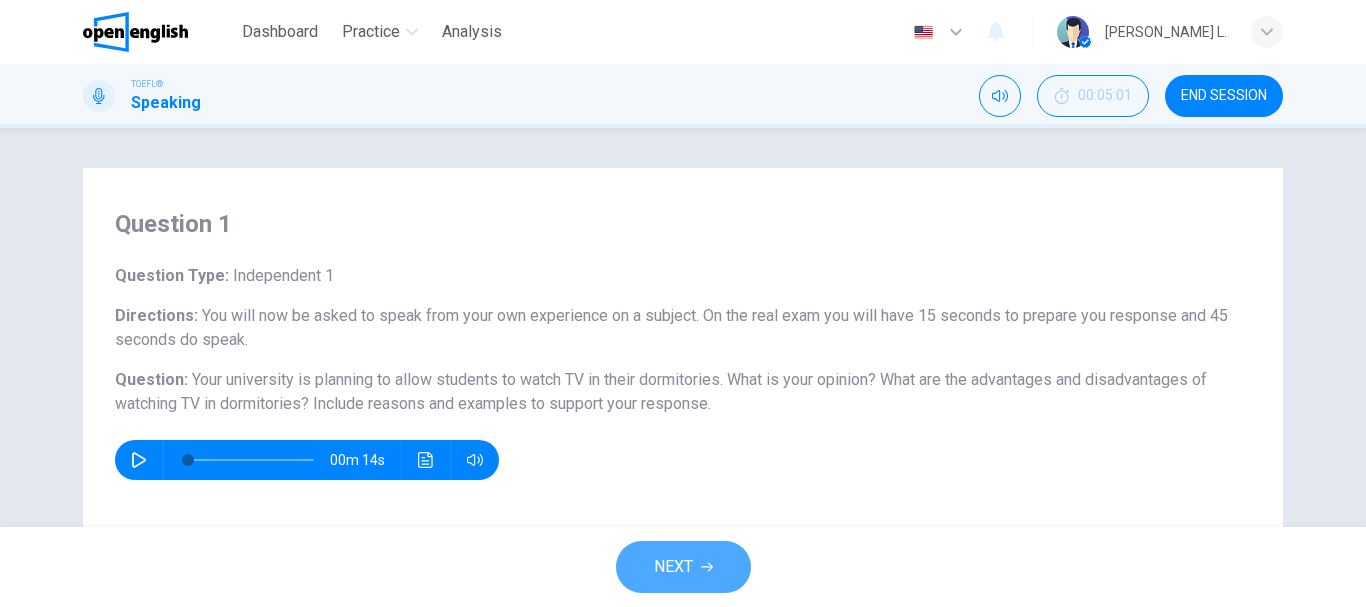 click on "NEXT" at bounding box center [673, 567] 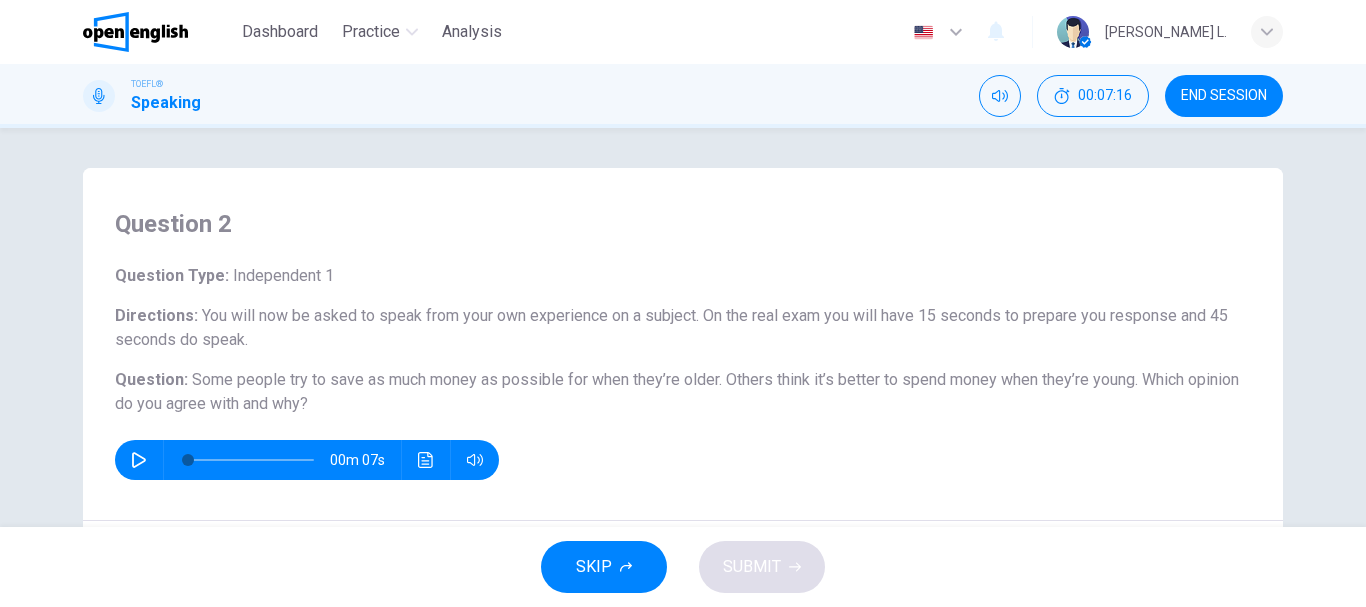 click on "Question   2 Question Type :   Independent 1 Directions :   You will now be asked to speak from your own experience on a subject. On the real exam you will have 15 seconds to prepare you response and 45 seconds do speak. Question :   Some people try to save as much money as possible for when they’re older. Others think it’s better to spend money when they’re young.    Which opinion do you agree with and why? 00m 07s" at bounding box center [683, 344] 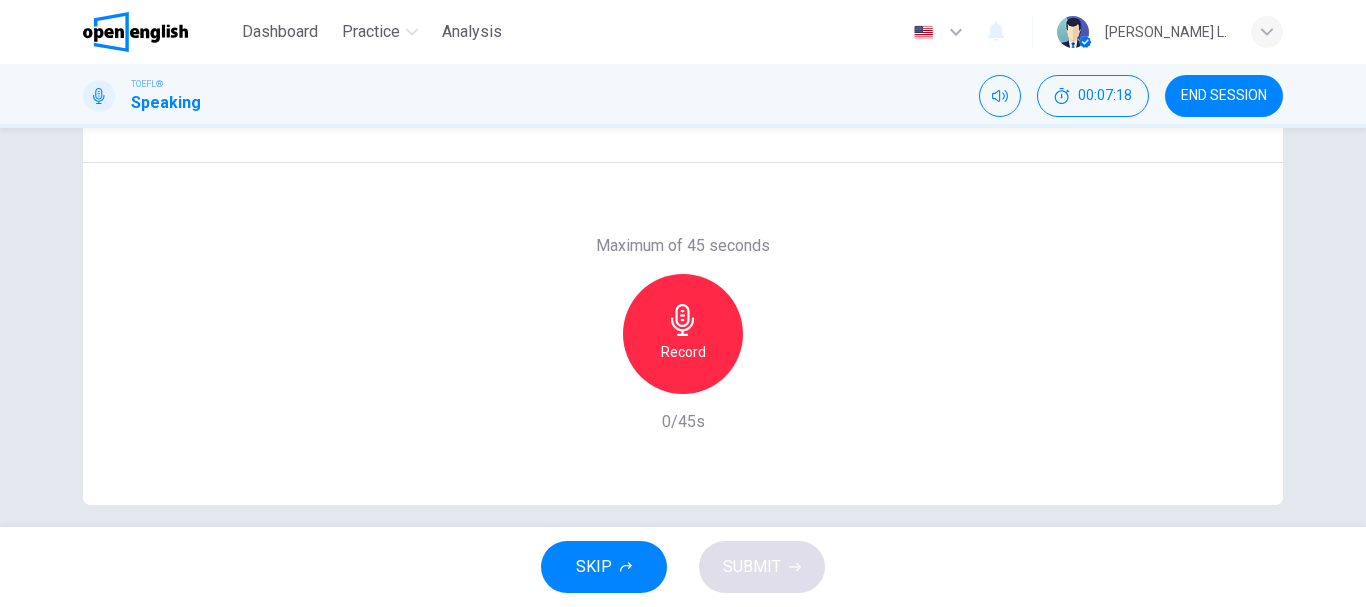 scroll, scrollTop: 360, scrollLeft: 0, axis: vertical 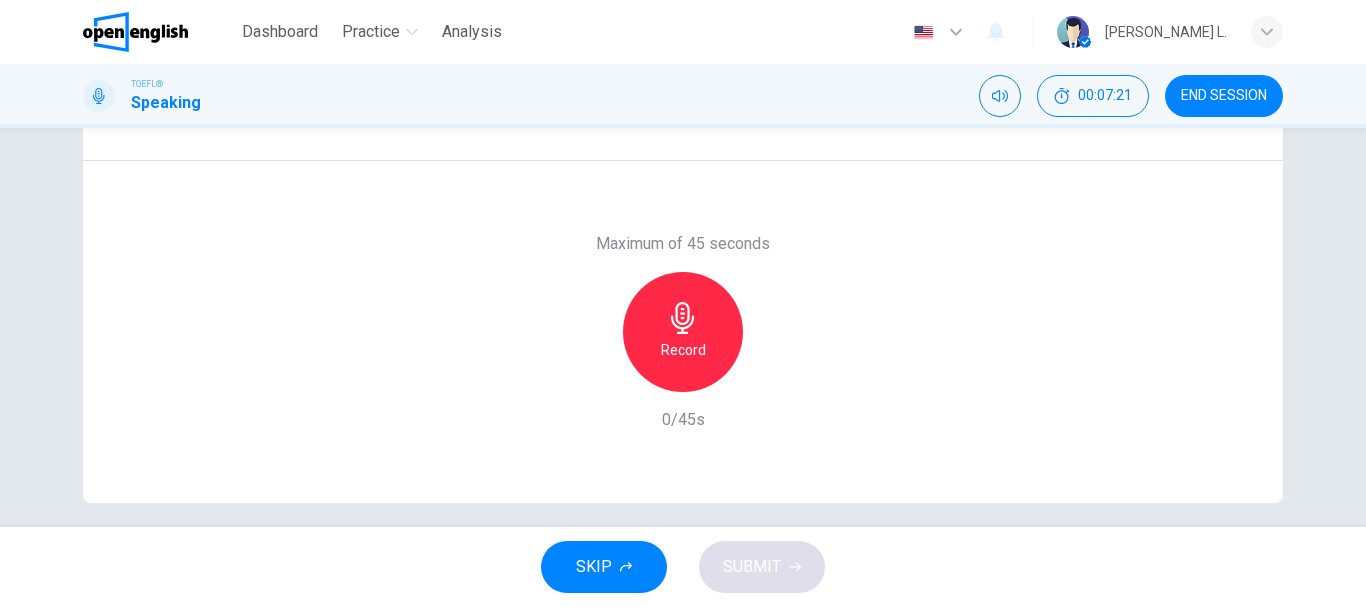 click on "Maximum of 45 seconds Record 0/45s" at bounding box center (683, 332) 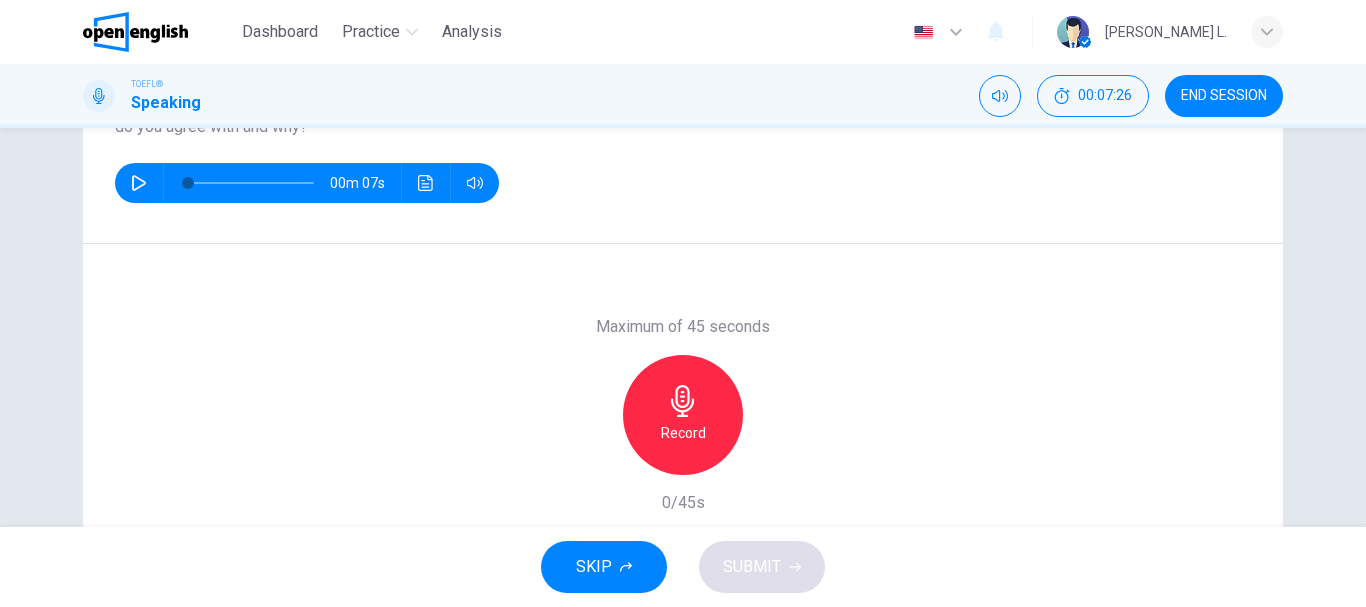 scroll, scrollTop: 280, scrollLeft: 0, axis: vertical 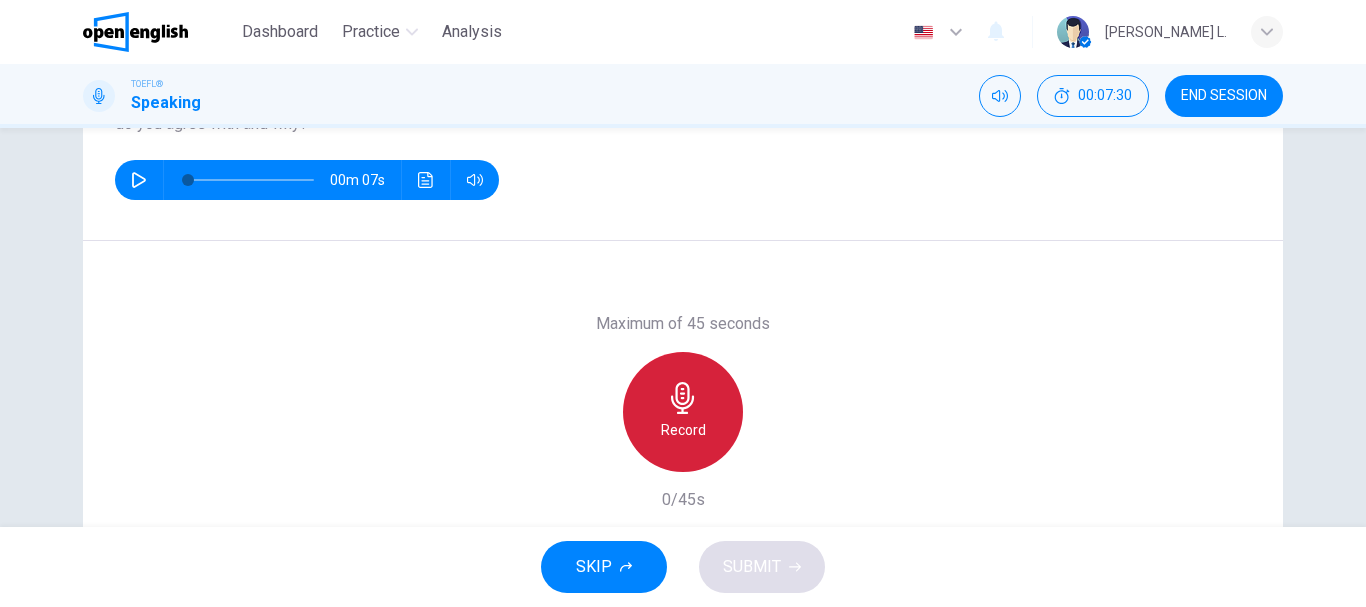 click on "Record" at bounding box center (683, 412) 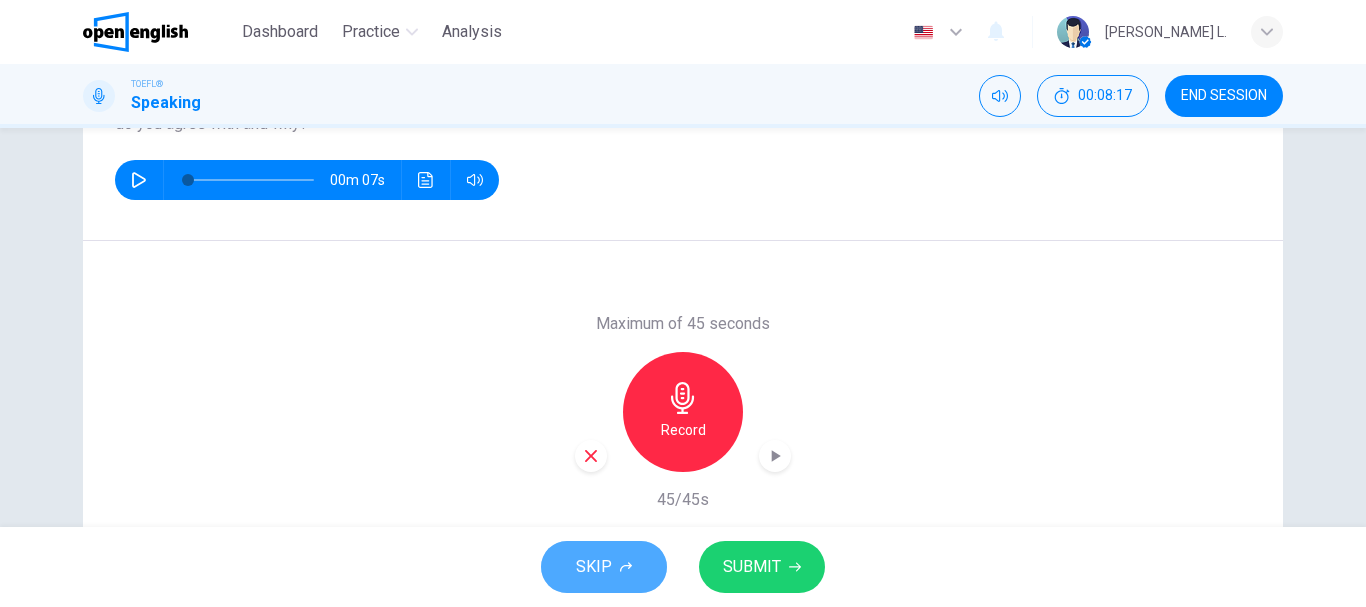 click 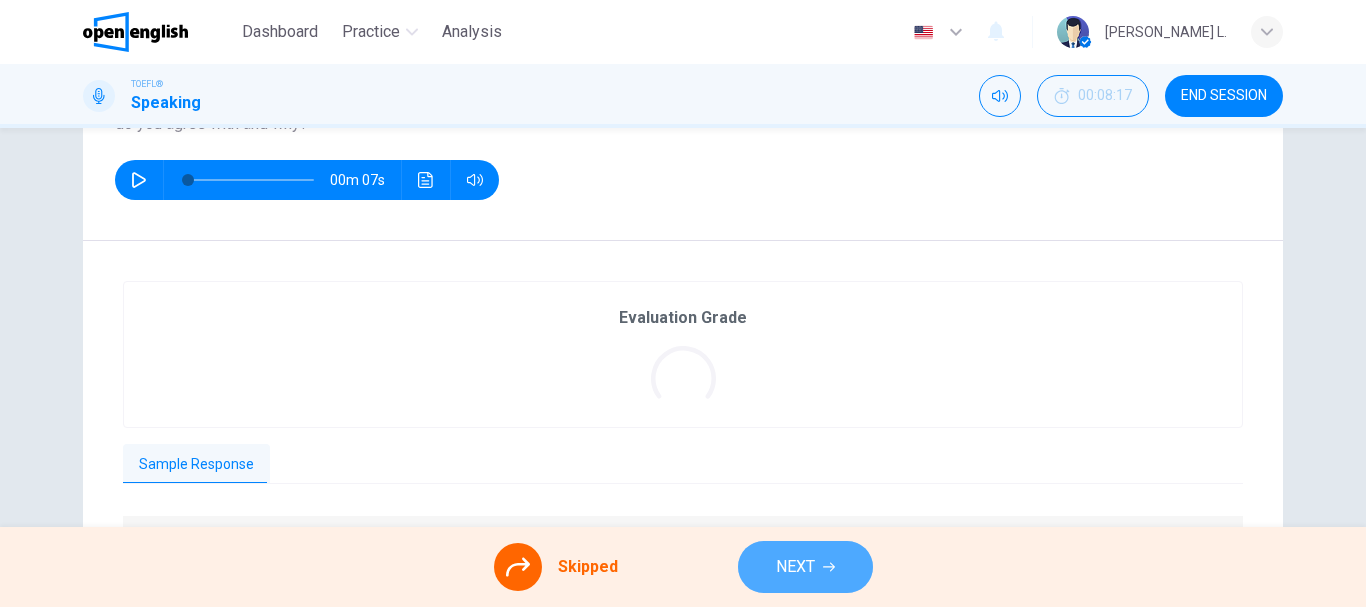 click on "NEXT" at bounding box center (805, 567) 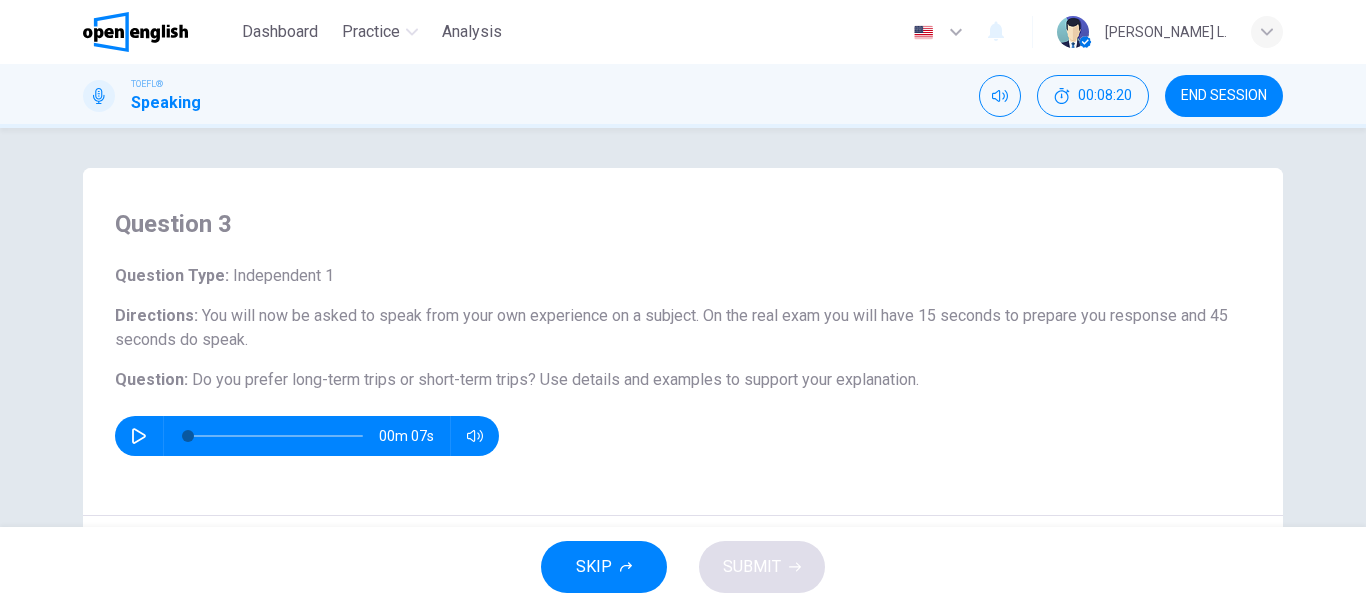 click on "You will now be asked to speak from your own experience on a subject. On the real exam you will have 15 seconds to prepare you response and 45 seconds do speak." at bounding box center [671, 327] 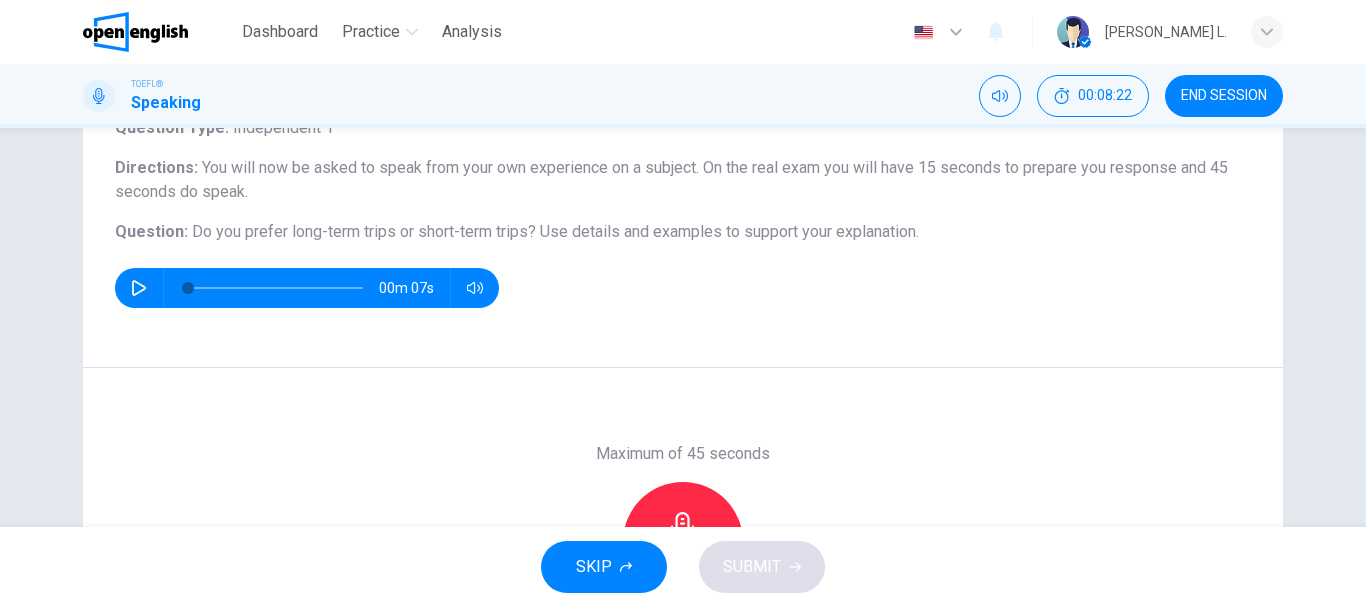 scroll, scrollTop: 0, scrollLeft: 0, axis: both 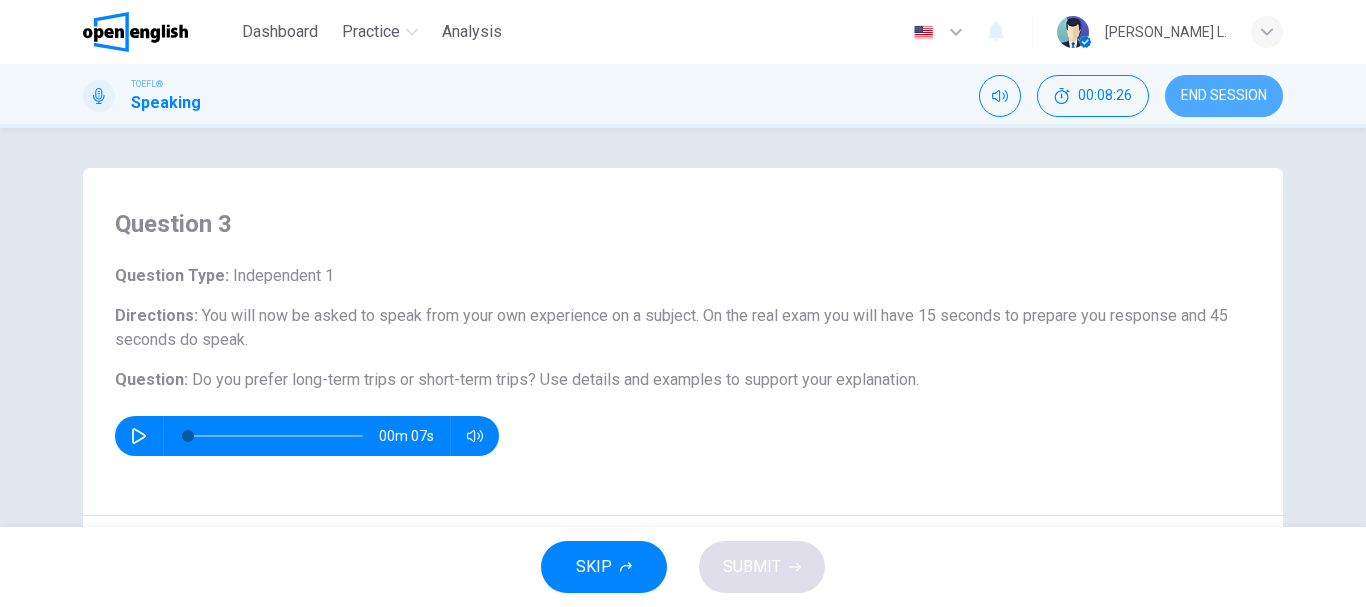 click on "END SESSION" at bounding box center [1224, 96] 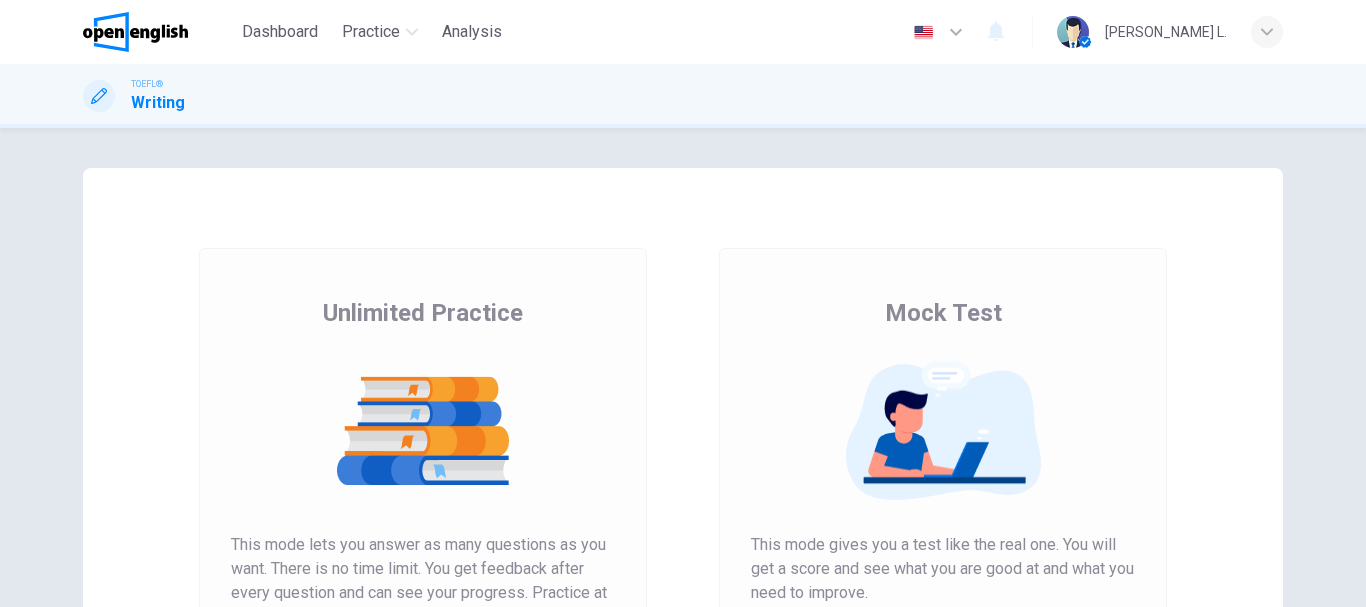 scroll, scrollTop: 0, scrollLeft: 0, axis: both 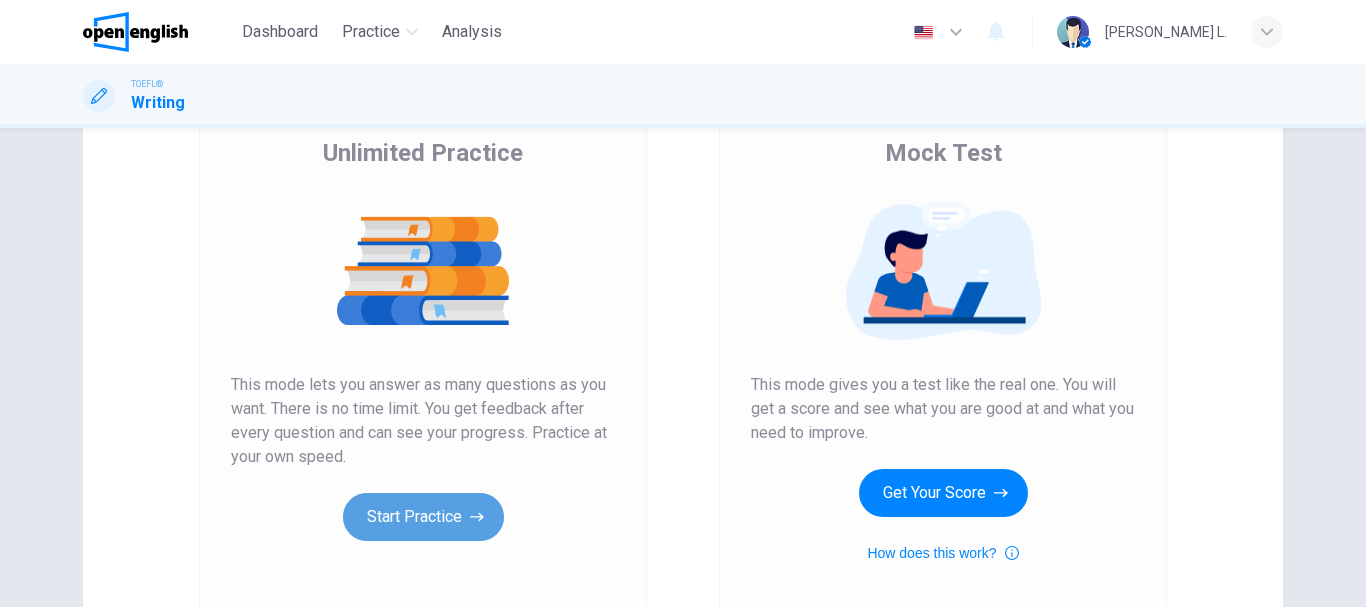 click on "Start Practice" at bounding box center (423, 517) 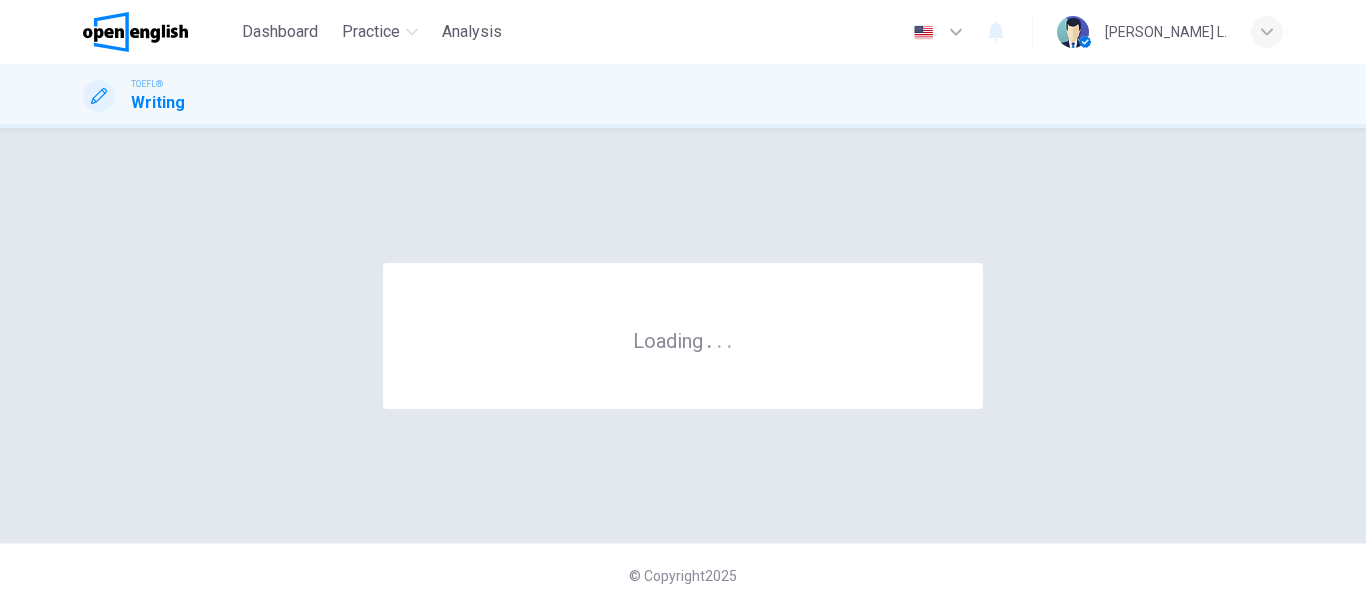 scroll, scrollTop: 0, scrollLeft: 0, axis: both 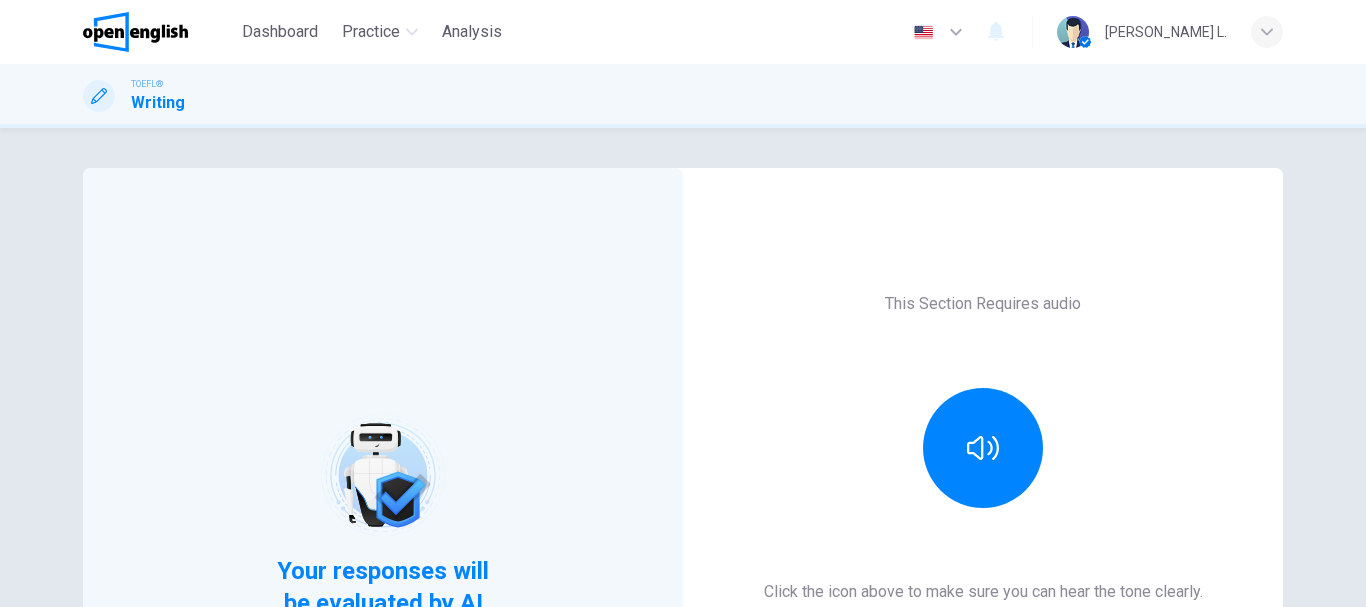 click on "This Section Requires audio Click the icon above to make sure you can hear the tone clearly. For the best performance, use   Google Chrome Sounds good!" at bounding box center [983, 515] 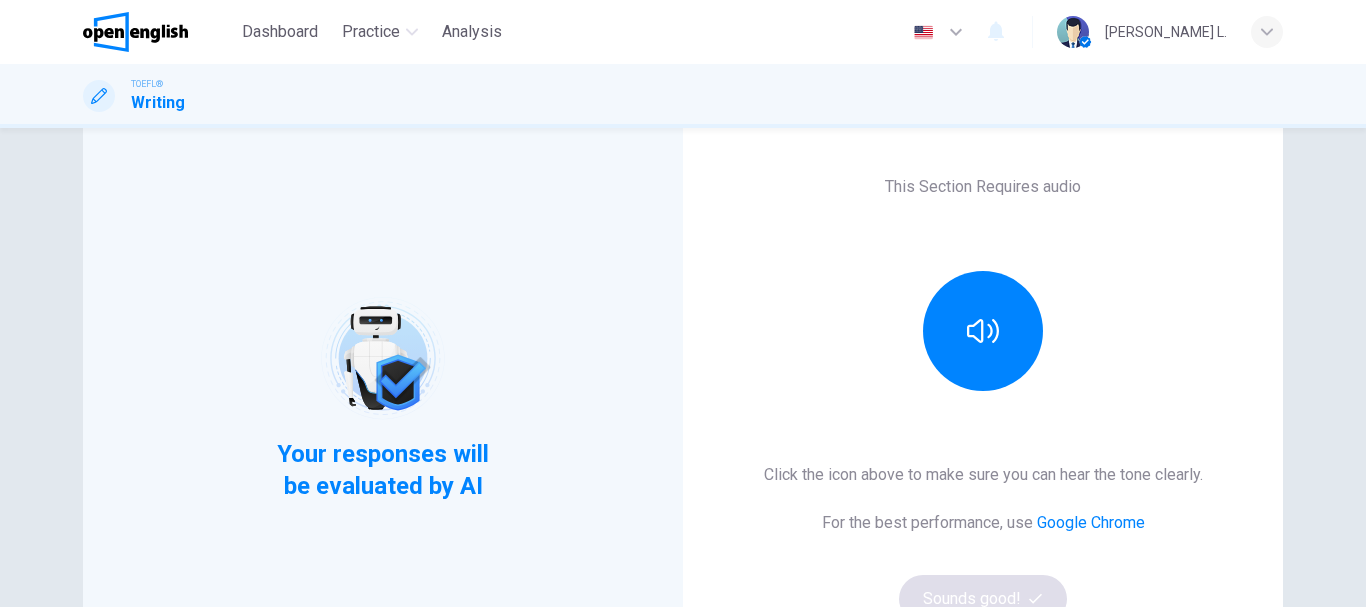 scroll, scrollTop: 120, scrollLeft: 0, axis: vertical 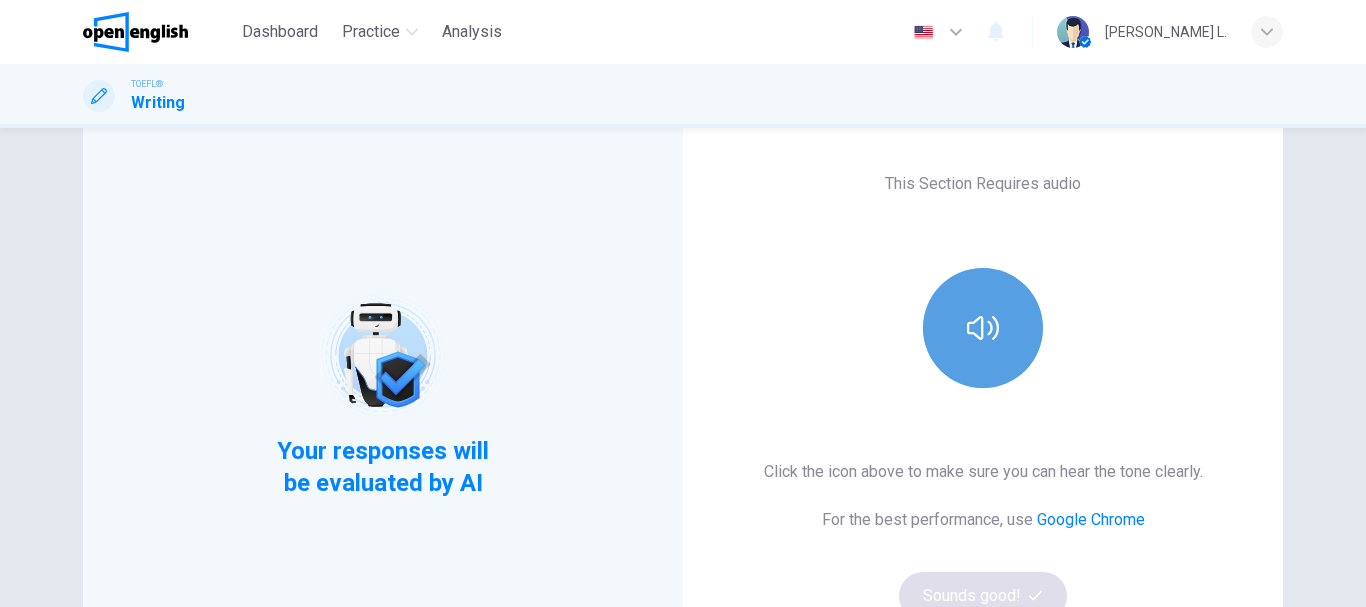 click at bounding box center (983, 328) 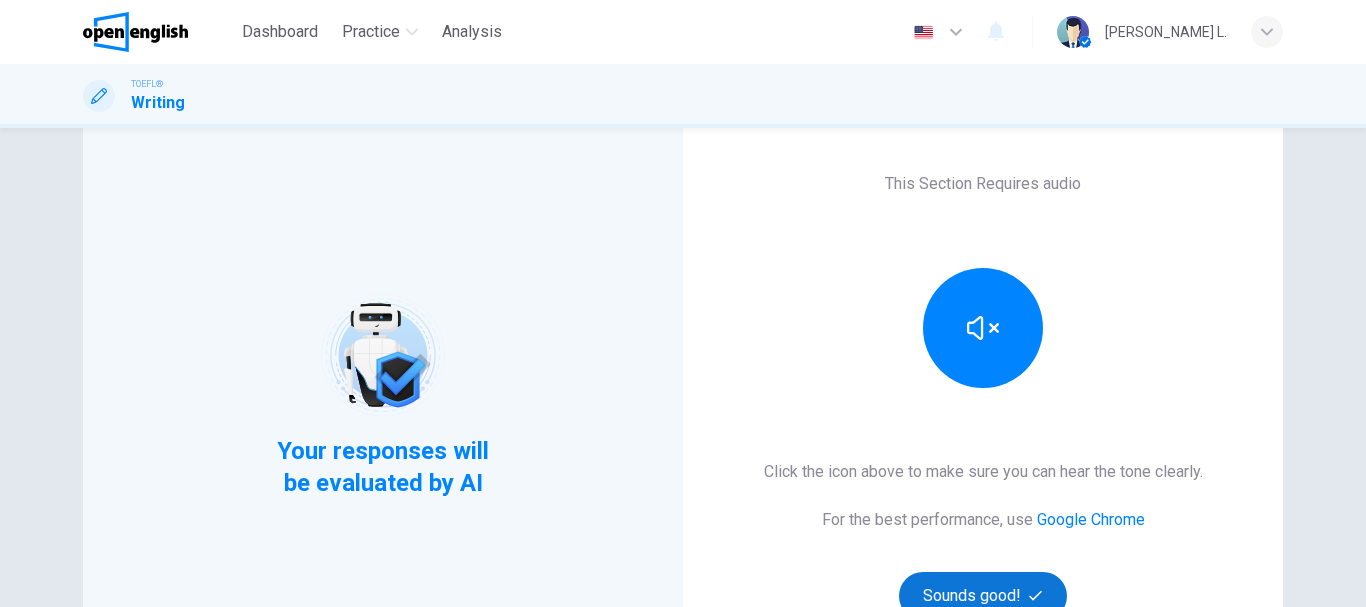 click on "Sounds good!" at bounding box center [983, 596] 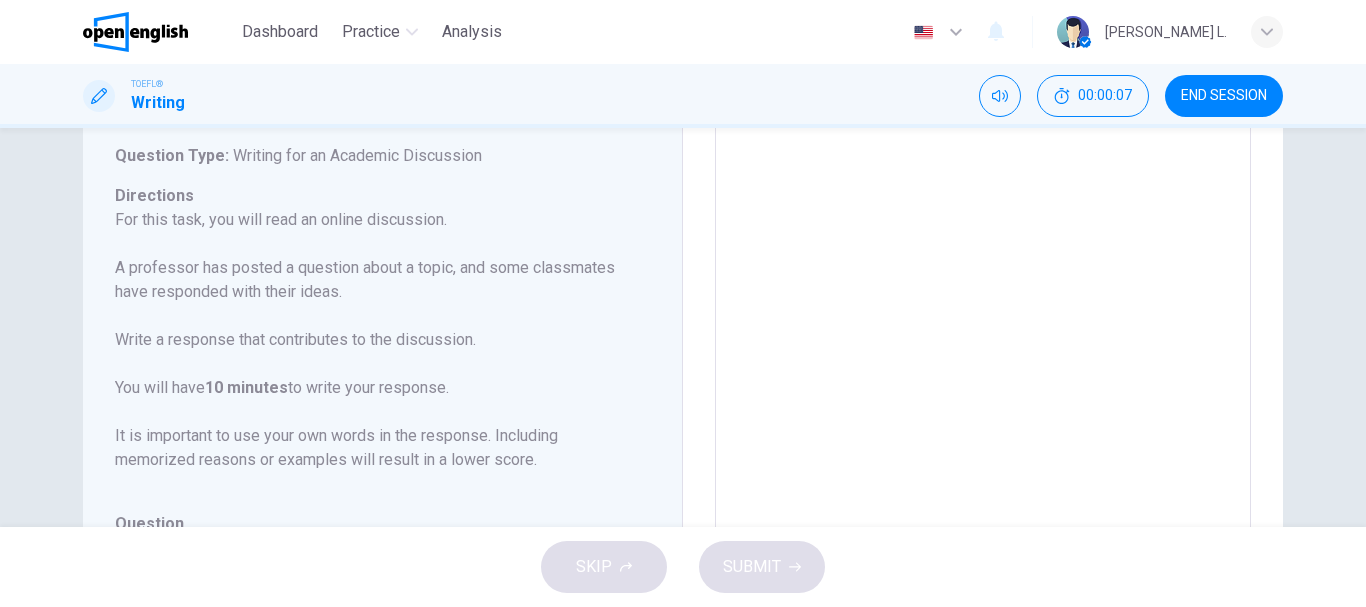click on "For this task, you will read an online discussion. A professor has posted a question about a topic, and some classmates have responded with their ideas. Write a response that contributes to the discussion. You will have  10 minutes  to write your response.  It is important to use your own words in the response. Including memorized reasons or examples will result in a lower score." at bounding box center (370, 340) 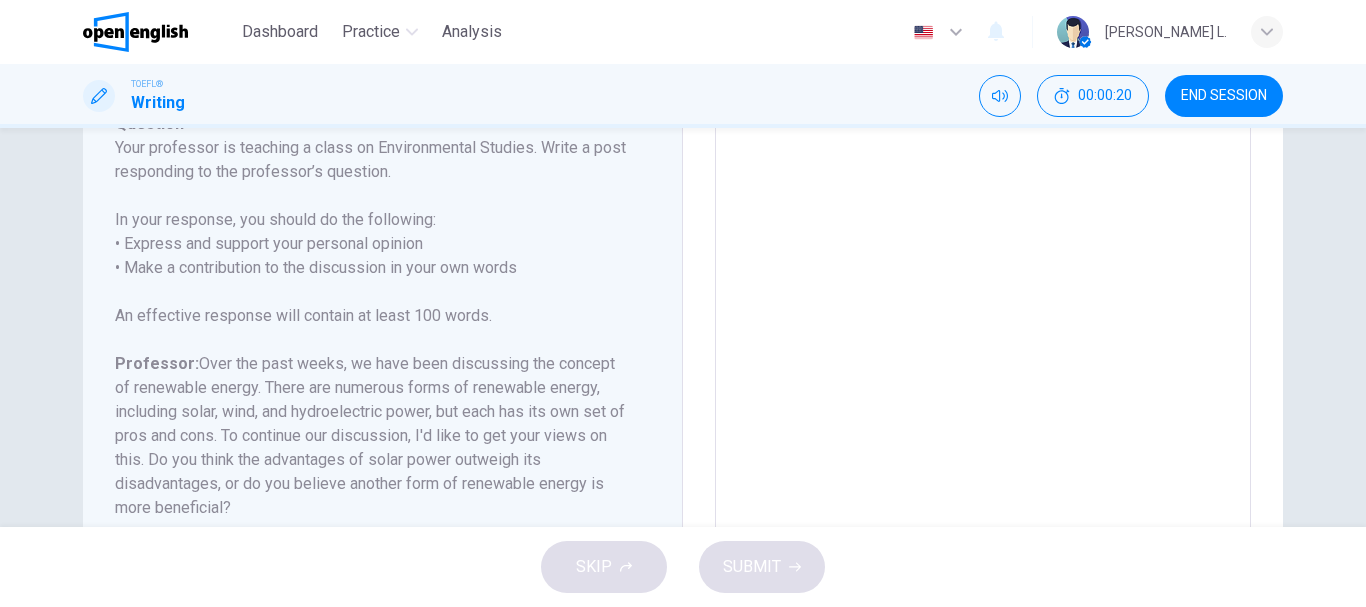 scroll, scrollTop: 438, scrollLeft: 0, axis: vertical 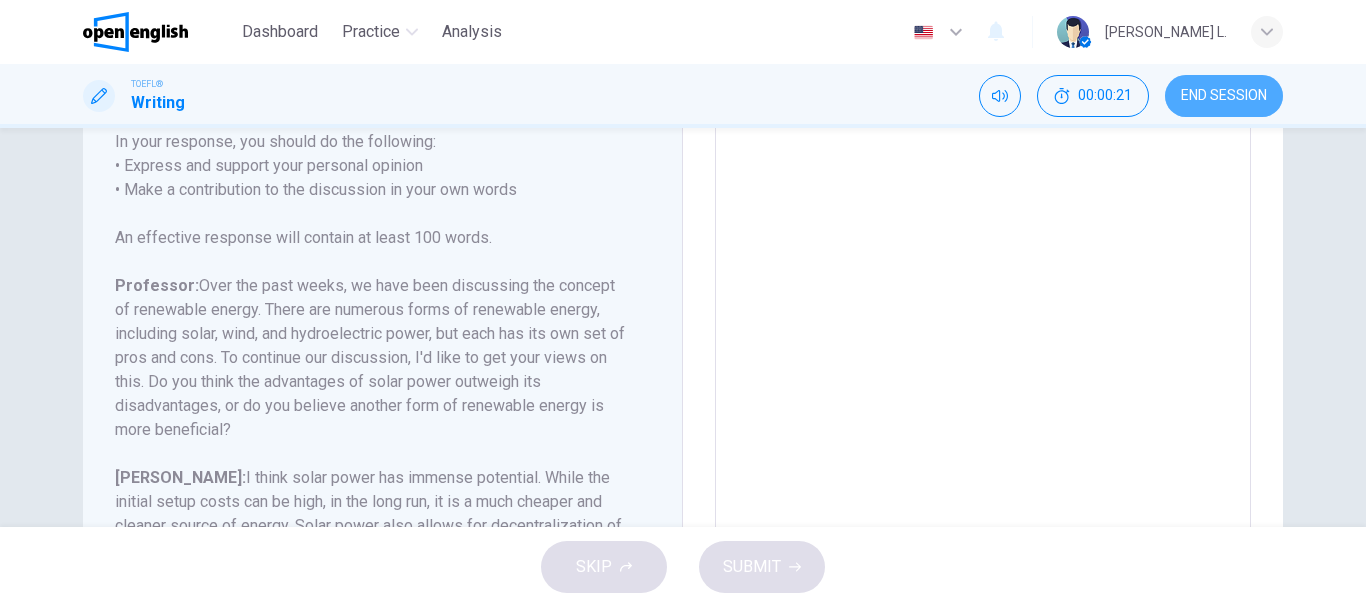 click on "END SESSION" at bounding box center (1224, 96) 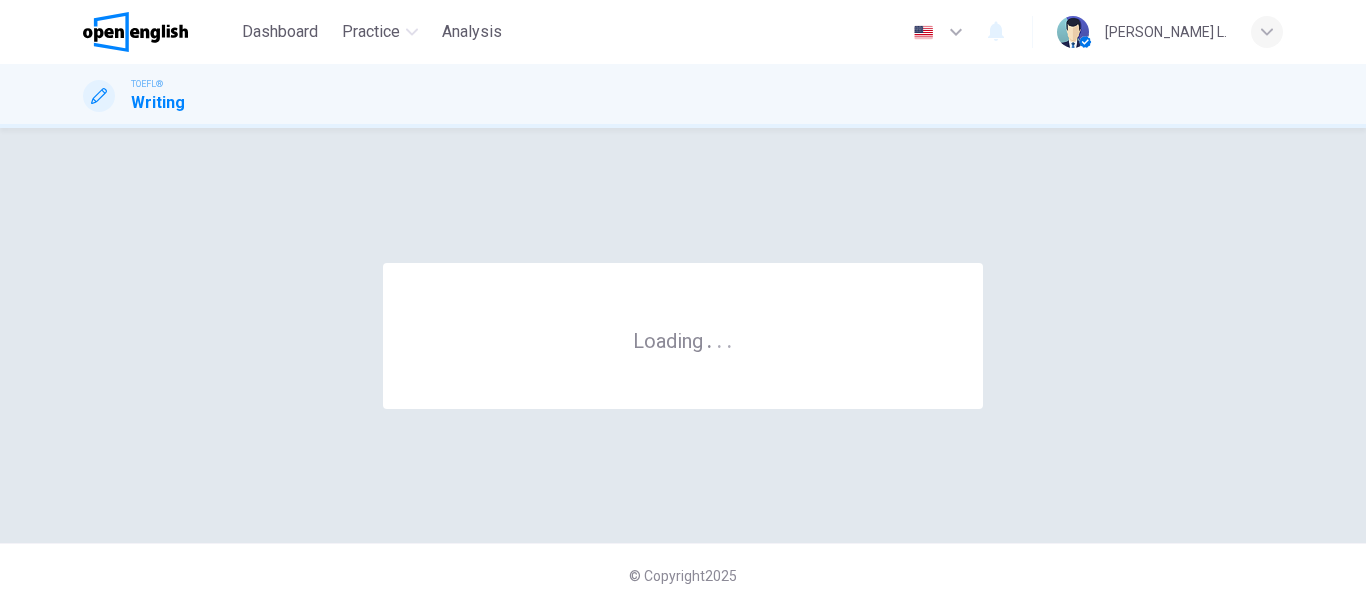 scroll, scrollTop: 0, scrollLeft: 0, axis: both 